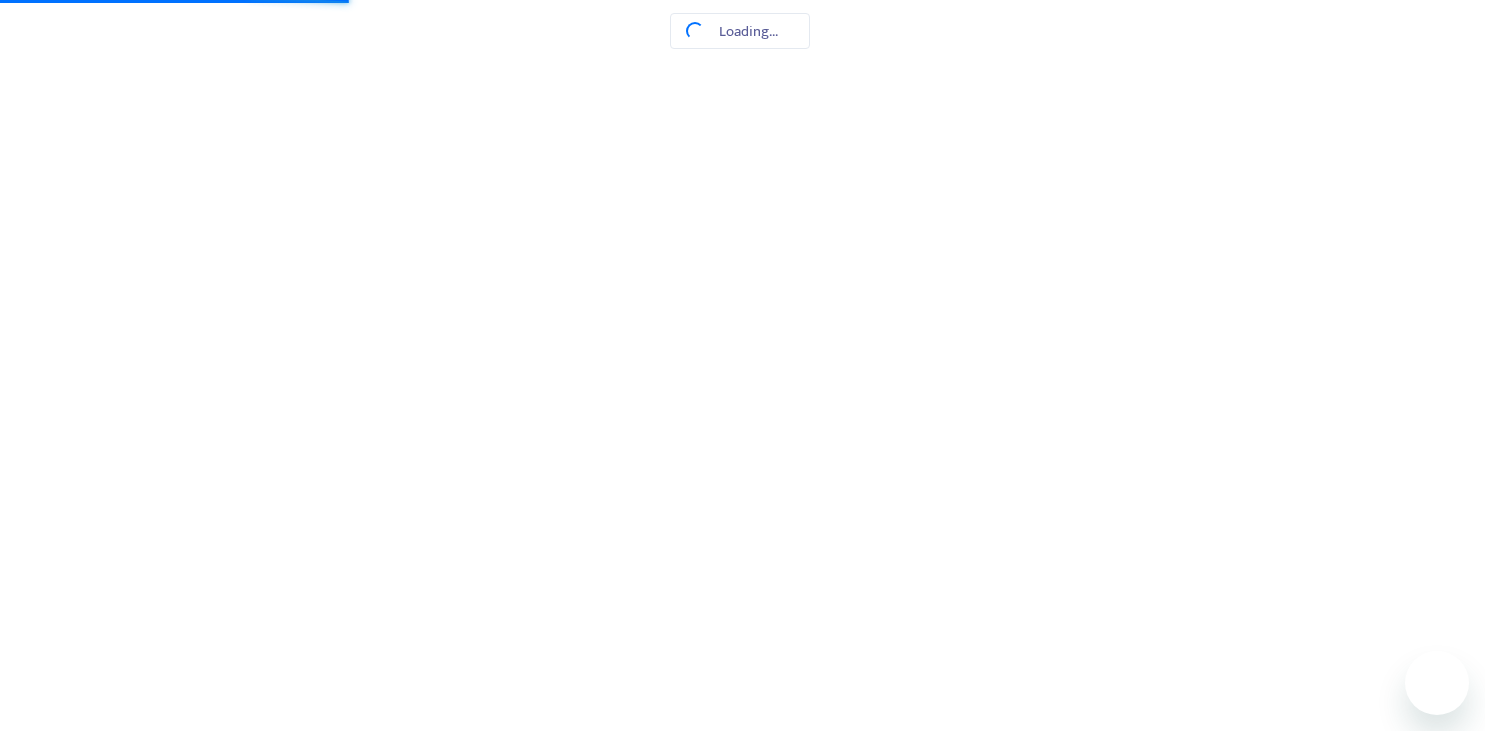 scroll, scrollTop: 0, scrollLeft: 0, axis: both 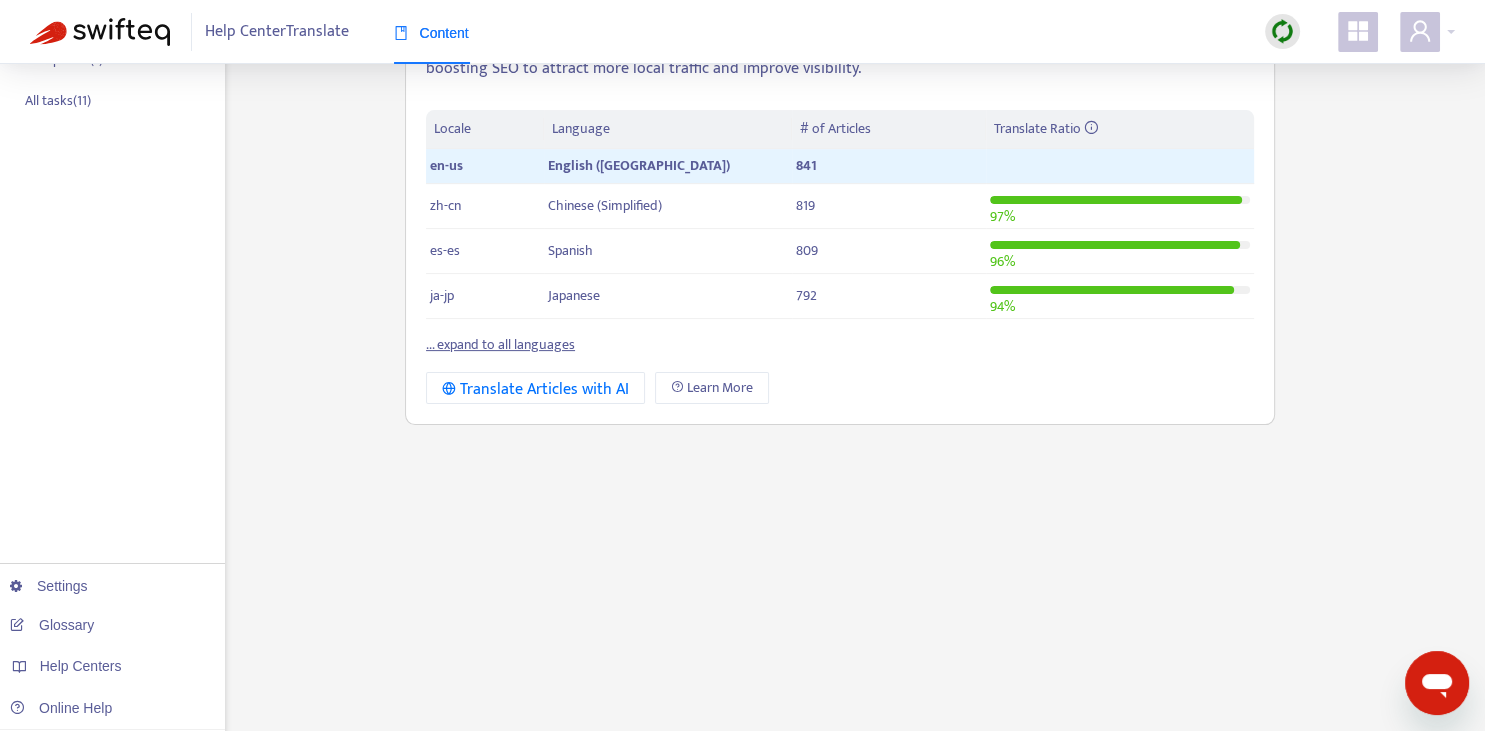 click on "... expand to all languages" at bounding box center [500, 344] 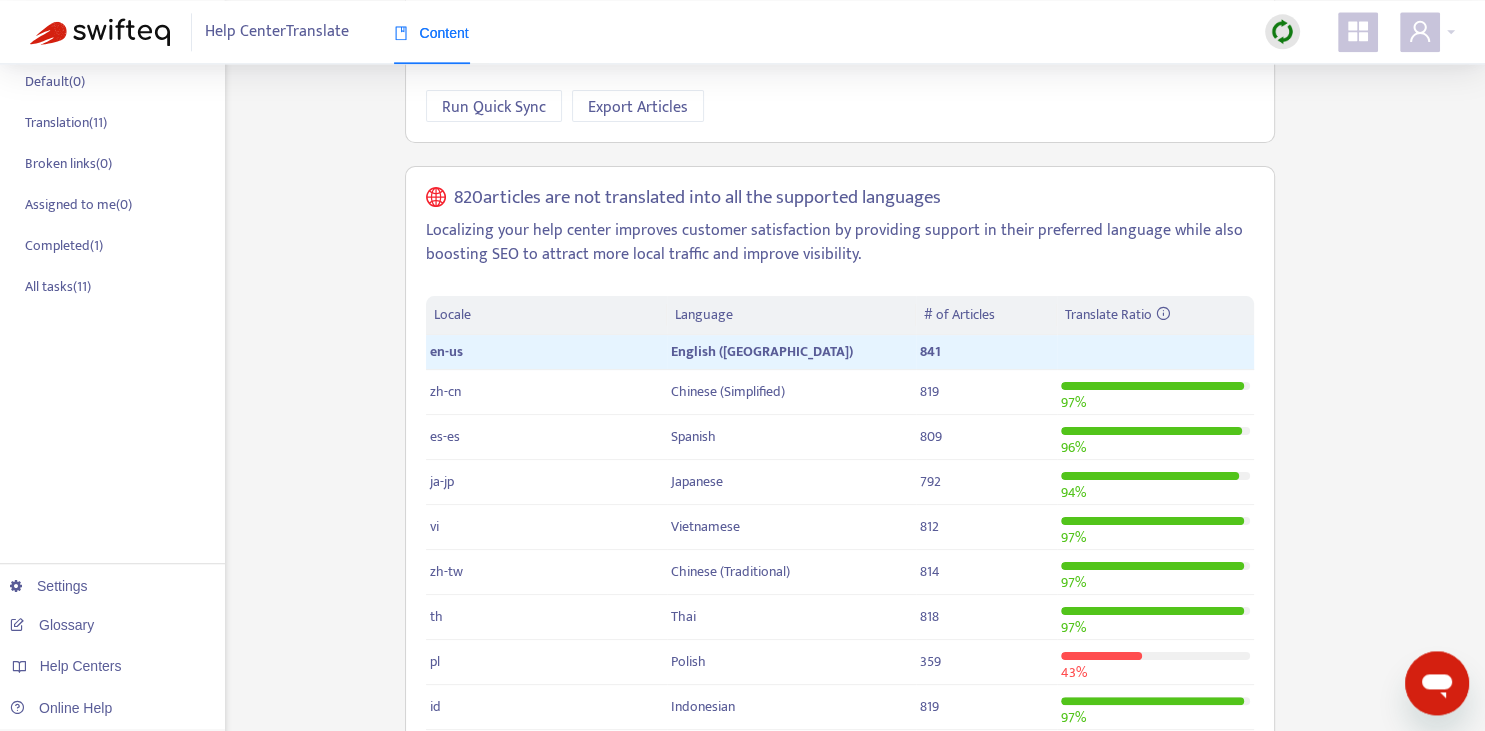scroll, scrollTop: 211, scrollLeft: 0, axis: vertical 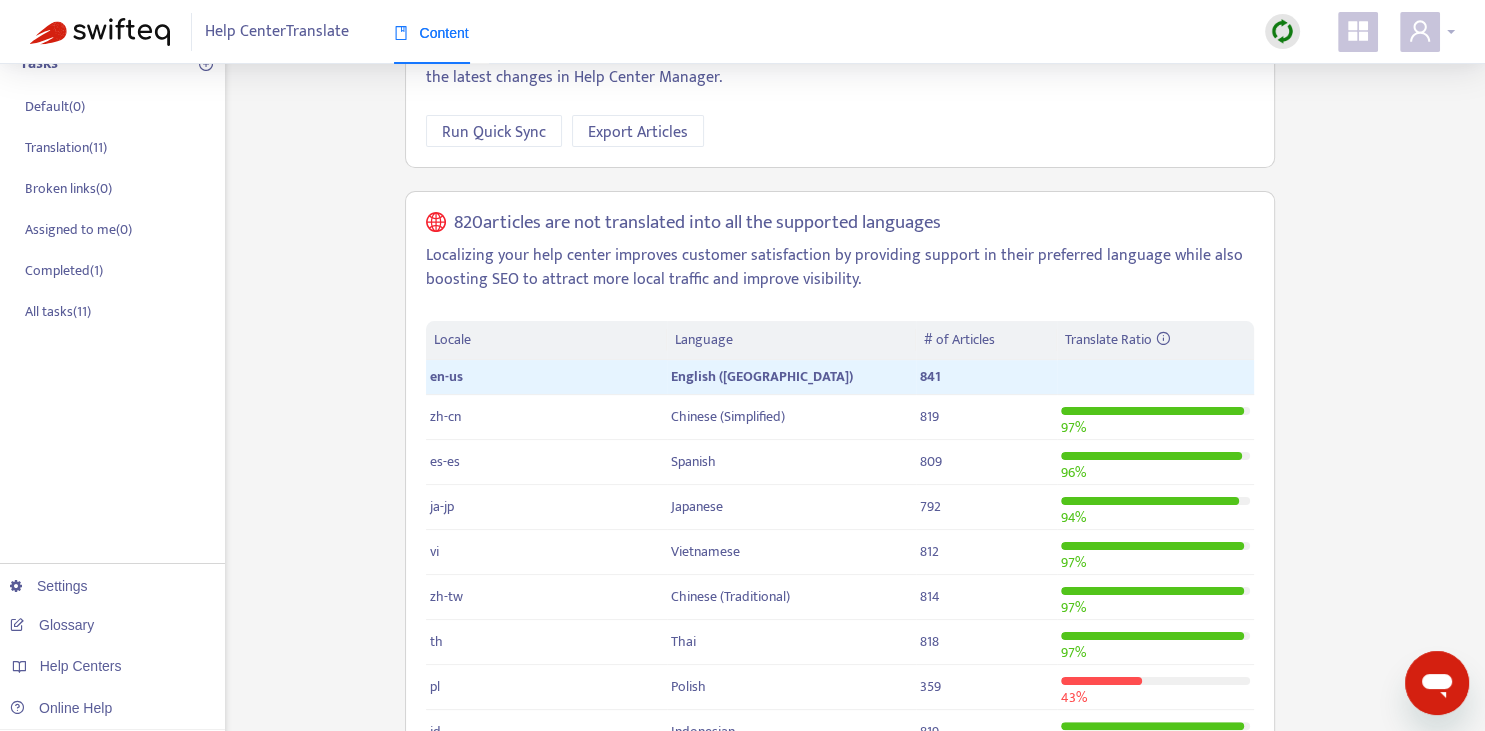 click at bounding box center [1420, 32] 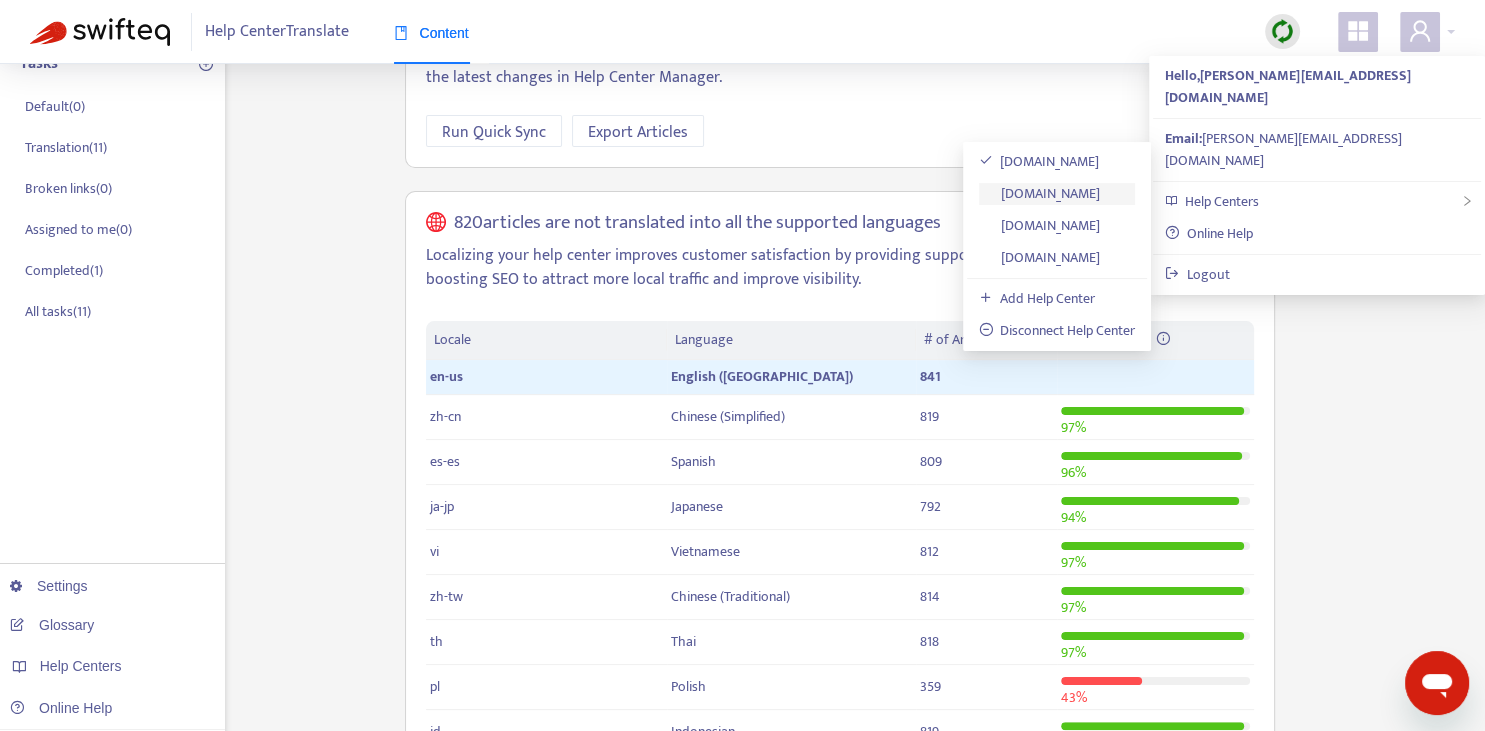 click on "[DOMAIN_NAME]" at bounding box center [1040, 193] 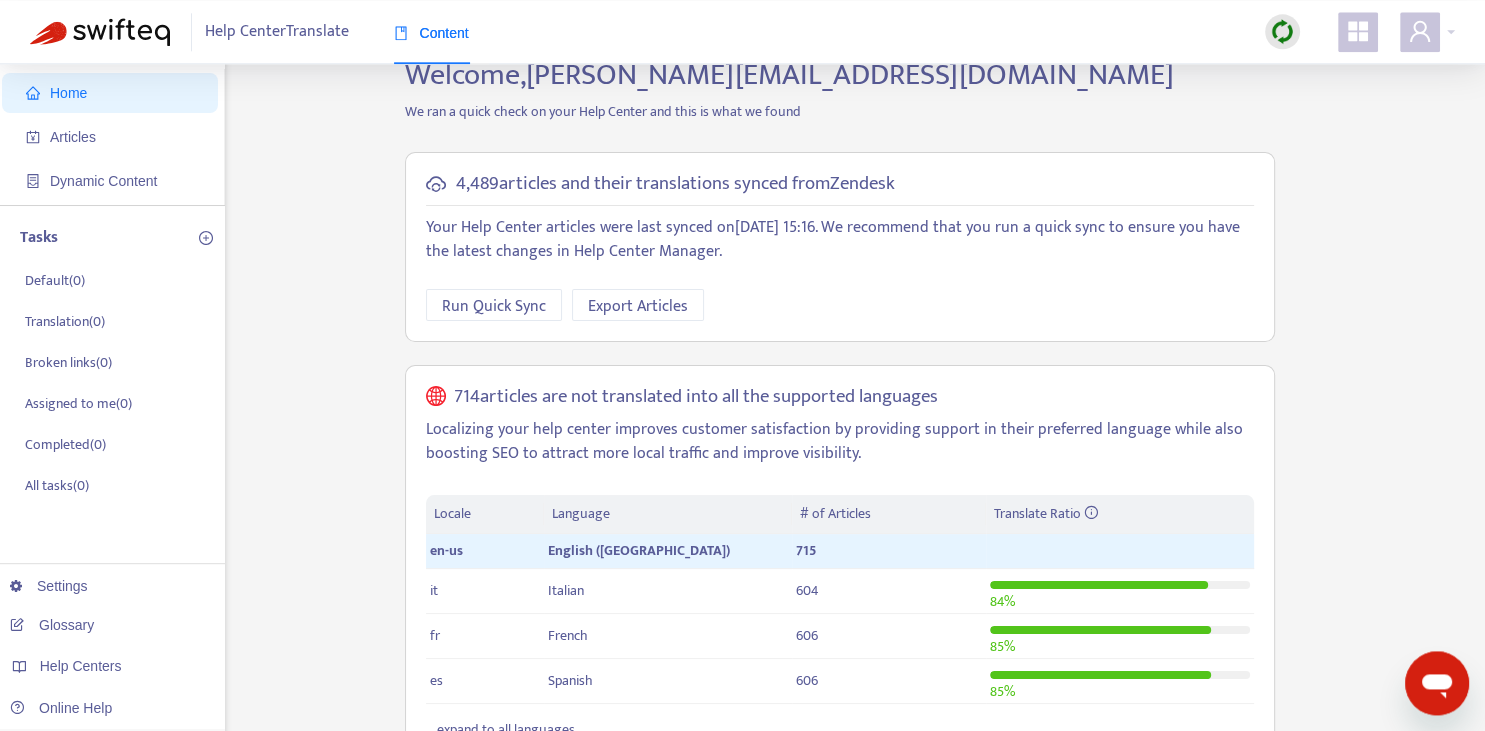 scroll, scrollTop: 0, scrollLeft: 0, axis: both 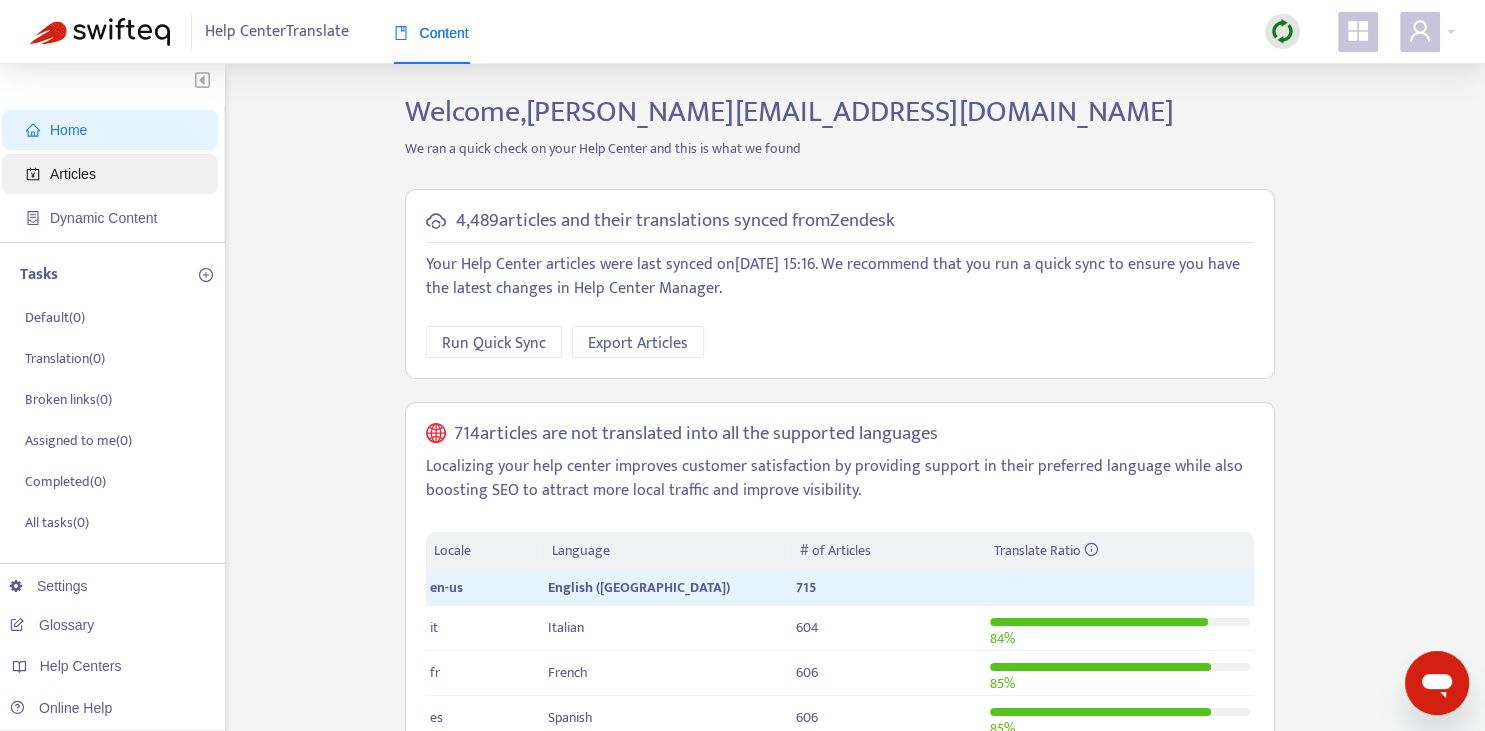 click on "Articles" at bounding box center (73, 174) 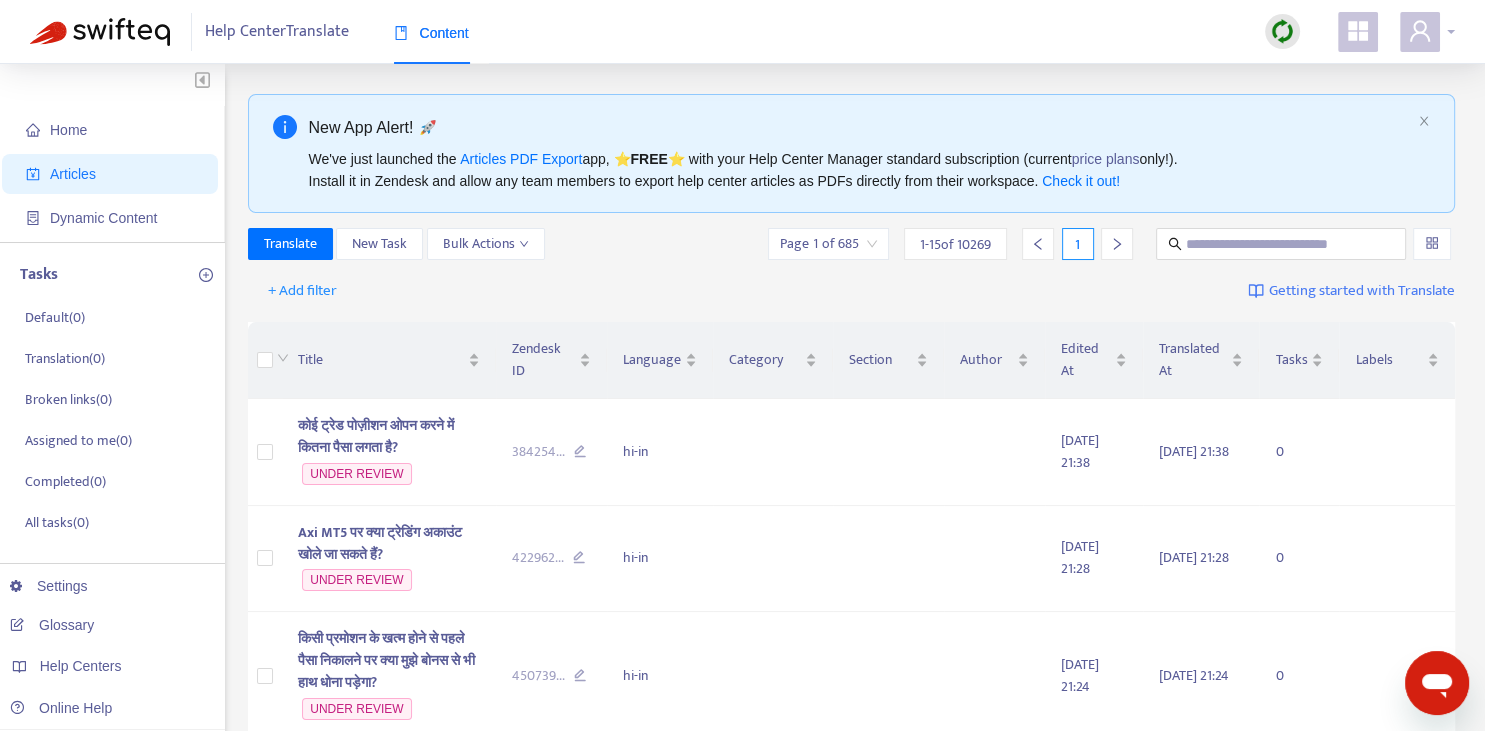 click at bounding box center (1420, 32) 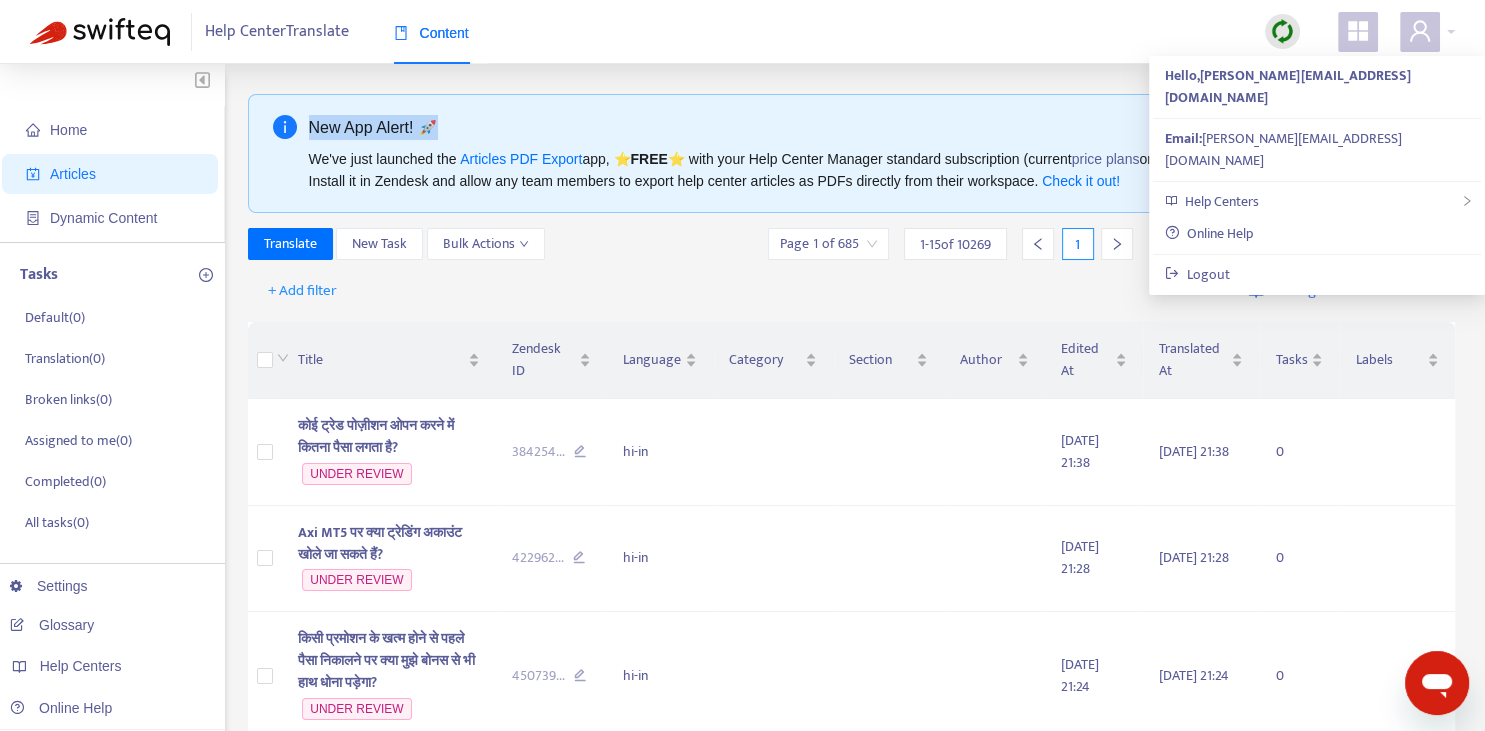 drag, startPoint x: 1252, startPoint y: 154, endPoint x: 1022, endPoint y: 91, distance: 238.47221 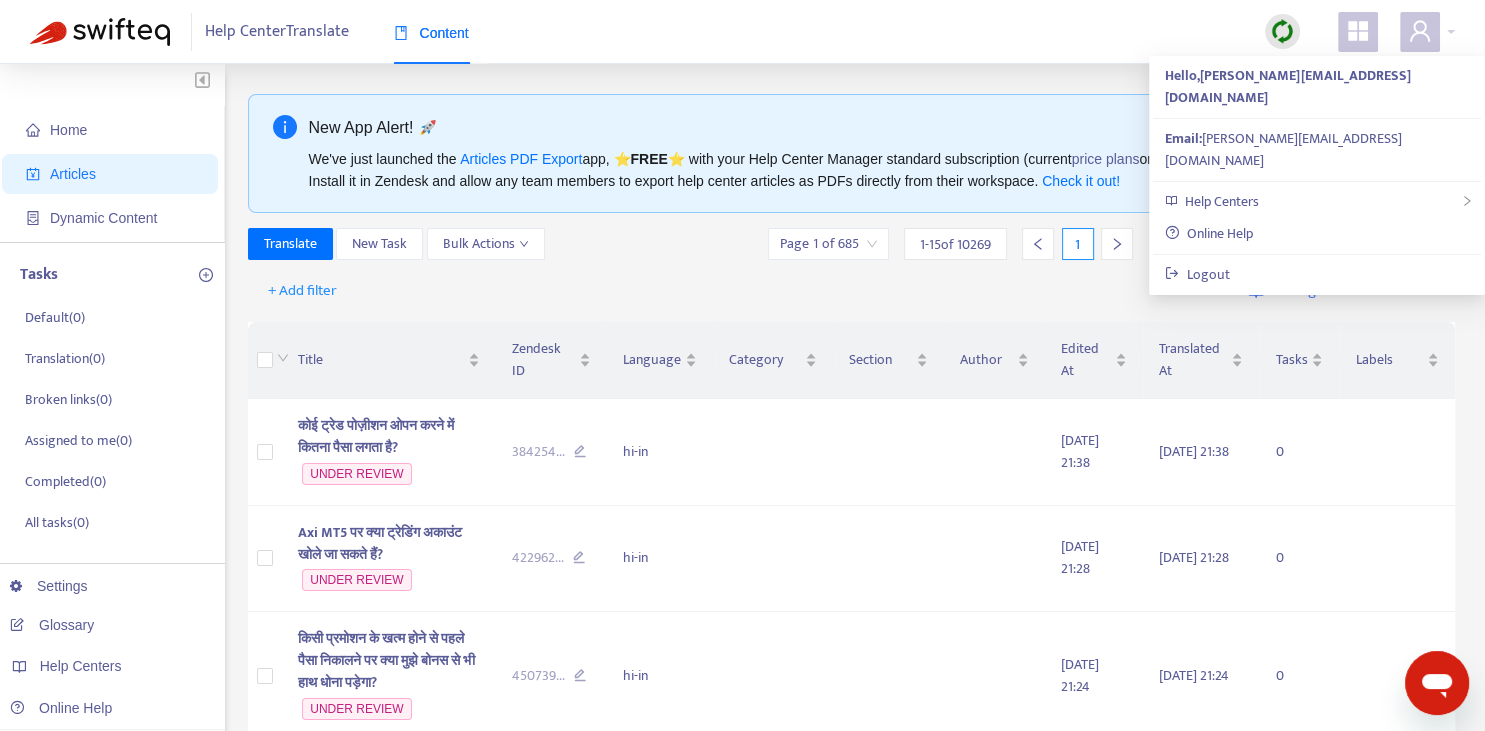click on "Home Articles Dynamic Content Tasks Default  ( 0 ) Translation  ( 0 ) Broken links  ( 0 ) Assigned to me  ( 0 ) Completed  ( 0 ) All tasks  ( 0 ) Settings Glossary Help Centers Online Help New App Alert! 🚀 We've just launched the Articles PDF Export  app, ⭐ FREE ⭐️ with your Help Center Manager standard subscription (current  price plans  only!). Install it in [GEOGRAPHIC_DATA] and allow any team members to export help center articles as PDFs directly from their workspace. Check it out! Translate New Task Bulk Actions Page 1 of 685 1 - 15  of   10269 1 + Add filter Getting started with Translate Title Zendesk ID Language Category Section Author Edited At Translated At Tasks Labels कोई ट्रेड पोज़ीशन ओपन करने में कितना पैसा लगता है? UNDER REVIEW 384254 ... hi-in [DATE] 21:38 [DATE] 21:38 0 Axi MT5 पर क्या ट्रेडिंग अकाउंट खोले जा सकते हैं? UNDER REVIEW 422962 ... 0" at bounding box center (742, 1031) 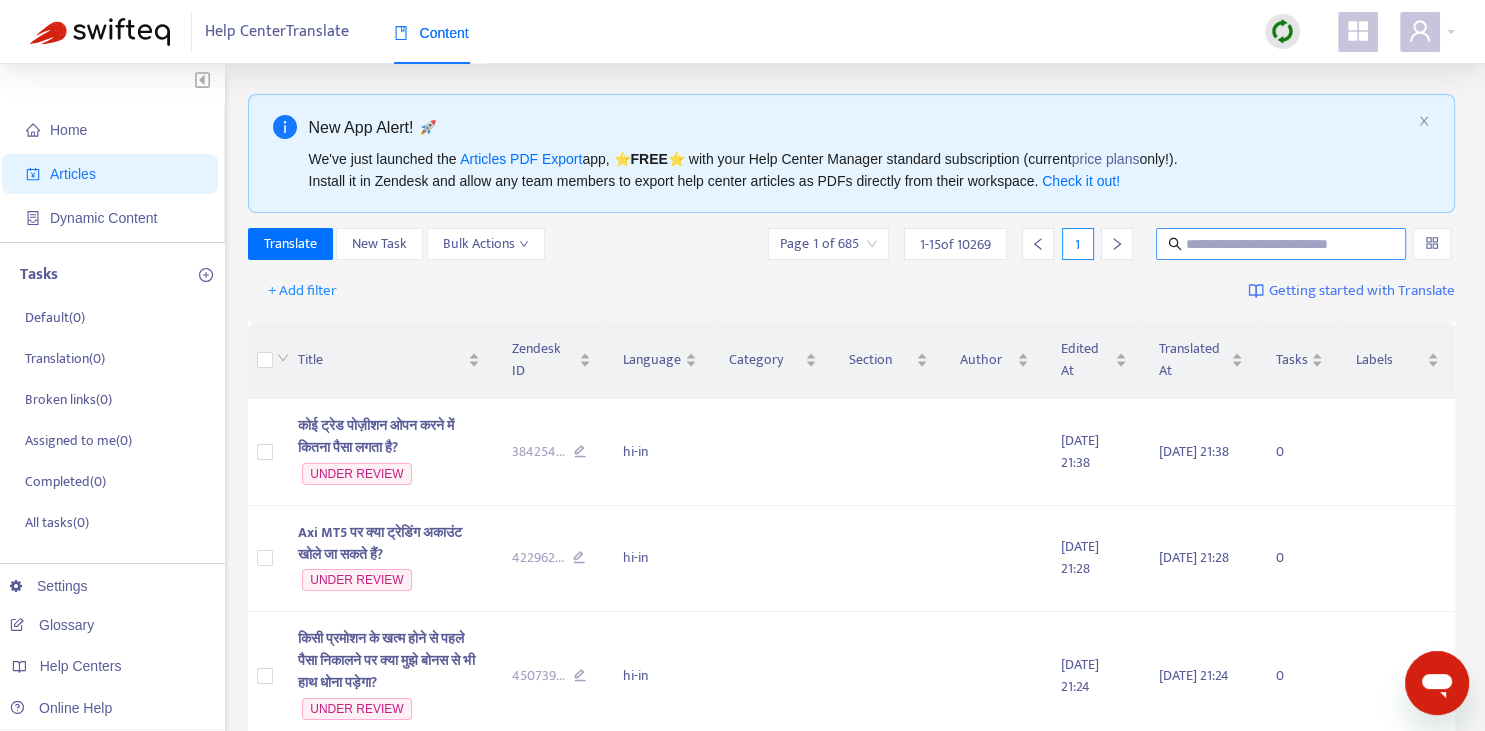 click at bounding box center [1282, 244] 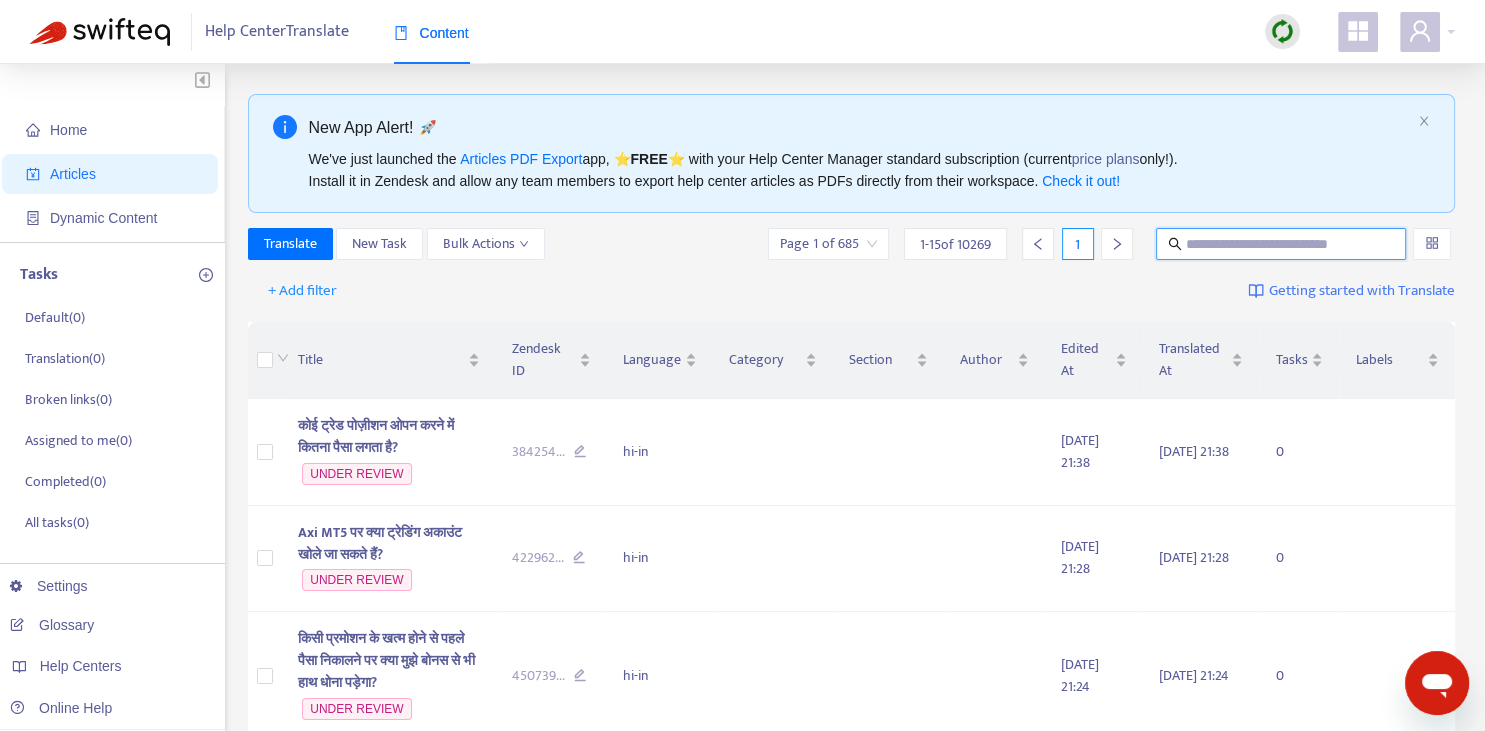 paste on "**********" 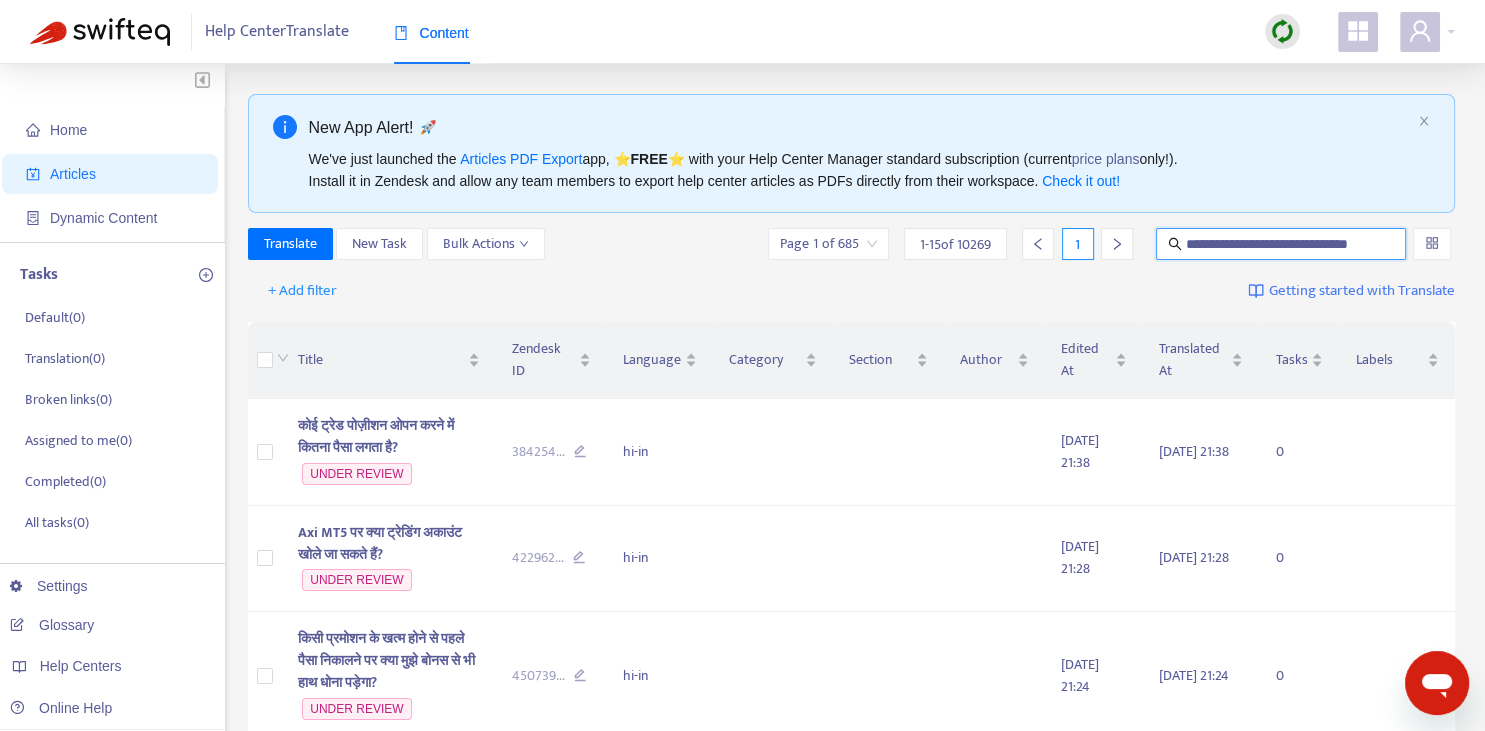 scroll, scrollTop: 0, scrollLeft: 22, axis: horizontal 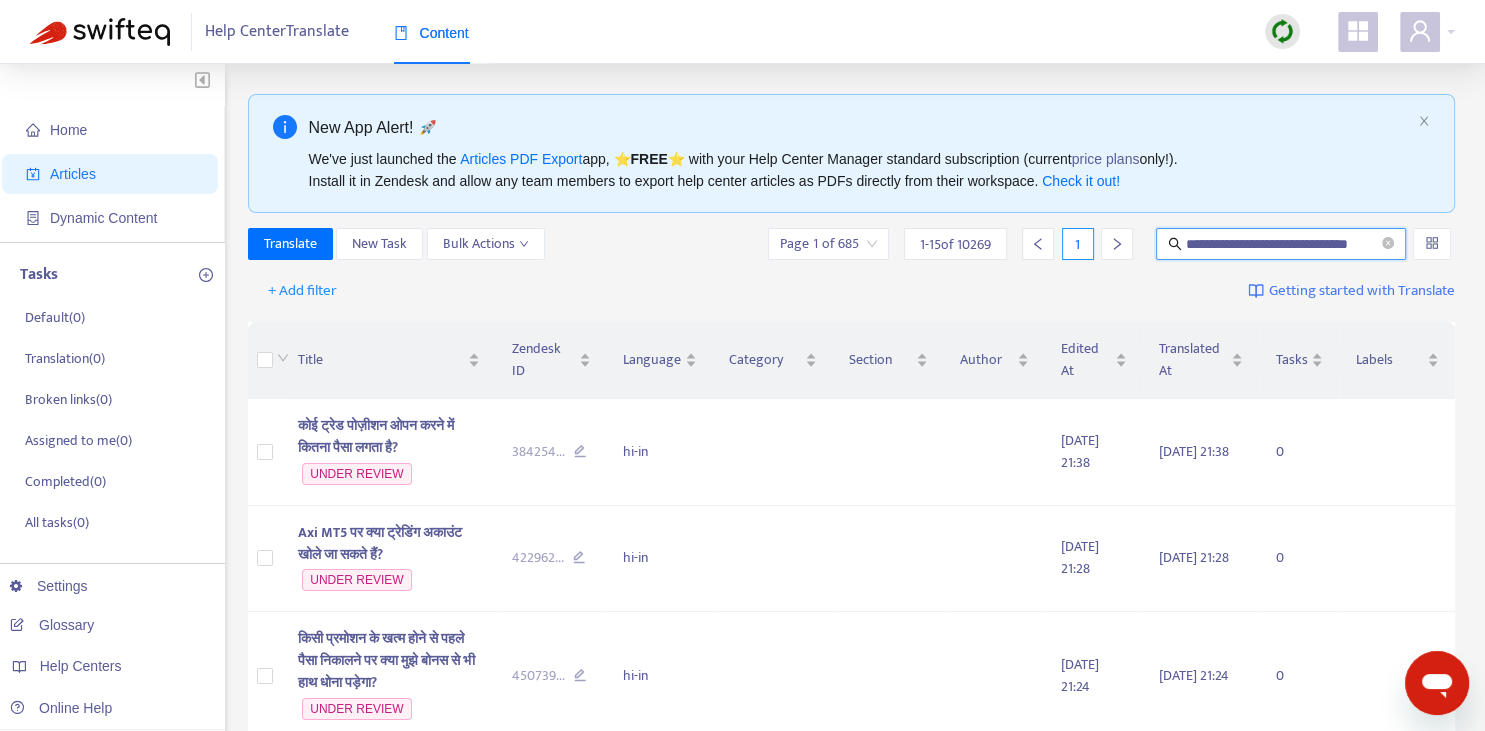type on "**********" 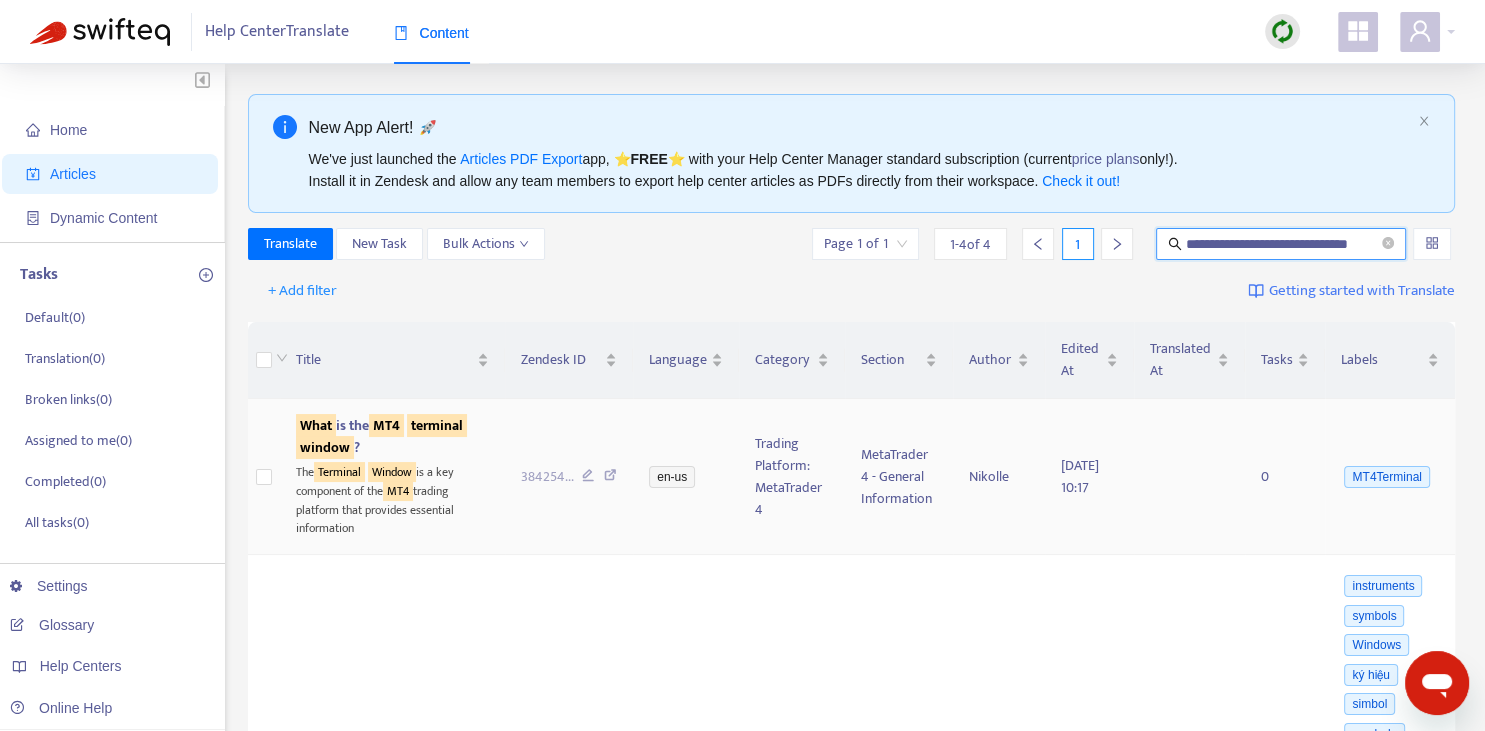 click on "window" at bounding box center (325, 447) 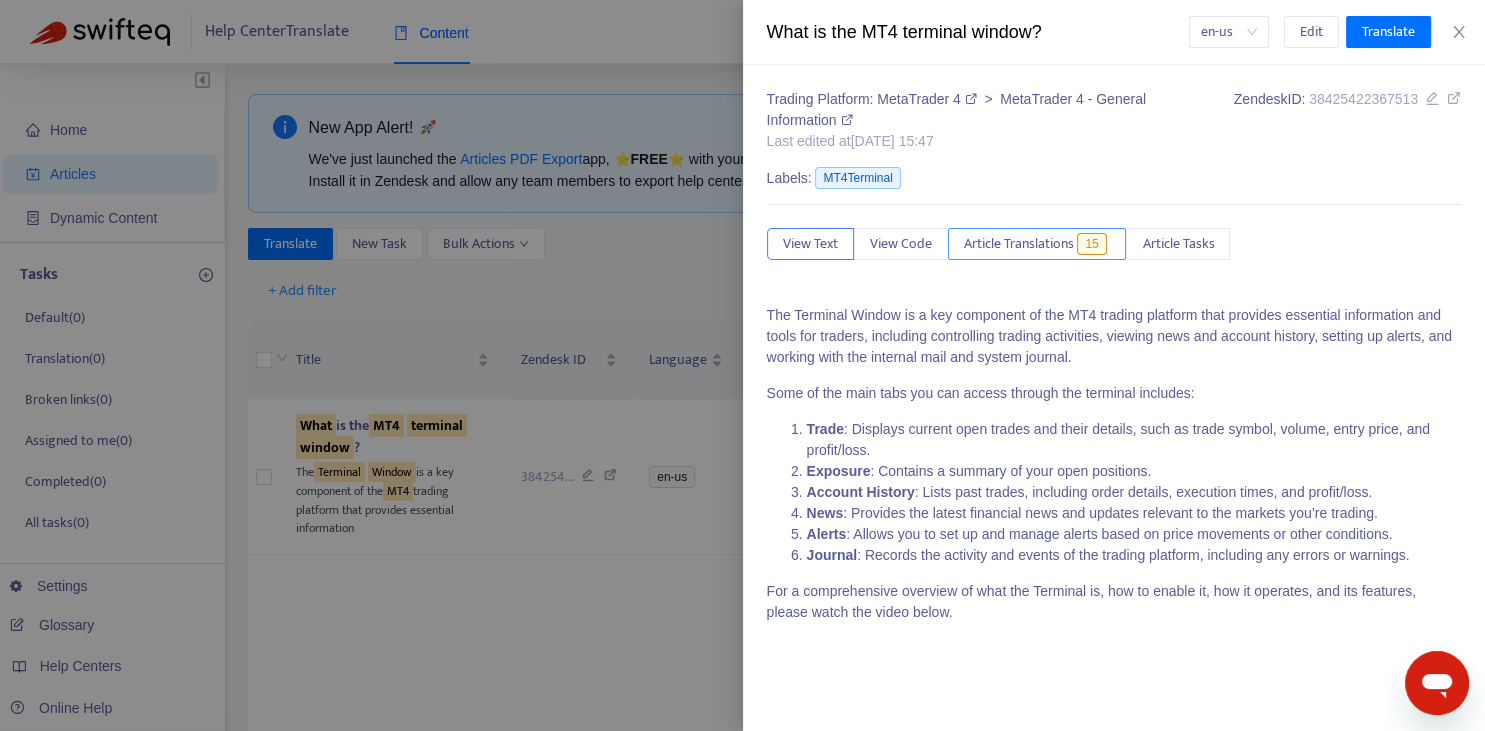 click on "Article Translations" at bounding box center [1019, 244] 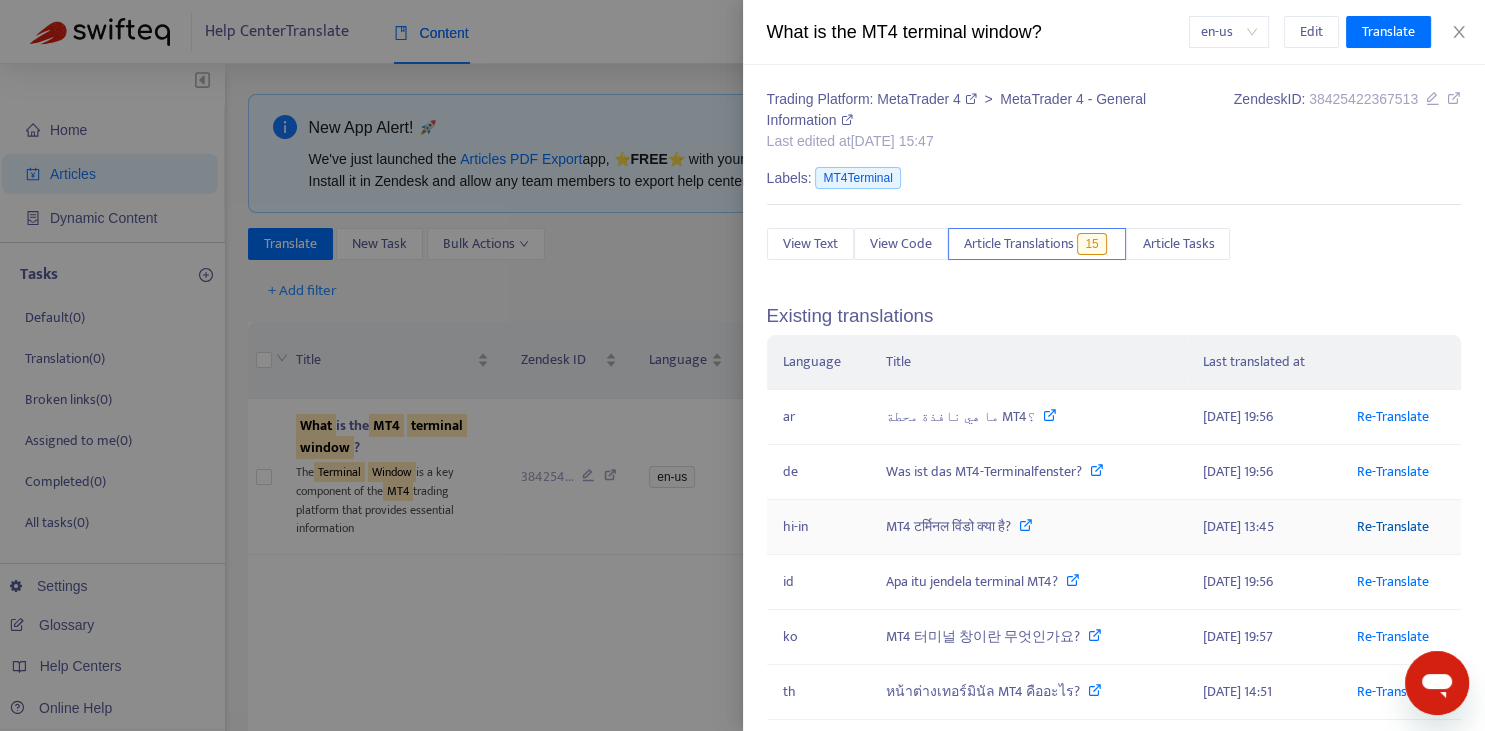 click on "Re-Translate" at bounding box center (1393, 526) 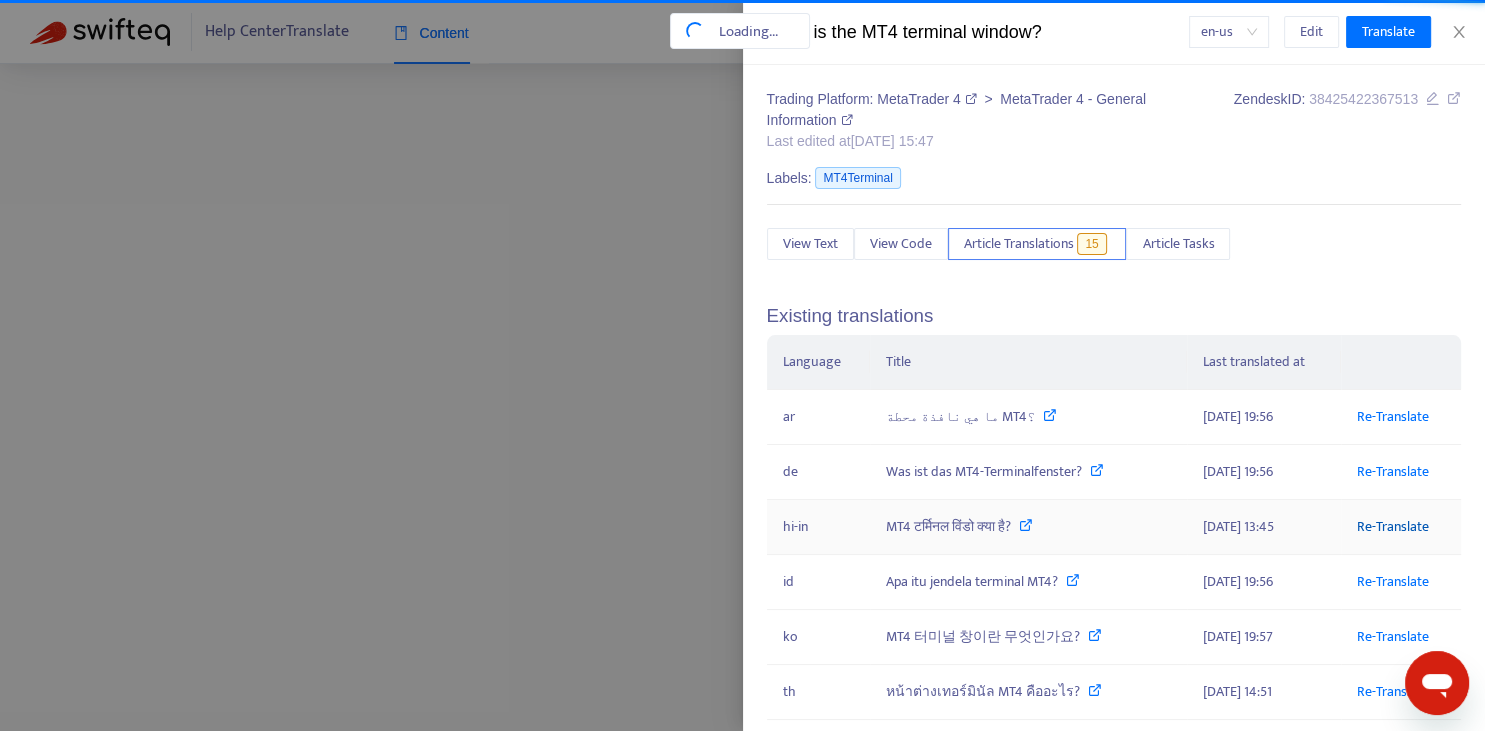 scroll, scrollTop: 0, scrollLeft: 22, axis: horizontal 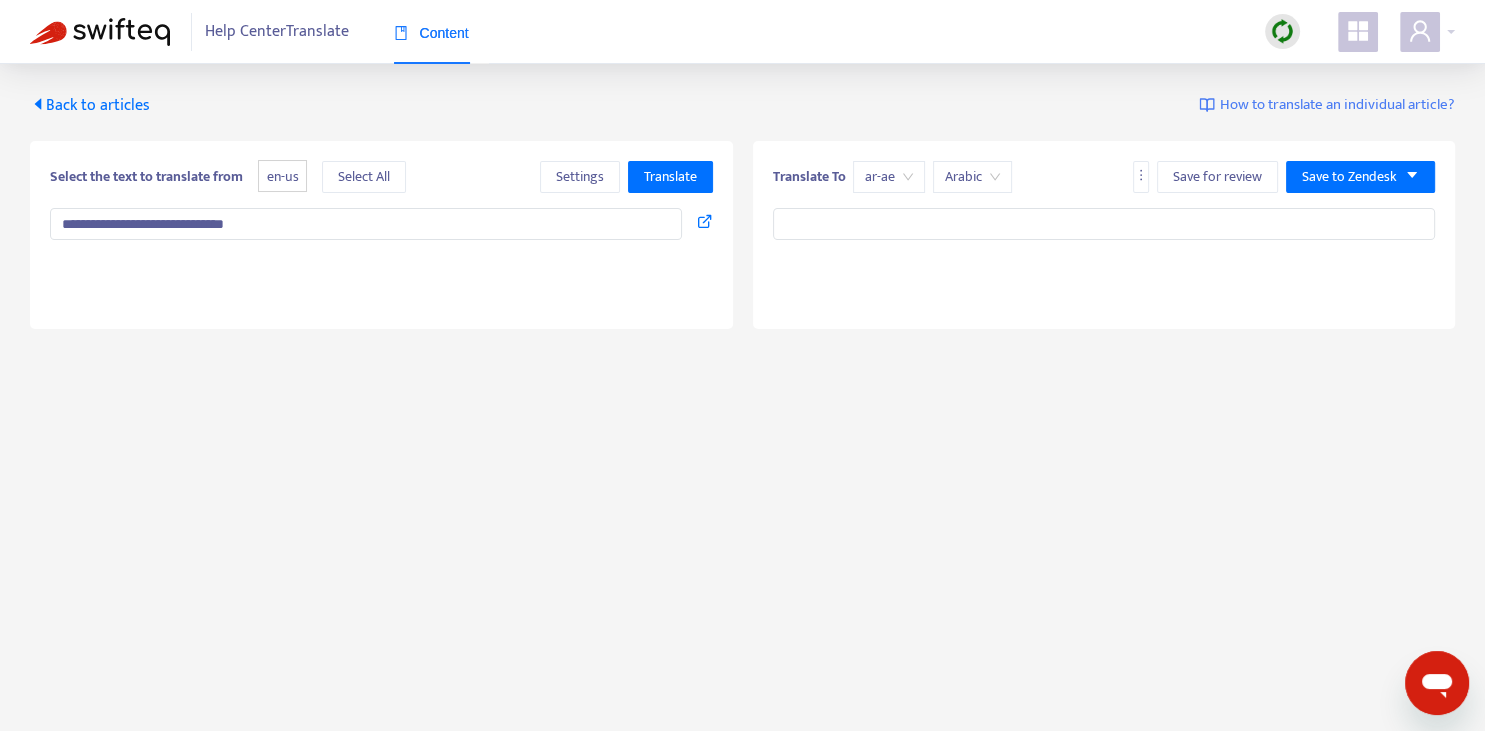 type on "**********" 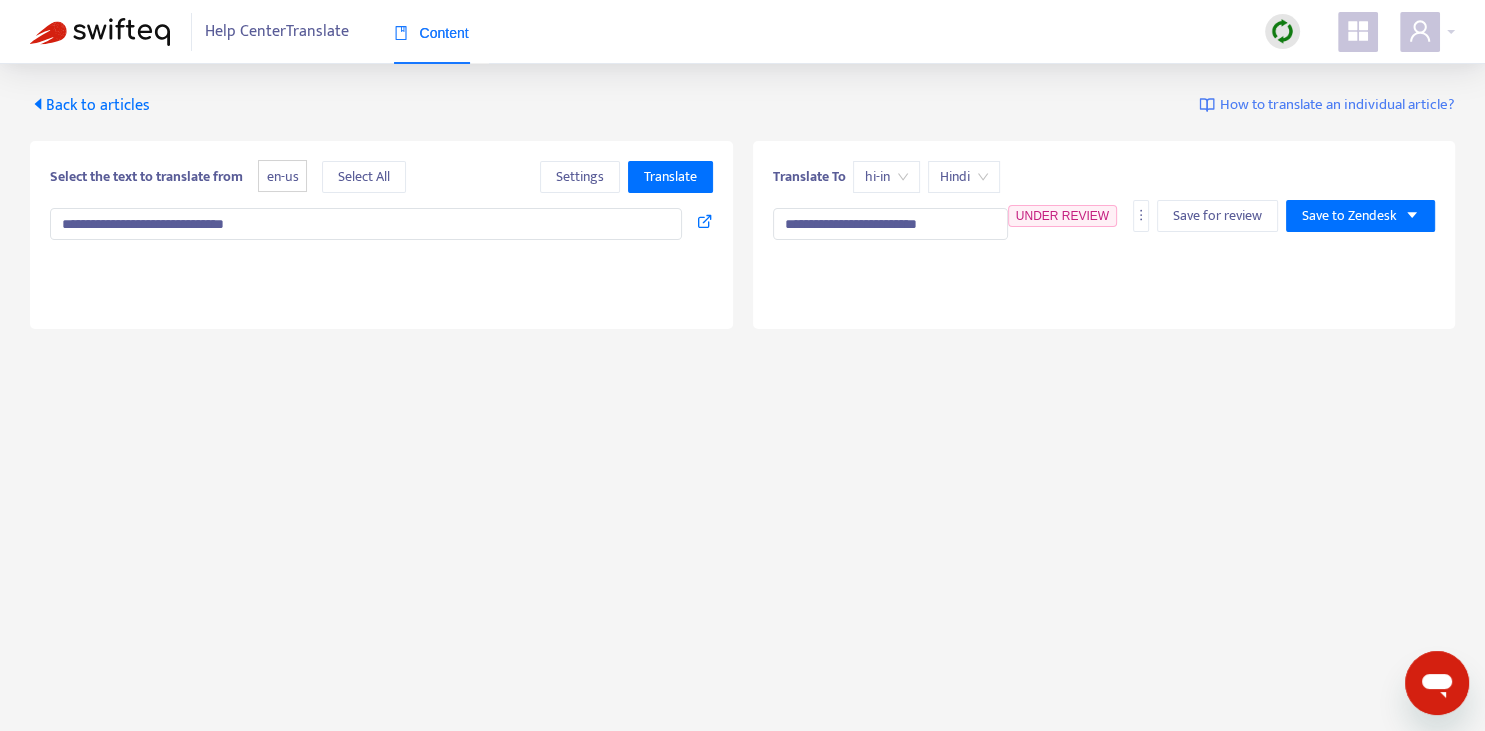 type on "**********" 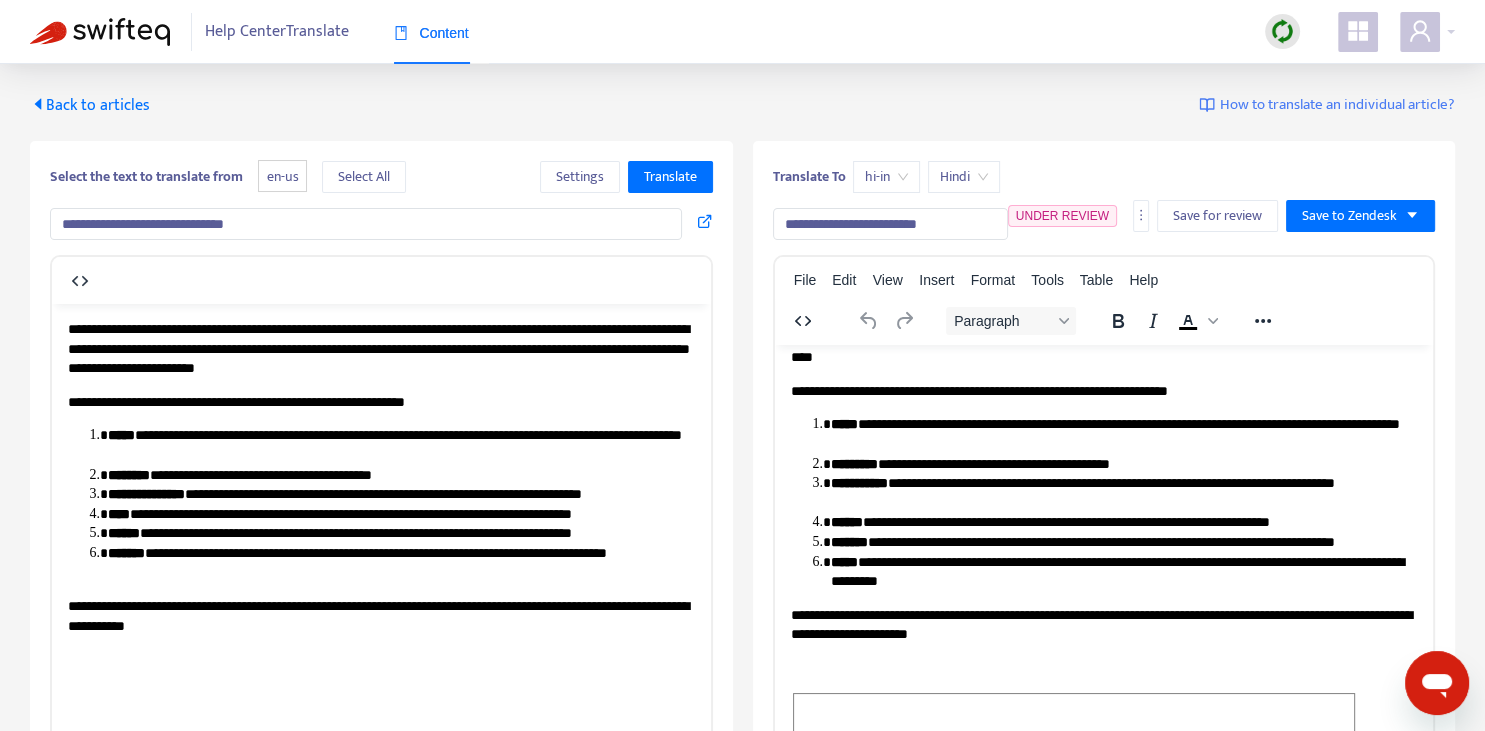 scroll, scrollTop: 343, scrollLeft: 0, axis: vertical 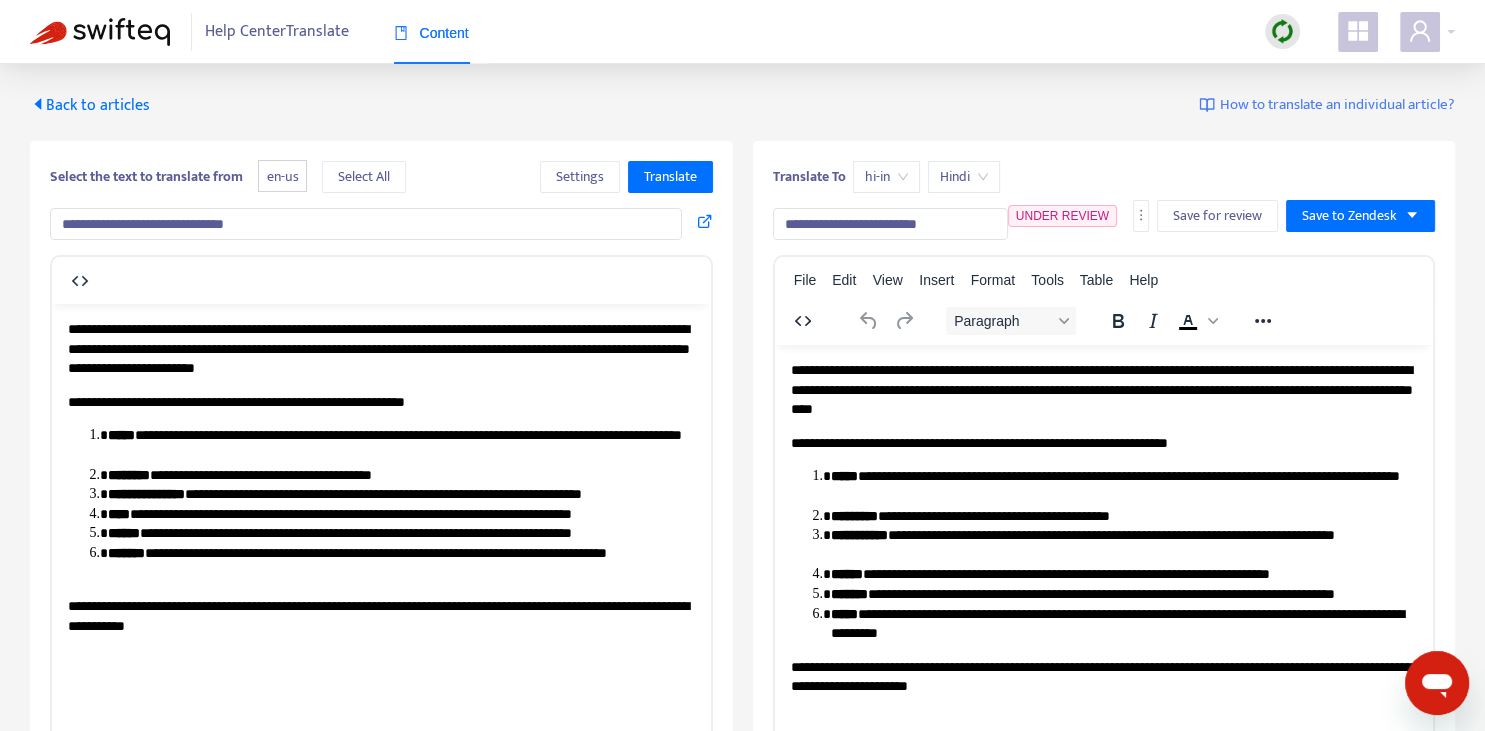click on "**********" at bounding box center [890, 224] 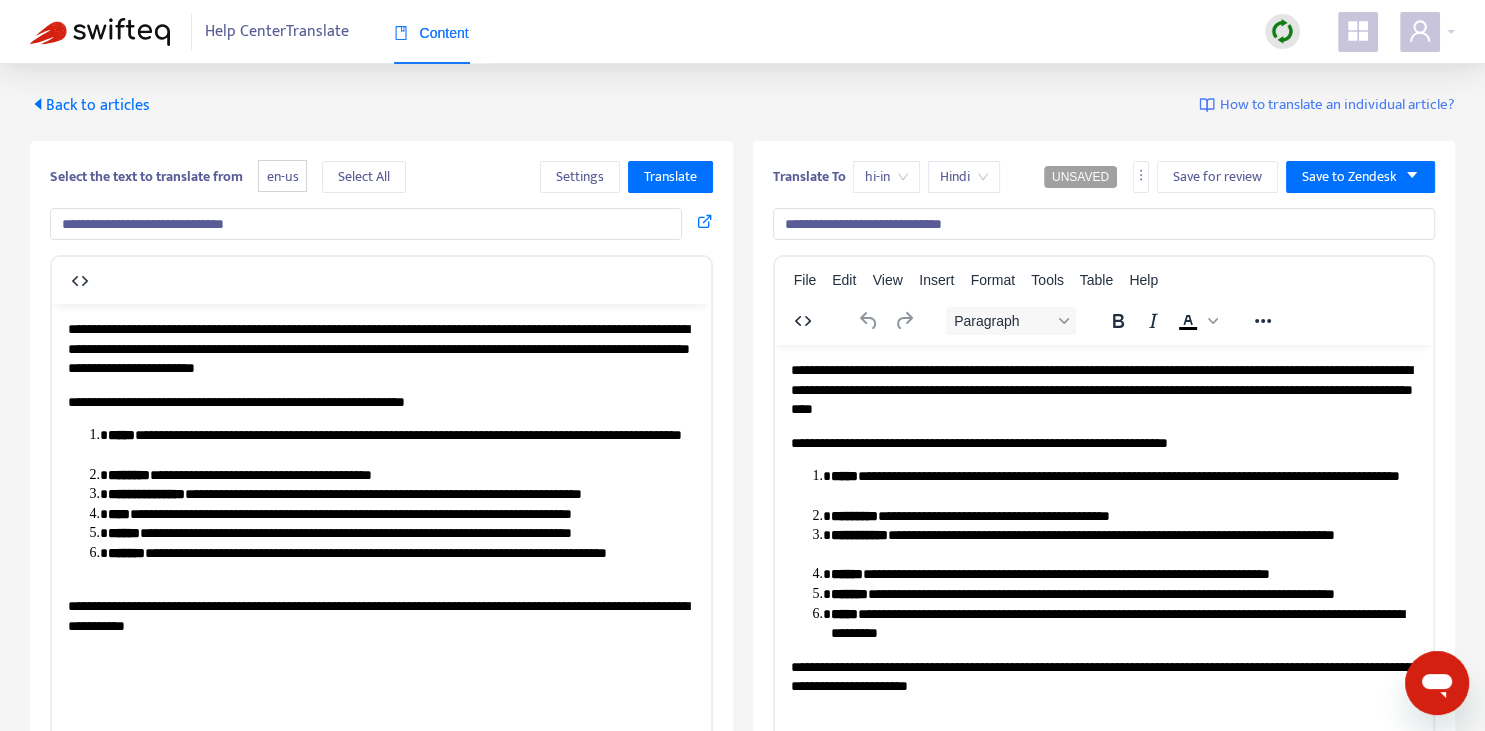 type on "**********" 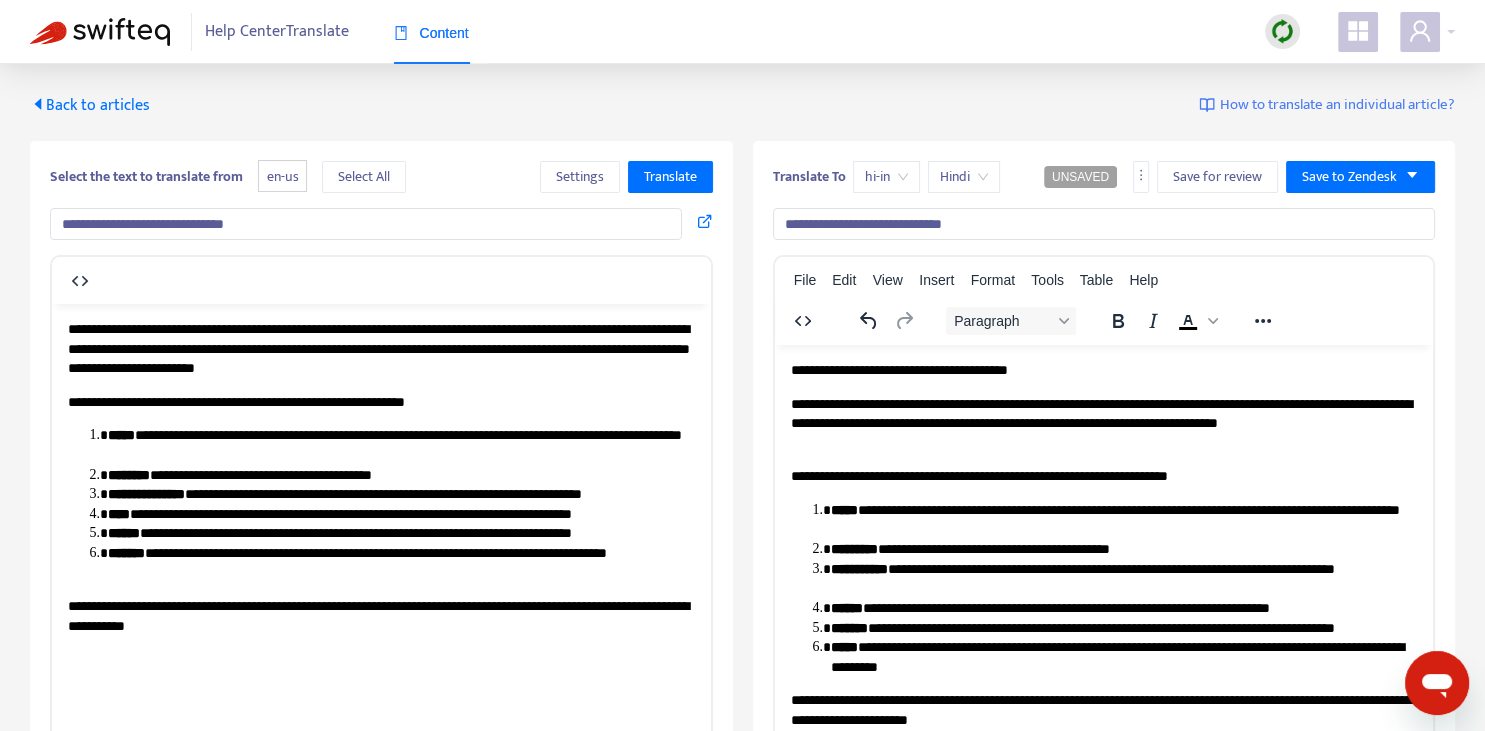 type 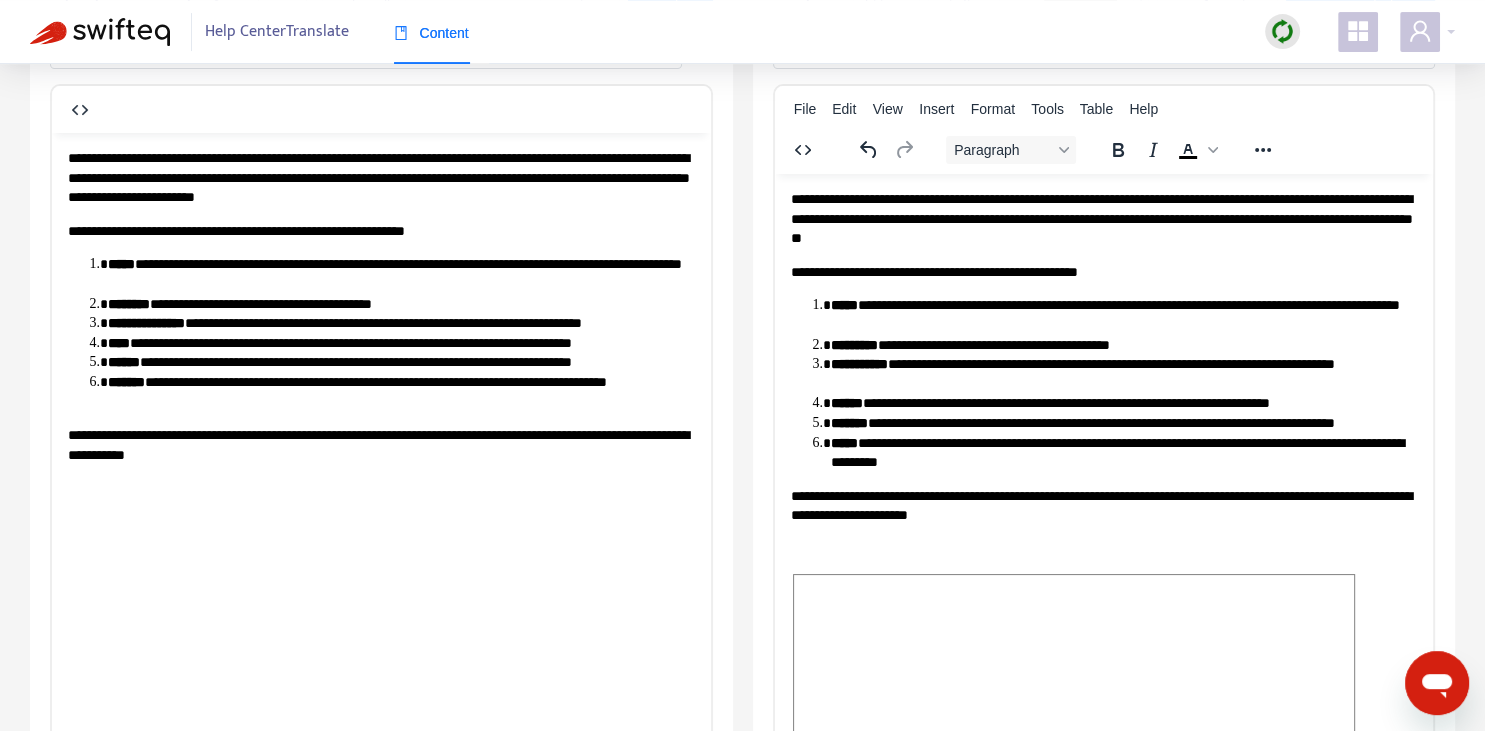 scroll, scrollTop: 132, scrollLeft: 0, axis: vertical 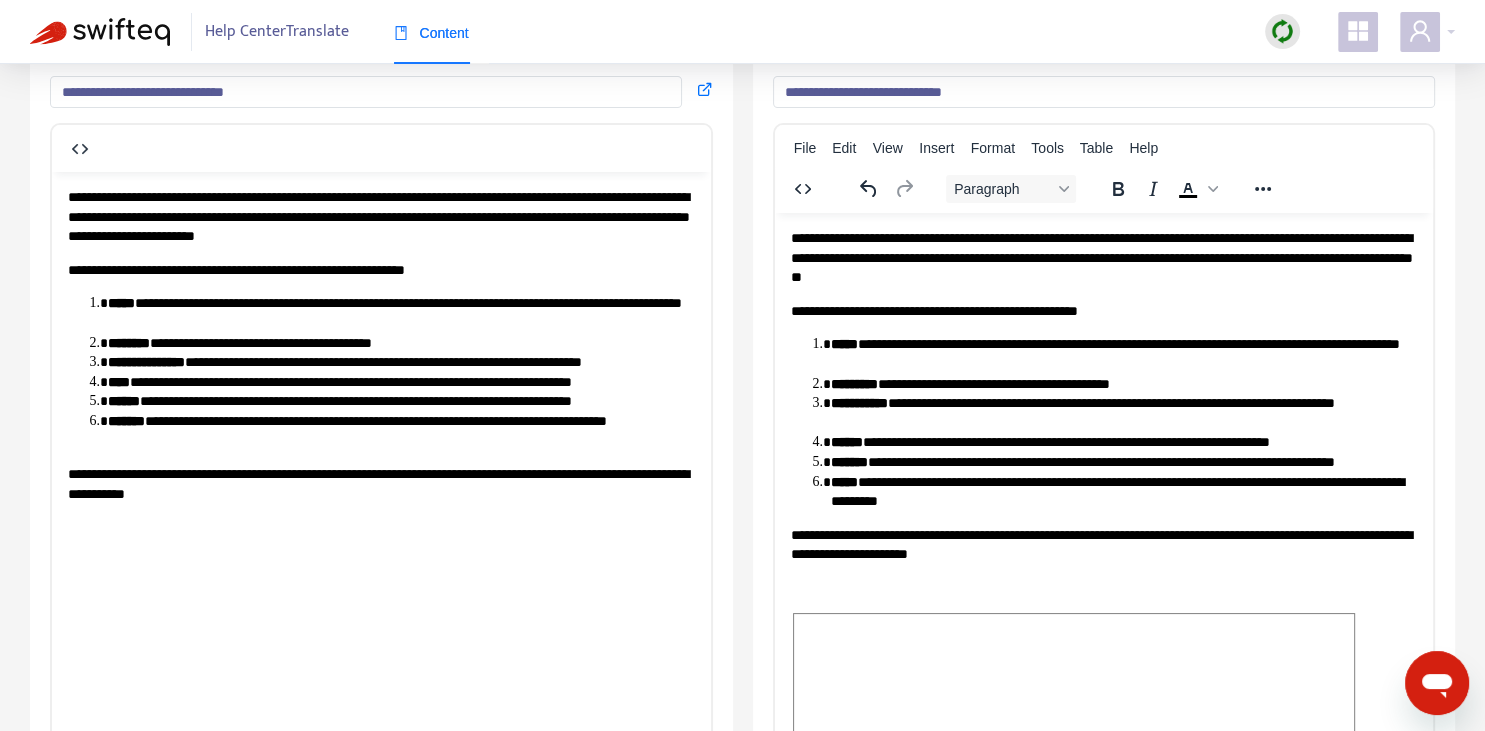 click on "**********" at bounding box center (1103, 581) 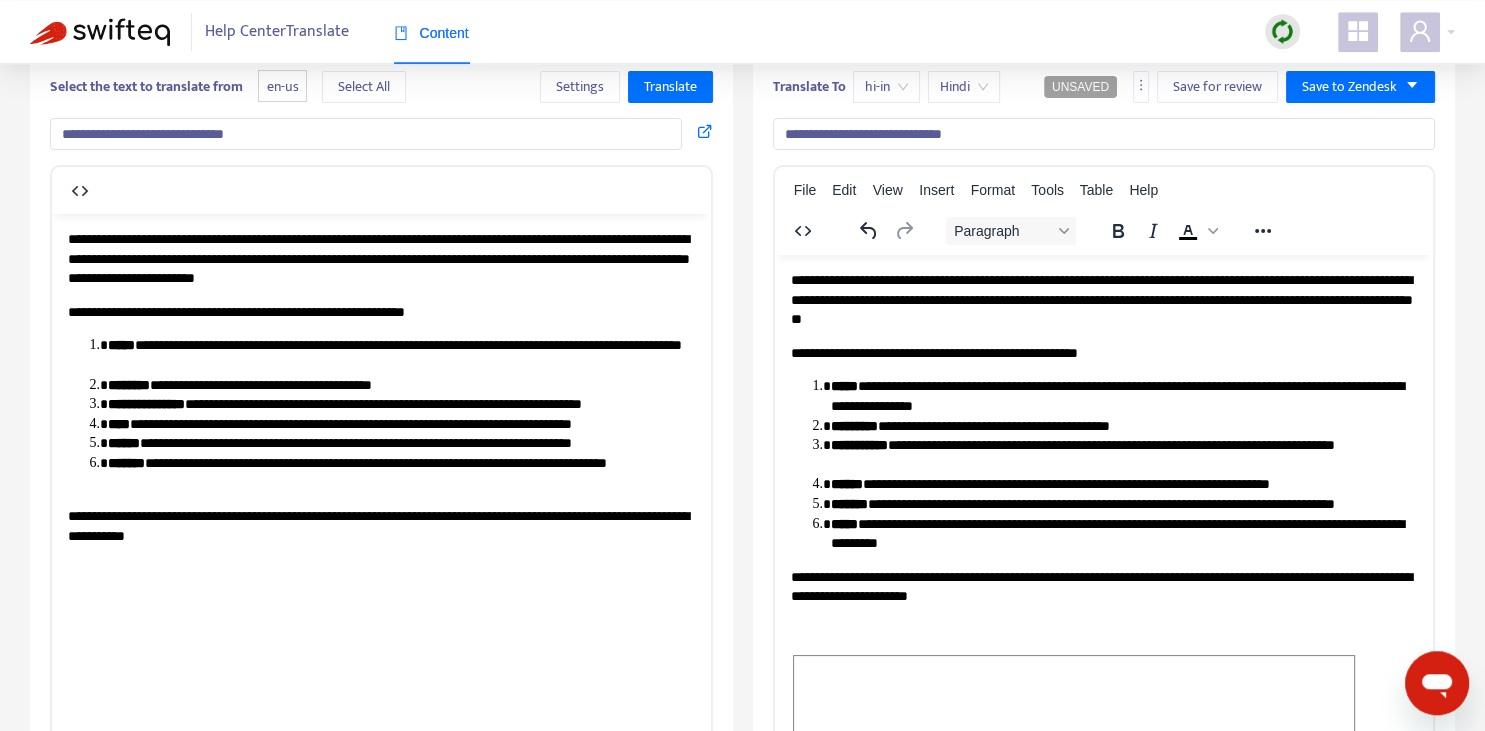 scroll, scrollTop: 61, scrollLeft: 0, axis: vertical 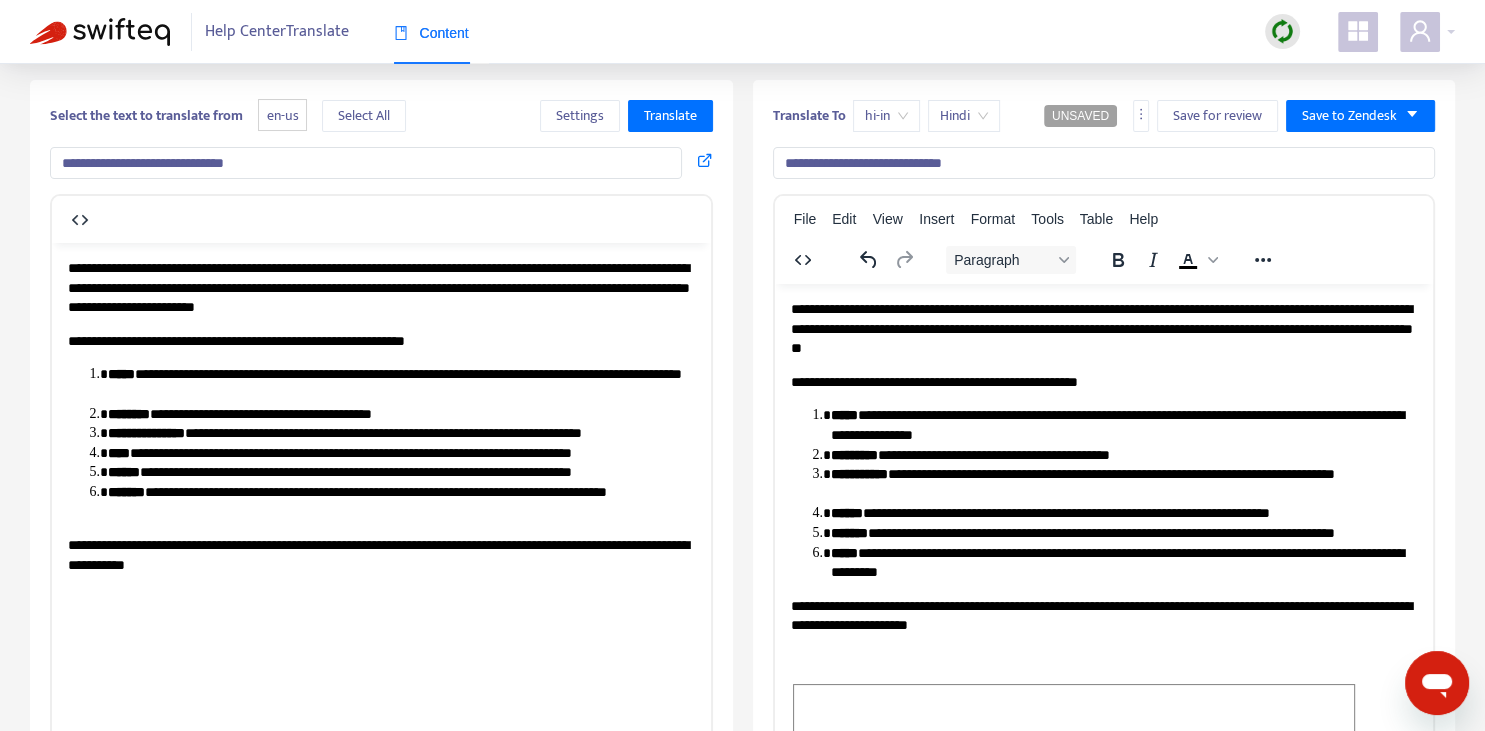 click on "**********" at bounding box center (1123, 424) 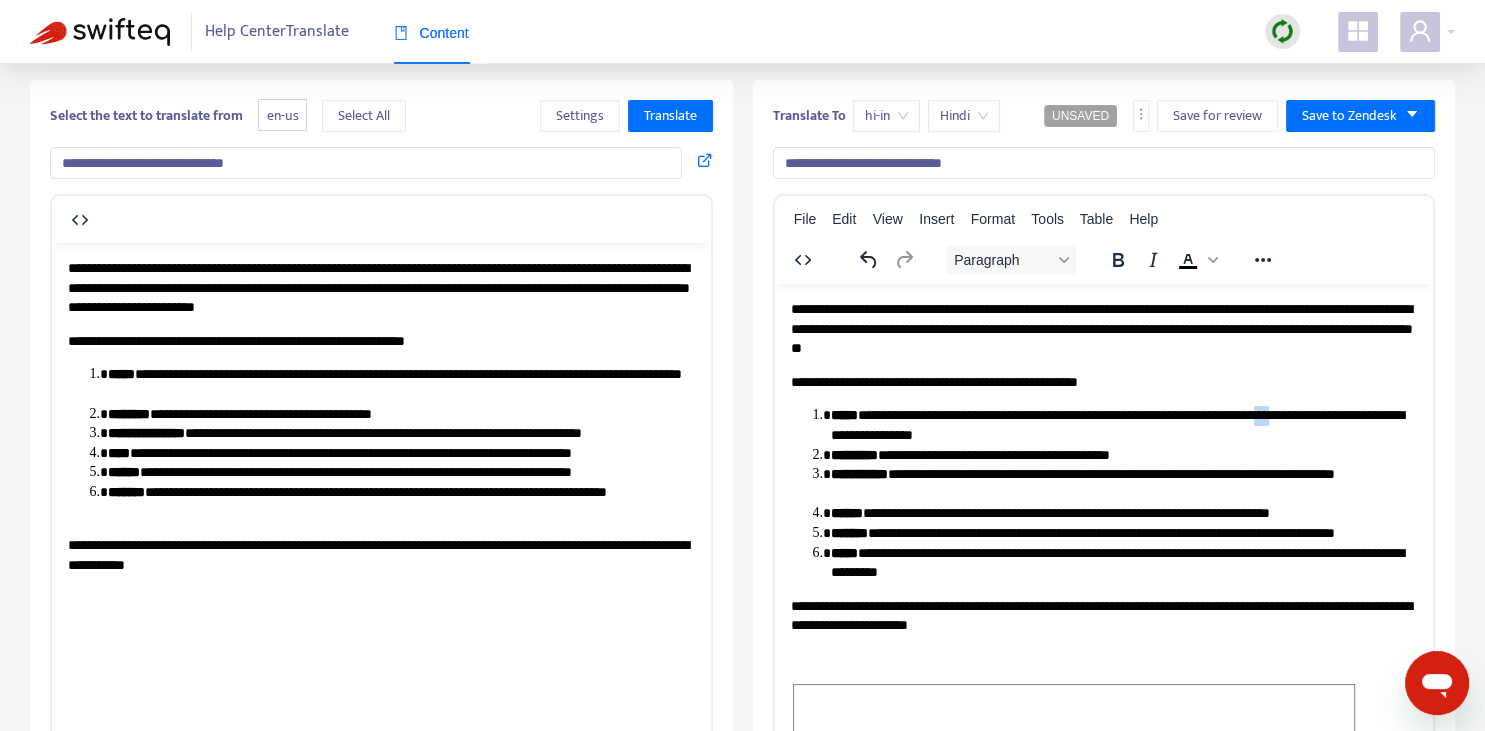 click on "**********" at bounding box center (1123, 424) 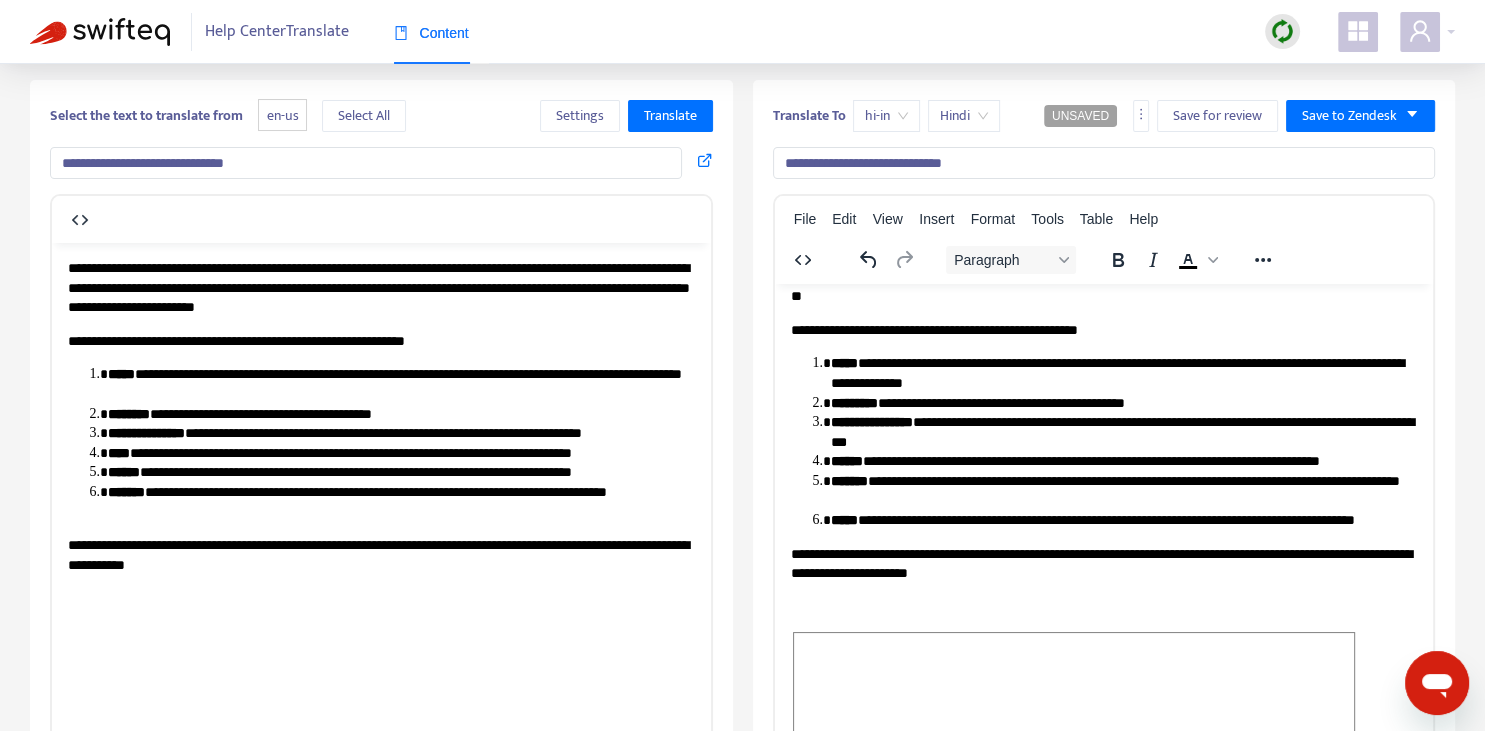 scroll, scrollTop: 52, scrollLeft: 0, axis: vertical 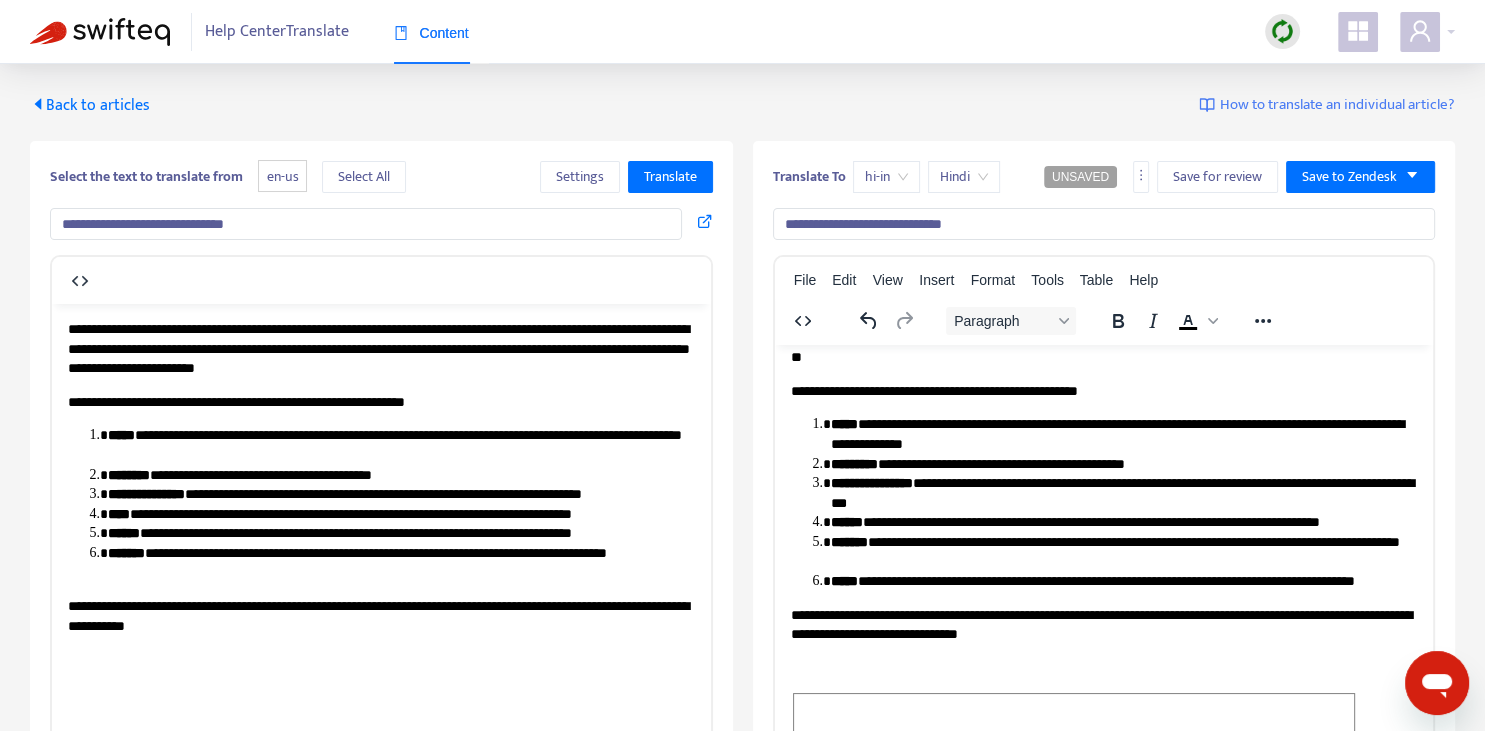 click on "**********" at bounding box center (1103, 391) 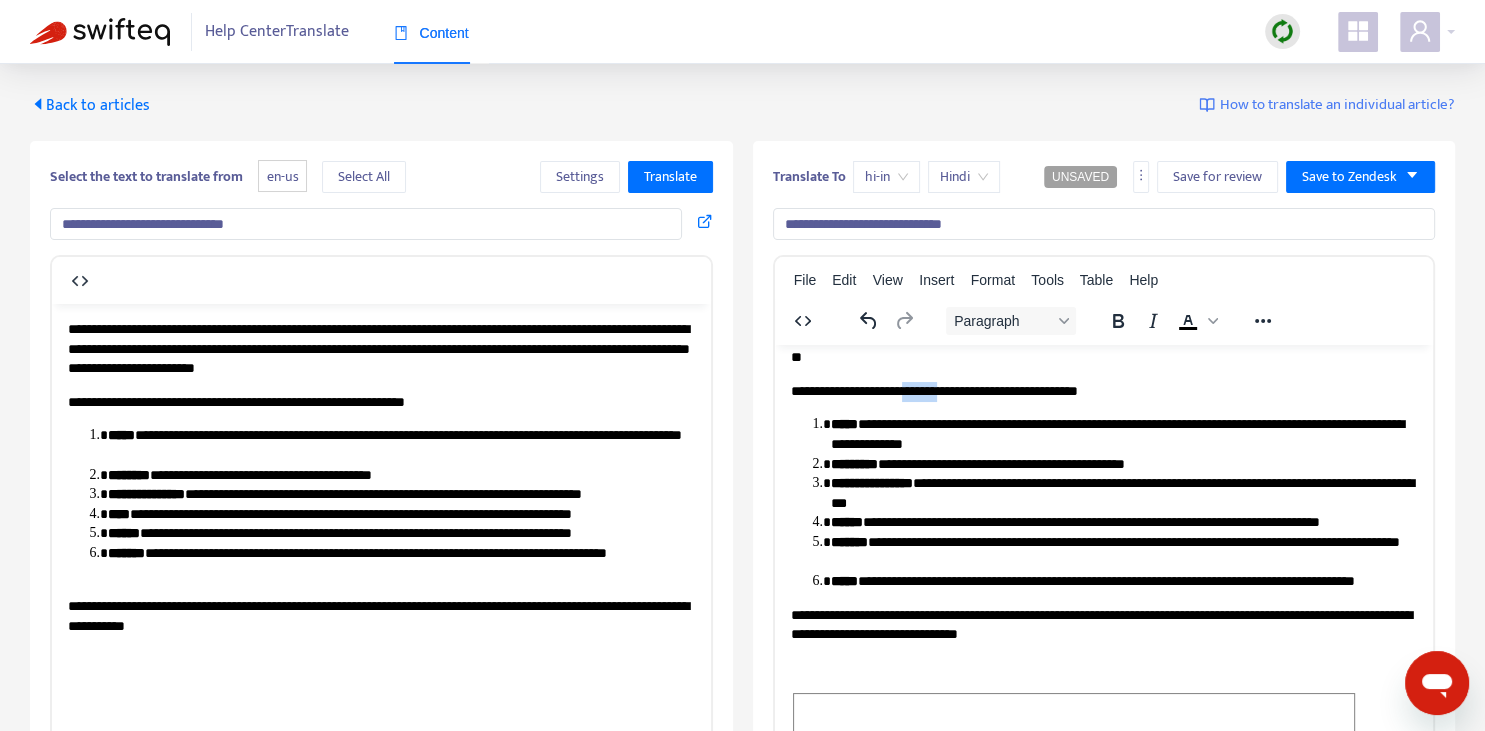 click on "**********" at bounding box center (1103, 391) 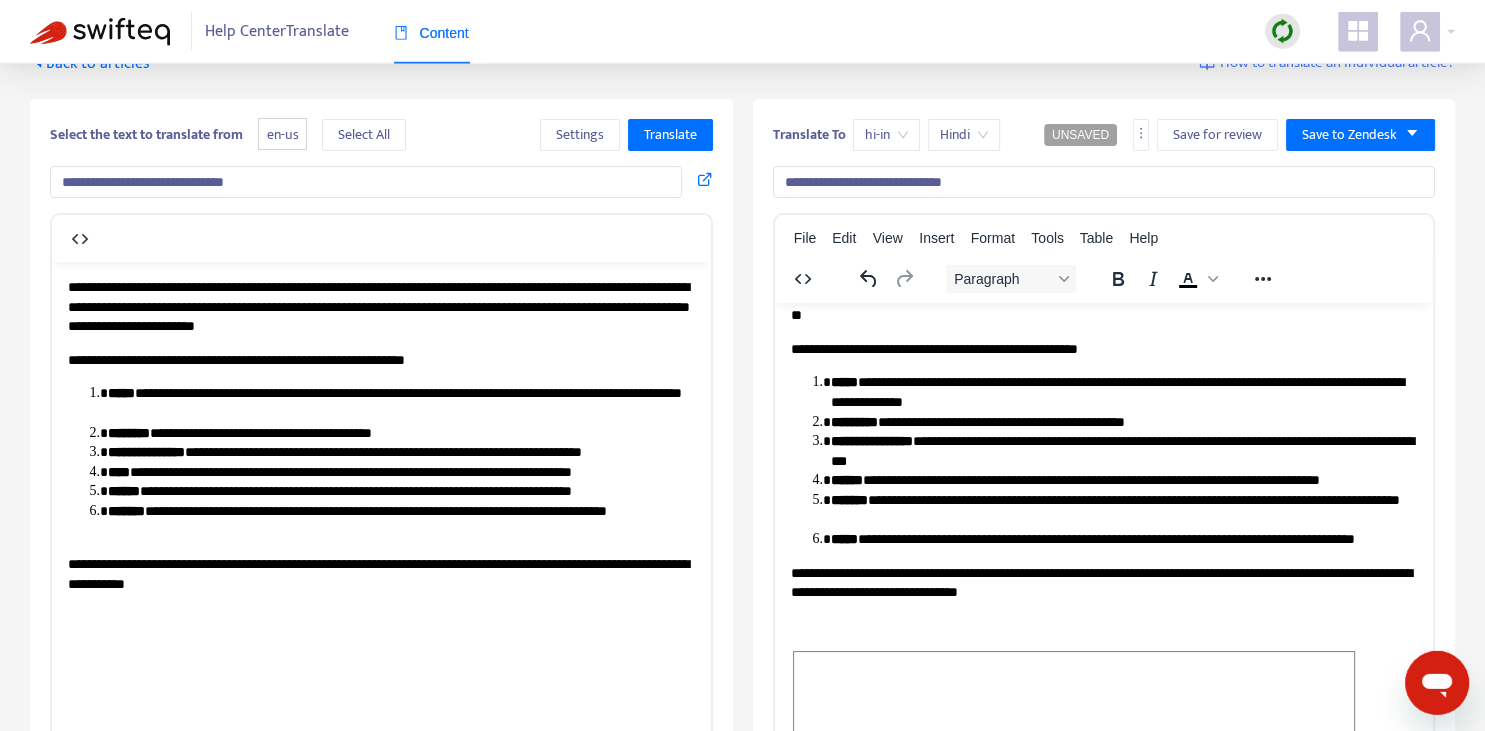 scroll, scrollTop: 70, scrollLeft: 0, axis: vertical 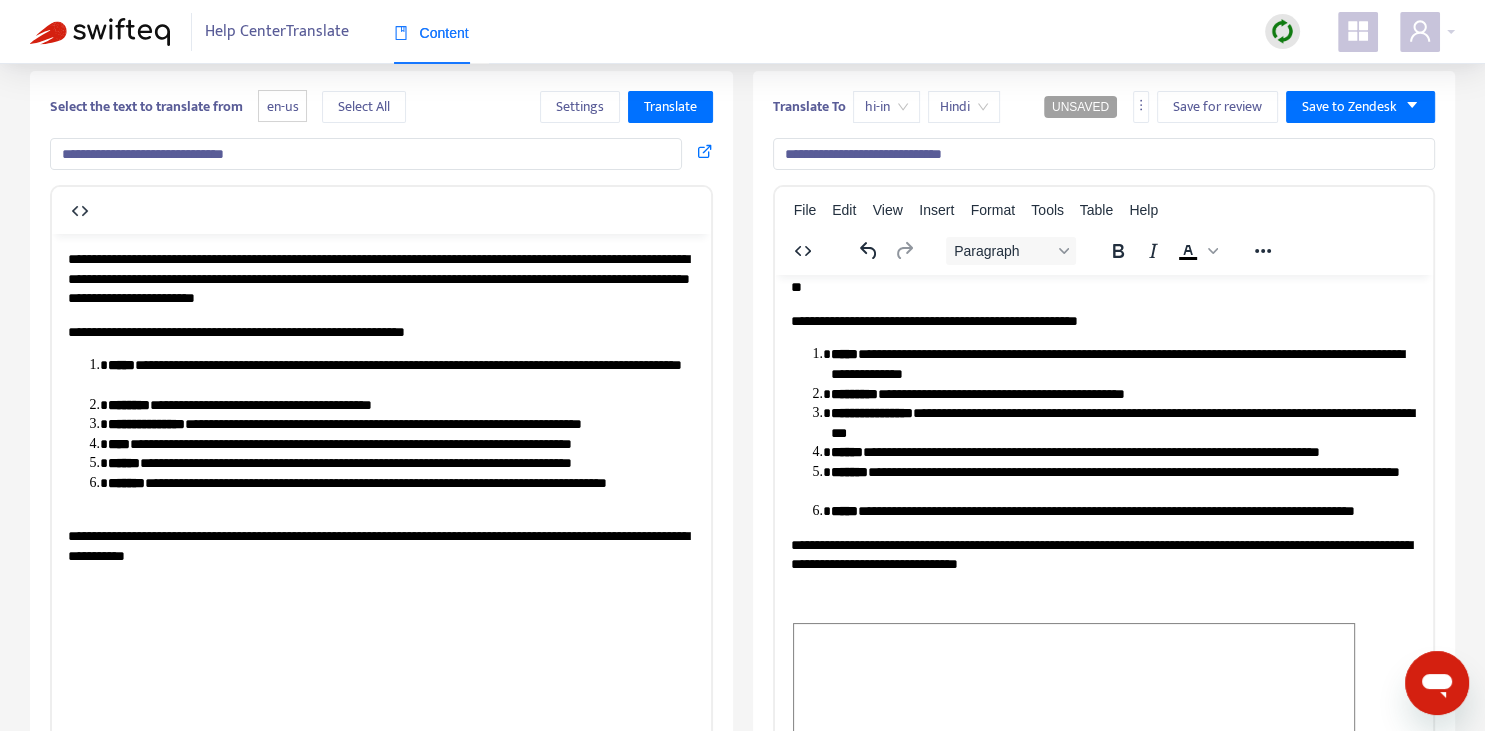 click on "**********" at bounding box center [1123, 481] 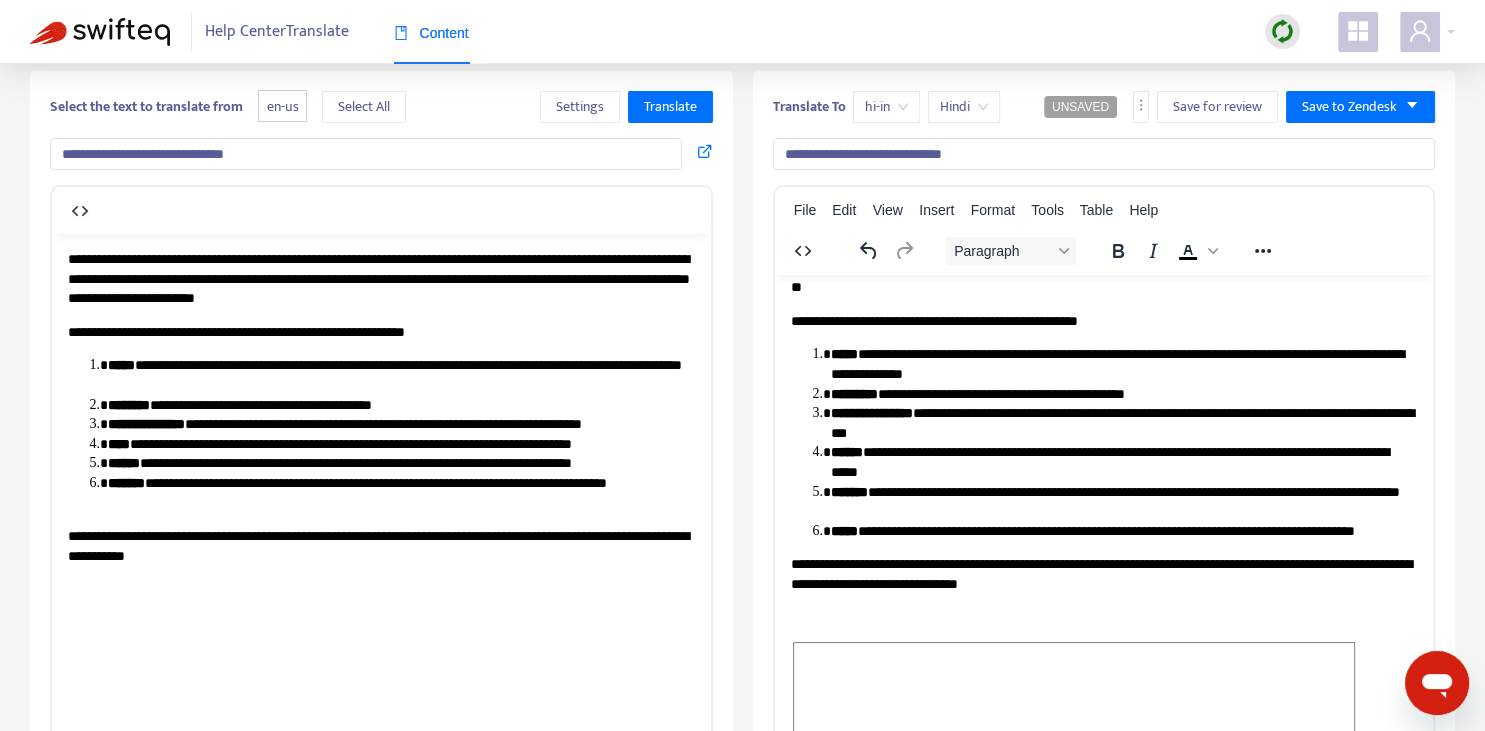 click on "**********" at bounding box center (1103, 573) 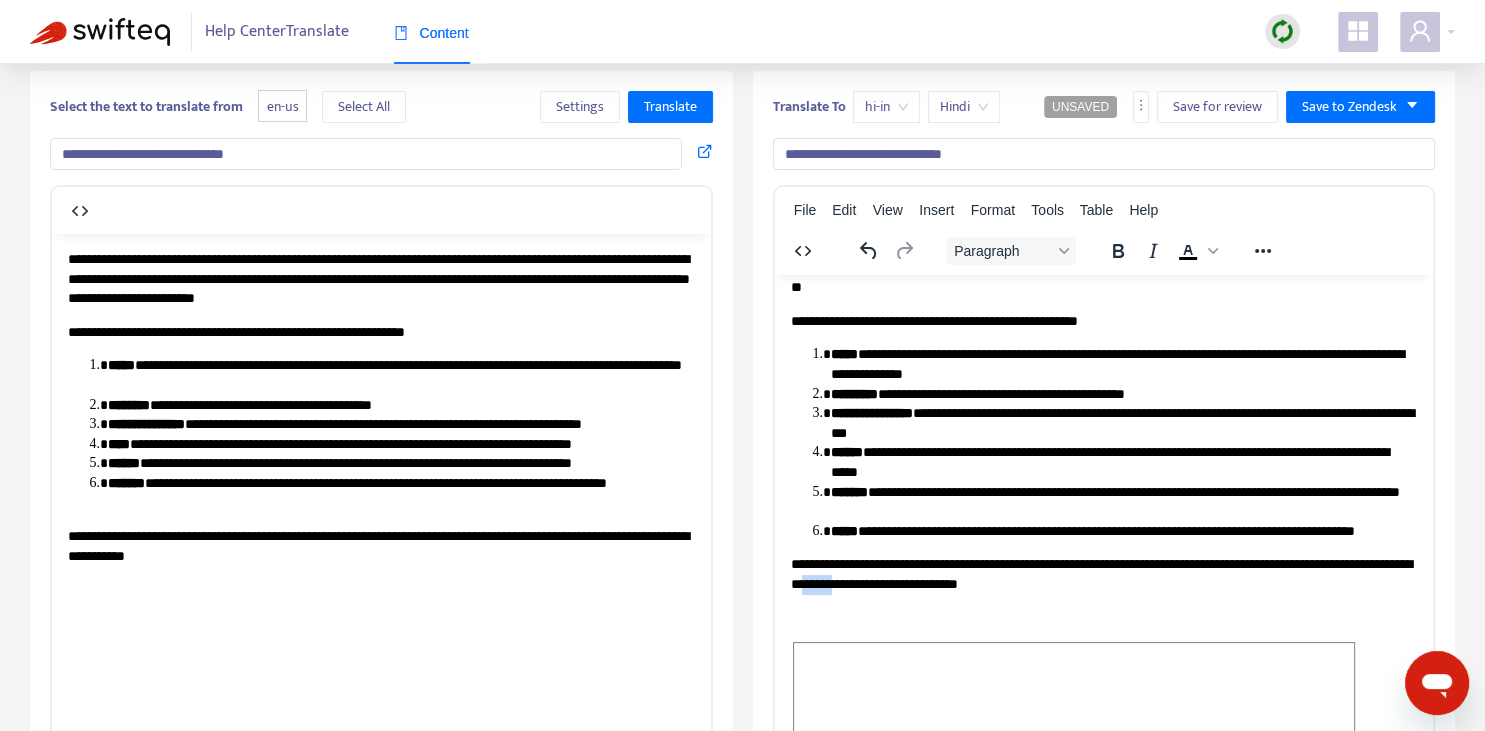 click on "**********" at bounding box center (1103, 573) 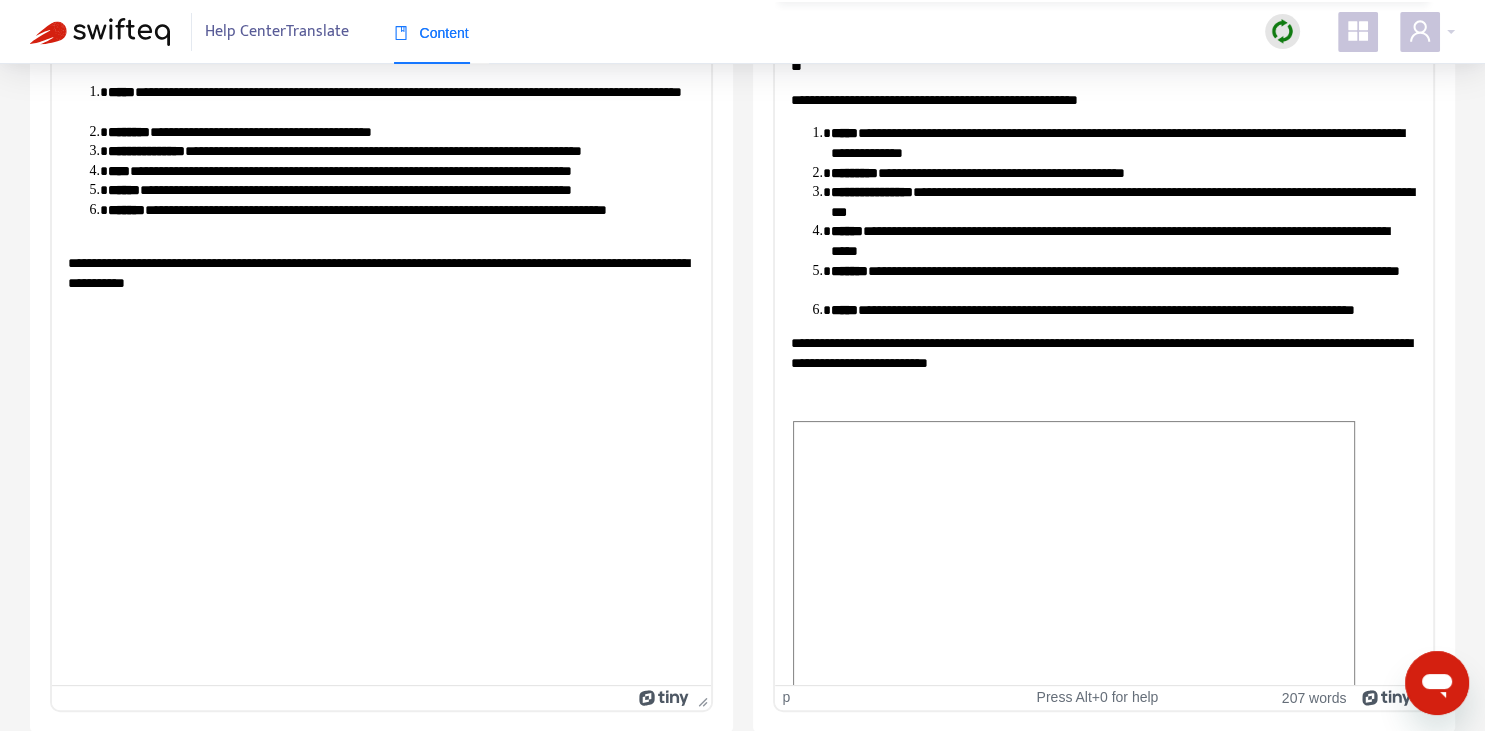 scroll, scrollTop: 61, scrollLeft: 0, axis: vertical 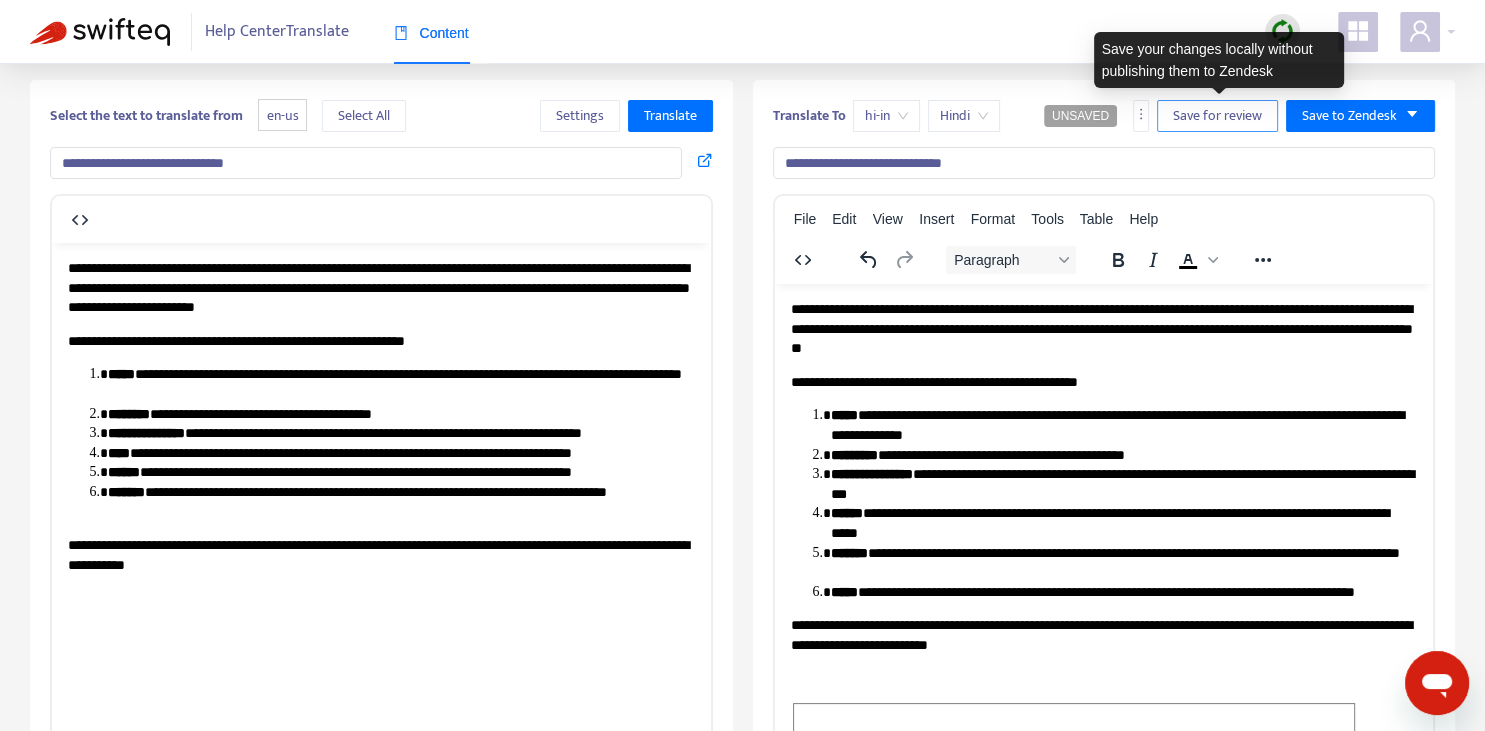 click on "Save for review" at bounding box center (1217, 116) 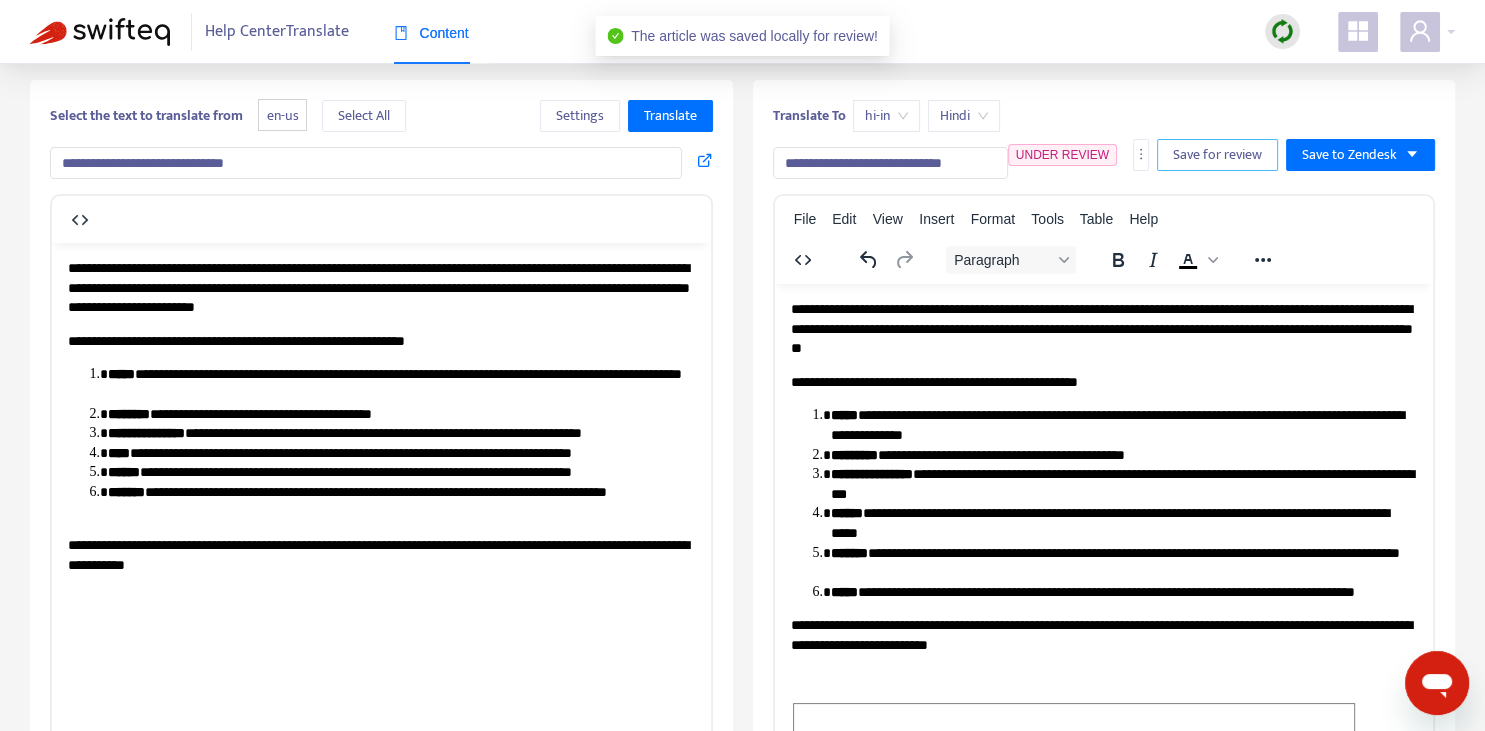 scroll, scrollTop: 0, scrollLeft: 0, axis: both 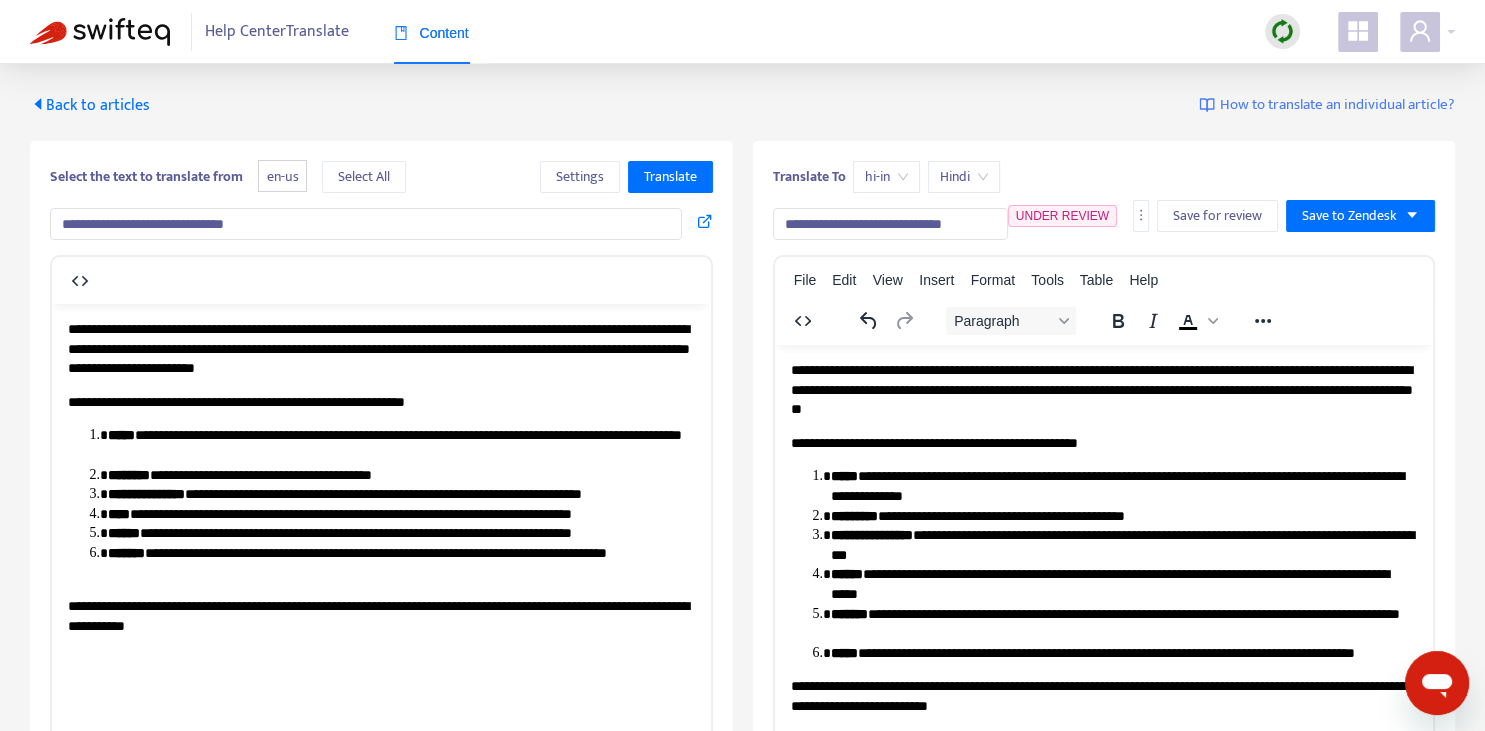 click on "Back to articles" at bounding box center (90, 105) 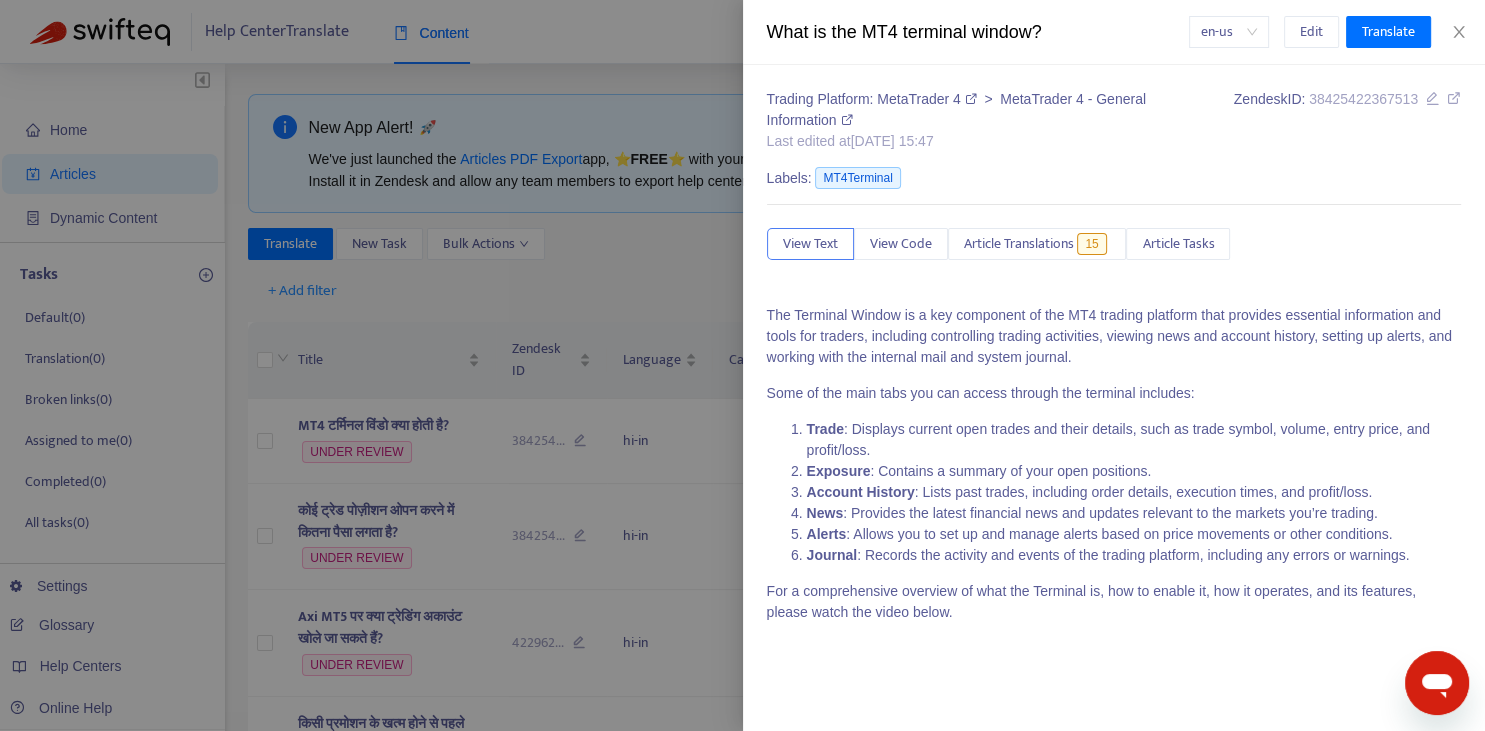 click at bounding box center [742, 365] 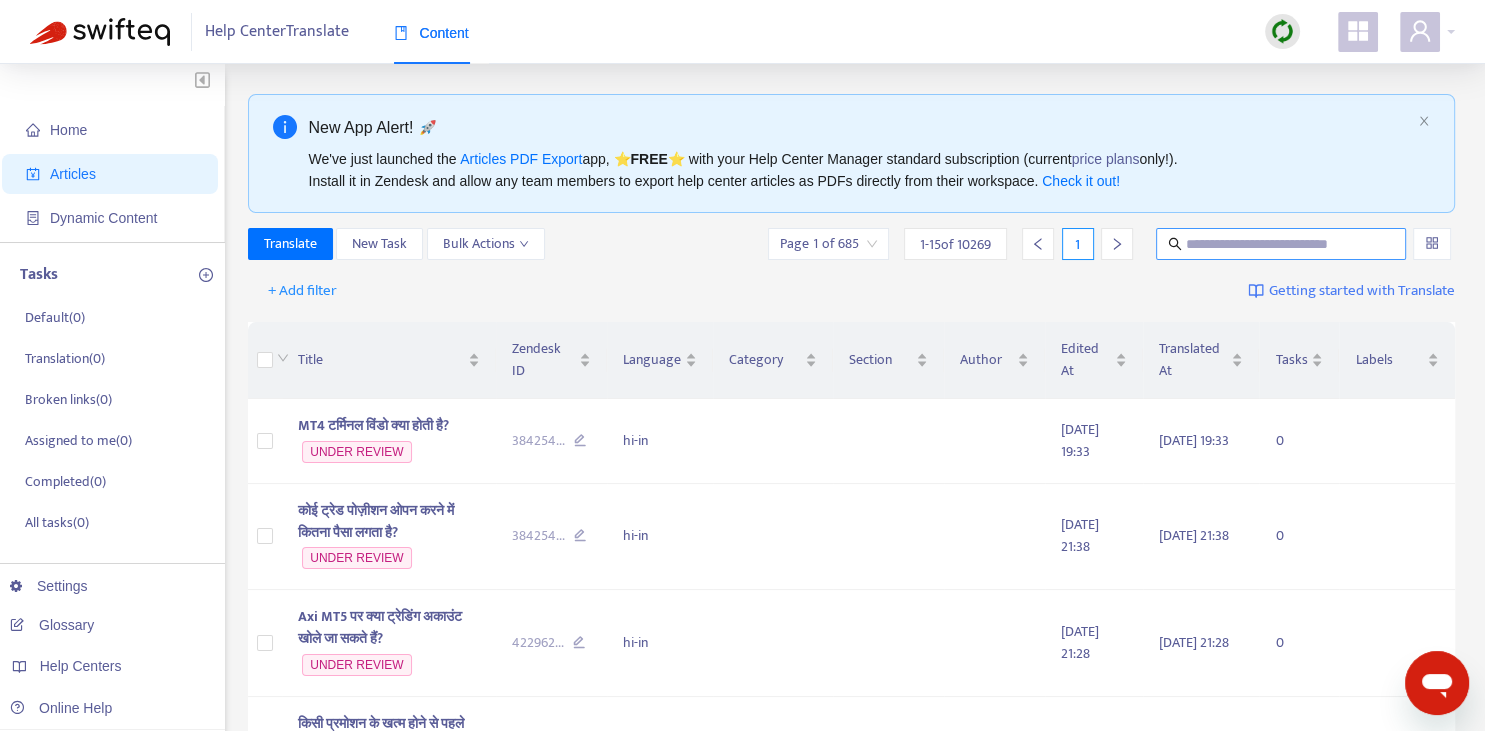 click at bounding box center (1282, 244) 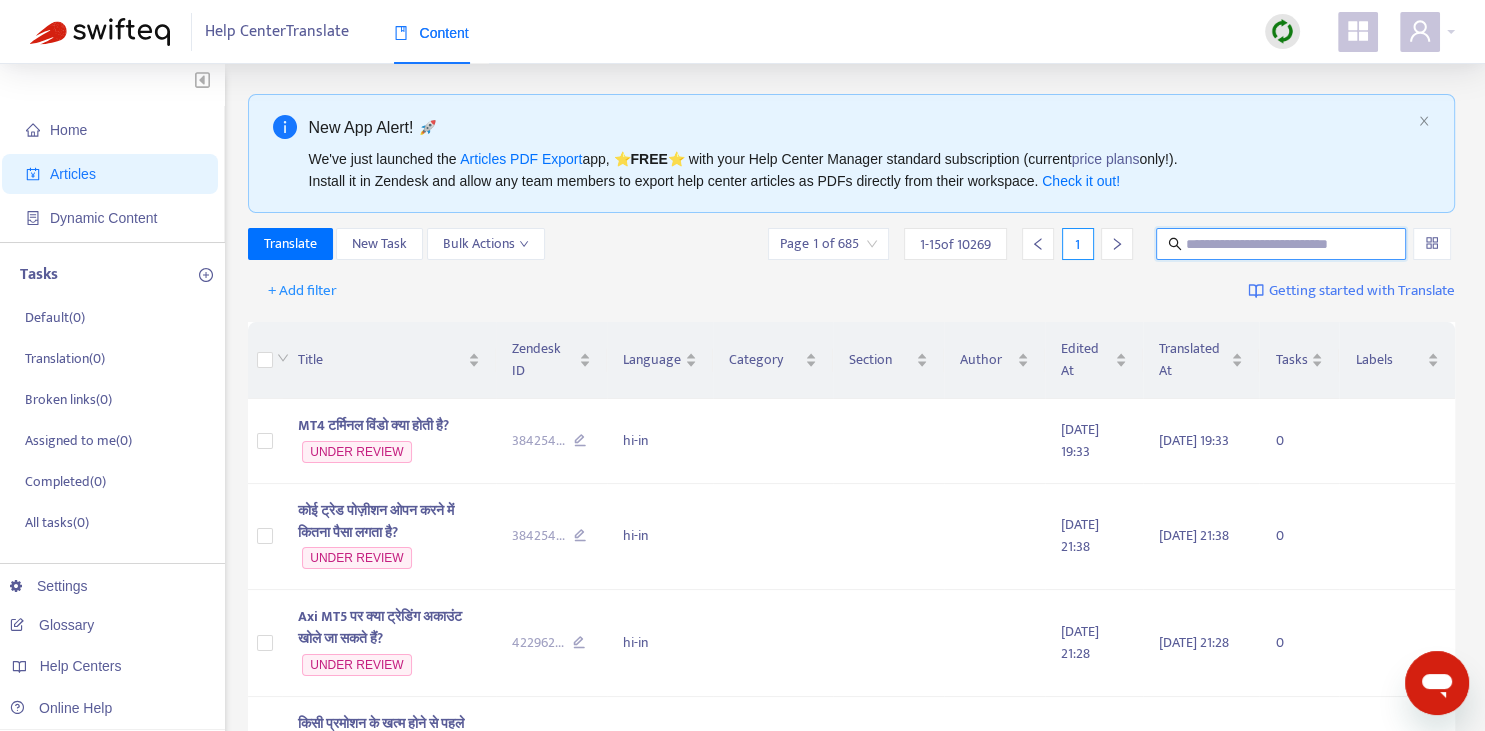 paste on "**********" 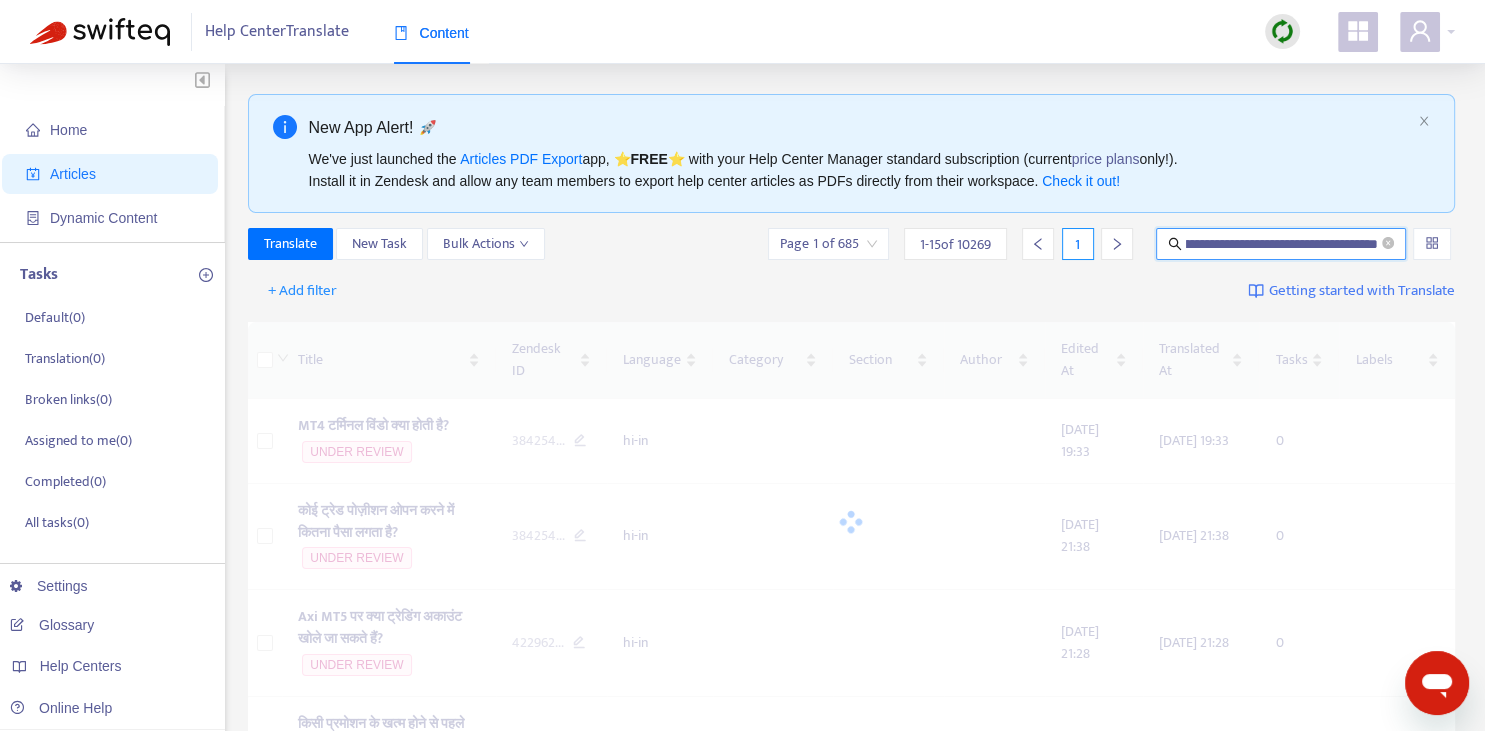 scroll, scrollTop: 0, scrollLeft: 166, axis: horizontal 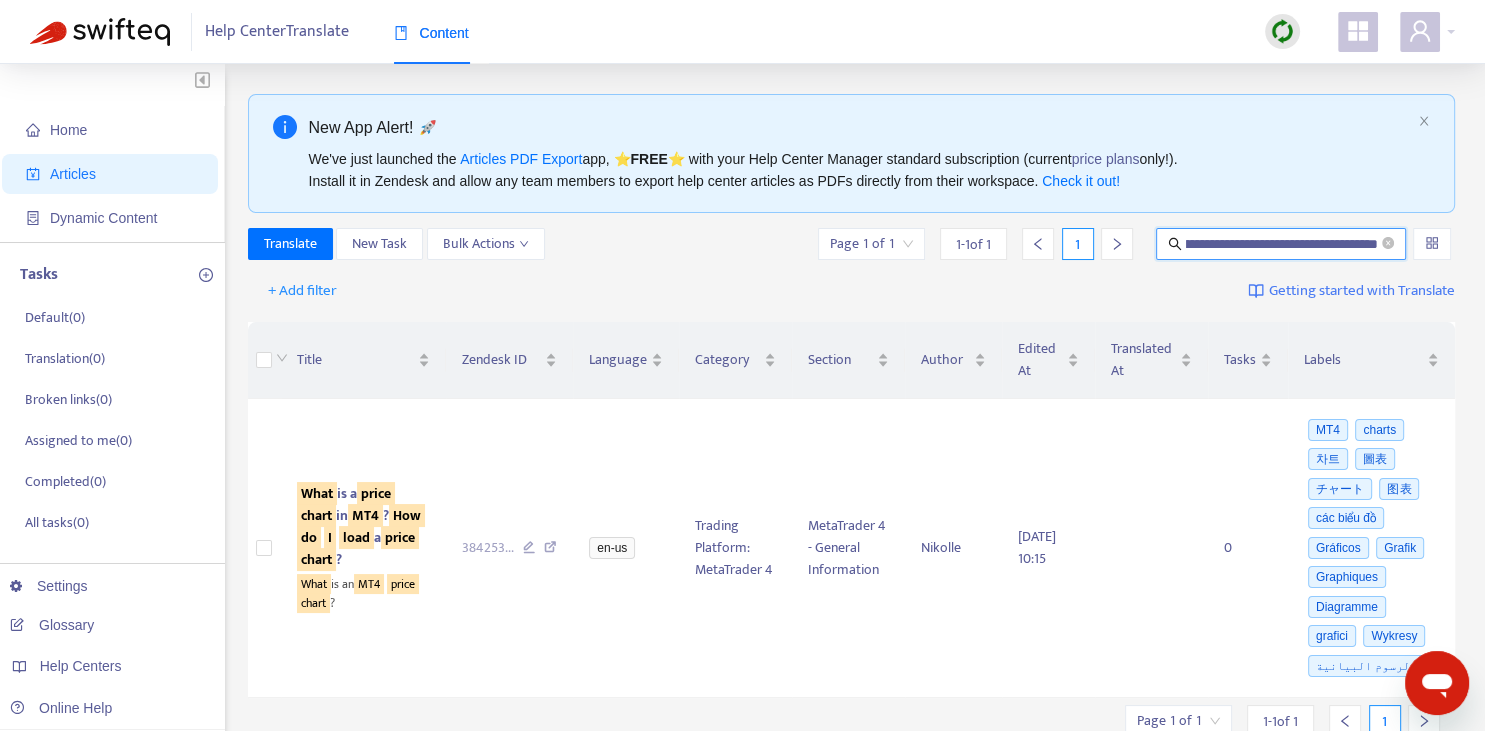 type on "**********" 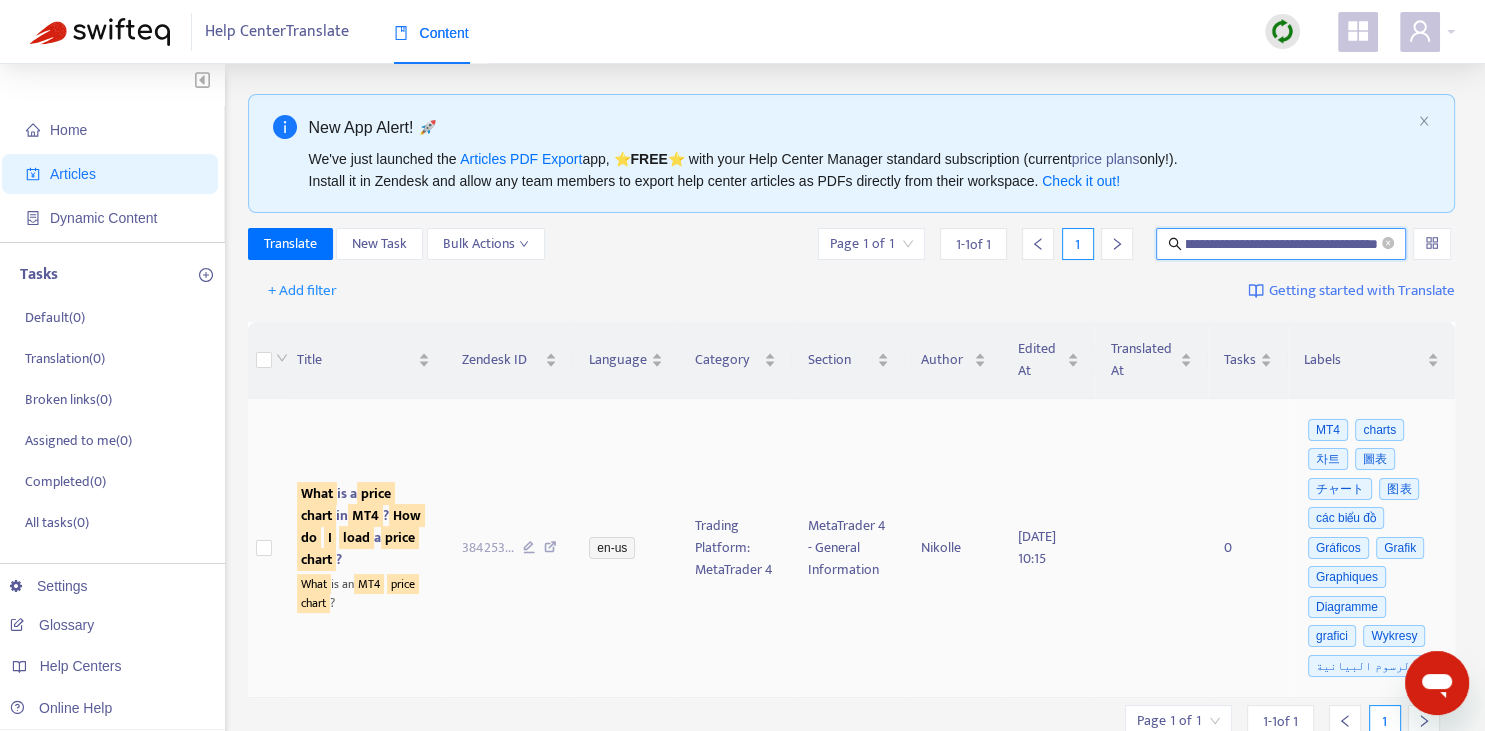 click on "MT4" at bounding box center [365, 515] 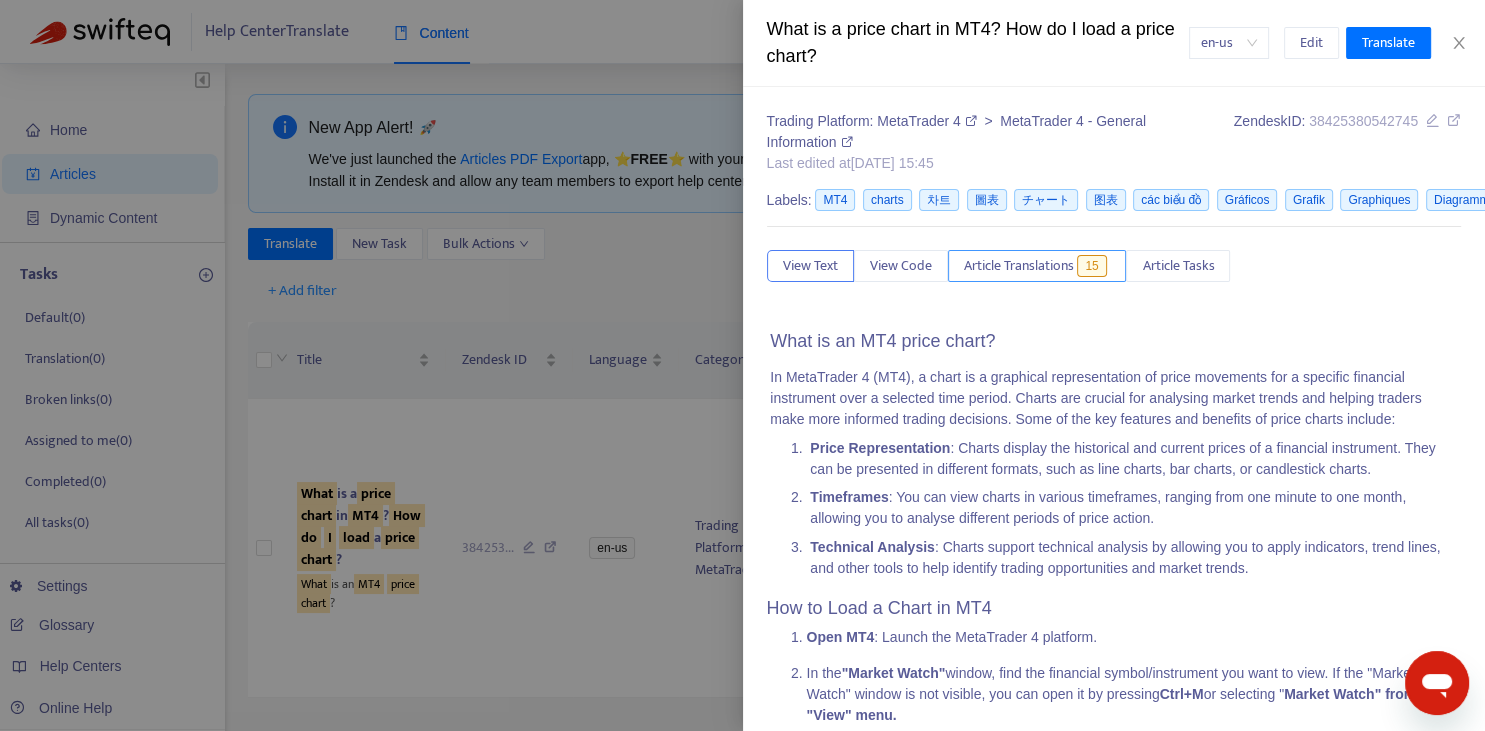 click on "Article Translations" at bounding box center [1019, 266] 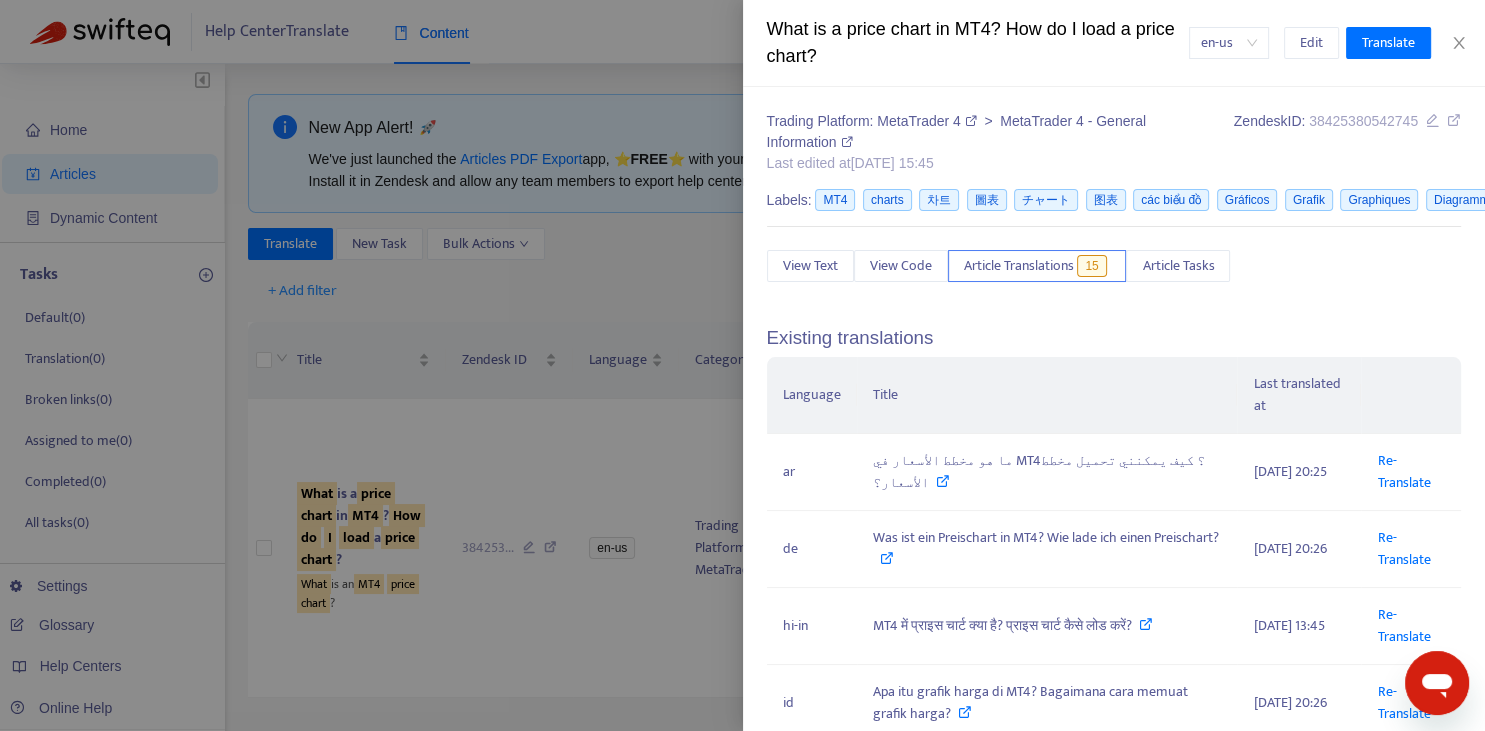 scroll, scrollTop: 294, scrollLeft: 0, axis: vertical 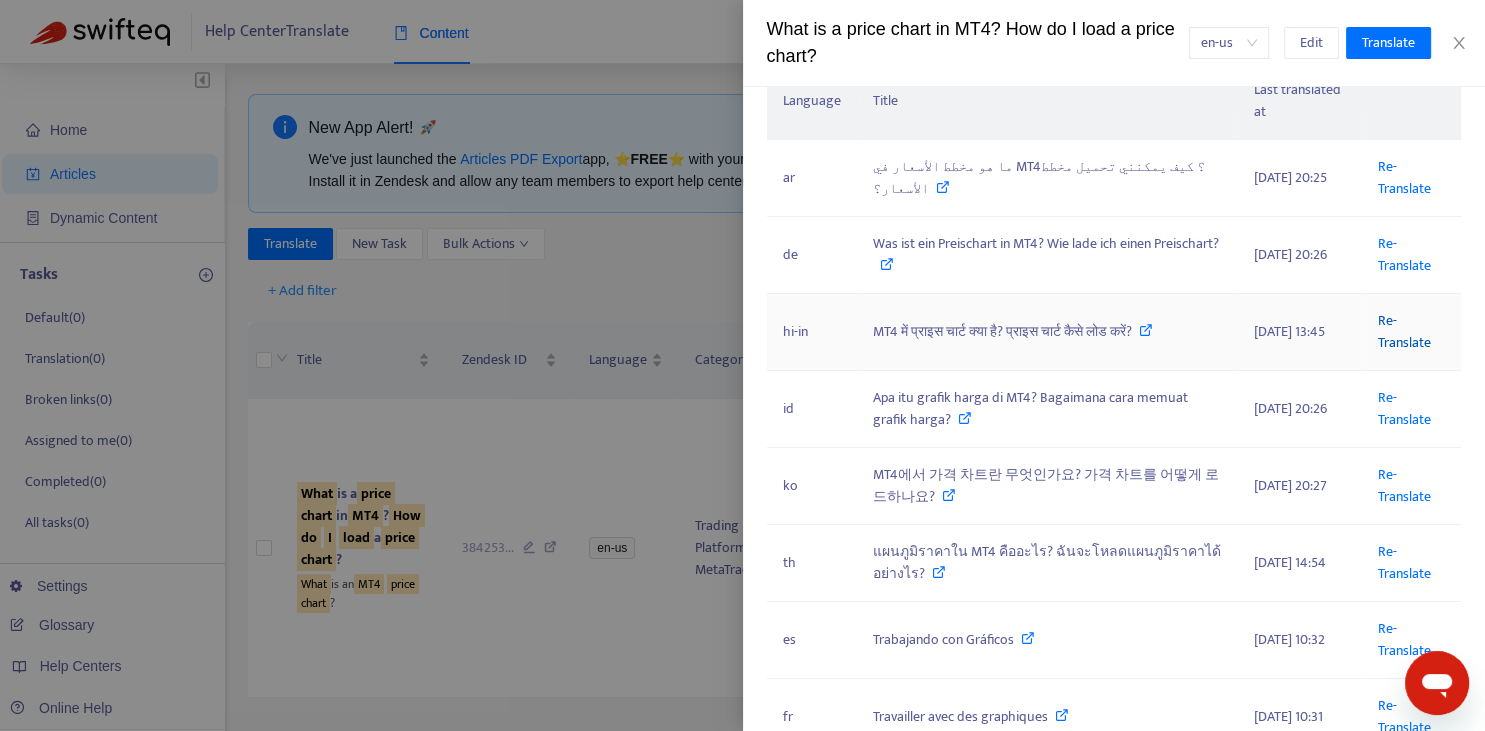 click on "Re-Translate" at bounding box center (1403, 331) 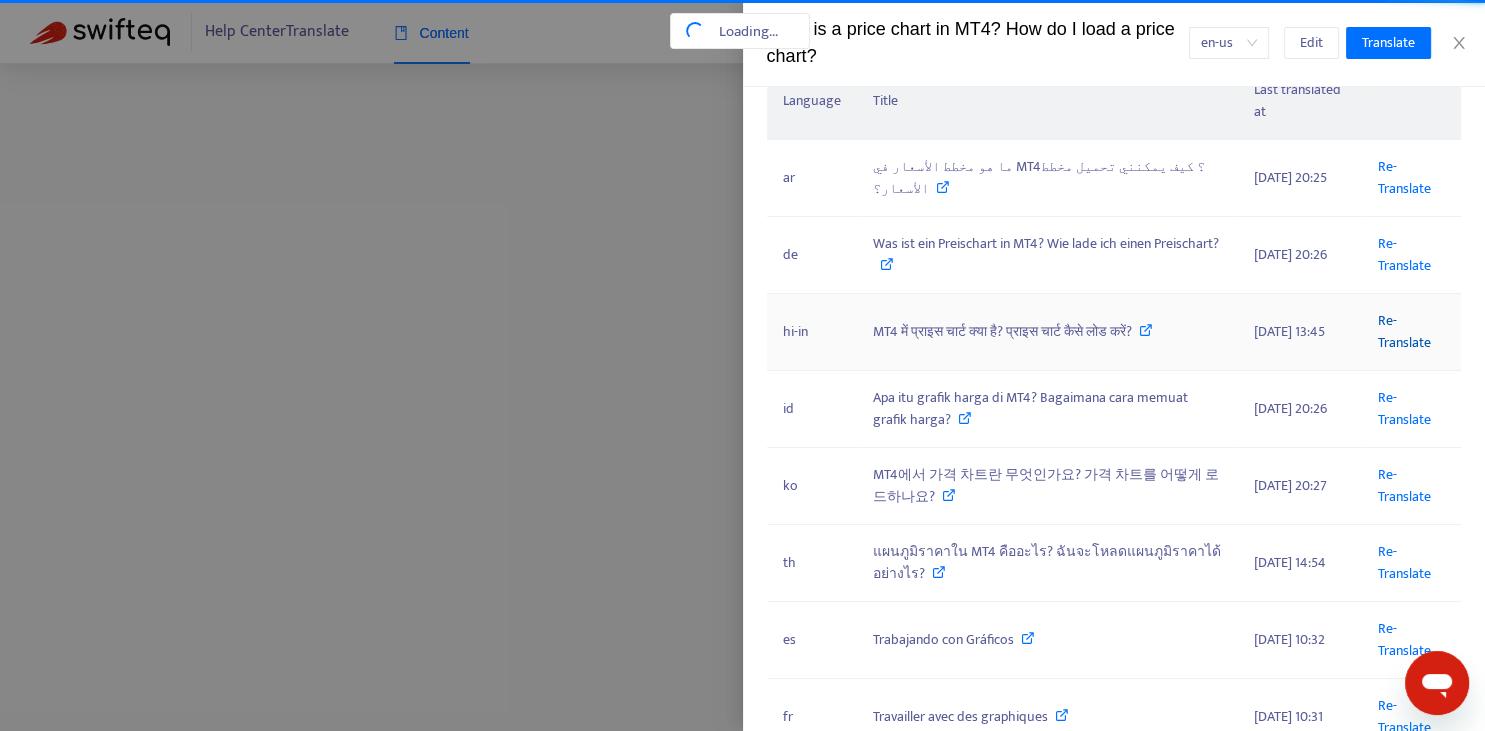 scroll, scrollTop: 0, scrollLeft: 163, axis: horizontal 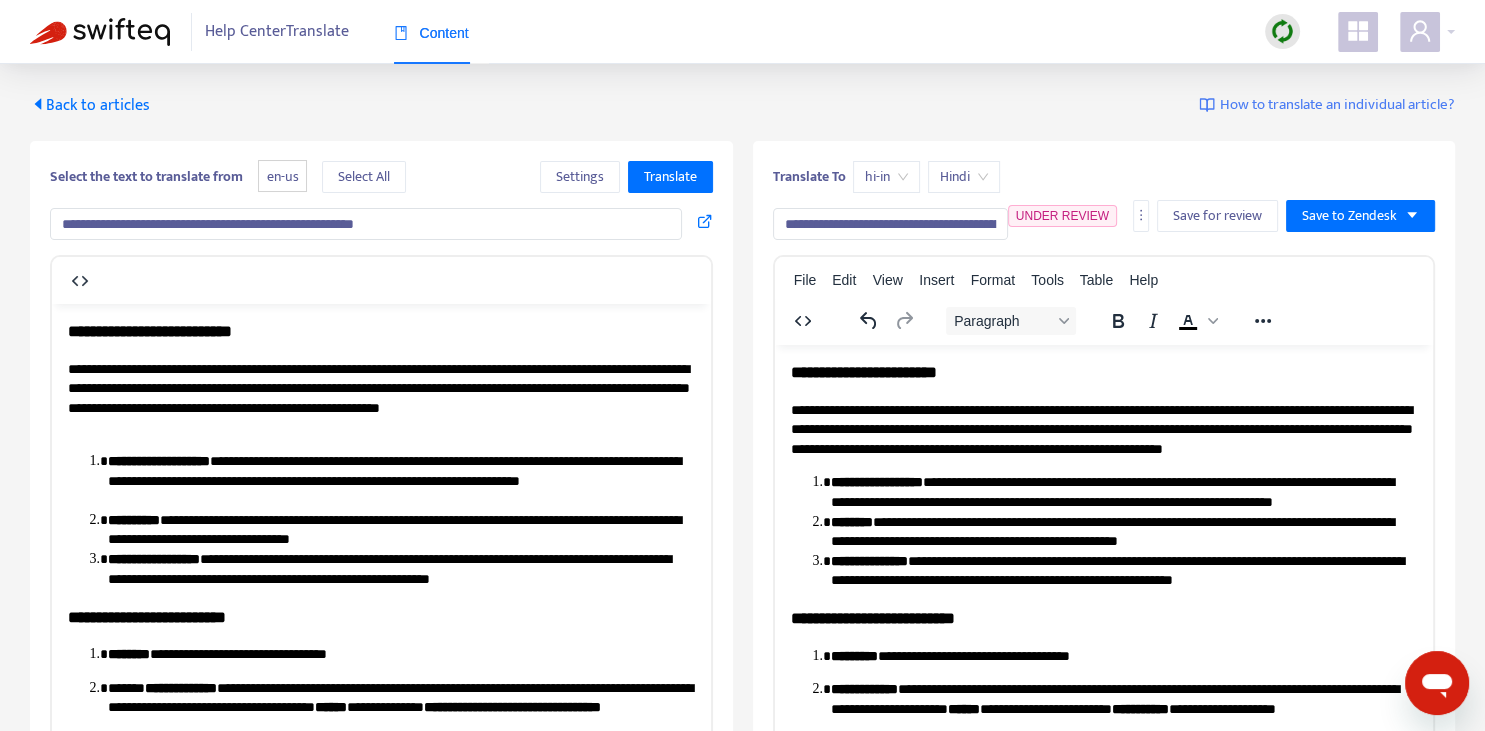 click on "**********" at bounding box center [890, 224] 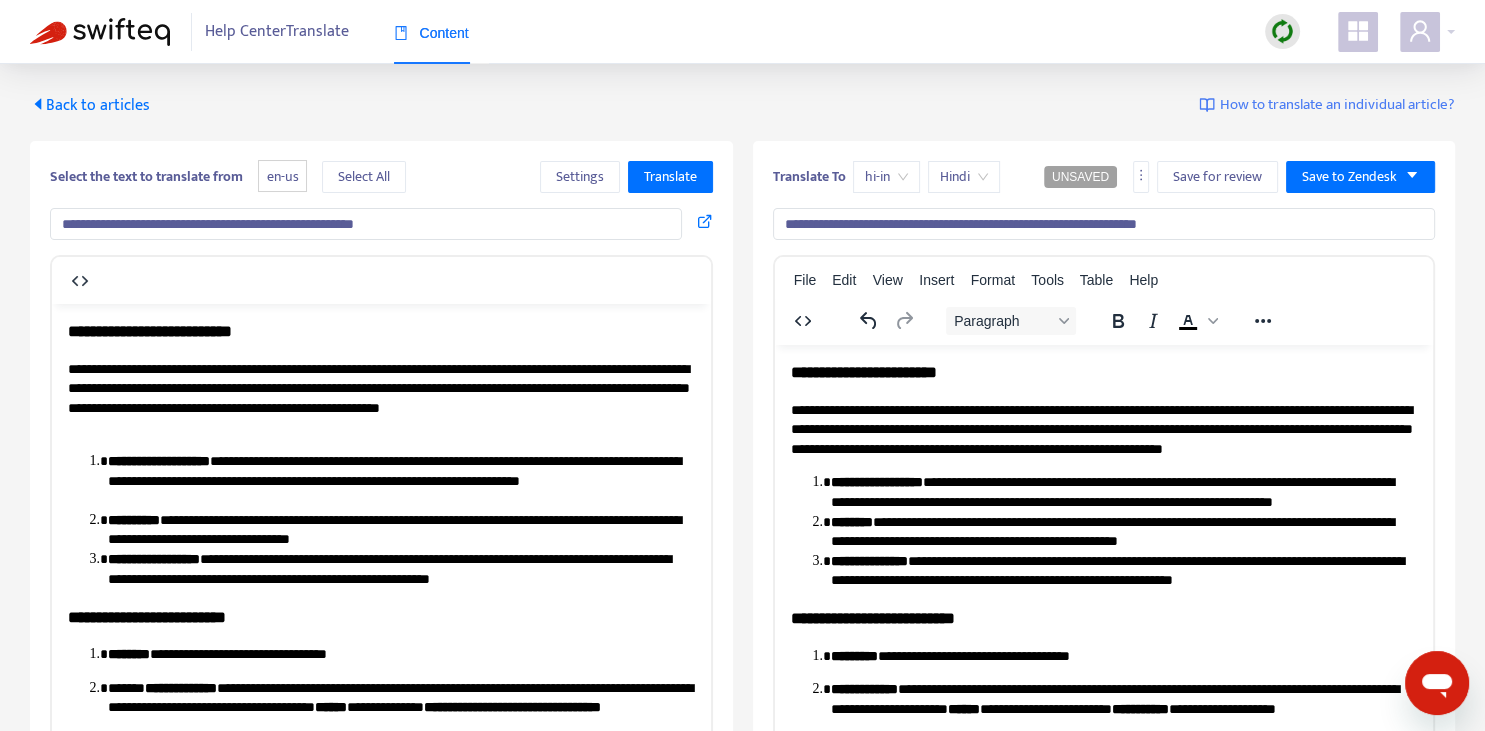 type on "**********" 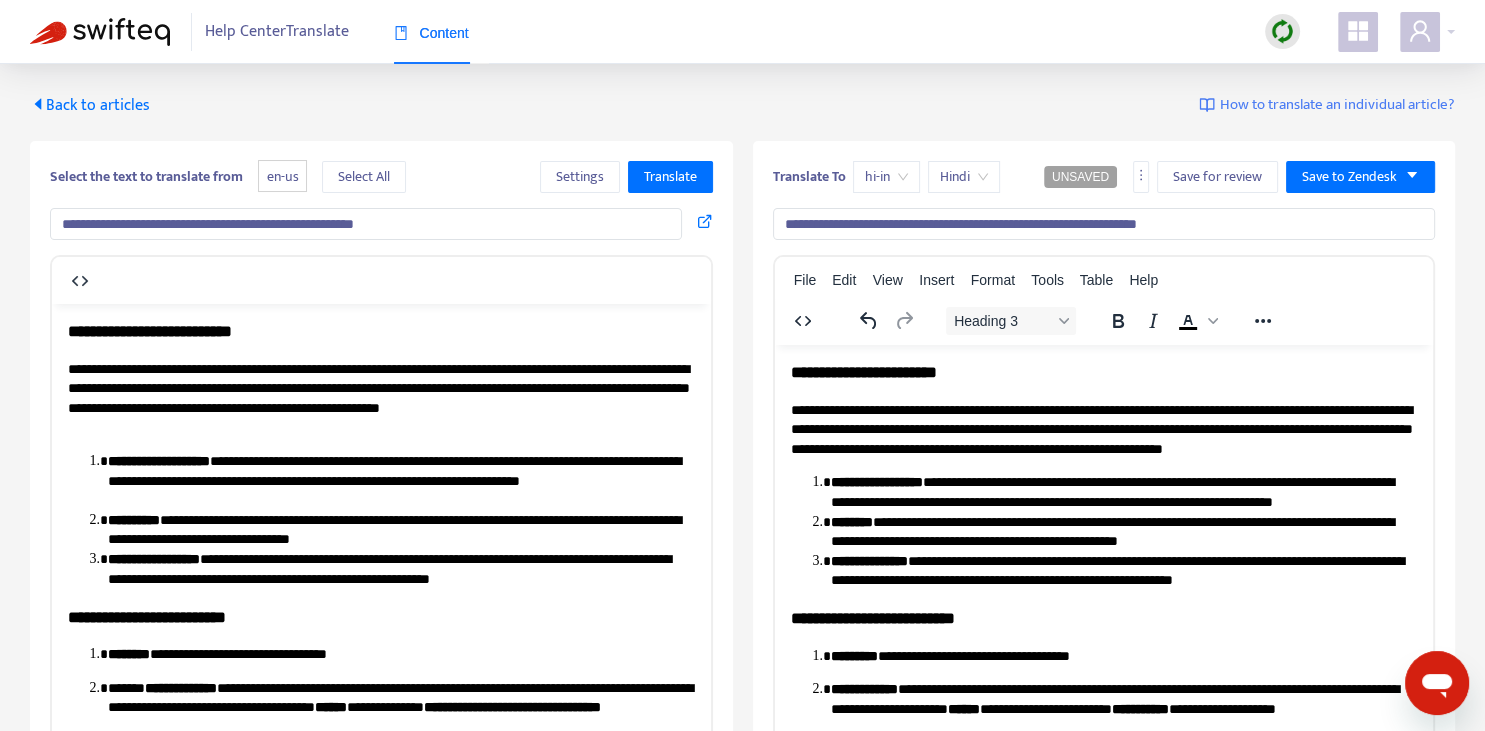 click on "**********" at bounding box center [1103, 371] 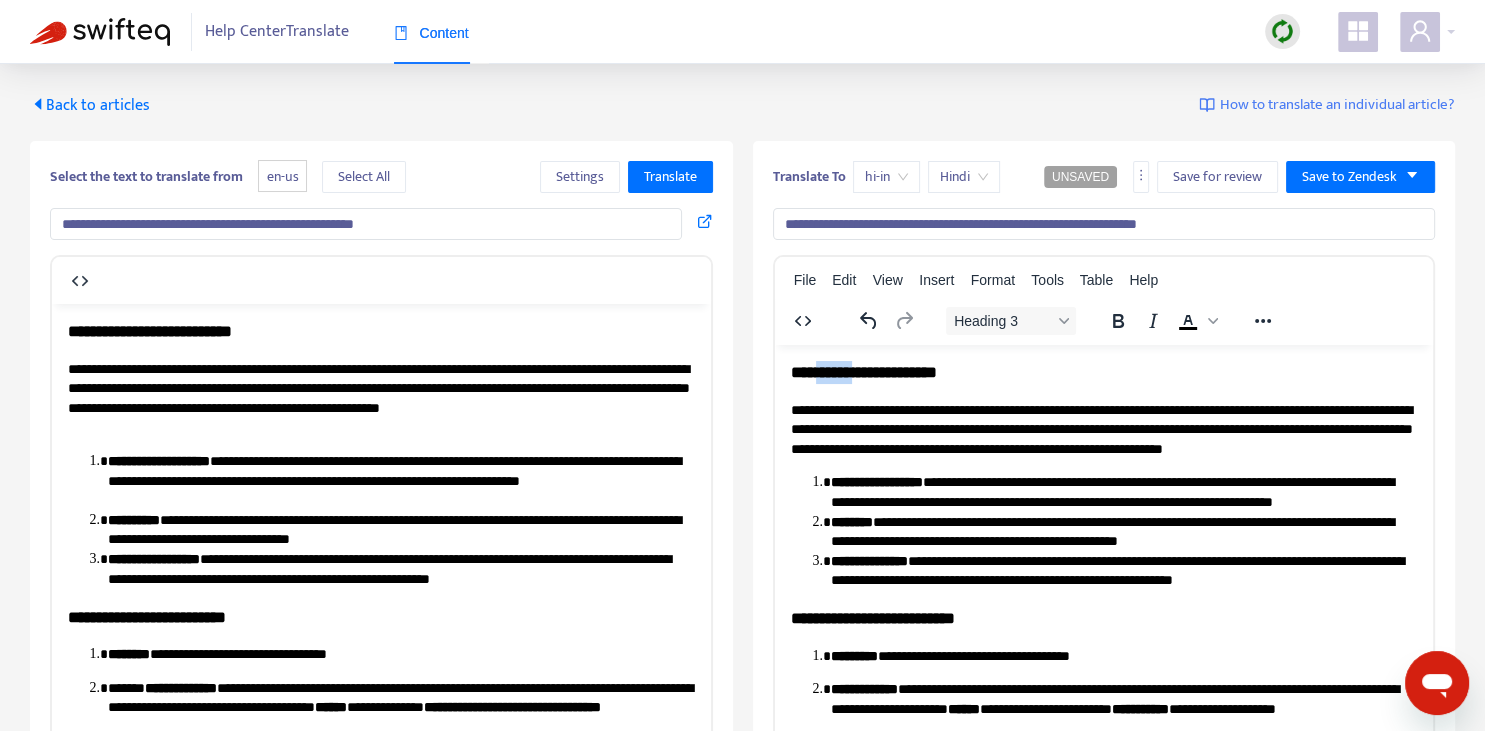 click on "**********" at bounding box center (1103, 371) 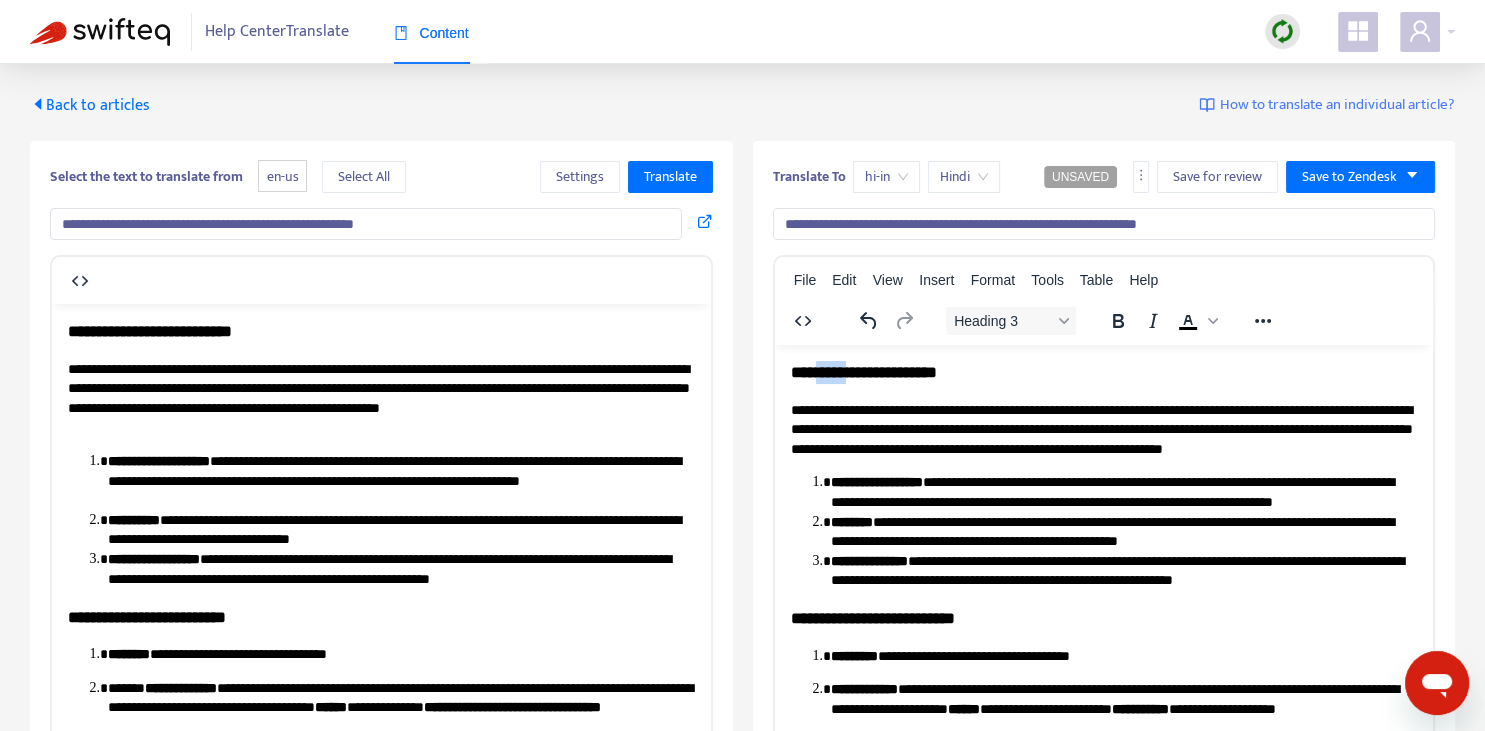 type 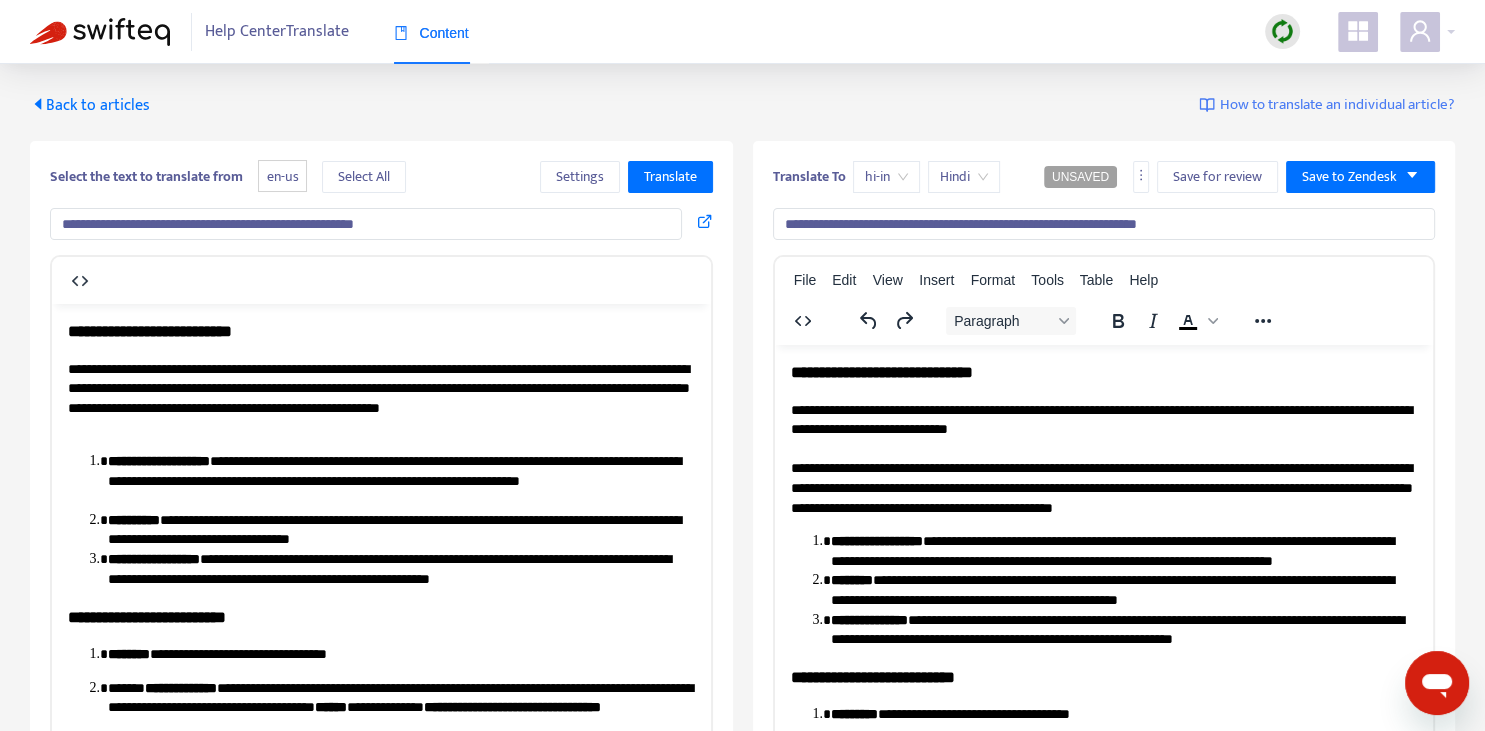 click on "**********" at bounding box center (1103, 487) 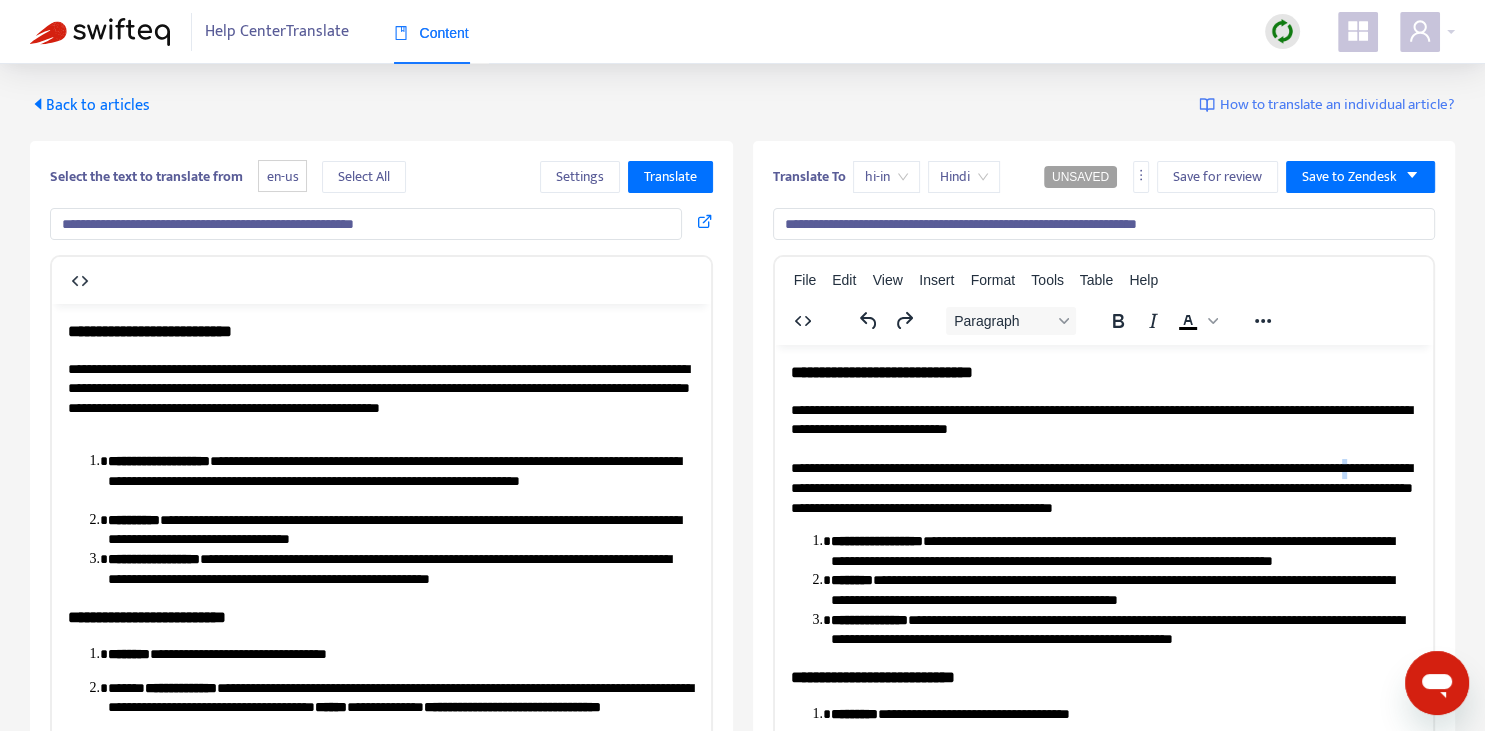copy on "*" 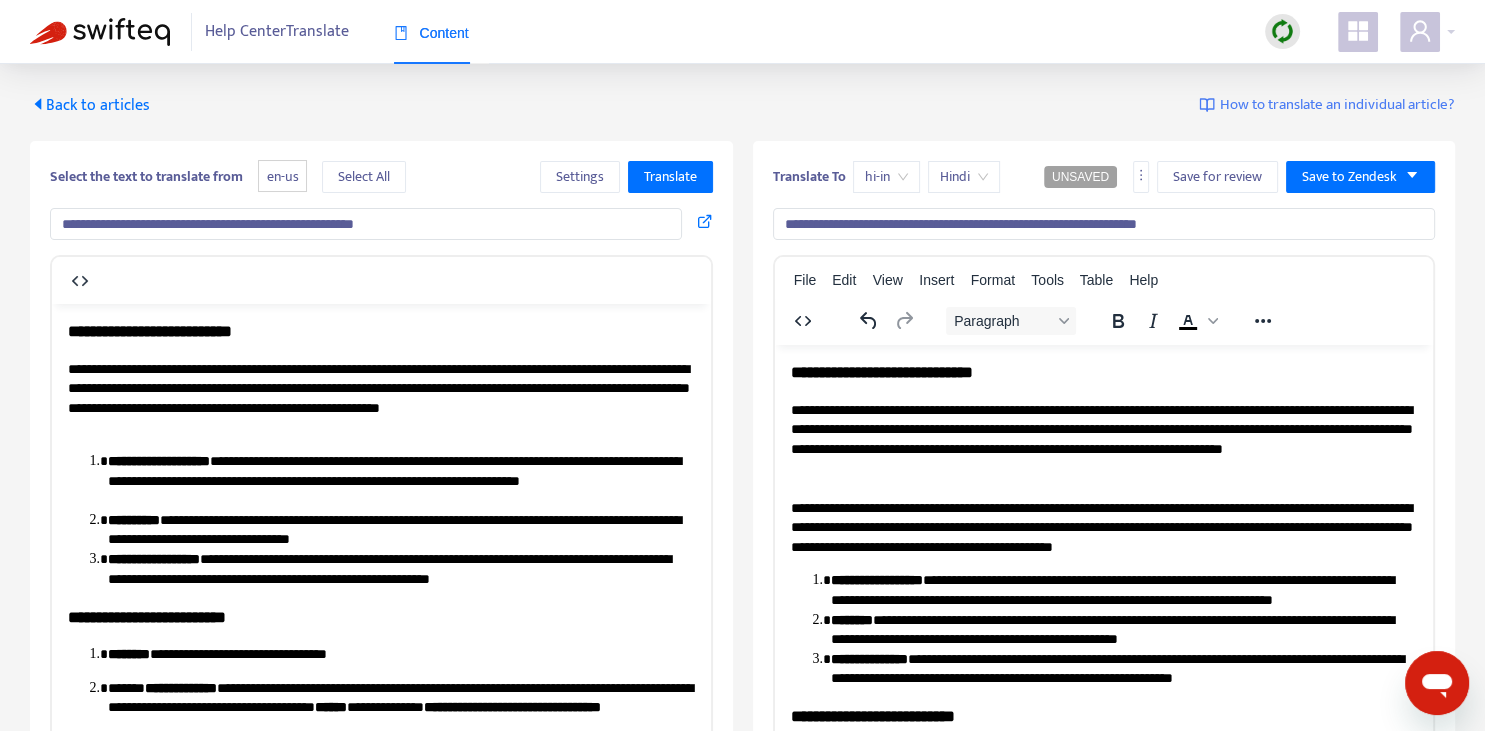 click on "**********" at bounding box center [1103, 439] 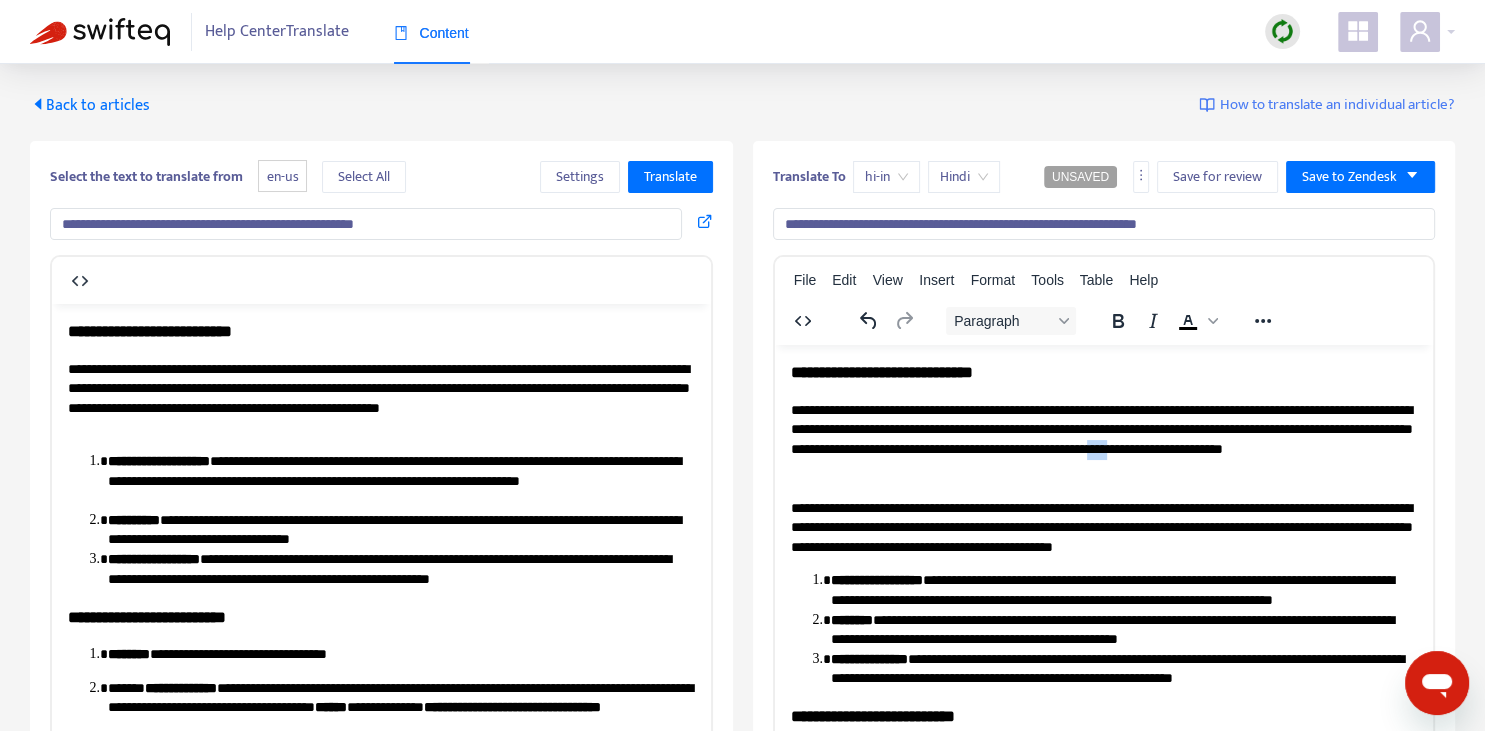 click on "**********" at bounding box center (1103, 439) 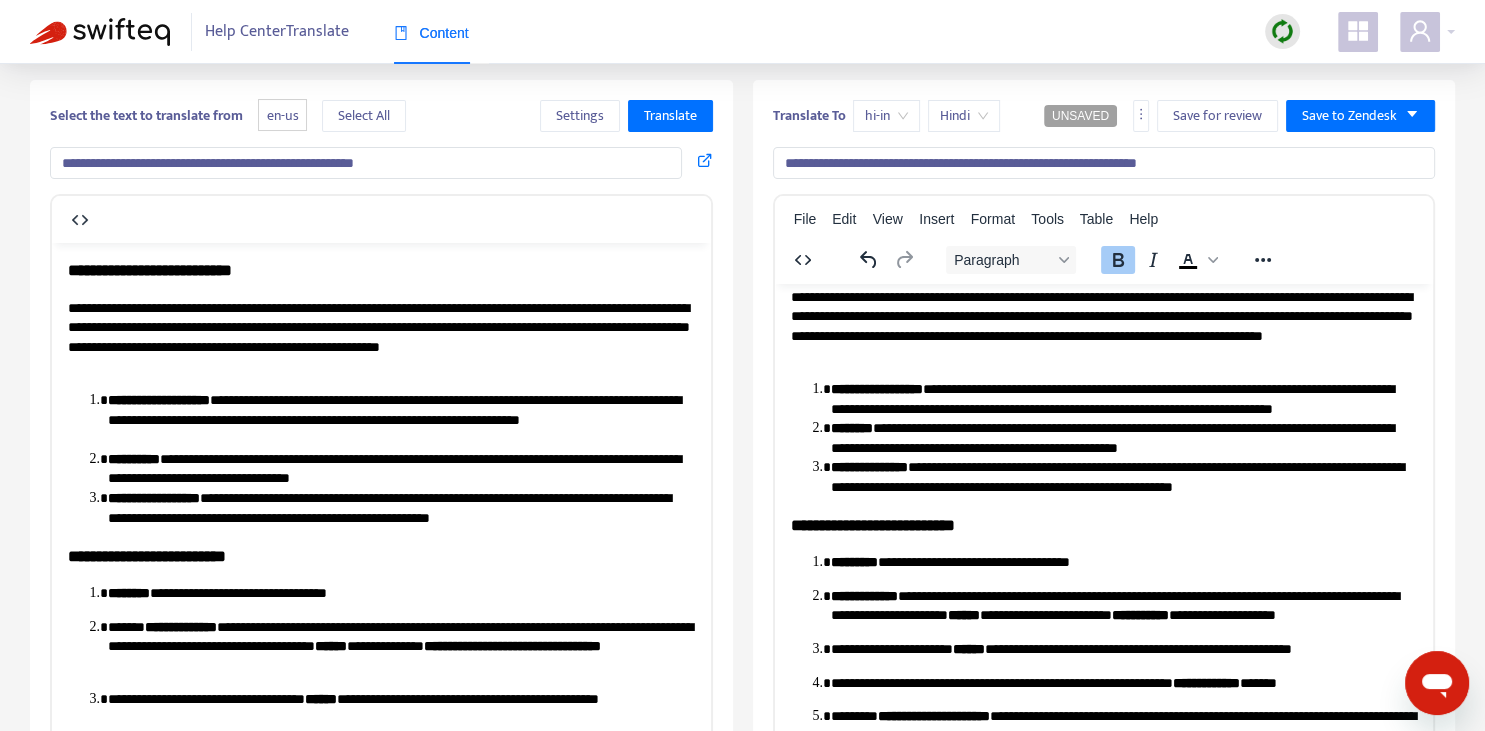 scroll, scrollTop: 6, scrollLeft: 0, axis: vertical 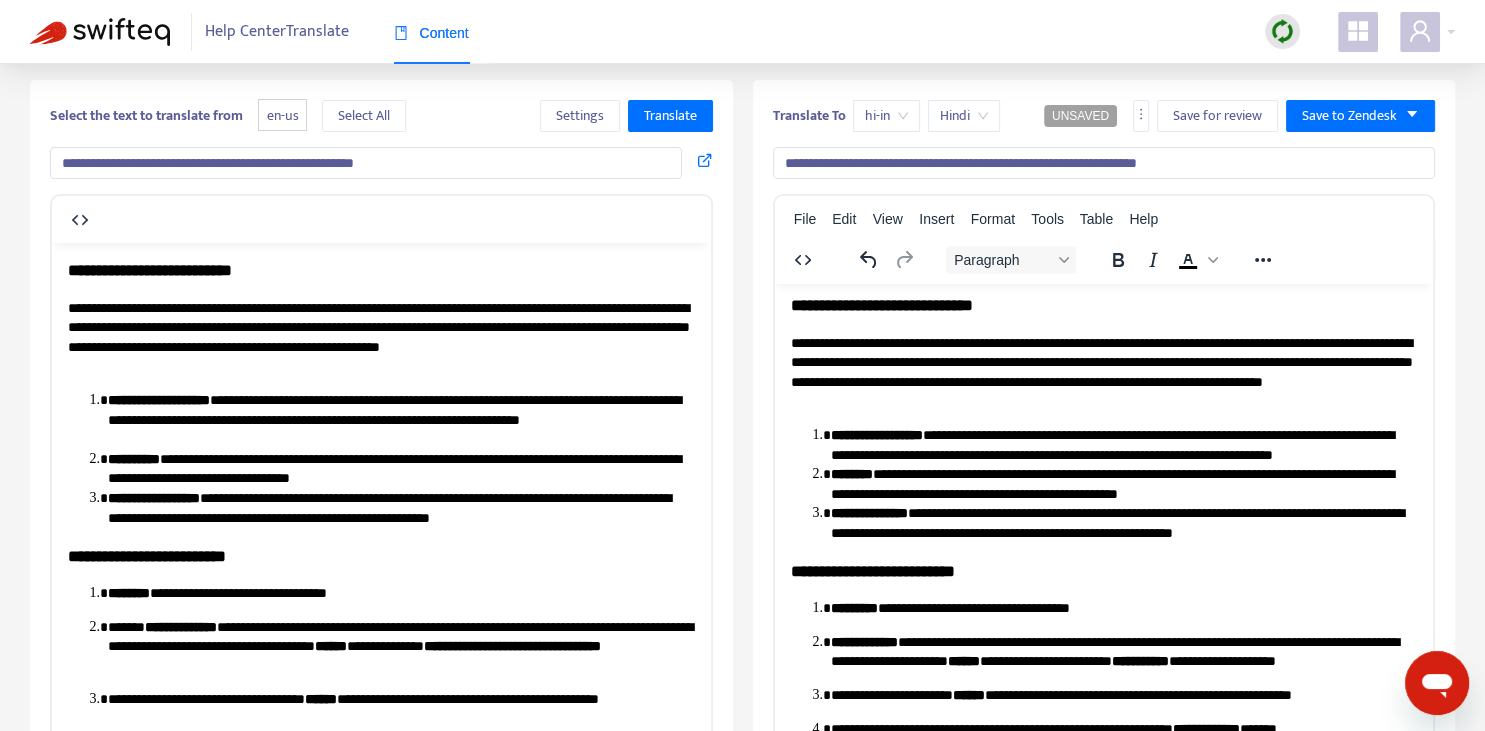 click on "**********" at bounding box center [1103, 372] 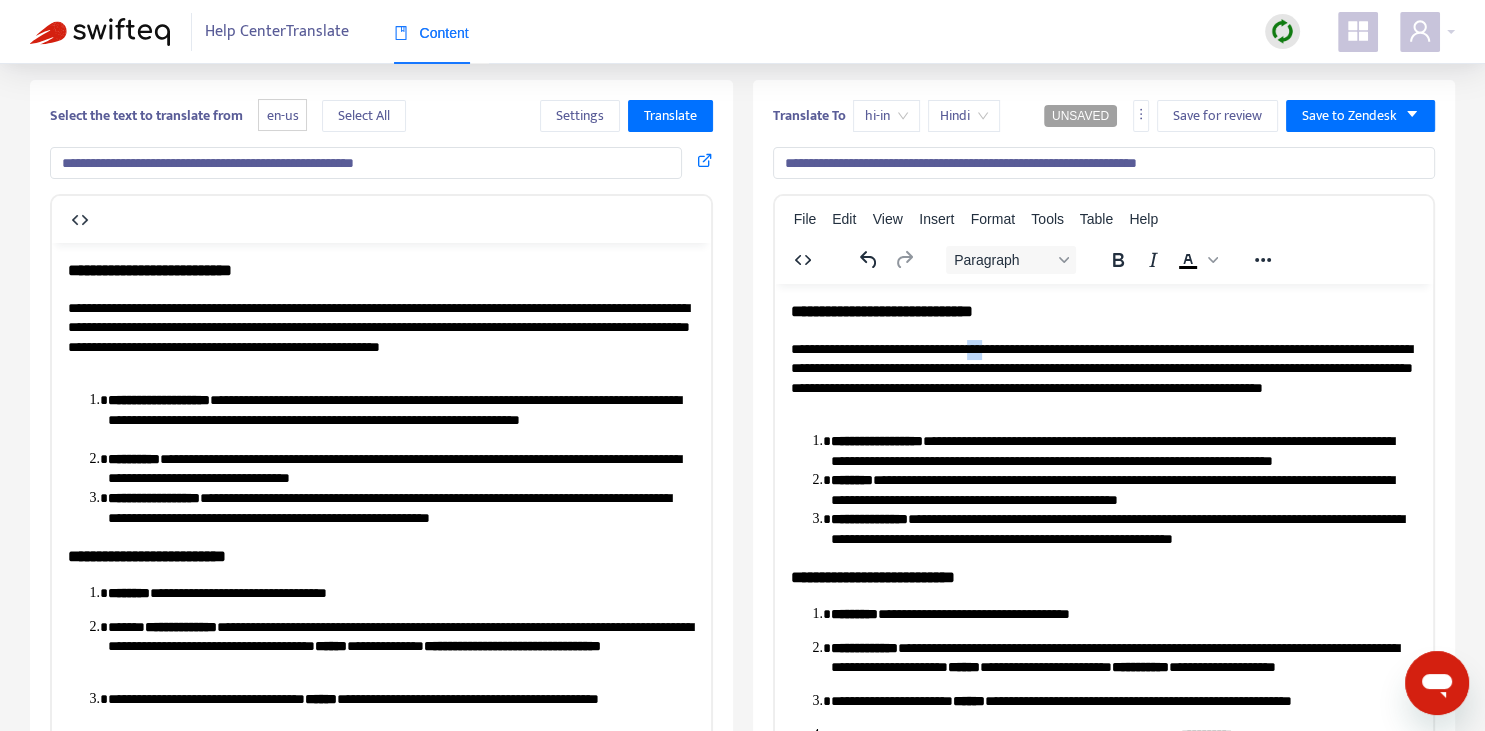 click on "**********" at bounding box center (1103, 378) 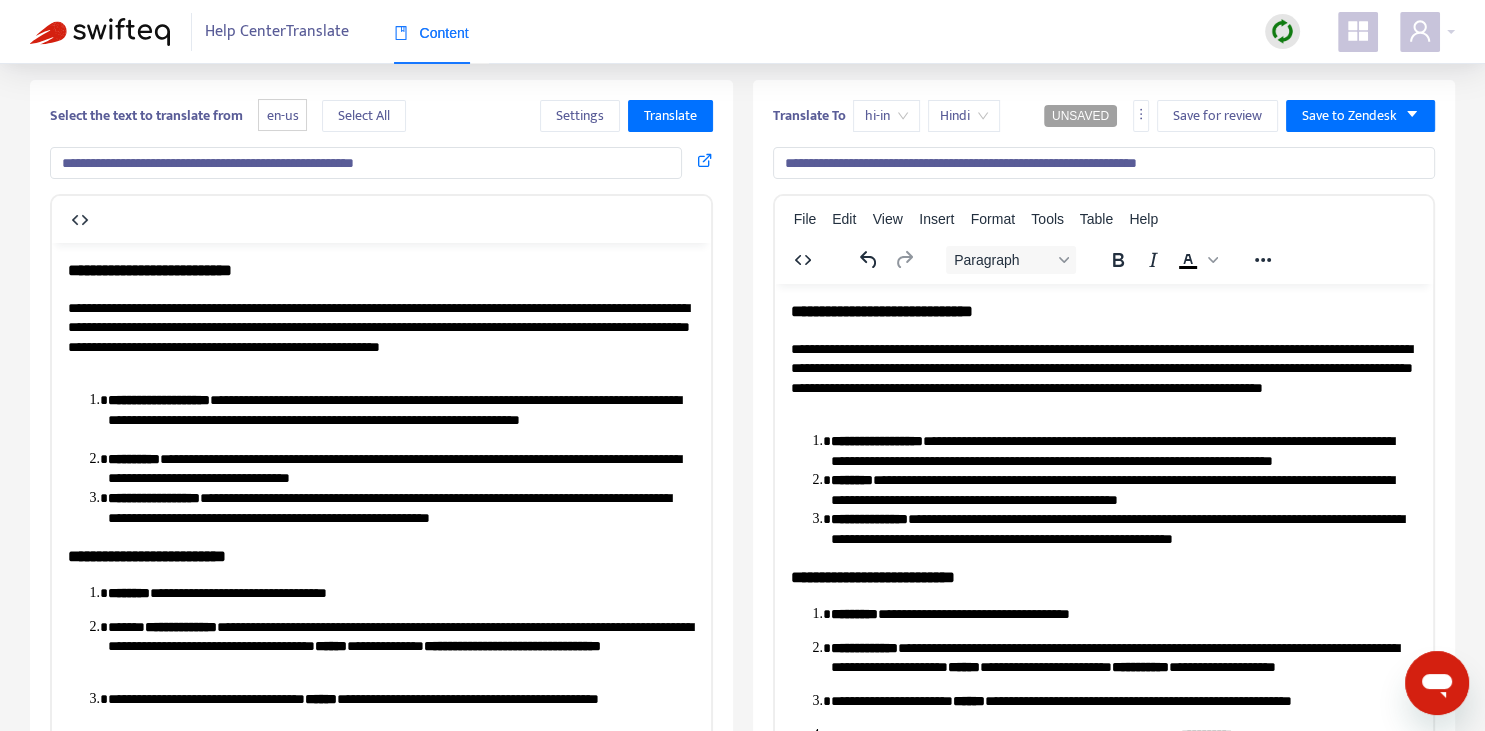 click on "**********" at bounding box center [1103, 378] 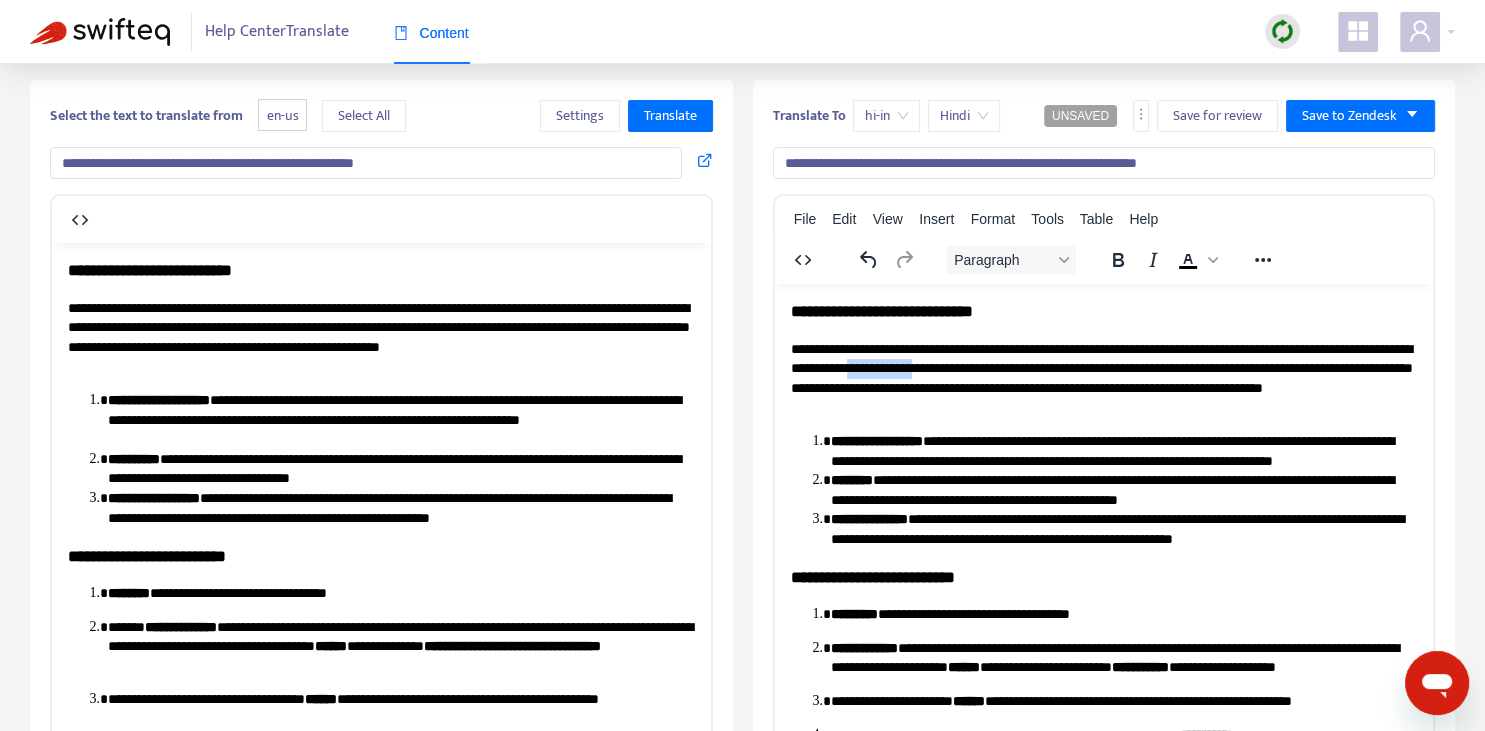 click on "**********" at bounding box center (1103, 378) 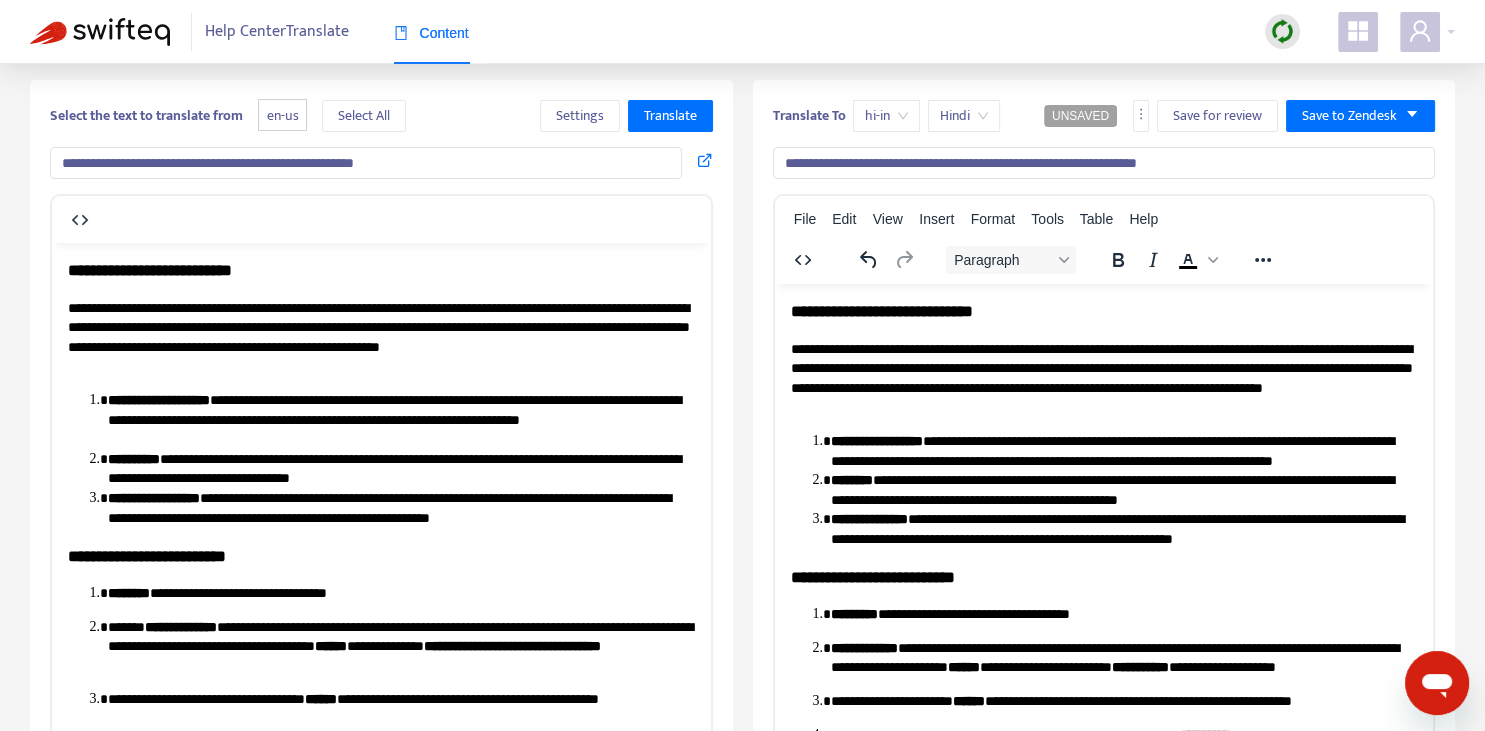 click on "**********" at bounding box center [876, 440] 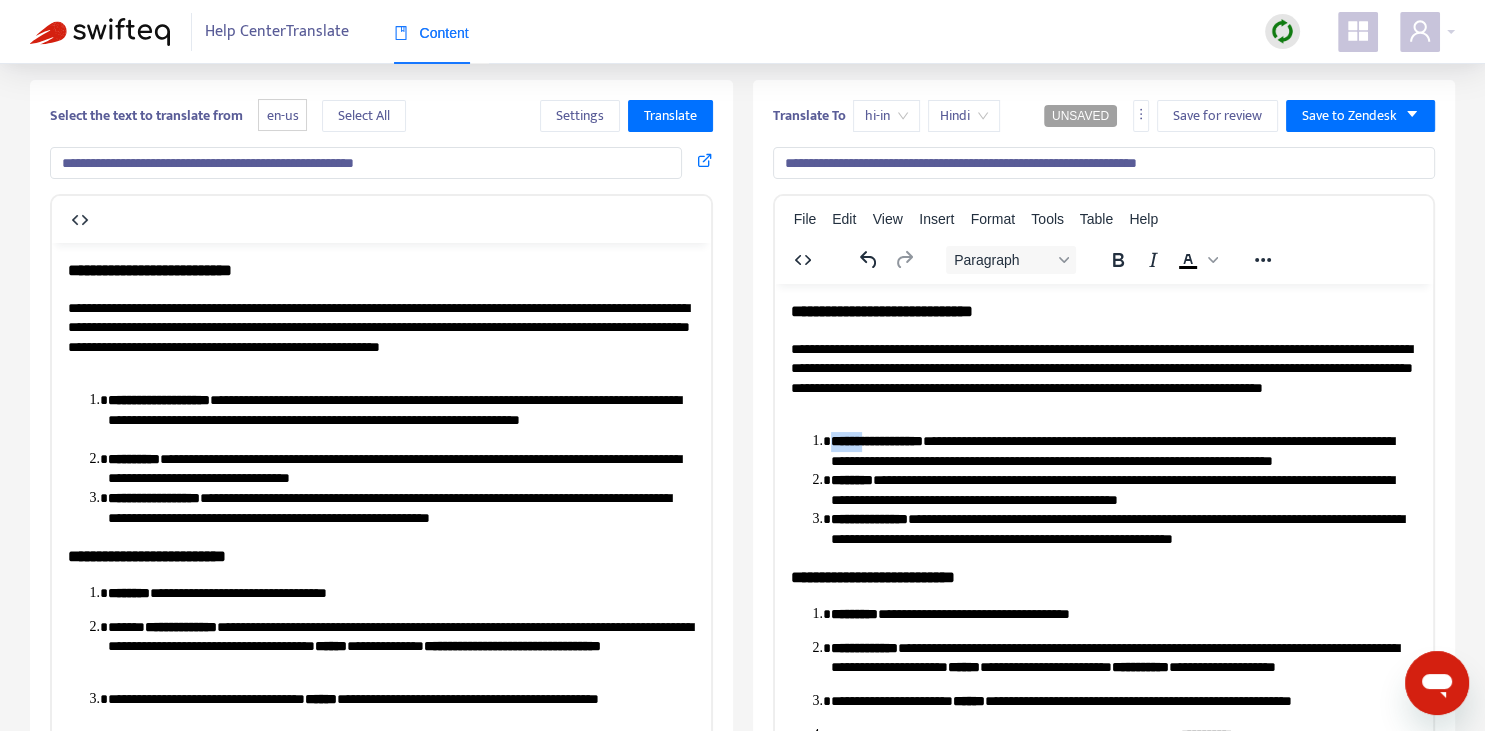 click on "**********" at bounding box center (876, 440) 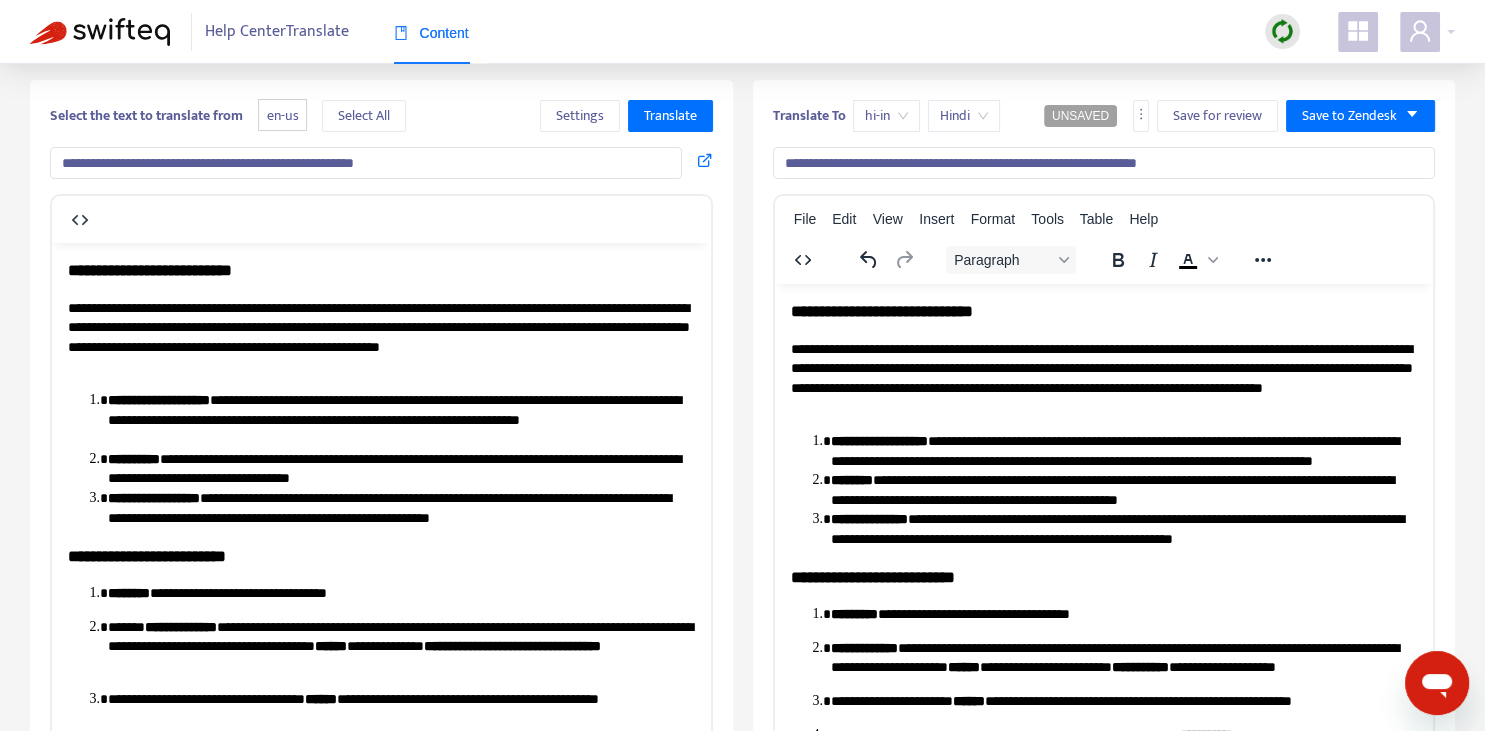 click on "**********" at bounding box center (1123, 450) 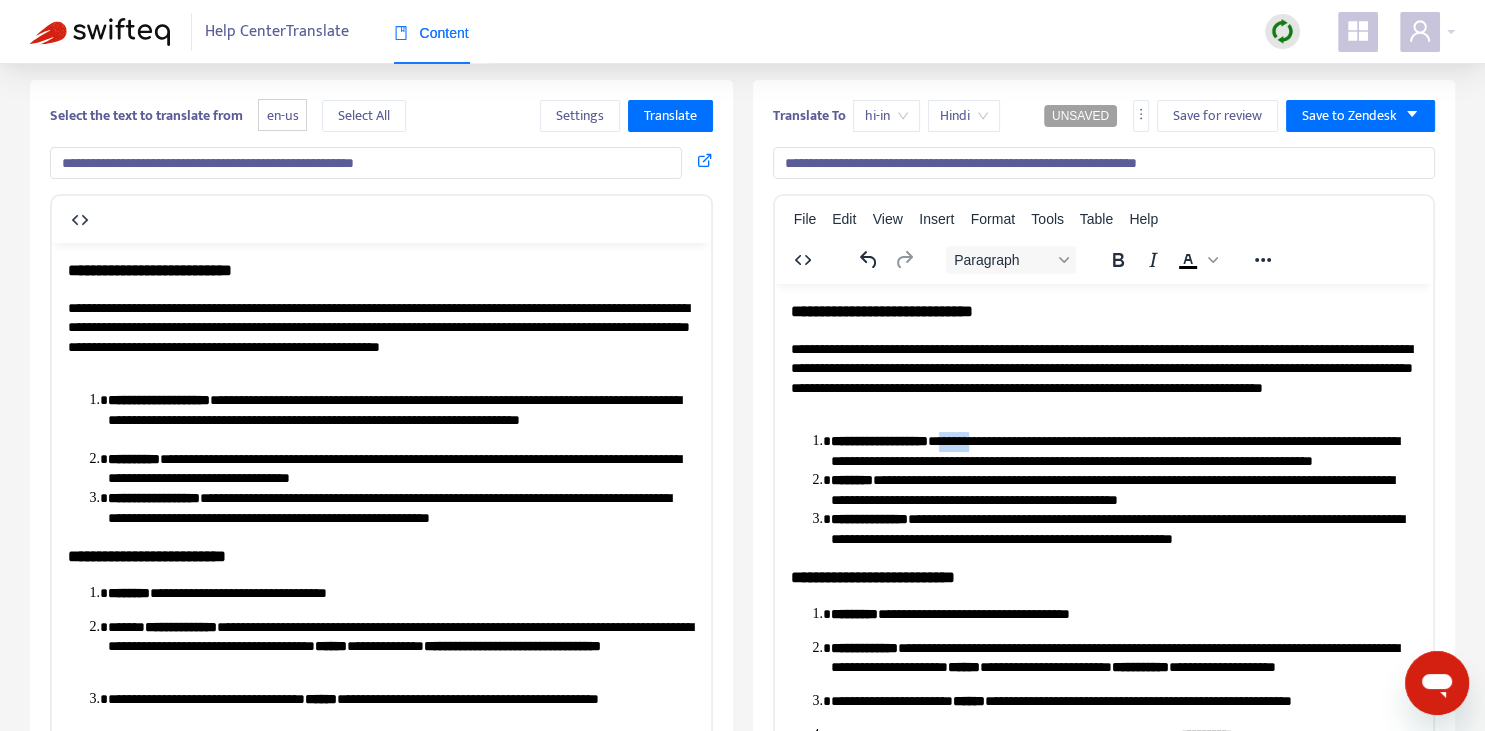 click on "**********" at bounding box center (1123, 450) 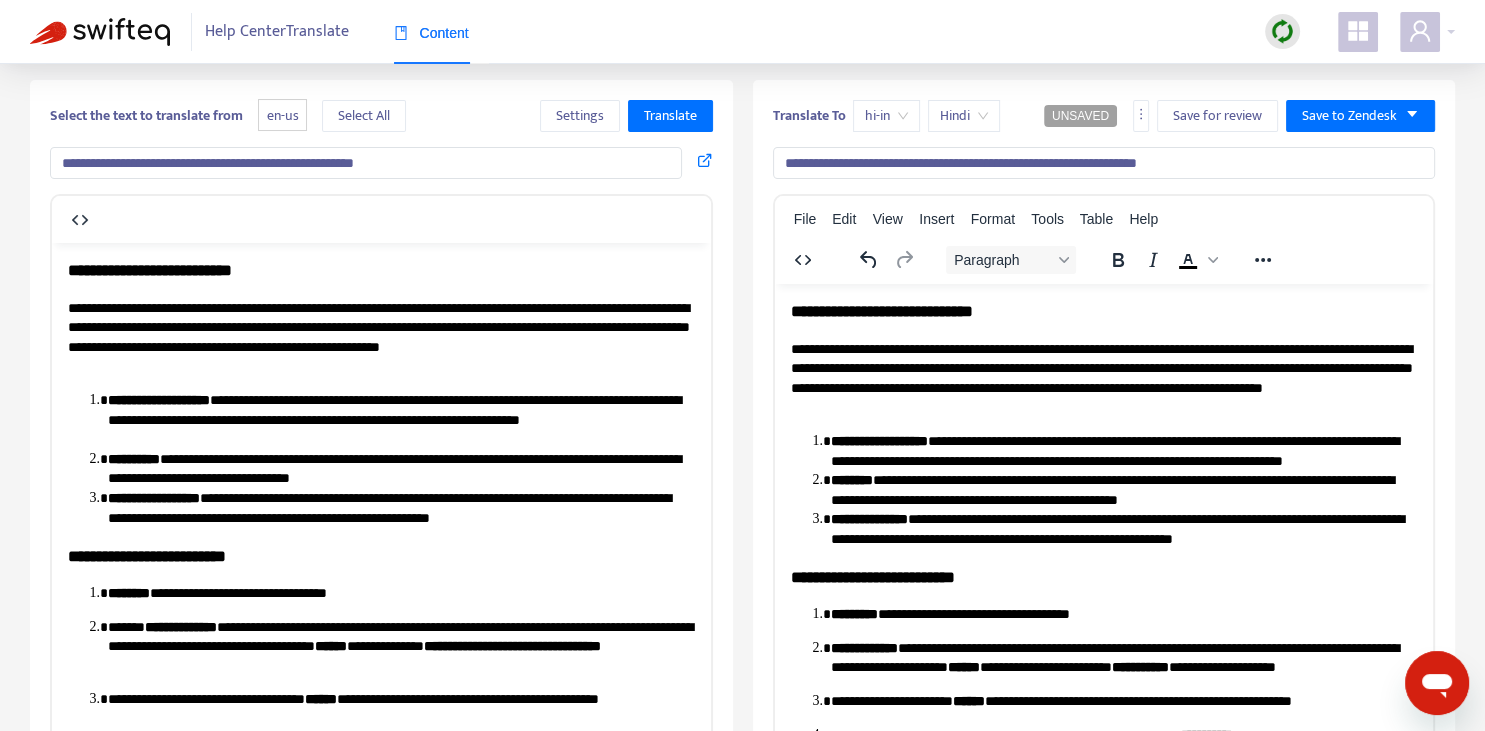 click on "**********" at bounding box center [1123, 450] 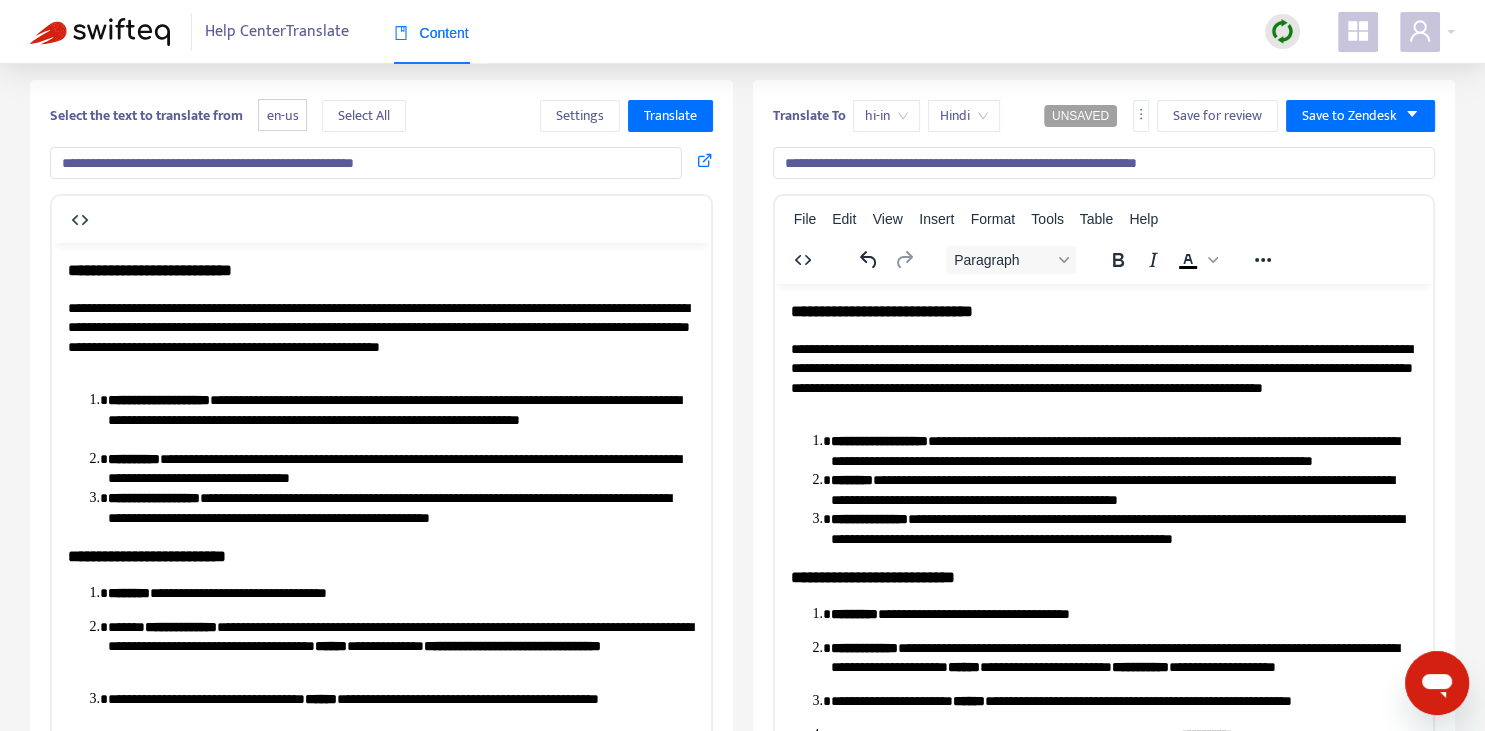 click on "**********" at bounding box center [1123, 450] 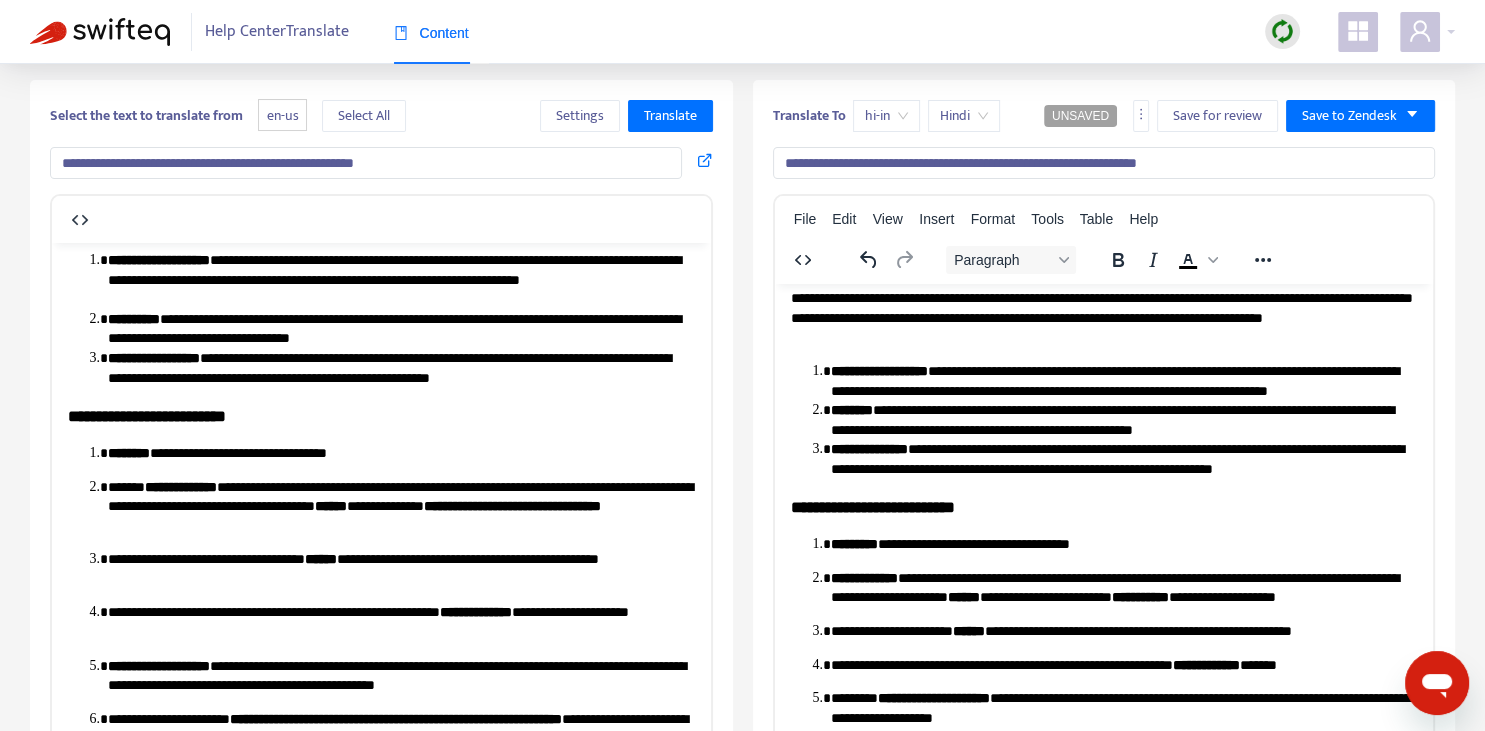 scroll, scrollTop: 211, scrollLeft: 0, axis: vertical 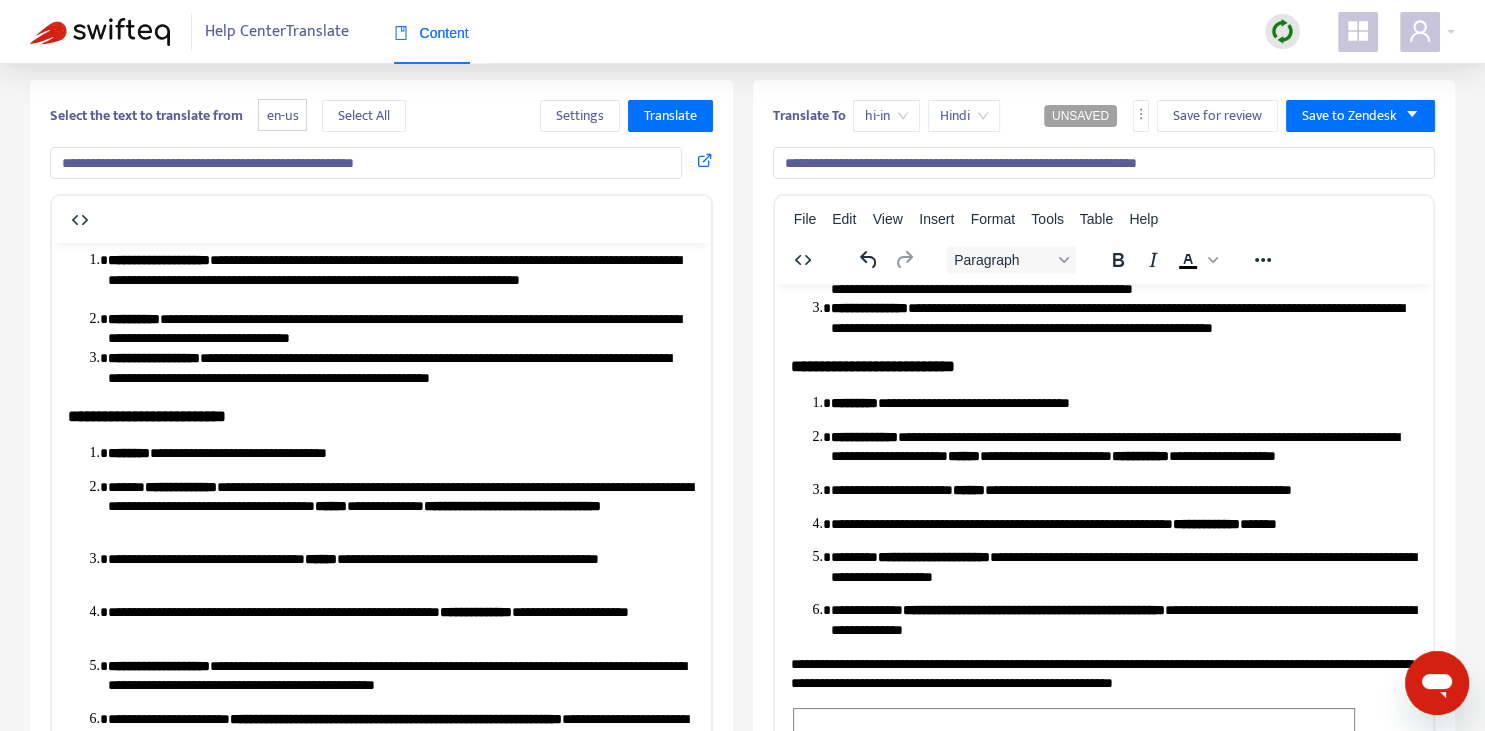 click on "**********" at bounding box center (1103, 365) 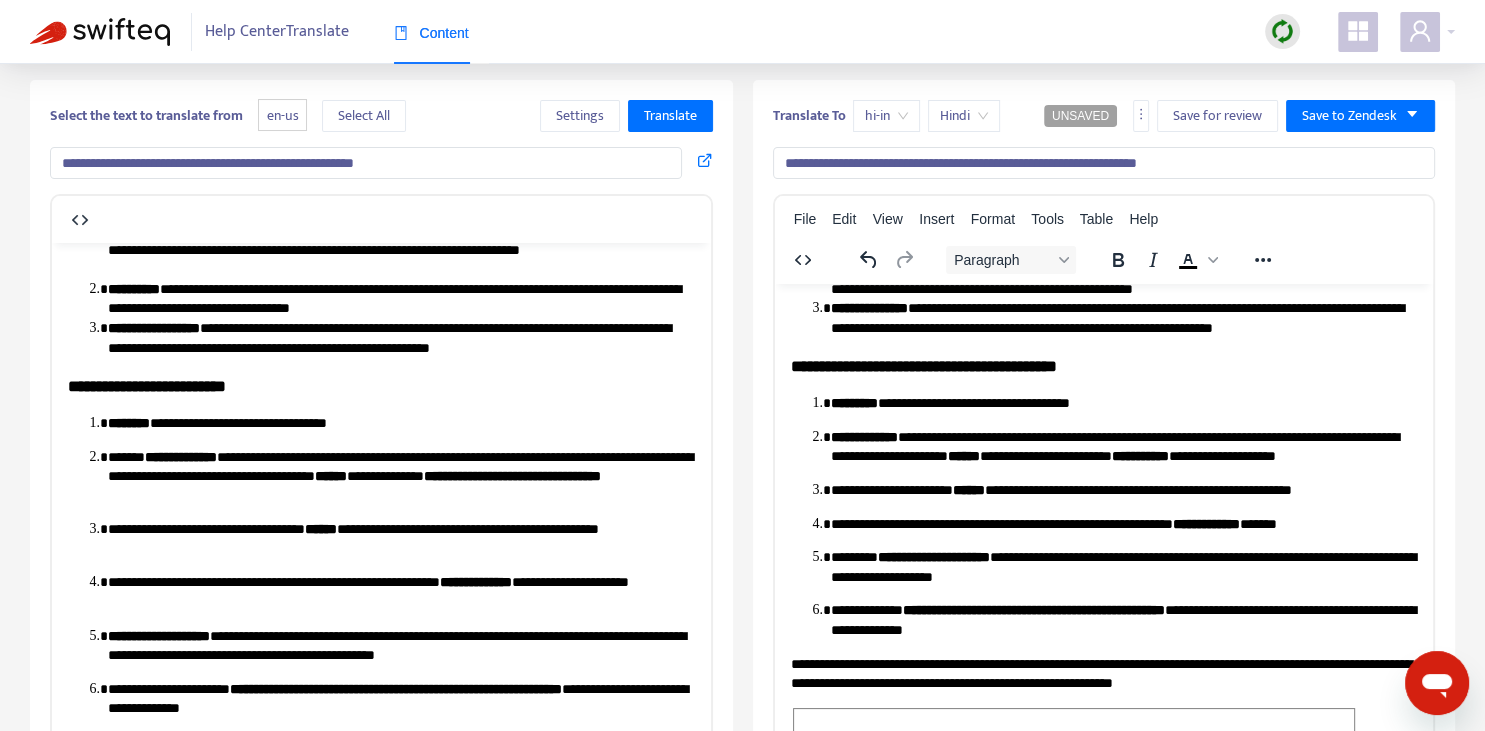 scroll, scrollTop: 211, scrollLeft: 0, axis: vertical 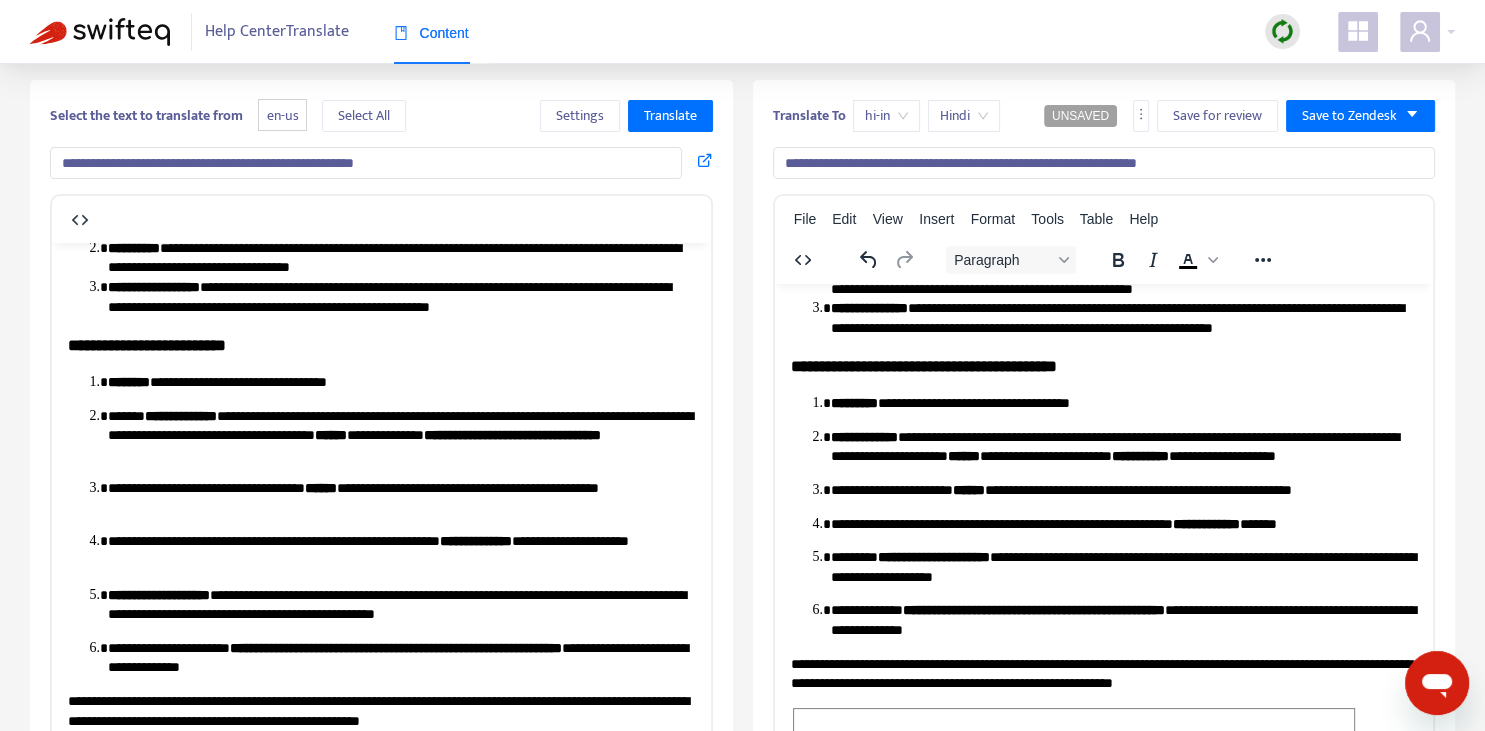 drag, startPoint x: 155, startPoint y: 416, endPoint x: 188, endPoint y: 417, distance: 33.01515 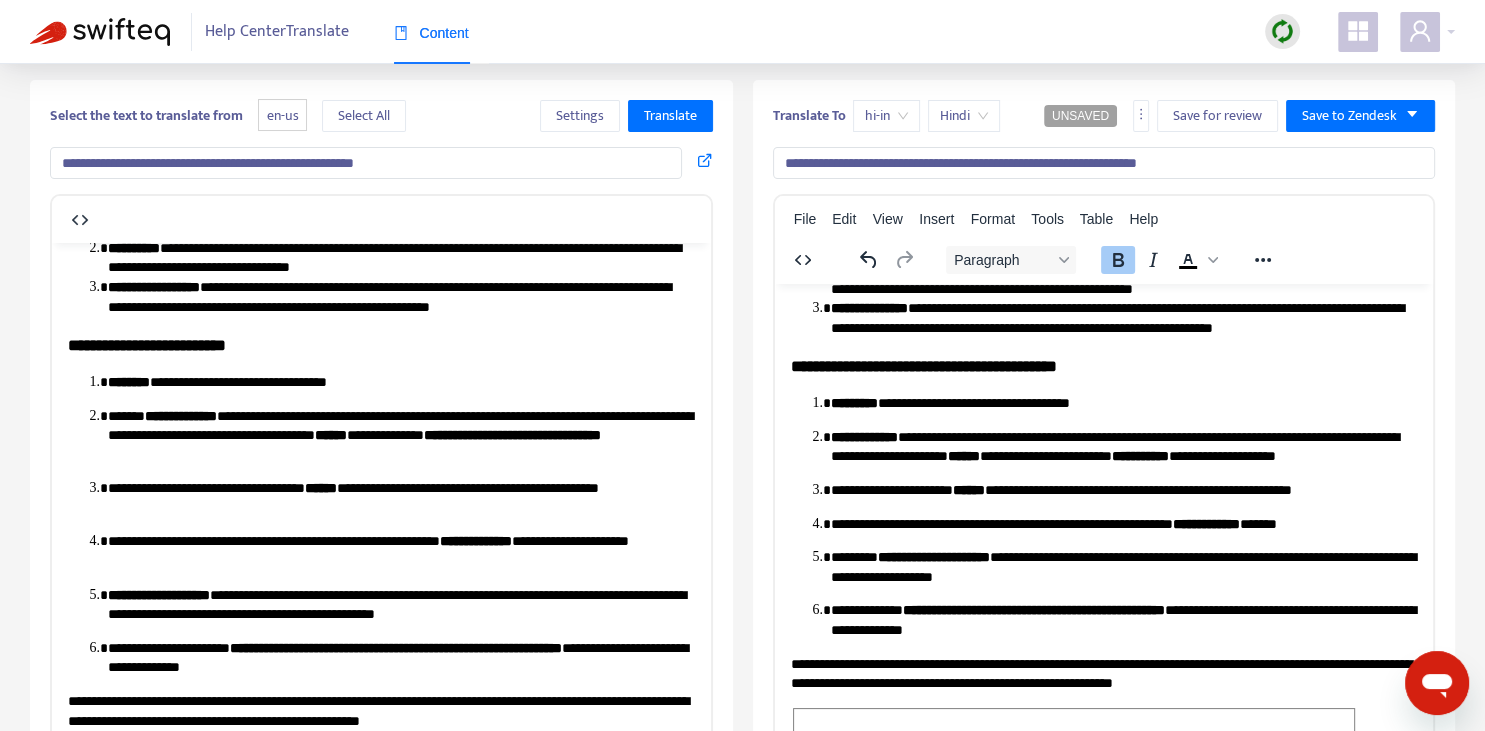 click on "**********" at bounding box center [863, 436] 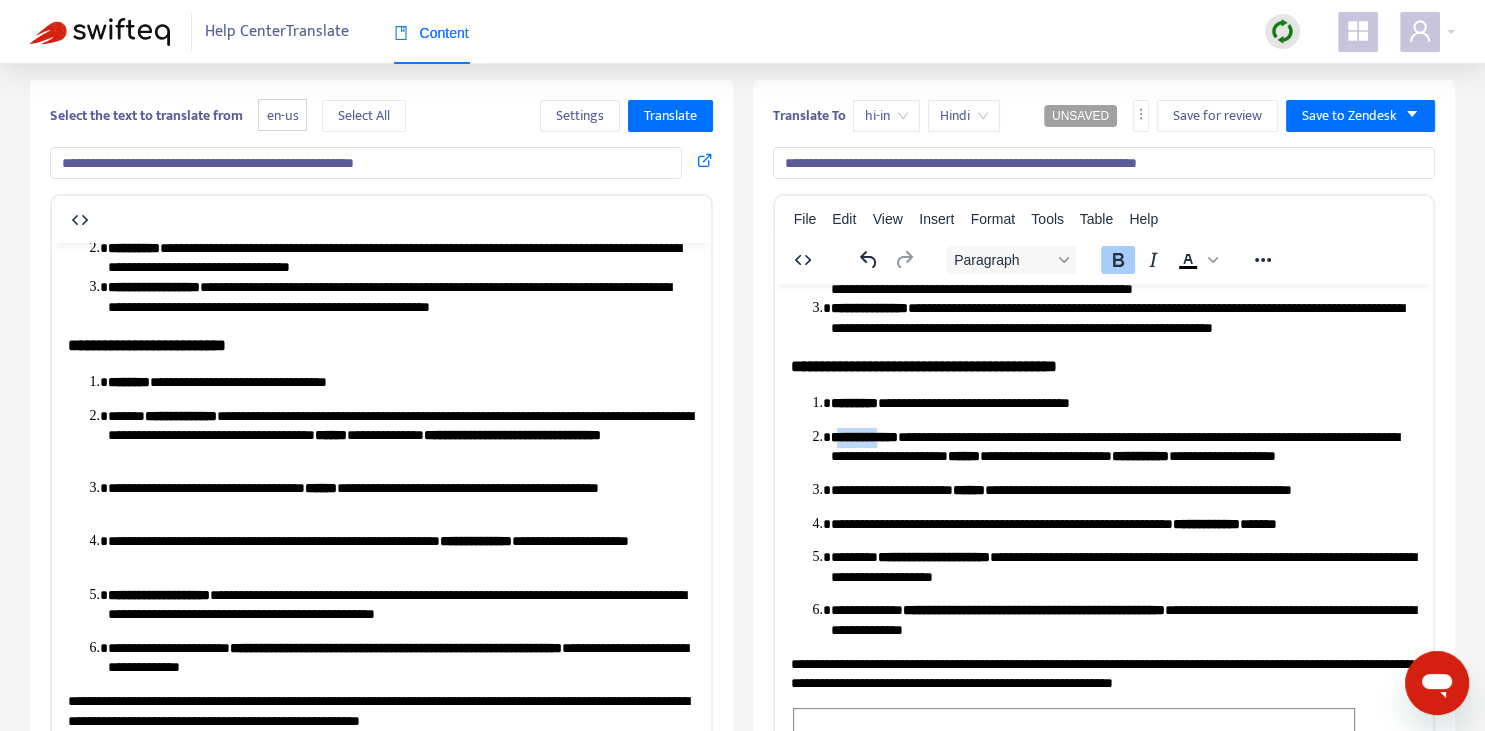 click on "**********" at bounding box center [863, 436] 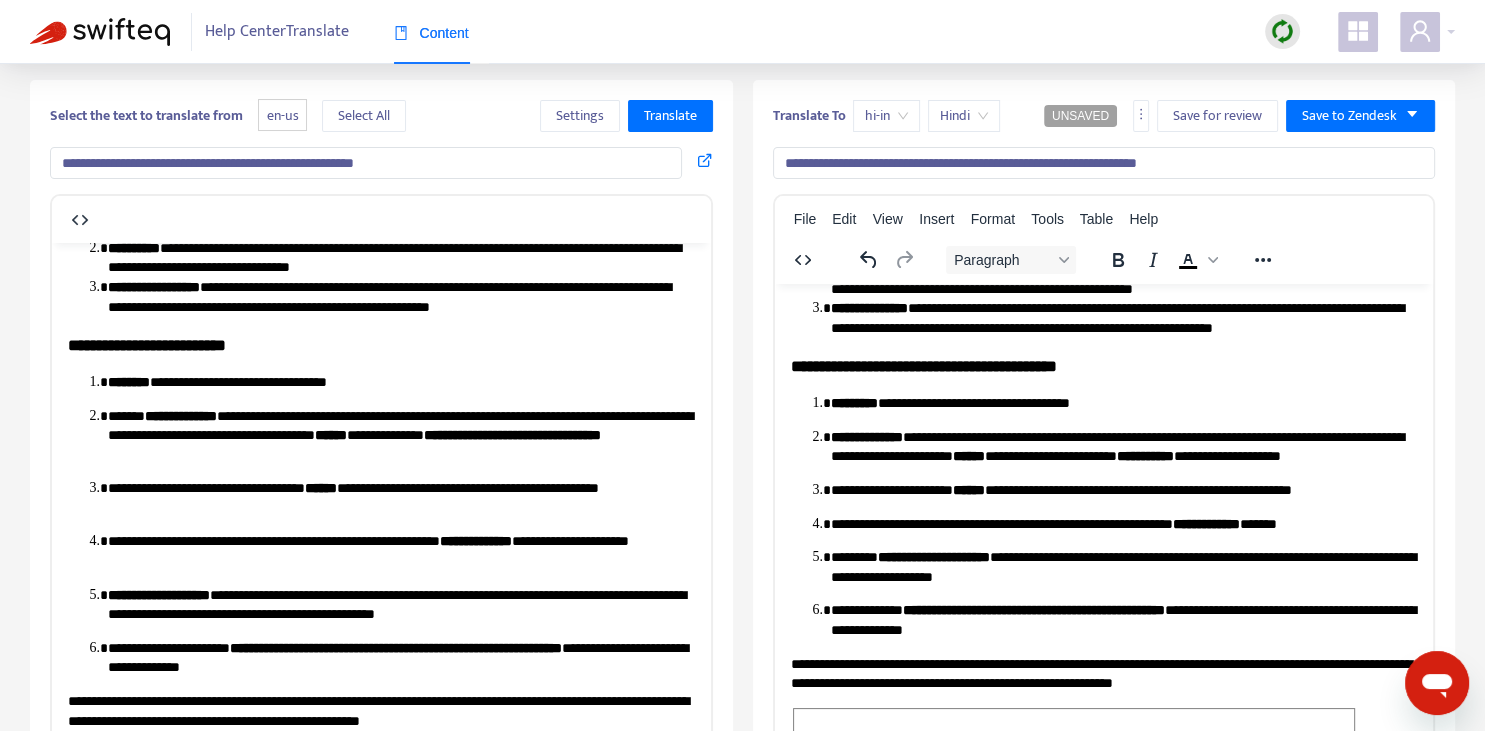 click on "**********" at bounding box center (1123, 446) 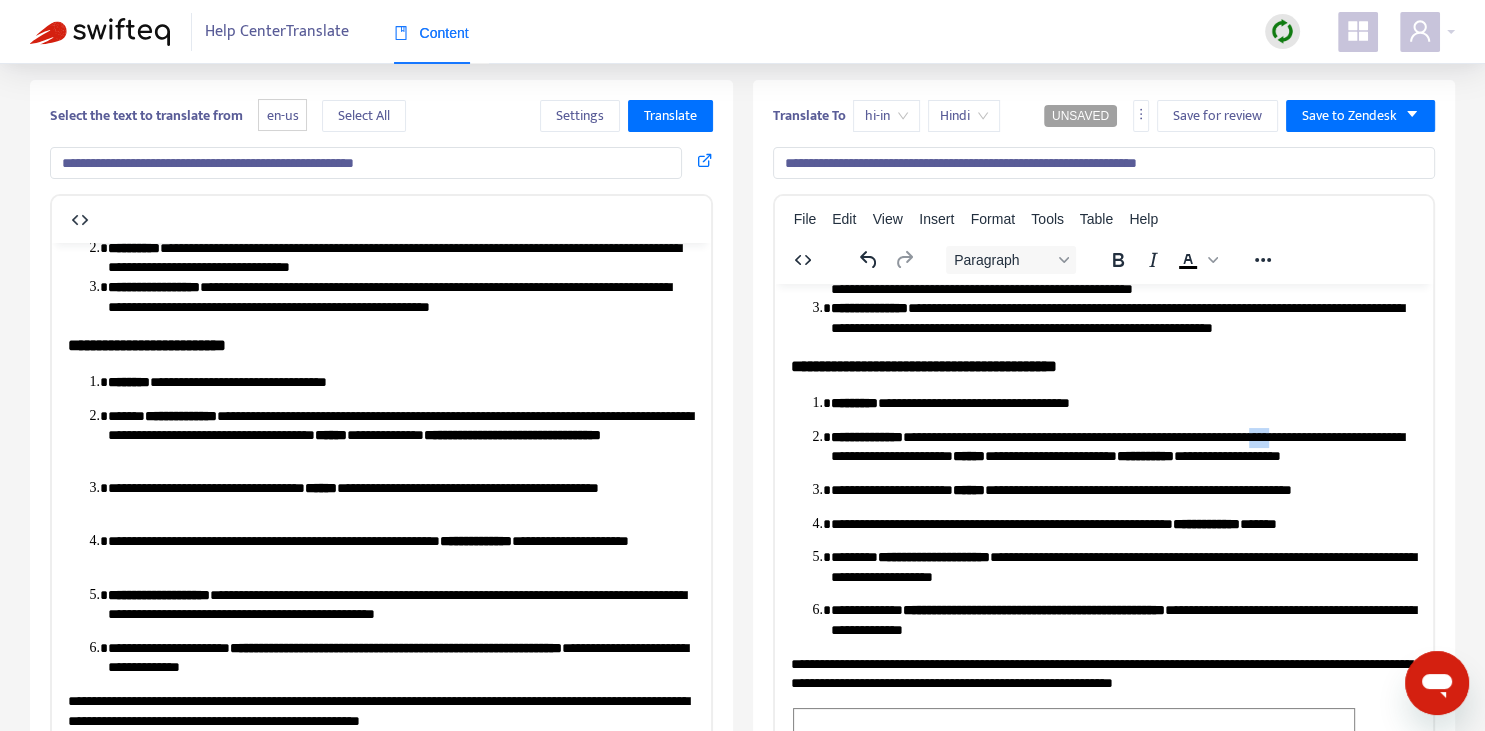click on "**********" at bounding box center [1123, 446] 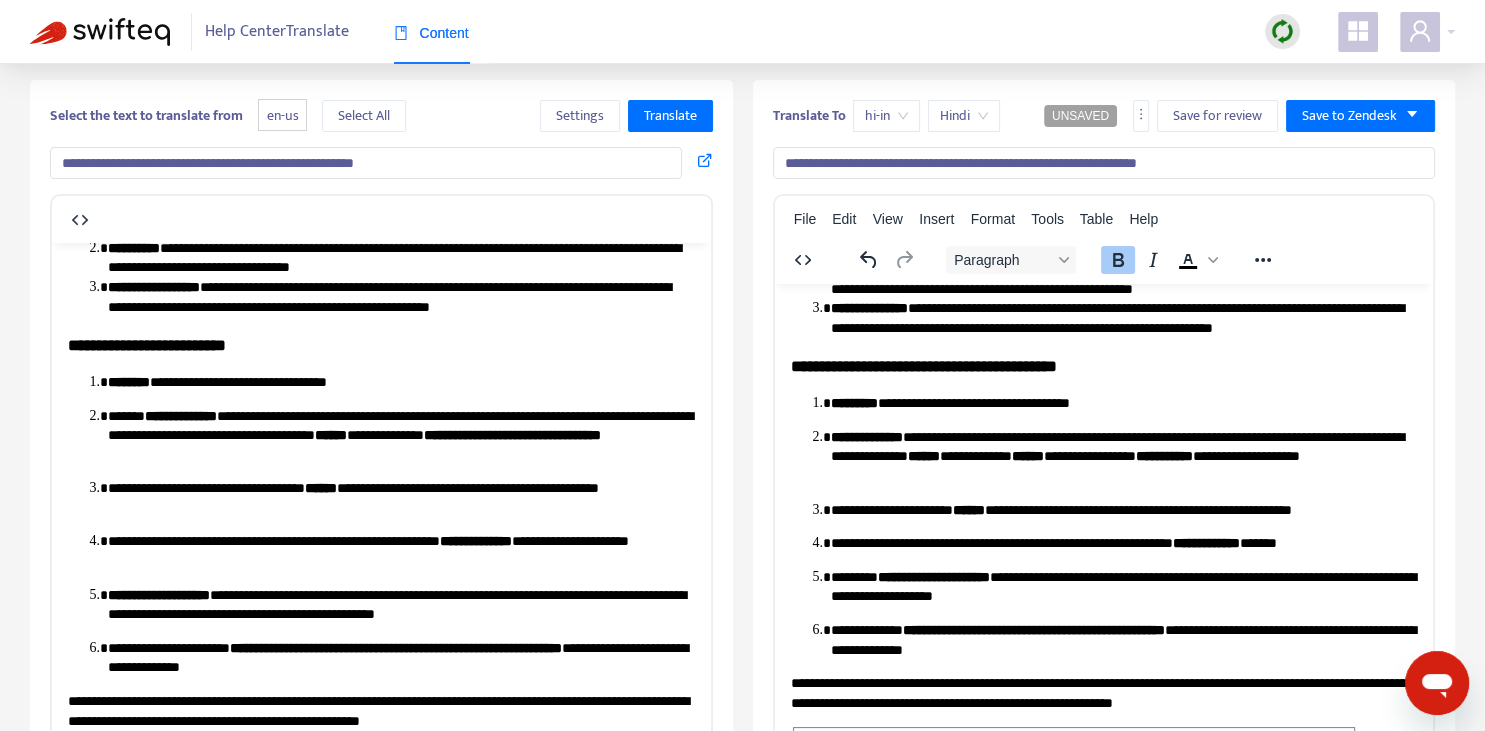 click on "**********" at bounding box center [866, 436] 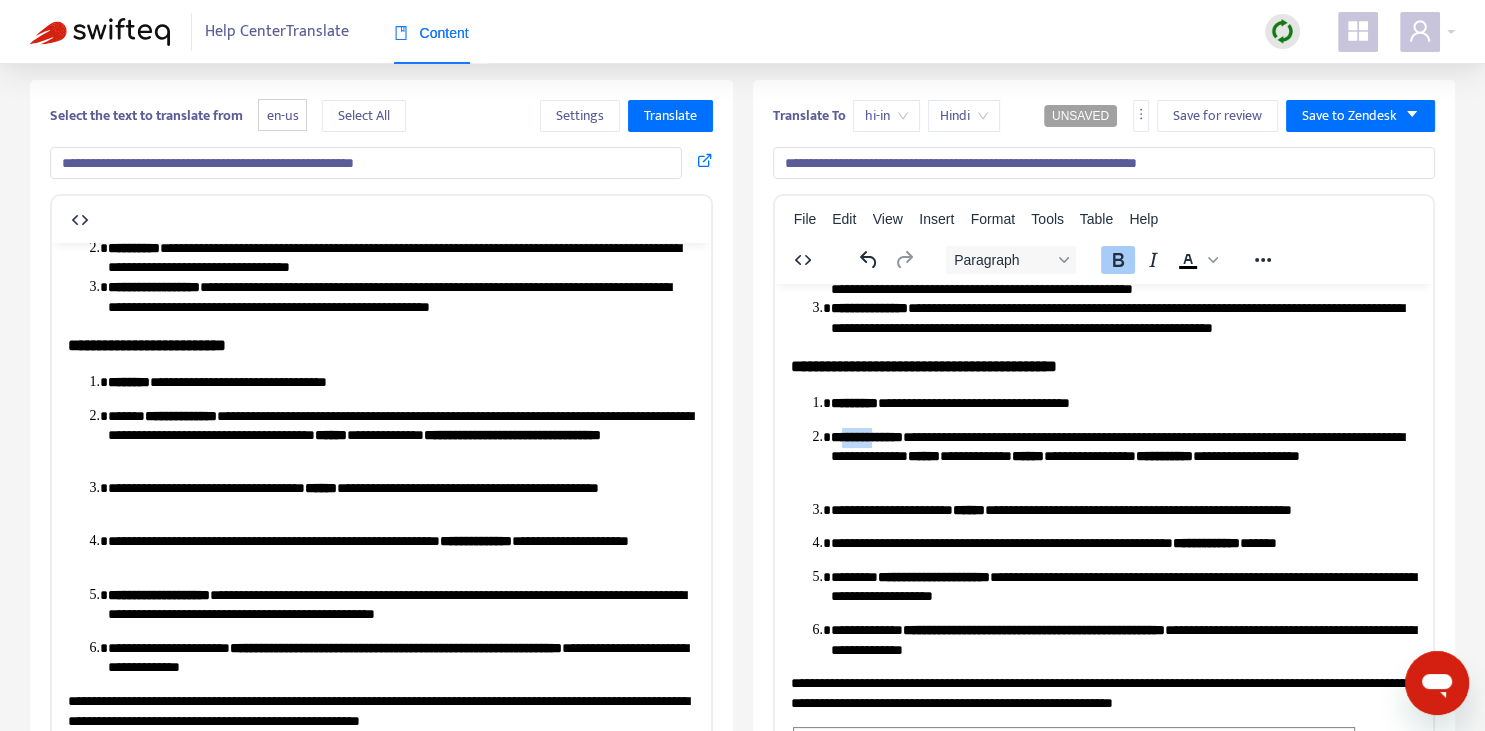 click on "**********" at bounding box center (866, 436) 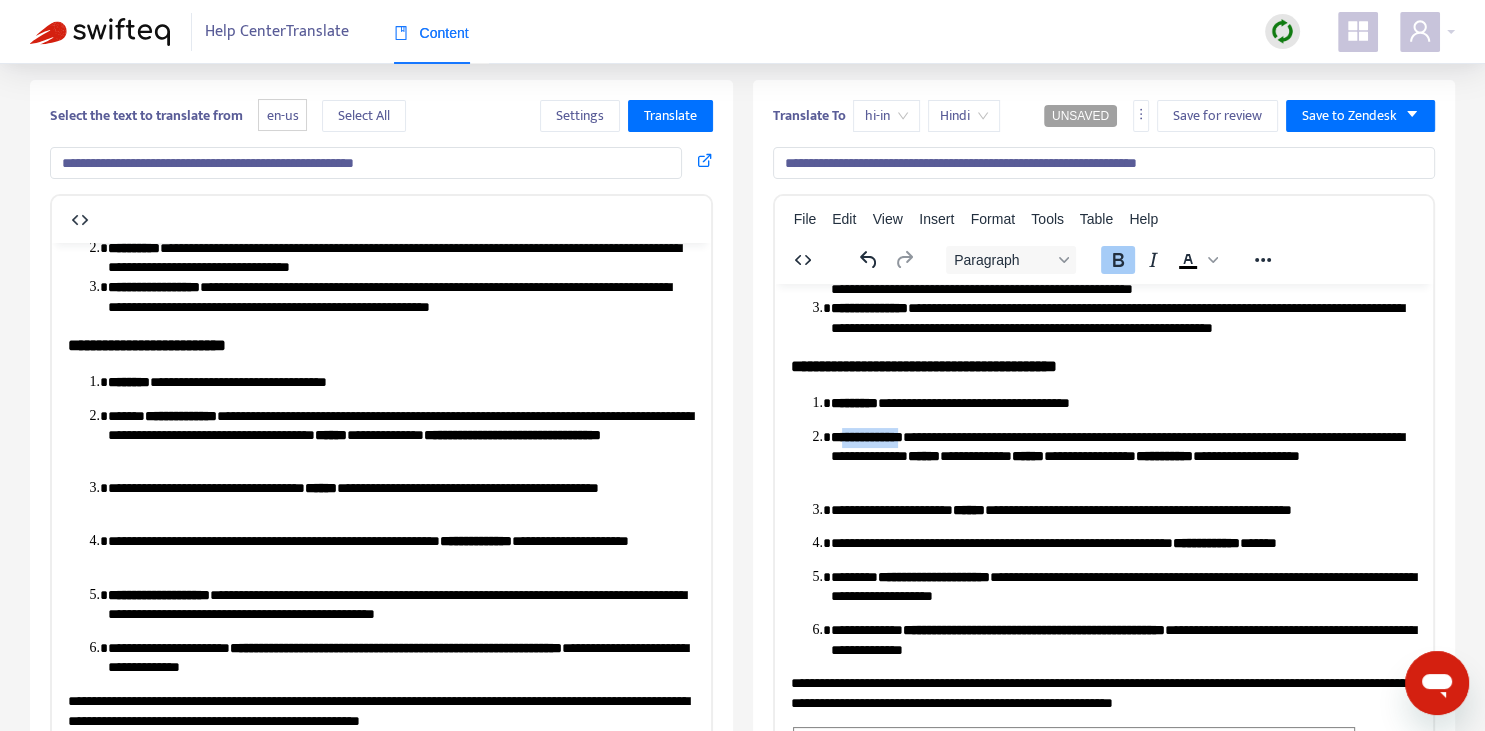 copy on "**********" 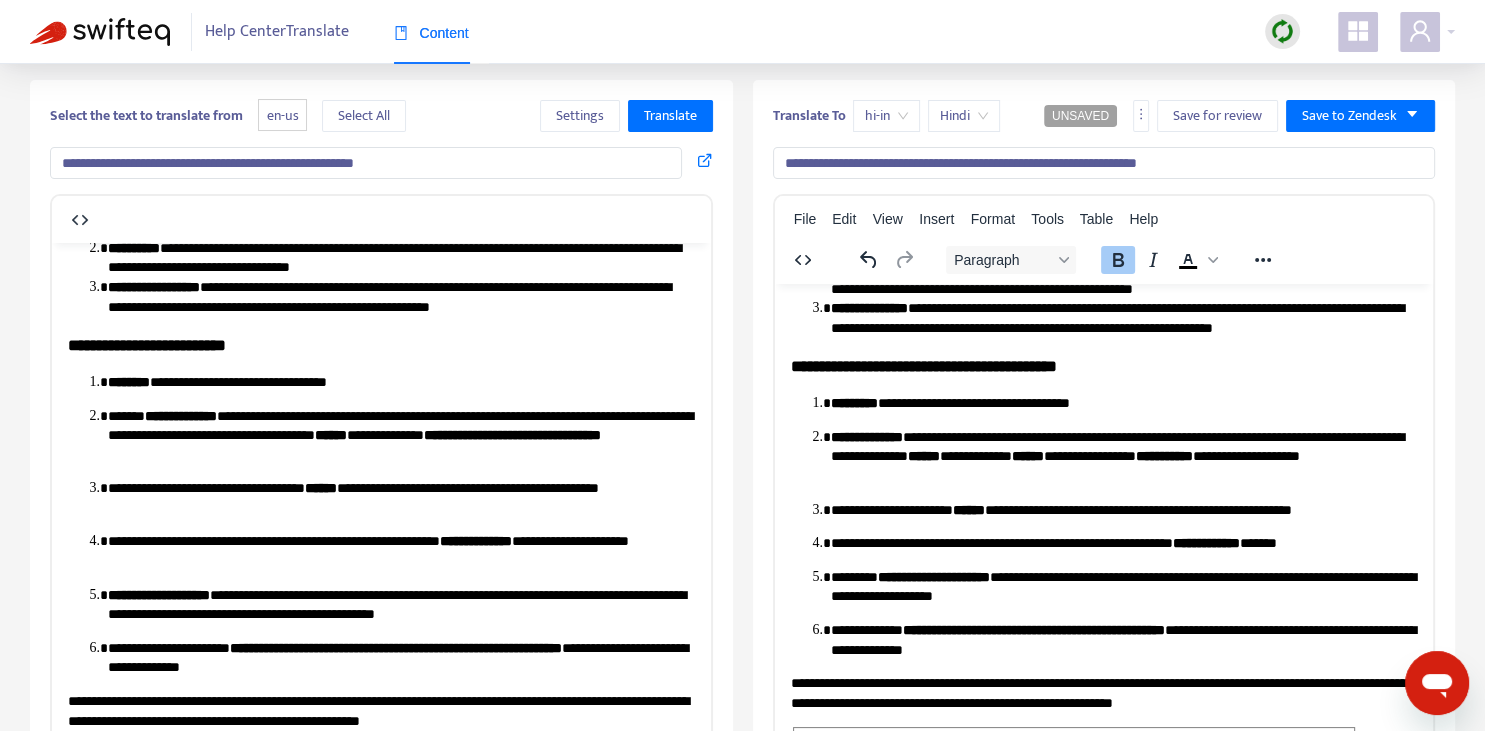 click on "**********" at bounding box center [1163, 455] 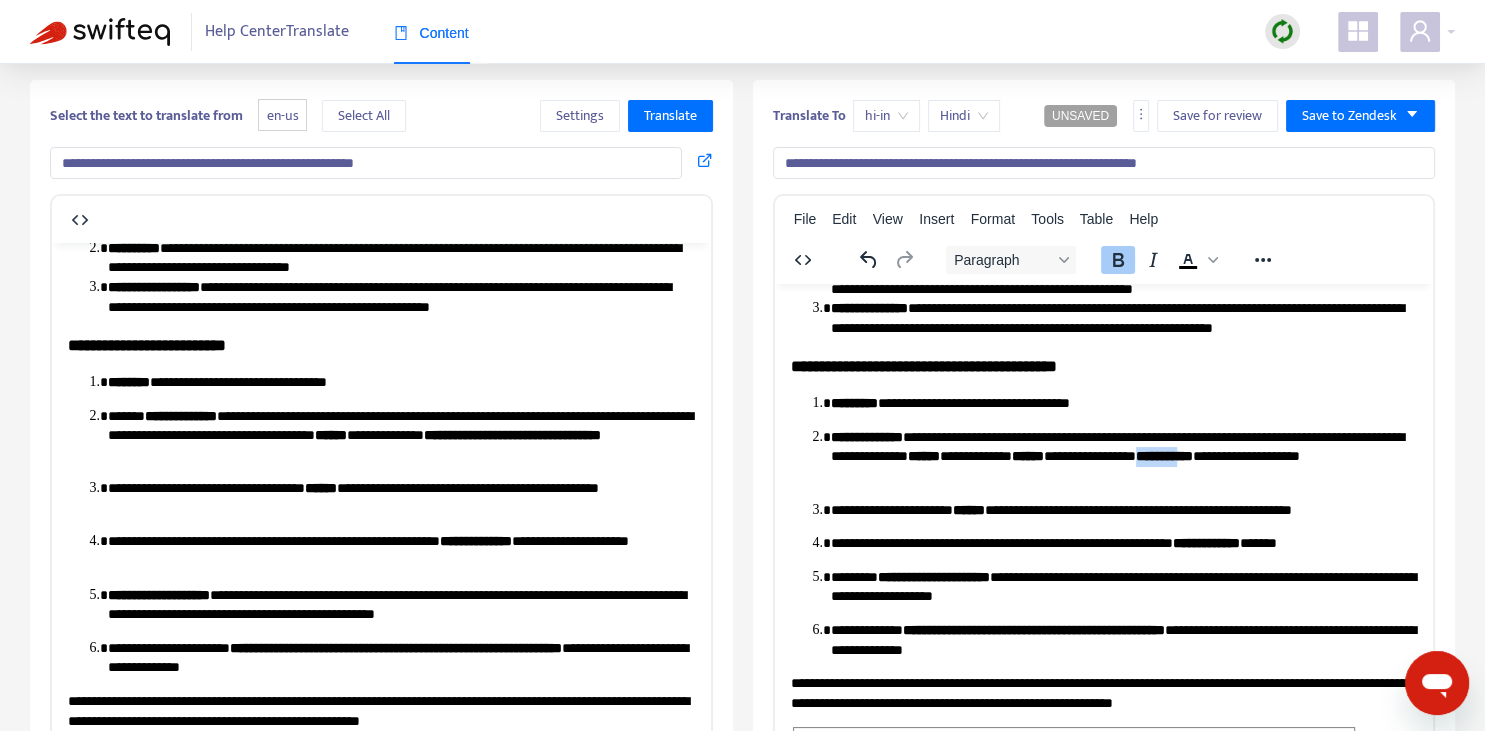 click on "**********" at bounding box center (1163, 455) 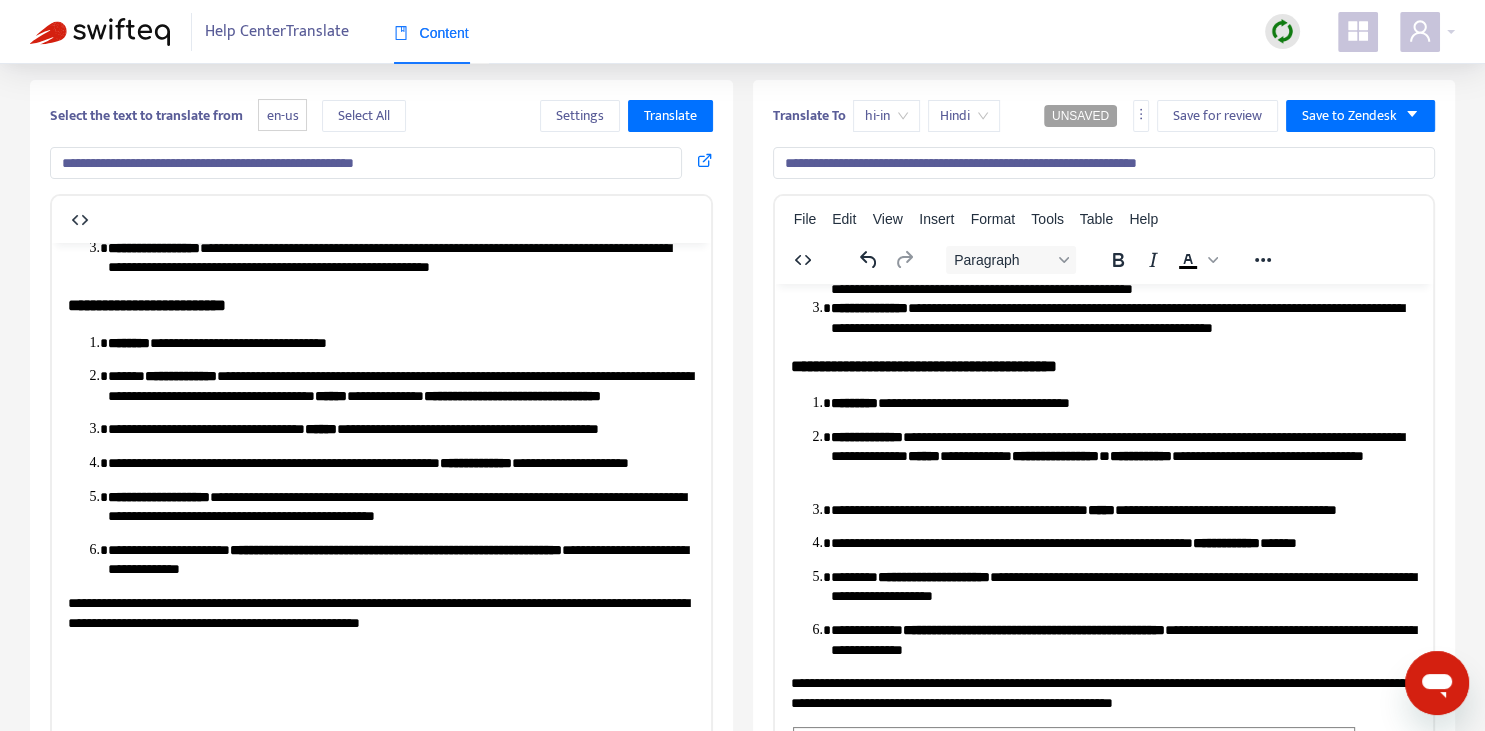 drag, startPoint x: 532, startPoint y: 536, endPoint x: 821, endPoint y: 761, distance: 366.25946 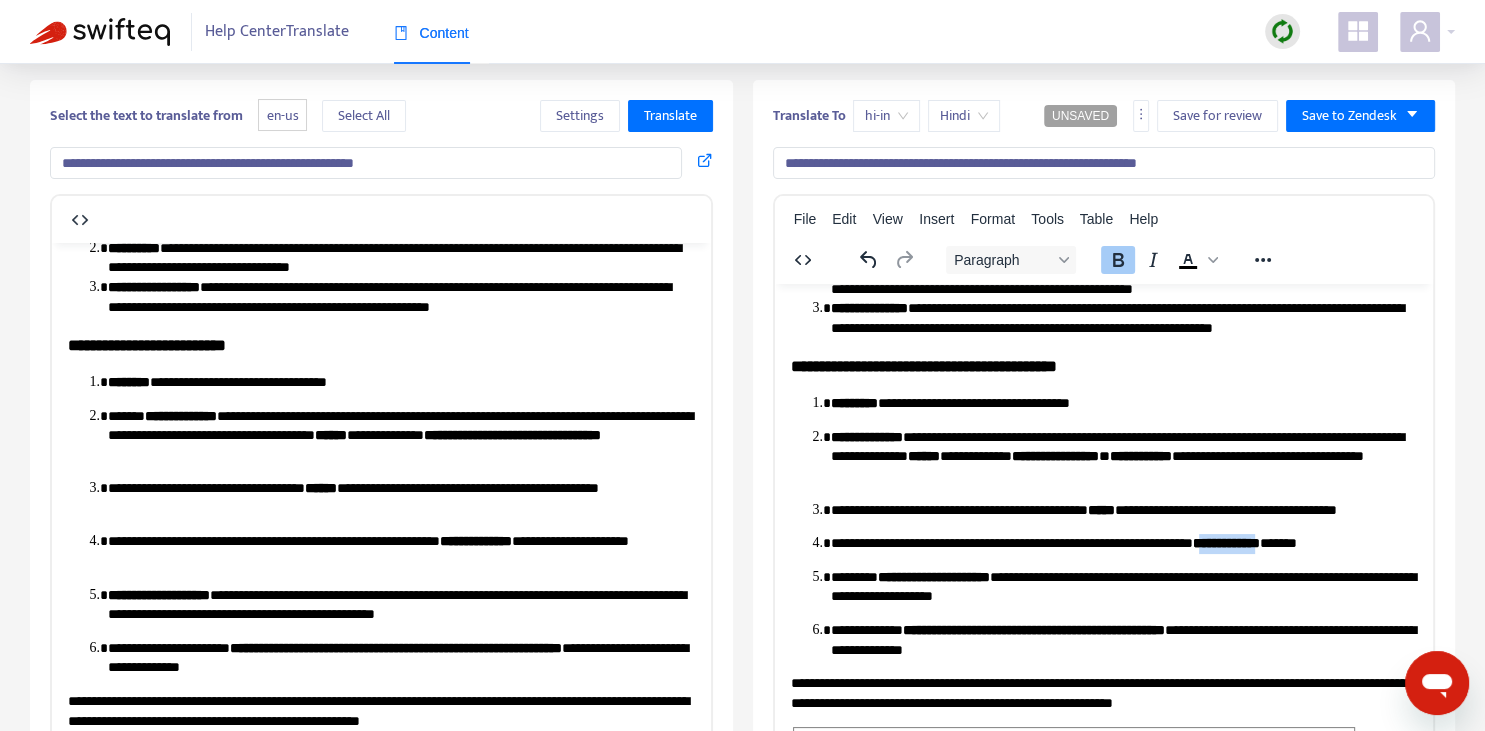 drag, startPoint x: 1234, startPoint y: 544, endPoint x: 1279, endPoint y: 544, distance: 45 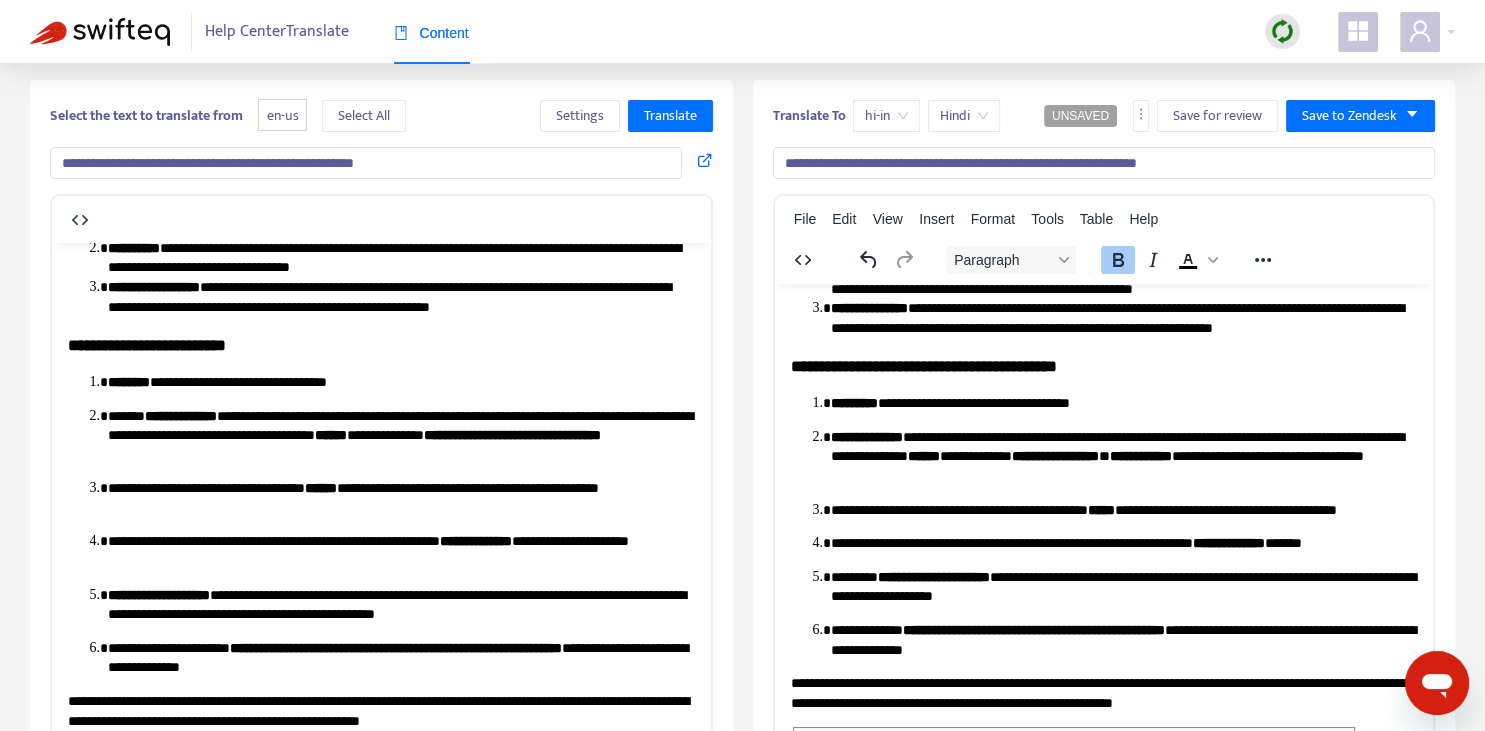 click on "**********" at bounding box center (1123, 543) 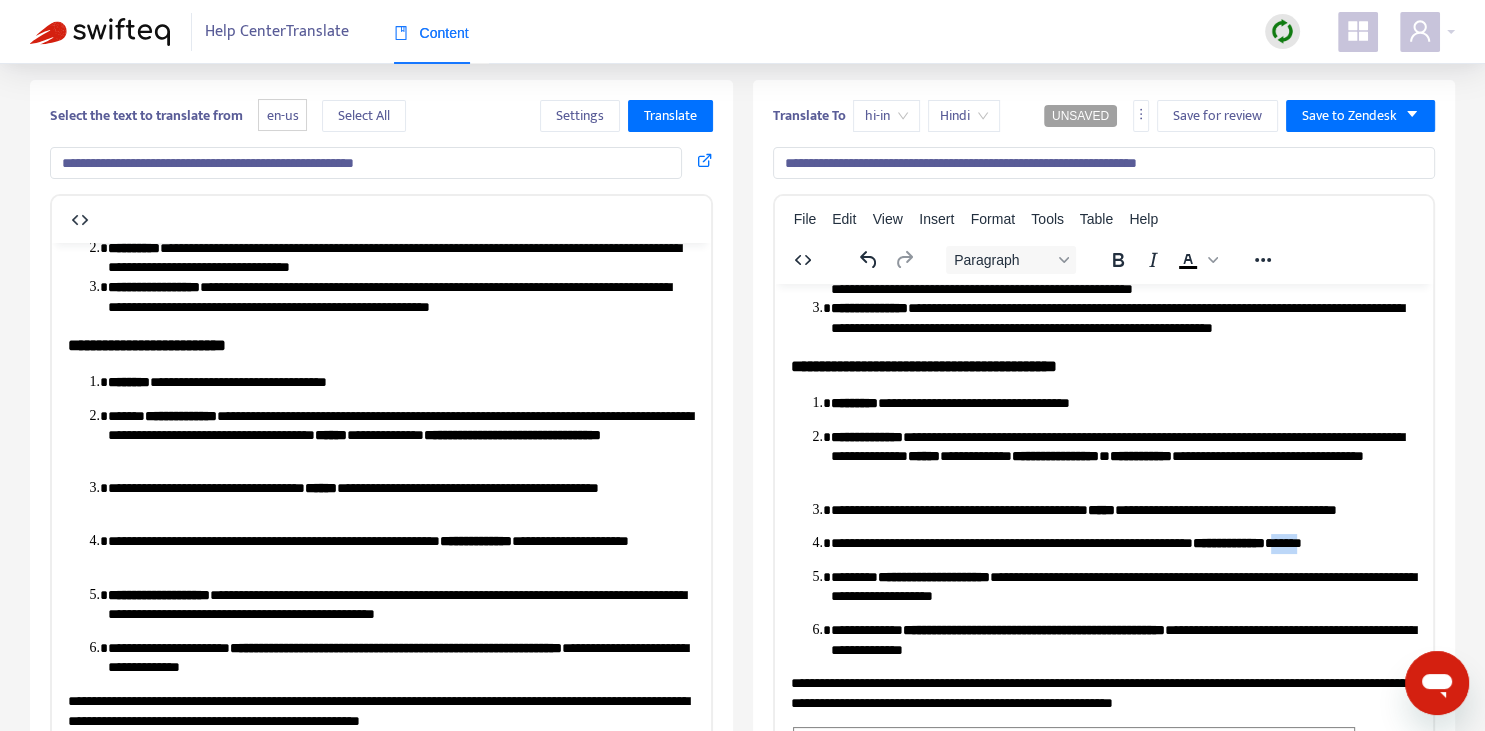 click on "**********" at bounding box center [1123, 543] 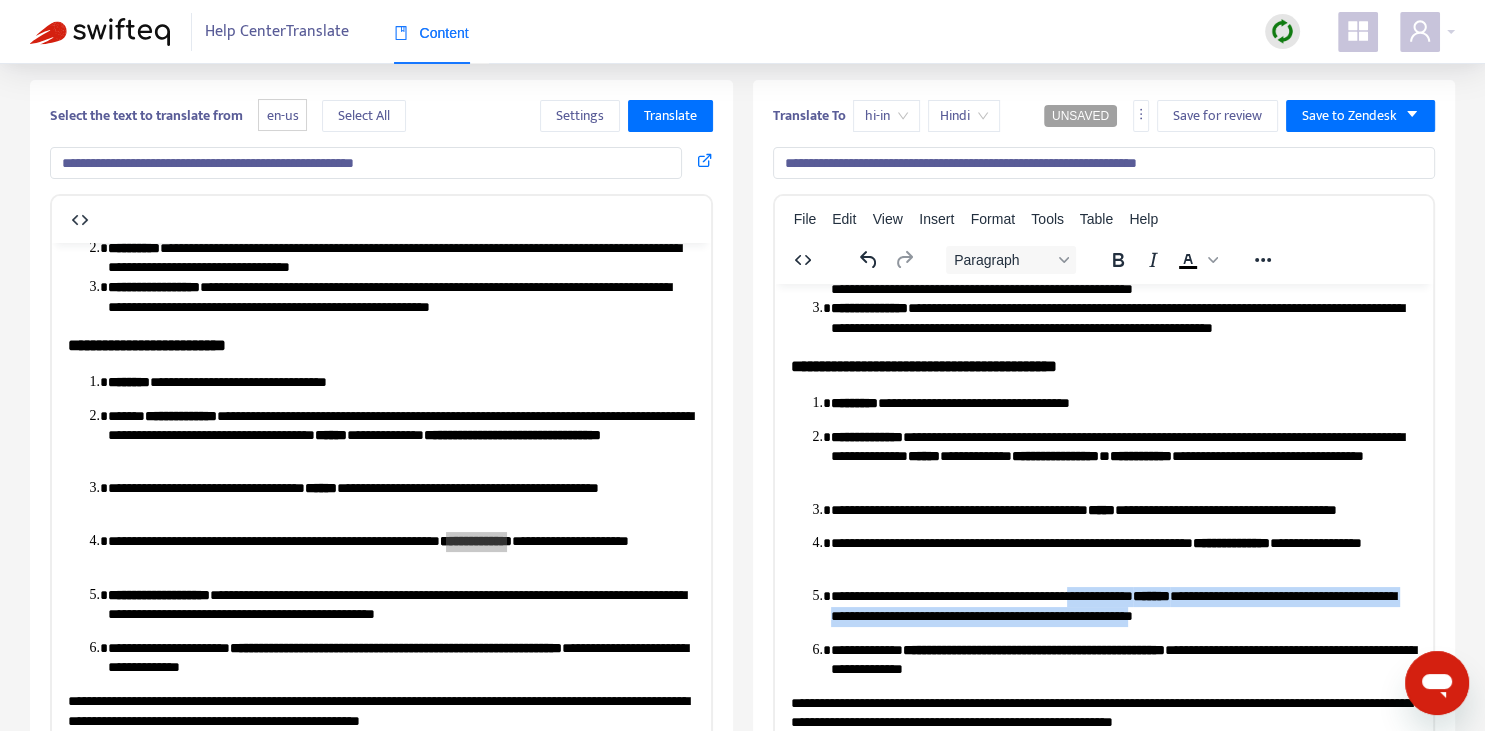 drag, startPoint x: 1133, startPoint y: 591, endPoint x: 1286, endPoint y: 613, distance: 154.57361 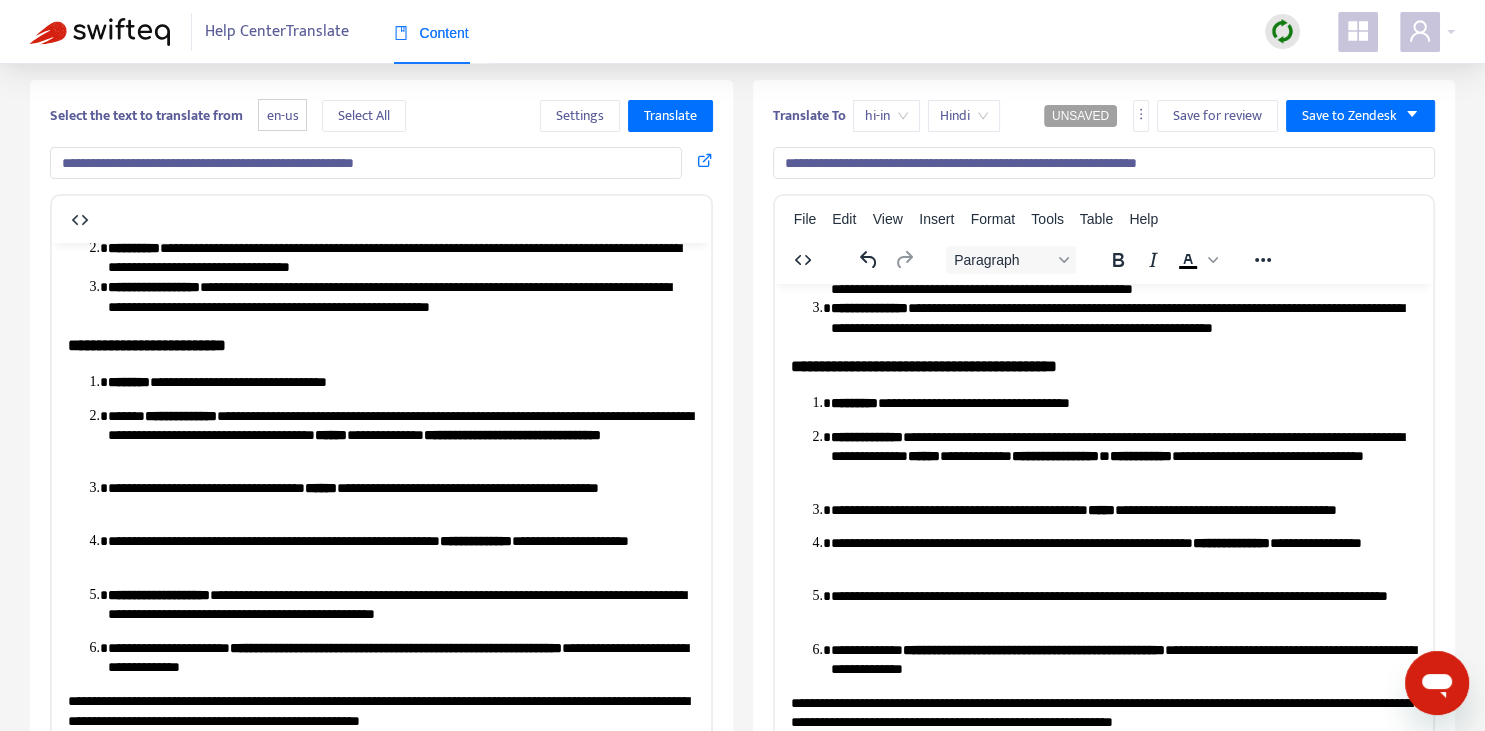 click on "**********" at bounding box center (1123, 605) 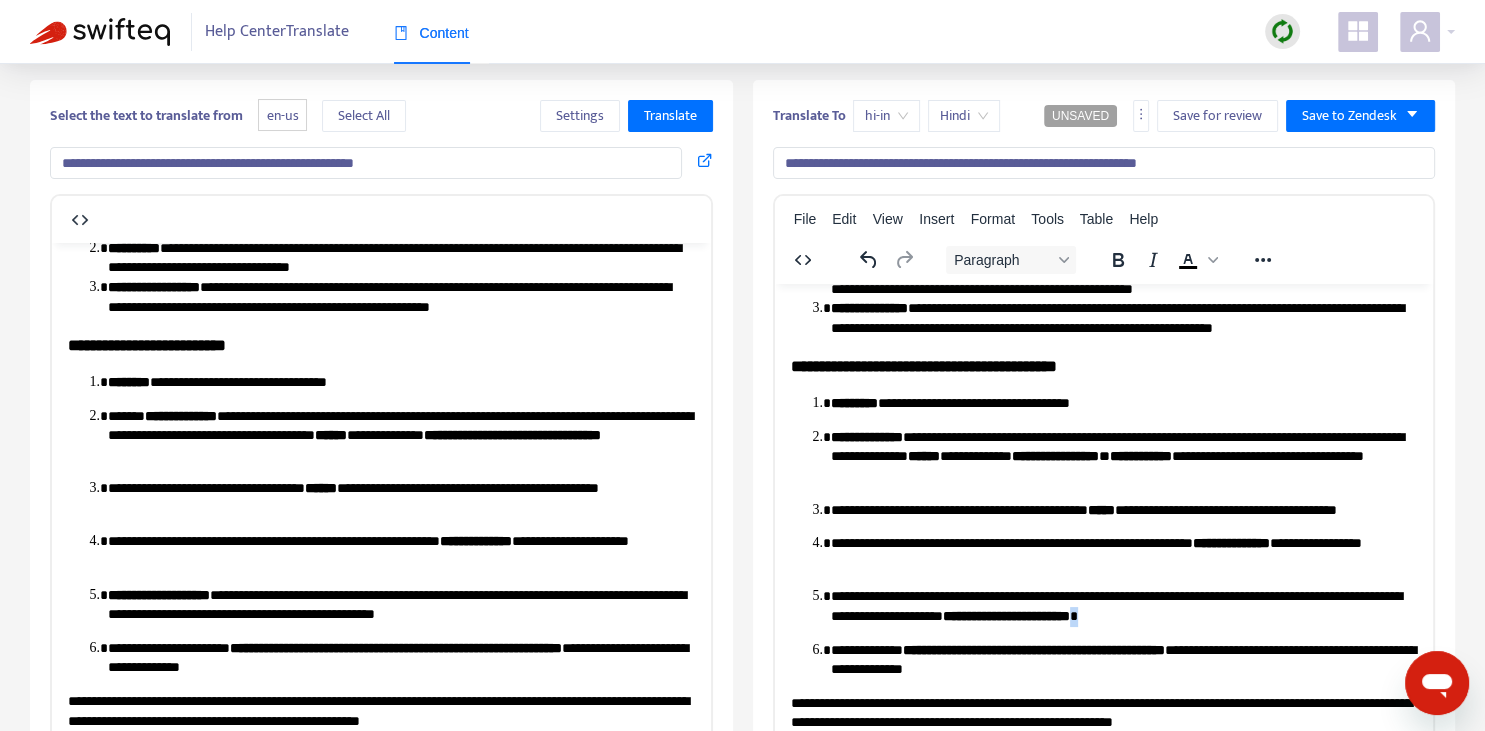 copy on "*" 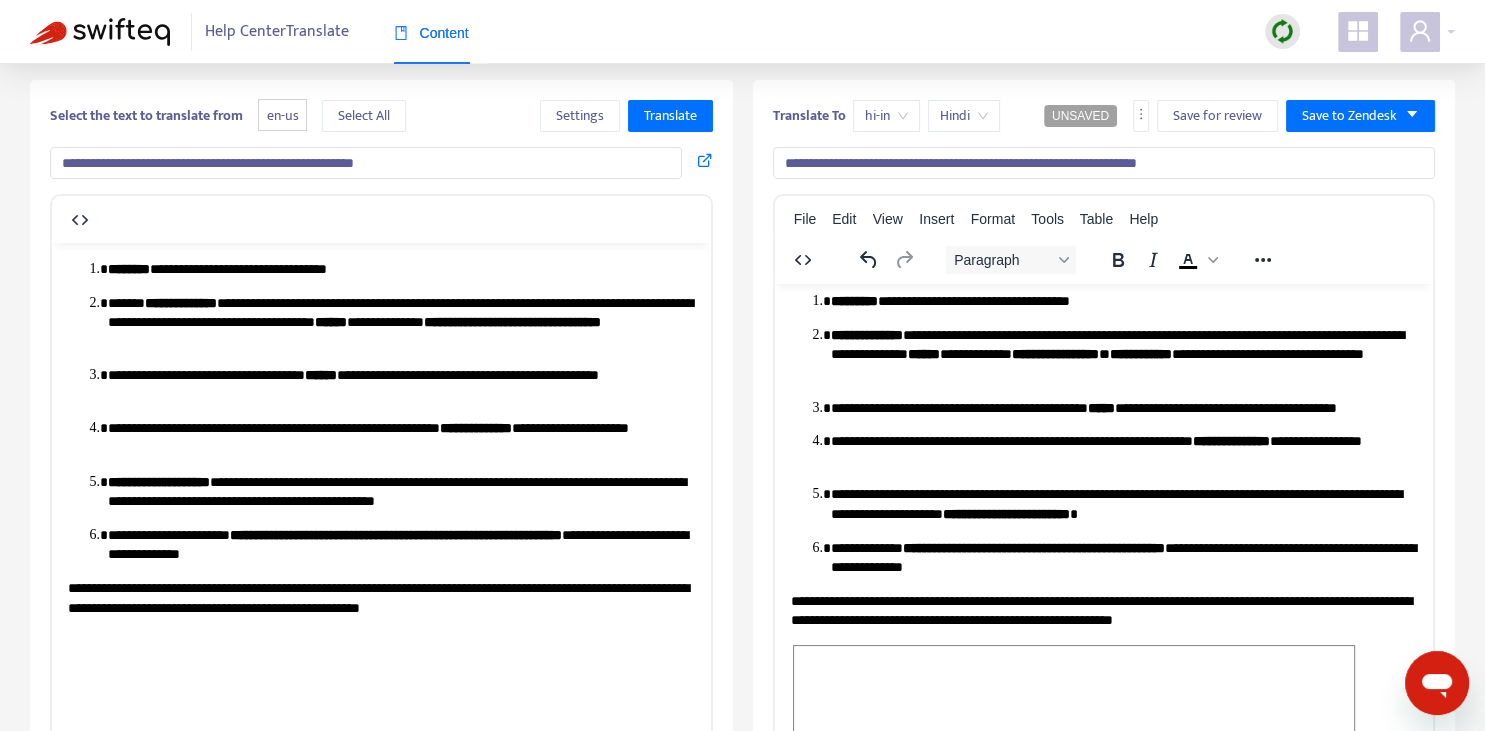 scroll, scrollTop: 327, scrollLeft: 0, axis: vertical 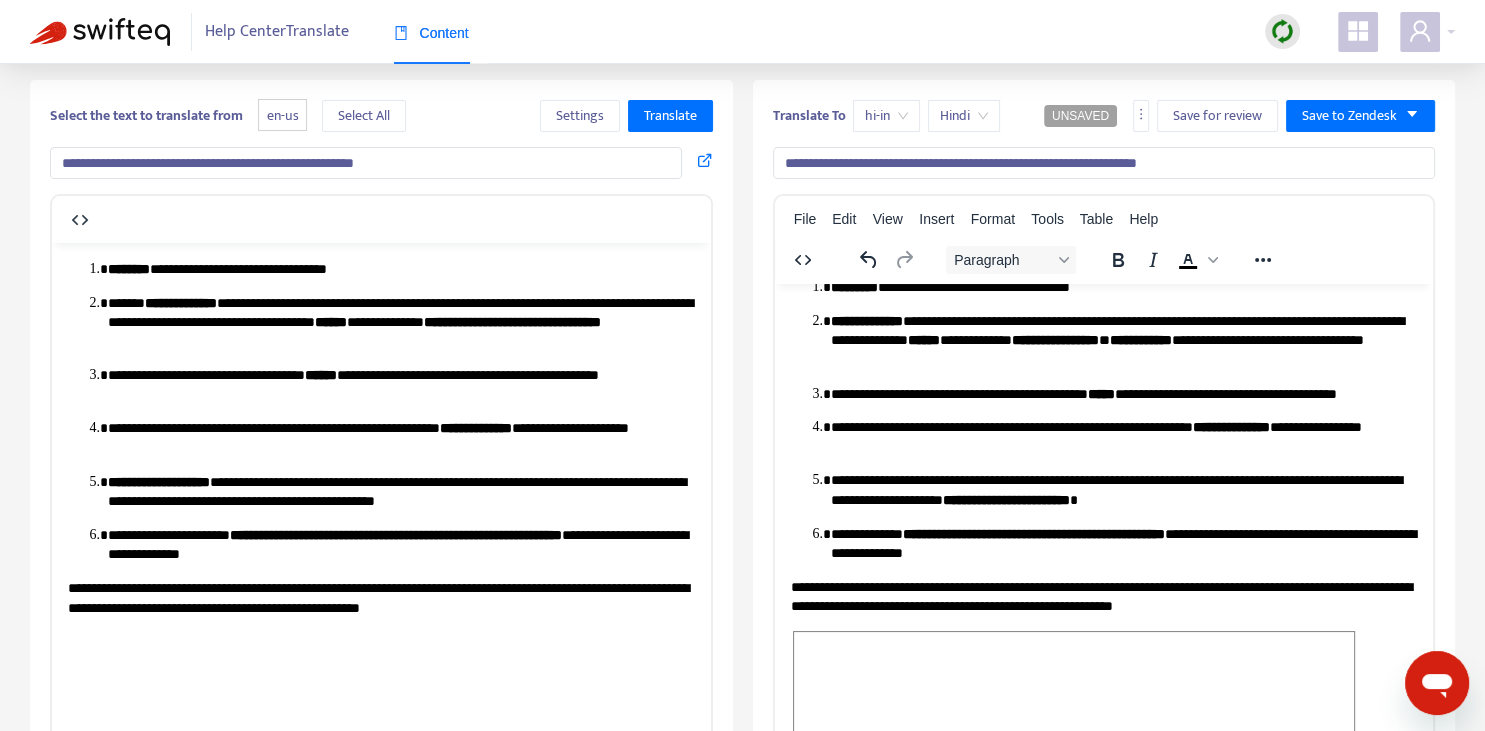 click on "**********" at bounding box center [1123, 543] 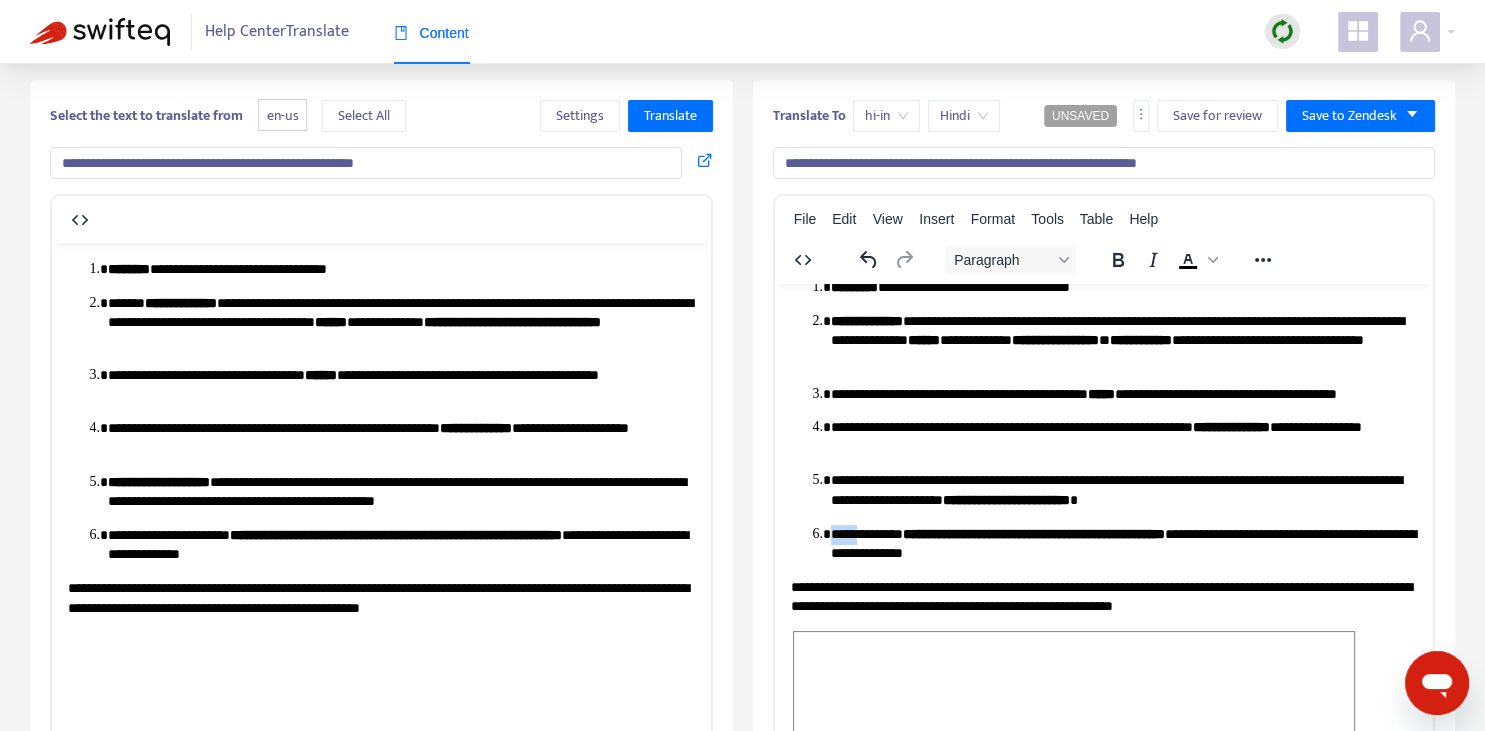 click on "**********" at bounding box center (1123, 543) 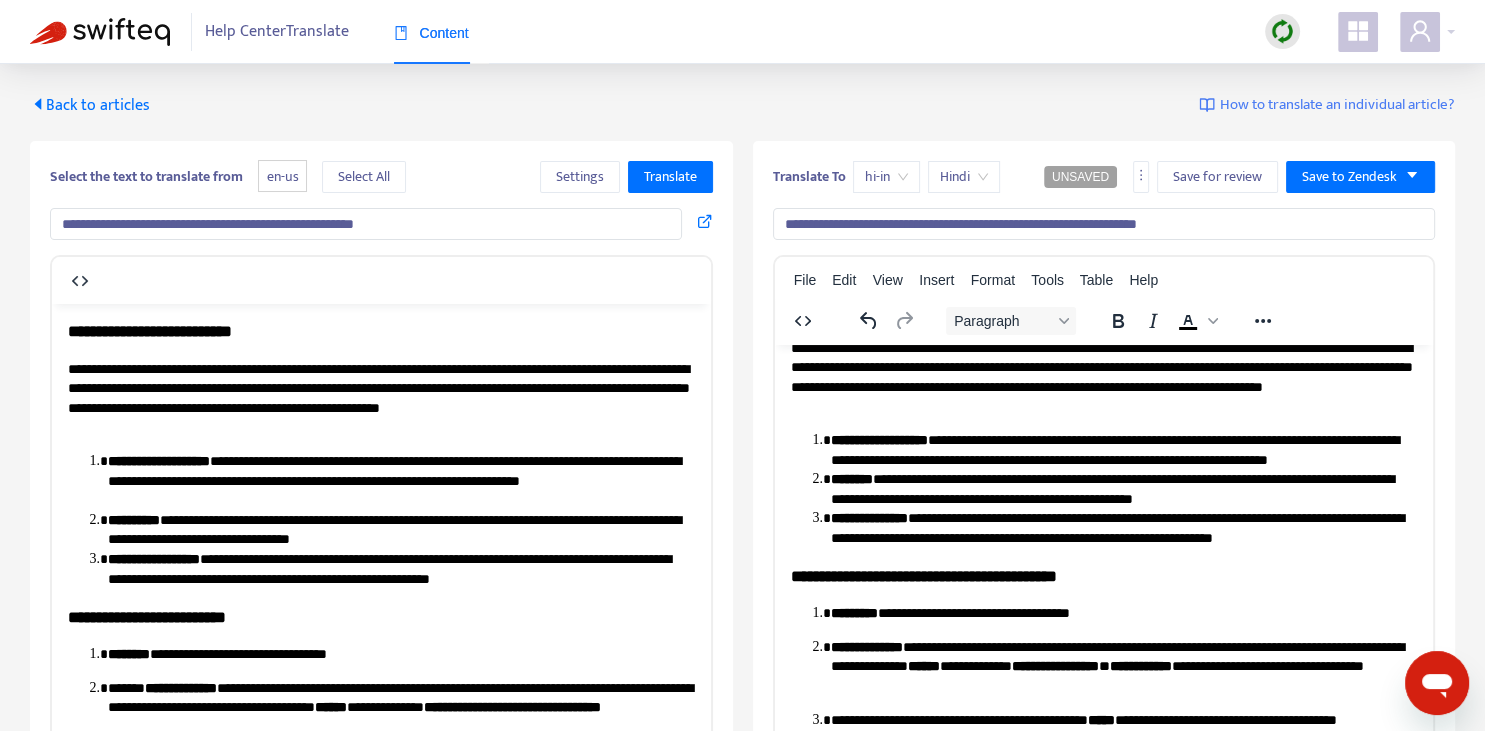 scroll, scrollTop: 70, scrollLeft: 0, axis: vertical 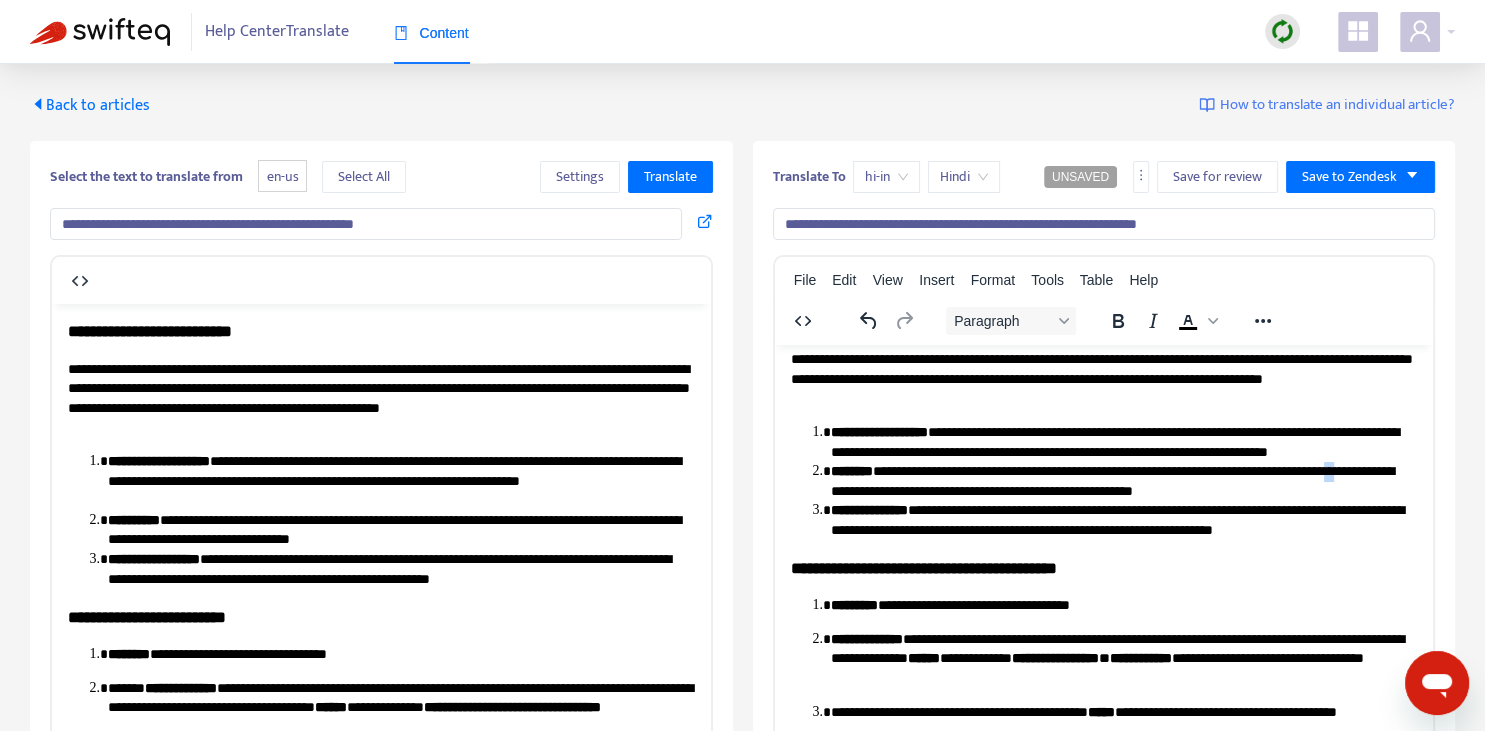 click on "**********" at bounding box center [1123, 480] 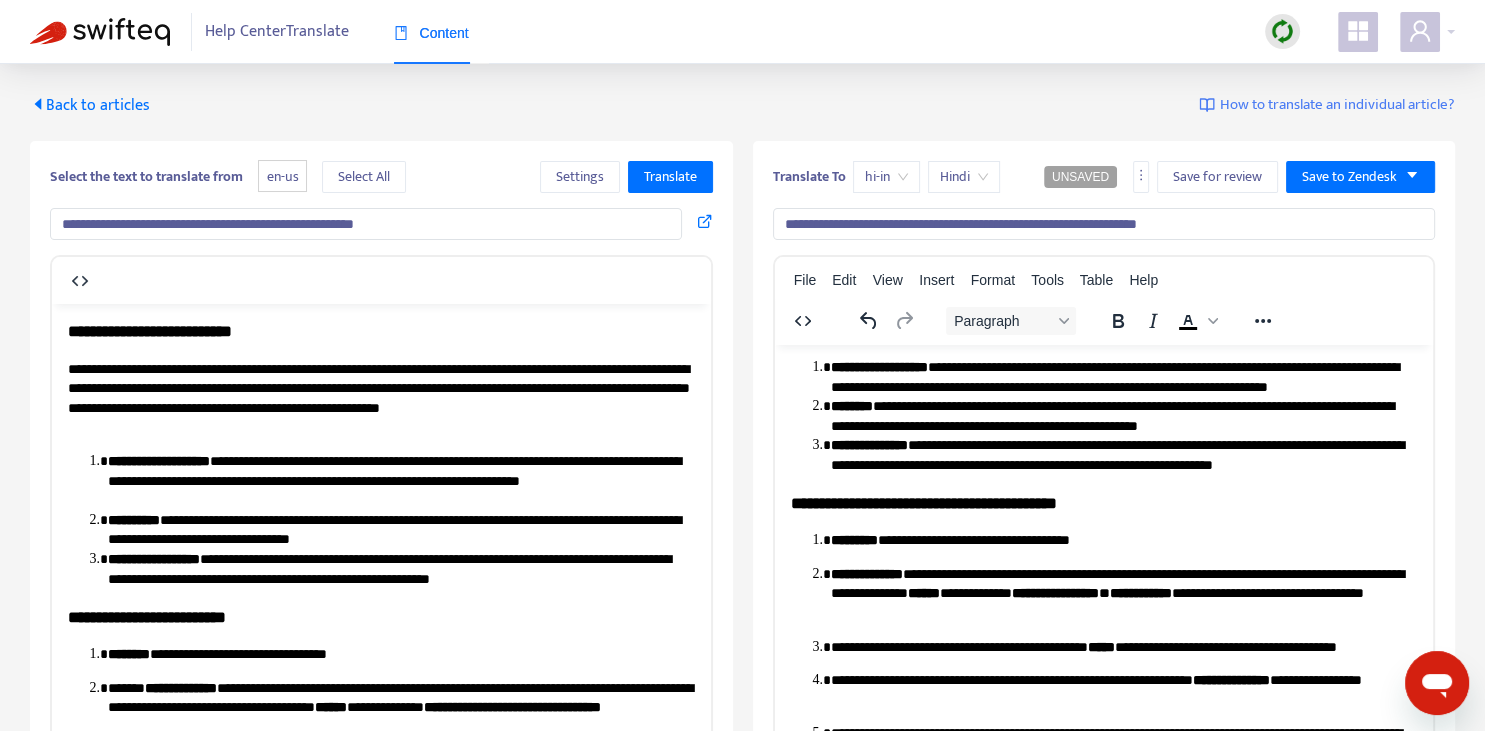 scroll, scrollTop: 140, scrollLeft: 0, axis: vertical 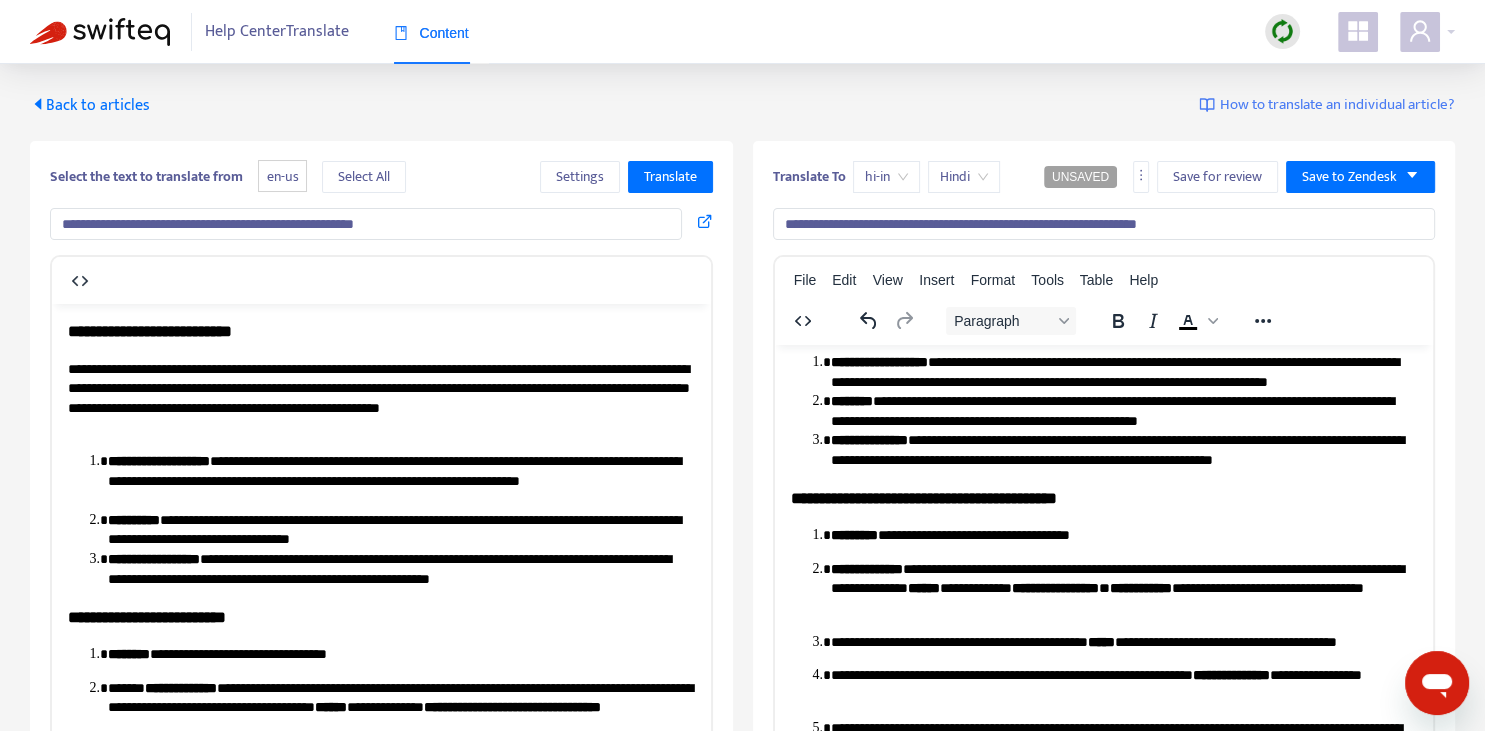 click on "**********" at bounding box center [1123, 449] 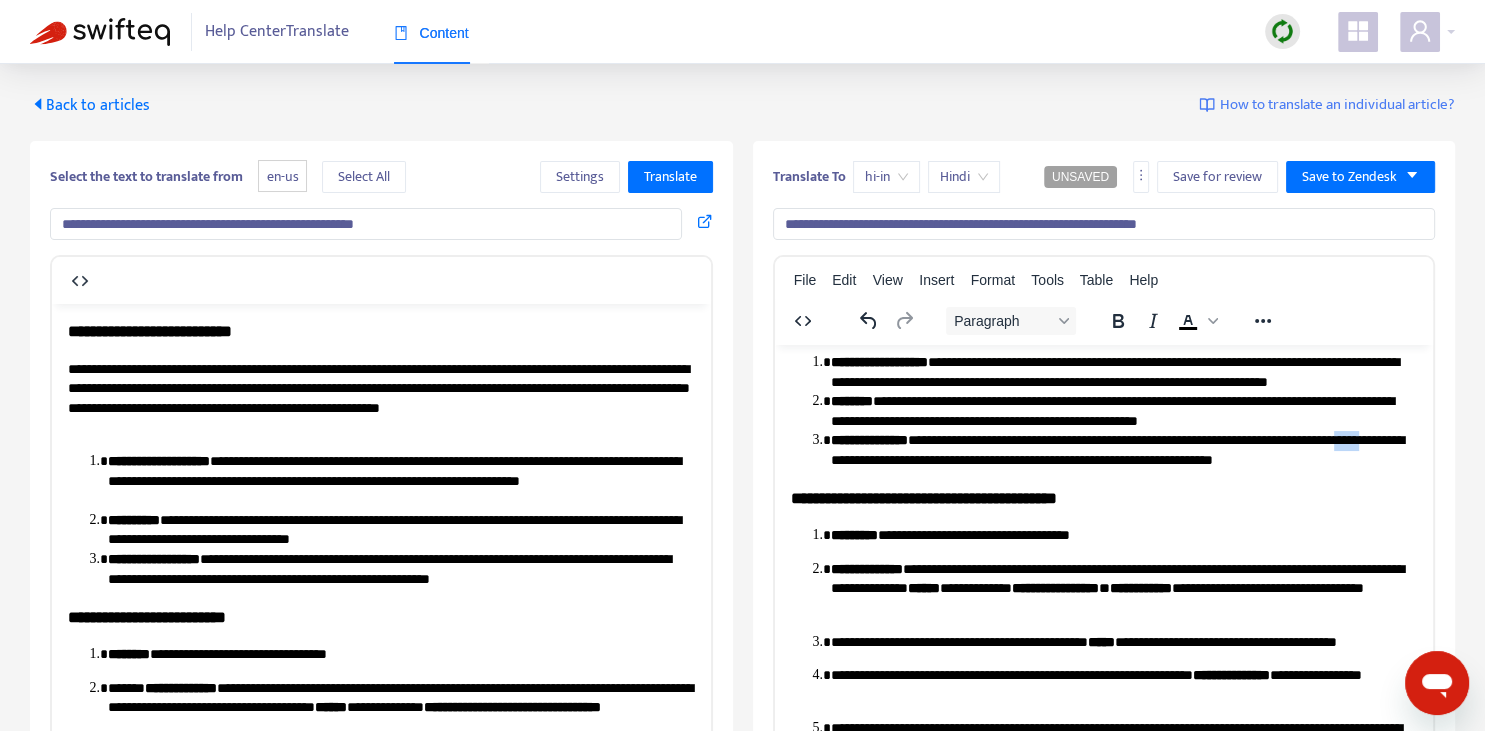 click on "**********" at bounding box center (1123, 449) 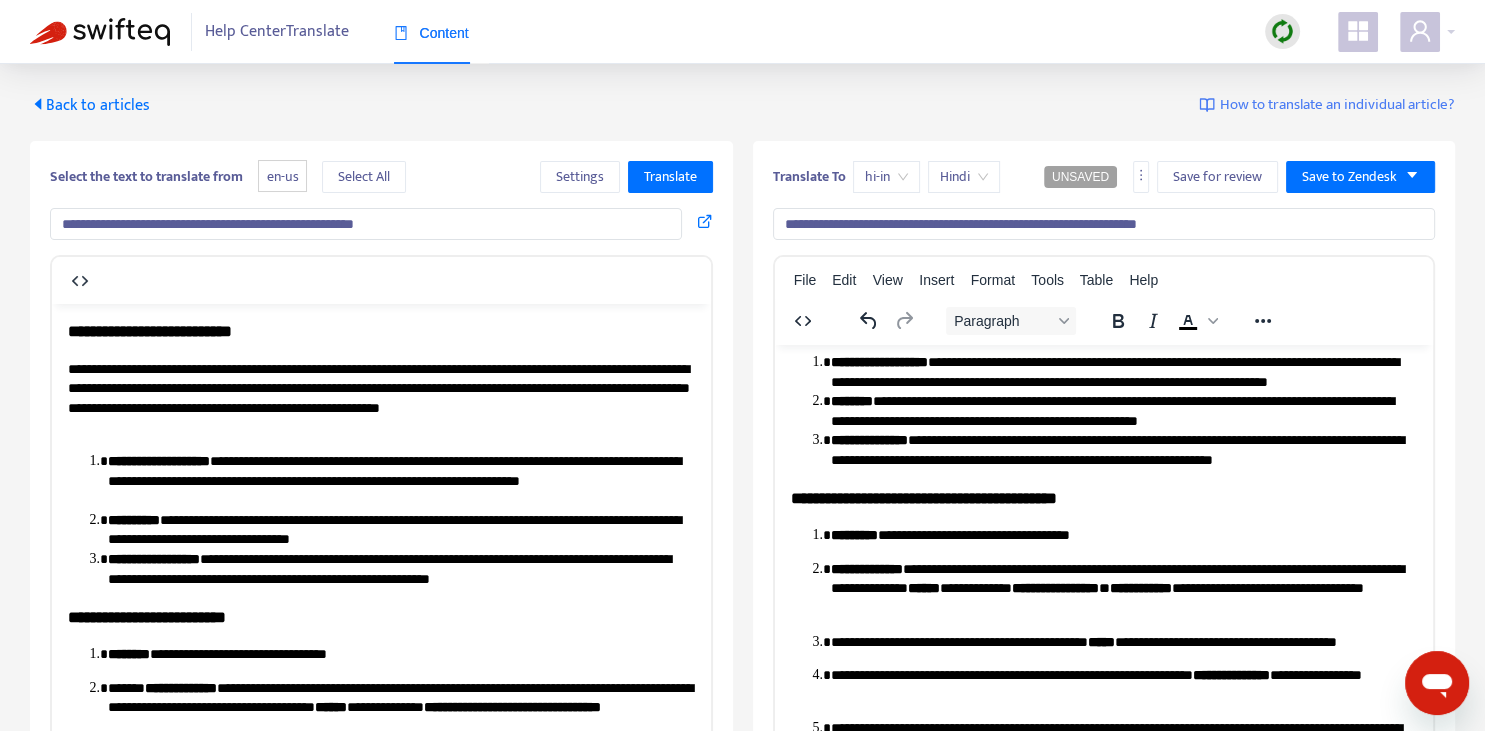 click on "**********" at bounding box center (1103, 497) 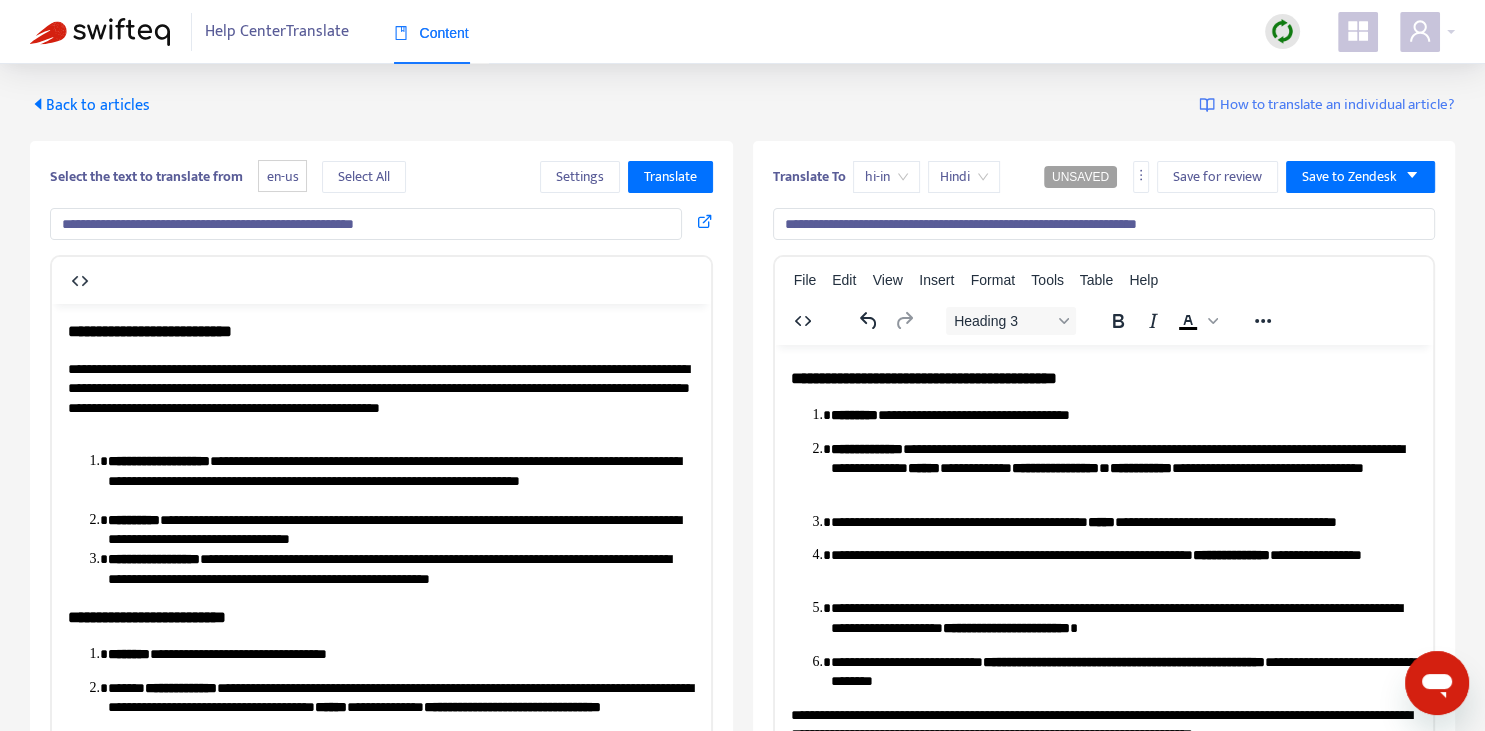 scroll, scrollTop: 256, scrollLeft: 0, axis: vertical 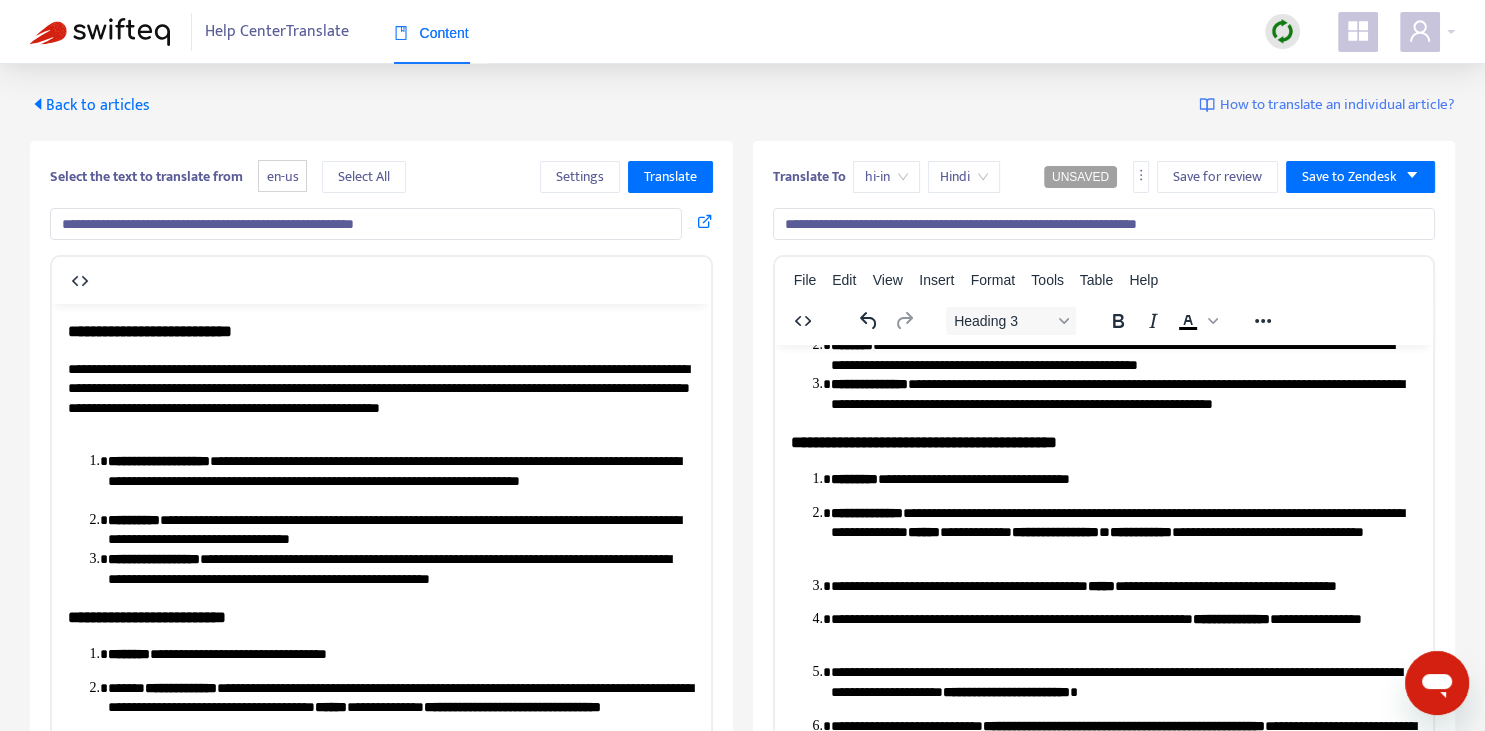 click on "**********" at bounding box center [1103, 612] 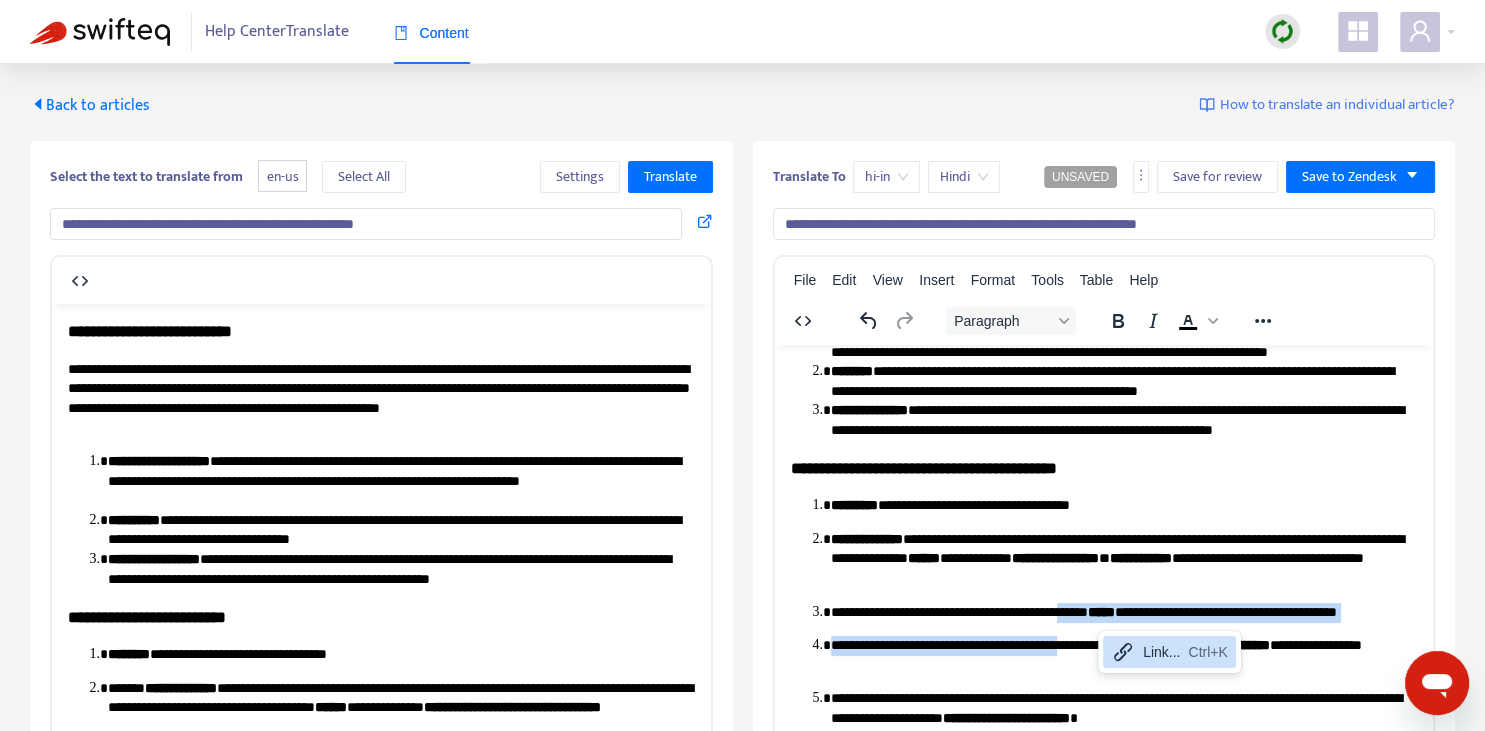 click on "**********" at bounding box center (1103, 638) 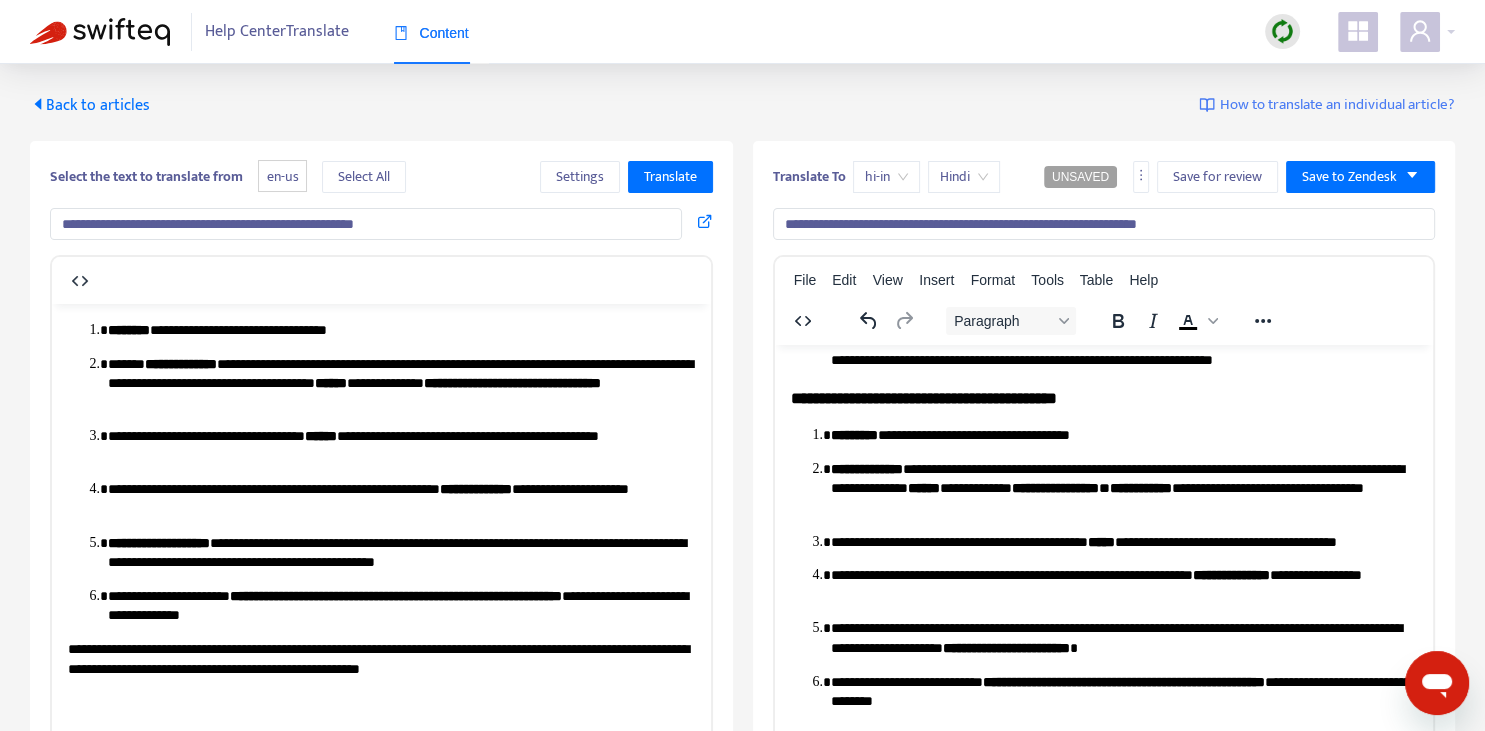 scroll, scrollTop: 324, scrollLeft: 0, axis: vertical 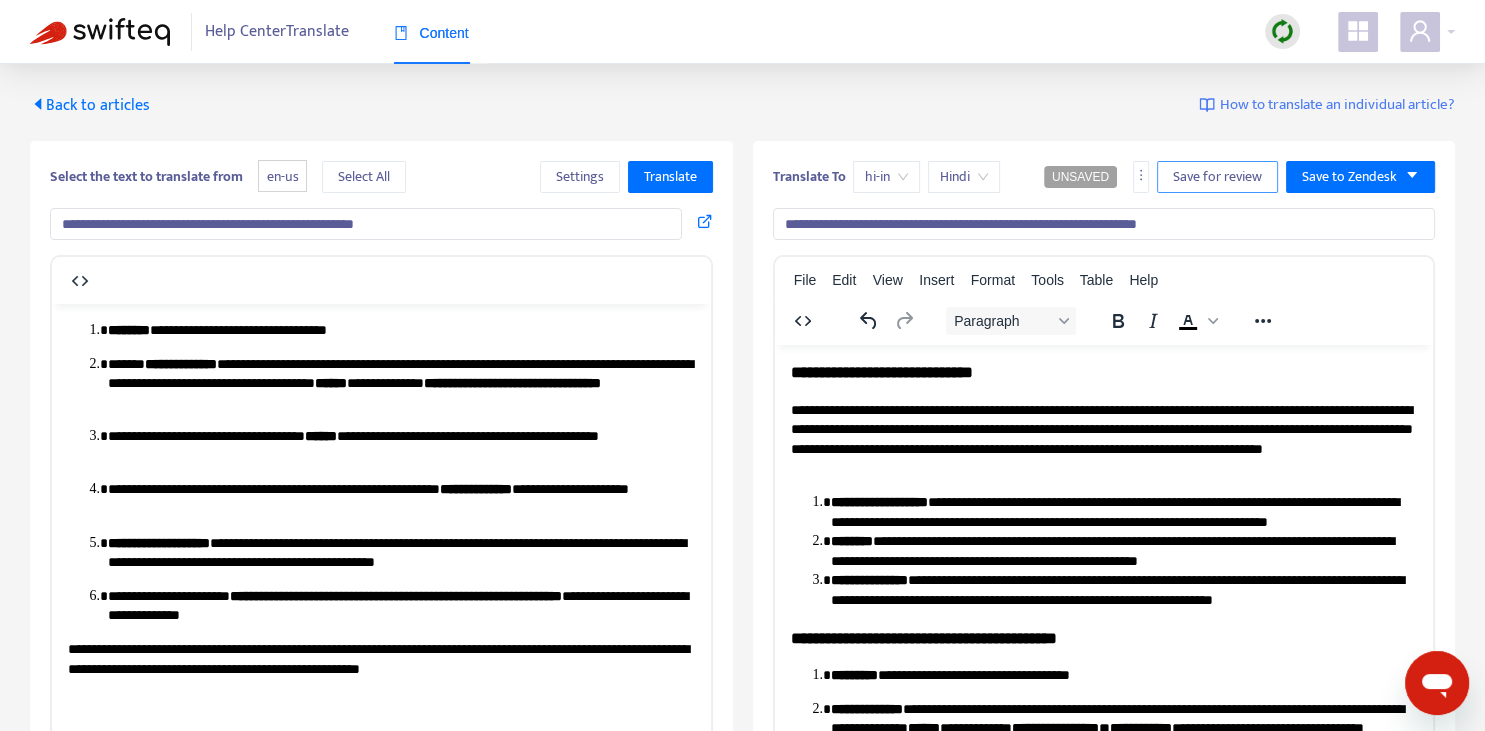click on "Save for review" at bounding box center (1217, 177) 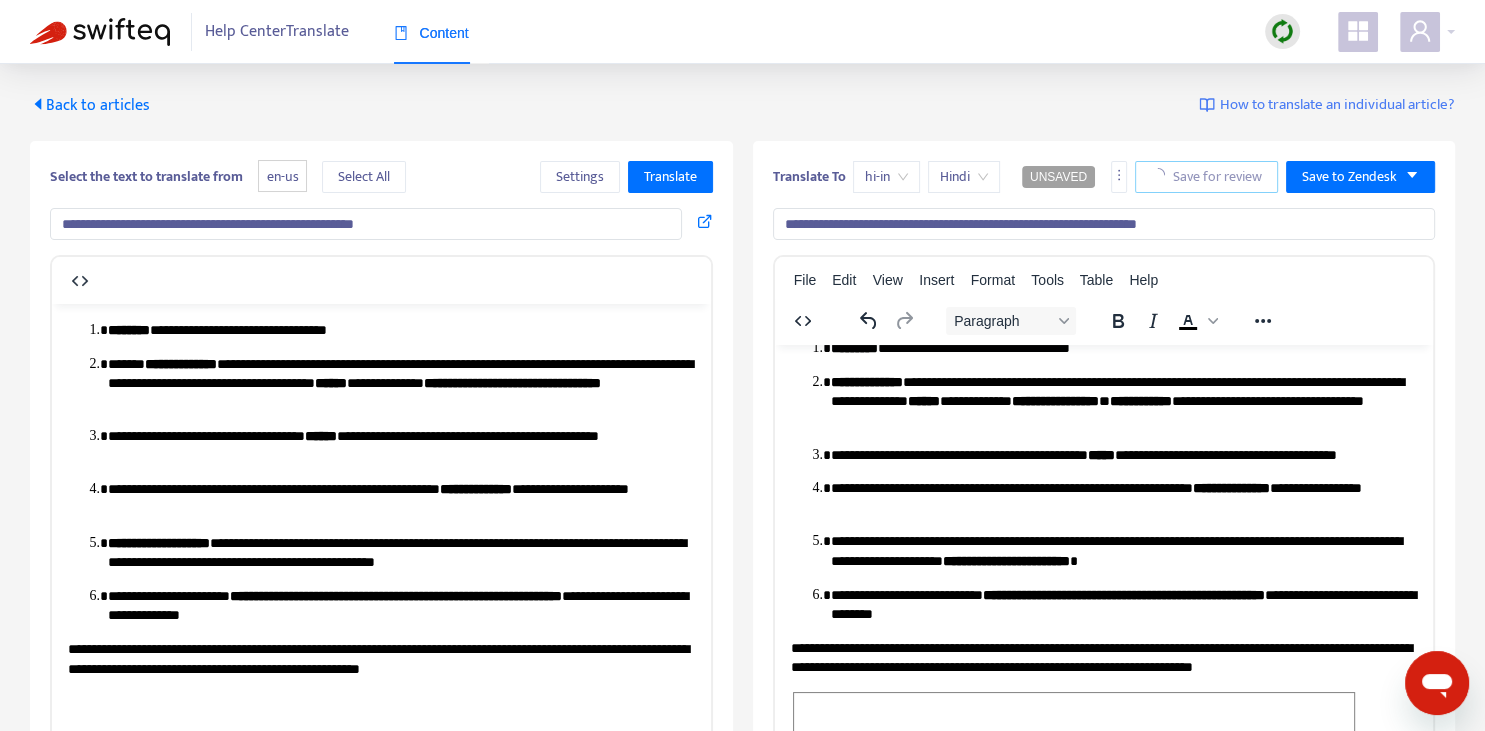 scroll, scrollTop: 343, scrollLeft: 0, axis: vertical 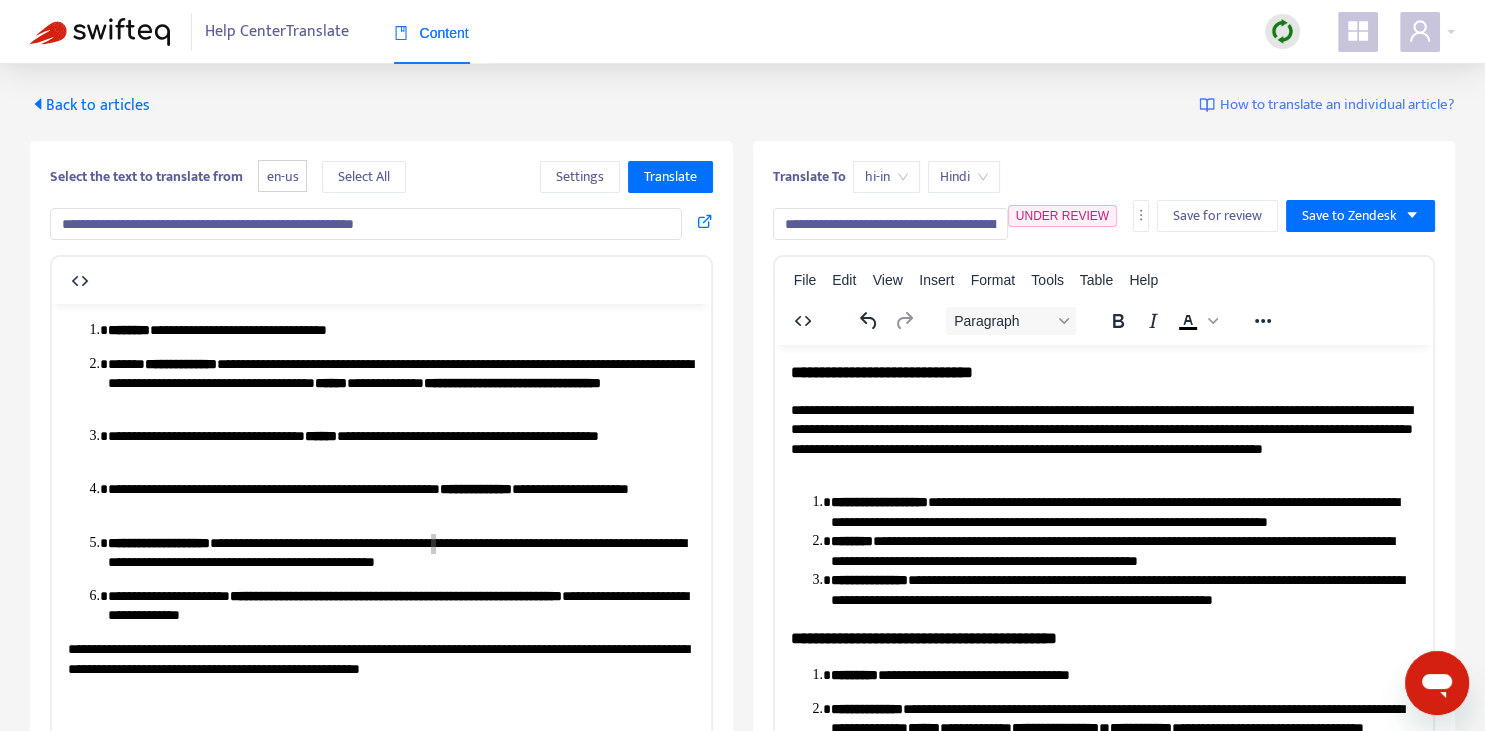click on "Back to articles" at bounding box center [90, 105] 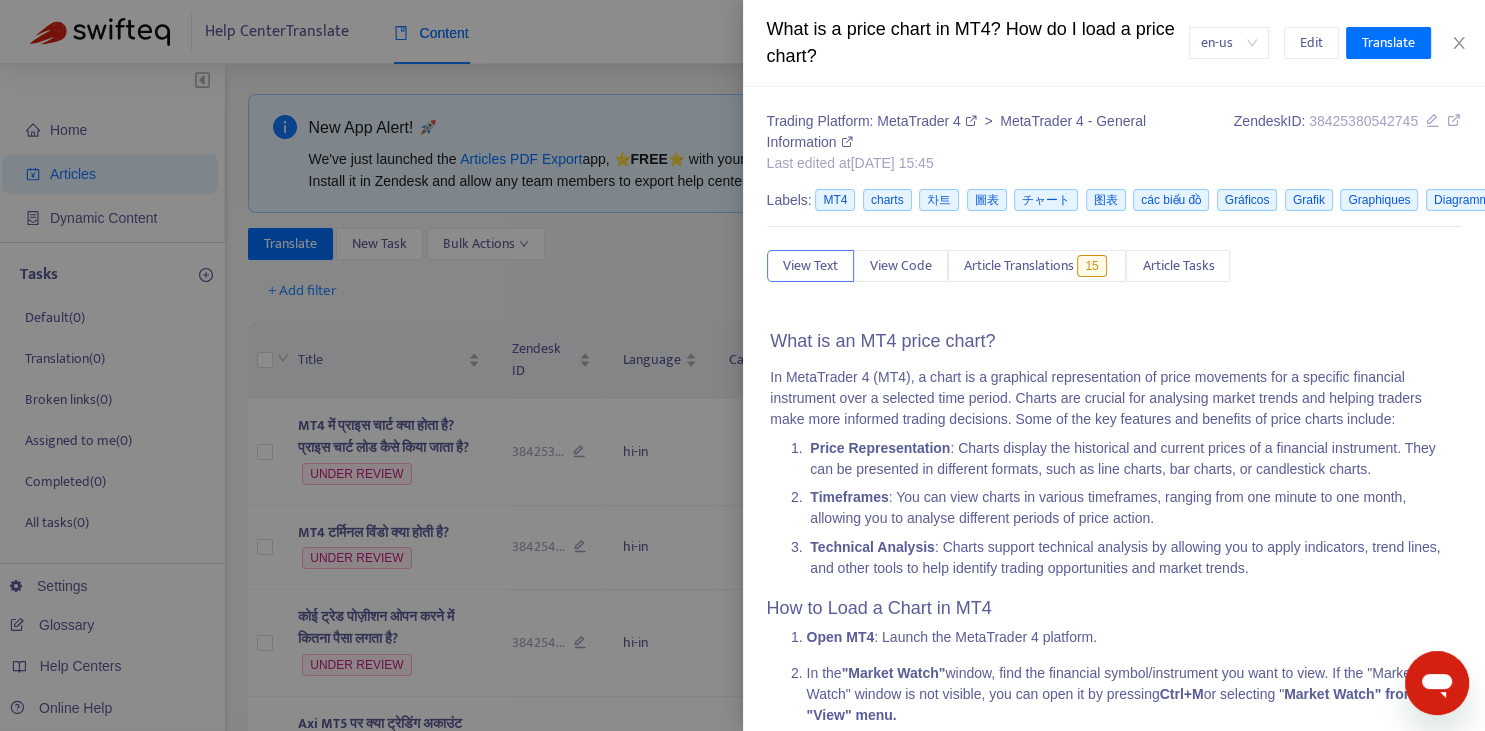 click at bounding box center (742, 365) 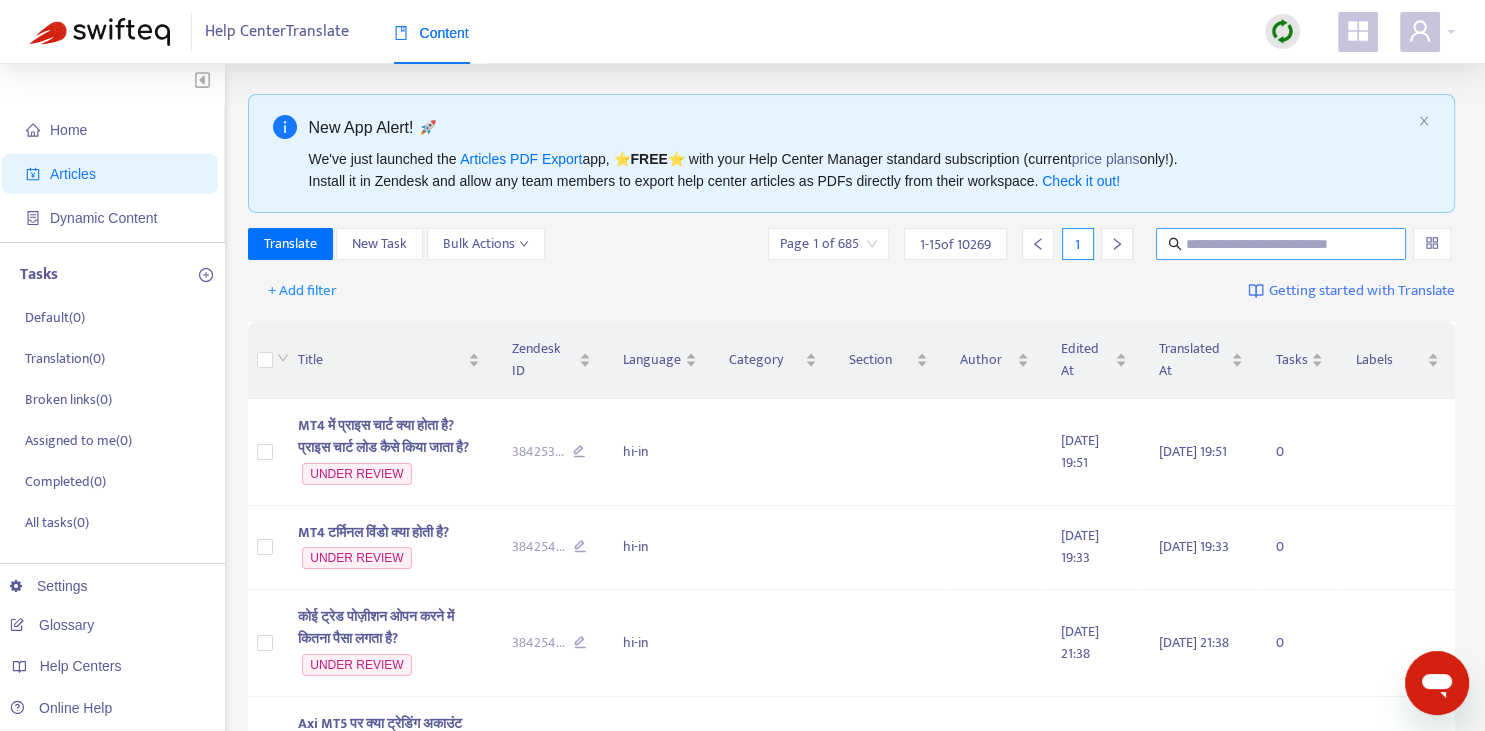 click at bounding box center [1282, 244] 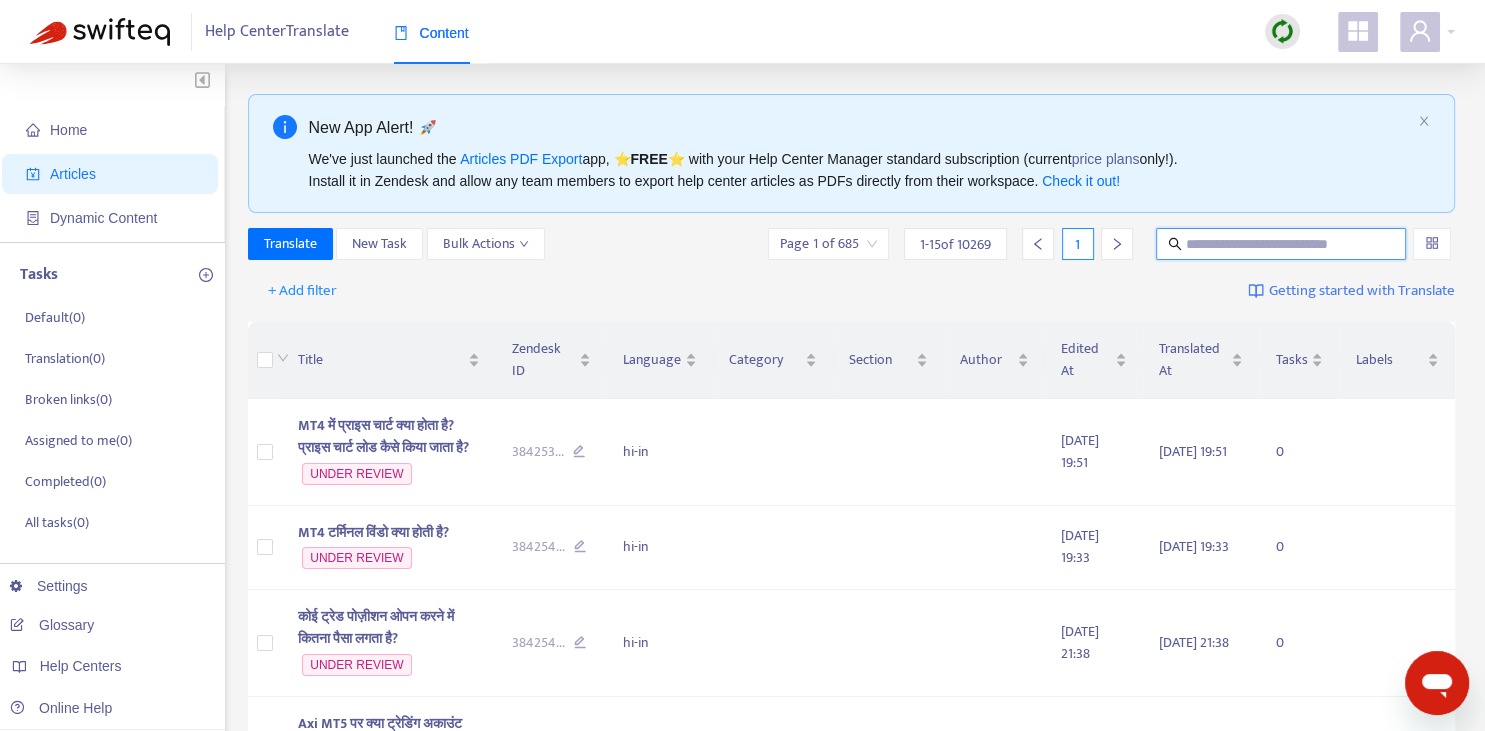 paste on "**********" 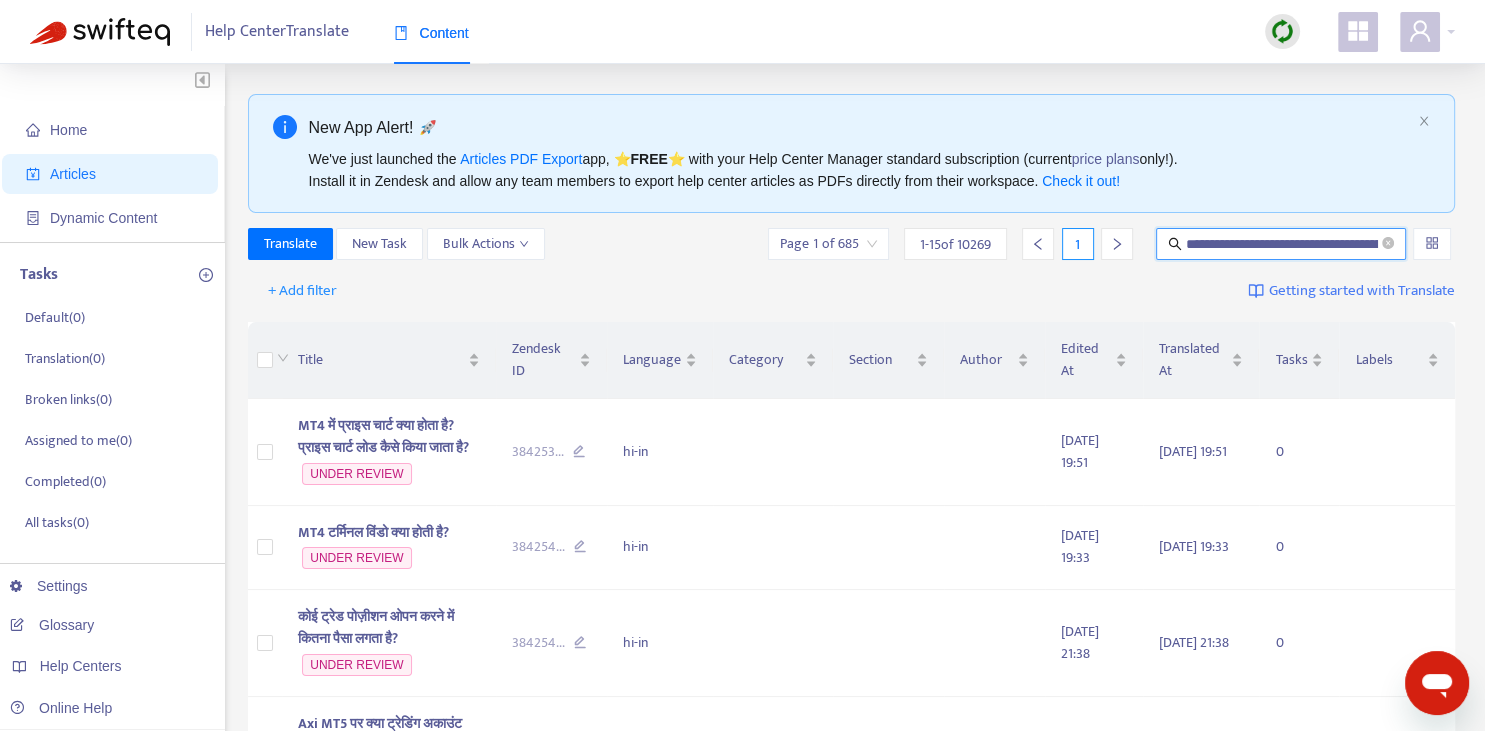 scroll, scrollTop: 0, scrollLeft: 83, axis: horizontal 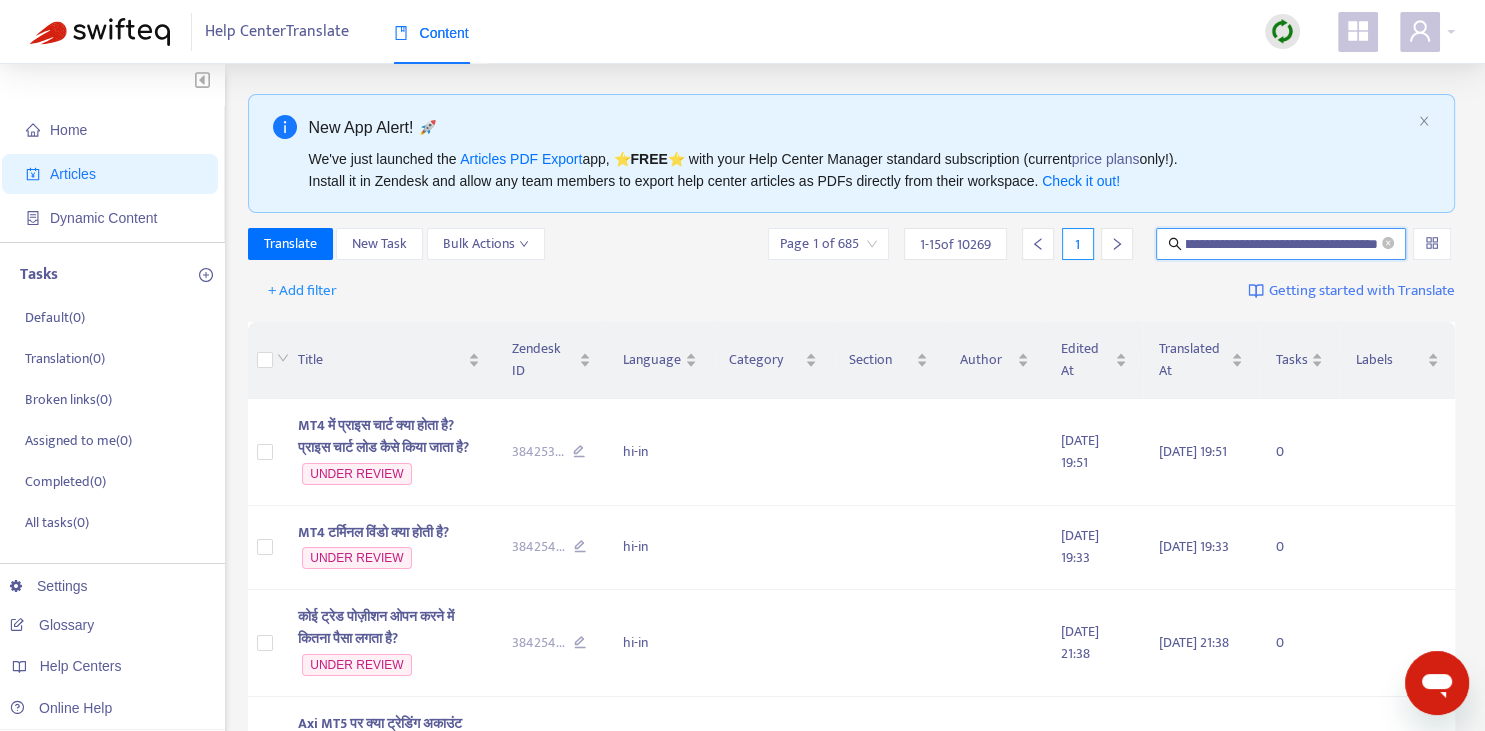 type on "**********" 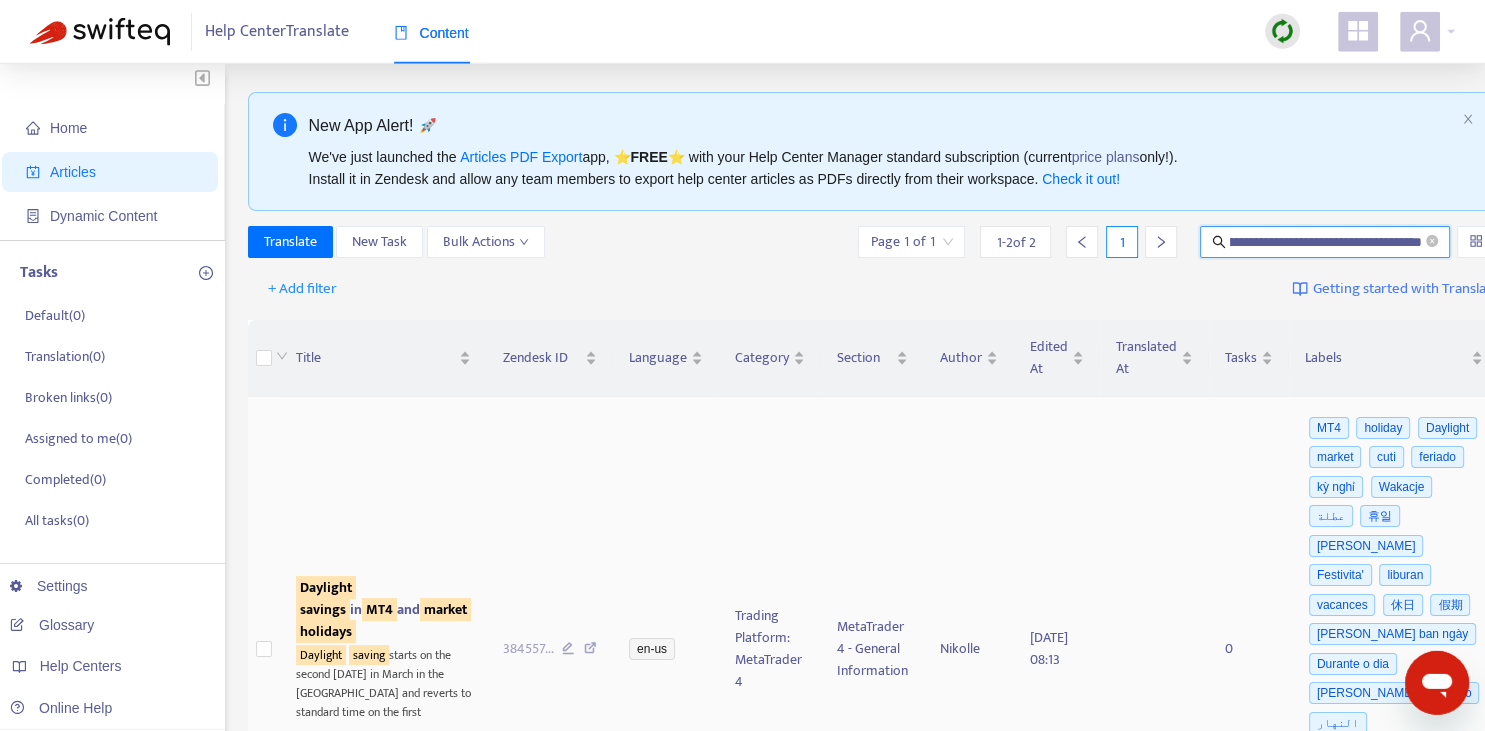 scroll, scrollTop: 140, scrollLeft: 0, axis: vertical 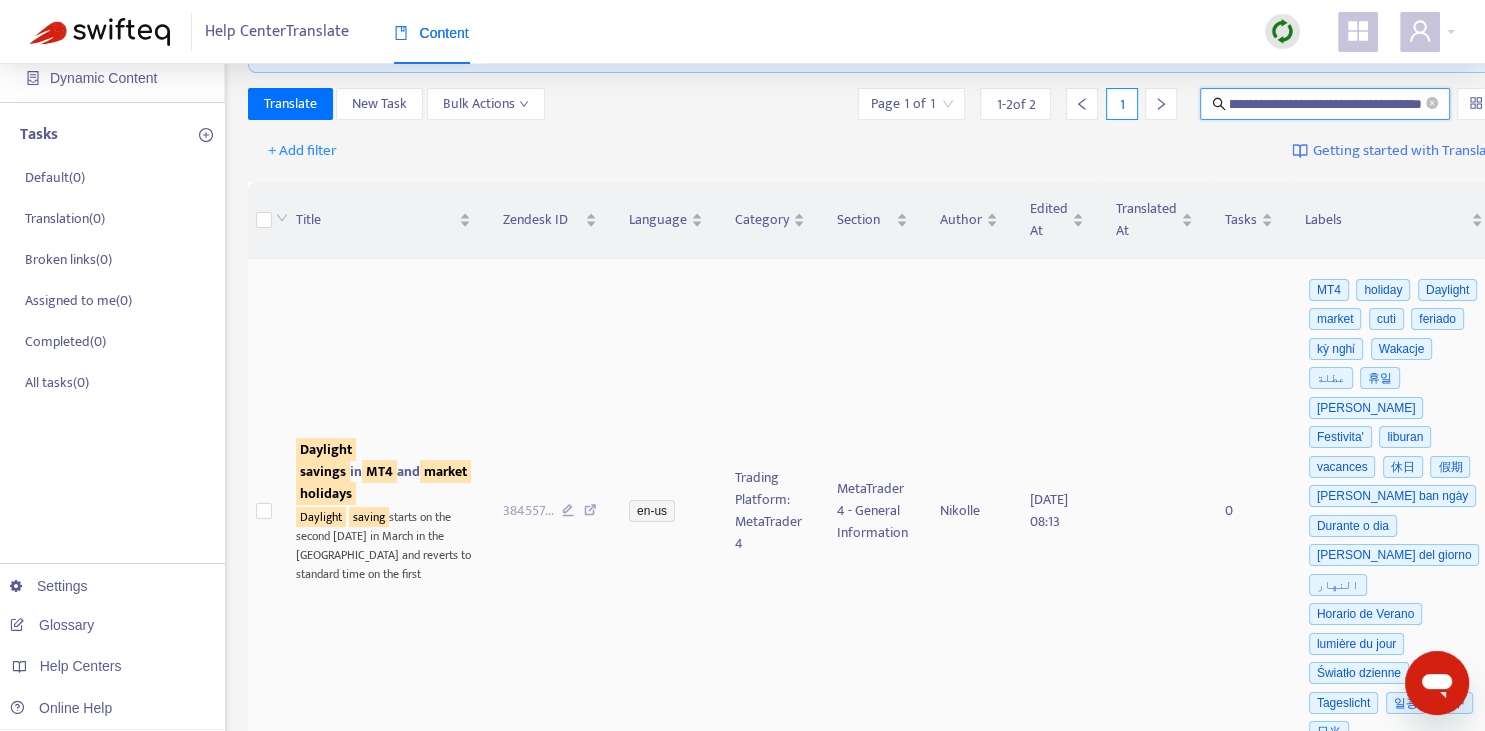 click on "Daylight   savings  in  MT4  and  market   holidays" at bounding box center [383, 471] 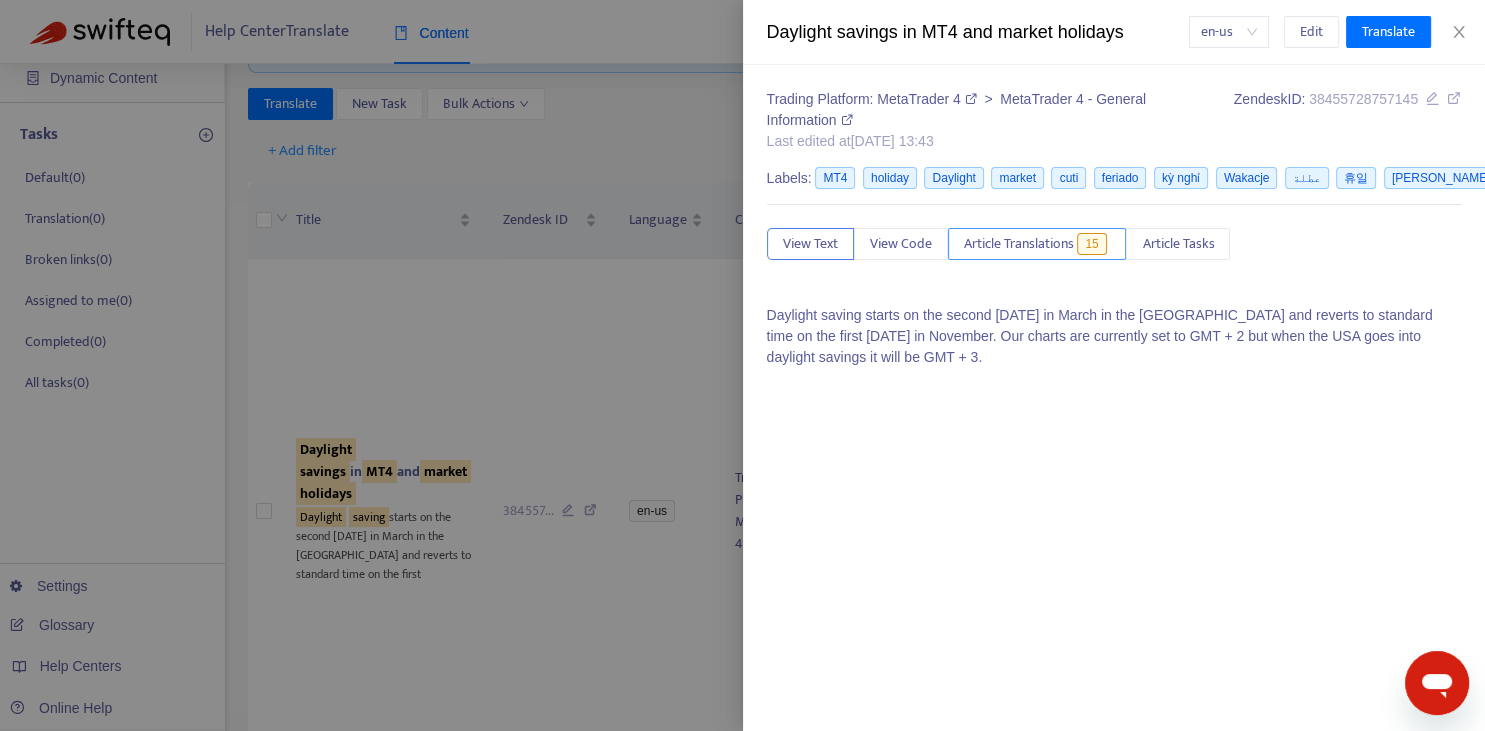click on "Article Translations" at bounding box center [1019, 244] 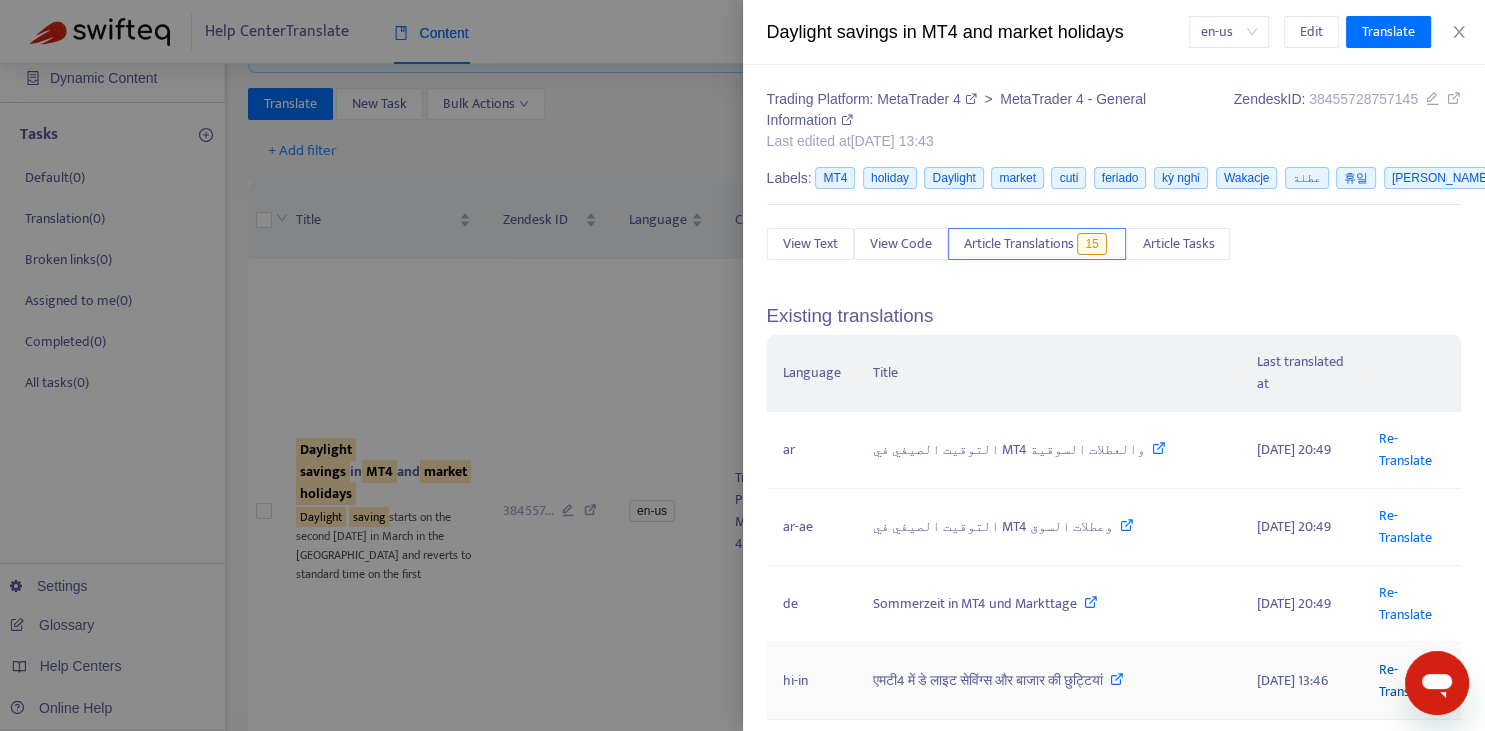 click on "Re-Translate" at bounding box center (1405, 680) 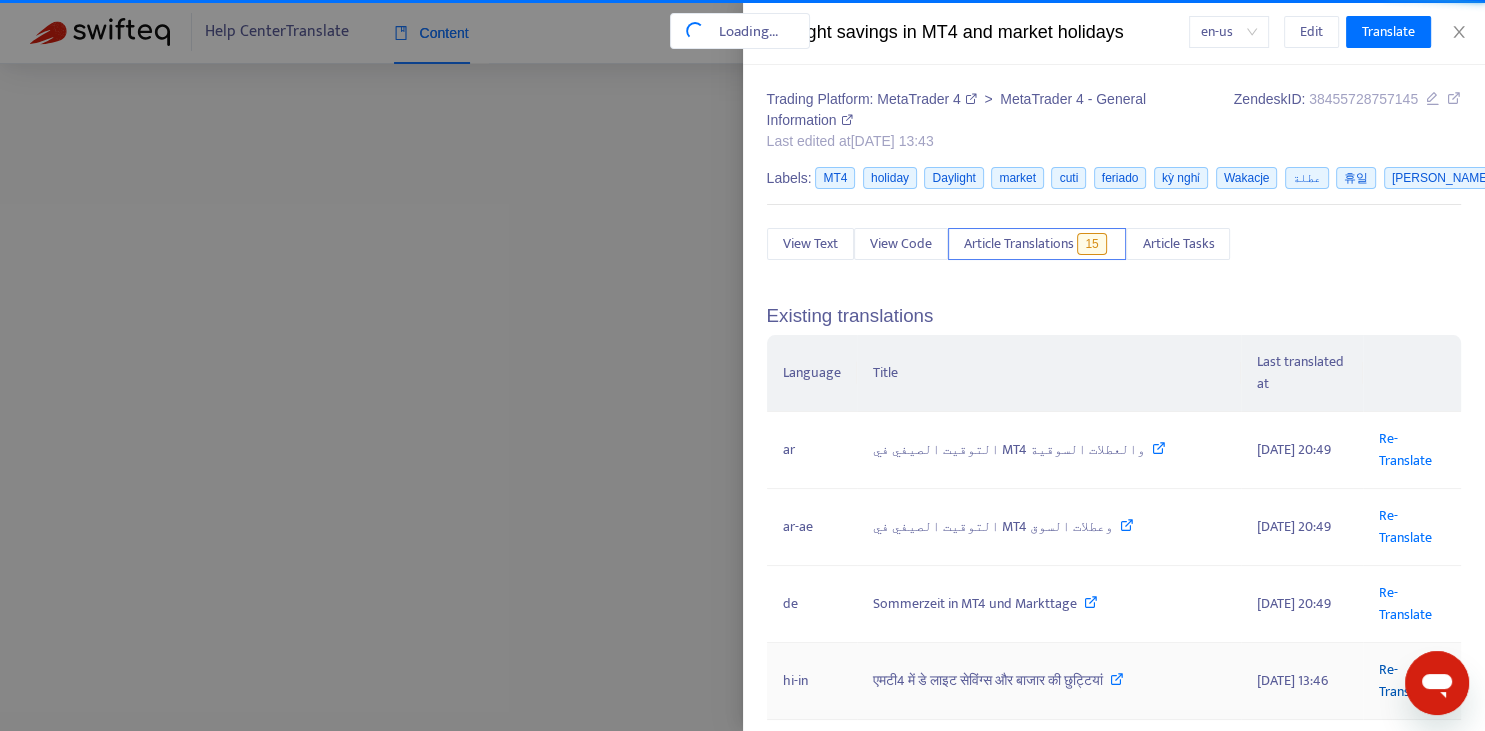 scroll, scrollTop: 4, scrollLeft: 0, axis: vertical 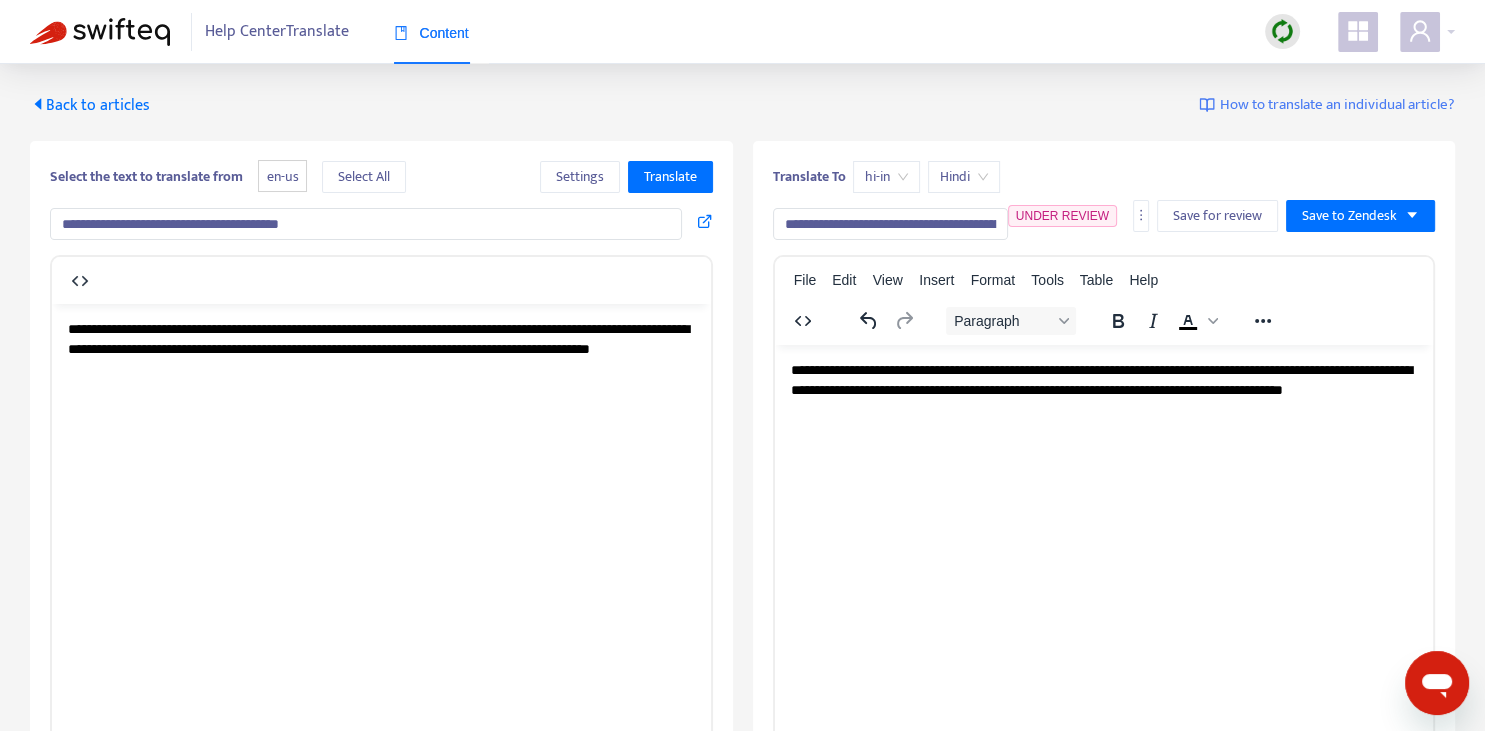 click on "**********" at bounding box center (890, 224) 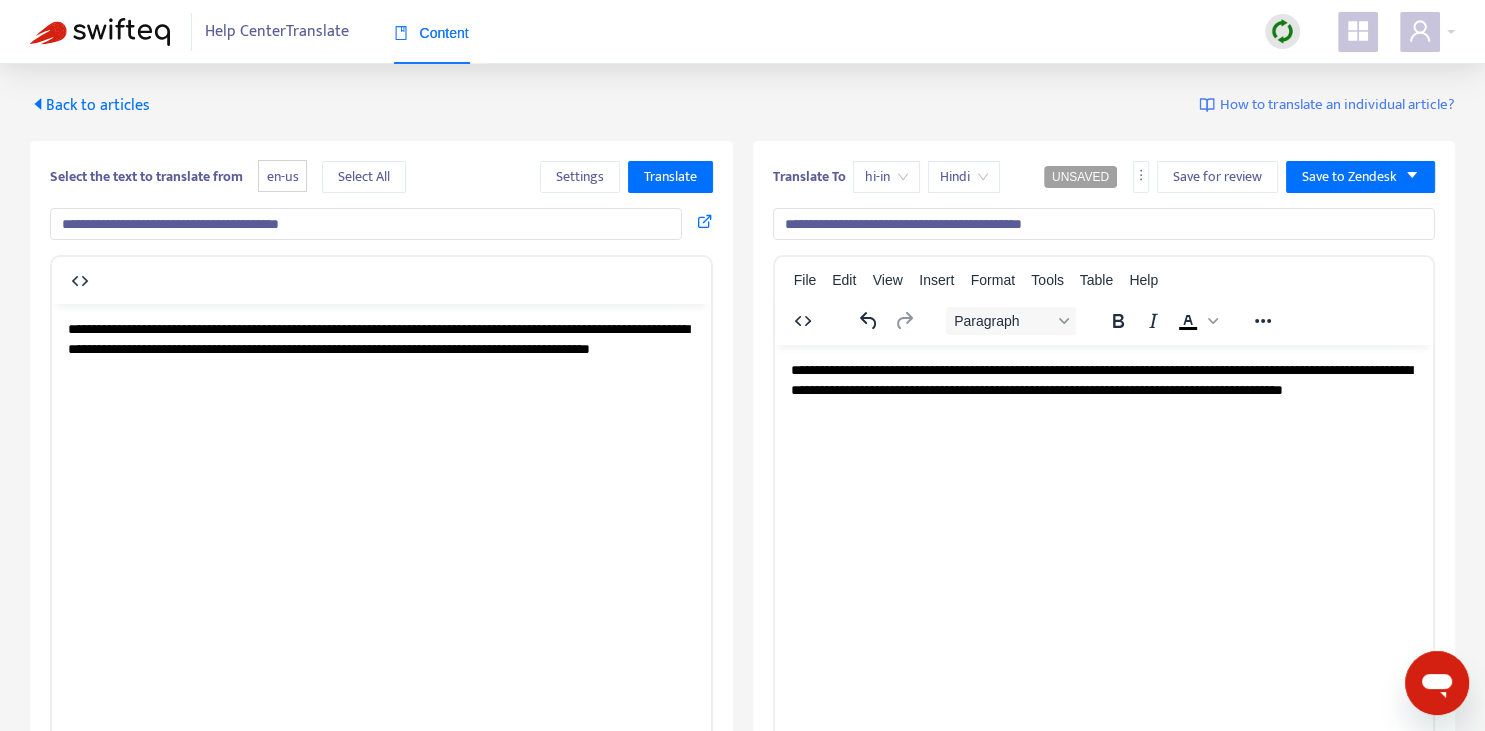 type on "**********" 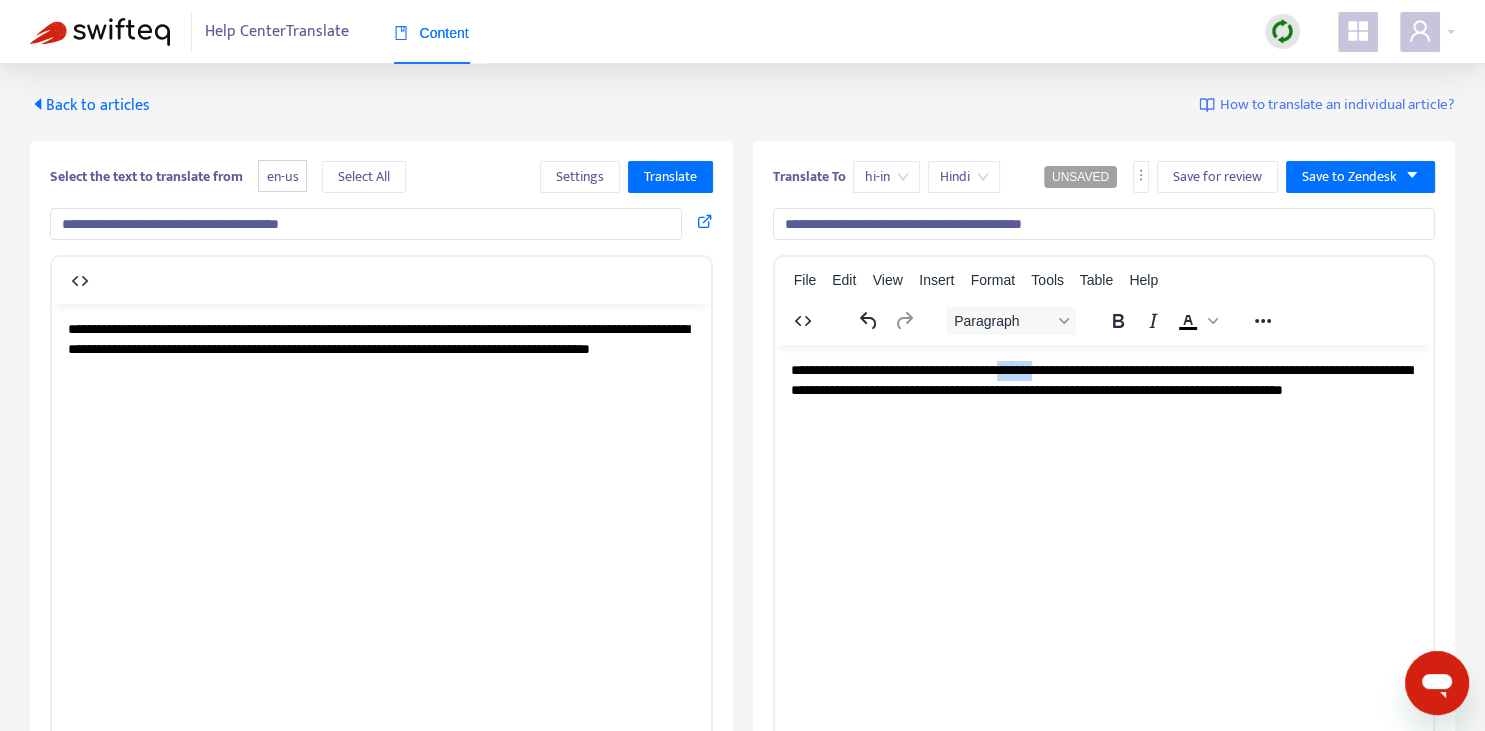 click on "**********" at bounding box center [1103, 389] 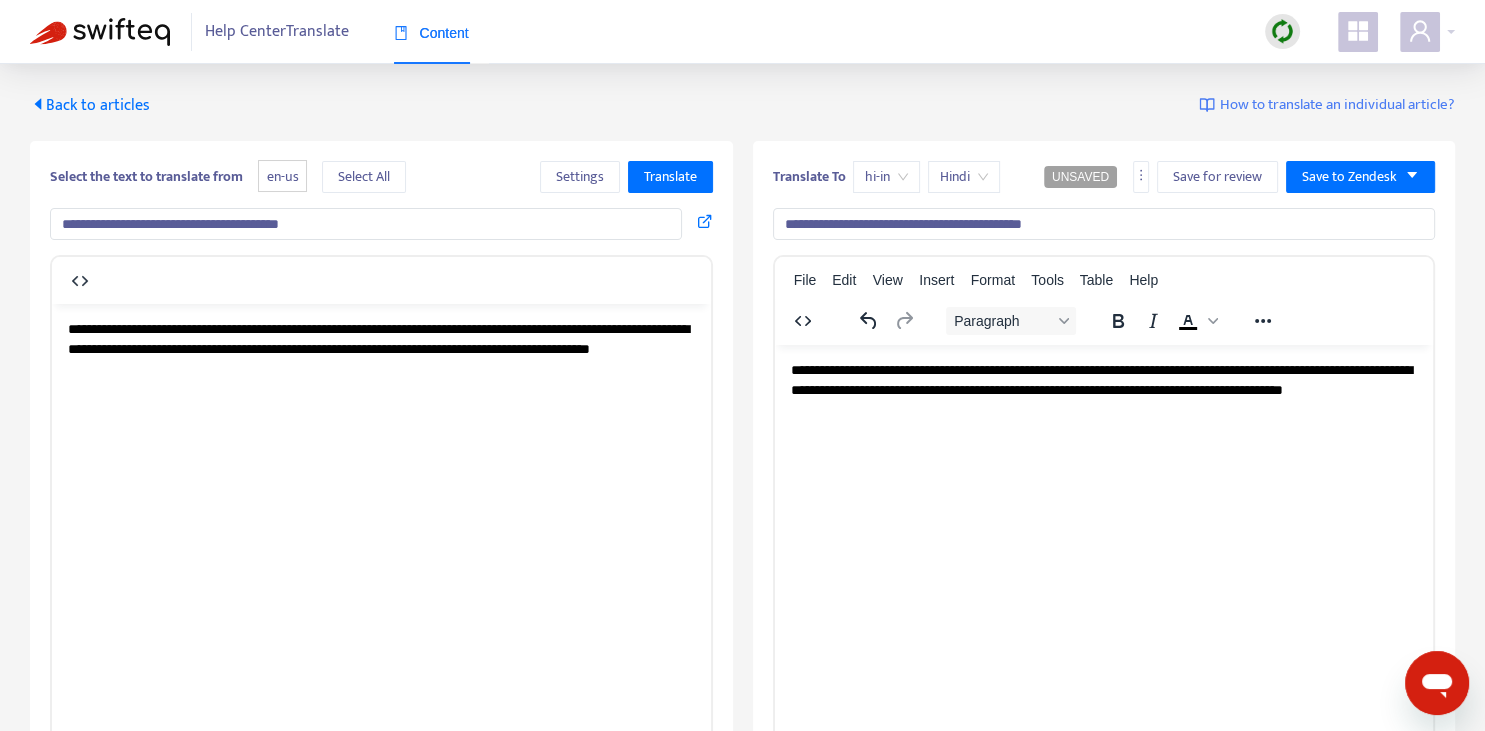 click on "**********" at bounding box center (1103, 389) 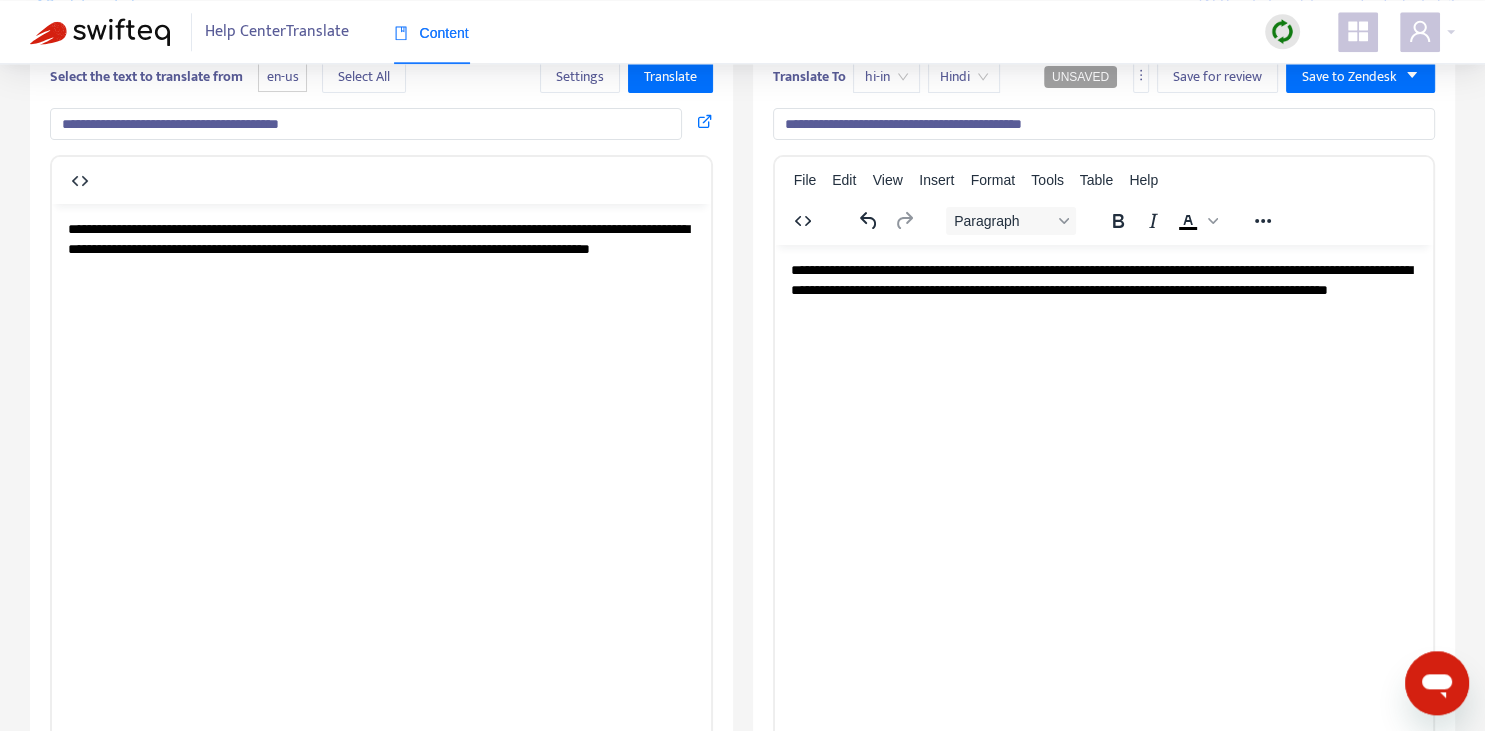 scroll, scrollTop: 140, scrollLeft: 0, axis: vertical 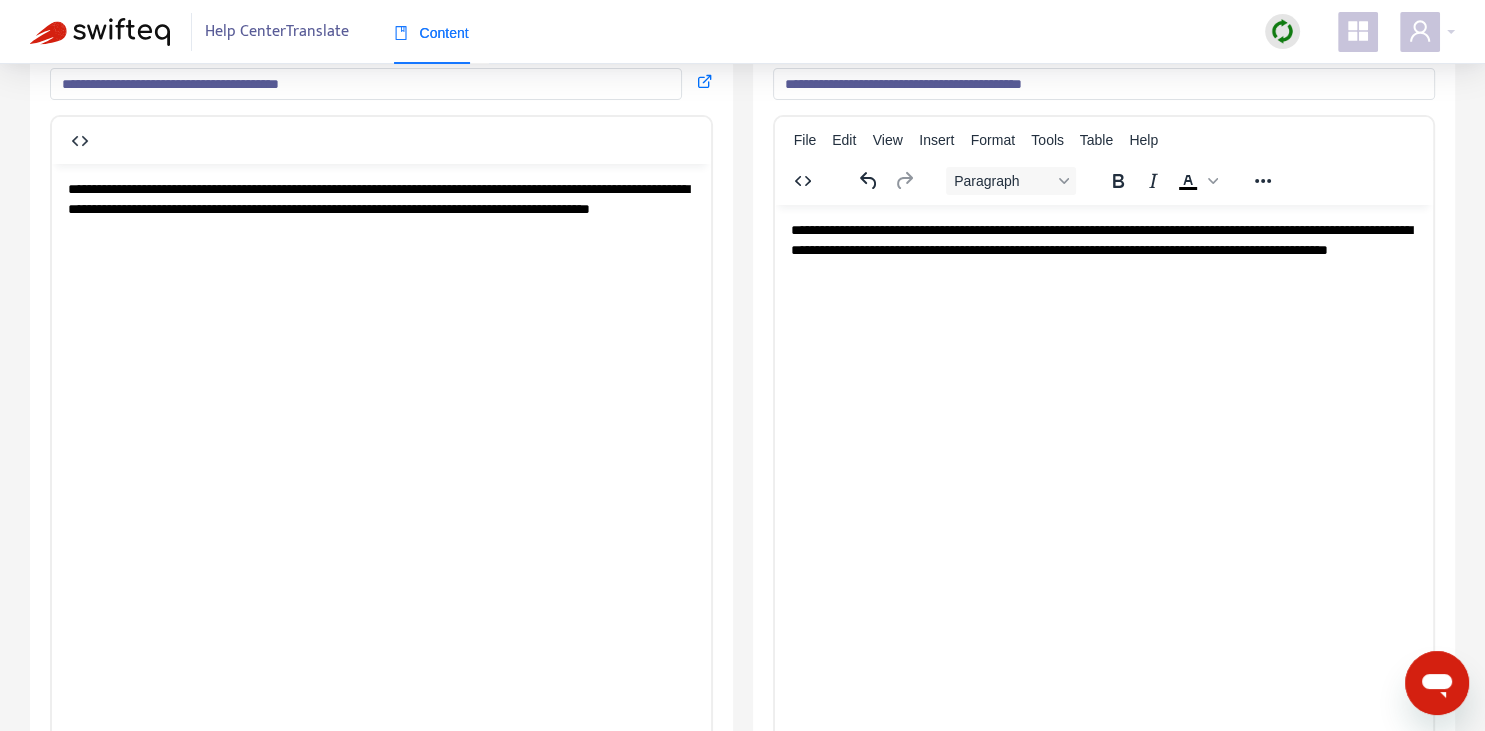 click on "**********" at bounding box center (1103, 249) 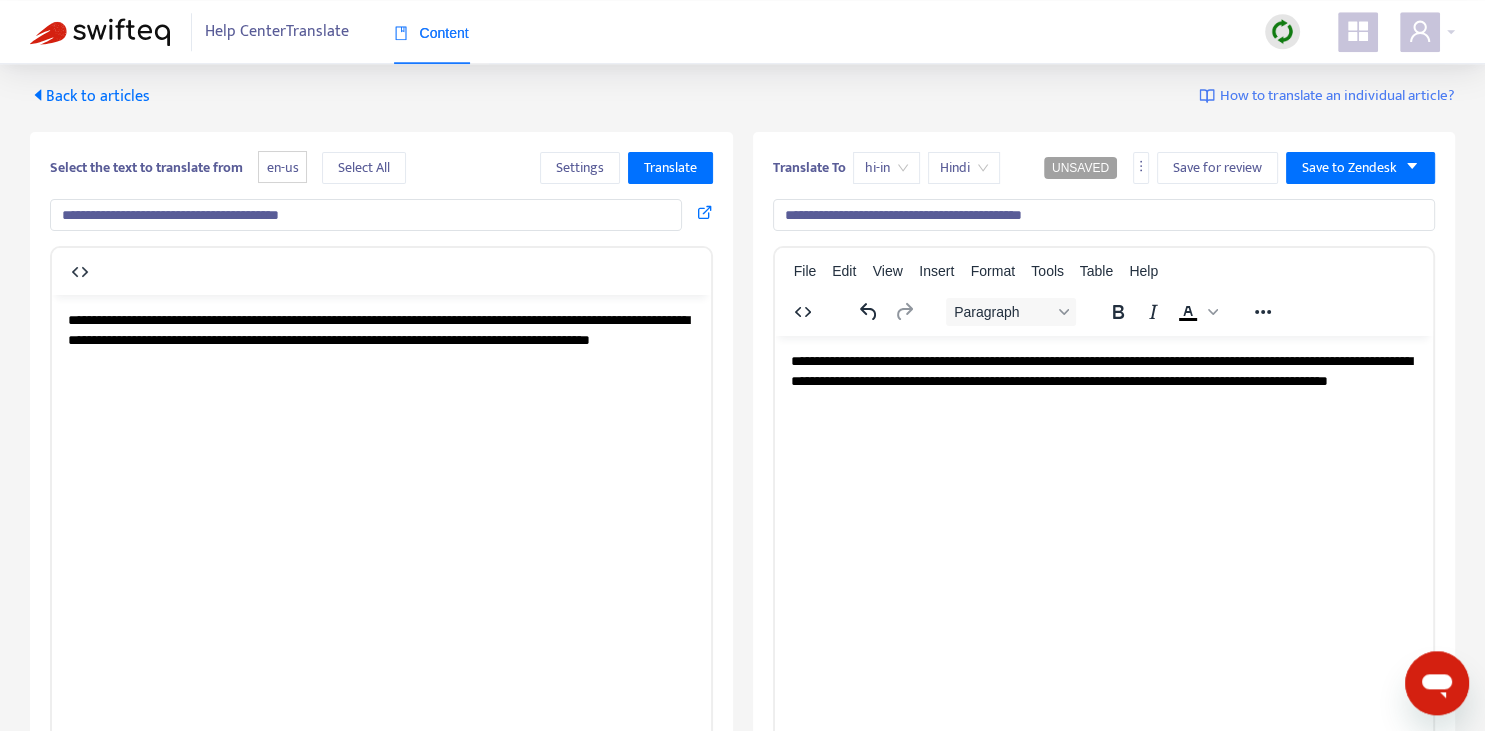 scroll, scrollTop: 0, scrollLeft: 0, axis: both 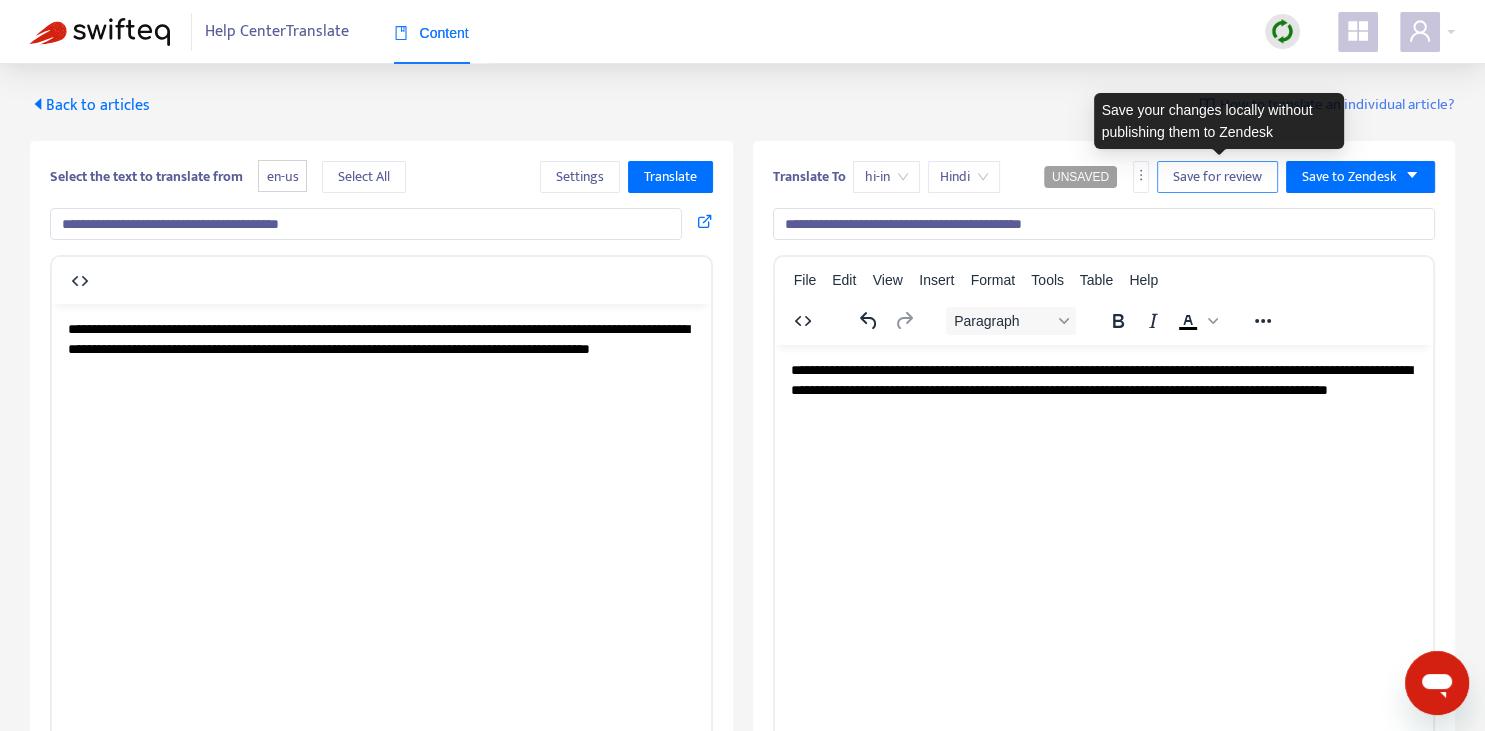 click on "Save for review" at bounding box center [1217, 177] 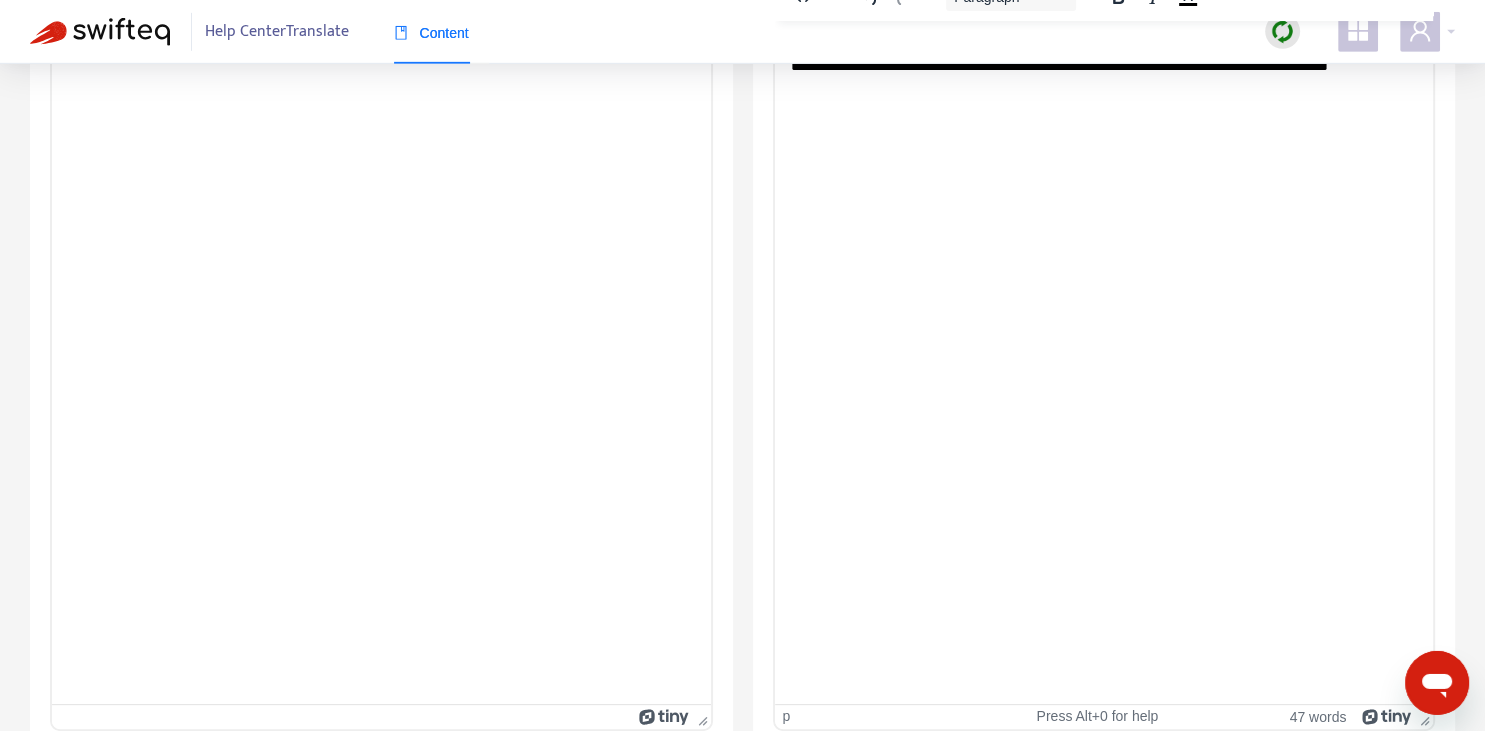 scroll, scrollTop: 343, scrollLeft: 0, axis: vertical 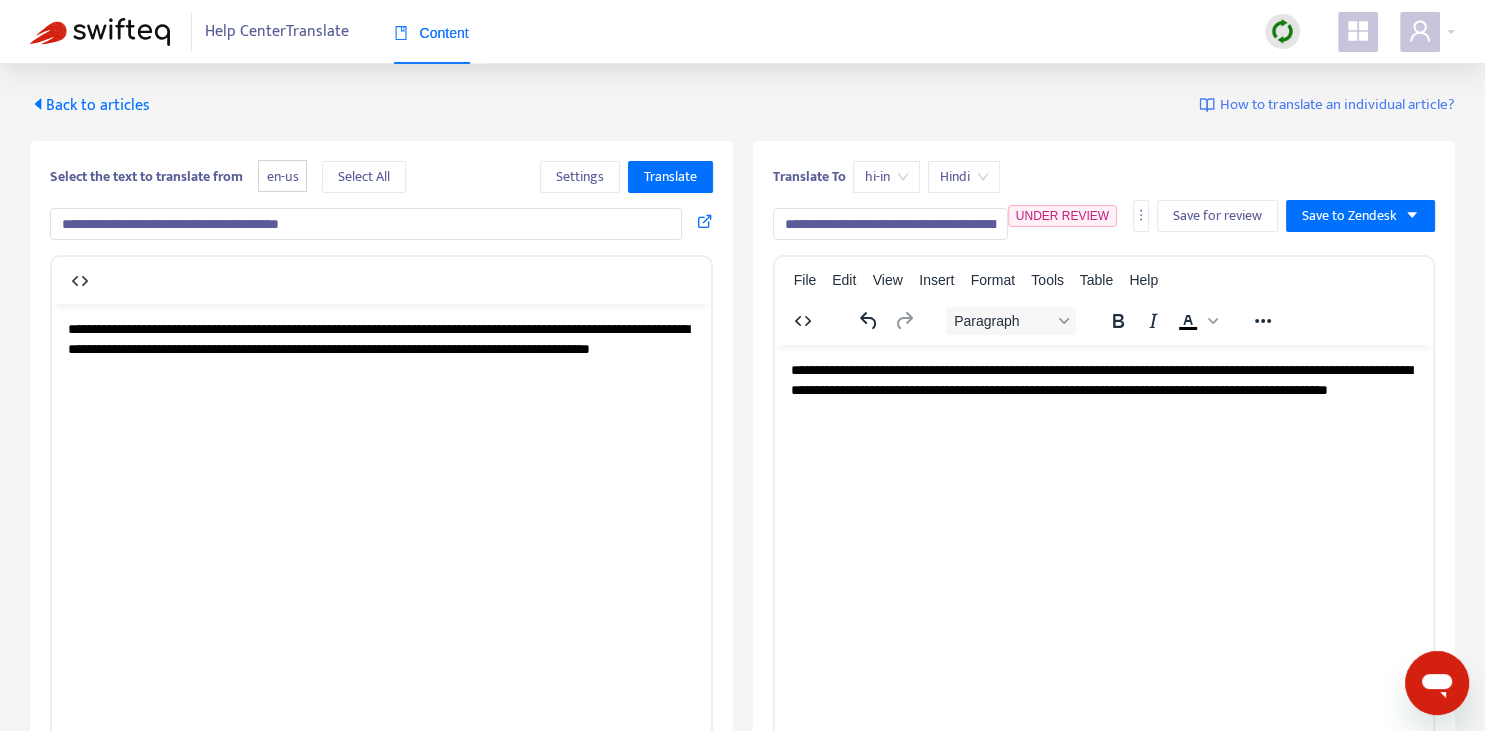 click on "Back to articles" at bounding box center (90, 105) 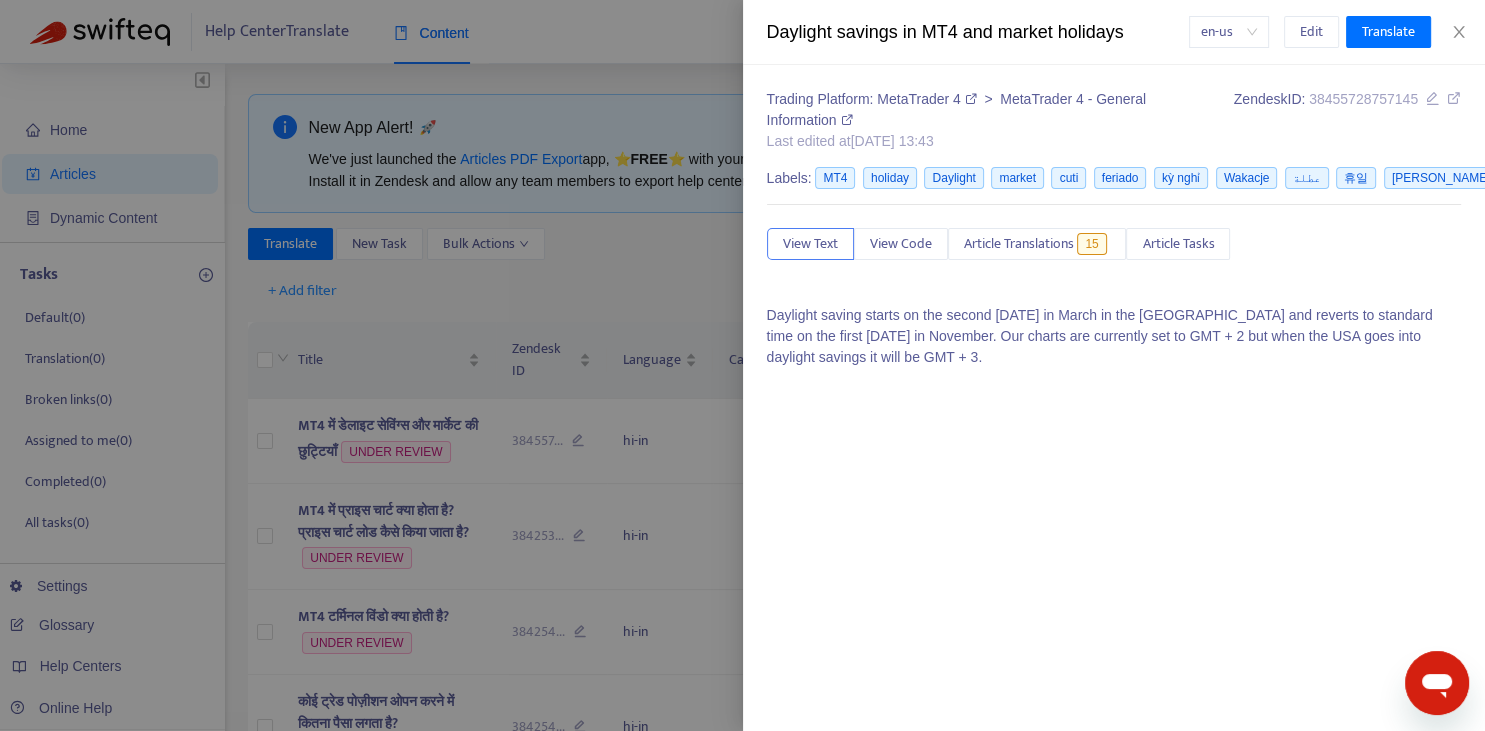 click at bounding box center [742, 365] 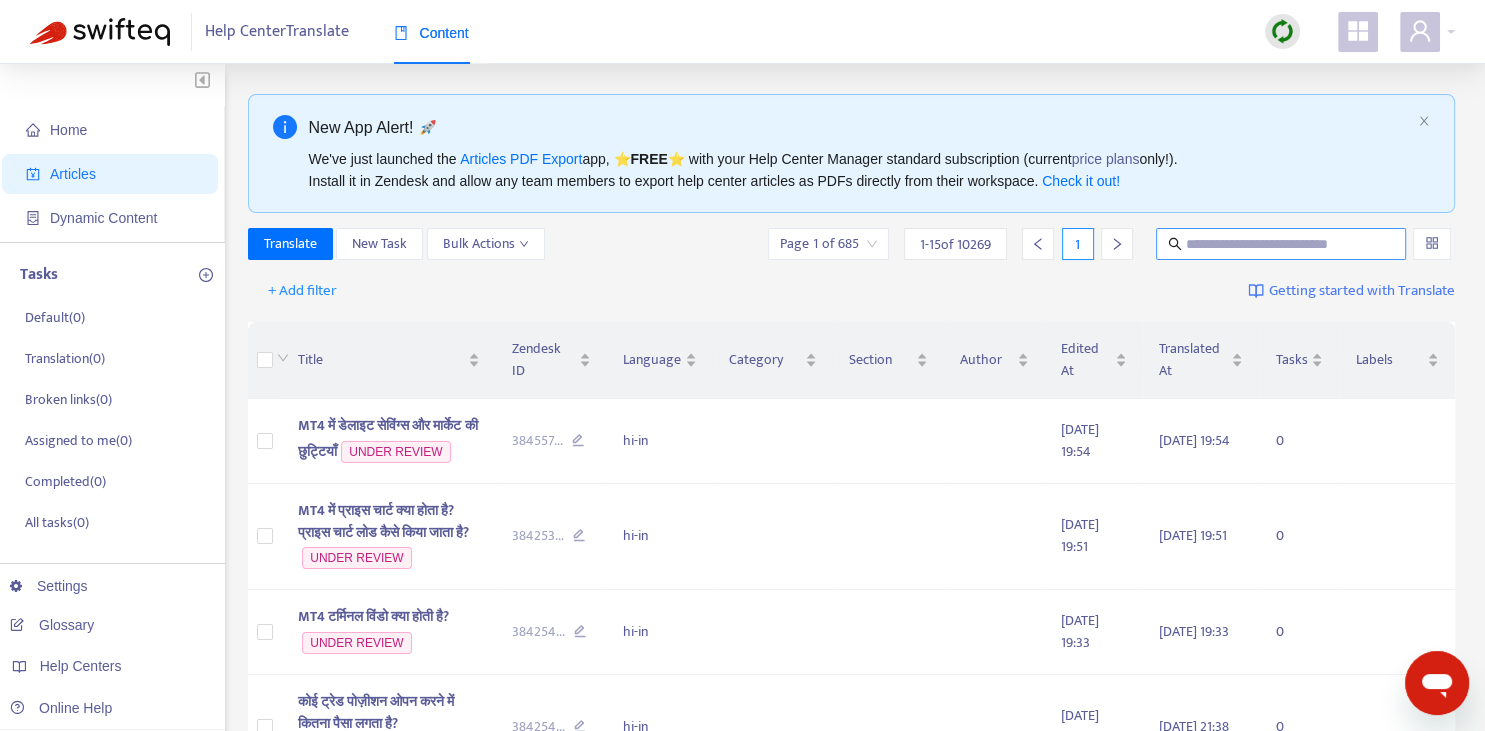 click at bounding box center [1282, 244] 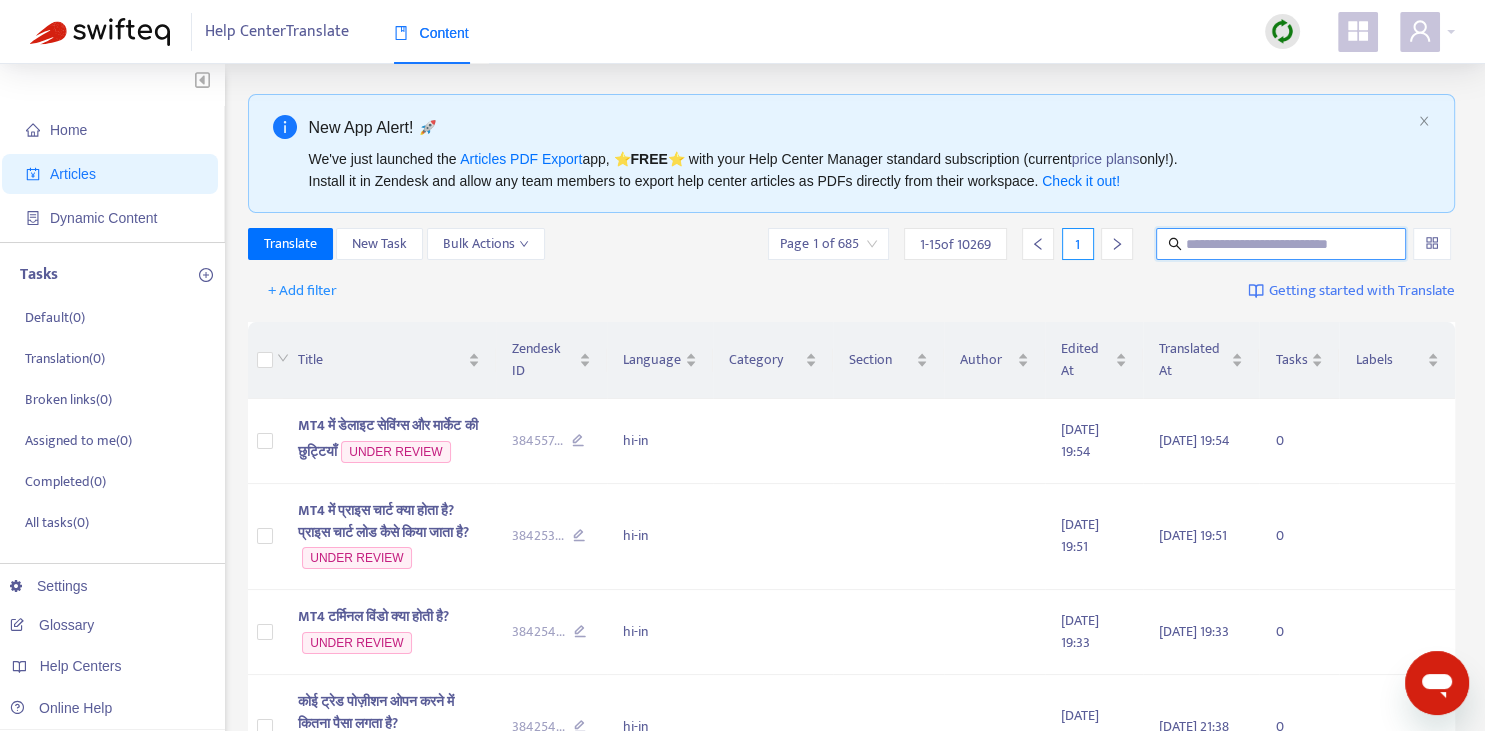 paste on "**********" 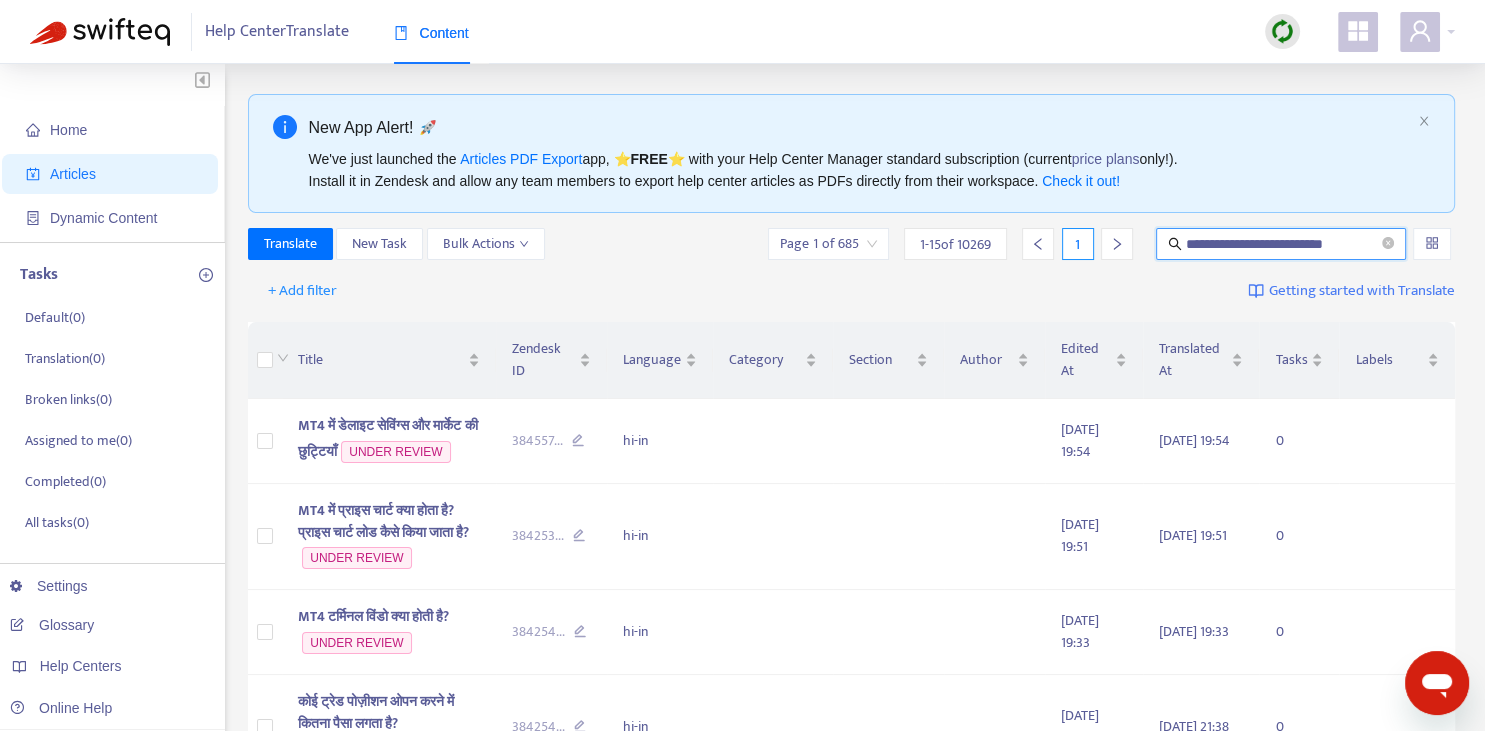 type on "**********" 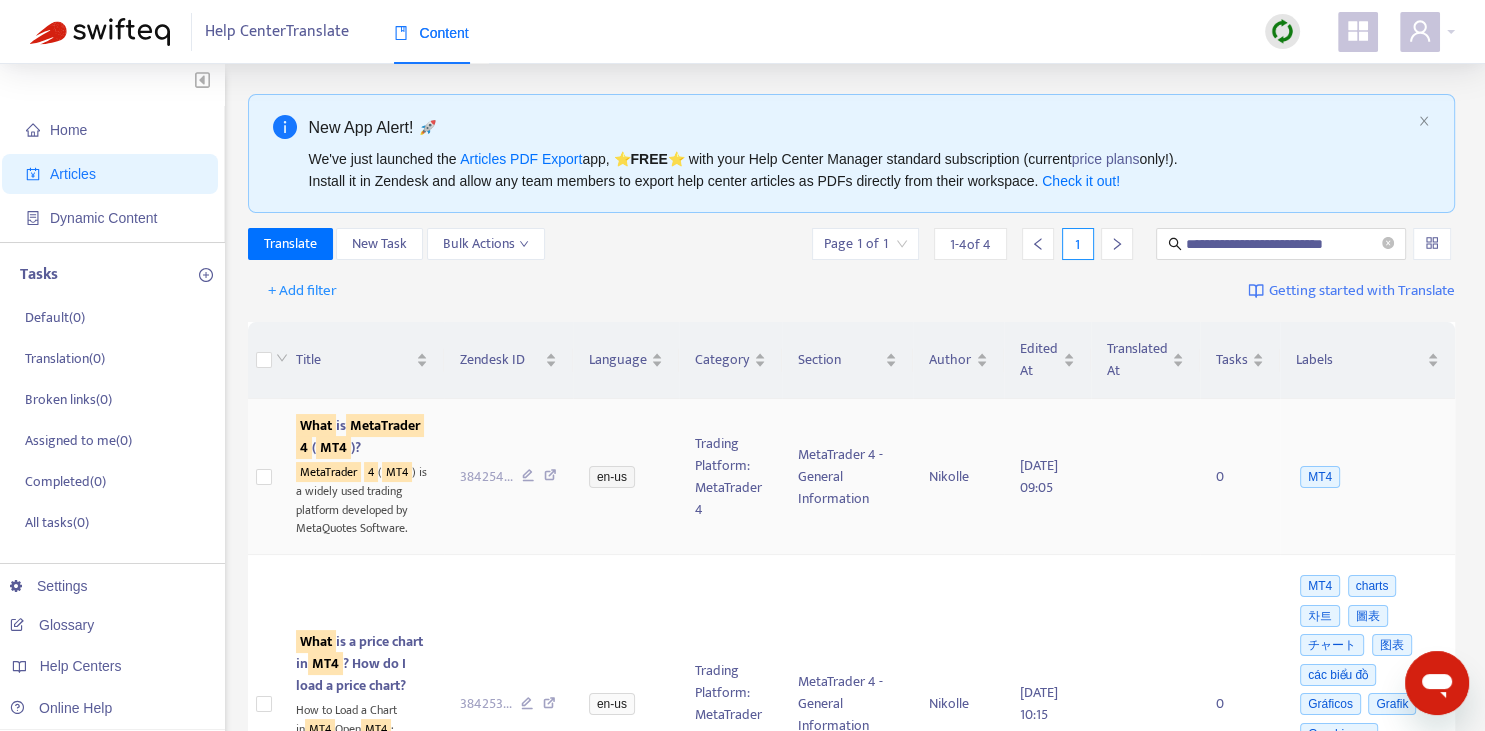 click on "MetaTrader" at bounding box center (385, 425) 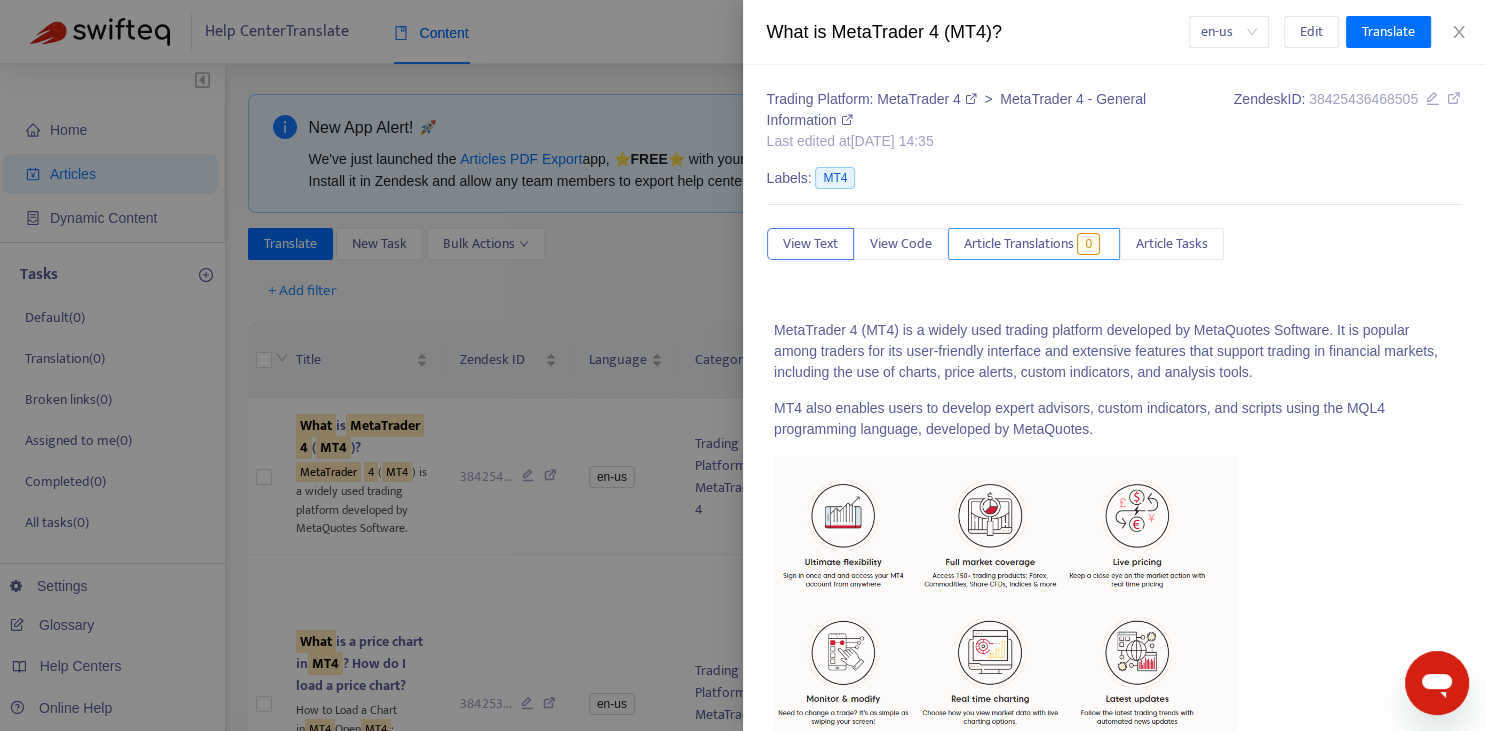 click on "Article Translations 0" at bounding box center [1034, 244] 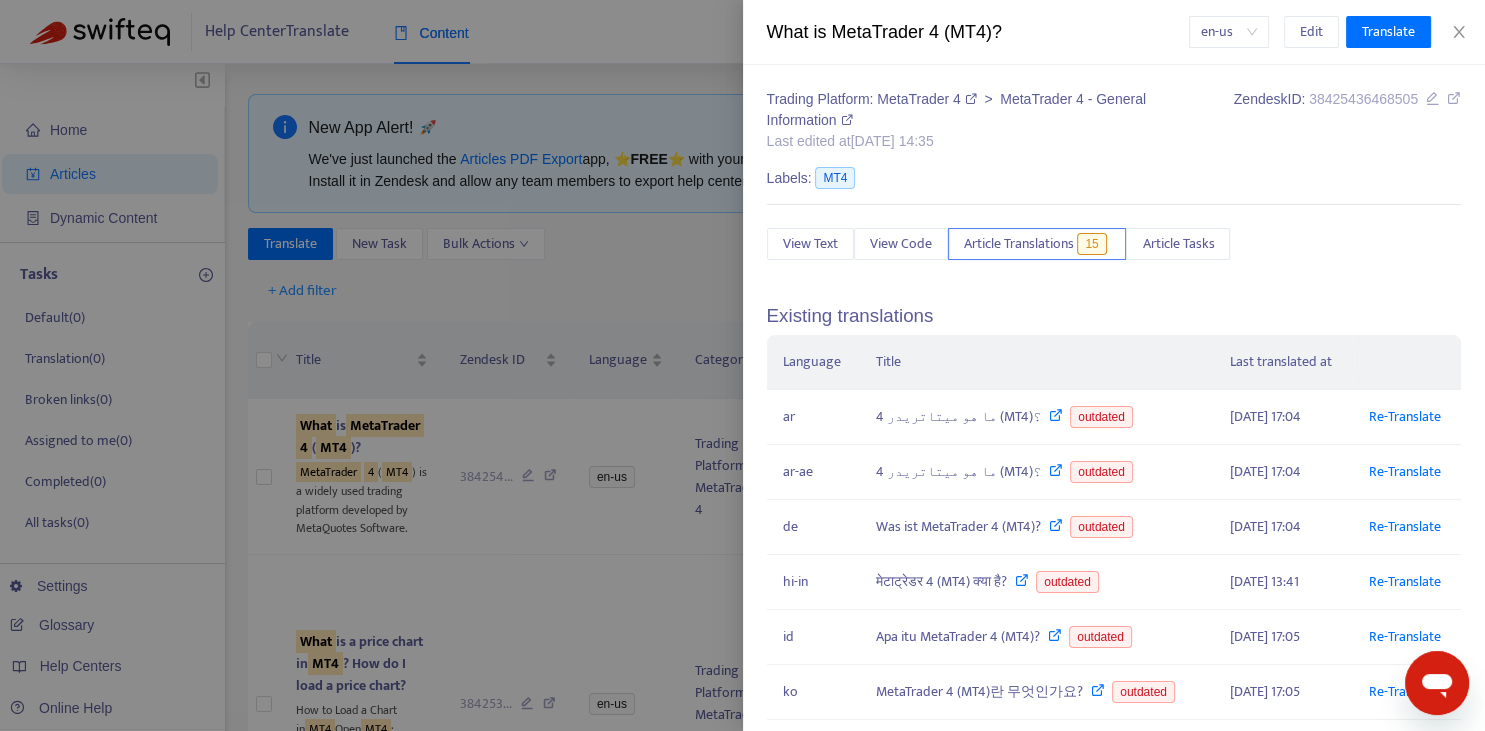 scroll, scrollTop: 74, scrollLeft: 0, axis: vertical 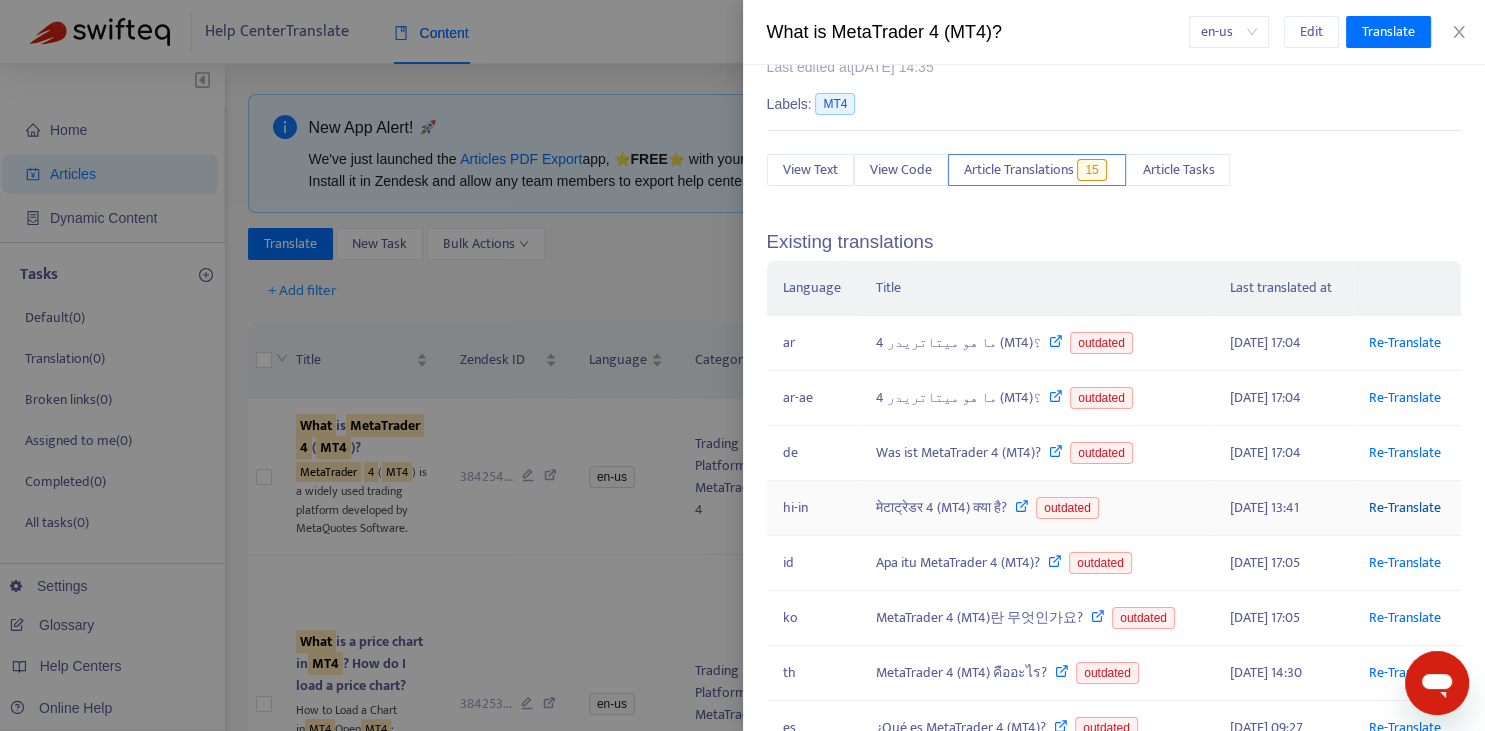 click on "Re-Translate" at bounding box center (1405, 507) 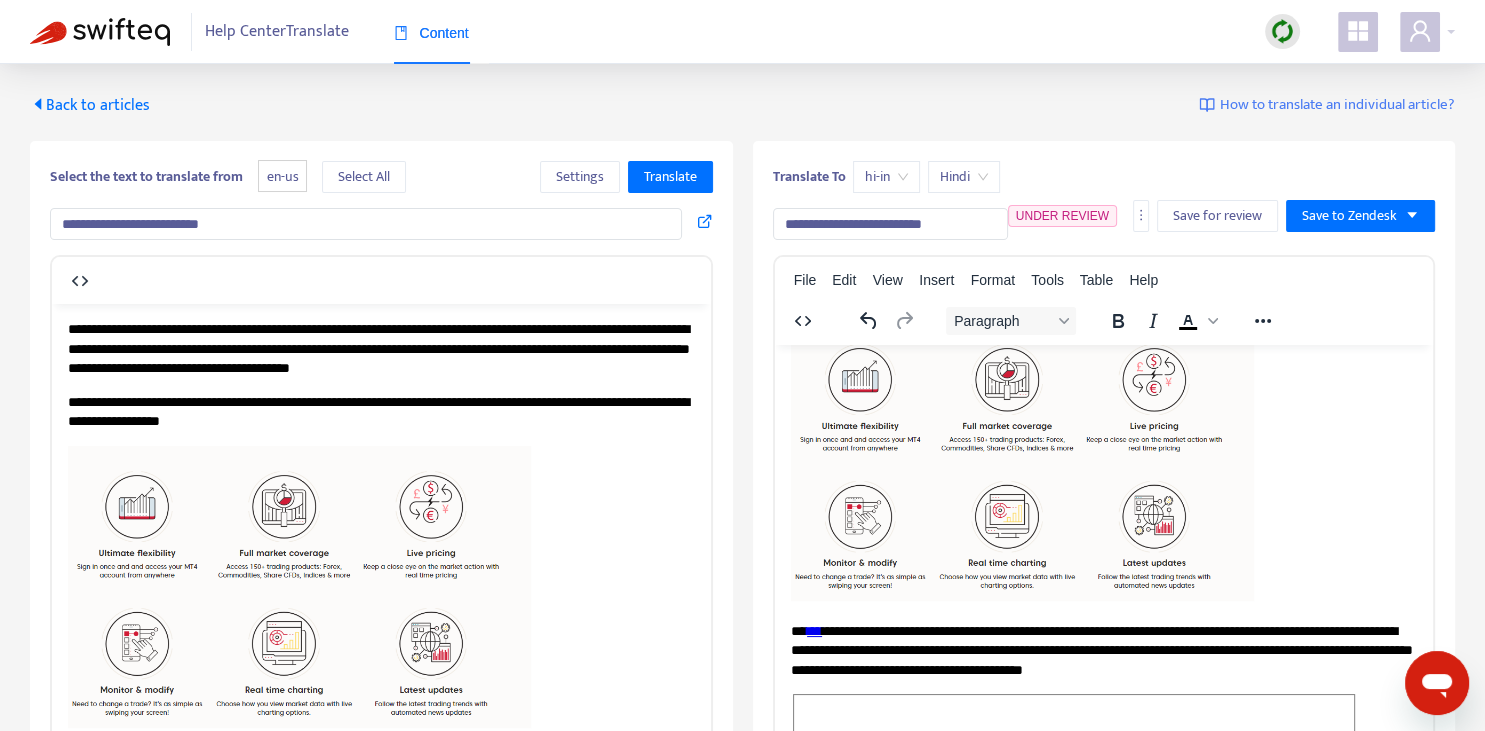 scroll, scrollTop: 343, scrollLeft: 0, axis: vertical 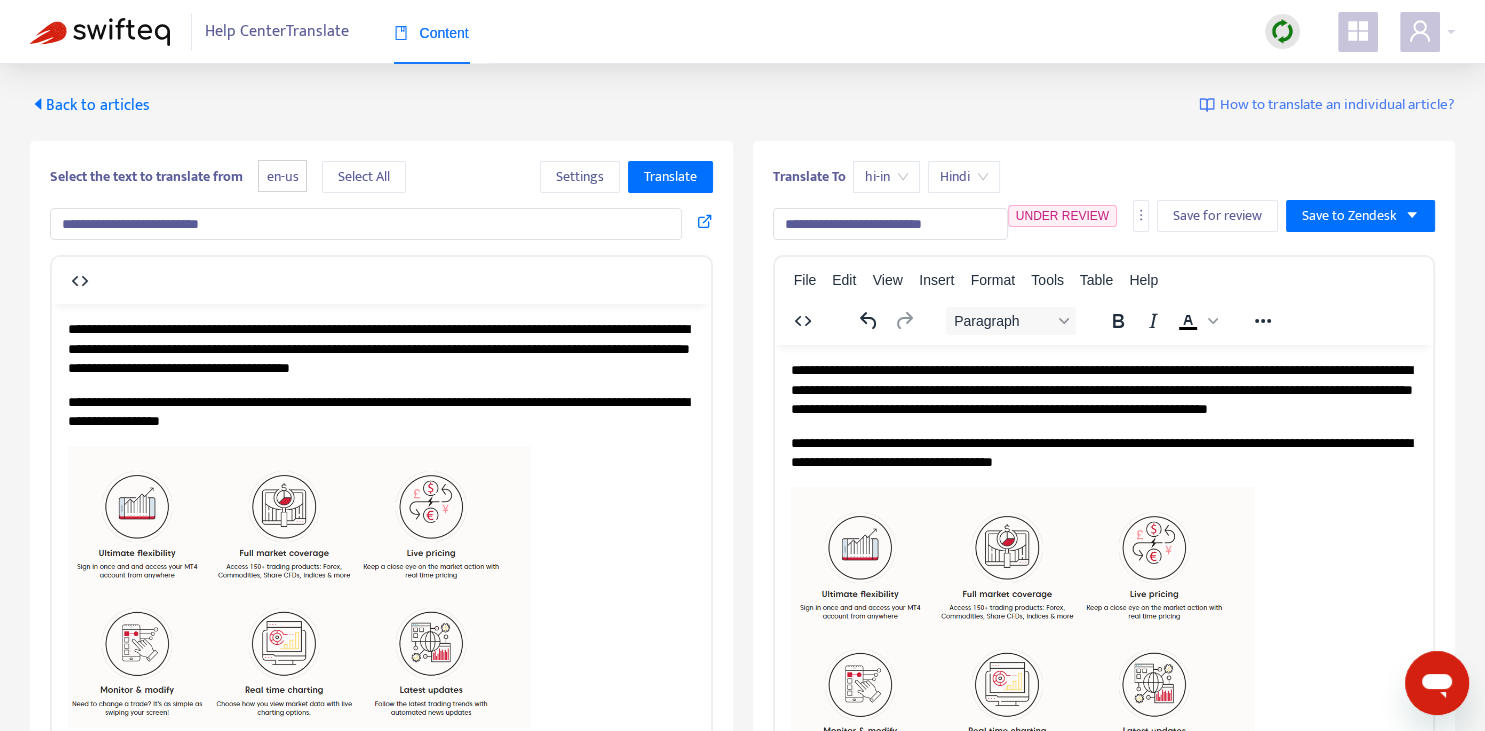 drag, startPoint x: 113, startPoint y: 214, endPoint x: 234, endPoint y: 228, distance: 121.80723 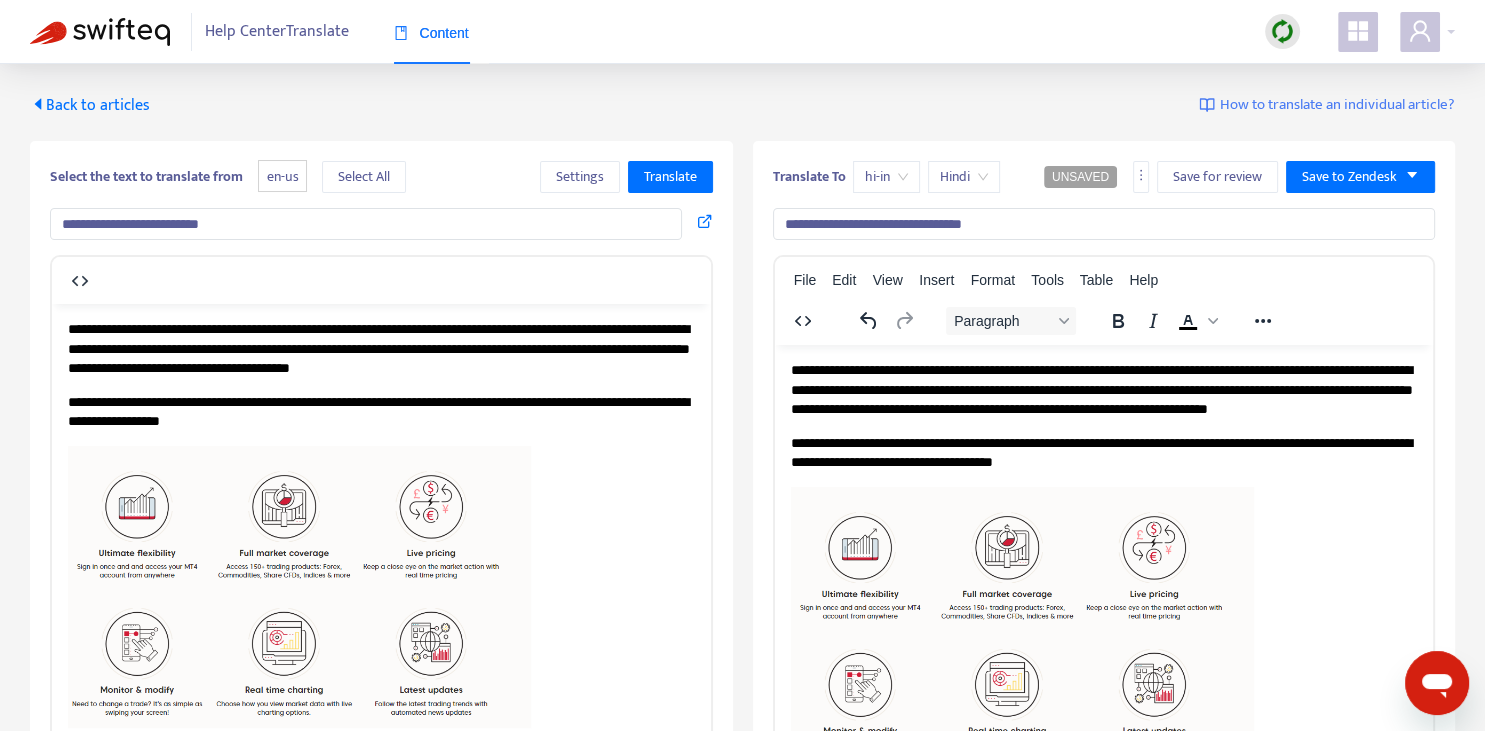 type on "**********" 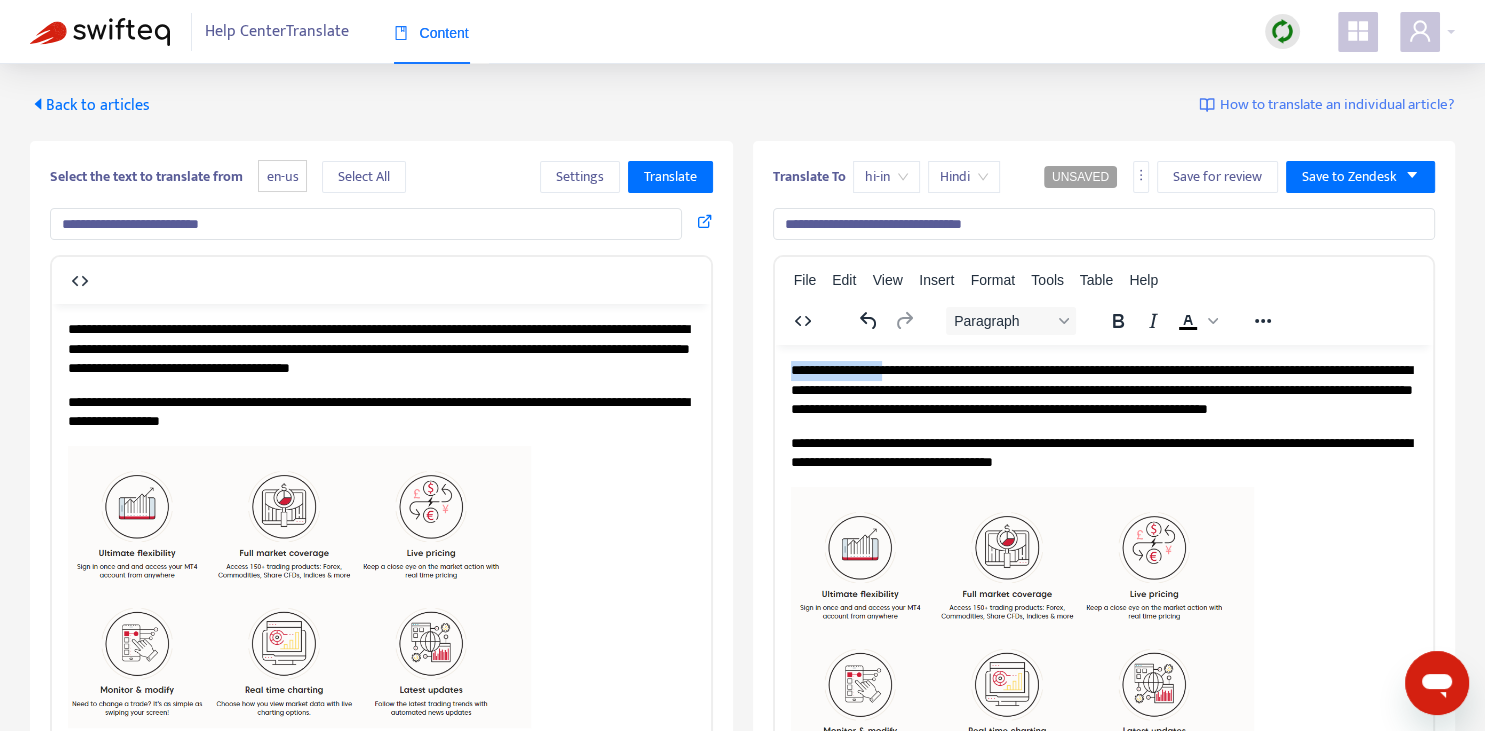 drag, startPoint x: 791, startPoint y: 366, endPoint x: 888, endPoint y: 372, distance: 97.18539 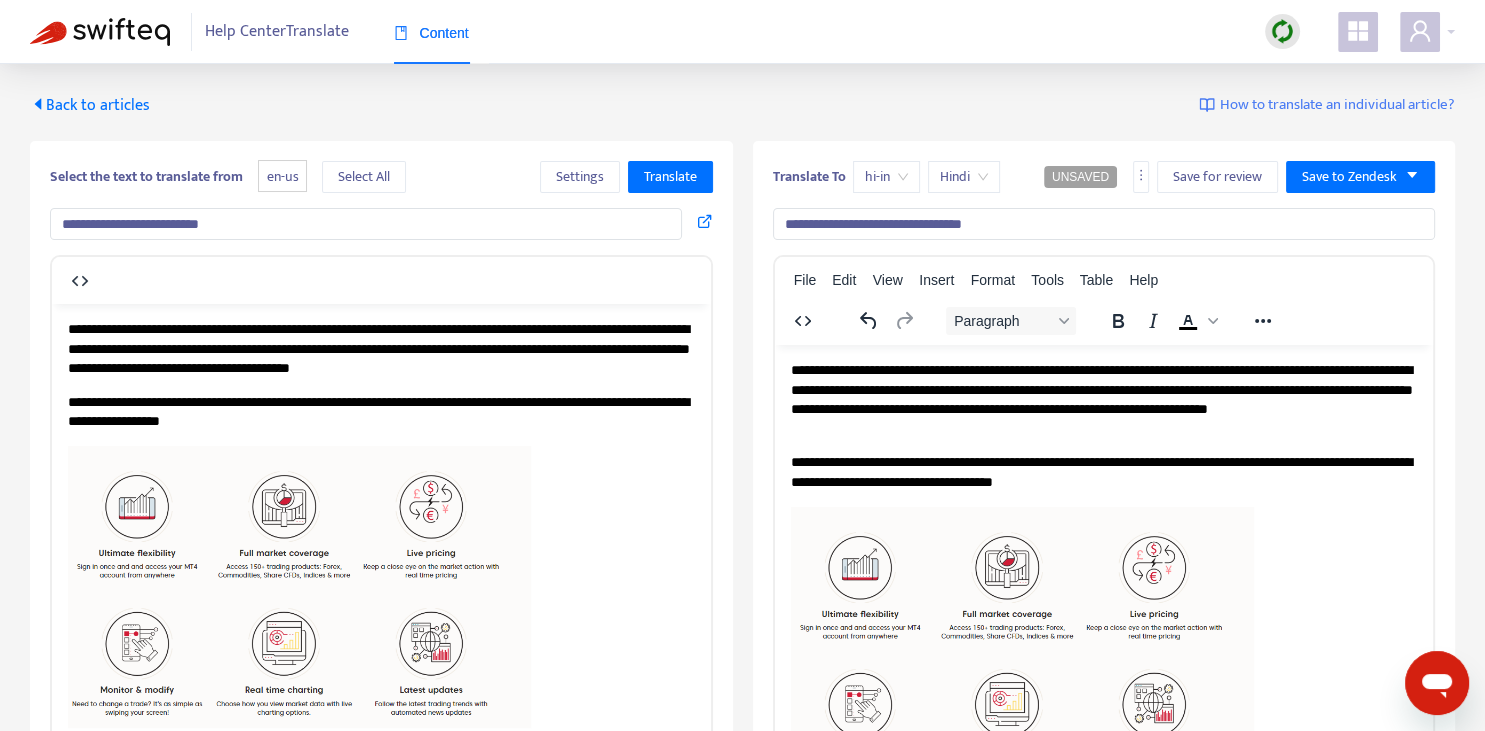 drag, startPoint x: 838, startPoint y: 222, endPoint x: 735, endPoint y: 218, distance: 103.077644 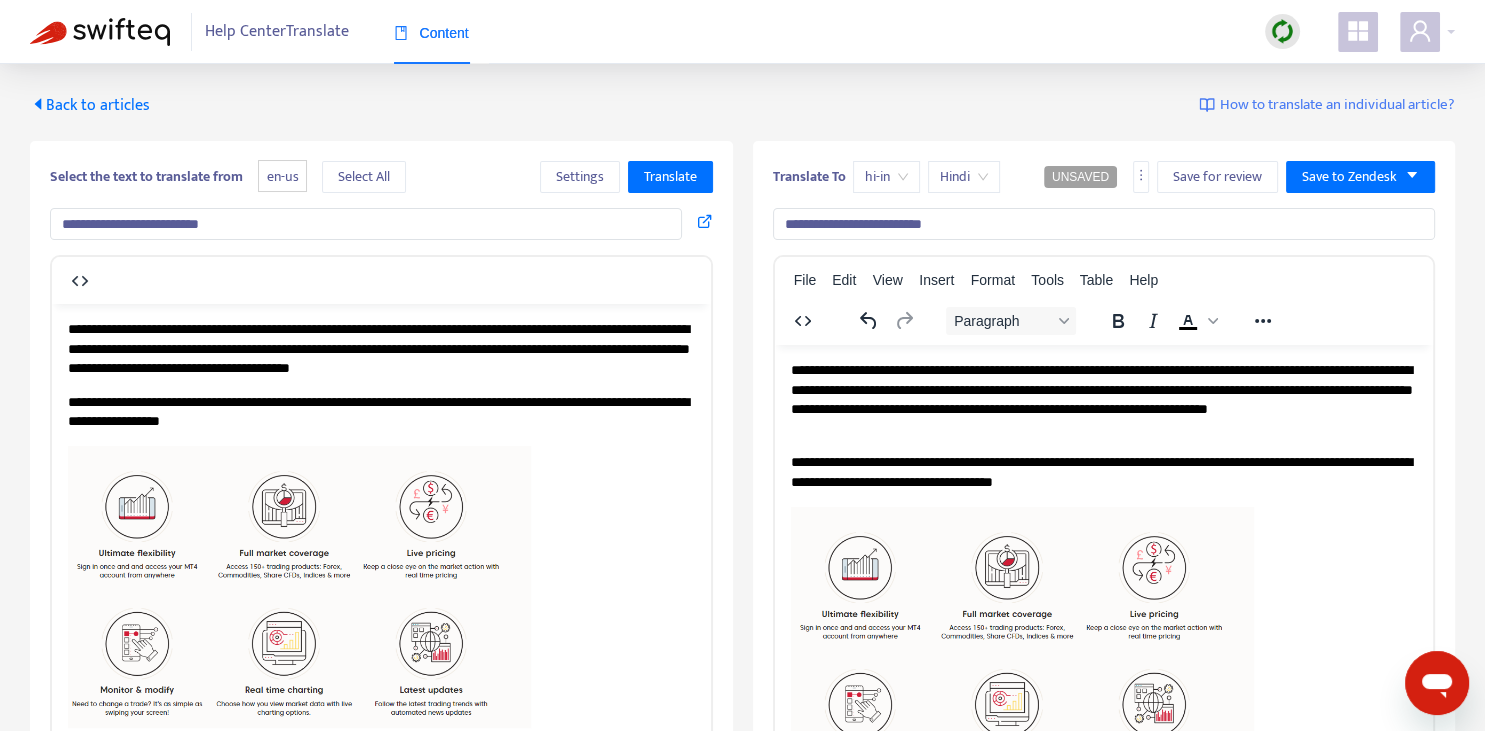 type on "**********" 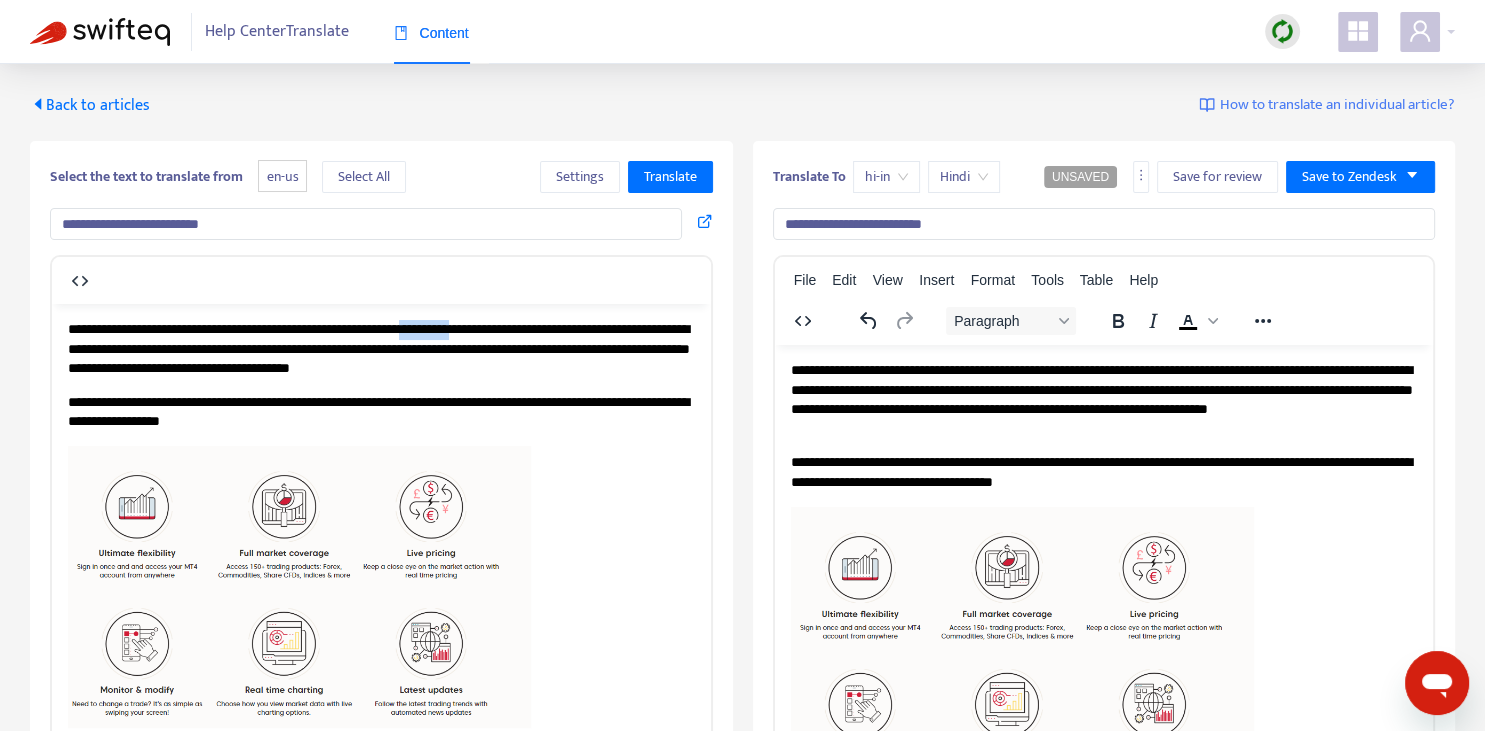 drag, startPoint x: 493, startPoint y: 326, endPoint x: 561, endPoint y: 329, distance: 68.06615 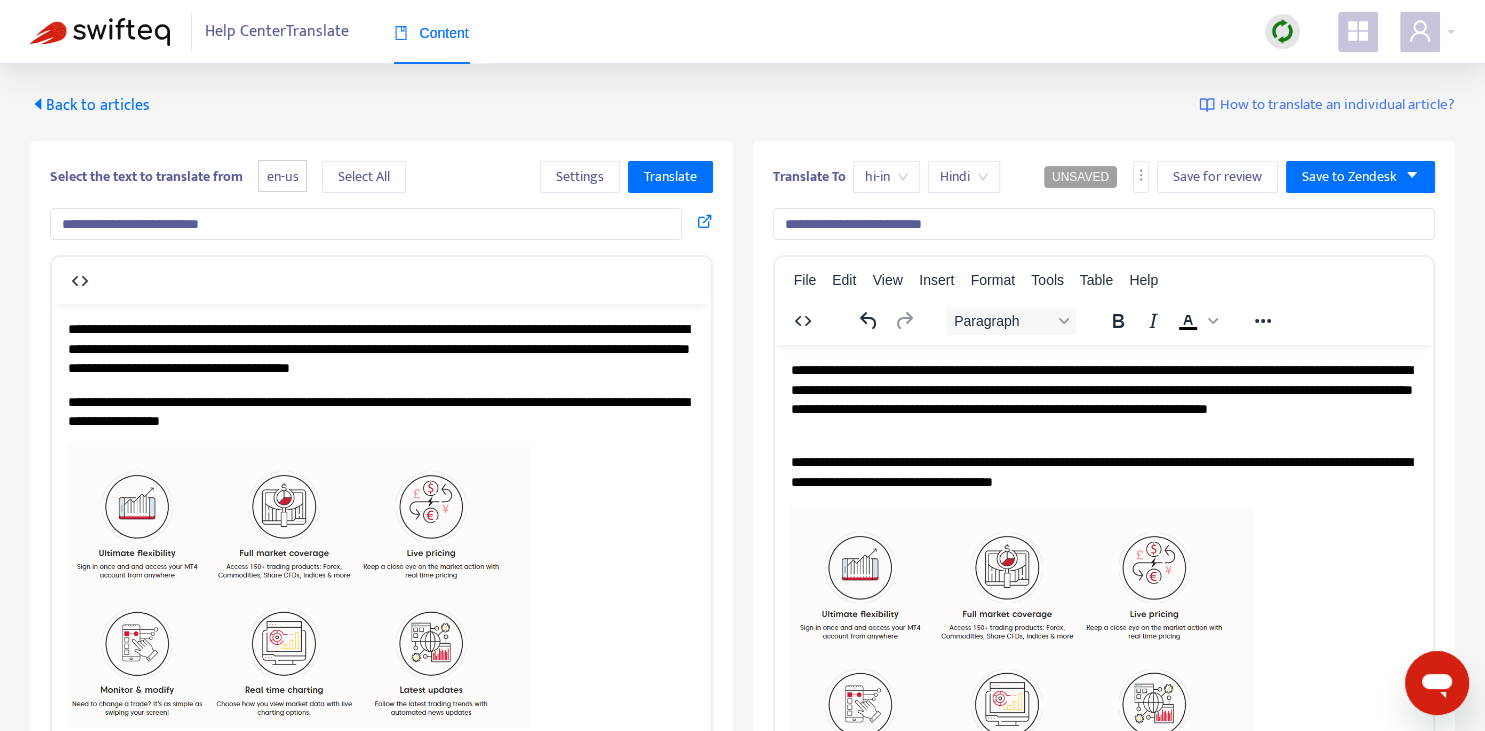 click on "**********" at bounding box center (1103, 399) 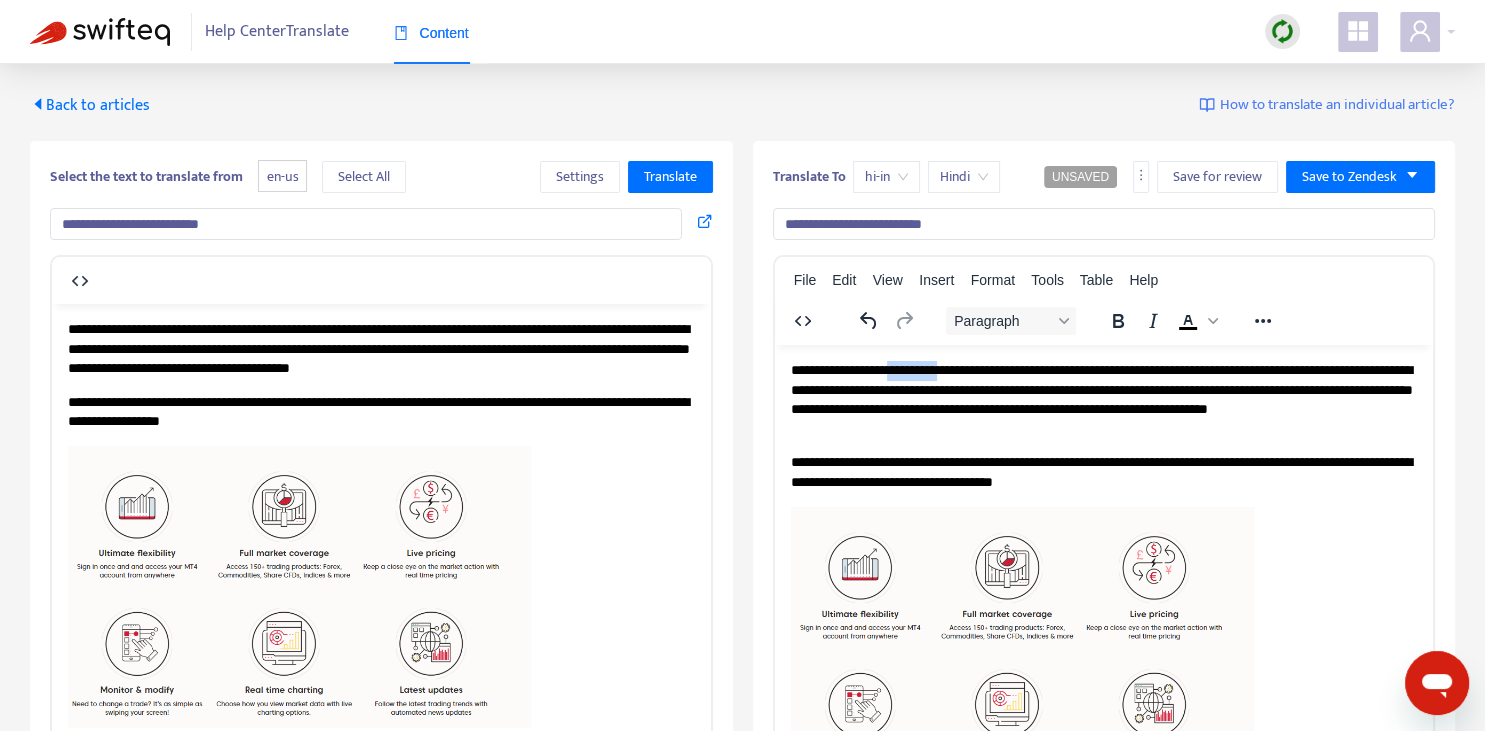 click on "**********" at bounding box center [1103, 399] 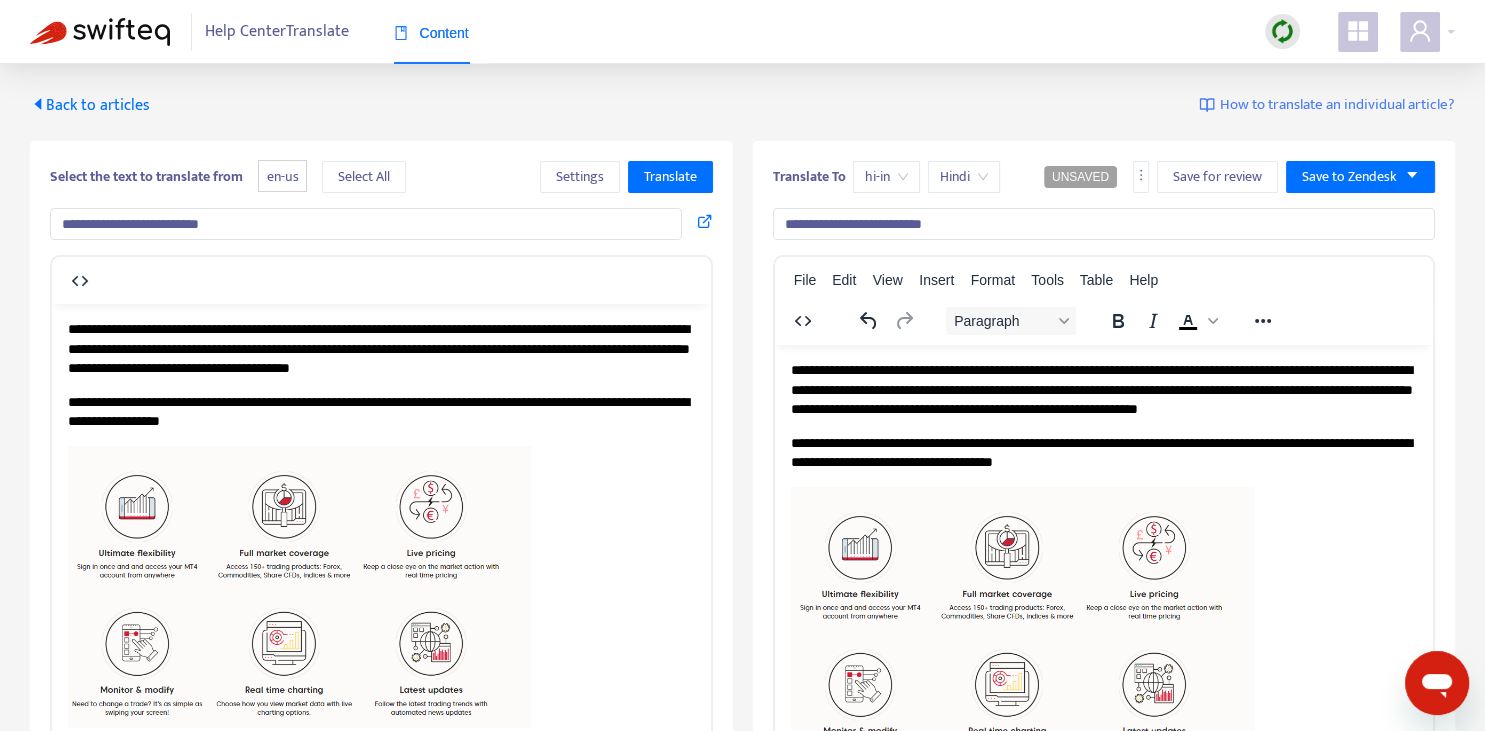 click on "**********" at bounding box center (1103, 452) 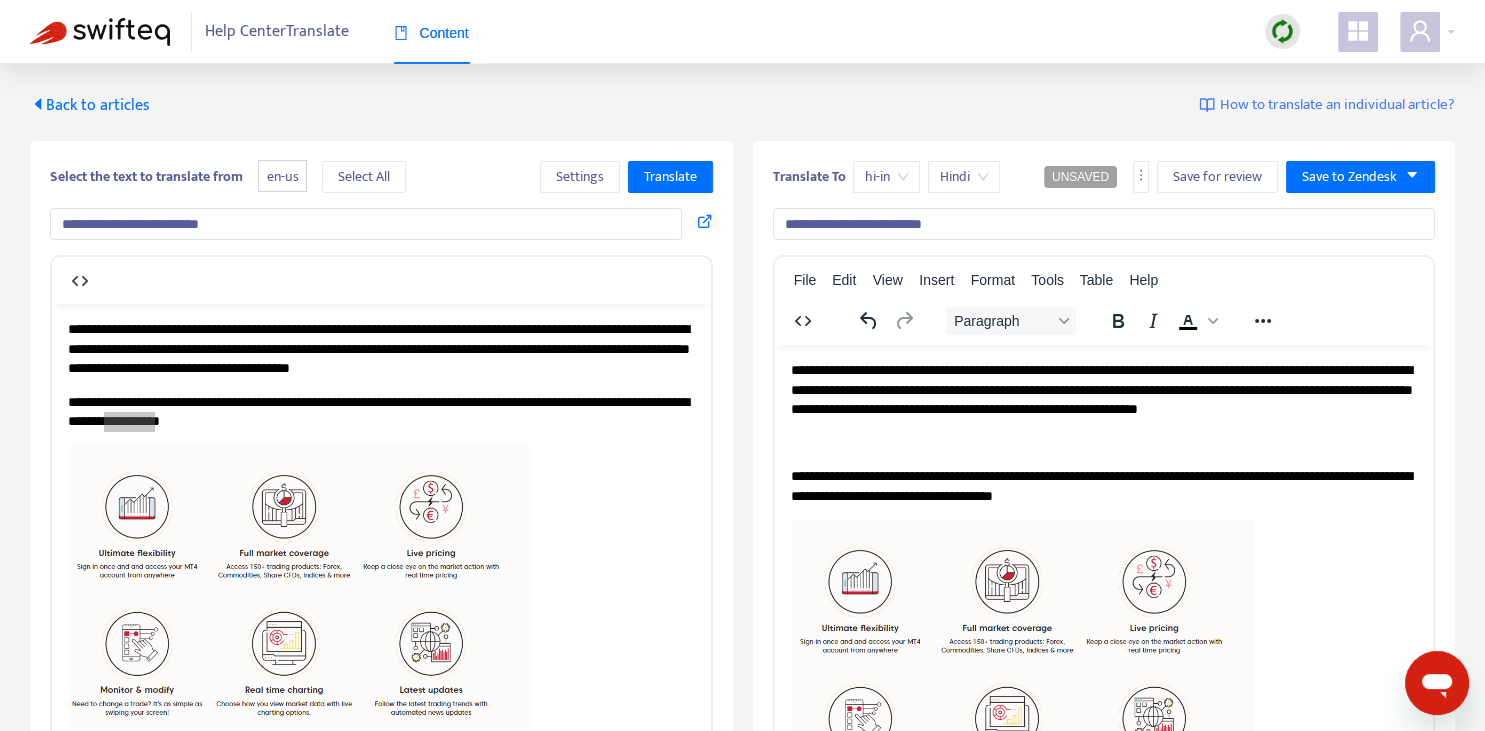 click at bounding box center (1103, 443) 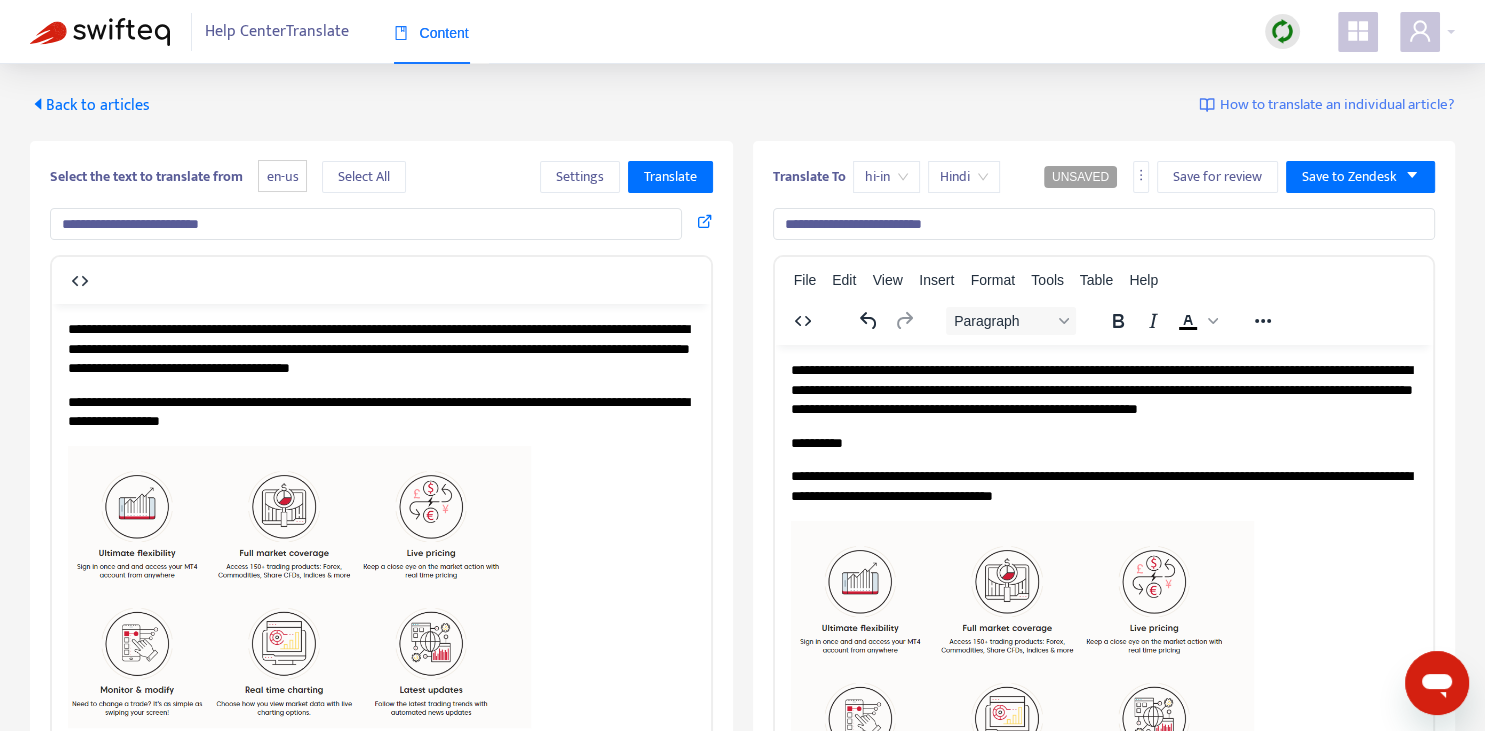 click on "**********" at bounding box center [1103, 389] 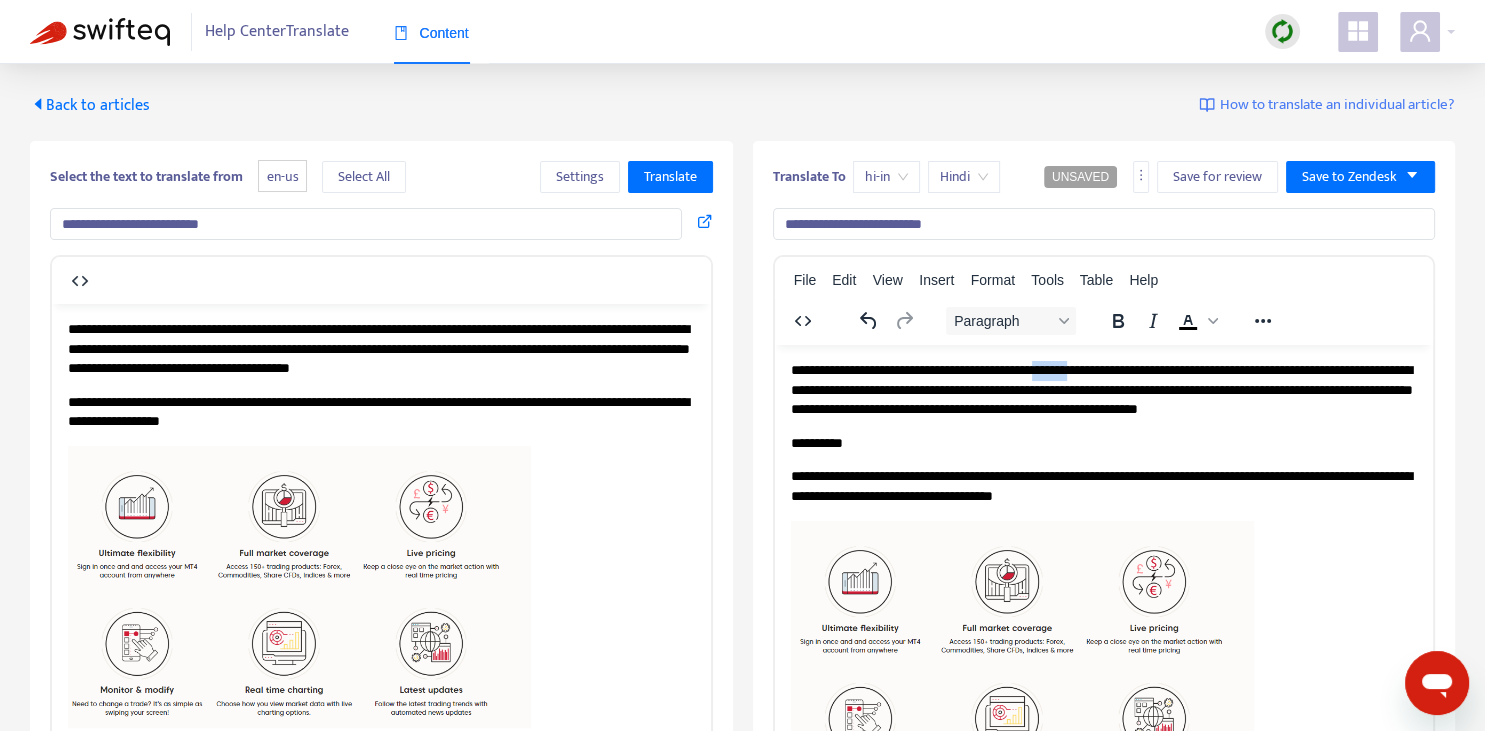 click on "**********" at bounding box center [1103, 389] 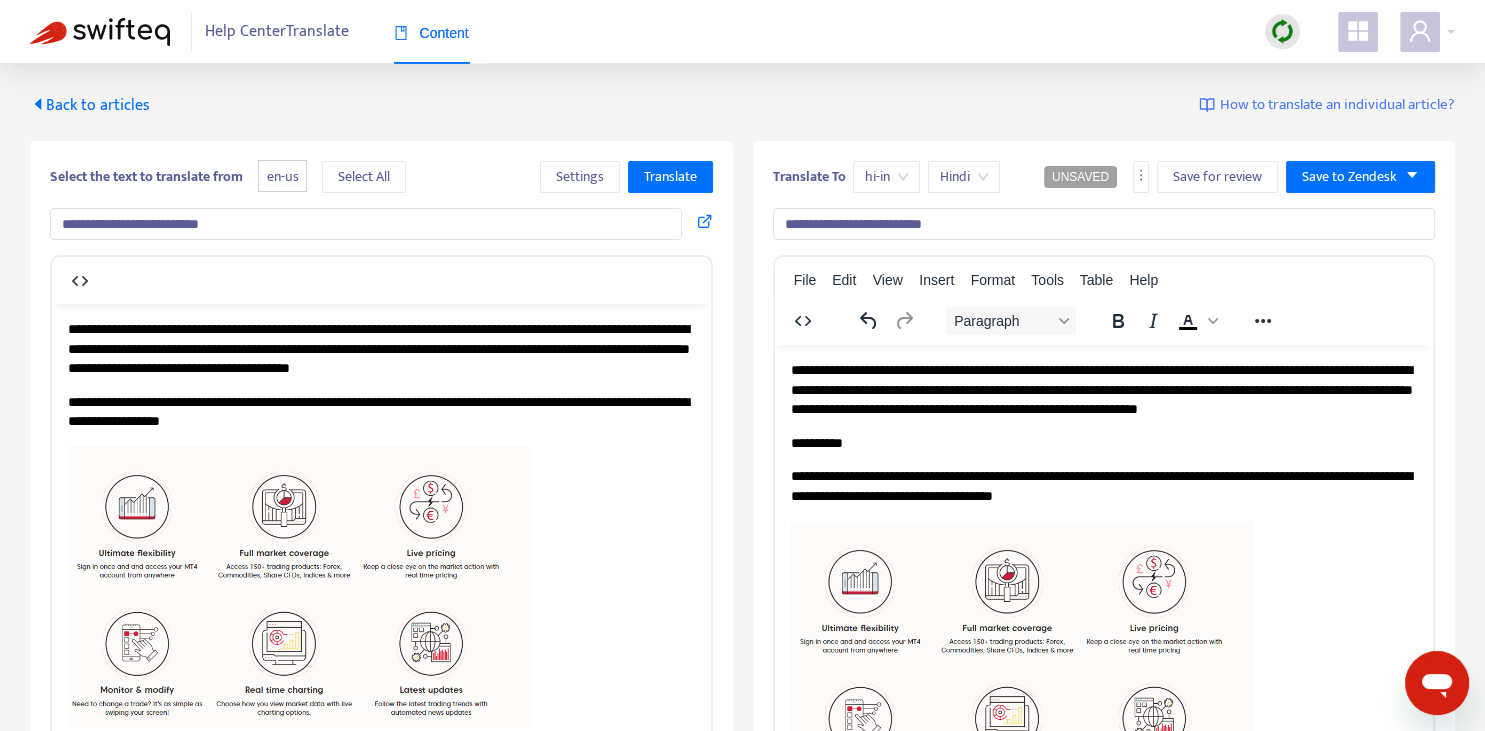click on "**********" at bounding box center (1103, 443) 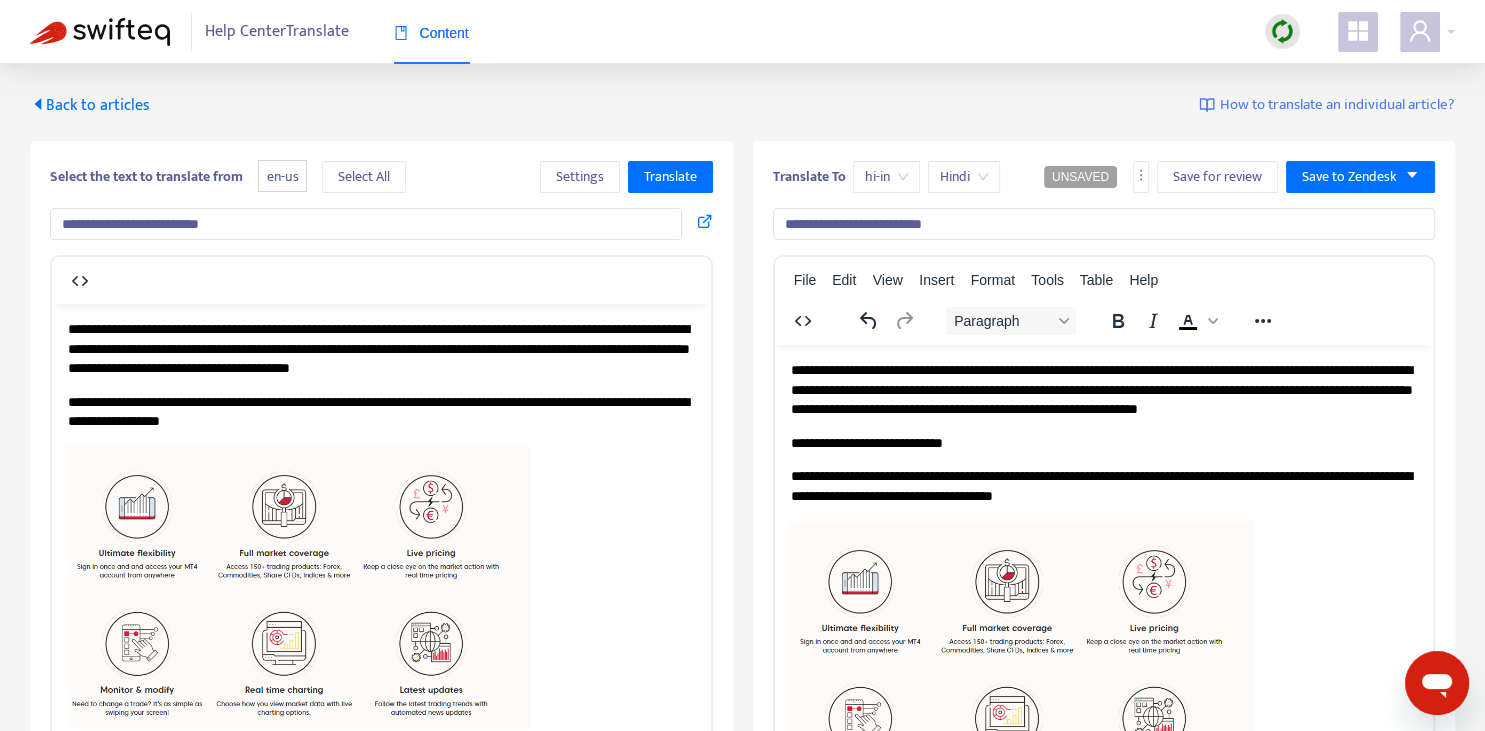 click on "**********" at bounding box center (1103, 485) 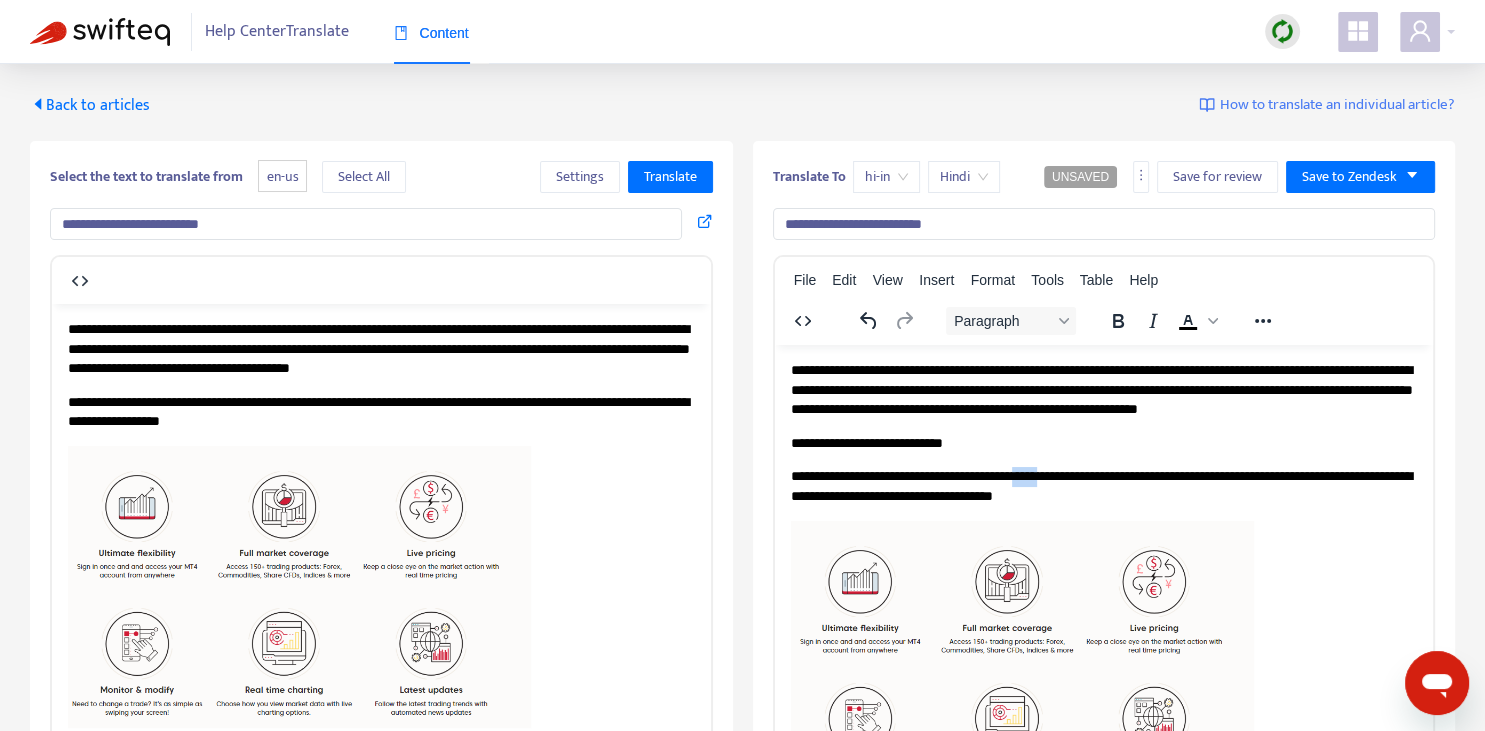 click on "**********" at bounding box center (1103, 485) 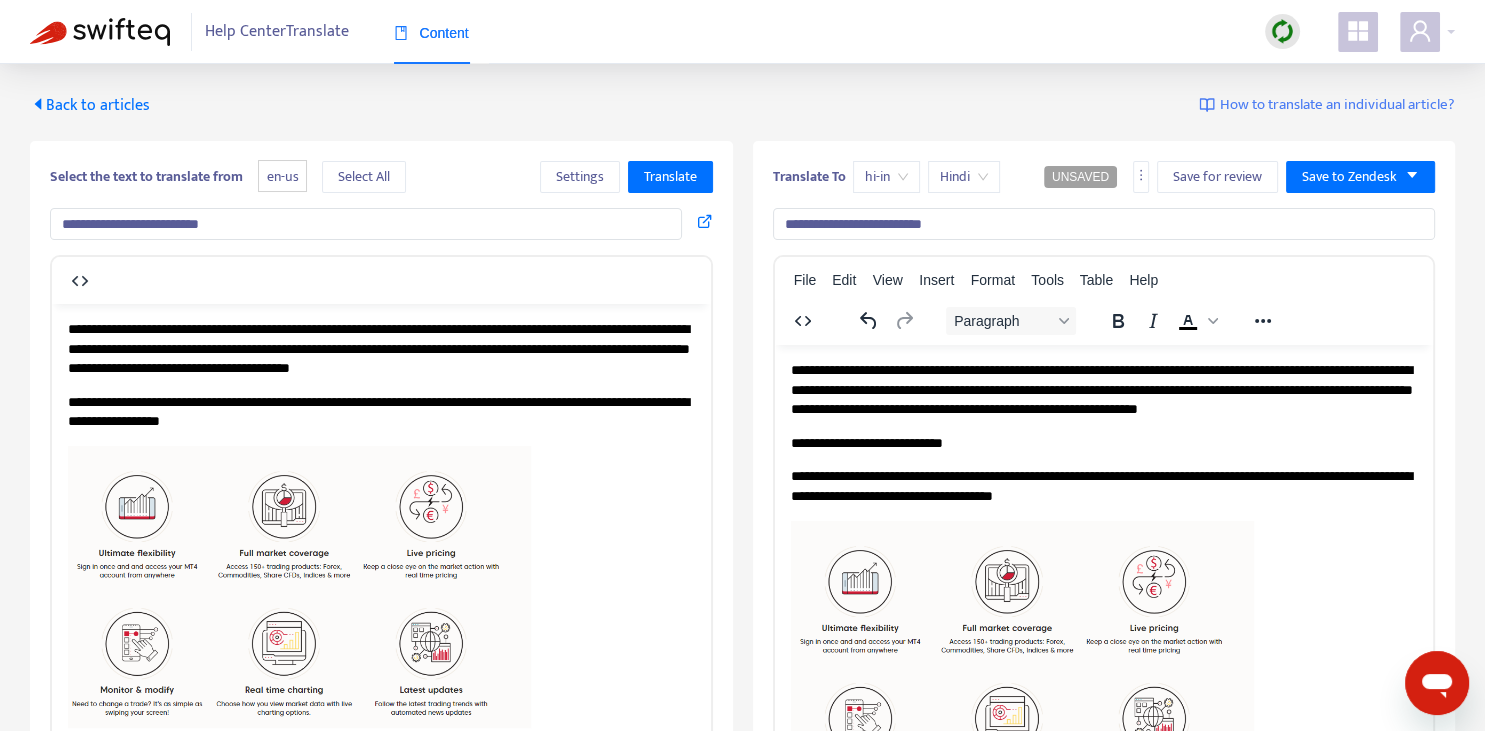 click on "**********" at bounding box center [1103, 443] 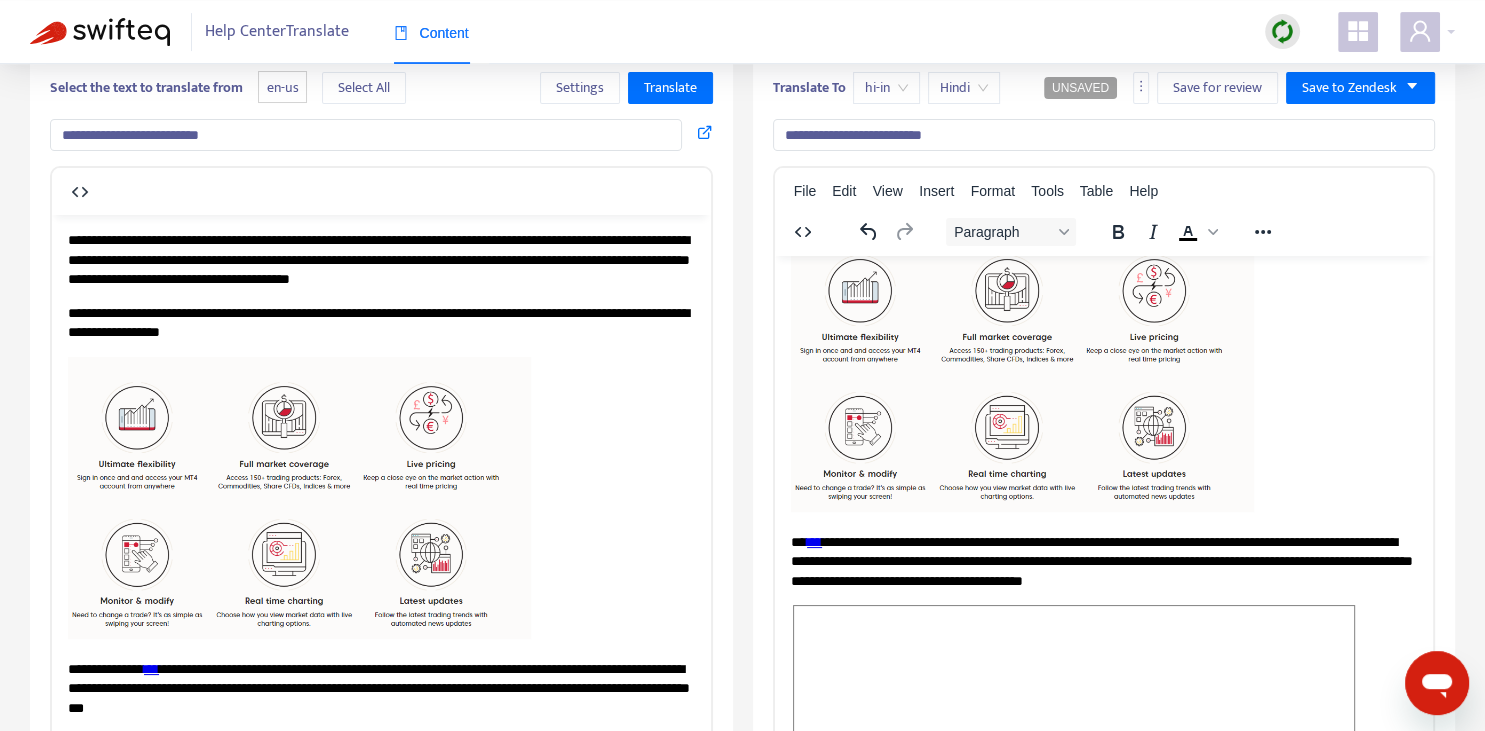 scroll, scrollTop: 230, scrollLeft: 0, axis: vertical 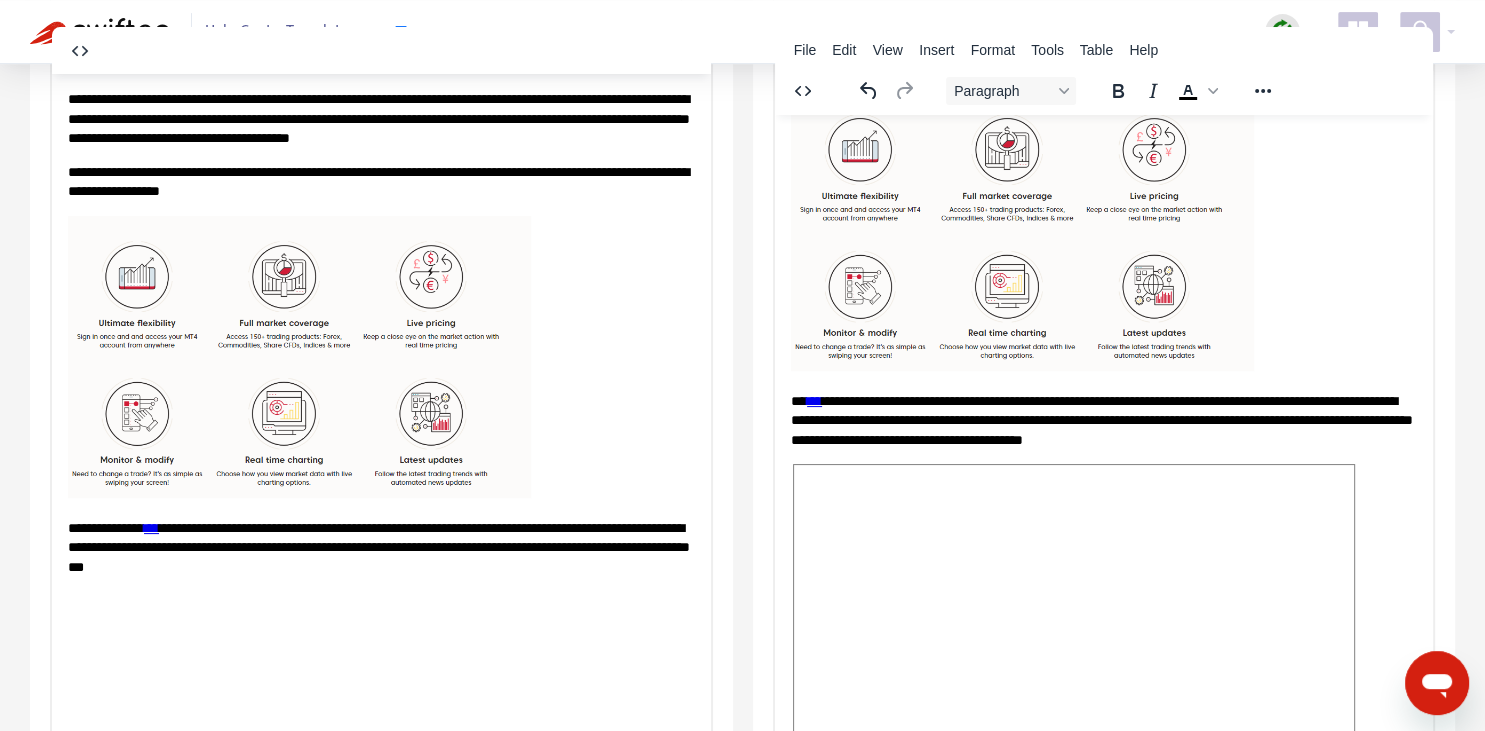 click on "**********" at bounding box center [1103, 420] 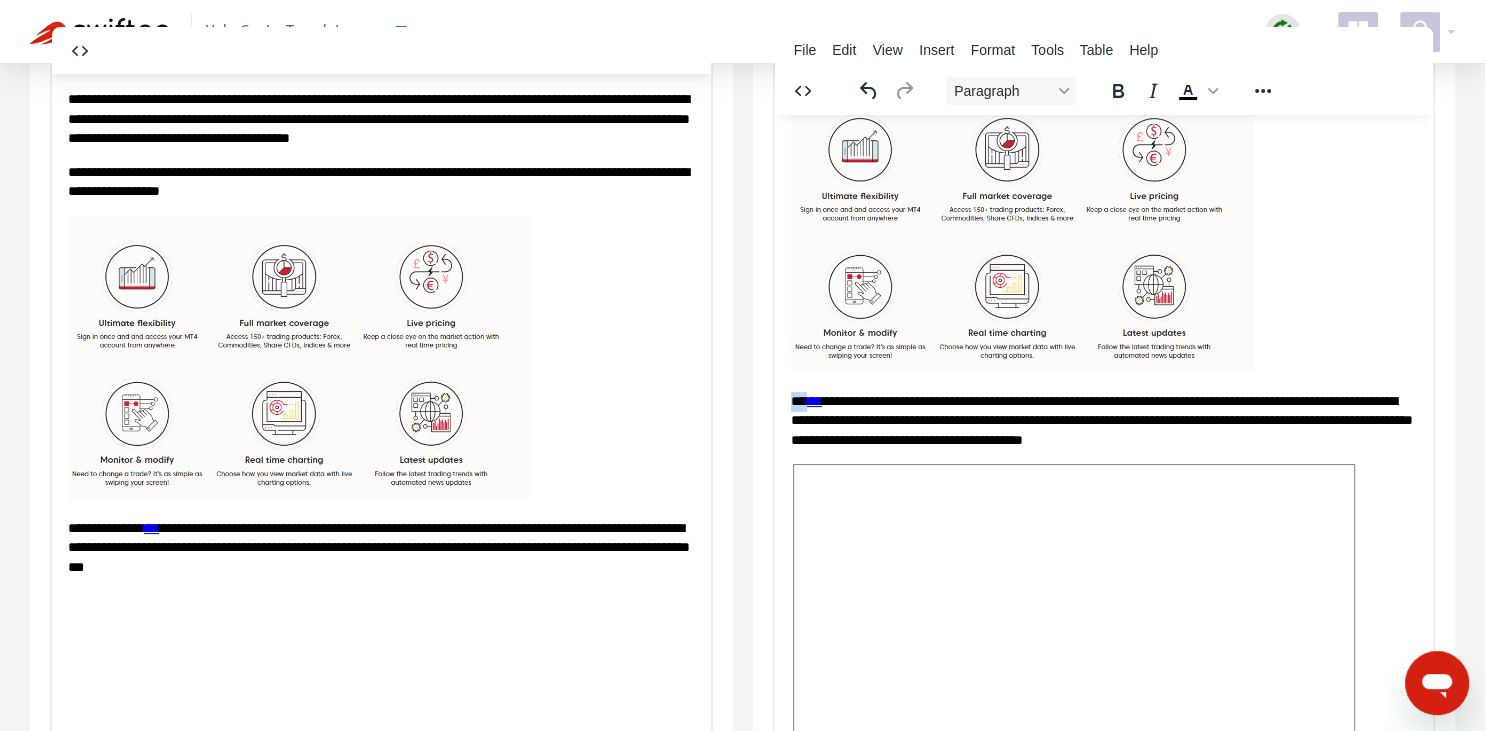 click on "**********" at bounding box center [1103, 420] 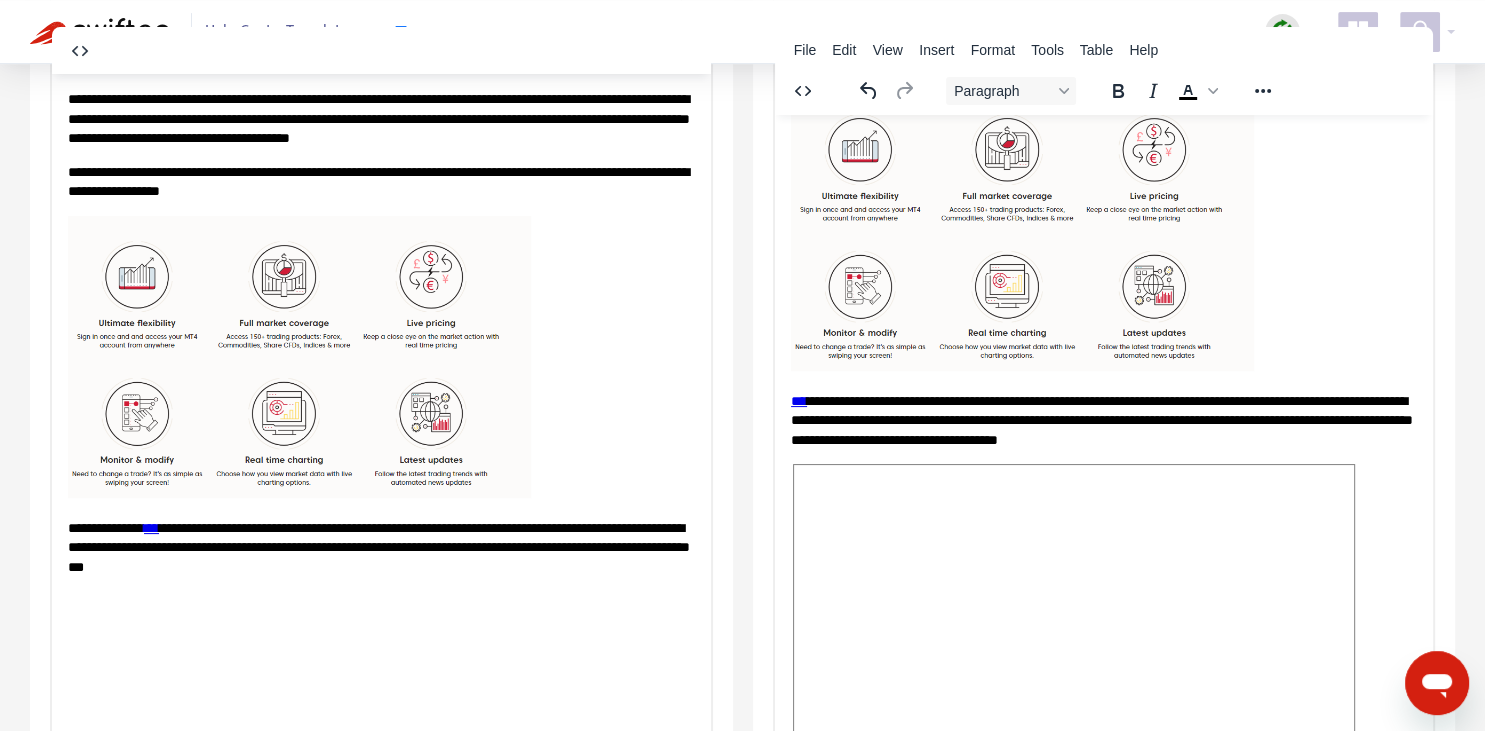 click on "**********" at bounding box center (1103, 420) 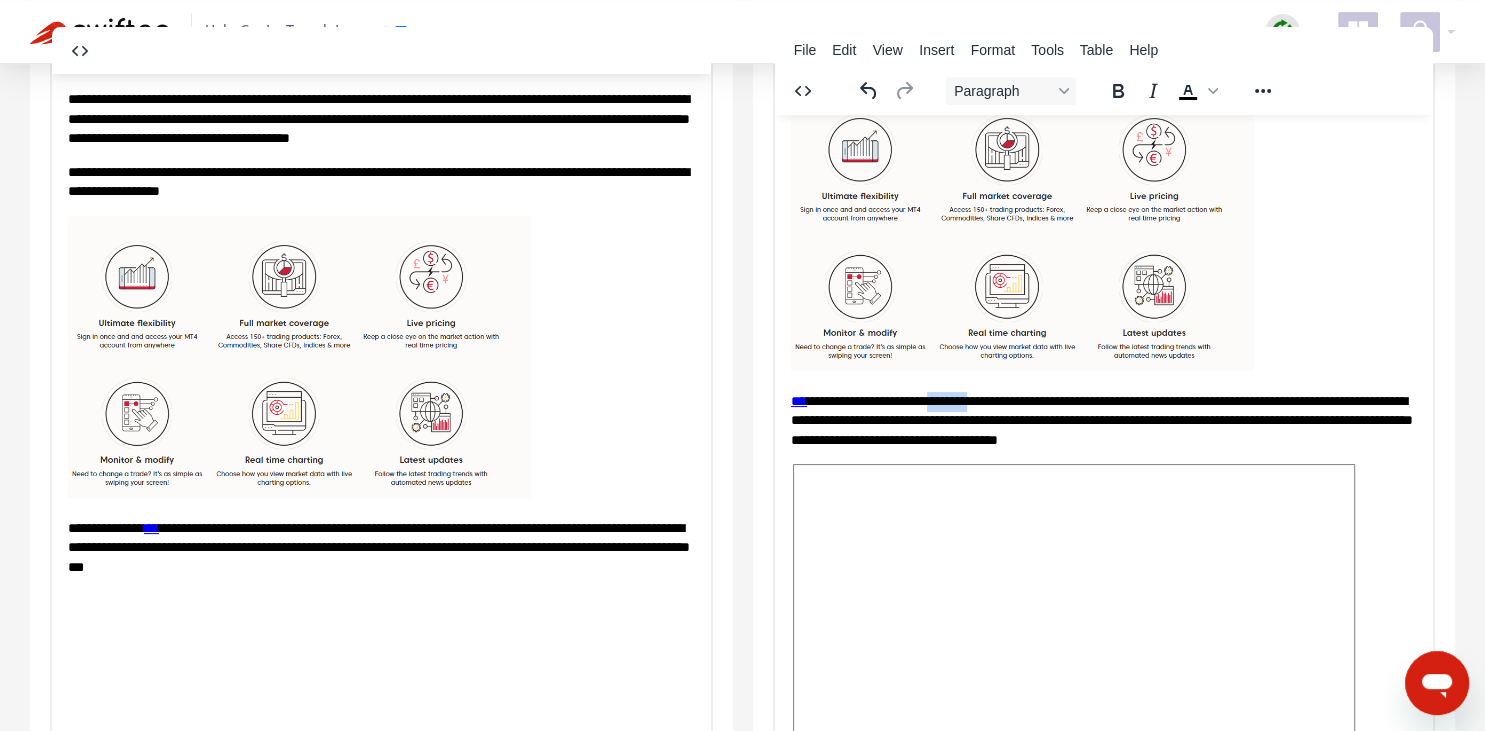 click on "**********" at bounding box center (1103, 420) 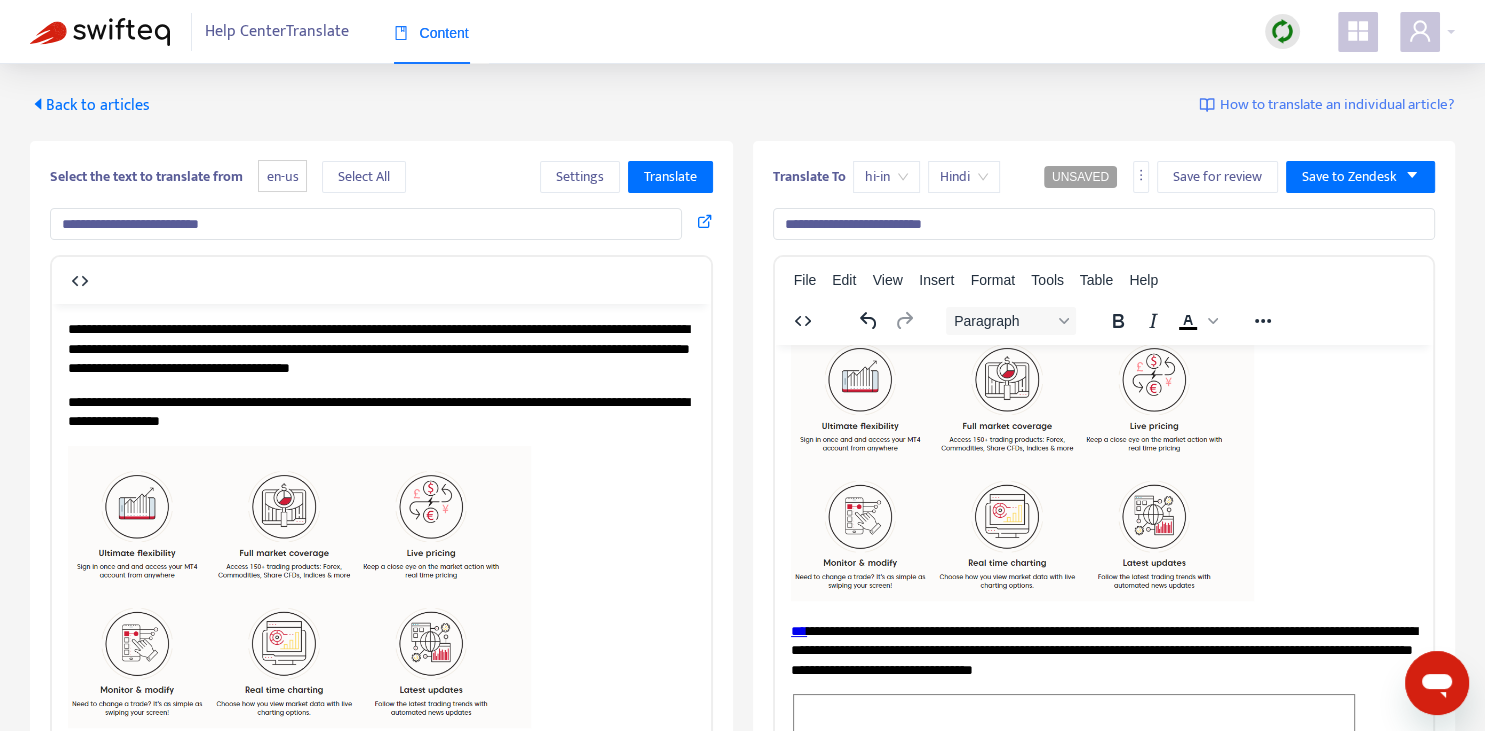 scroll, scrollTop: 168, scrollLeft: 0, axis: vertical 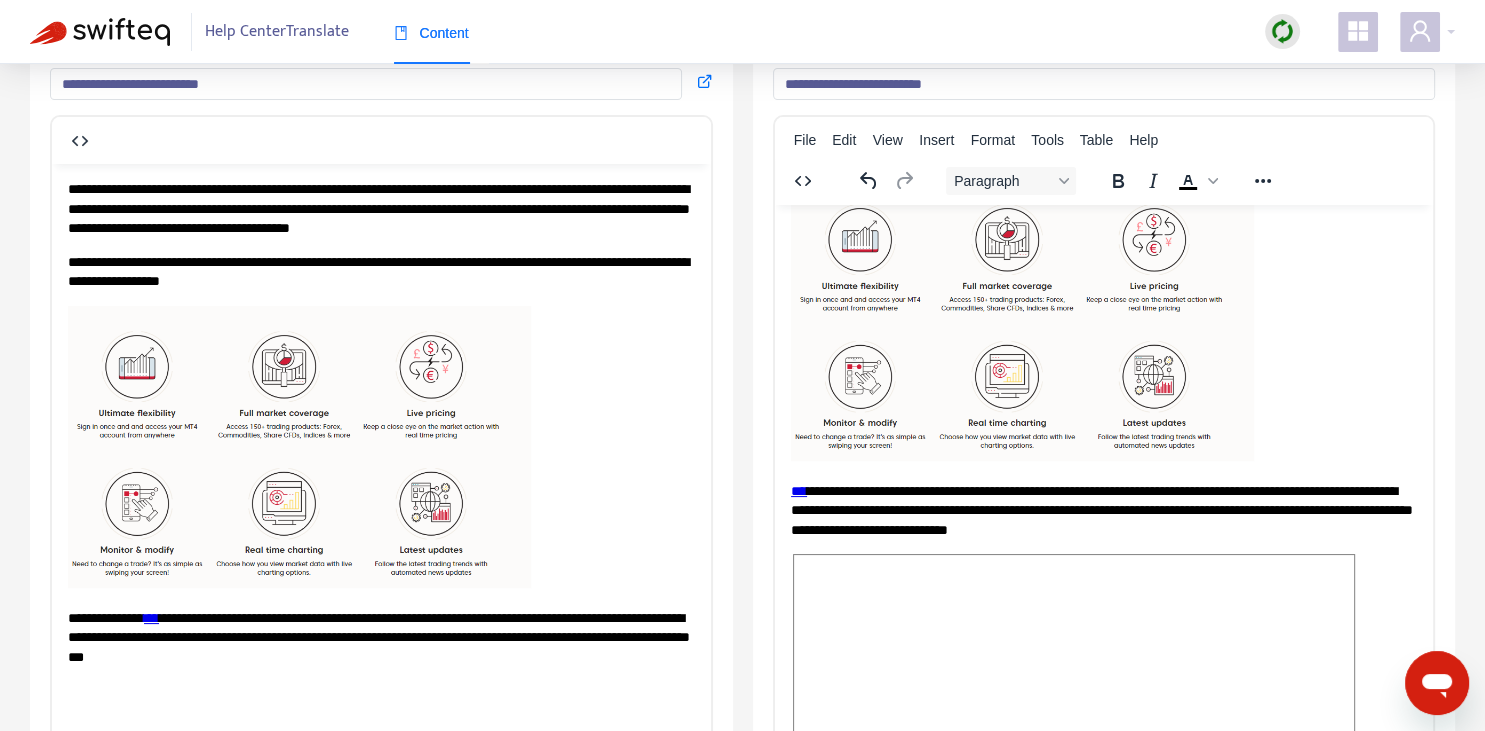 click on "**********" at bounding box center [1103, 510] 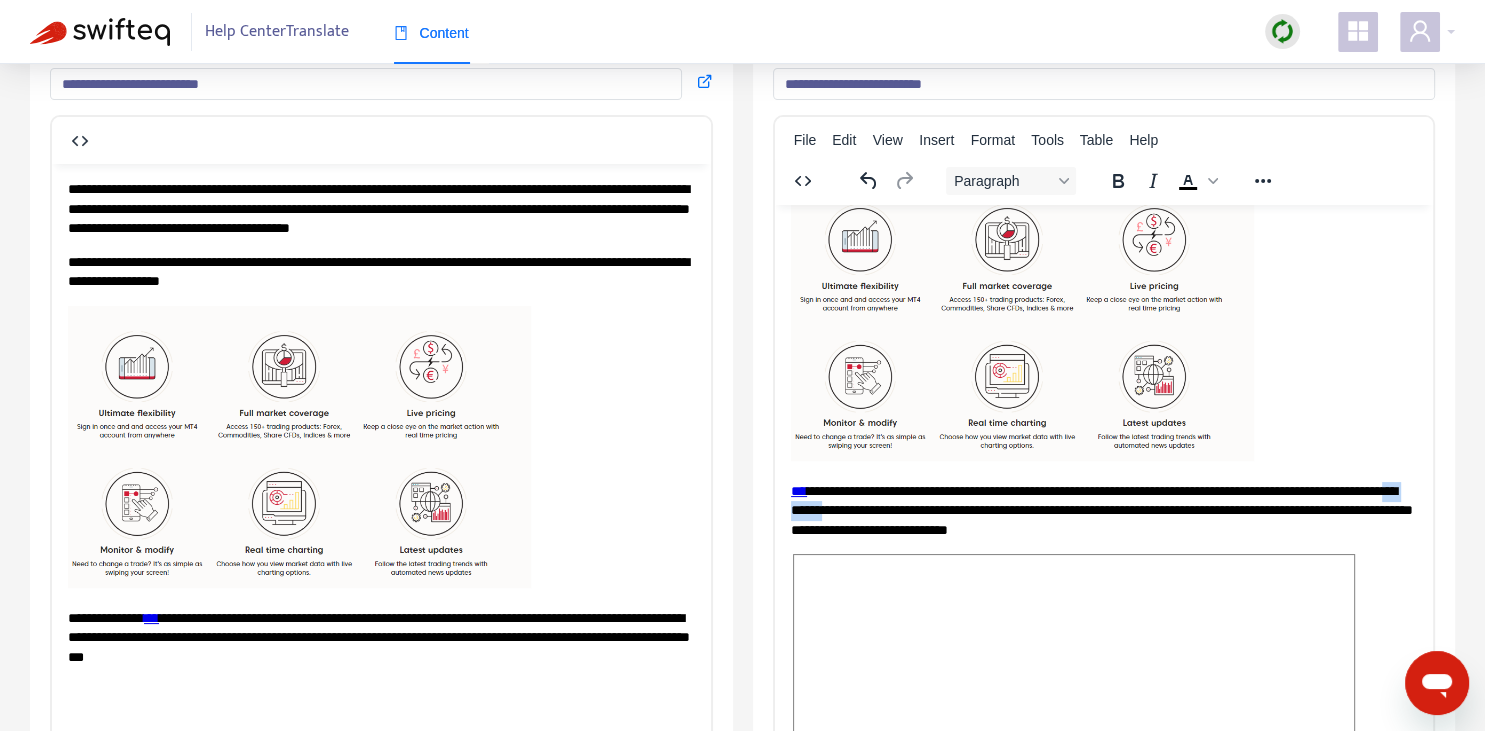 click on "**********" at bounding box center (1103, 510) 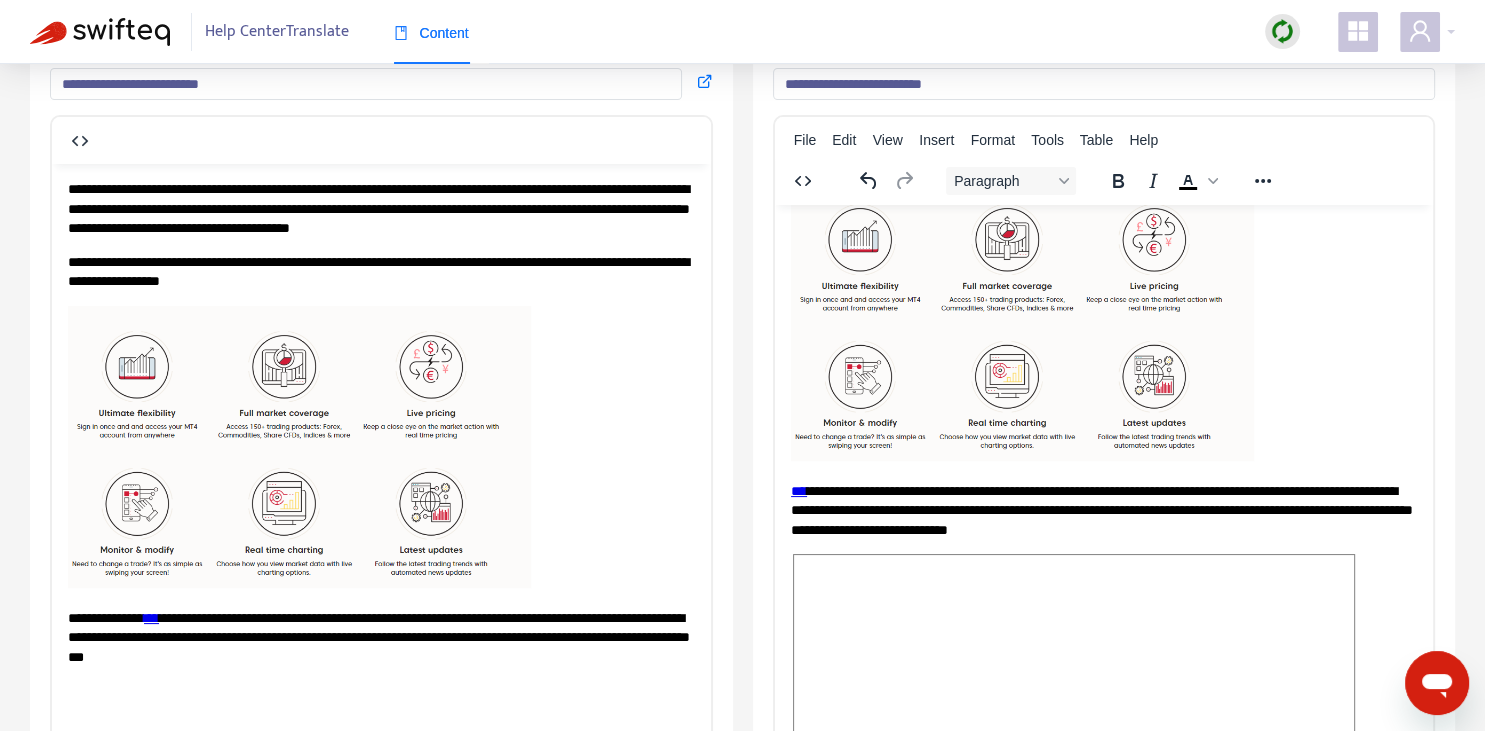 click on "**********" at bounding box center [1103, 510] 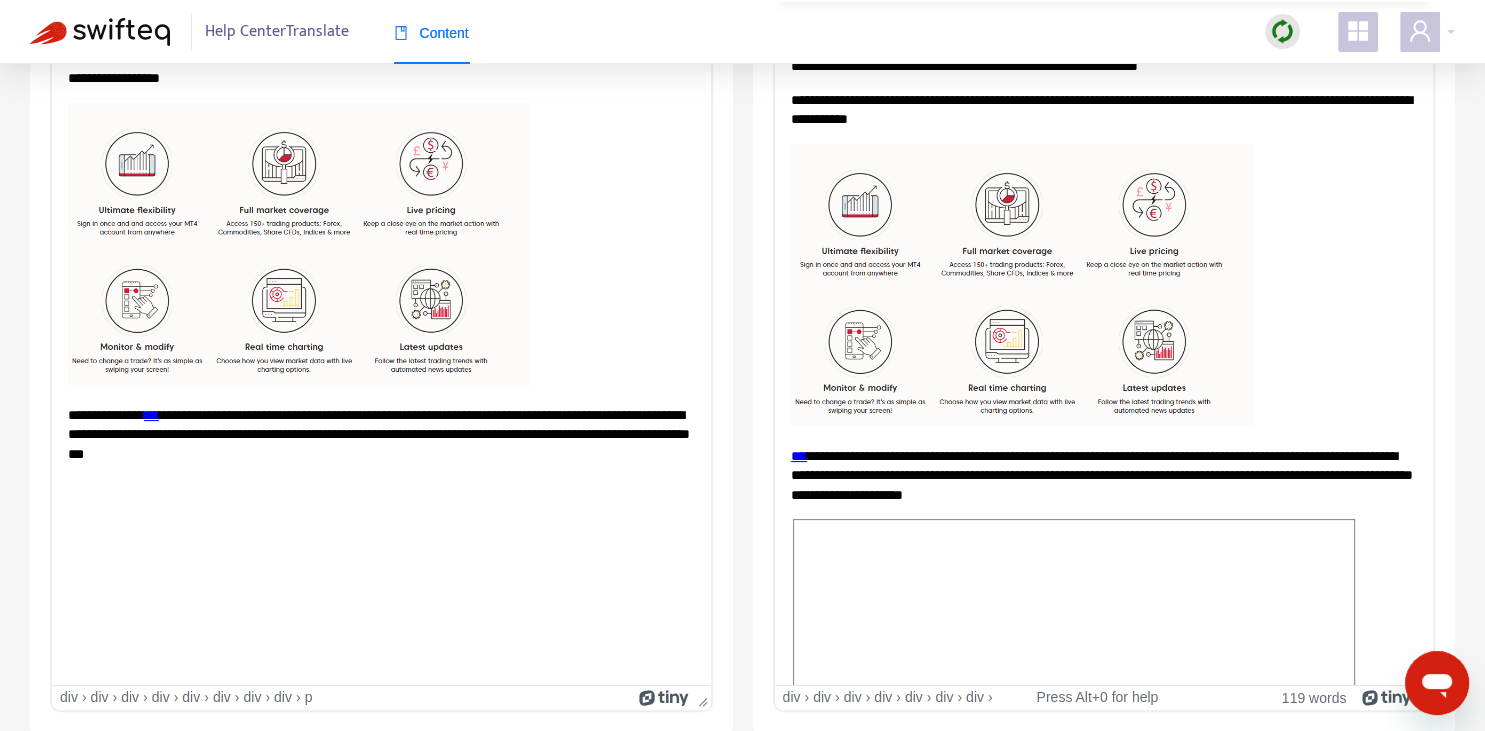 scroll, scrollTop: 0, scrollLeft: 0, axis: both 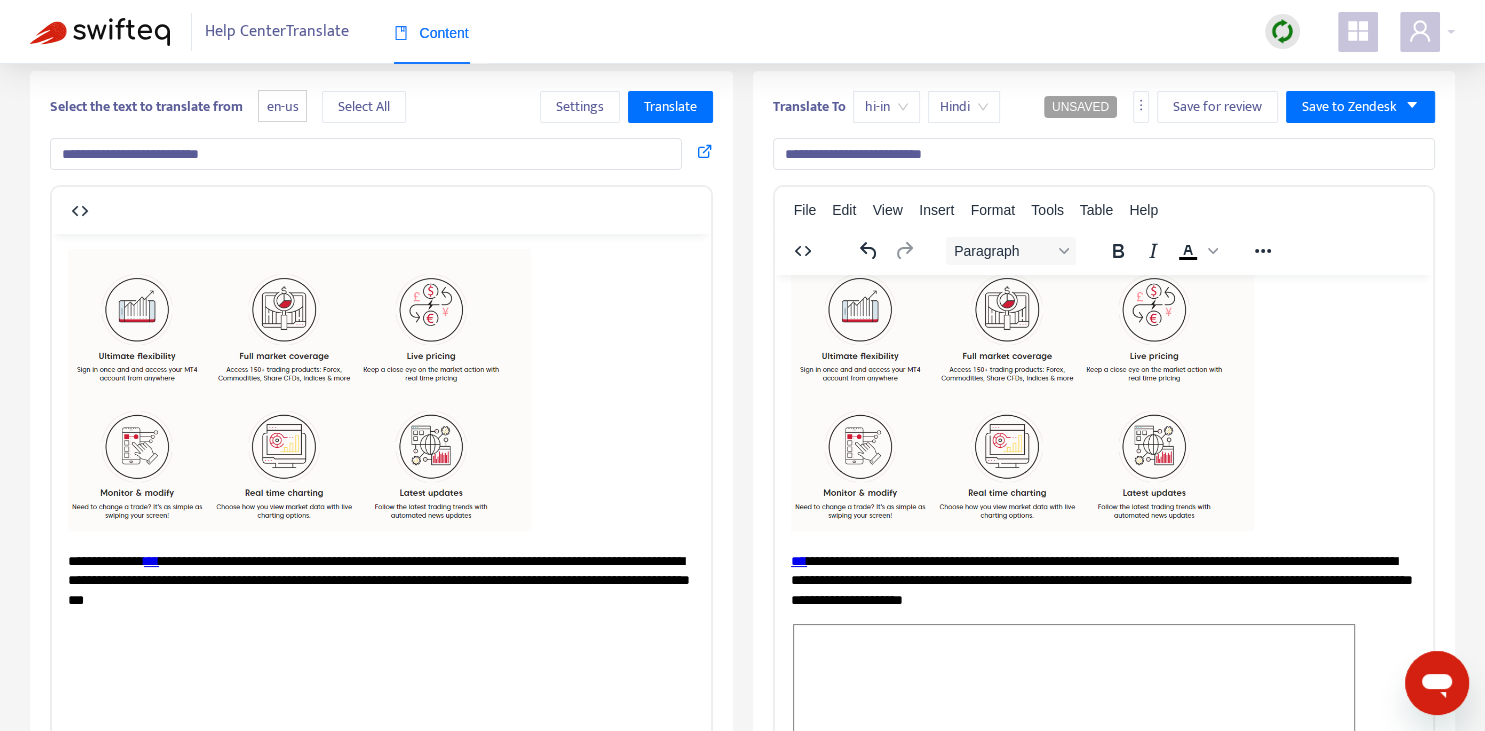 click on "***" at bounding box center [798, 560] 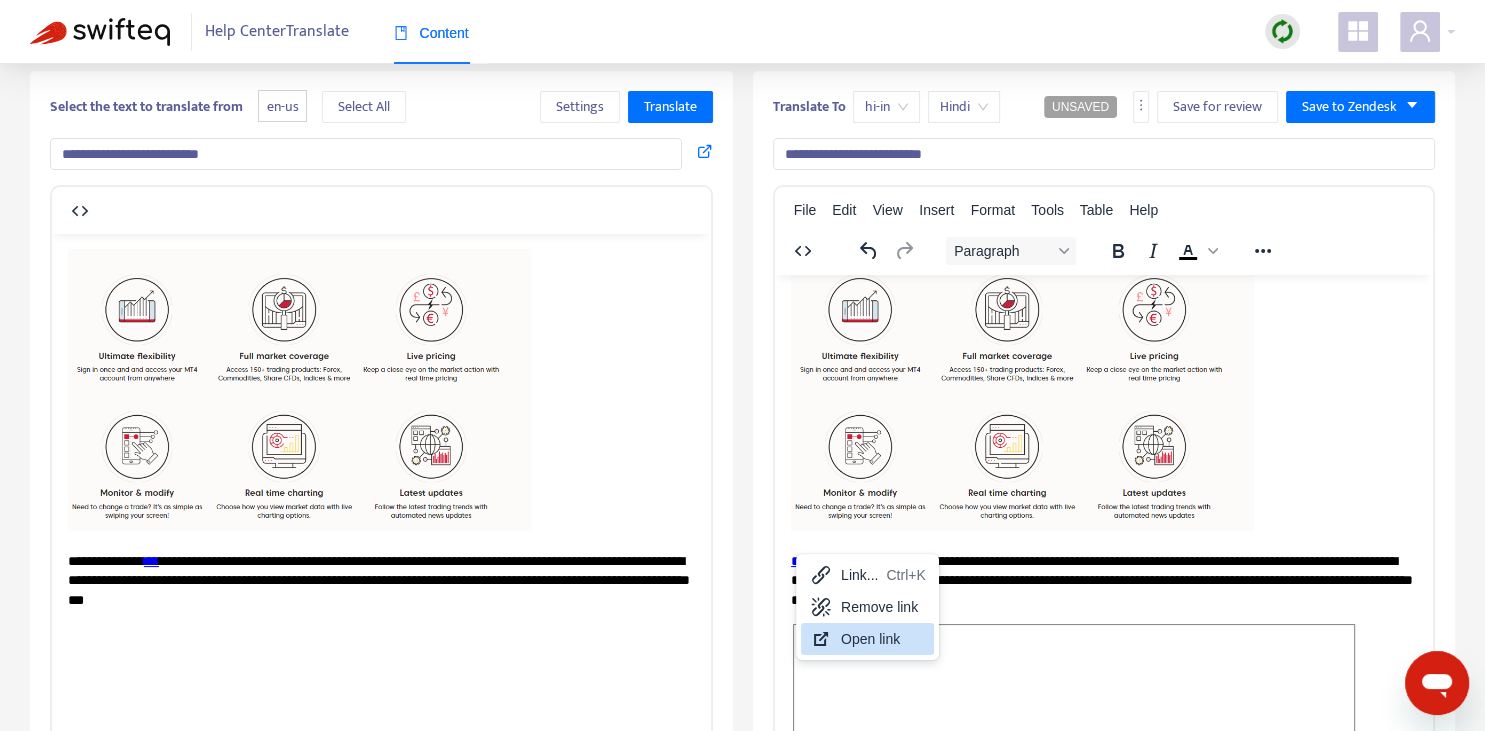 drag, startPoint x: 863, startPoint y: 634, endPoint x: 88, endPoint y: 359, distance: 822.34424 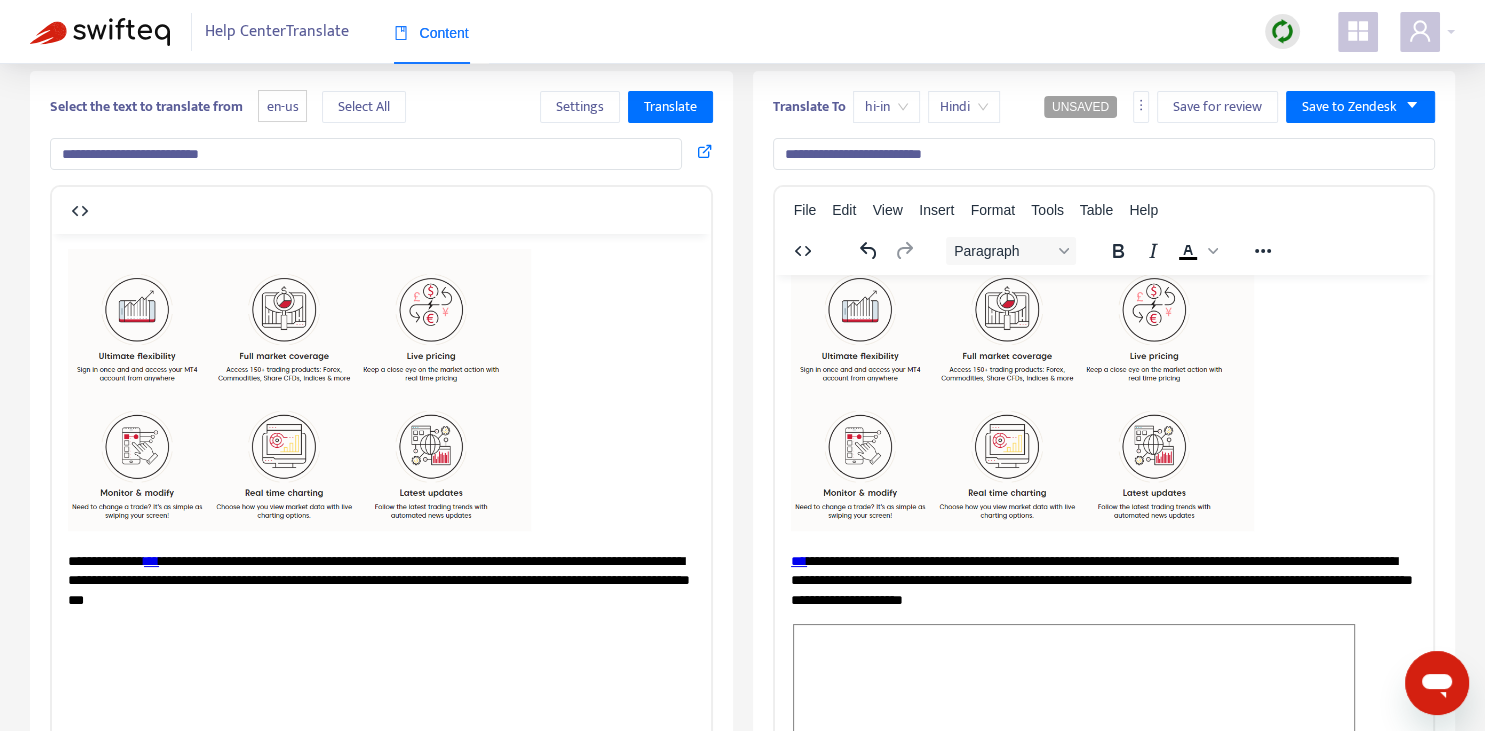 click on "***" at bounding box center (151, 560) 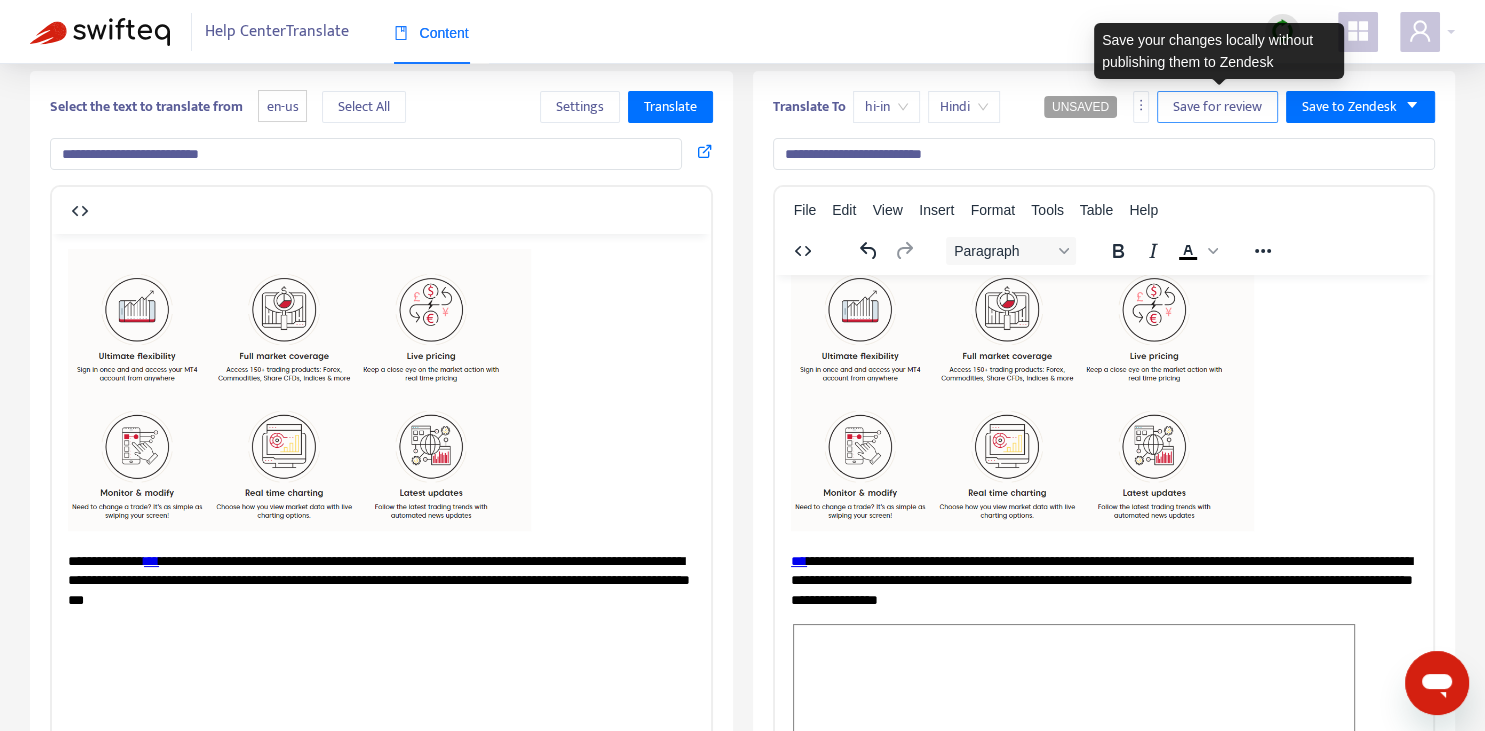 click on "Save for review" at bounding box center (1217, 107) 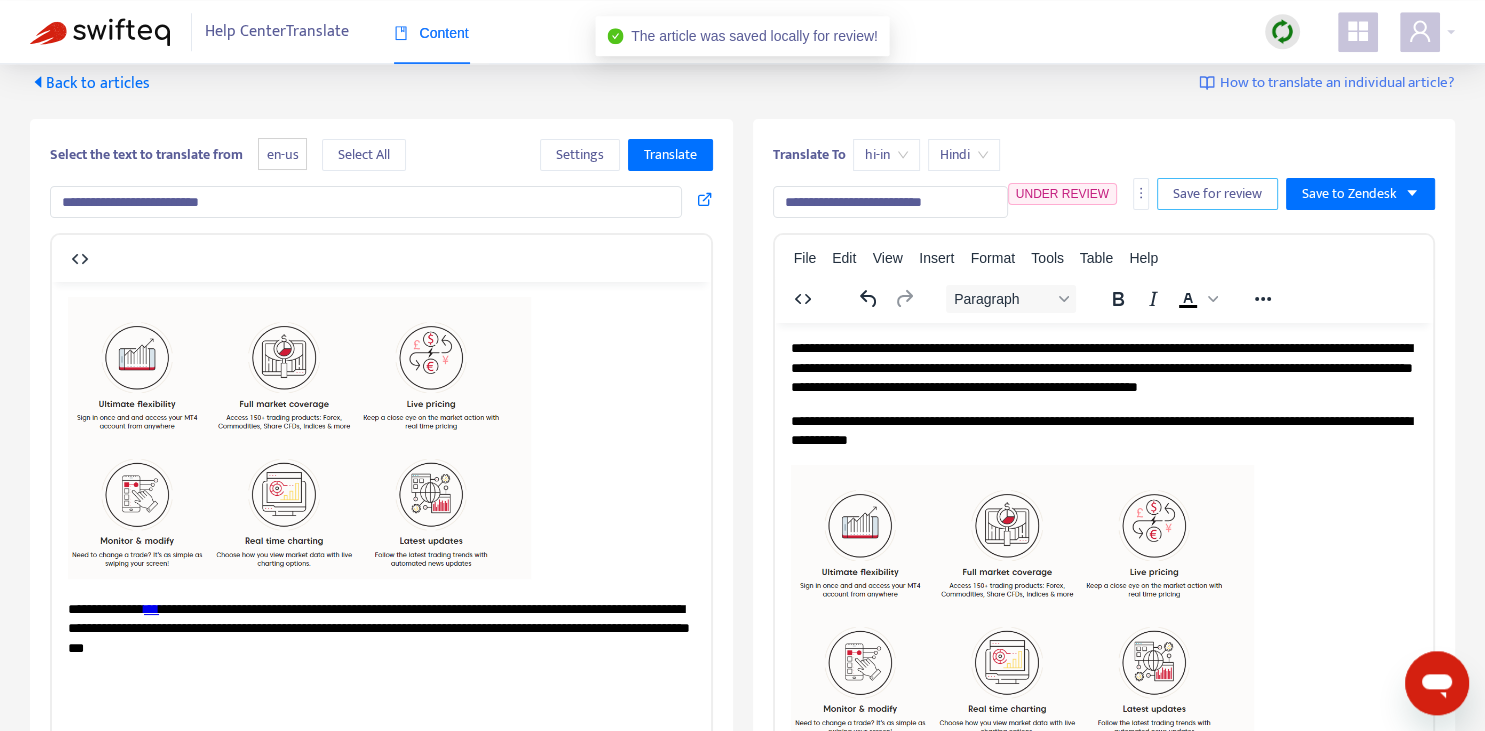 scroll, scrollTop: 0, scrollLeft: 0, axis: both 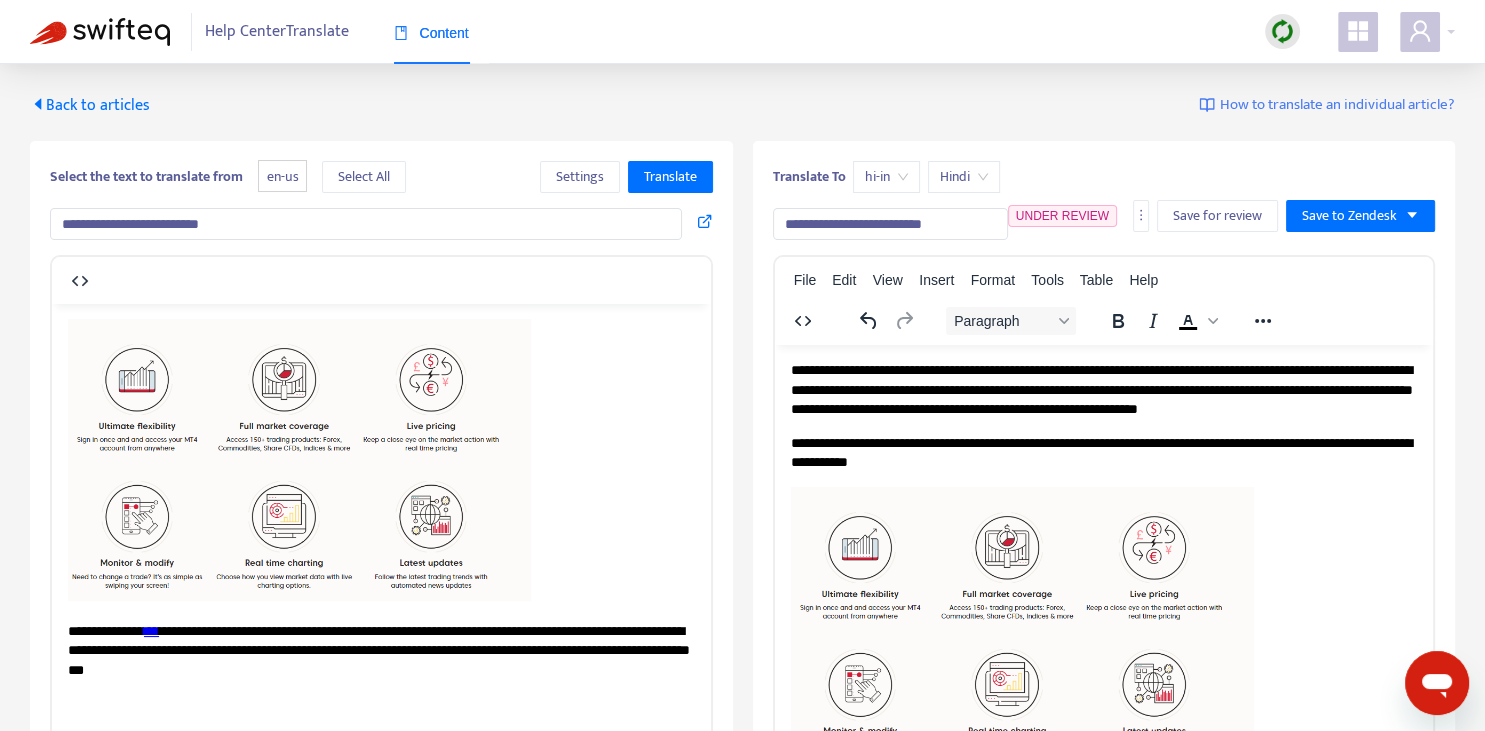 click on "Back to articles" at bounding box center (90, 105) 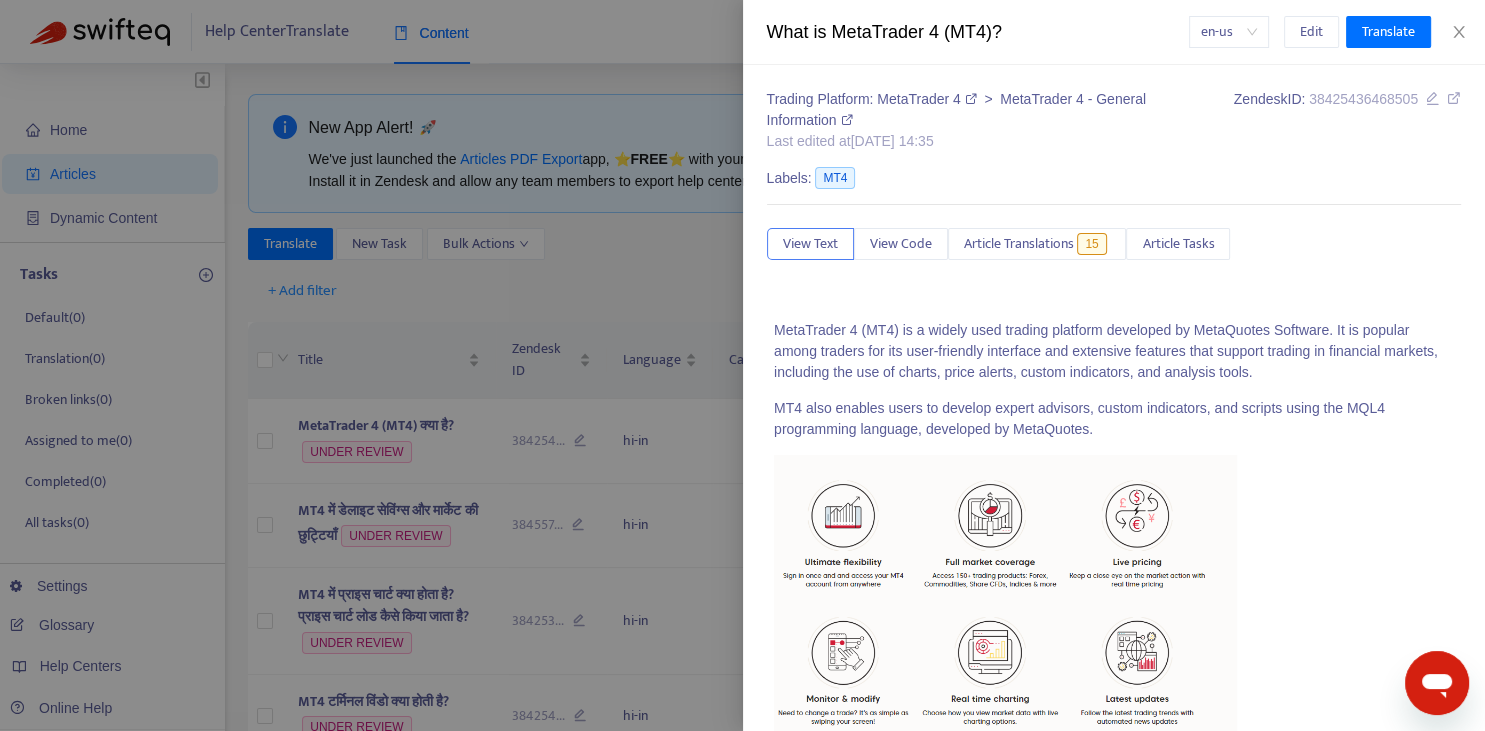 click at bounding box center (742, 365) 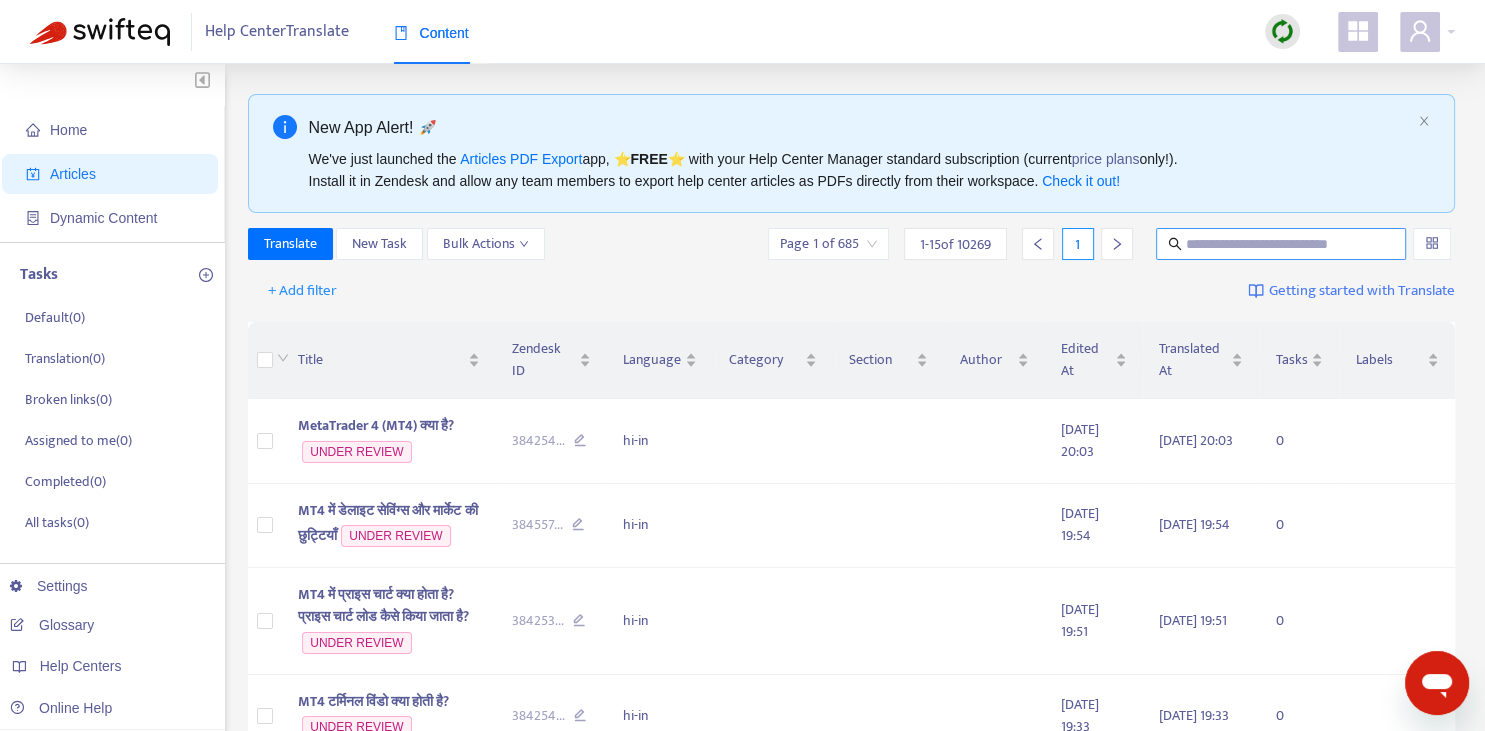 click at bounding box center (1282, 244) 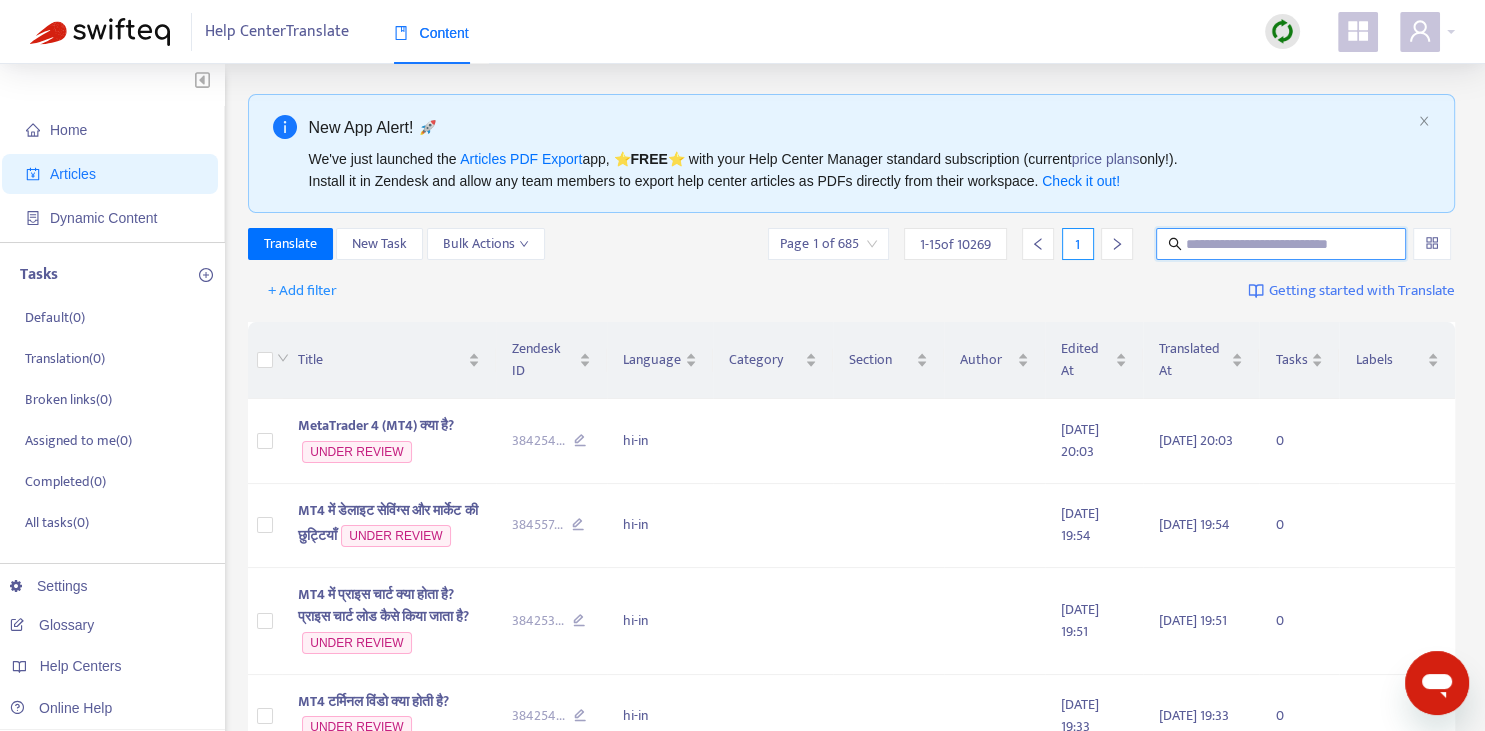 paste on "**********" 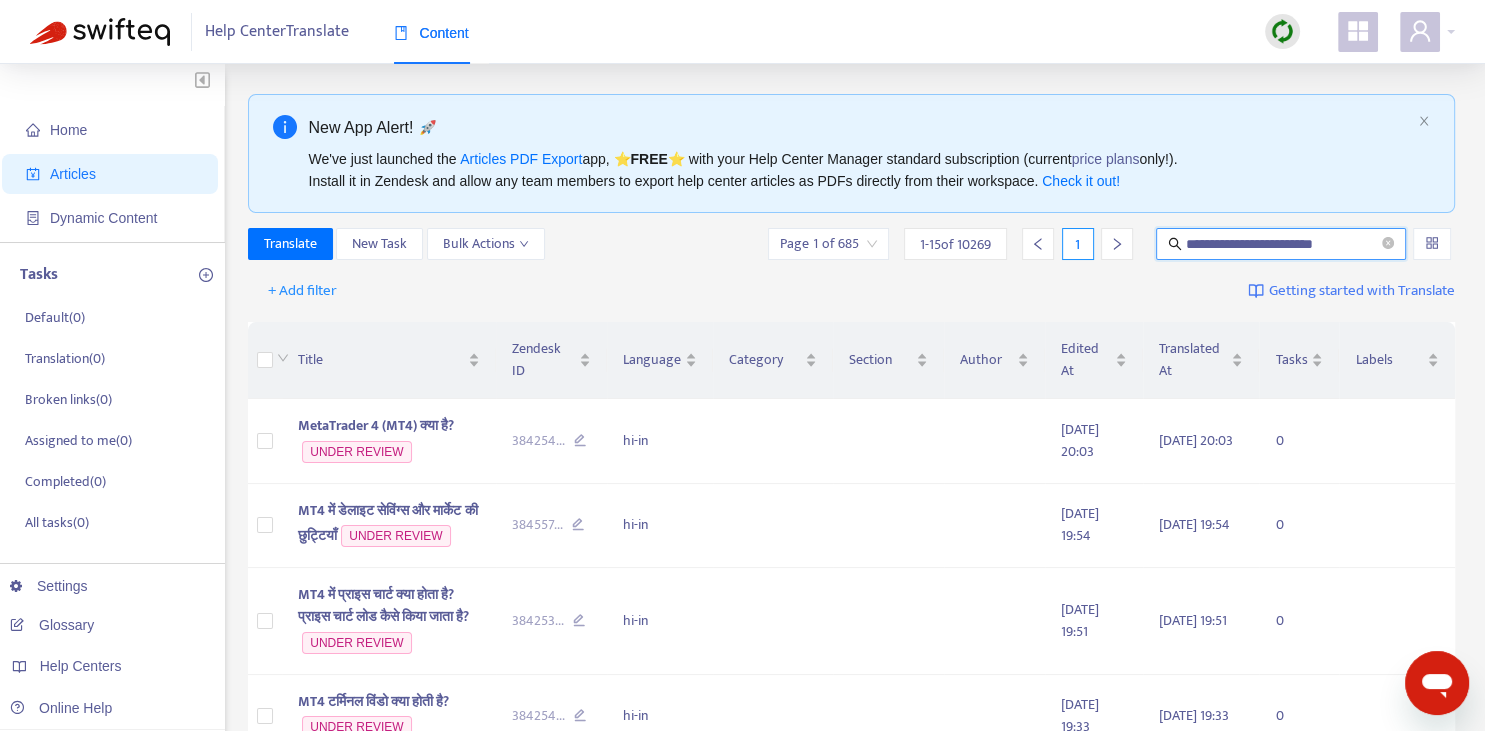 type on "**********" 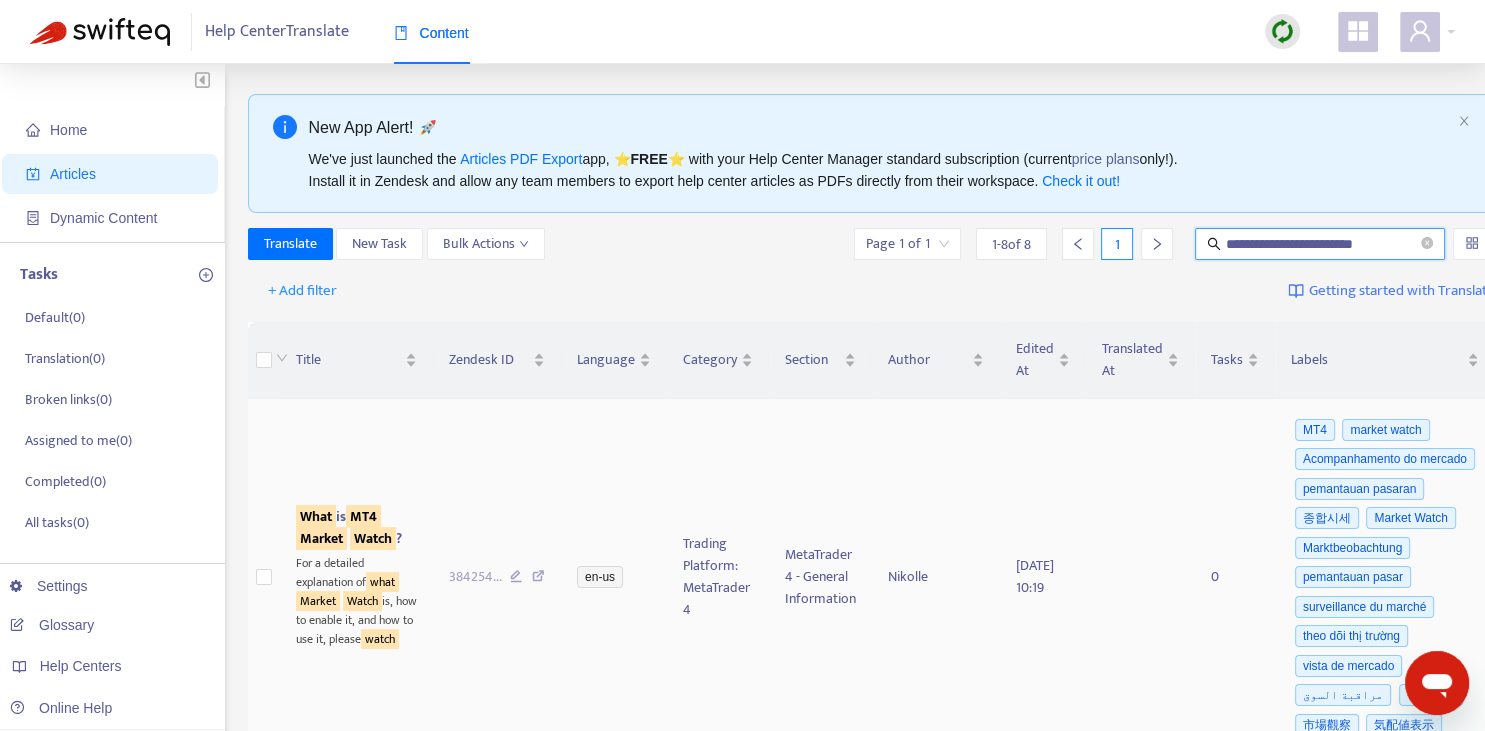 click on "MT4" at bounding box center (363, 516) 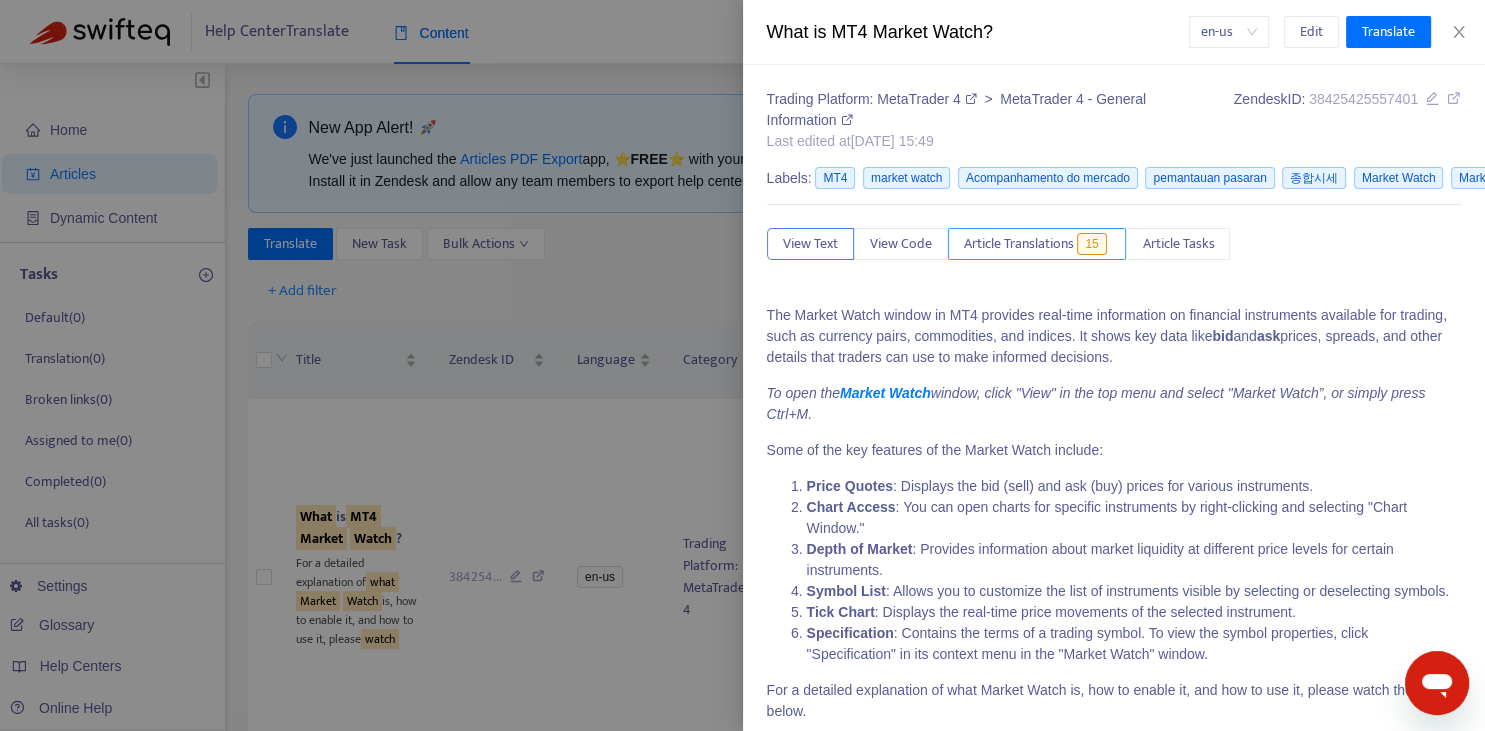 click on "Article Translations" at bounding box center (1019, 244) 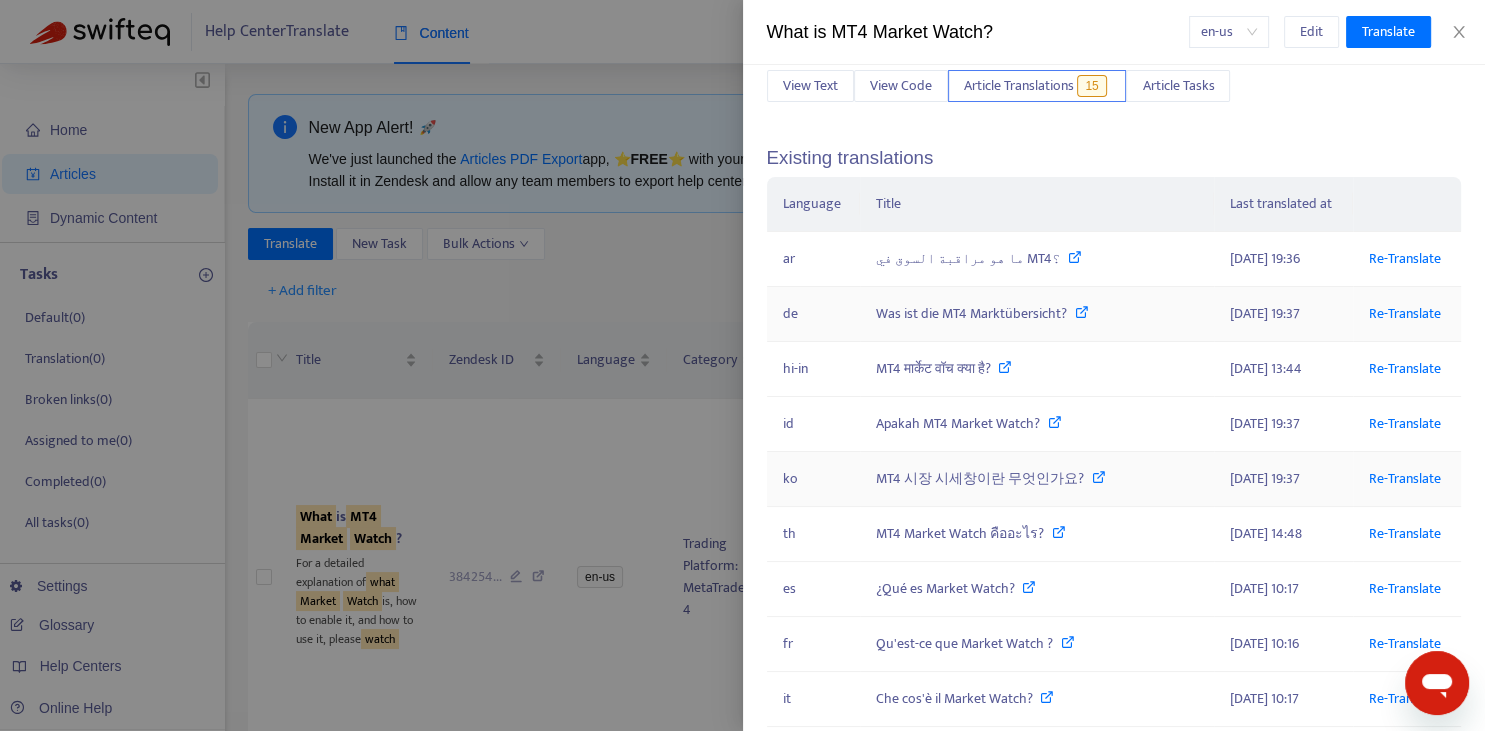 scroll, scrollTop: 147, scrollLeft: 0, axis: vertical 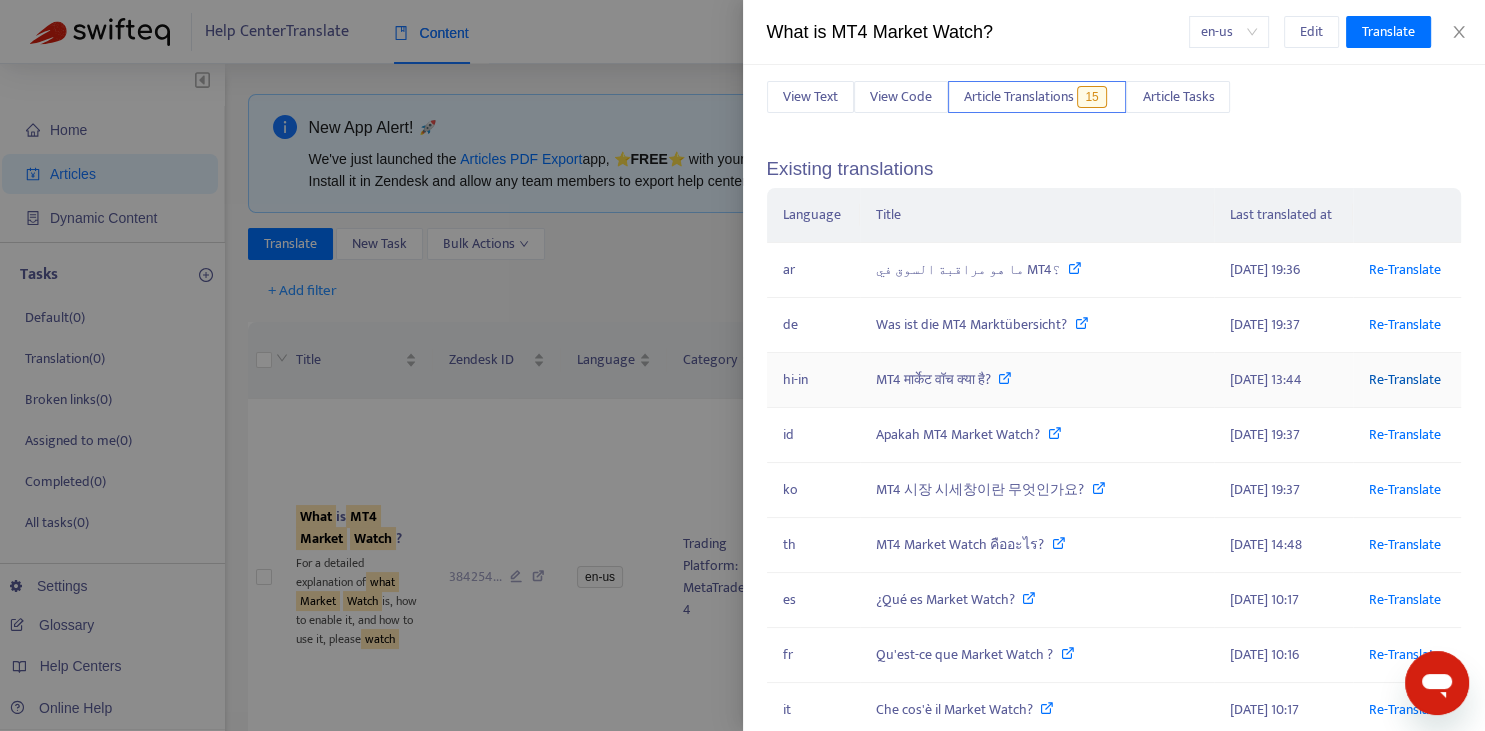 click on "Re-Translate" at bounding box center (1405, 379) 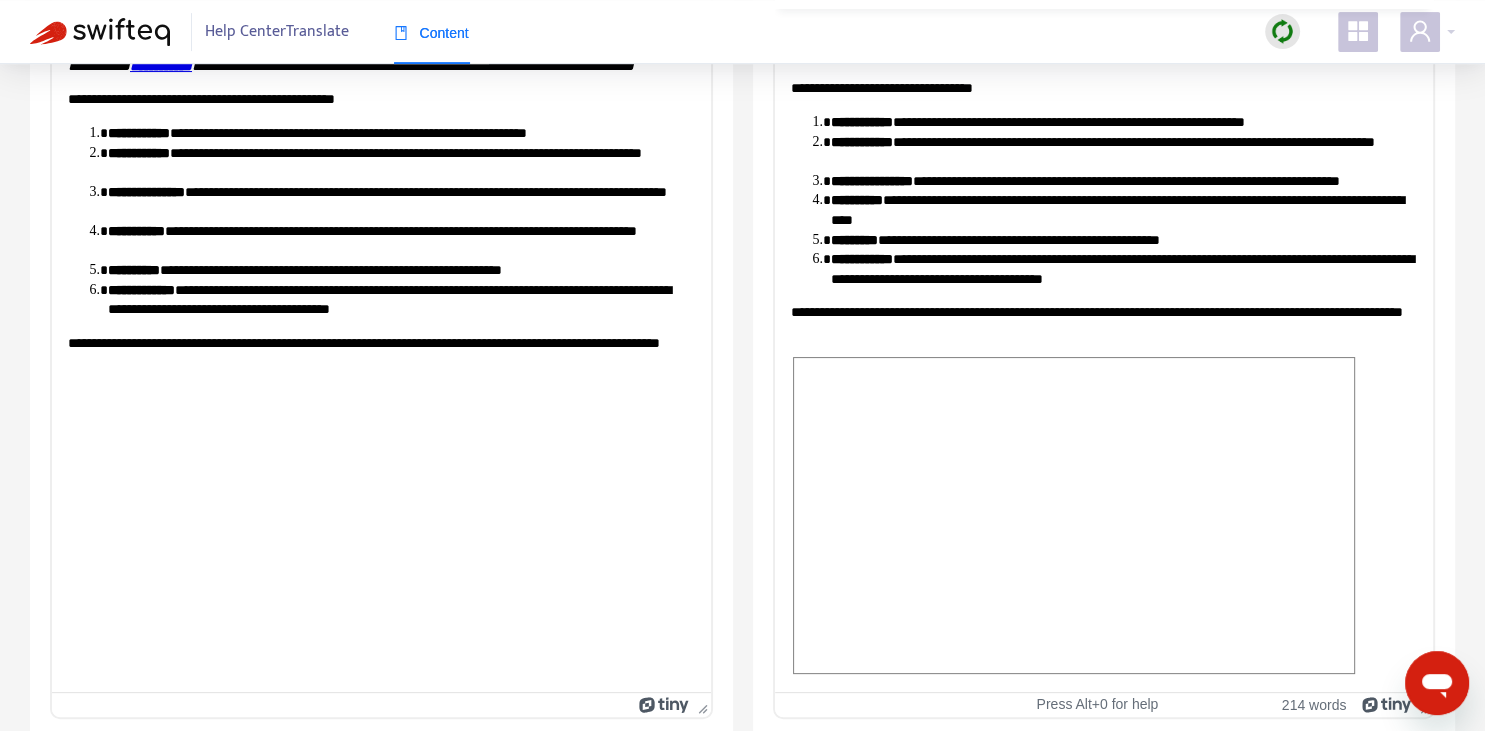 scroll, scrollTop: 343, scrollLeft: 0, axis: vertical 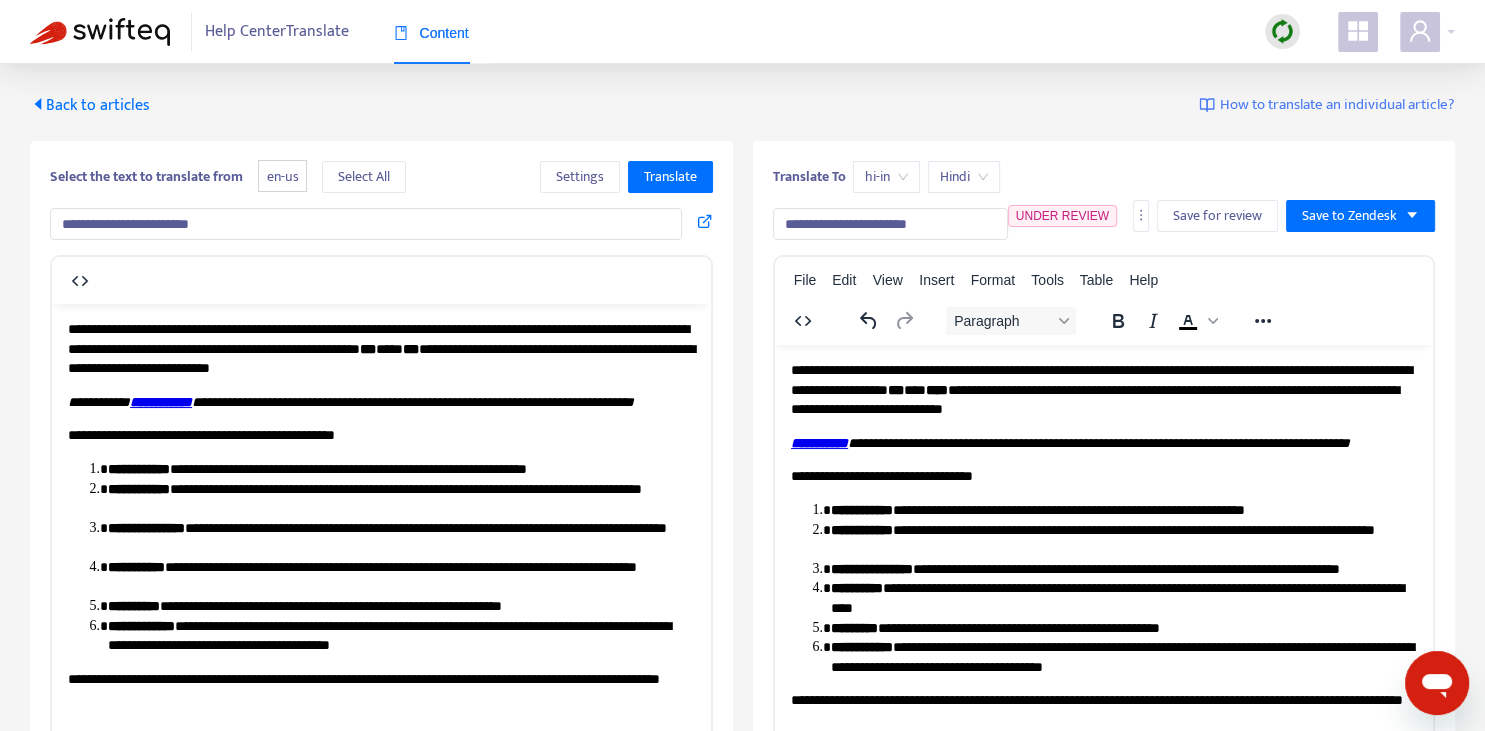 drag, startPoint x: 144, startPoint y: 222, endPoint x: 226, endPoint y: 219, distance: 82.05486 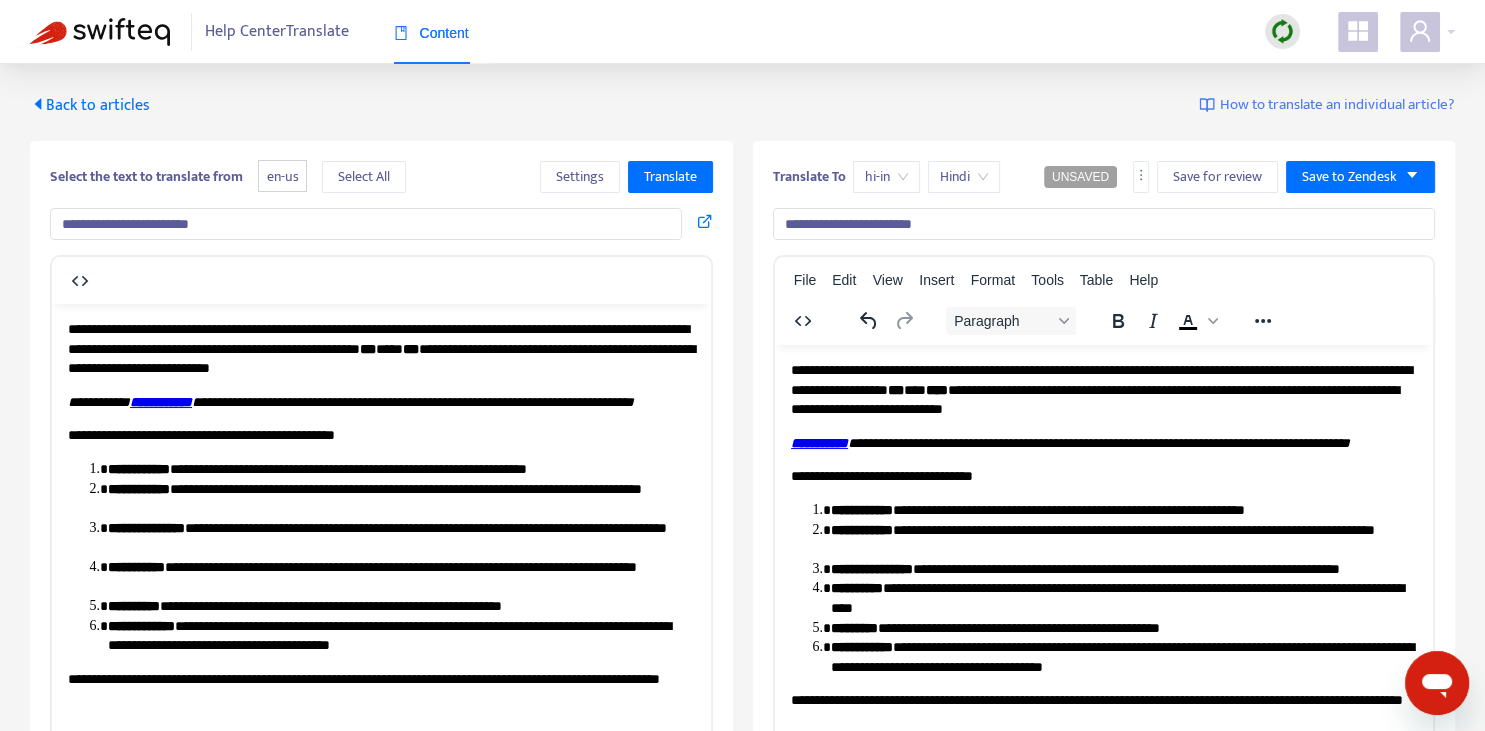 type on "**********" 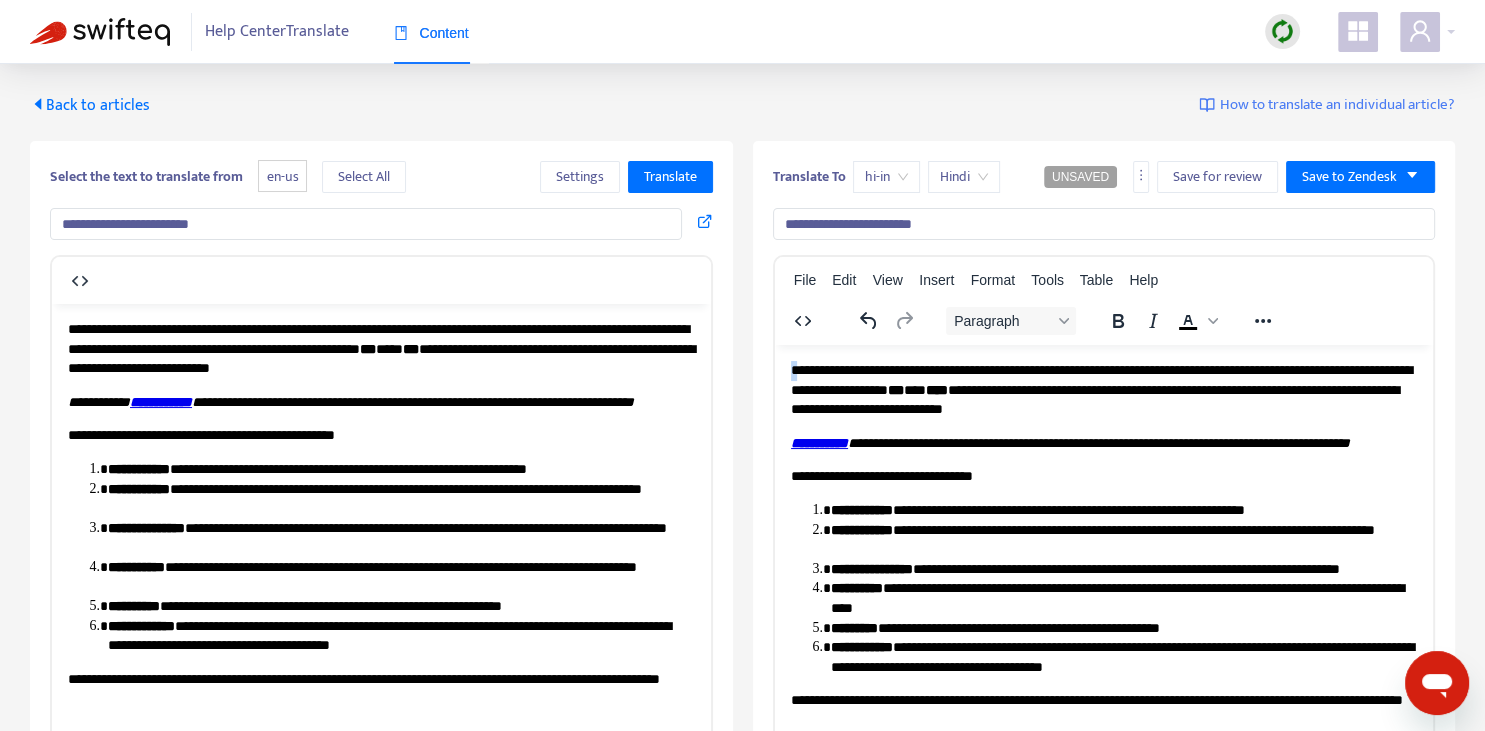 drag, startPoint x: 789, startPoint y: 367, endPoint x: 805, endPoint y: 368, distance: 16.03122 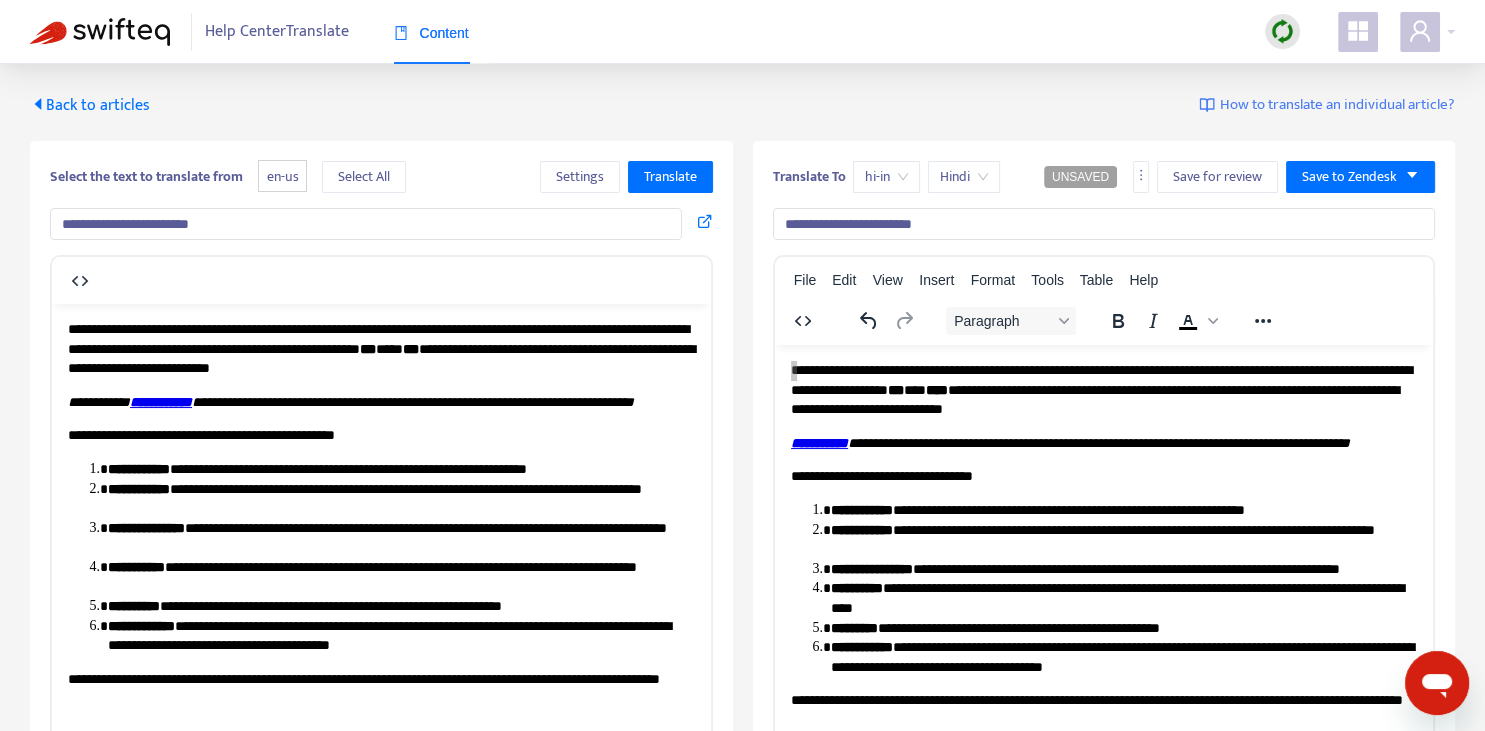click on "**********" at bounding box center [1104, 224] 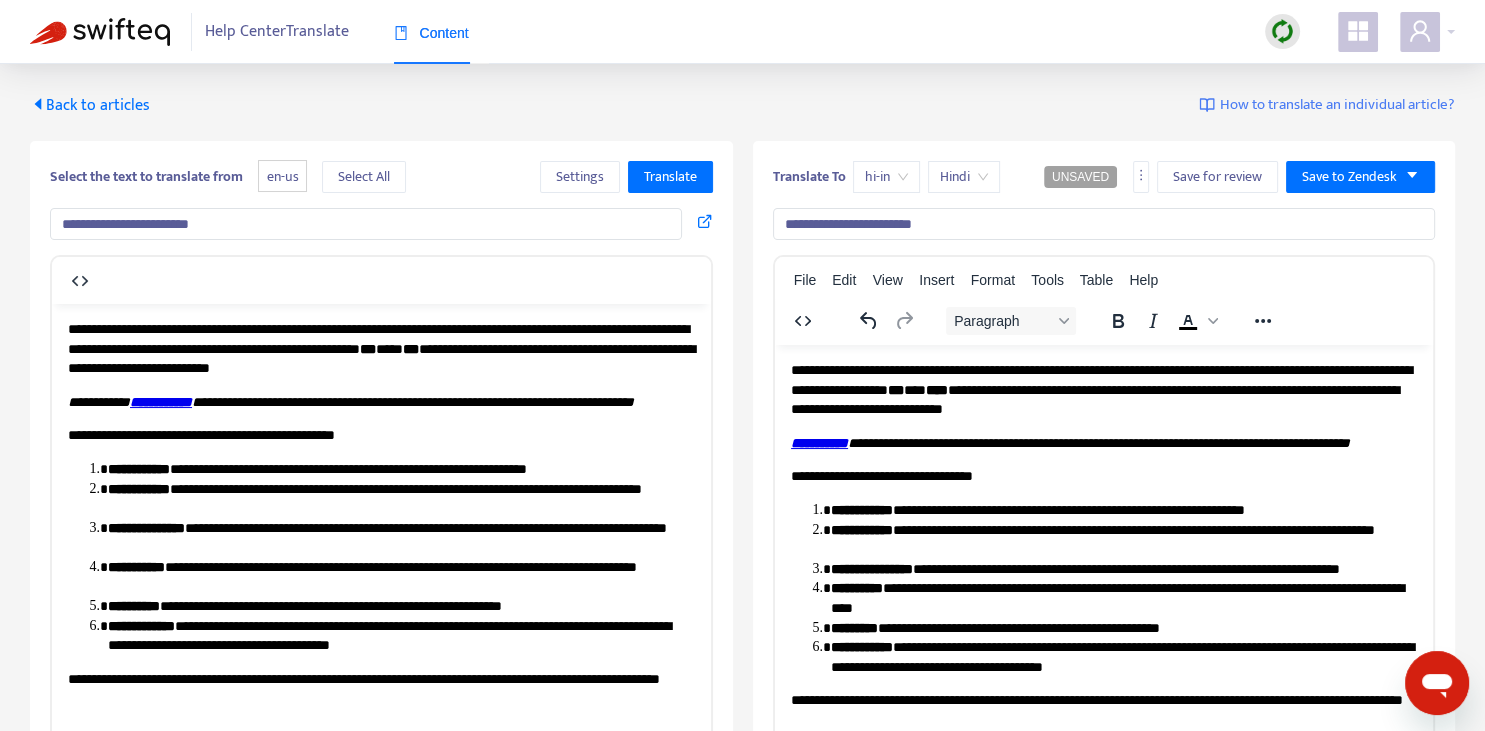 click on "**********" at bounding box center [1103, 389] 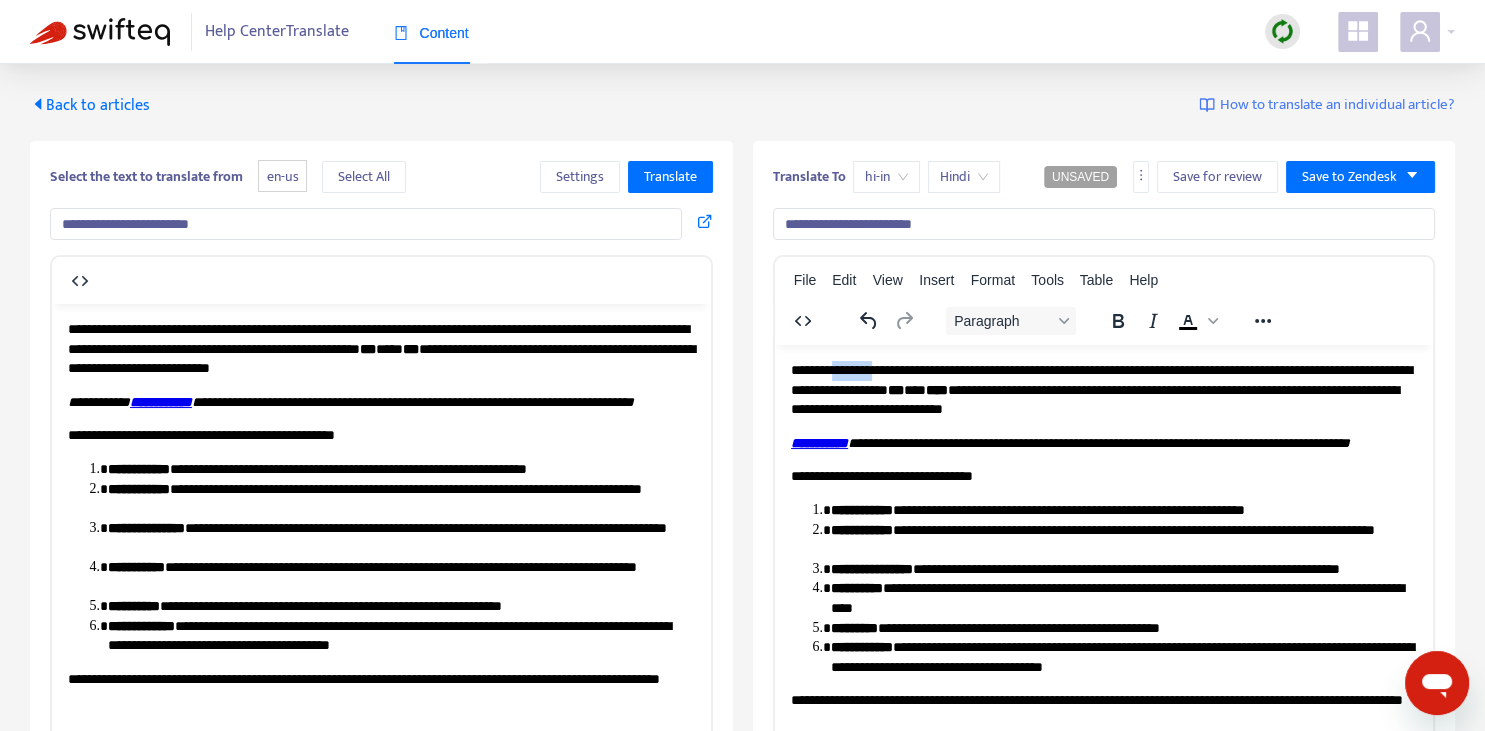 click on "**********" at bounding box center (1103, 389) 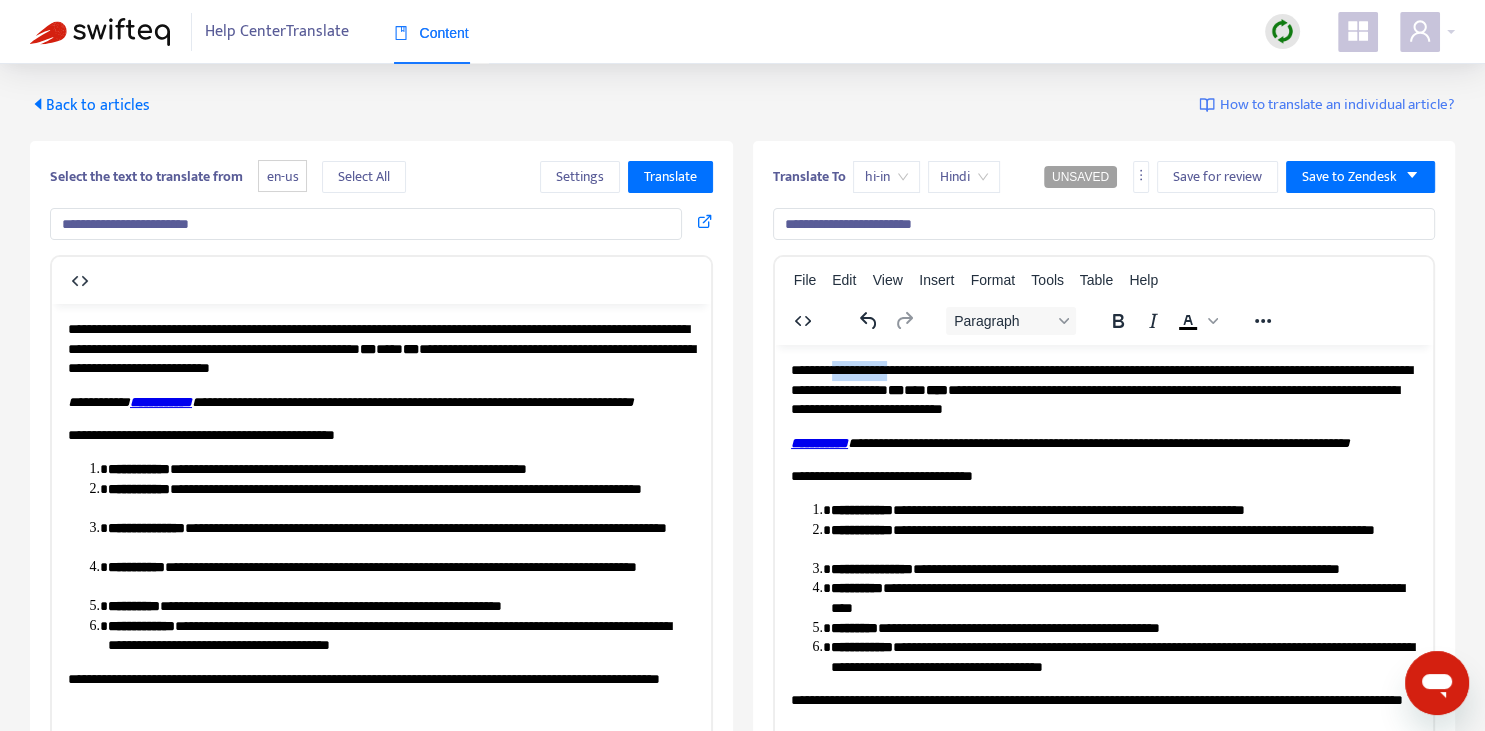 type 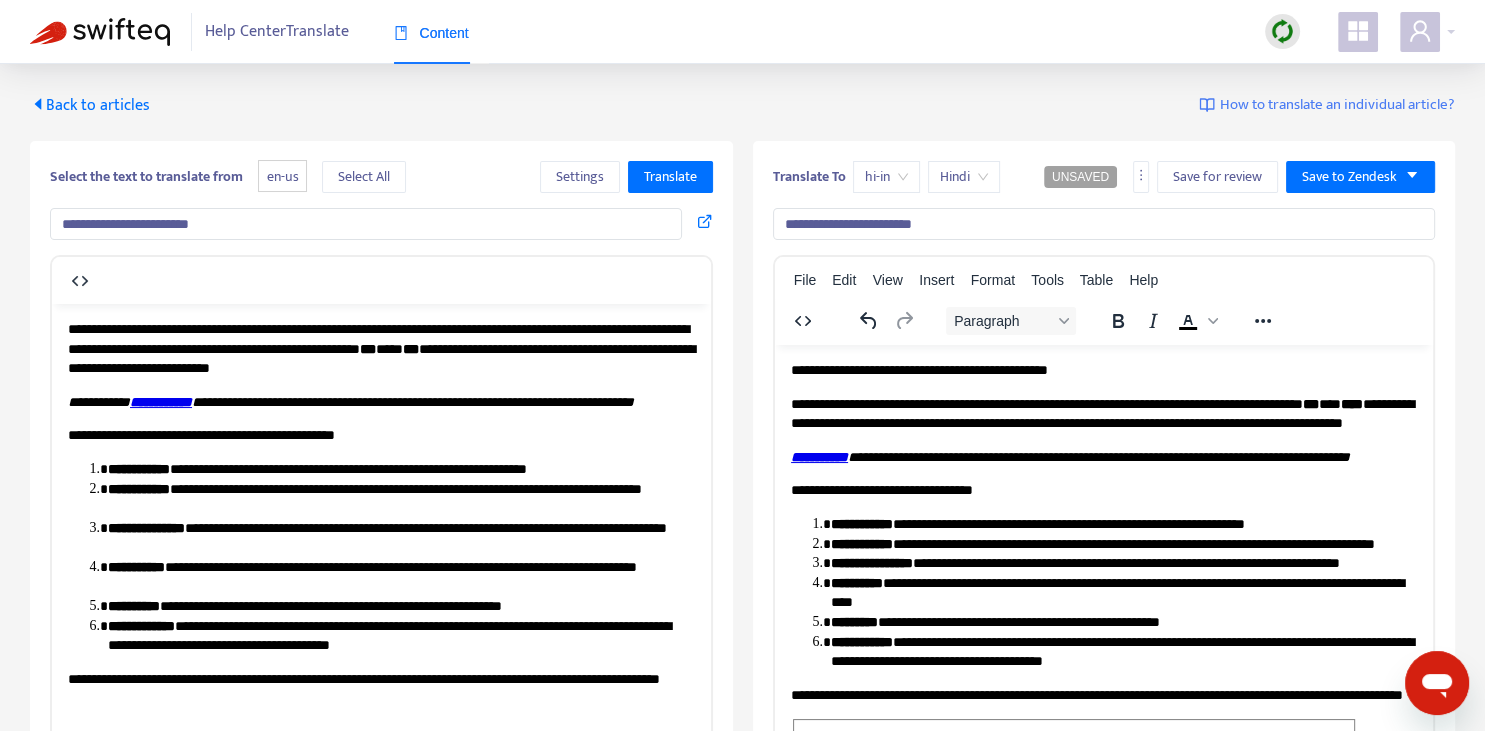scroll, scrollTop: 0, scrollLeft: 0, axis: both 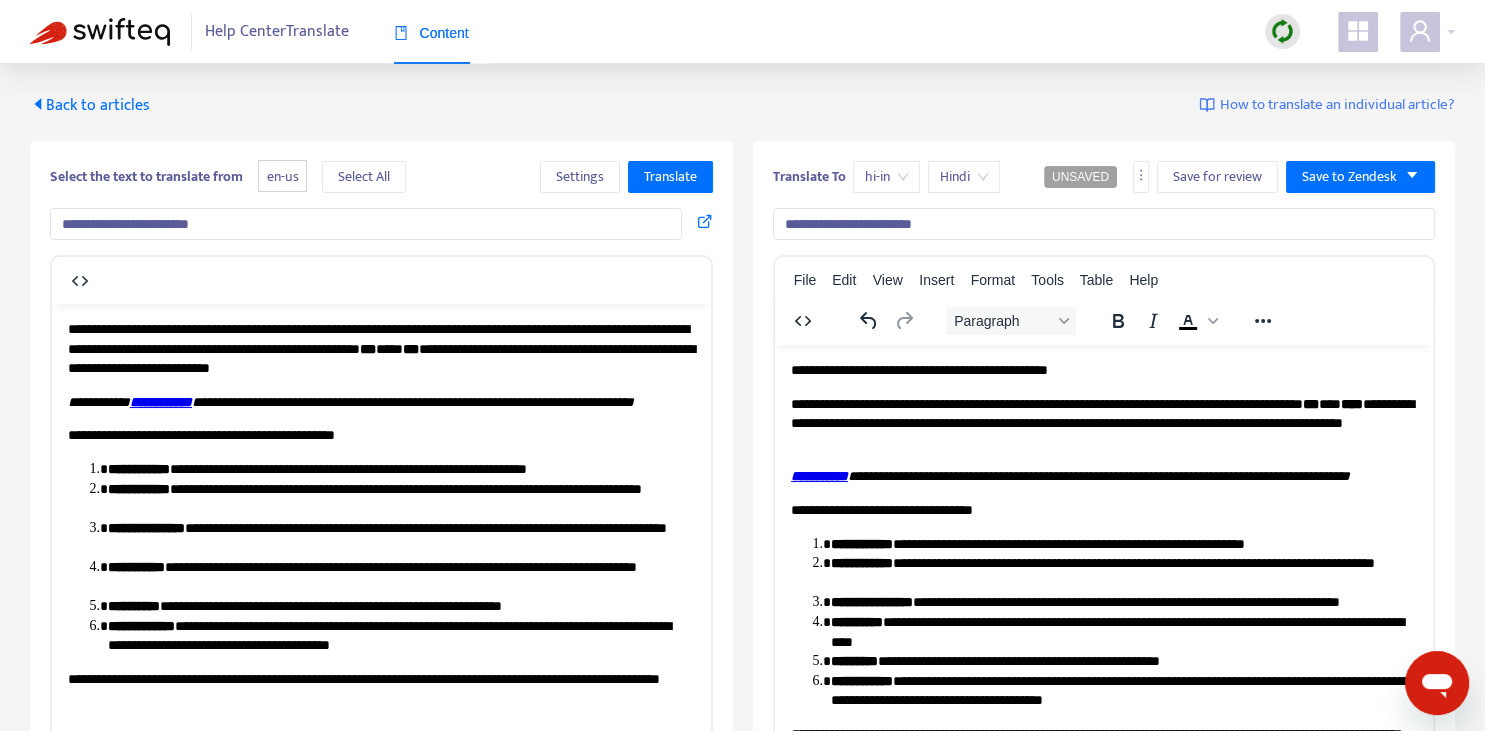type 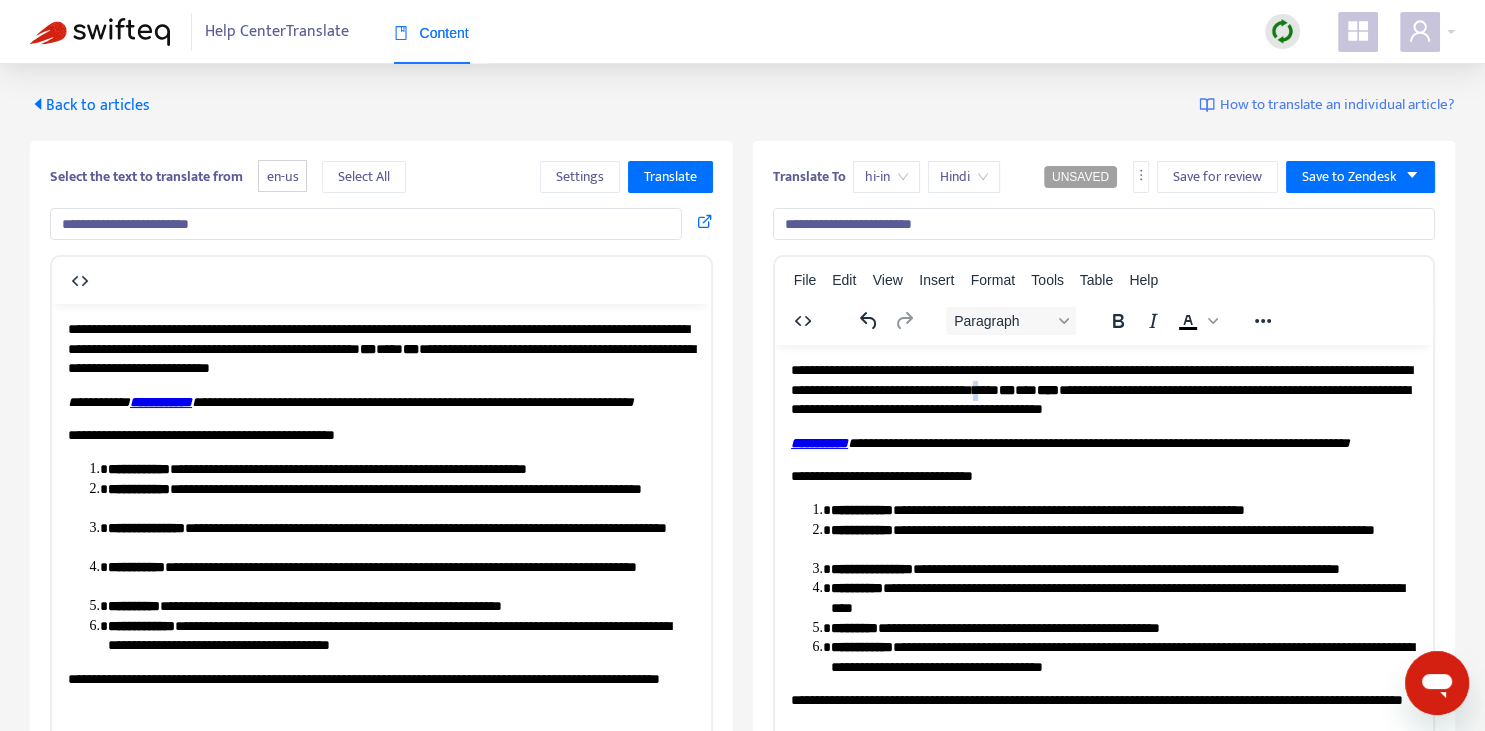 copy on "*" 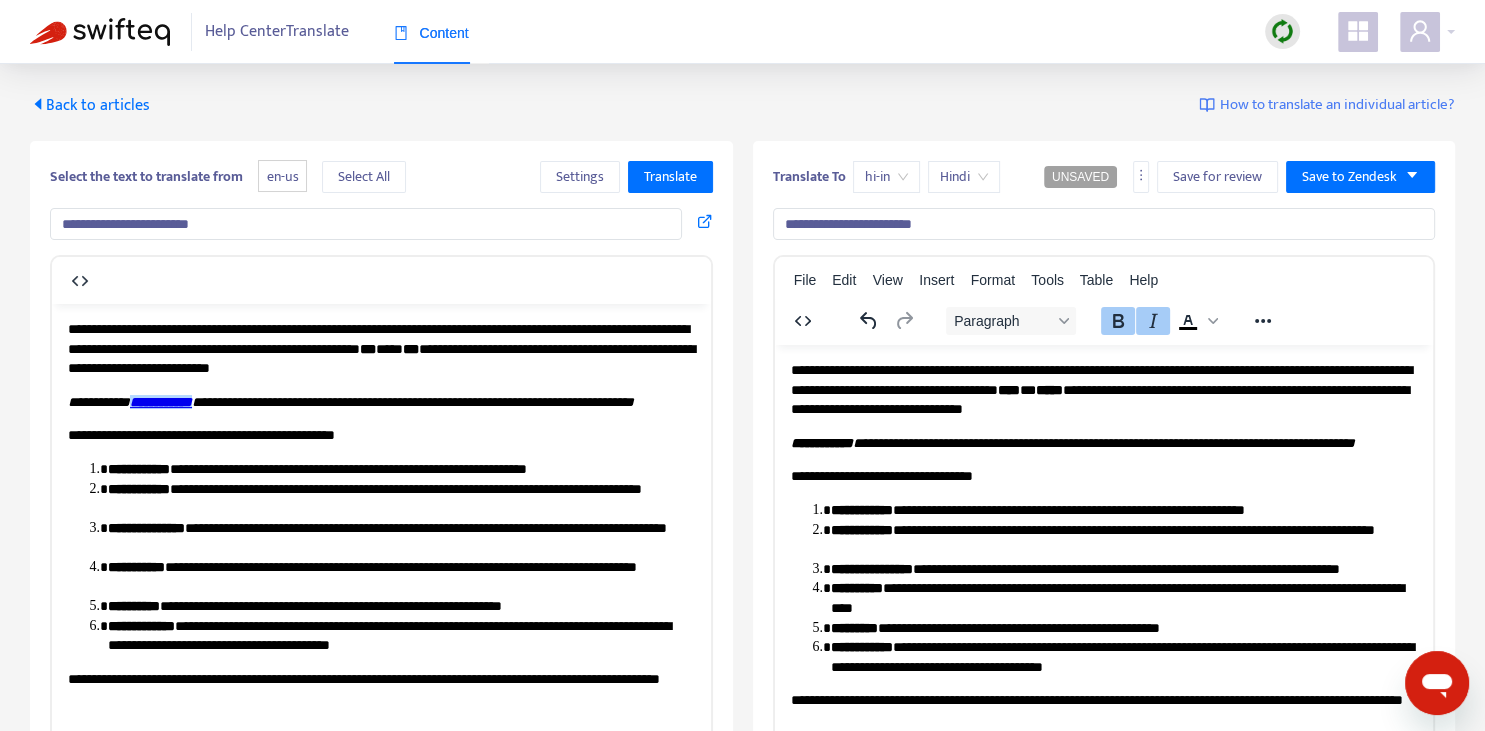 drag, startPoint x: 184, startPoint y: 411, endPoint x: 176, endPoint y: 400, distance: 13.601471 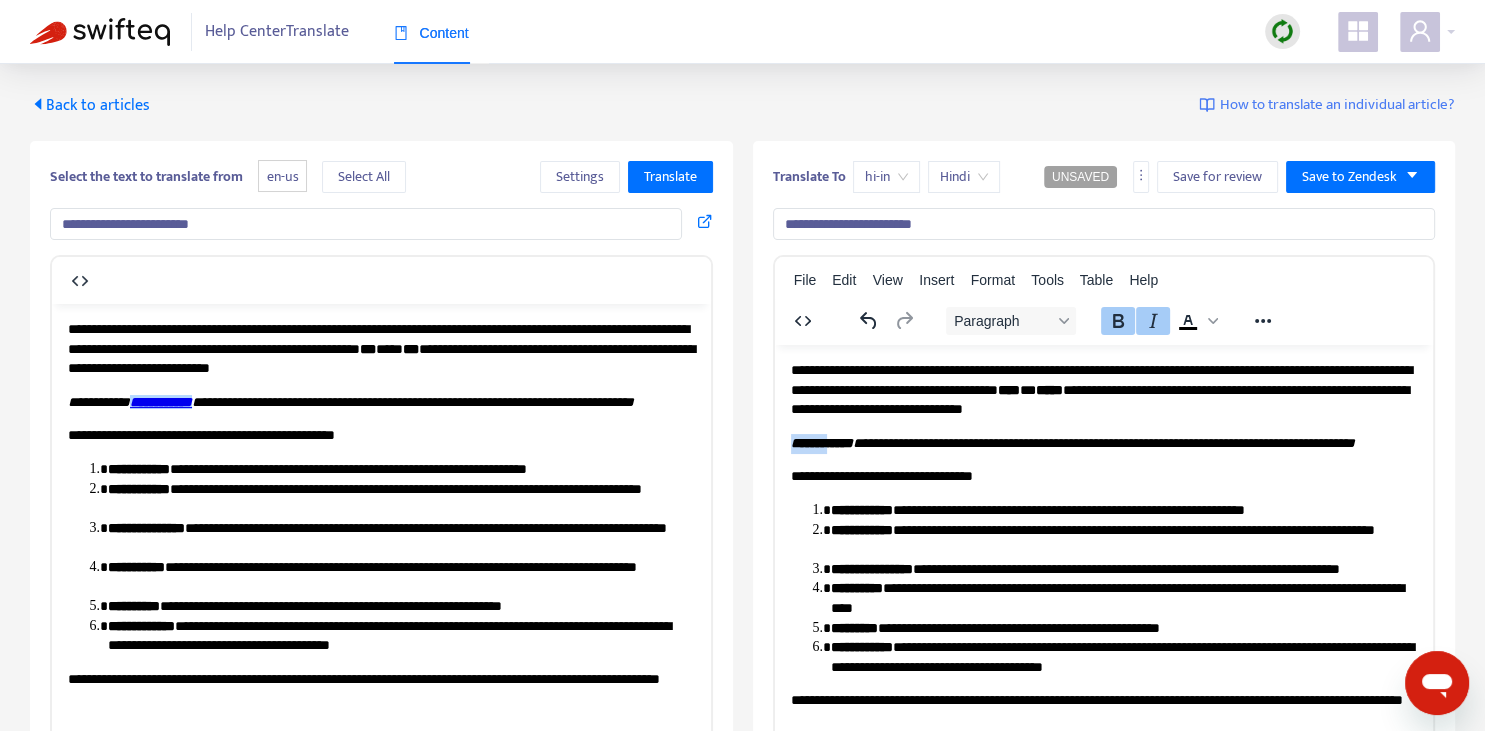 click on "**********" at bounding box center (821, 442) 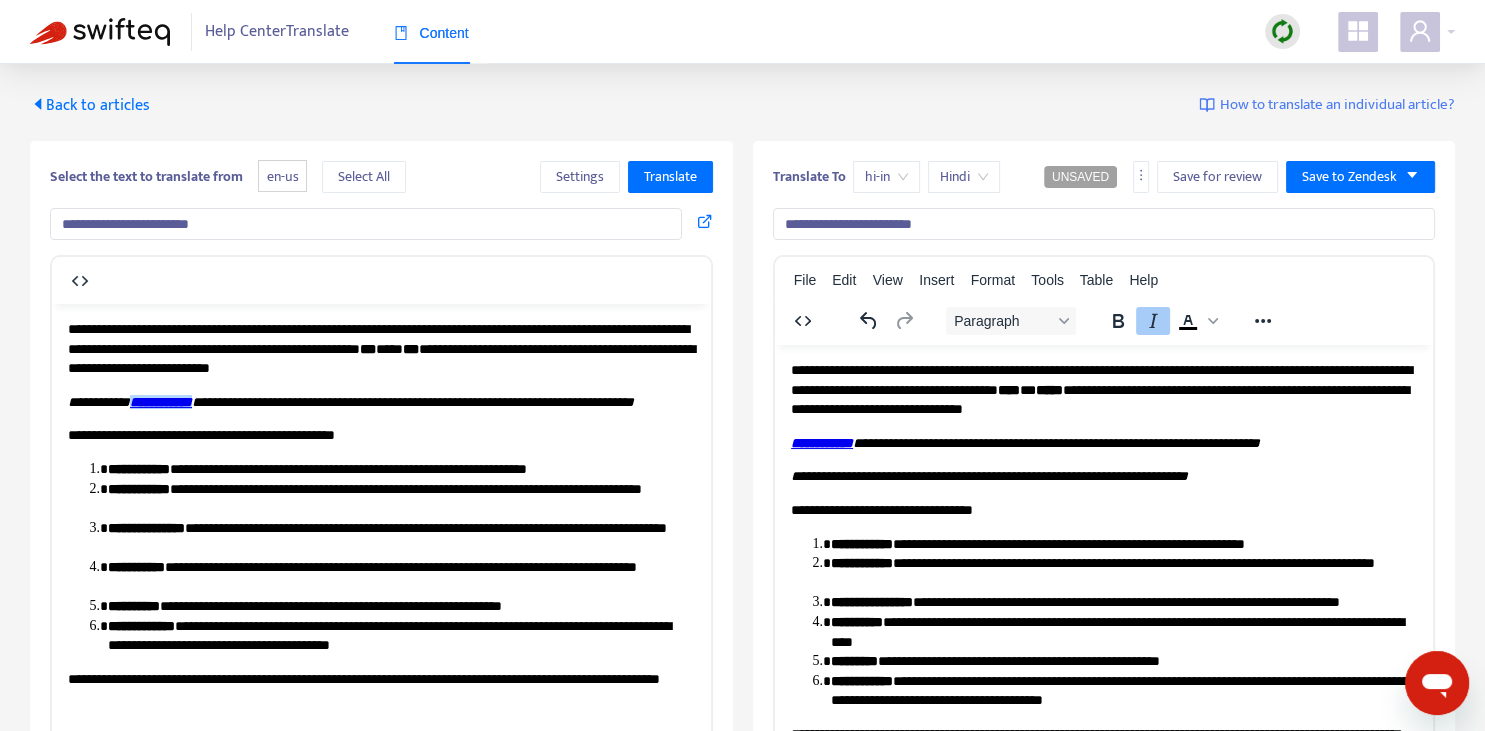 click on "**********" at bounding box center (1103, 443) 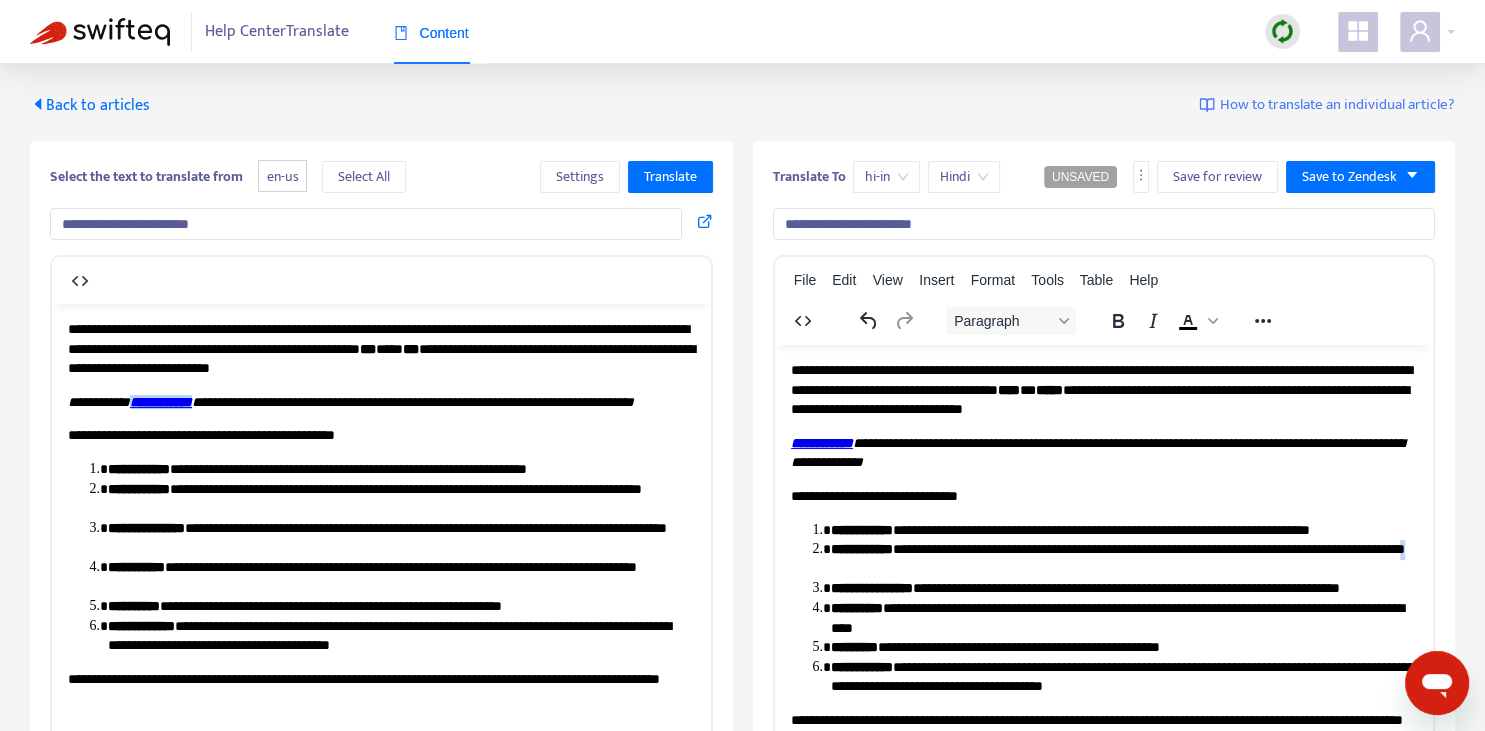 copy on "*" 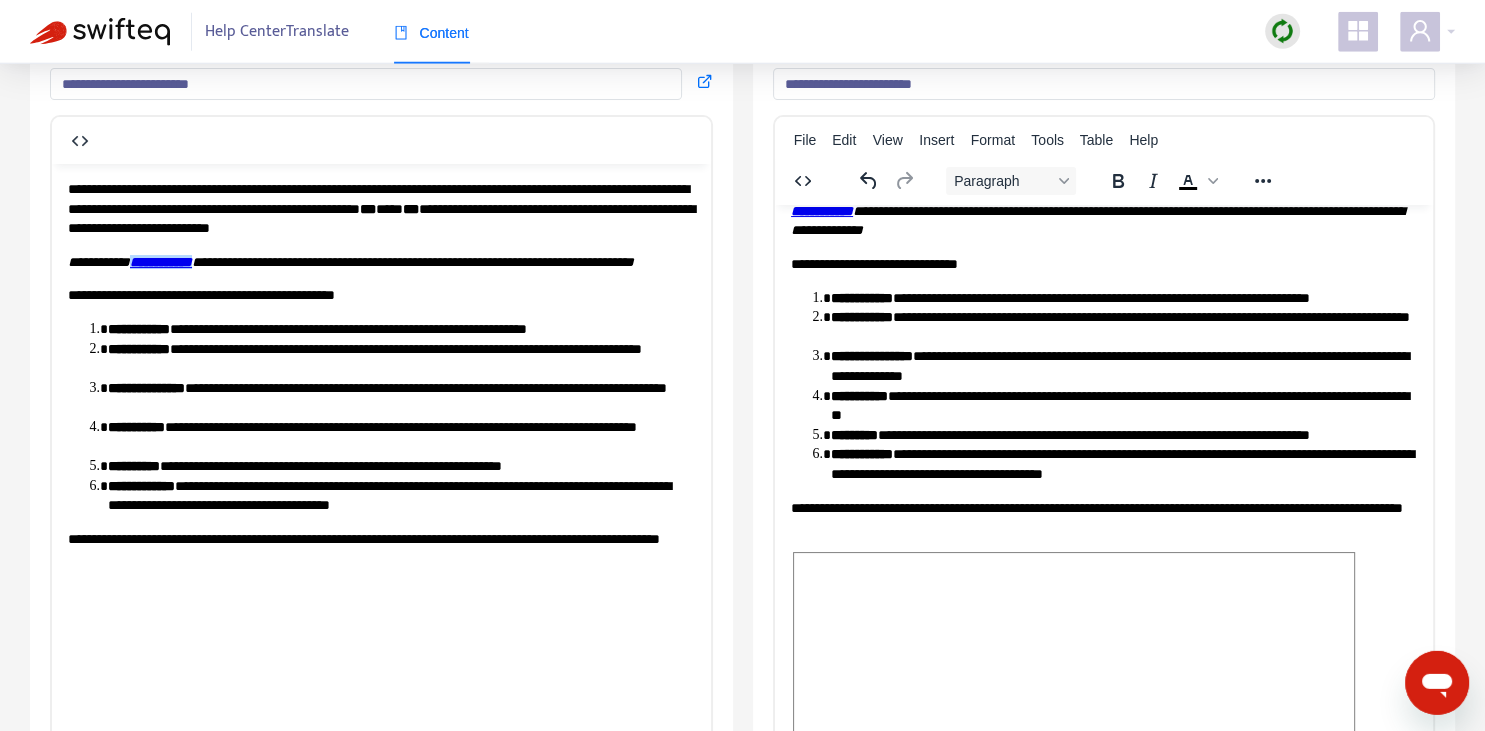 scroll, scrollTop: 343, scrollLeft: 0, axis: vertical 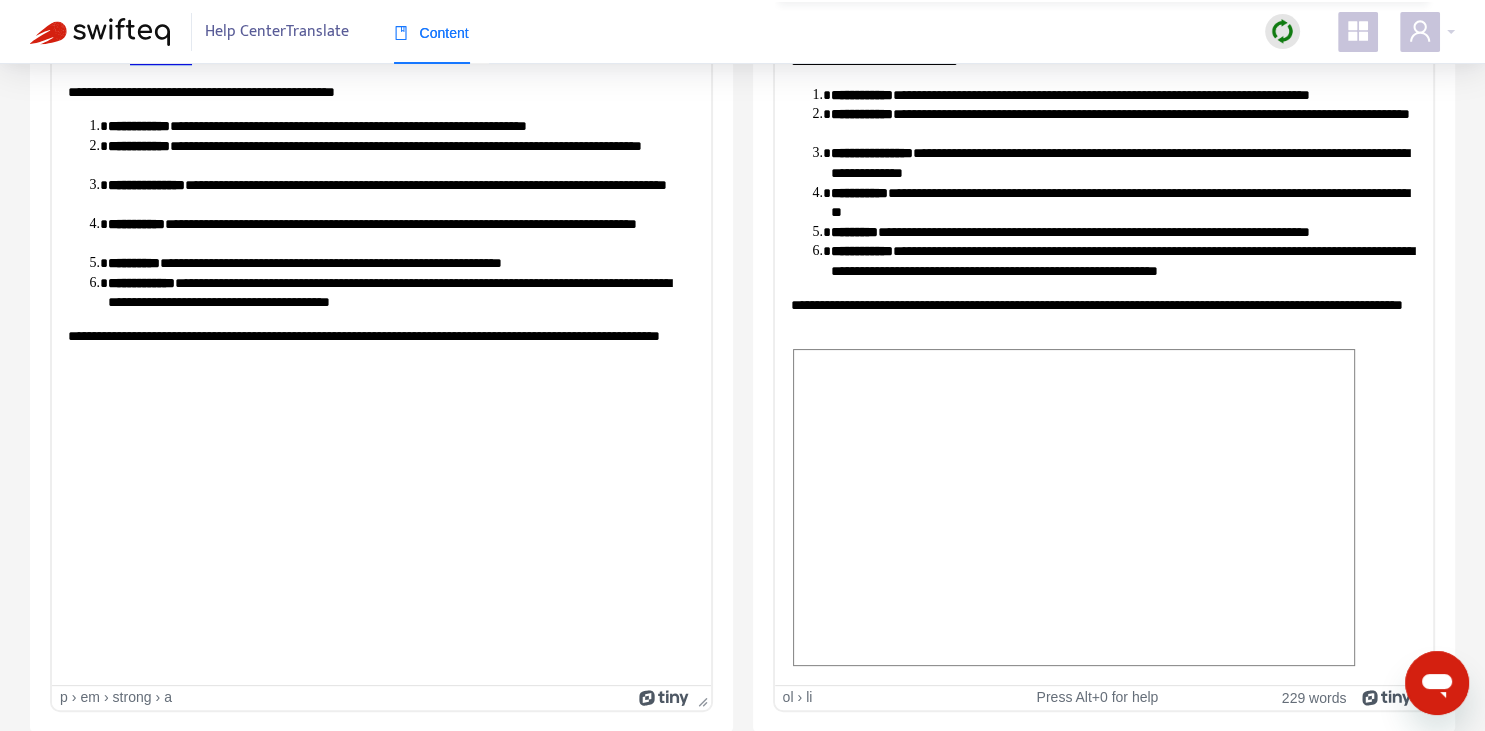 click on "**********" at bounding box center [1123, 260] 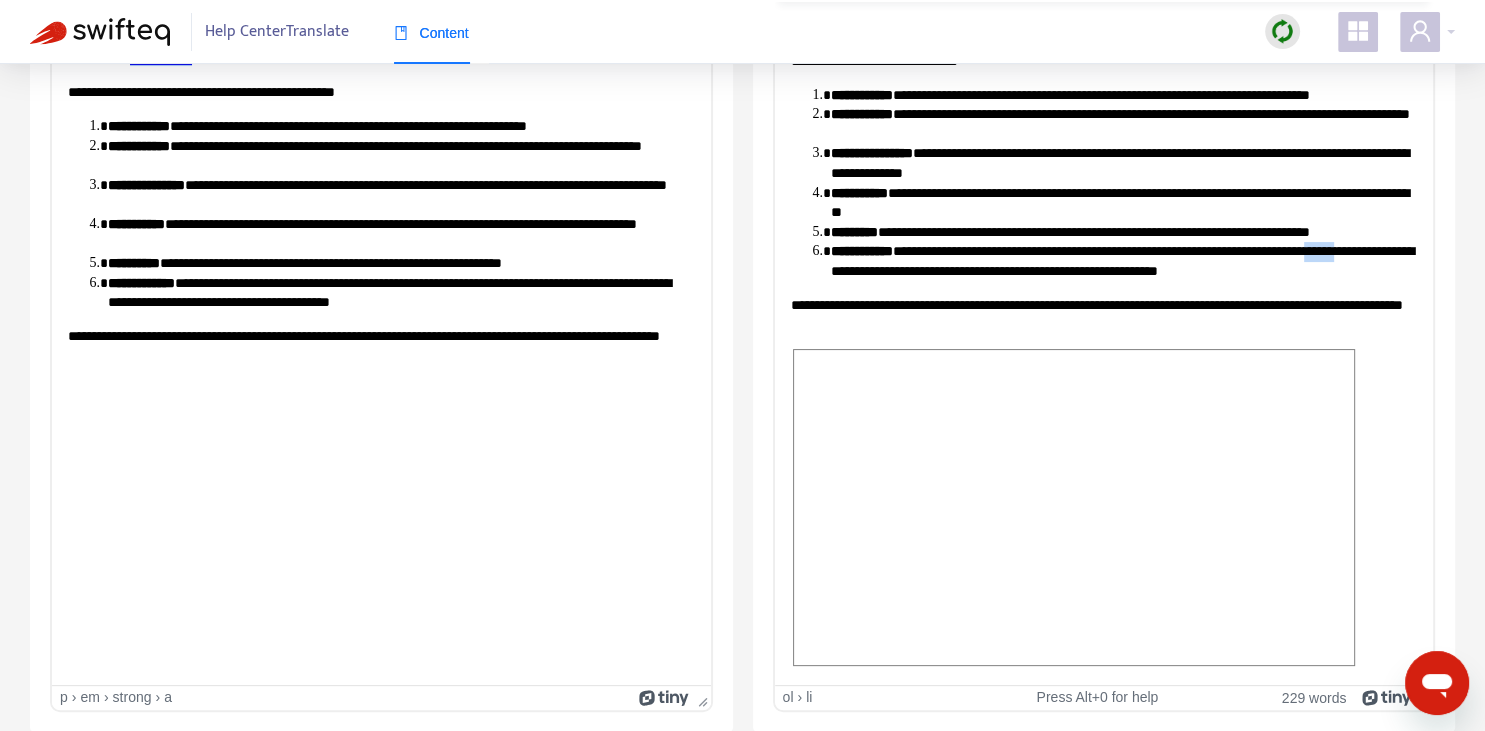 click on "**********" at bounding box center [1123, 260] 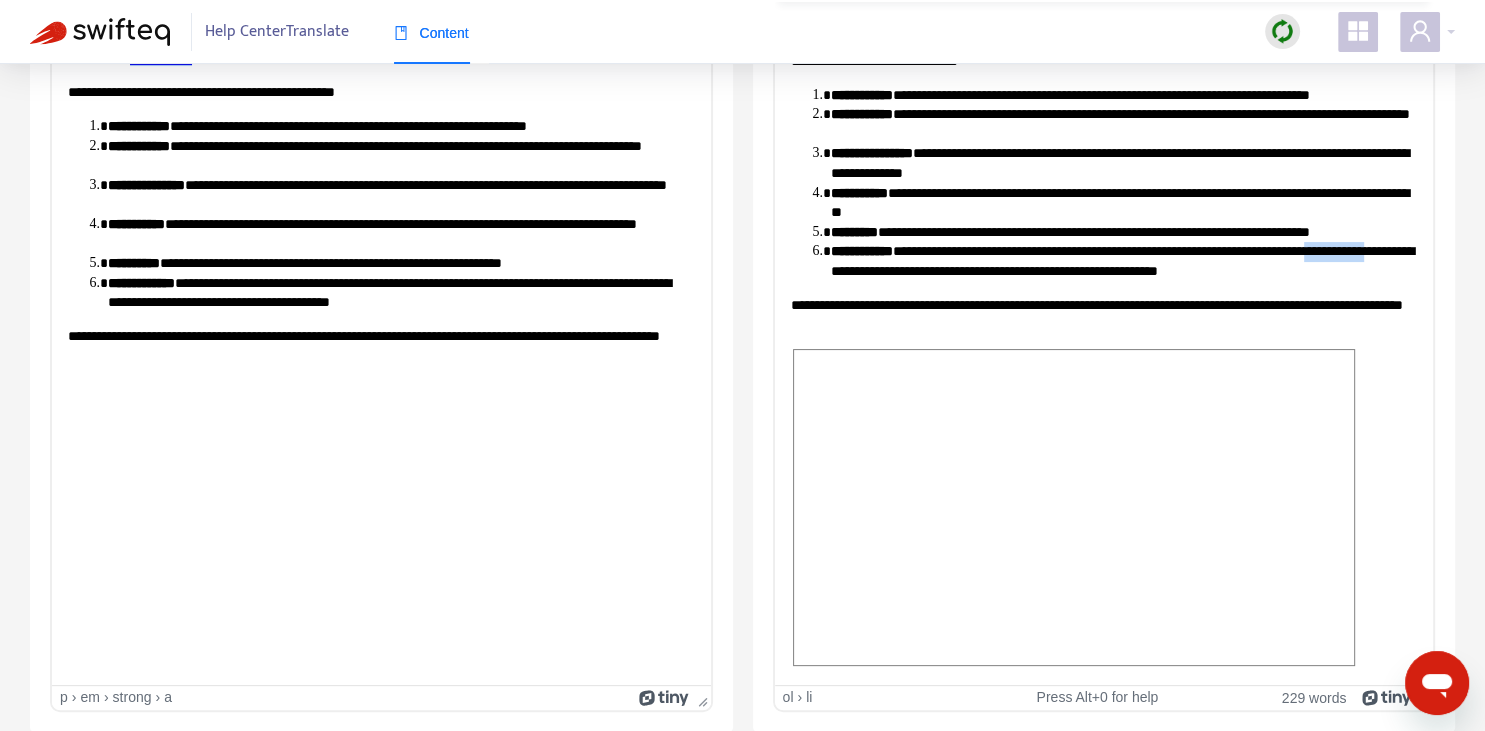 copy on "**********" 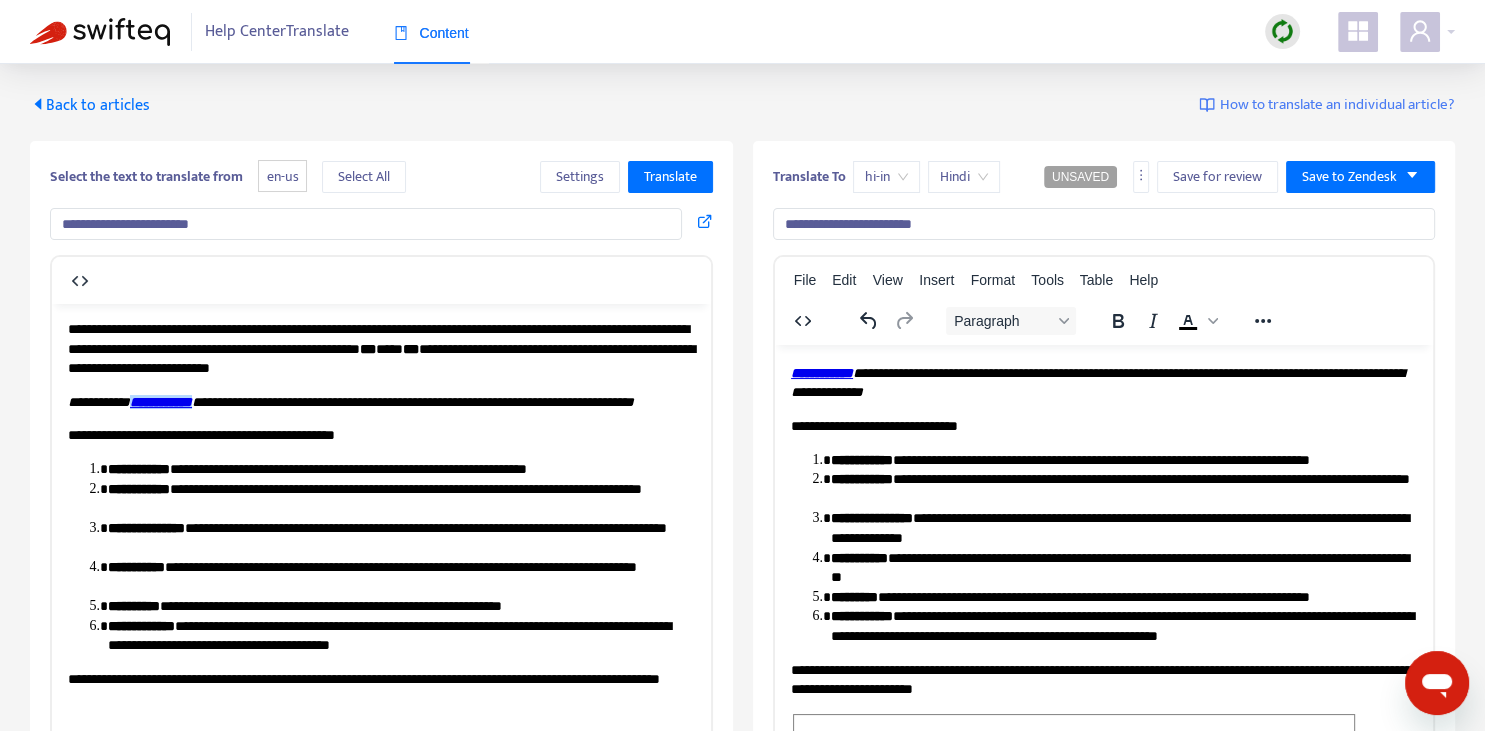 scroll, scrollTop: 0, scrollLeft: 0, axis: both 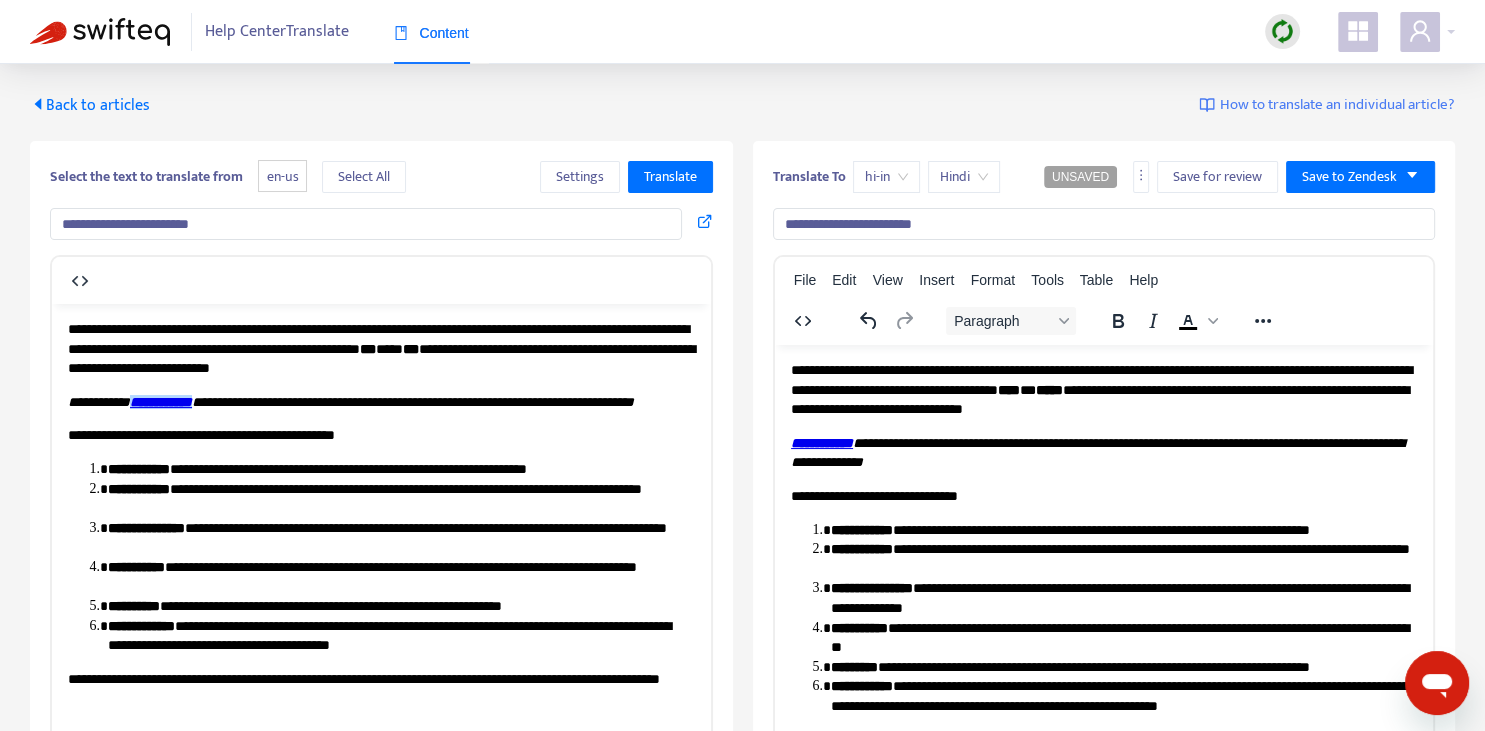 click on "**********" at bounding box center [1104, 224] 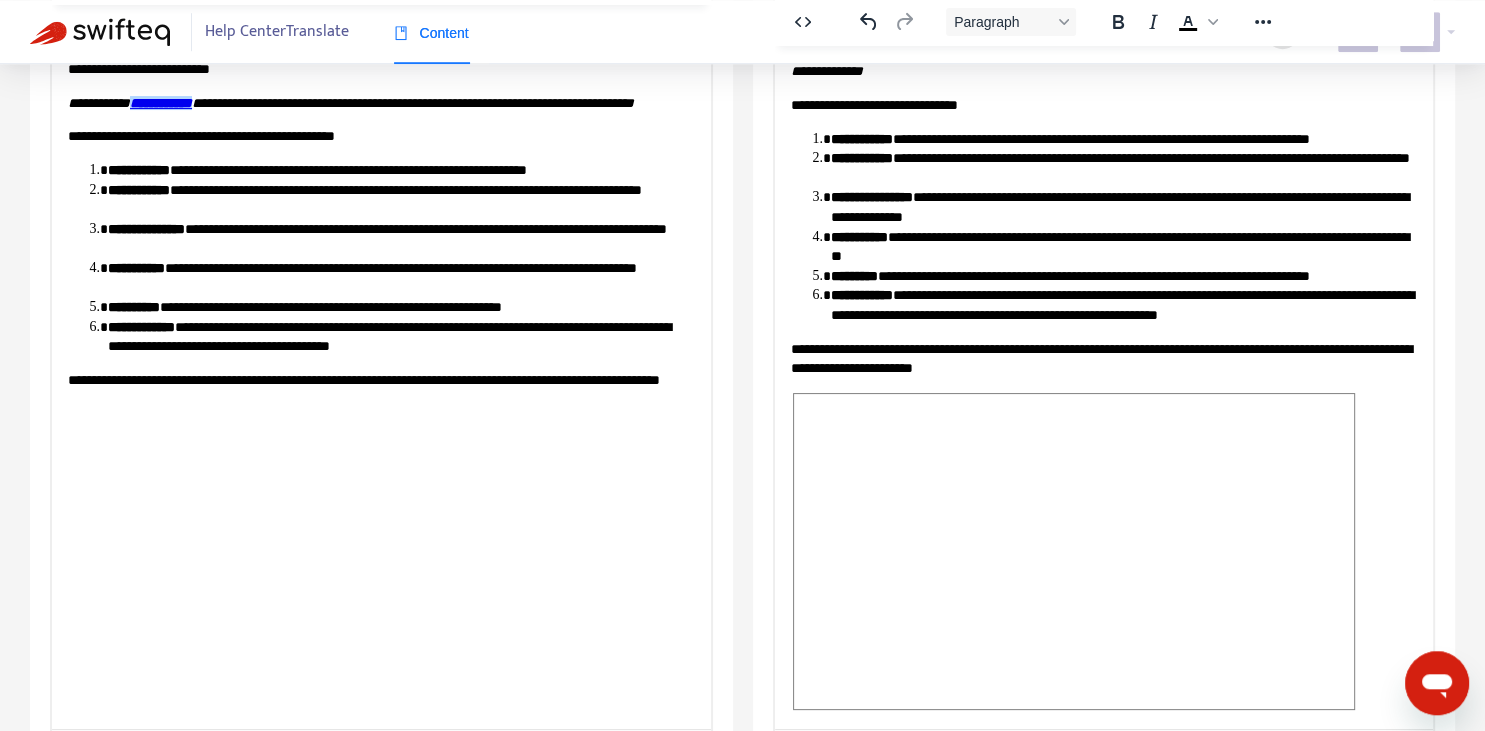 scroll, scrollTop: 343, scrollLeft: 0, axis: vertical 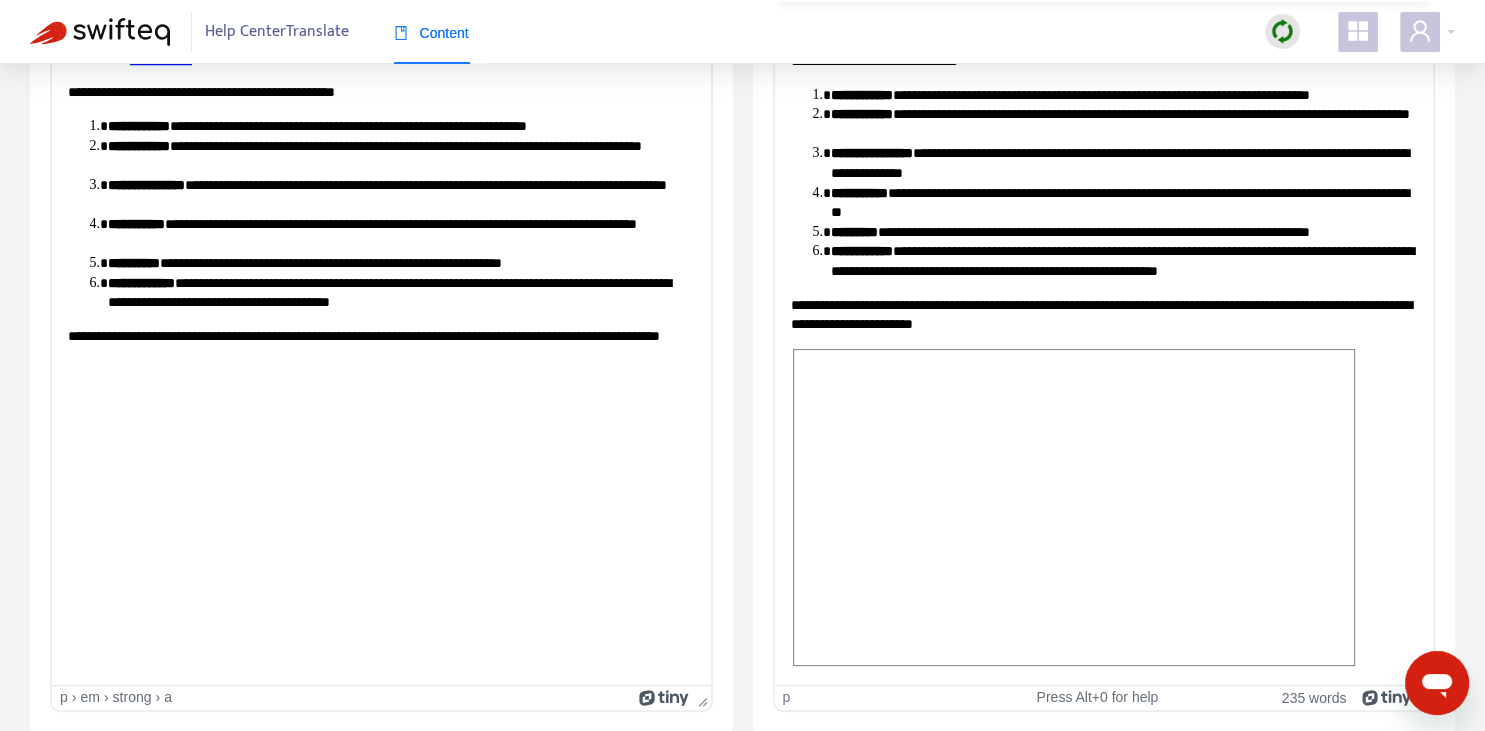 click on "**********" at bounding box center (1103, 314) 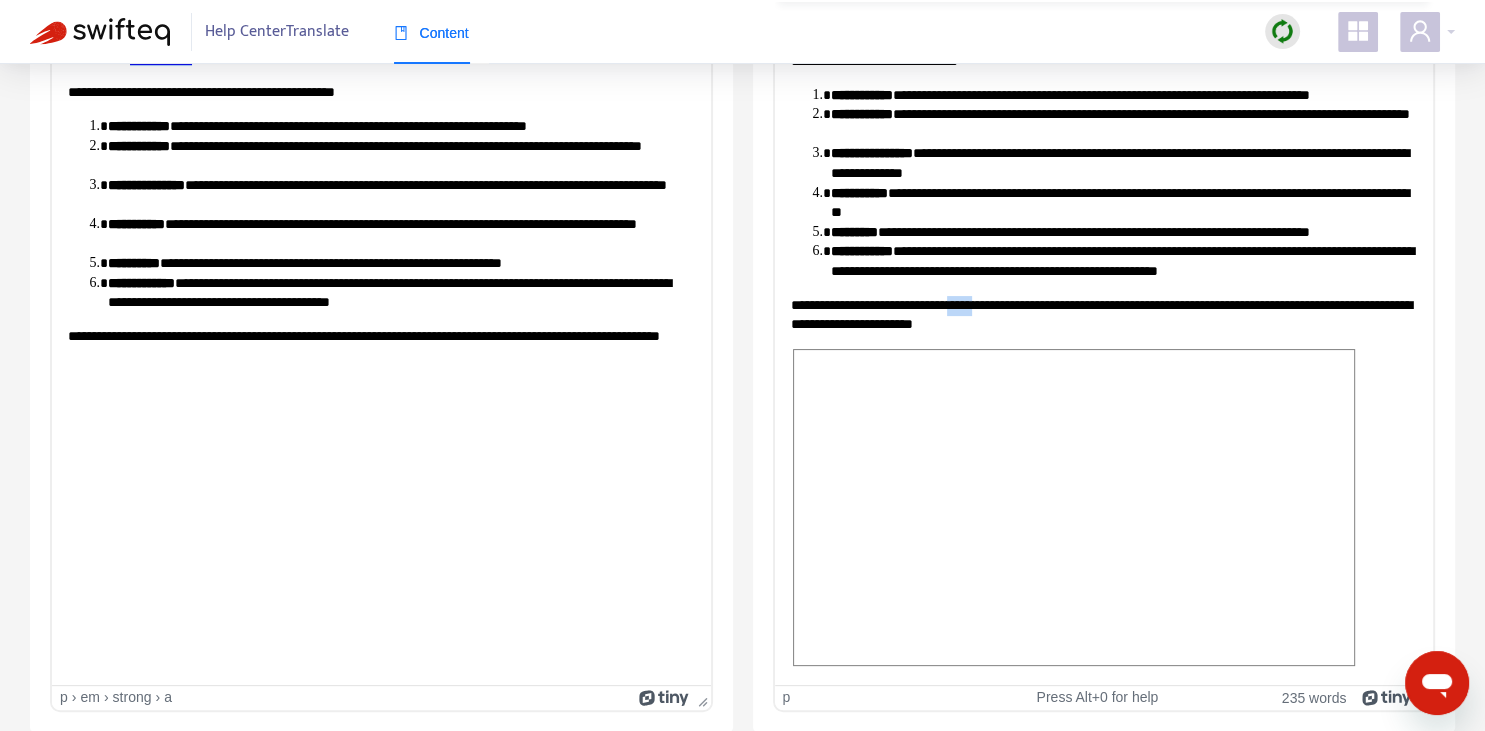 click on "**********" at bounding box center [1103, 314] 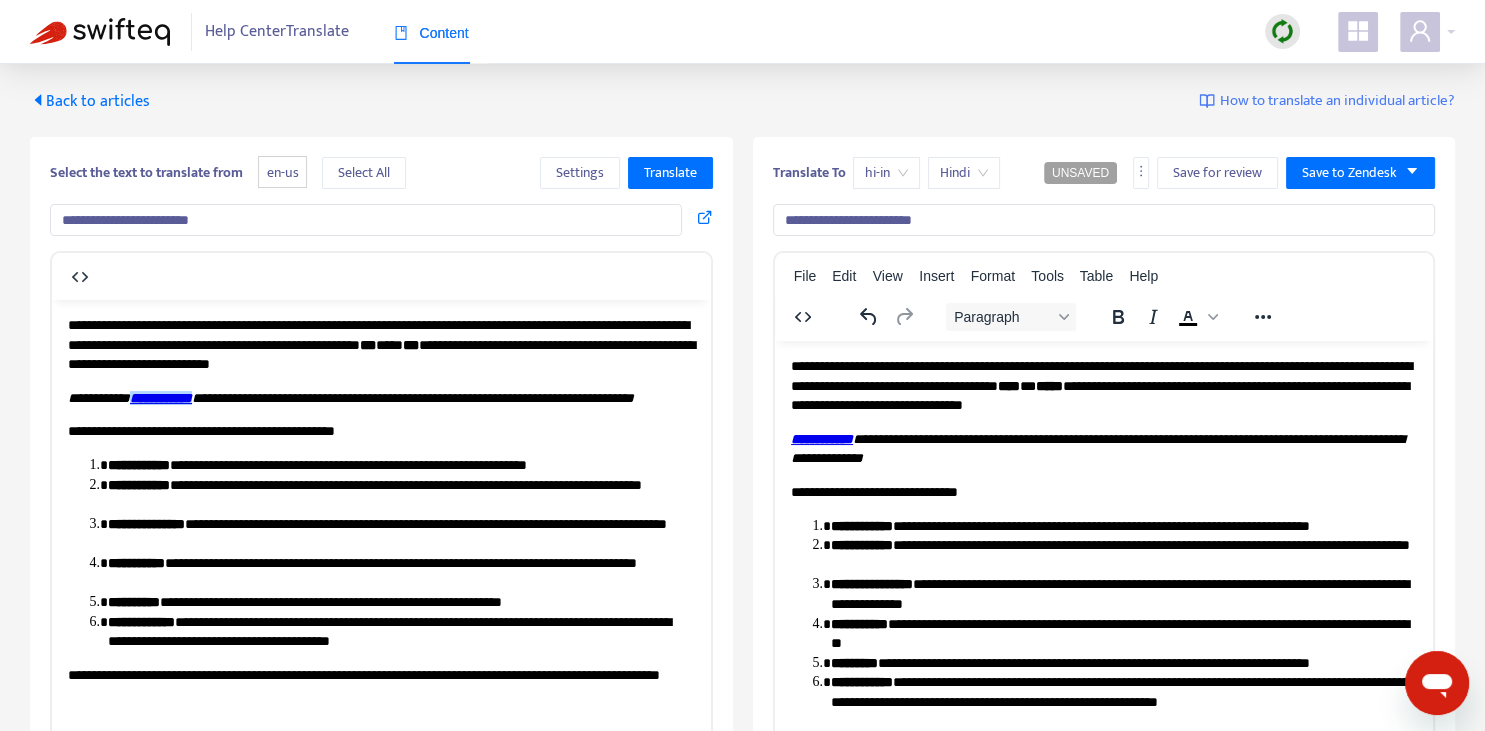 scroll, scrollTop: 0, scrollLeft: 0, axis: both 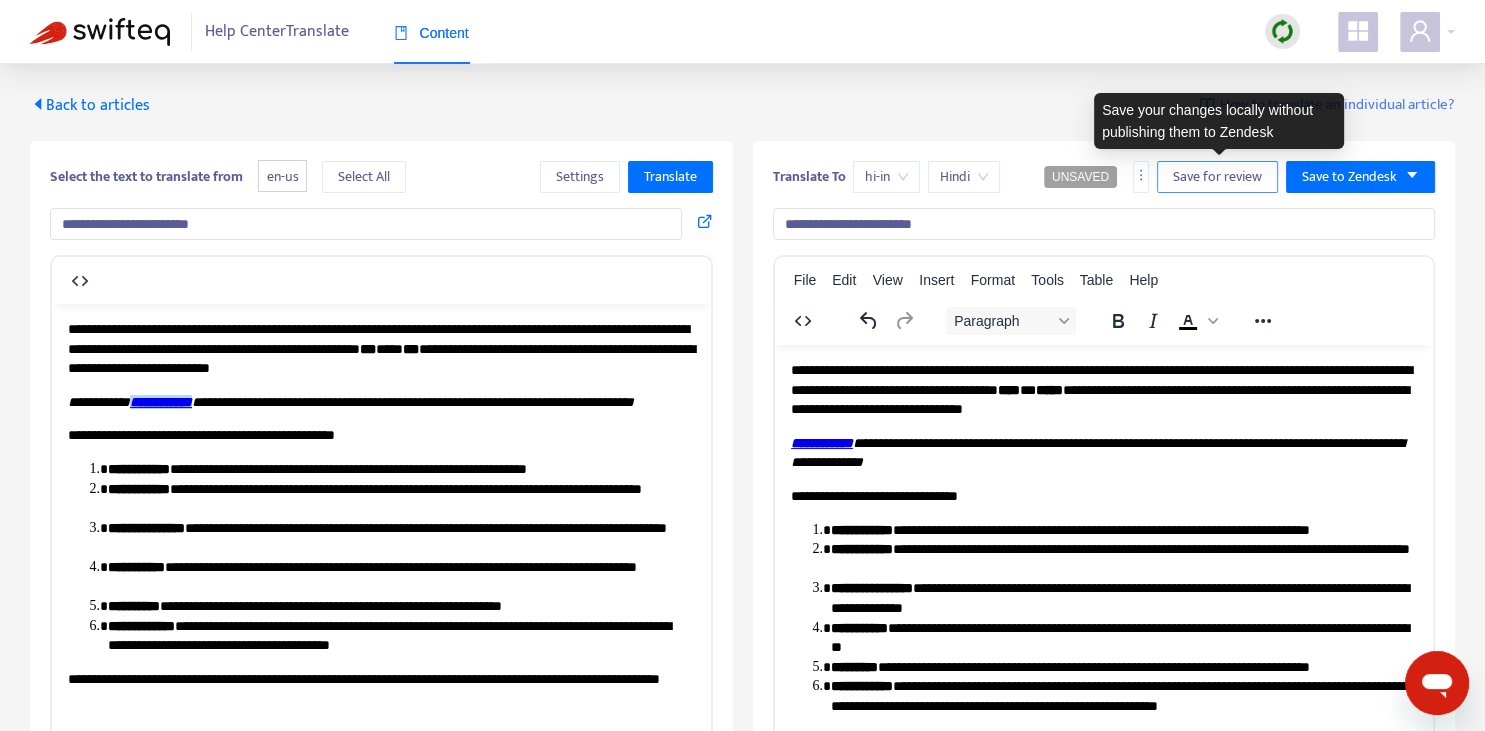click on "Save for review" at bounding box center [1217, 177] 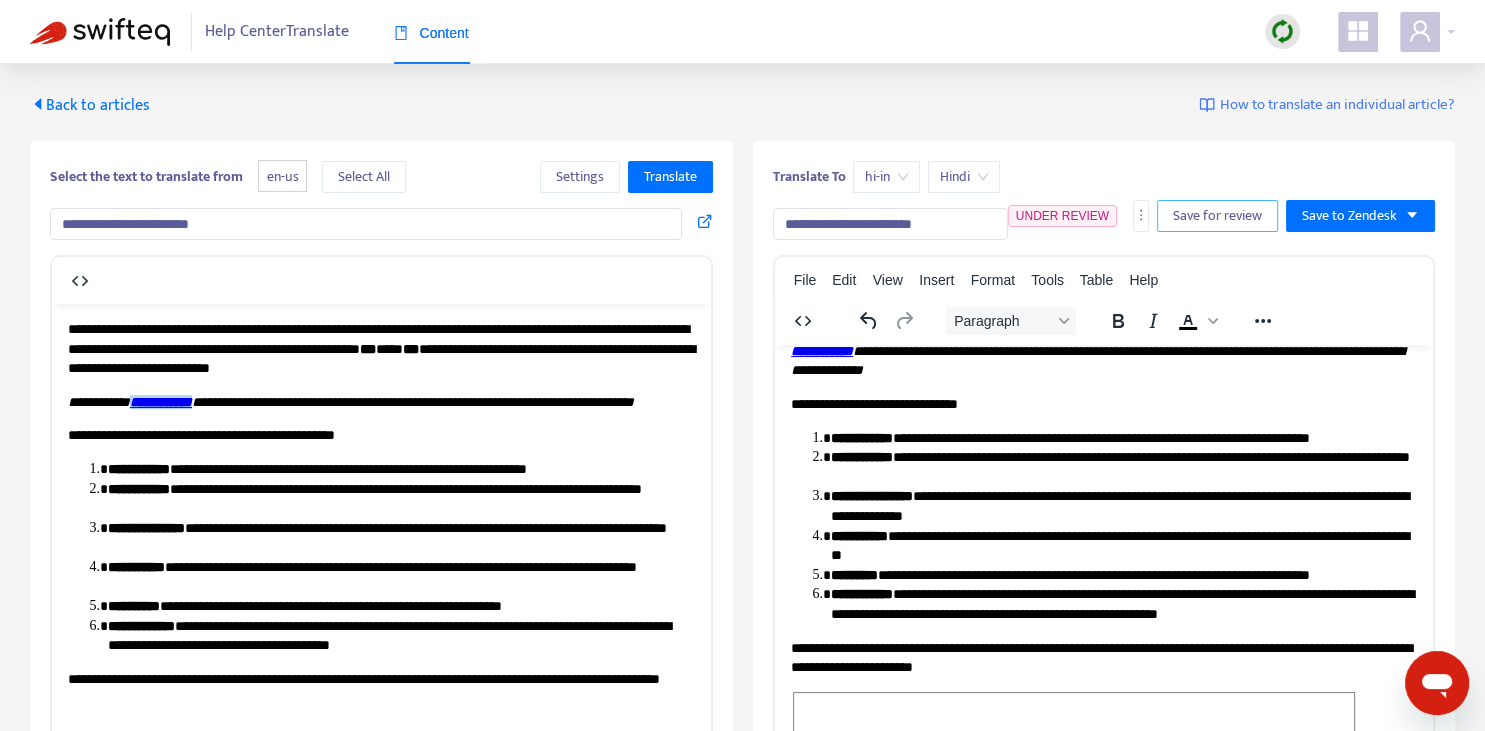scroll, scrollTop: 343, scrollLeft: 0, axis: vertical 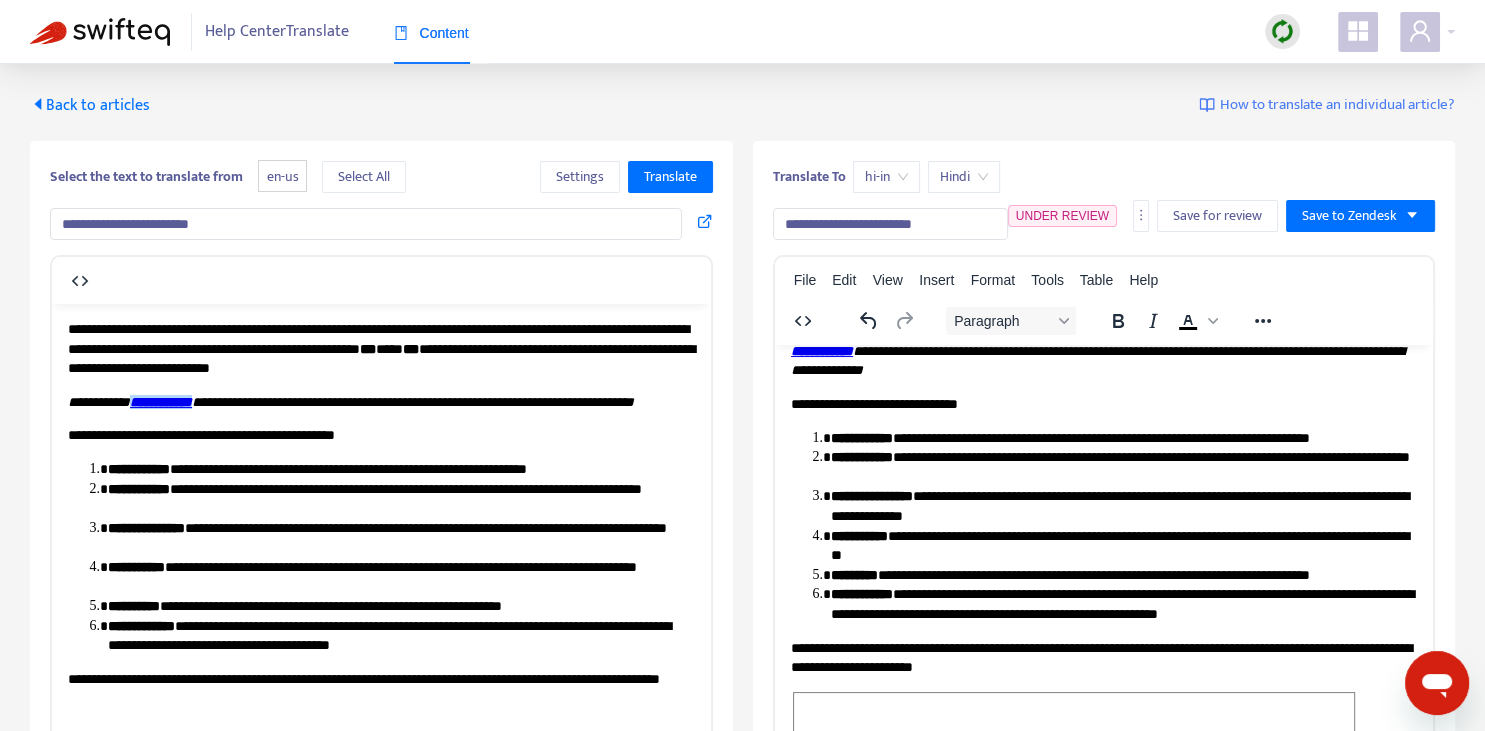 click on "Back to articles" at bounding box center (90, 105) 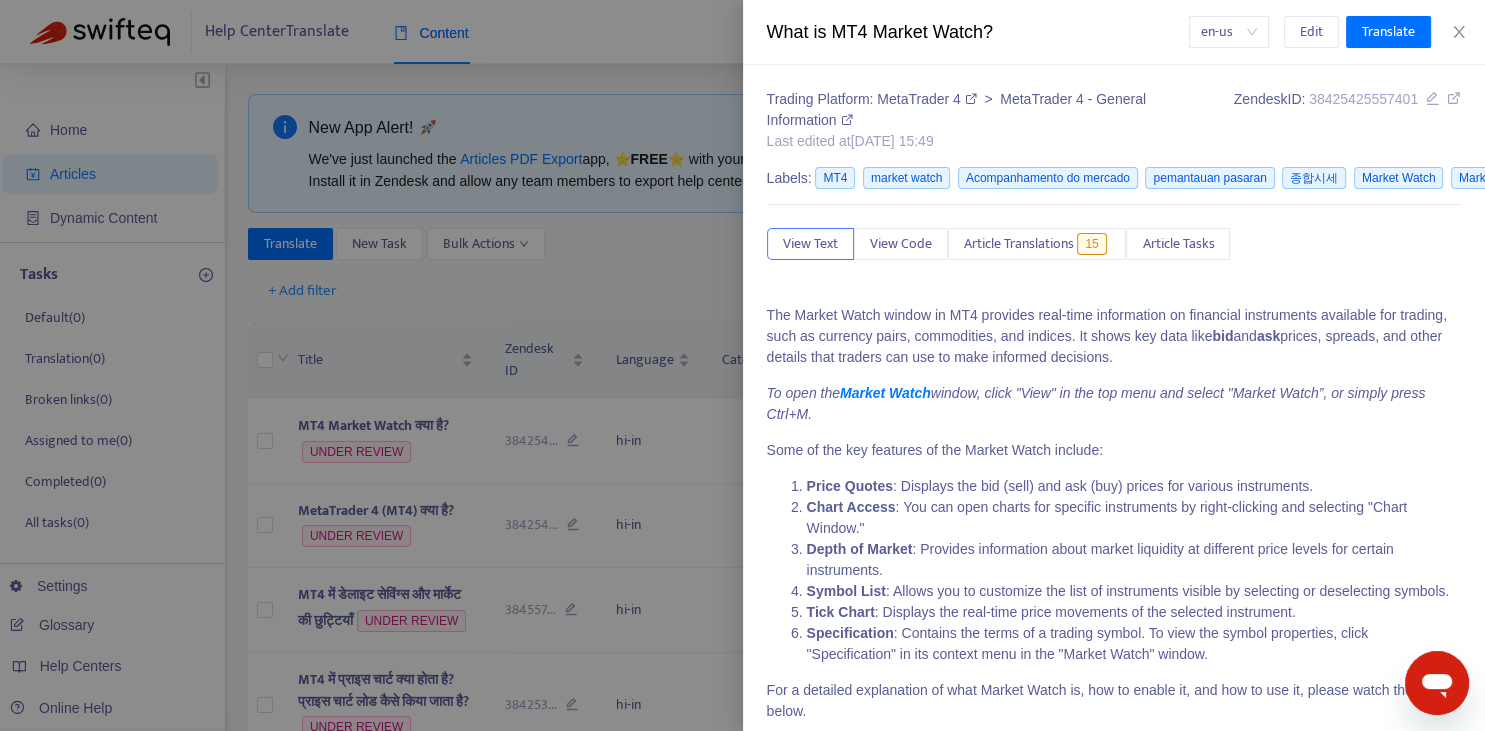click at bounding box center [742, 365] 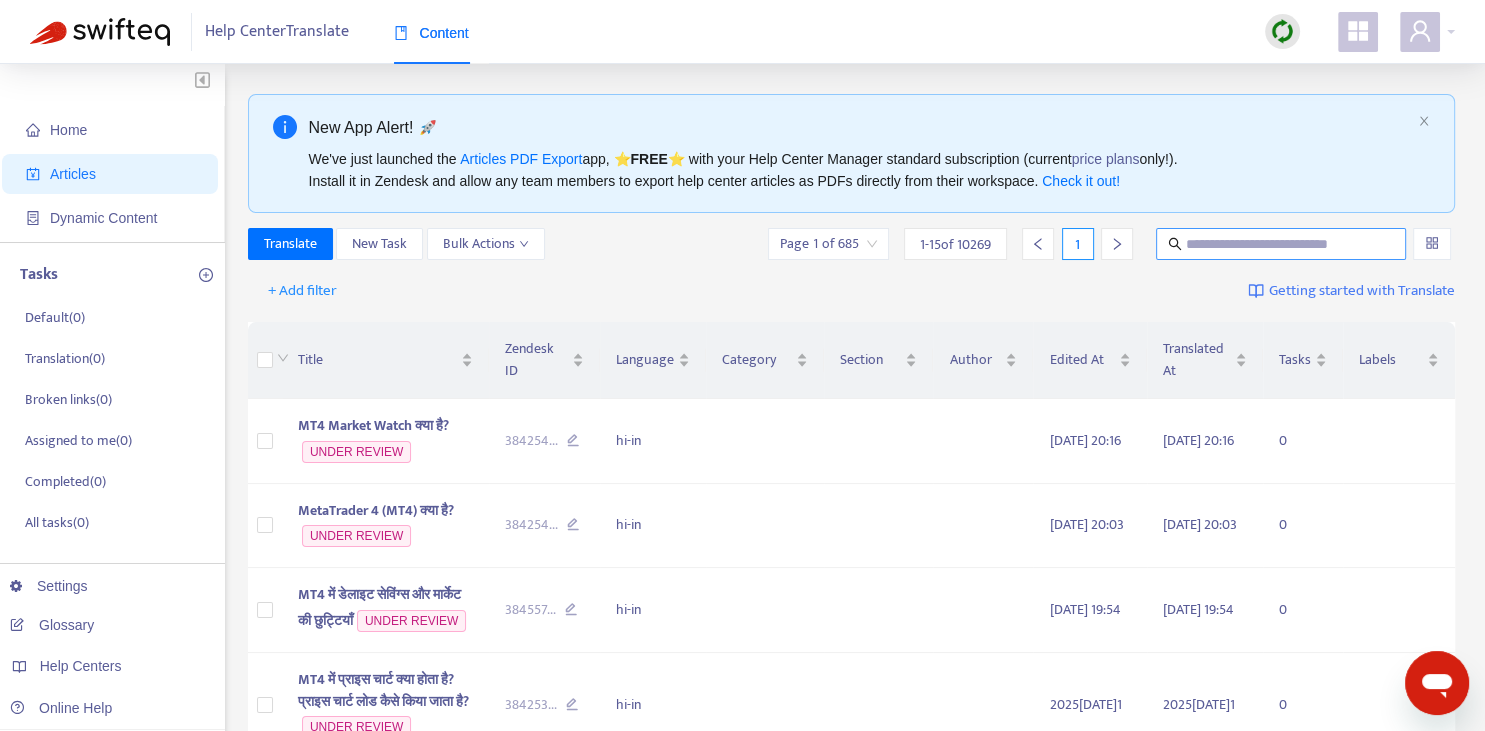 click at bounding box center (1282, 244) 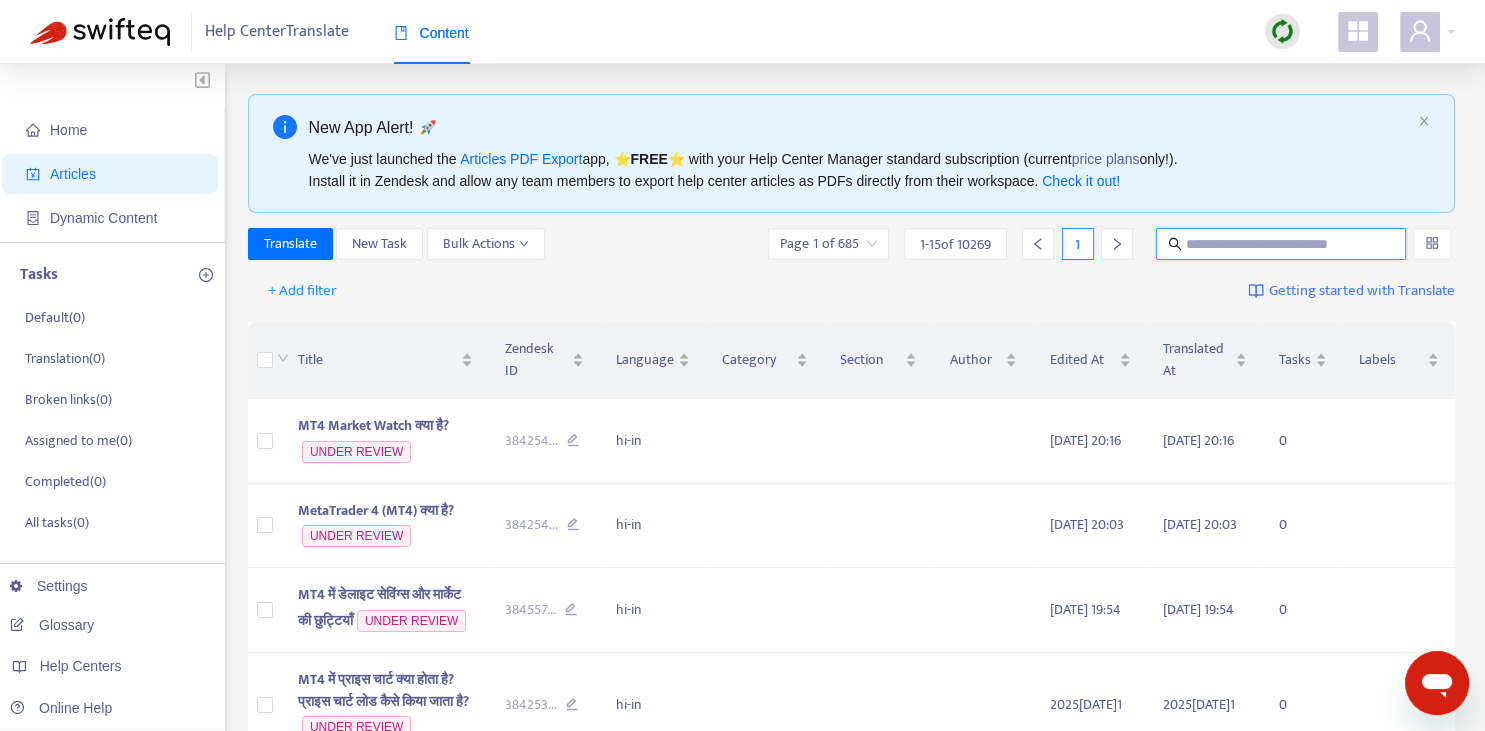 paste on "**********" 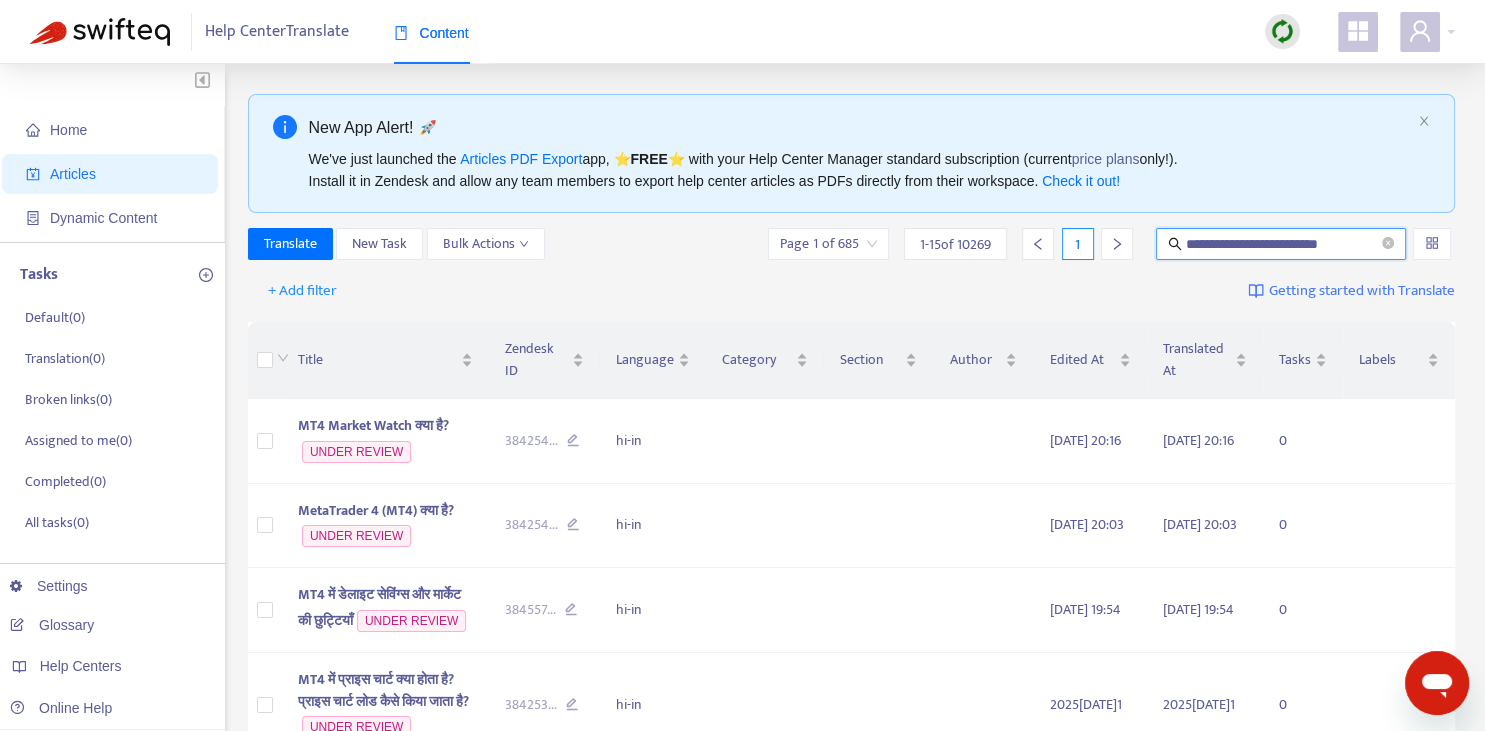type on "**********" 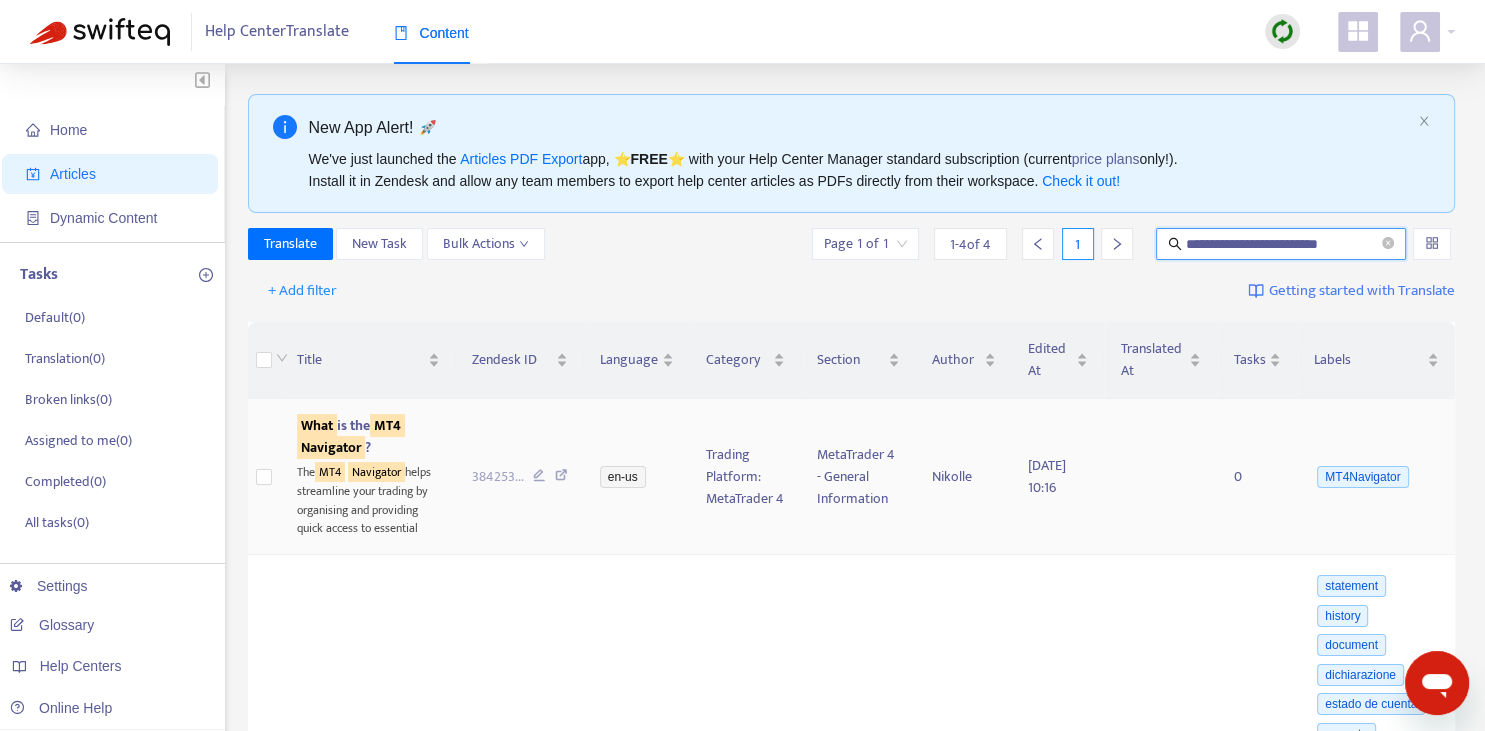 click on "What  is the  MT4   Navigator ?" at bounding box center (351, 436) 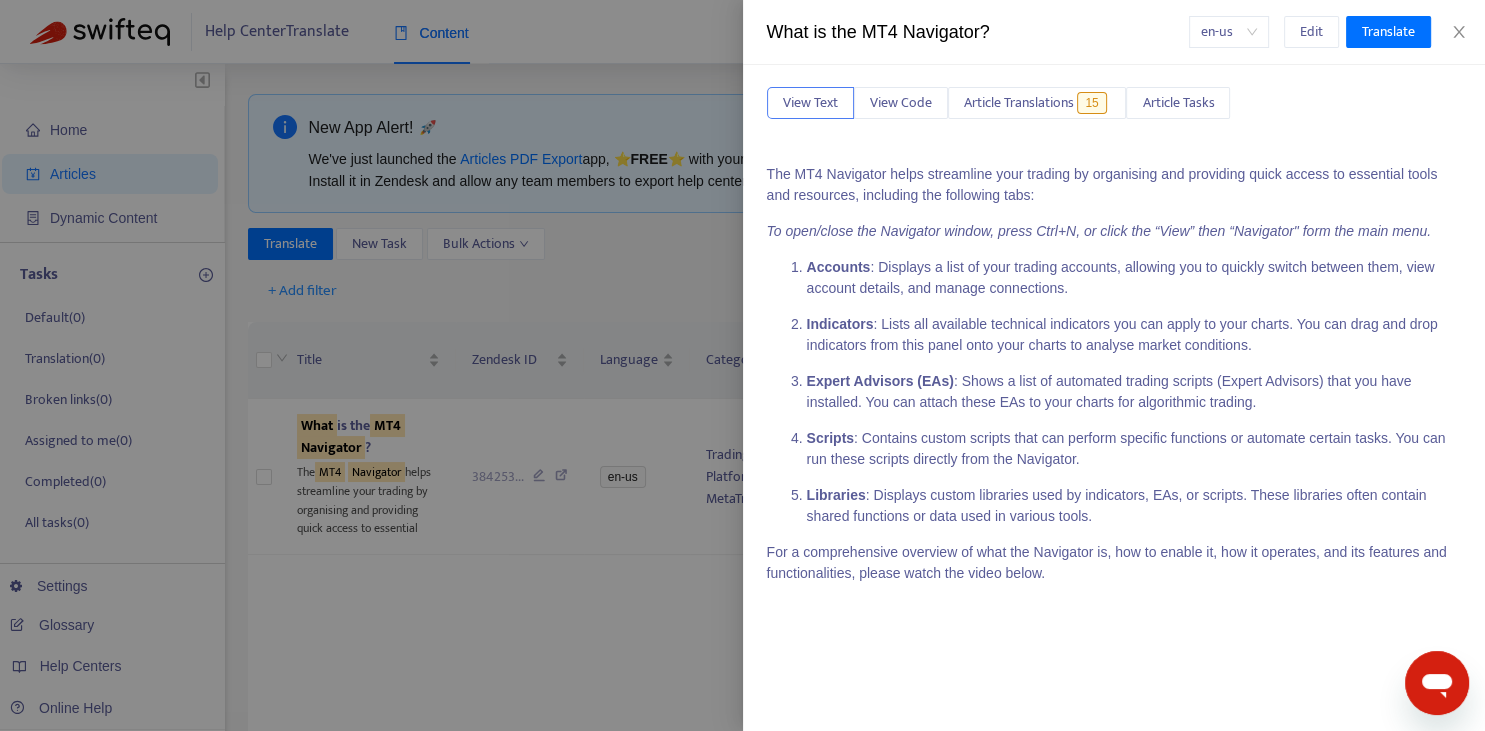 scroll, scrollTop: 0, scrollLeft: 0, axis: both 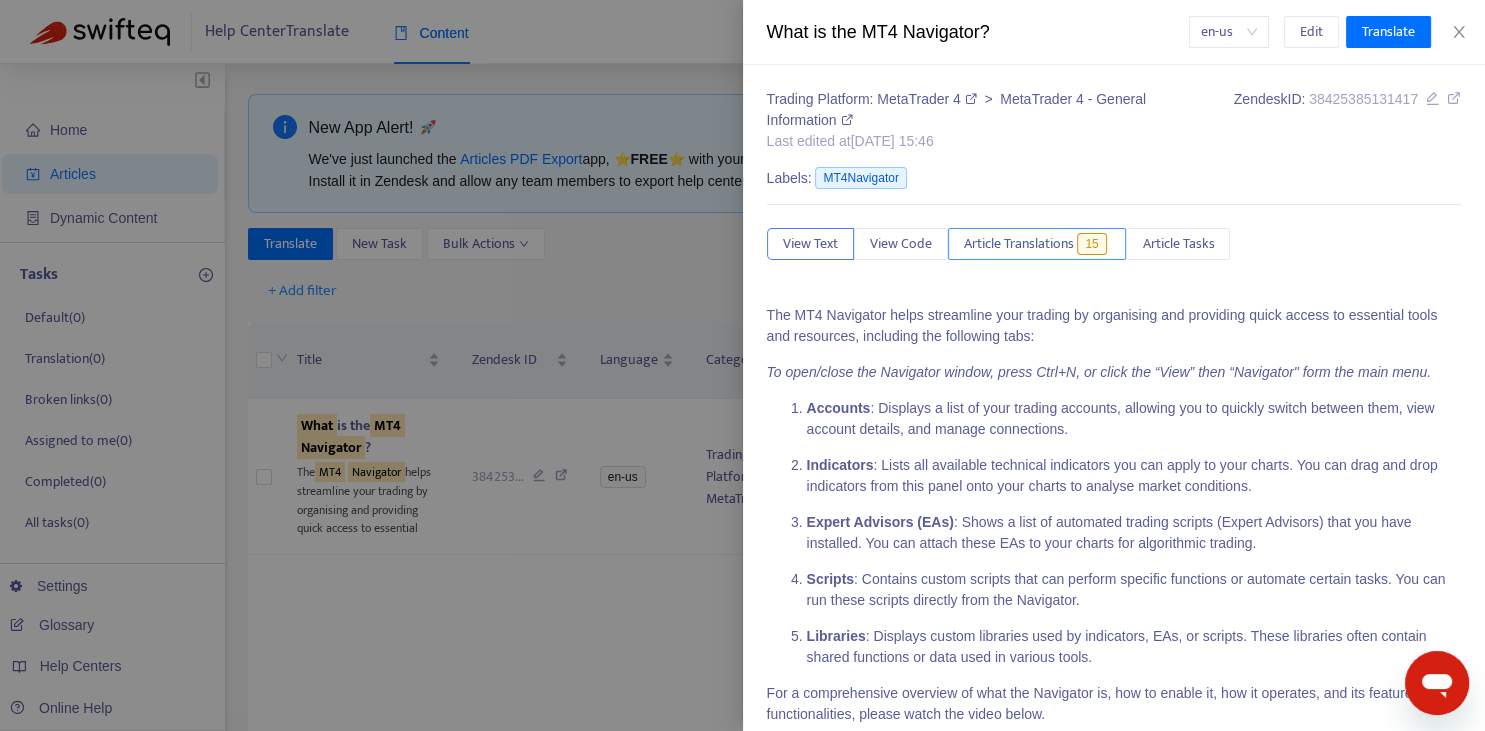 click on "Article Translations" at bounding box center (1019, 244) 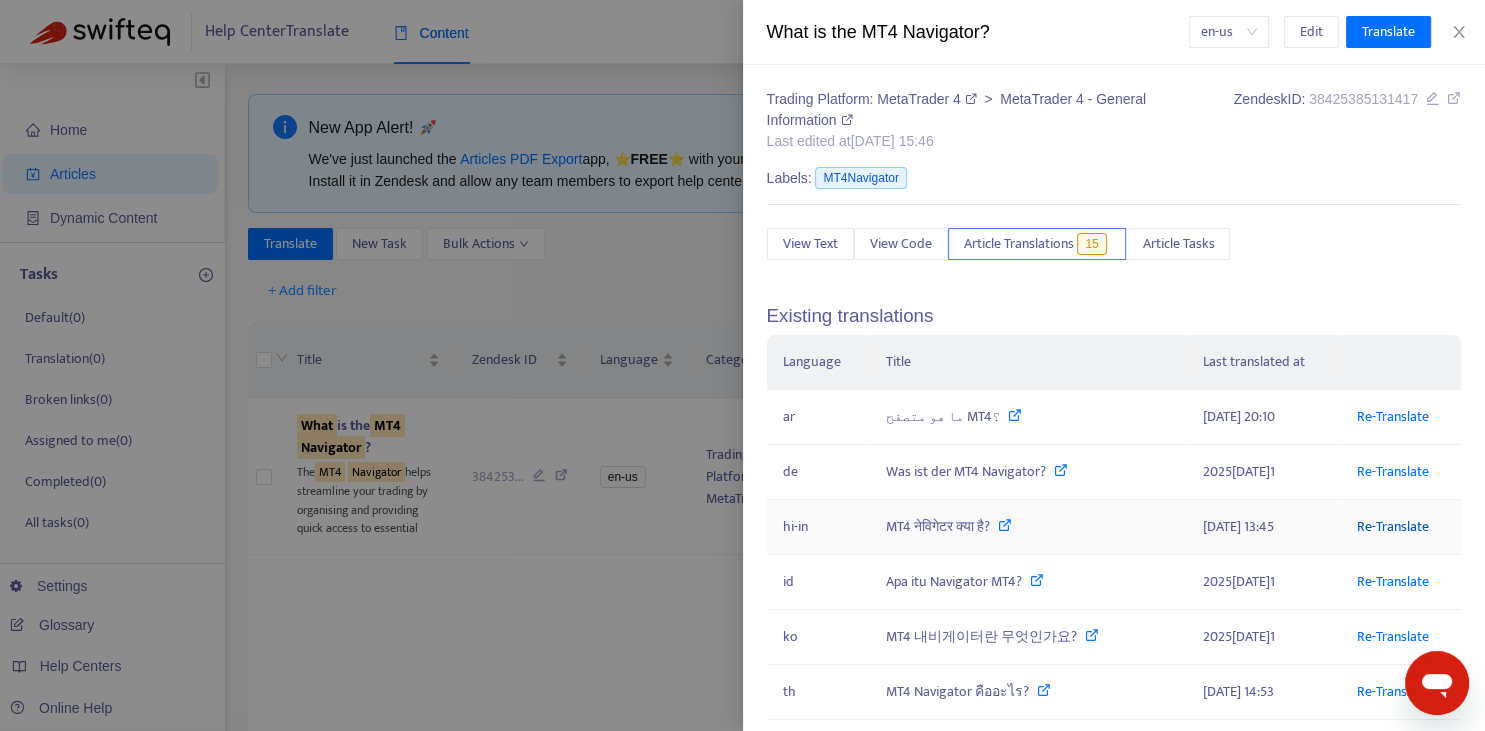 click on "Re-Translate" at bounding box center (1393, 526) 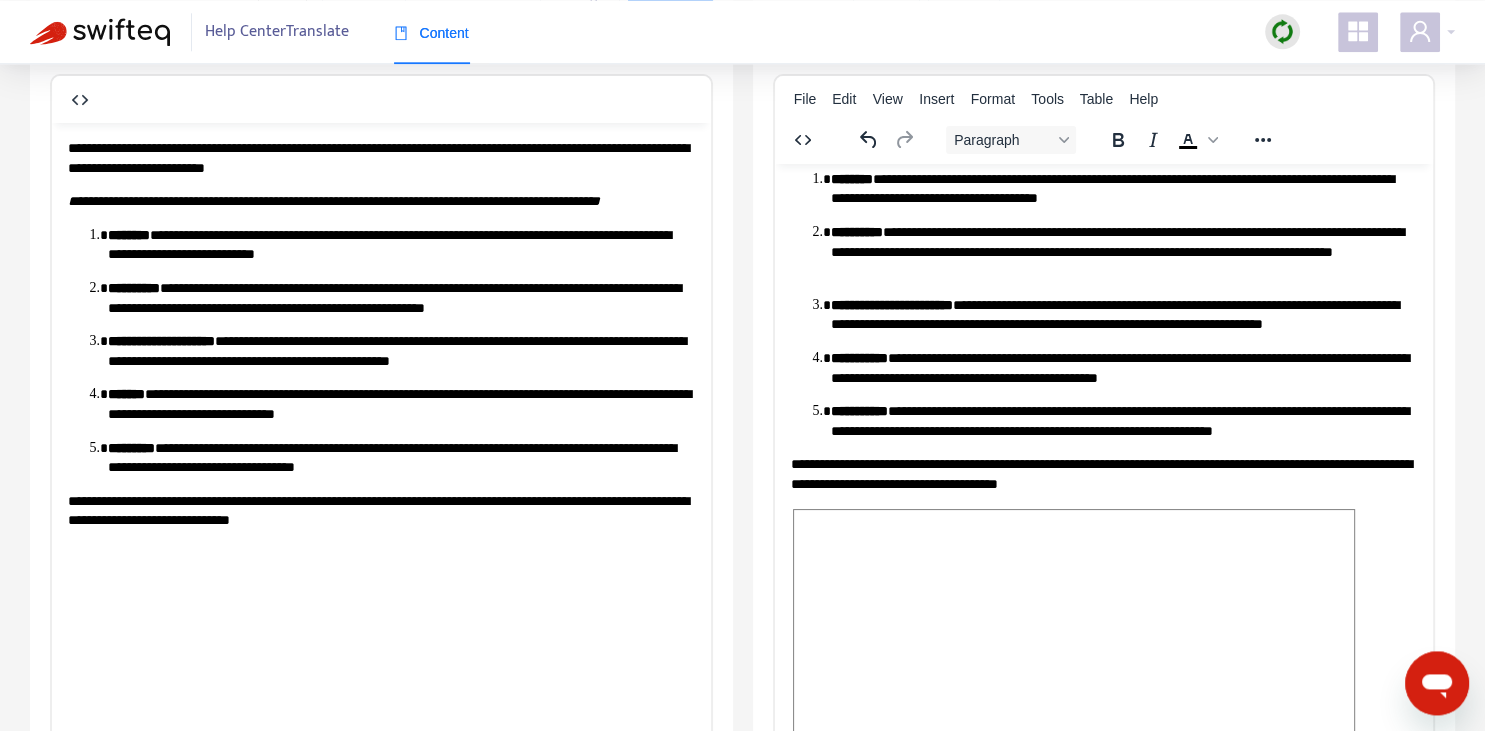 scroll, scrollTop: 343, scrollLeft: 0, axis: vertical 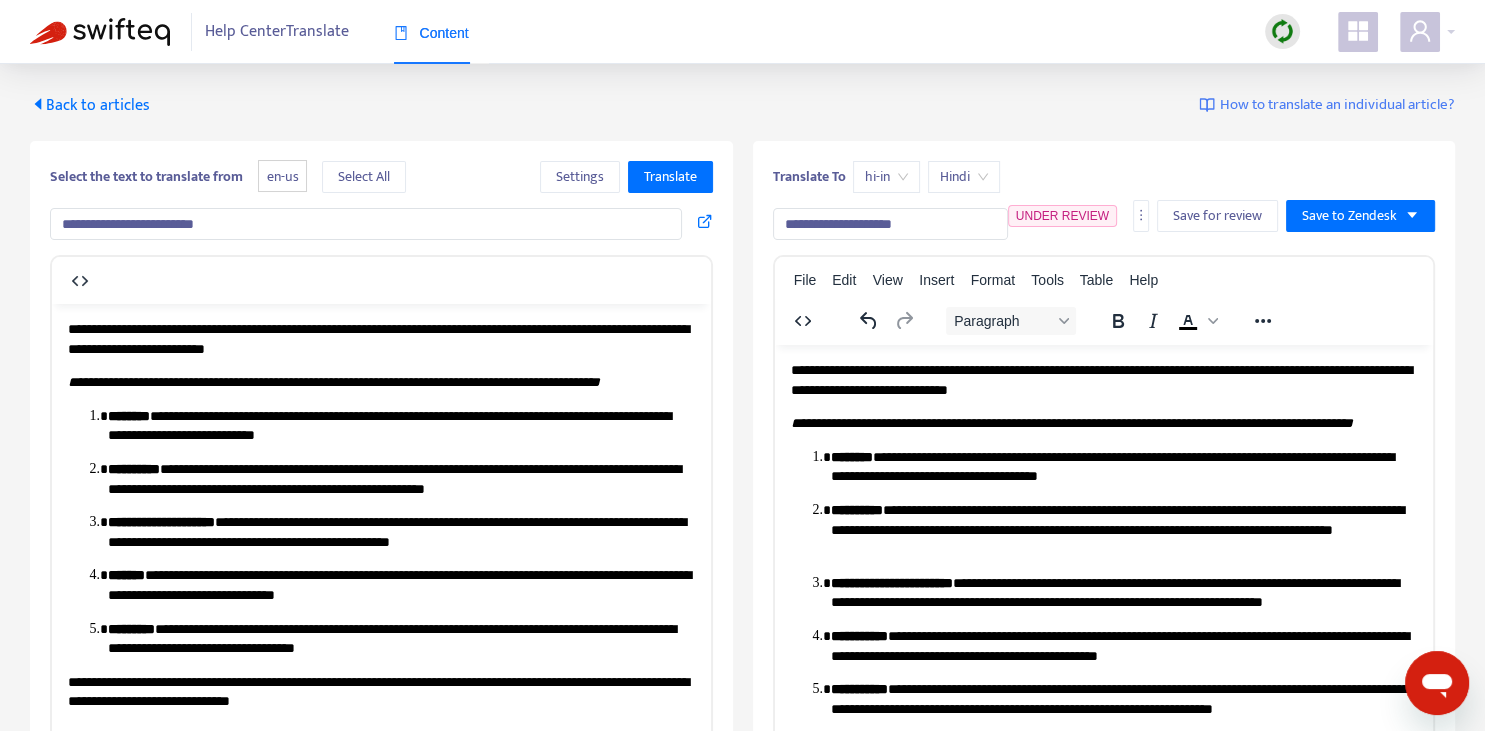 drag, startPoint x: 137, startPoint y: 222, endPoint x: 229, endPoint y: 232, distance: 92.541885 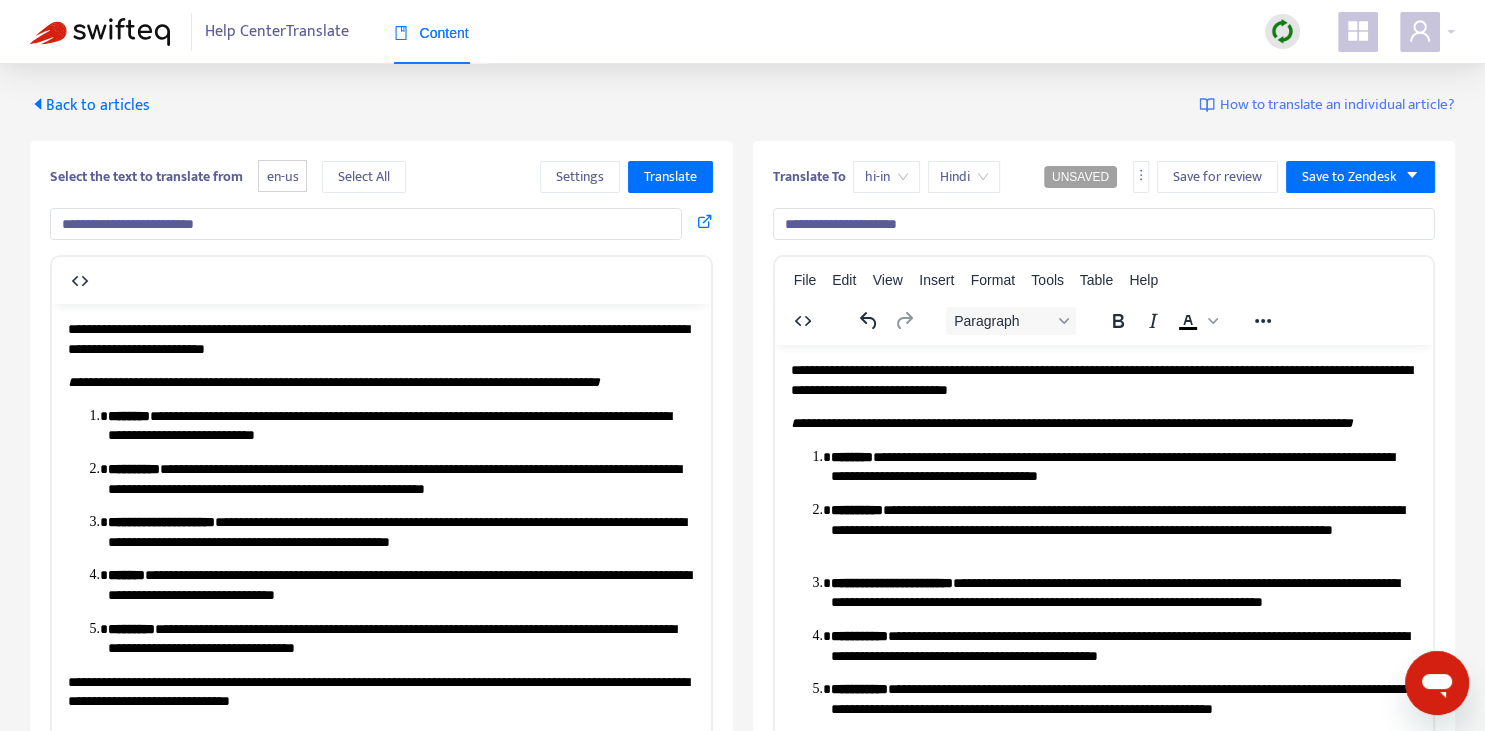 type on "**********" 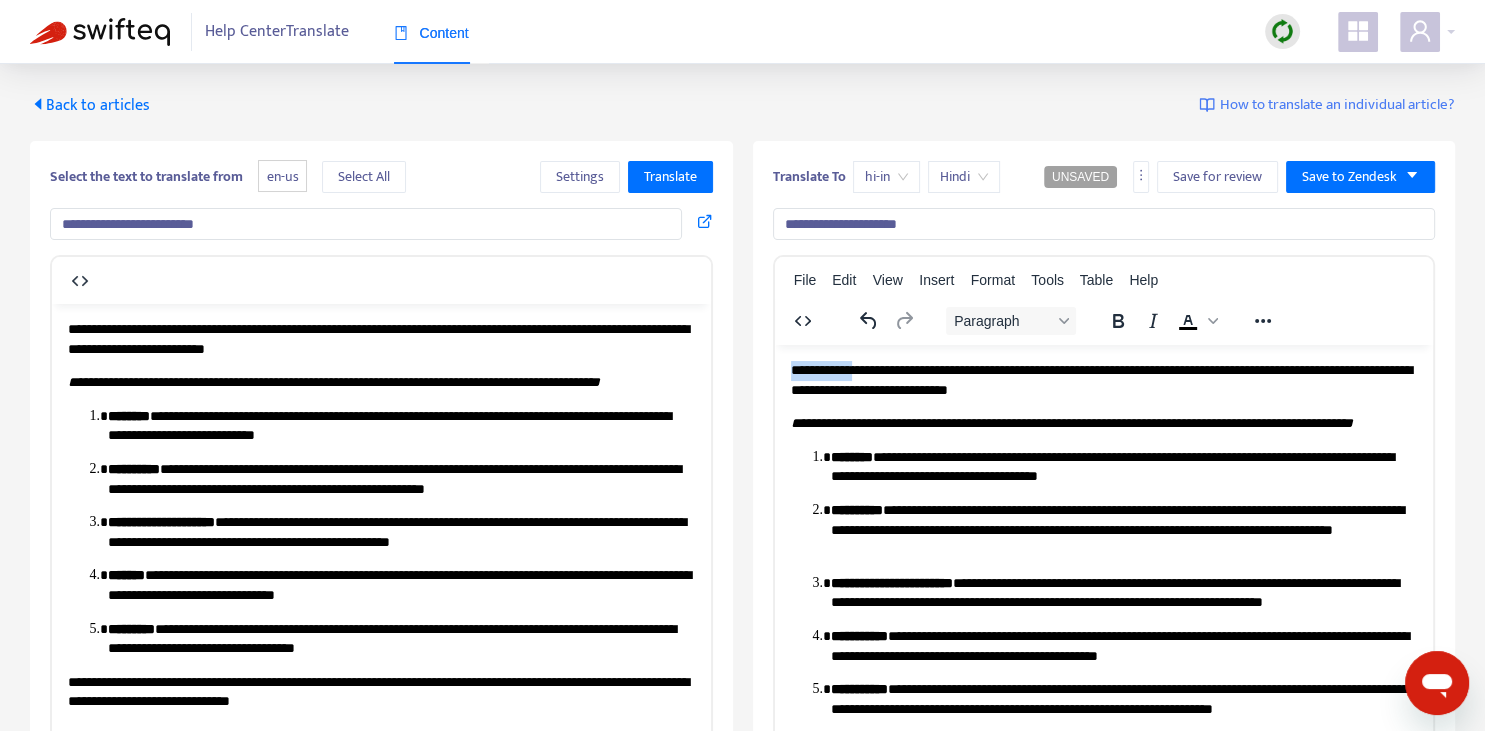 type 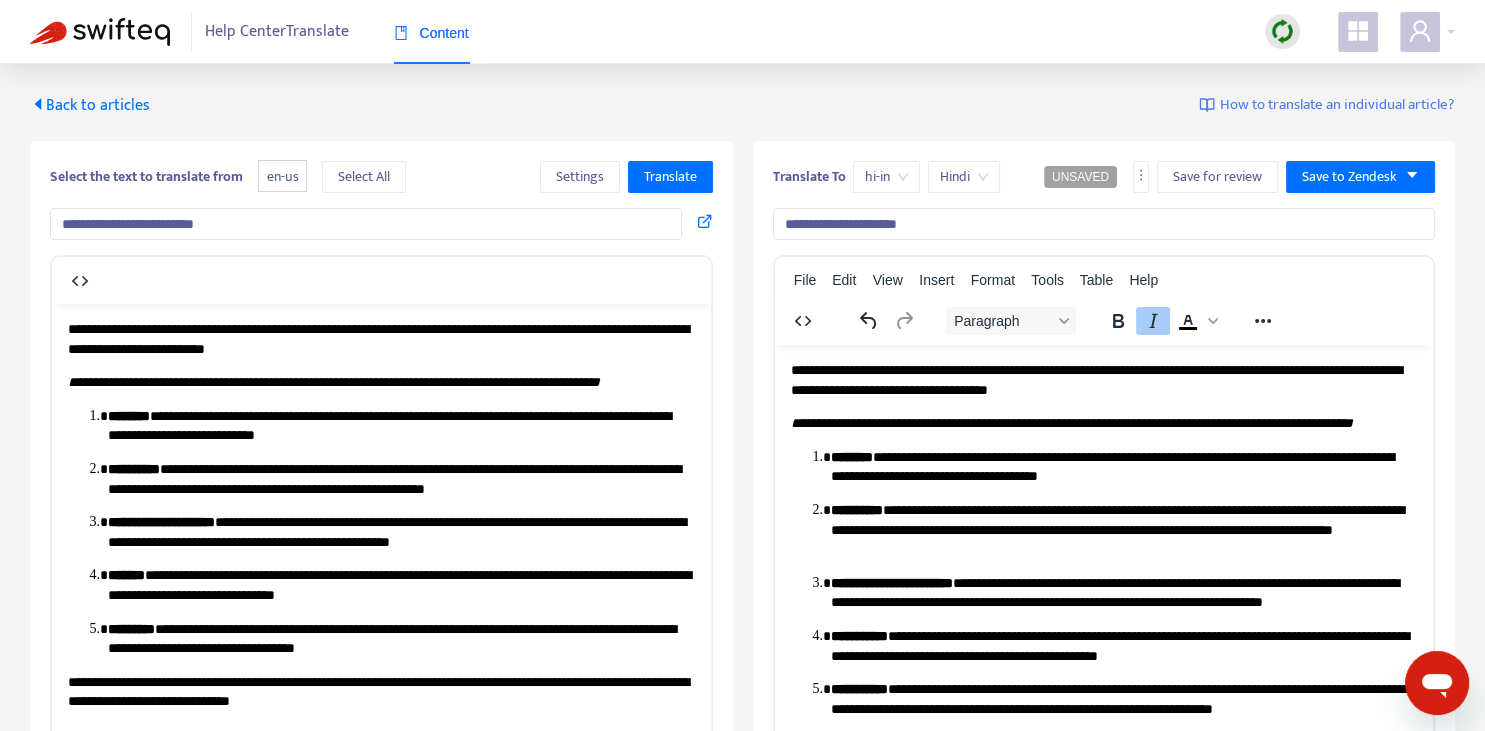 click on "**********" at bounding box center (1103, 734) 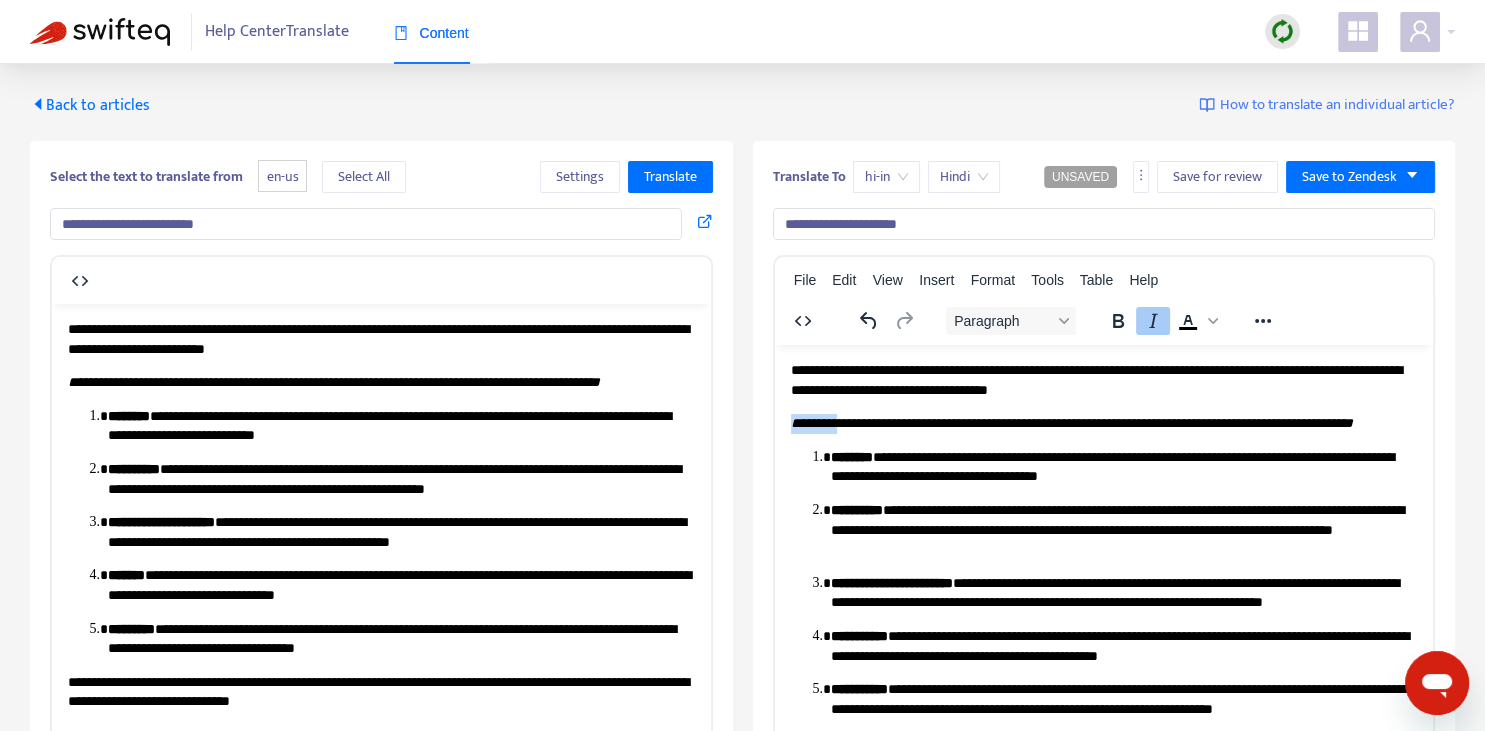 click on "**********" at bounding box center [1071, 422] 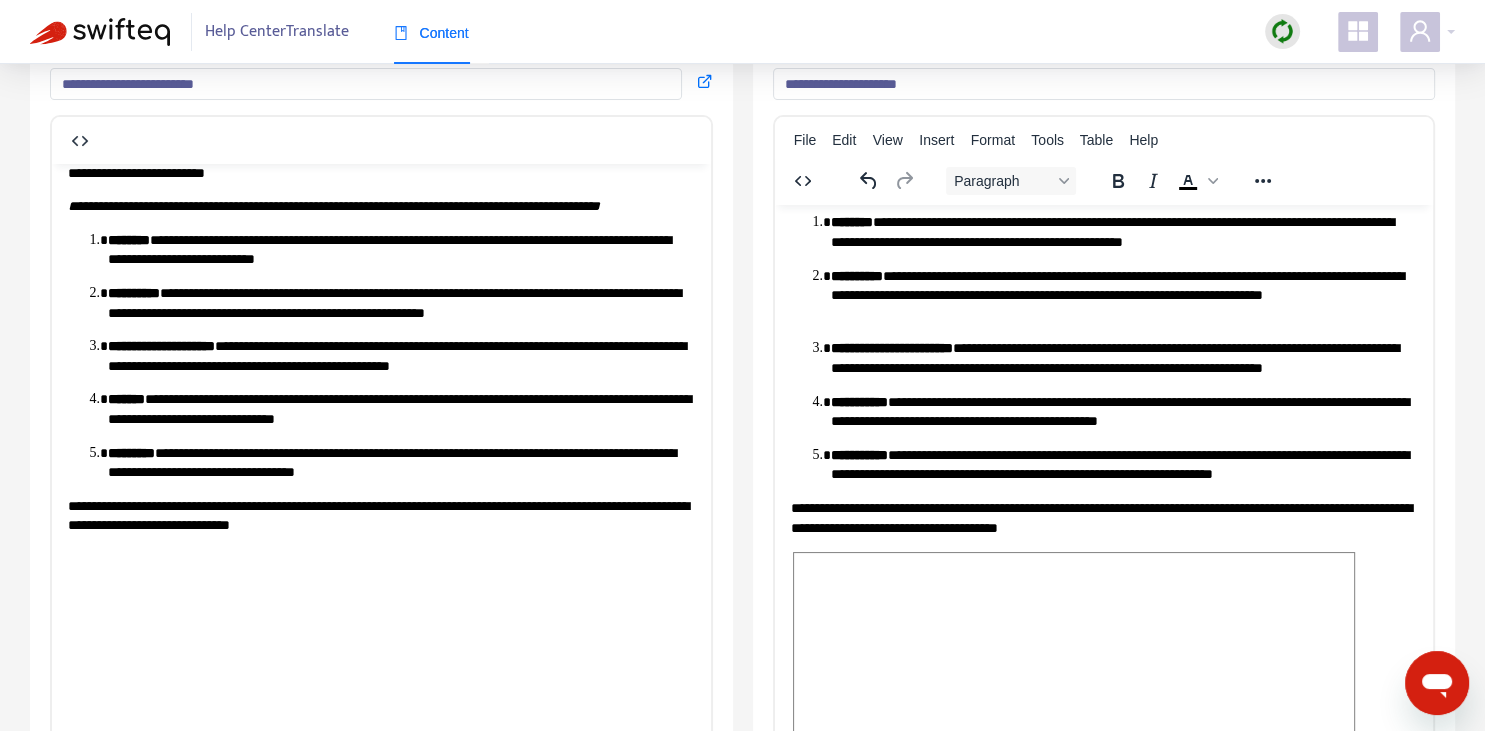 scroll, scrollTop: 94, scrollLeft: 0, axis: vertical 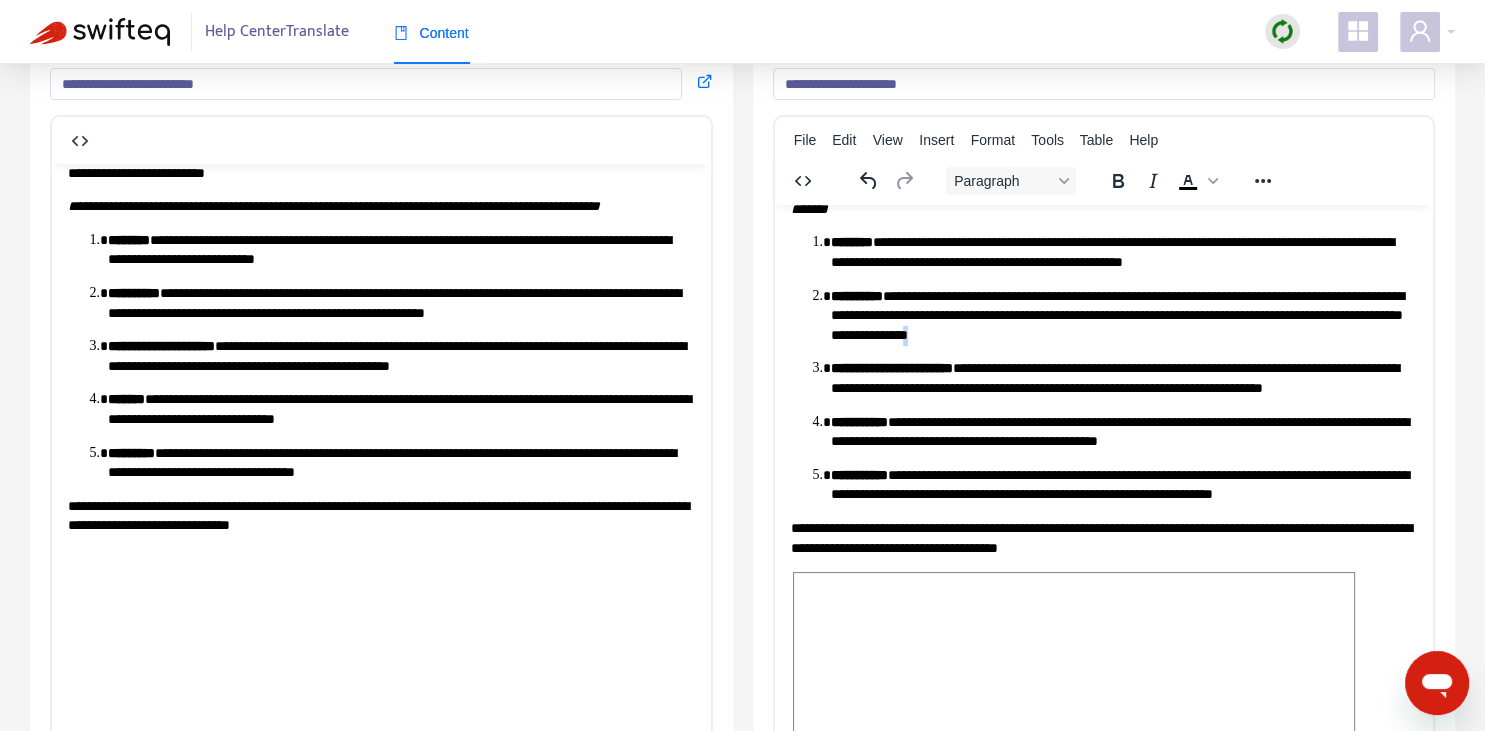 copy on "*" 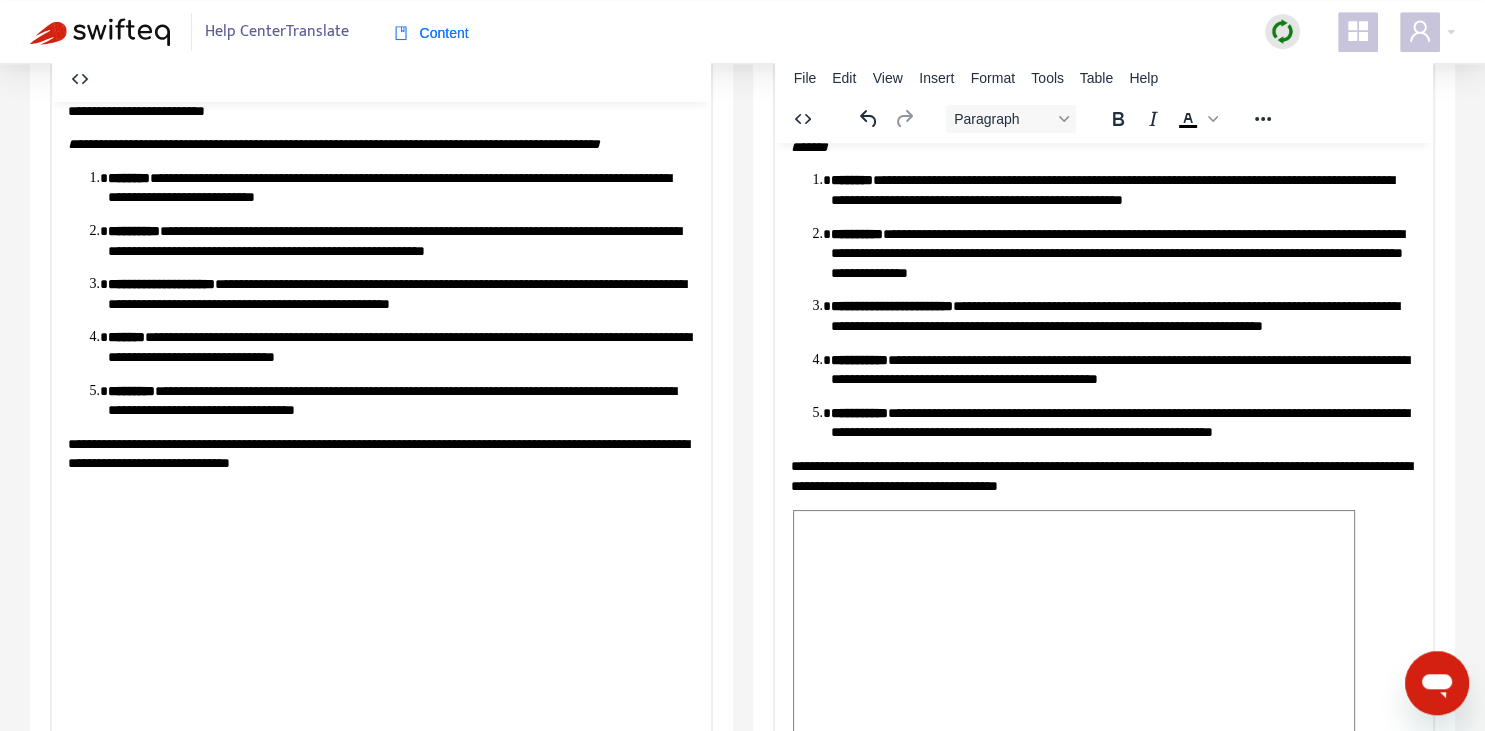scroll, scrollTop: 211, scrollLeft: 0, axis: vertical 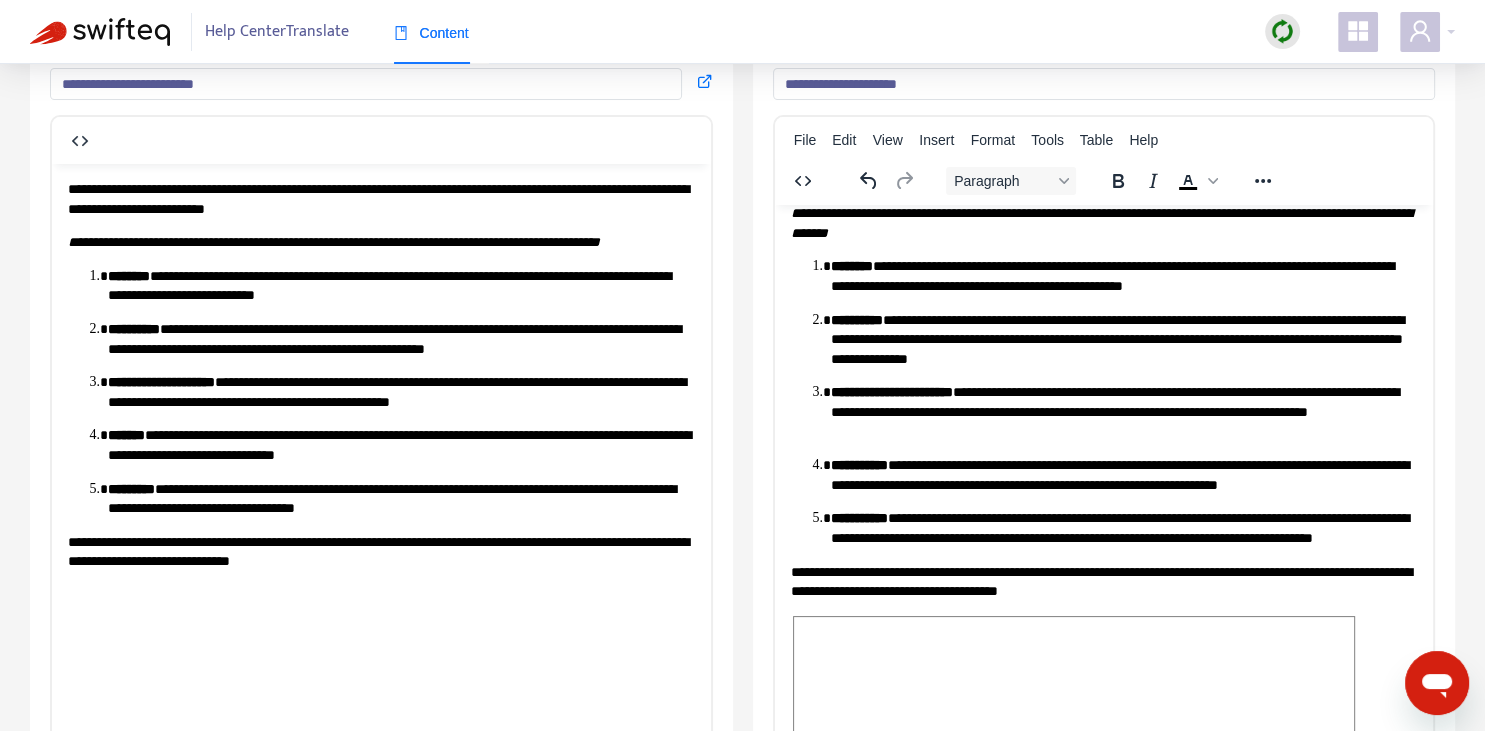 click on "**********" at bounding box center (1123, 411) 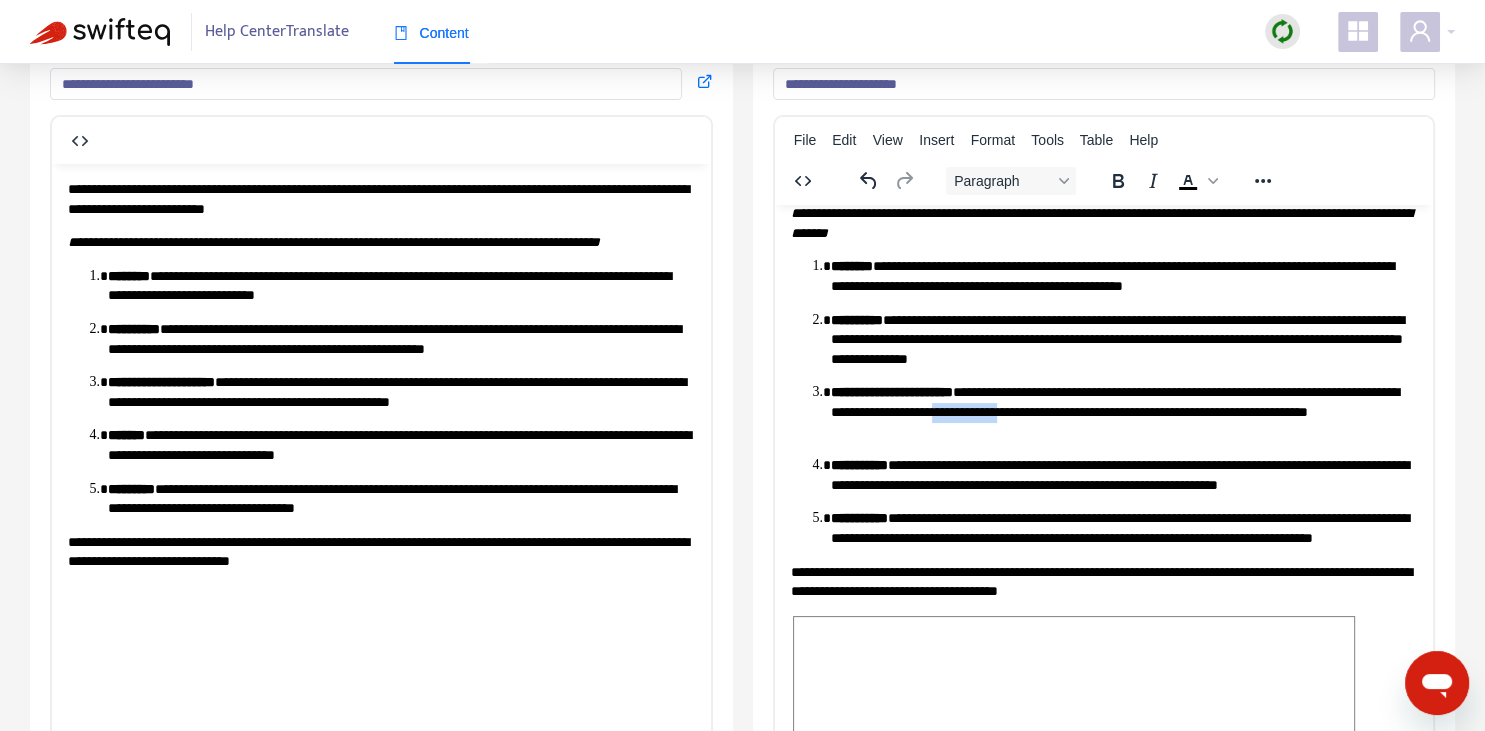 click on "**********" at bounding box center [1123, 411] 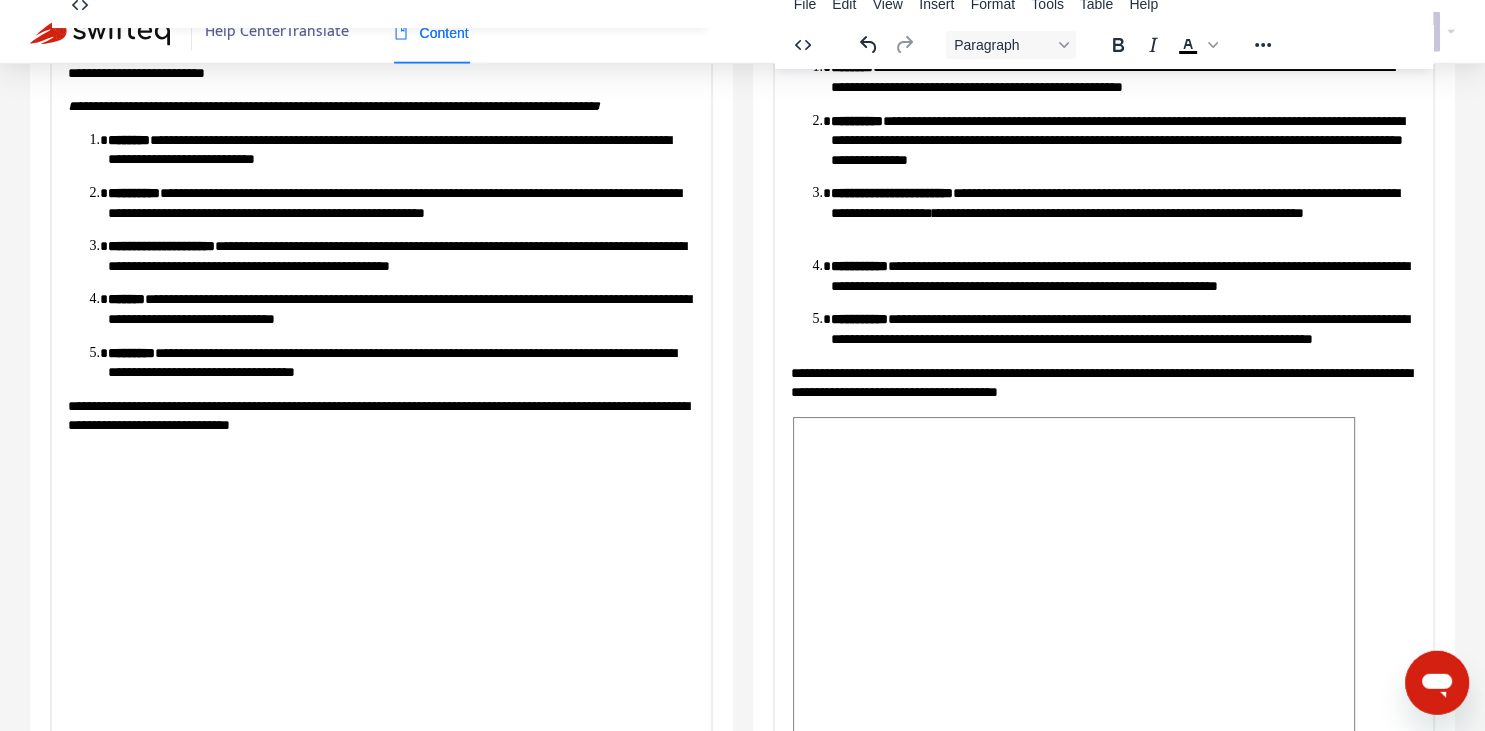 scroll, scrollTop: 281, scrollLeft: 0, axis: vertical 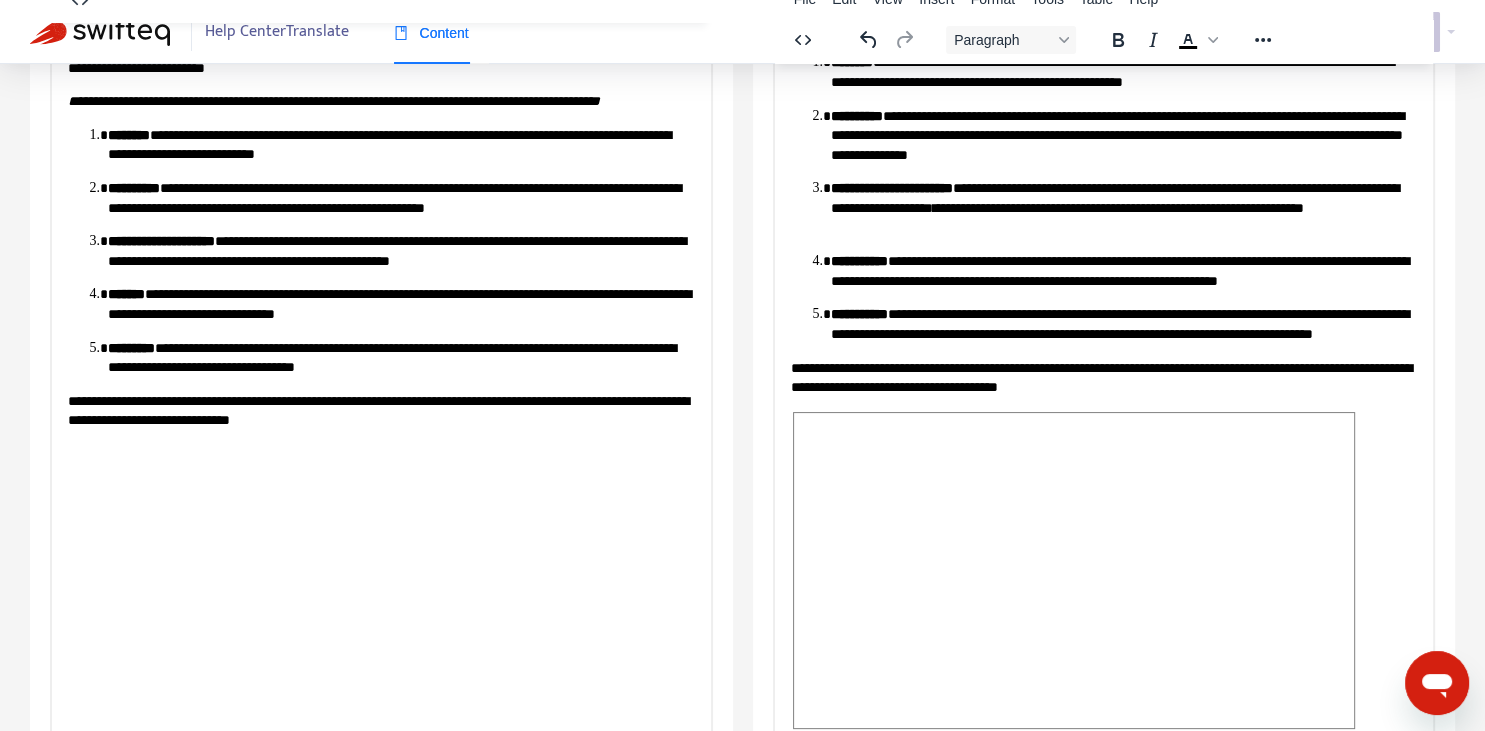 click on "**********" at bounding box center [1123, 323] 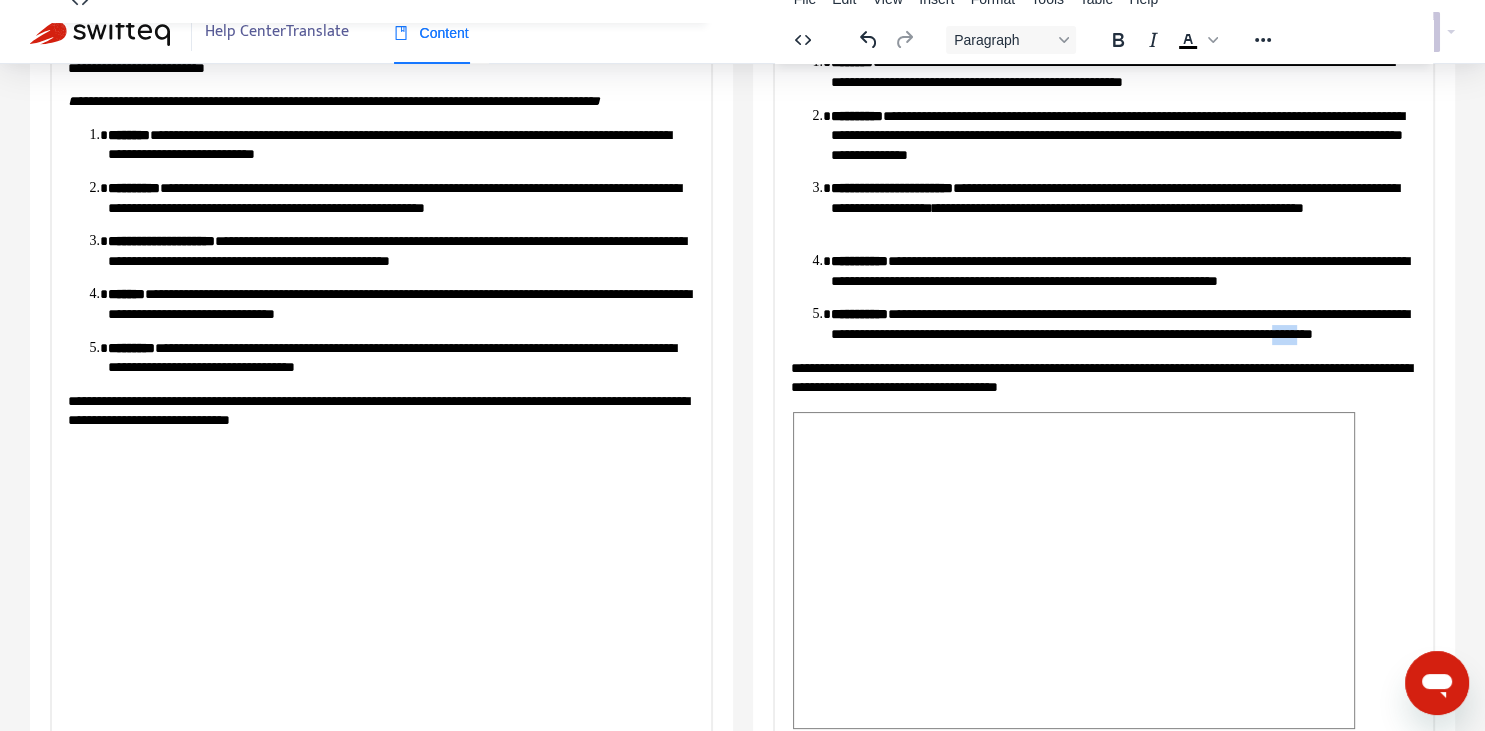 click on "**********" at bounding box center (1123, 323) 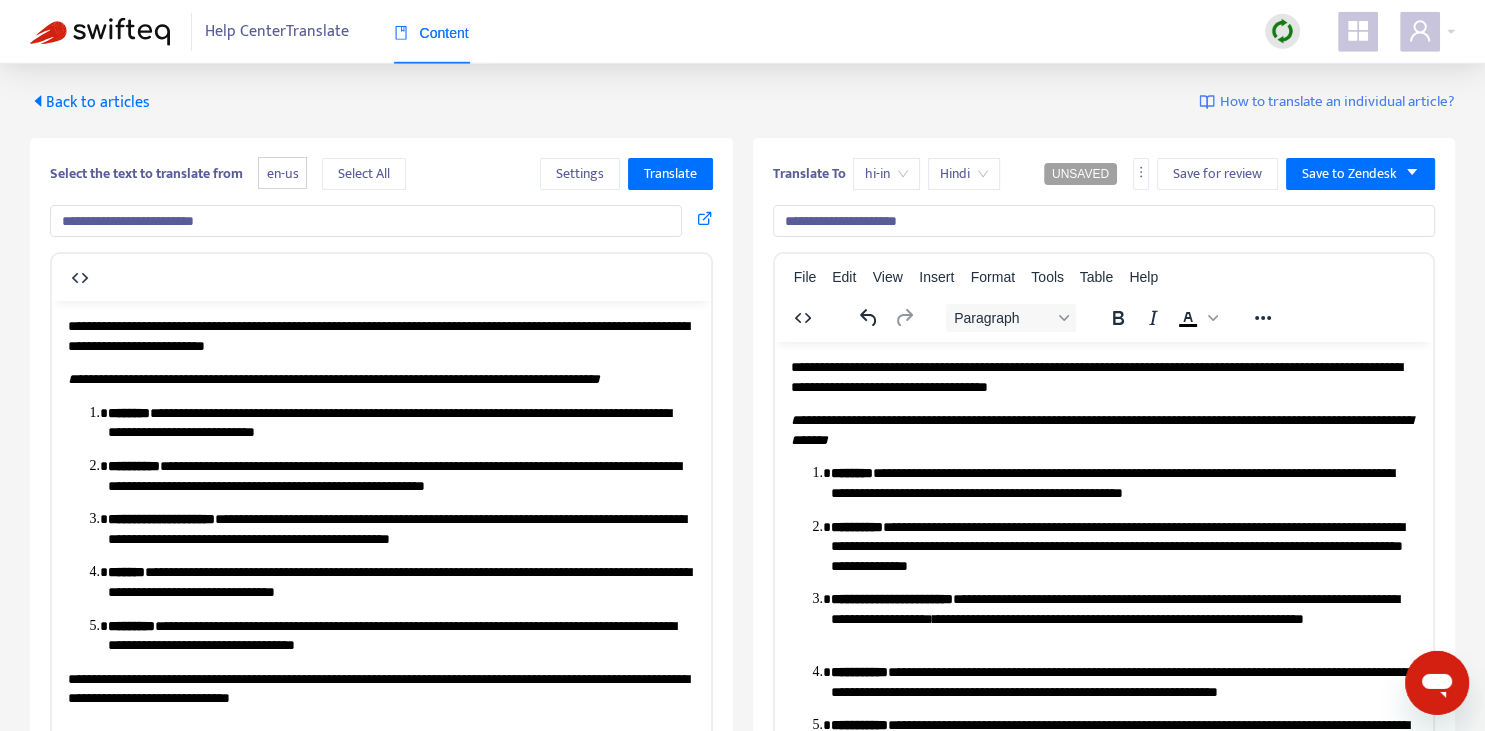 scroll, scrollTop: 0, scrollLeft: 0, axis: both 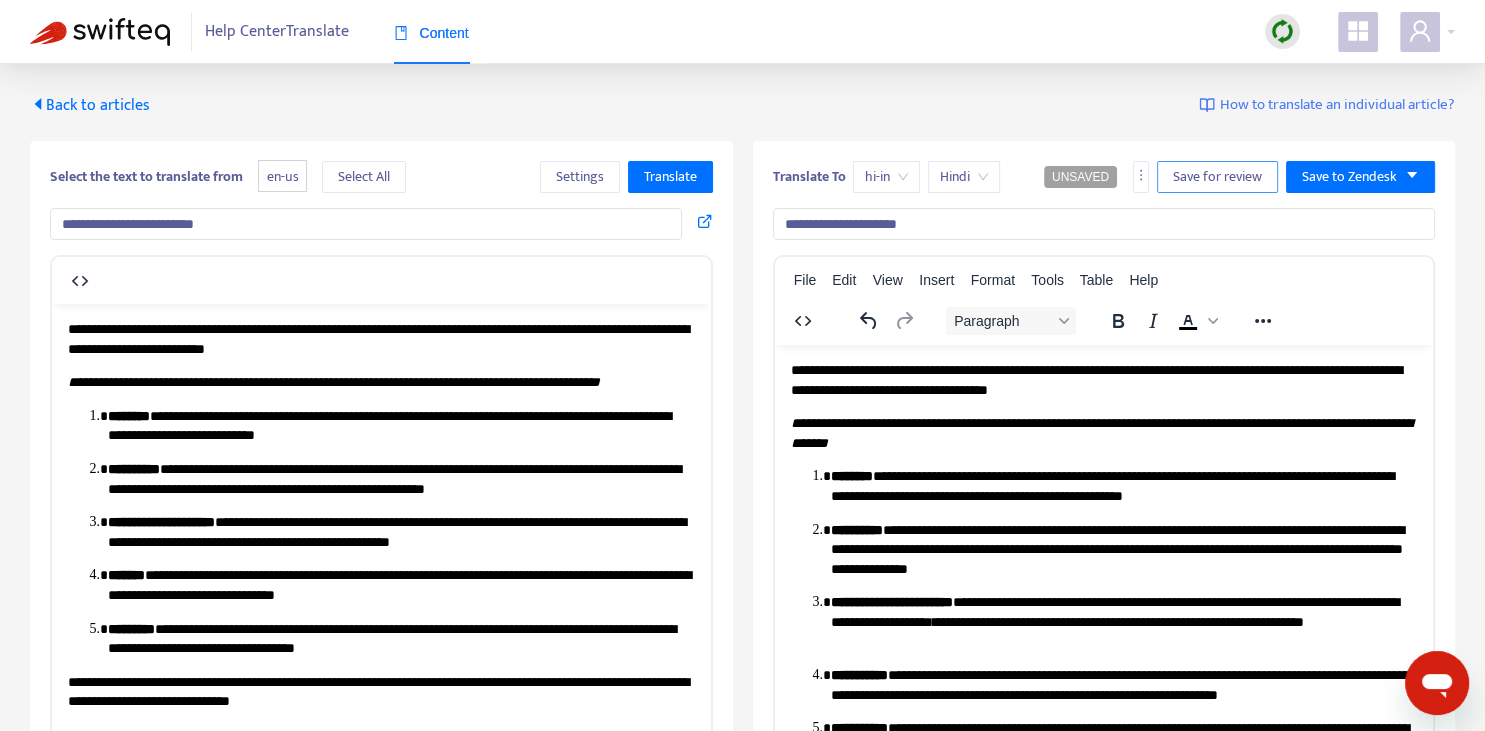 click on "Save for review" at bounding box center [1217, 177] 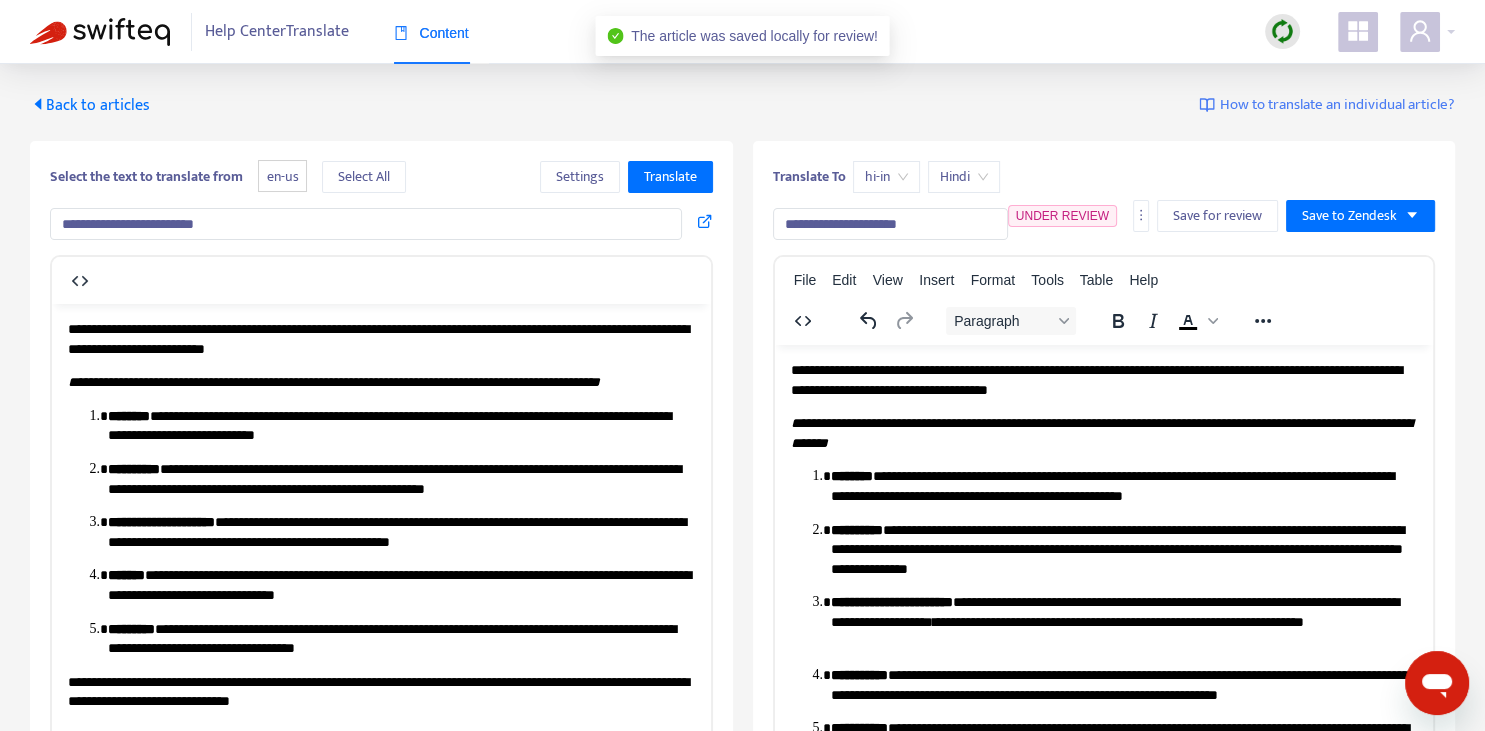 click on "Back to articles" at bounding box center (90, 105) 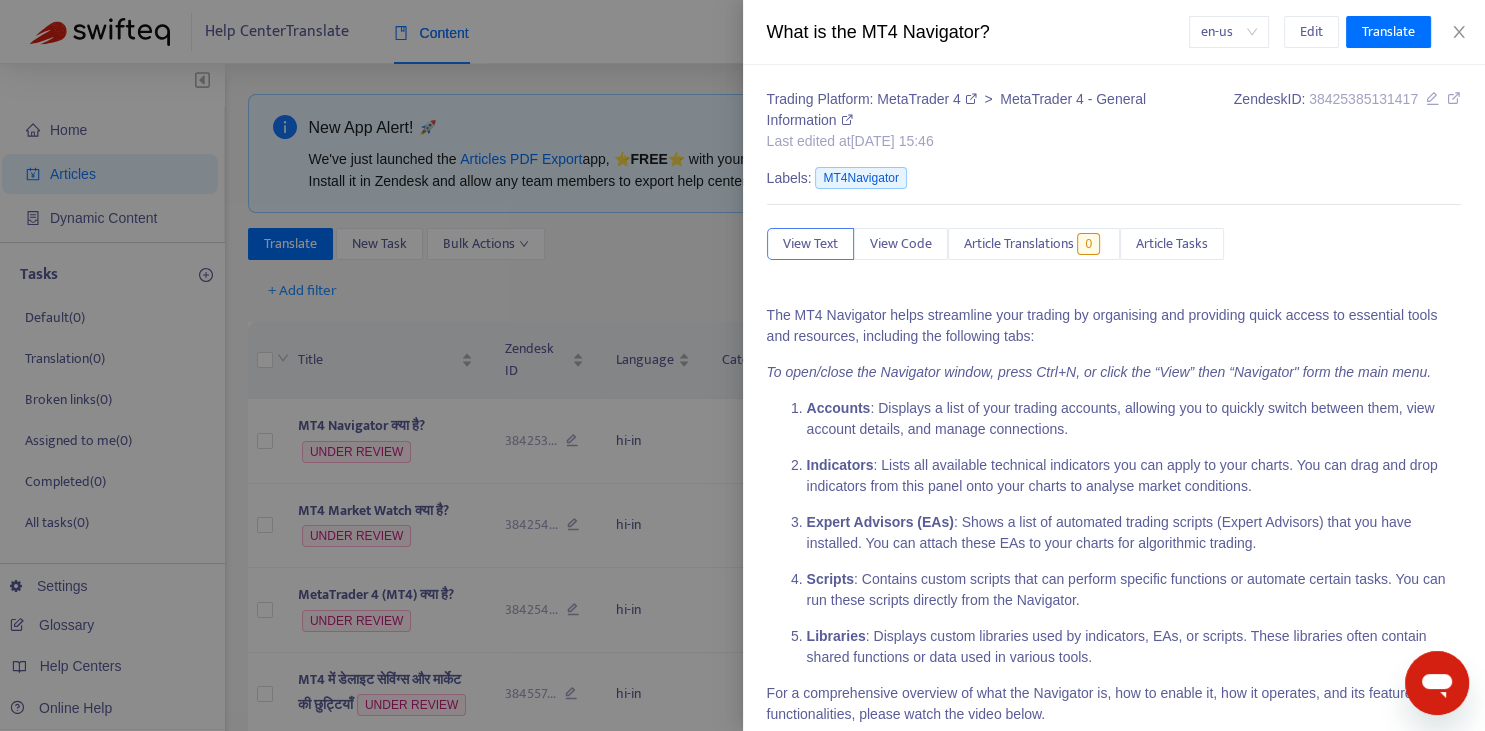 click at bounding box center [742, 365] 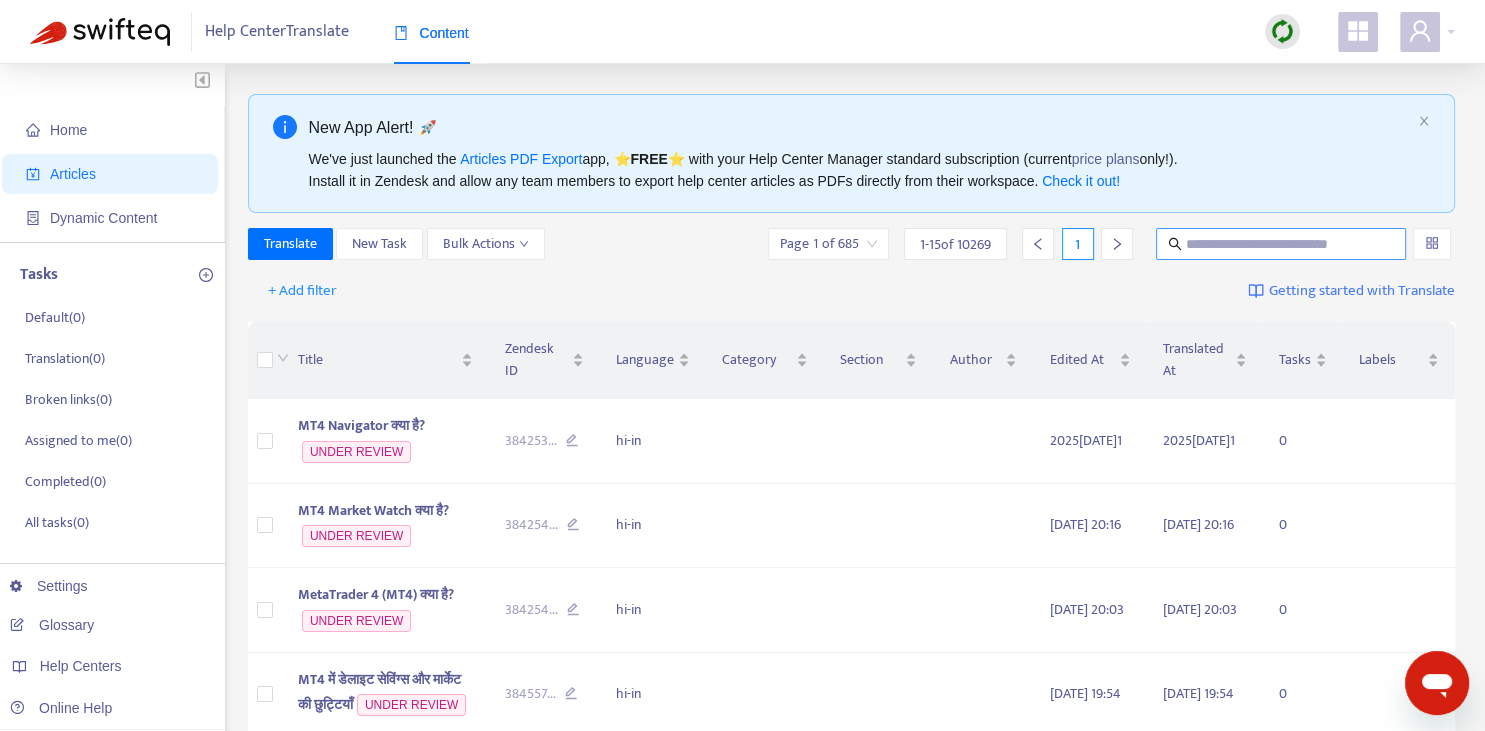 click at bounding box center [1281, 244] 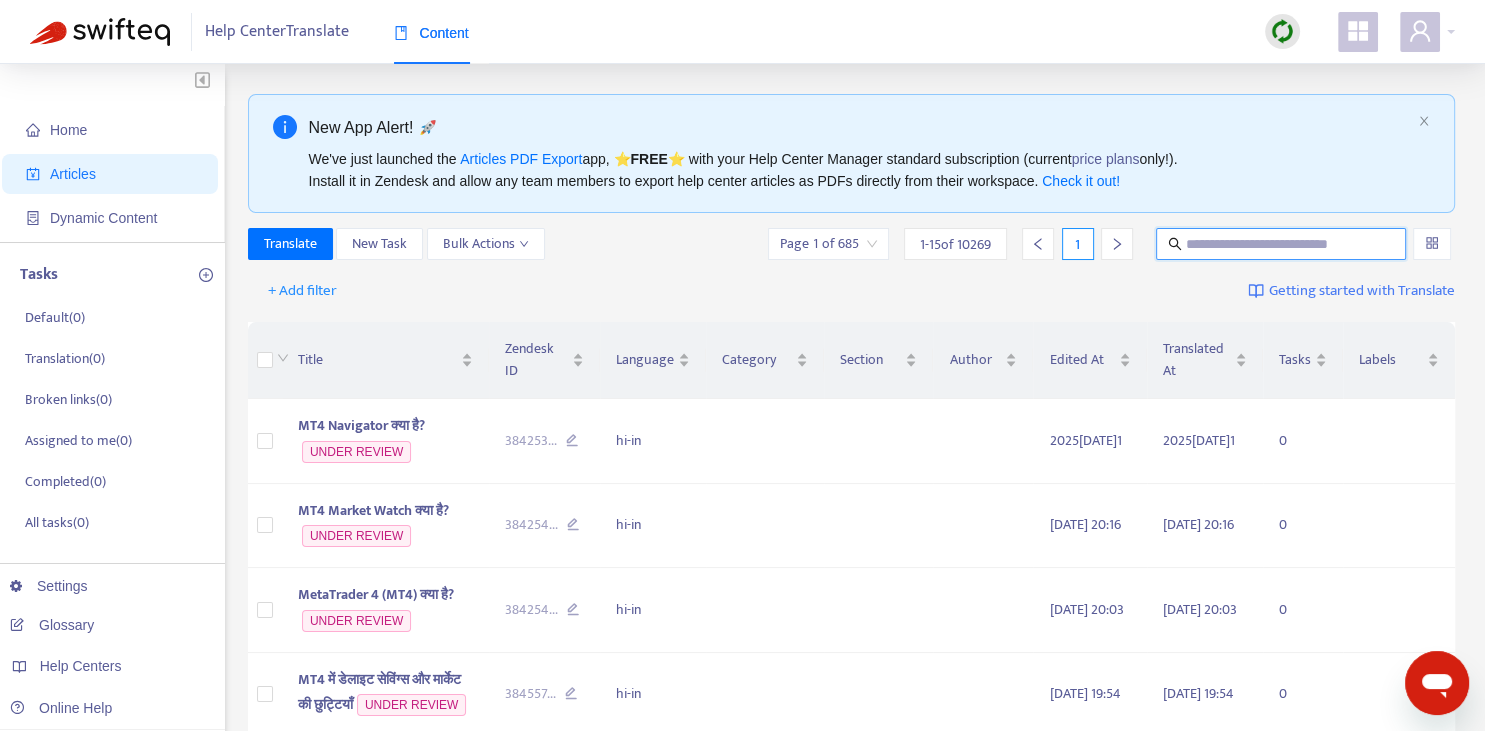 paste on "**********" 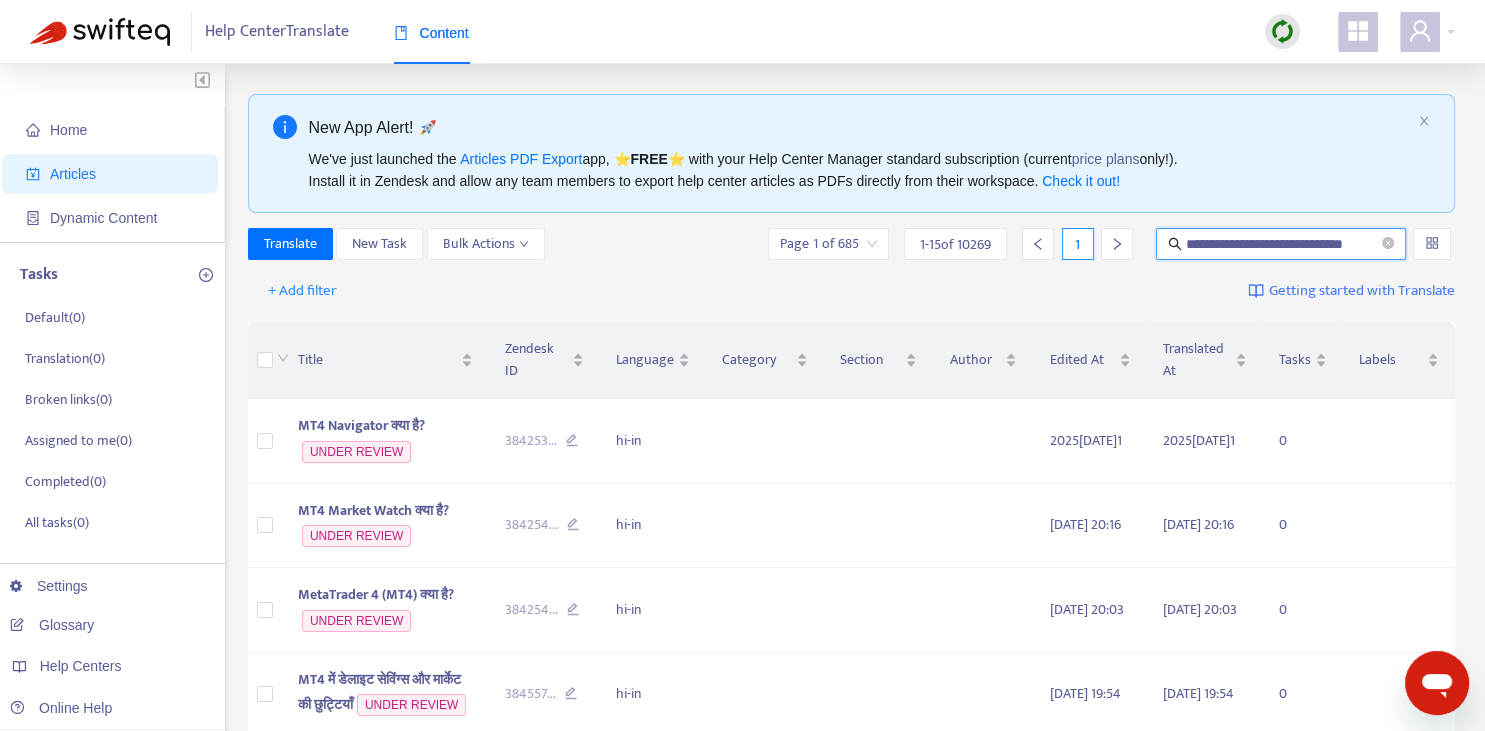 scroll, scrollTop: 0, scrollLeft: 14, axis: horizontal 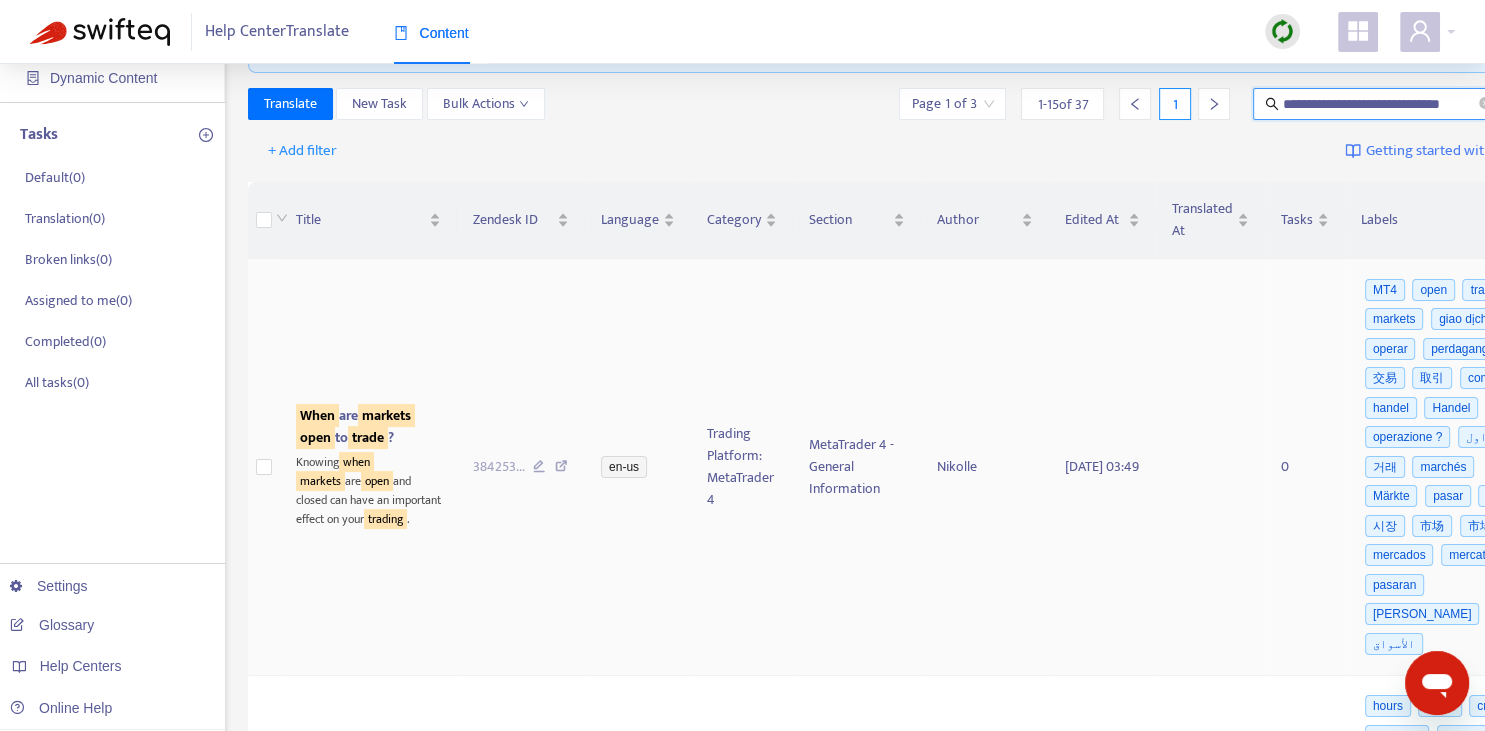 click on "open" at bounding box center [315, 437] 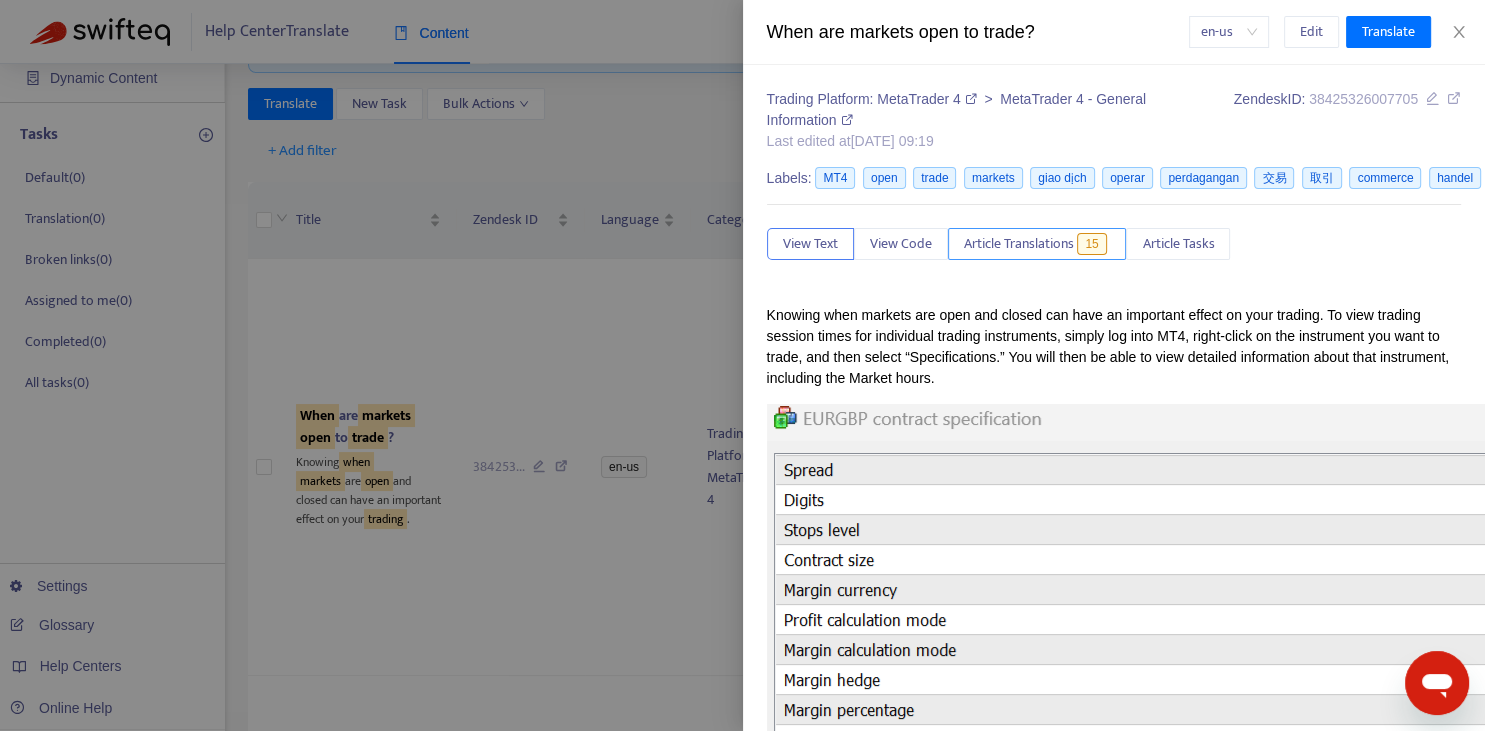 click on "Article Translations" at bounding box center [1019, 244] 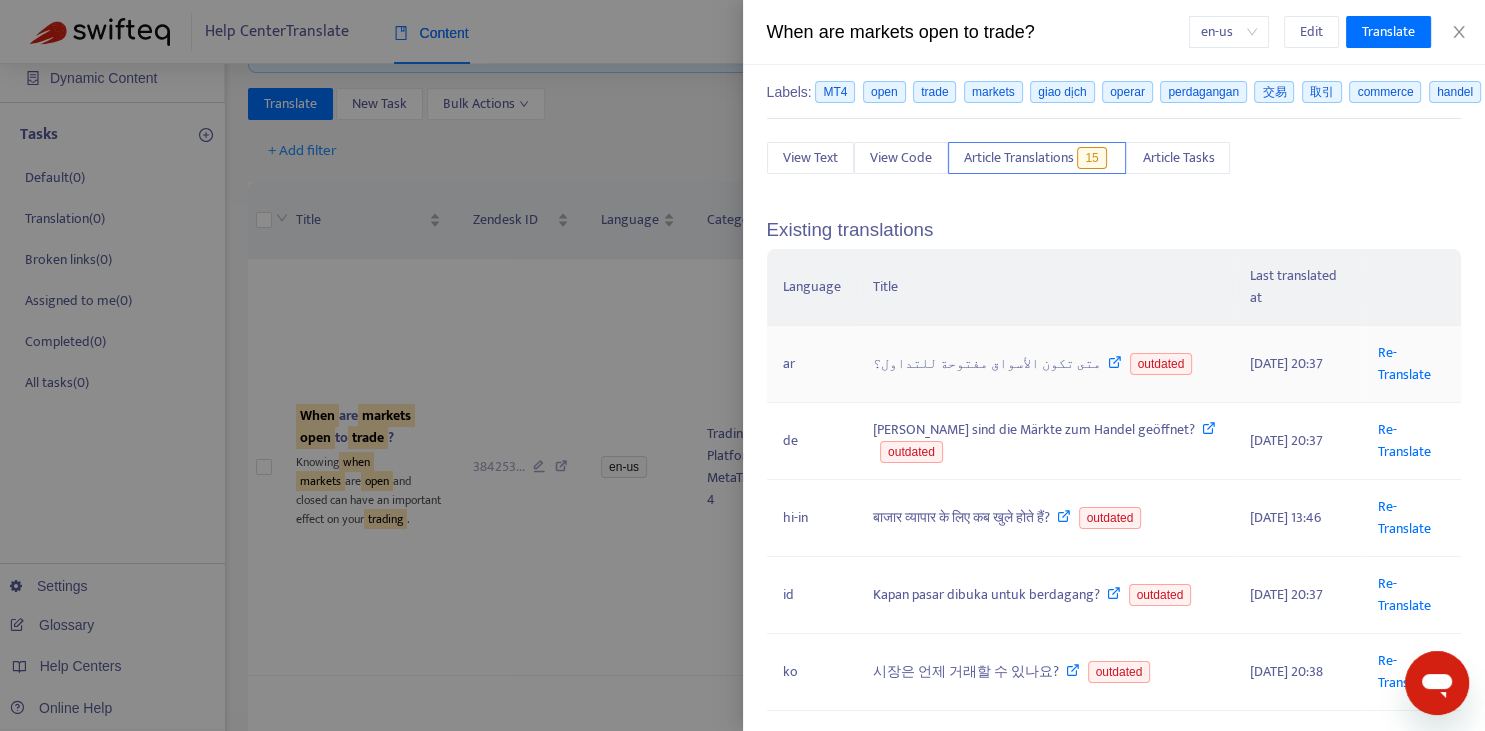 scroll, scrollTop: 221, scrollLeft: 0, axis: vertical 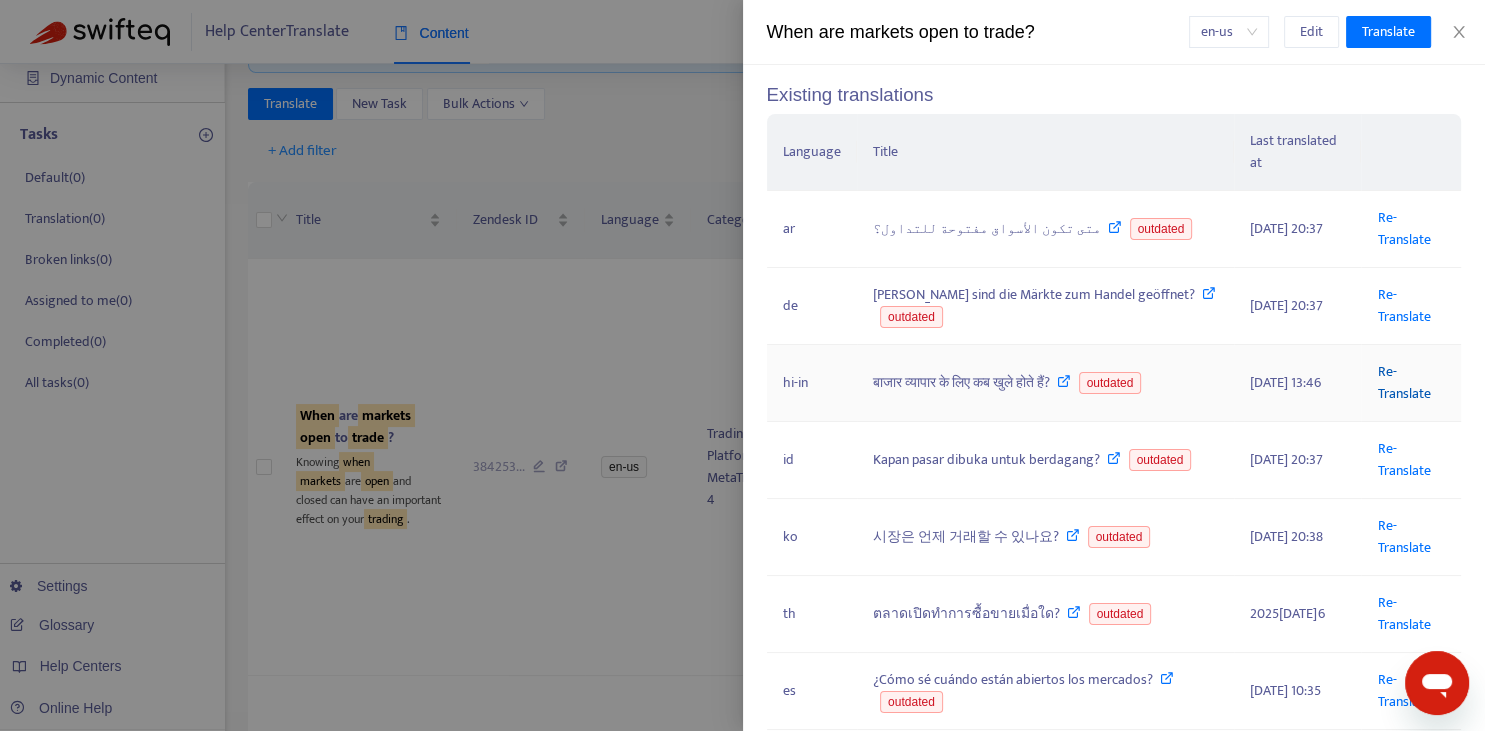 click on "Re-Translate" at bounding box center [1403, 382] 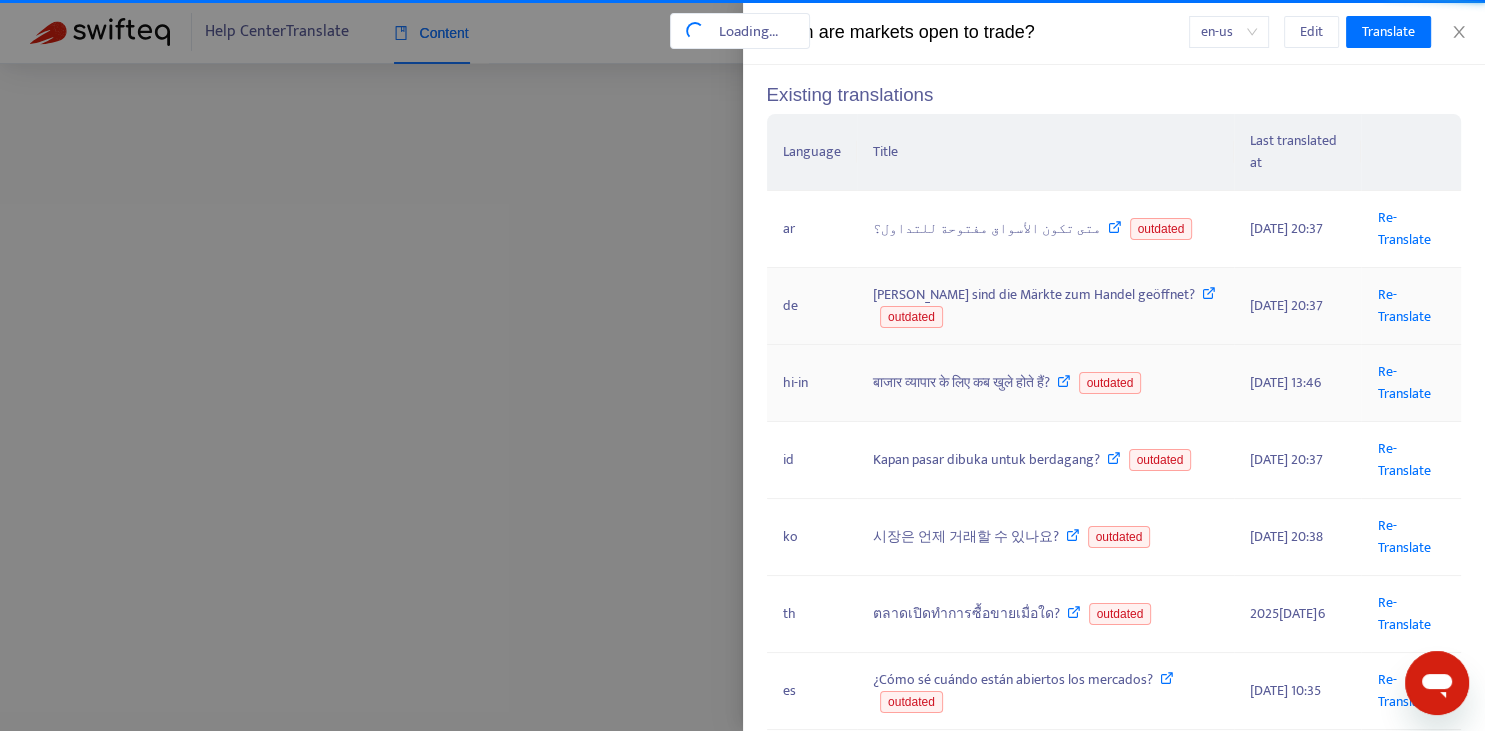 scroll, scrollTop: 4, scrollLeft: 0, axis: vertical 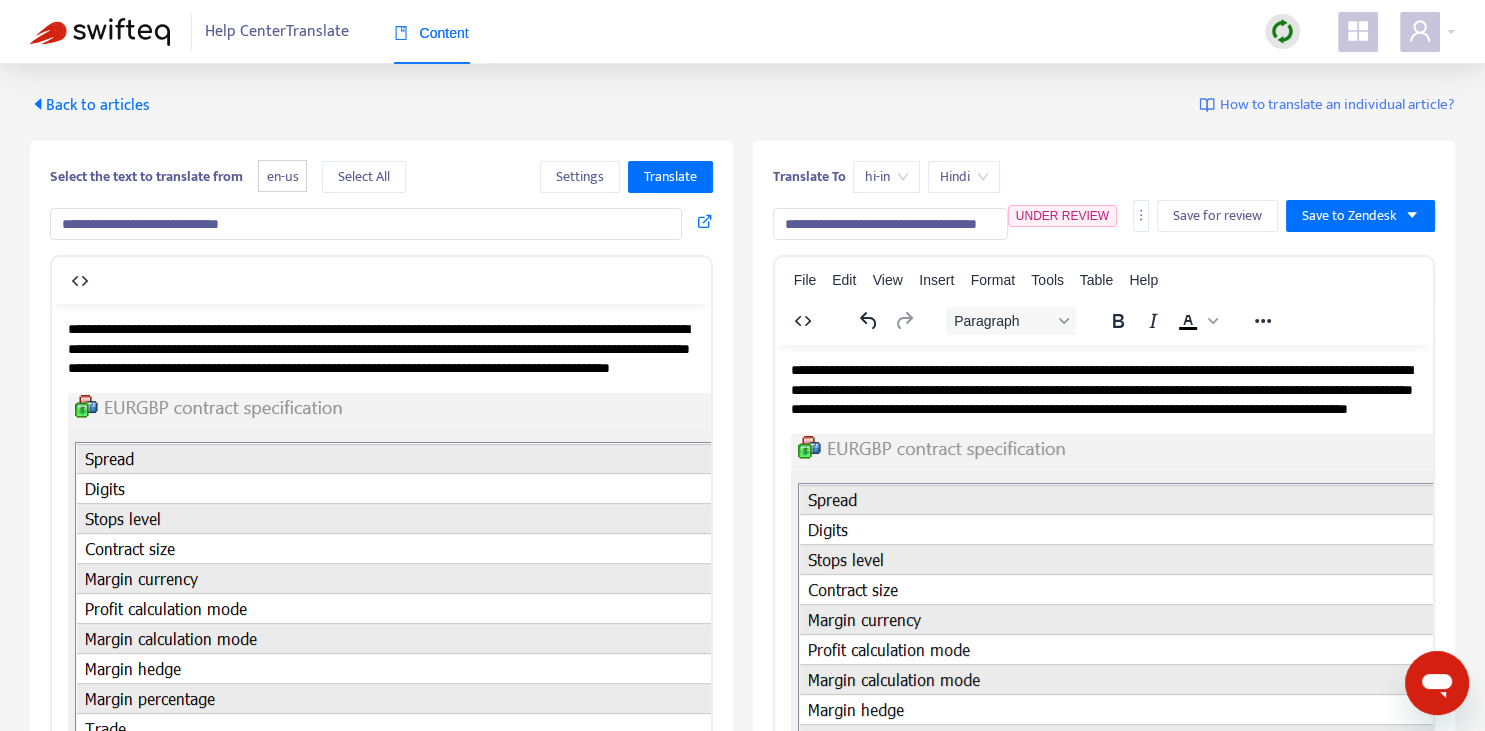 click on "**********" at bounding box center [890, 224] 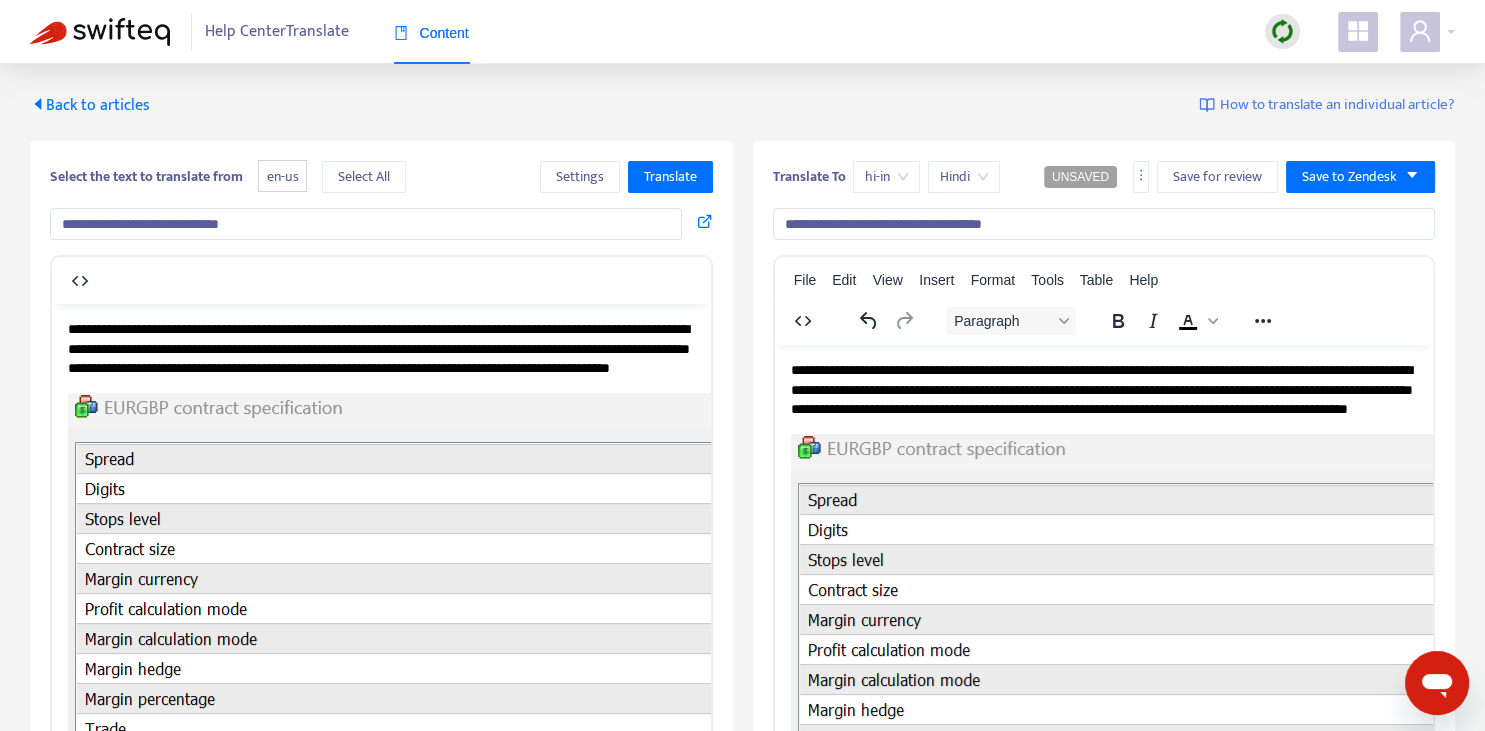 type on "**********" 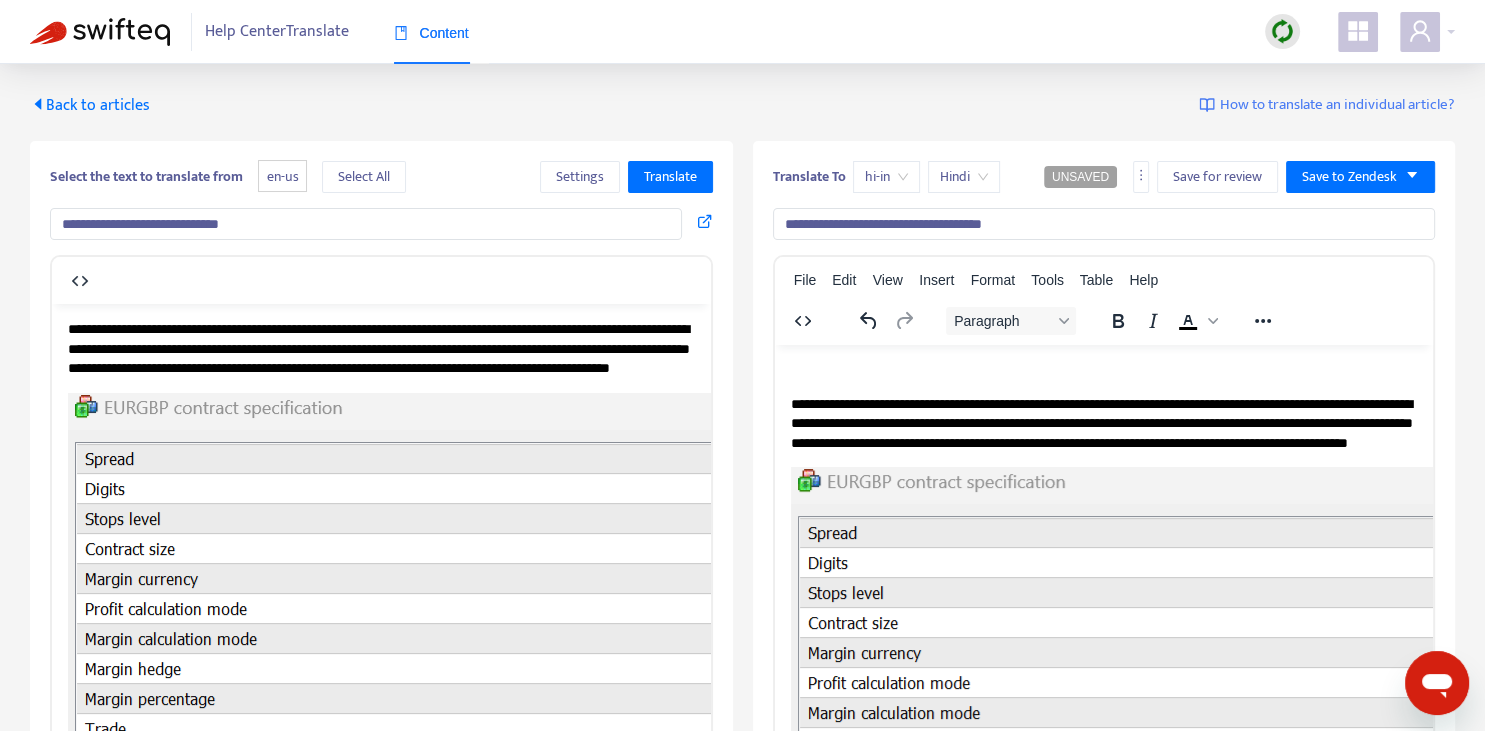 type 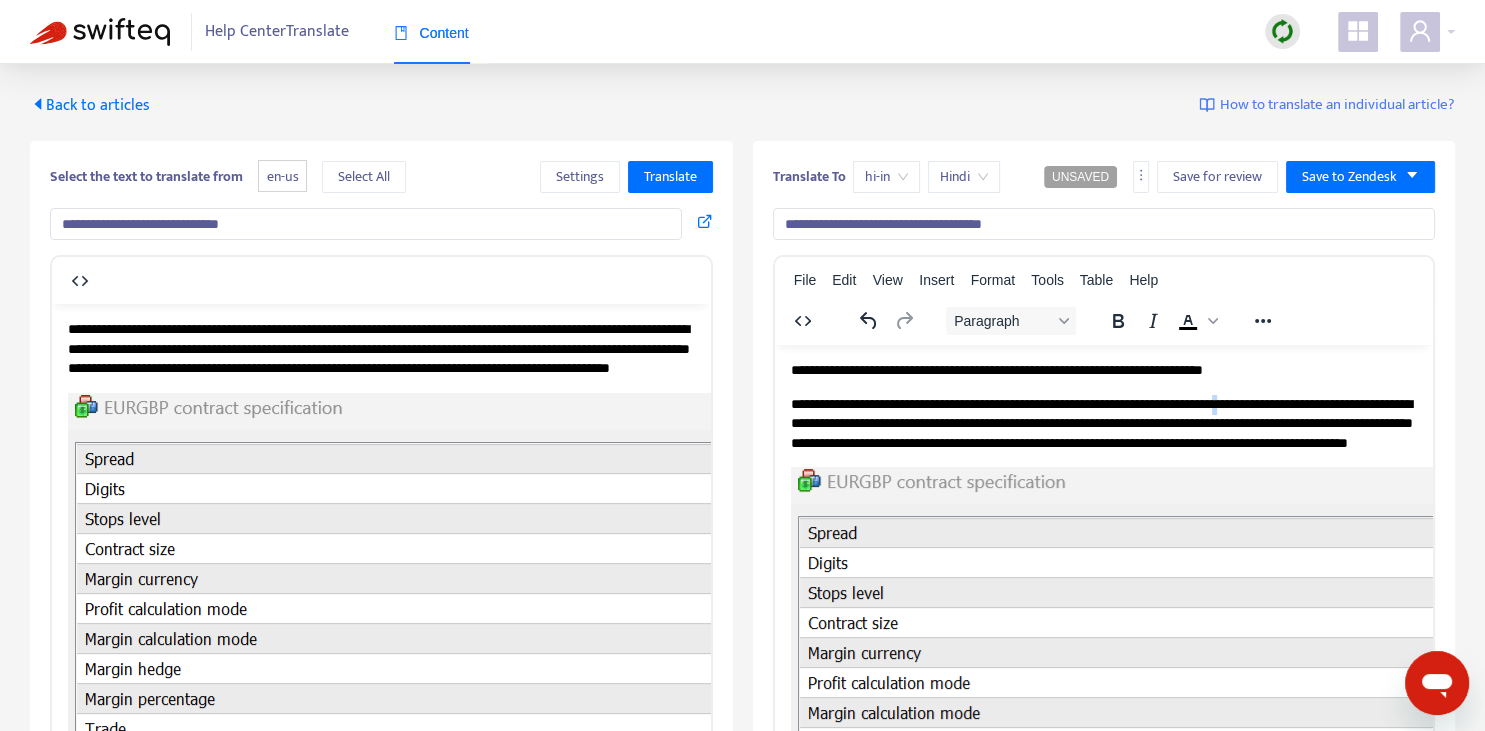 copy on "*" 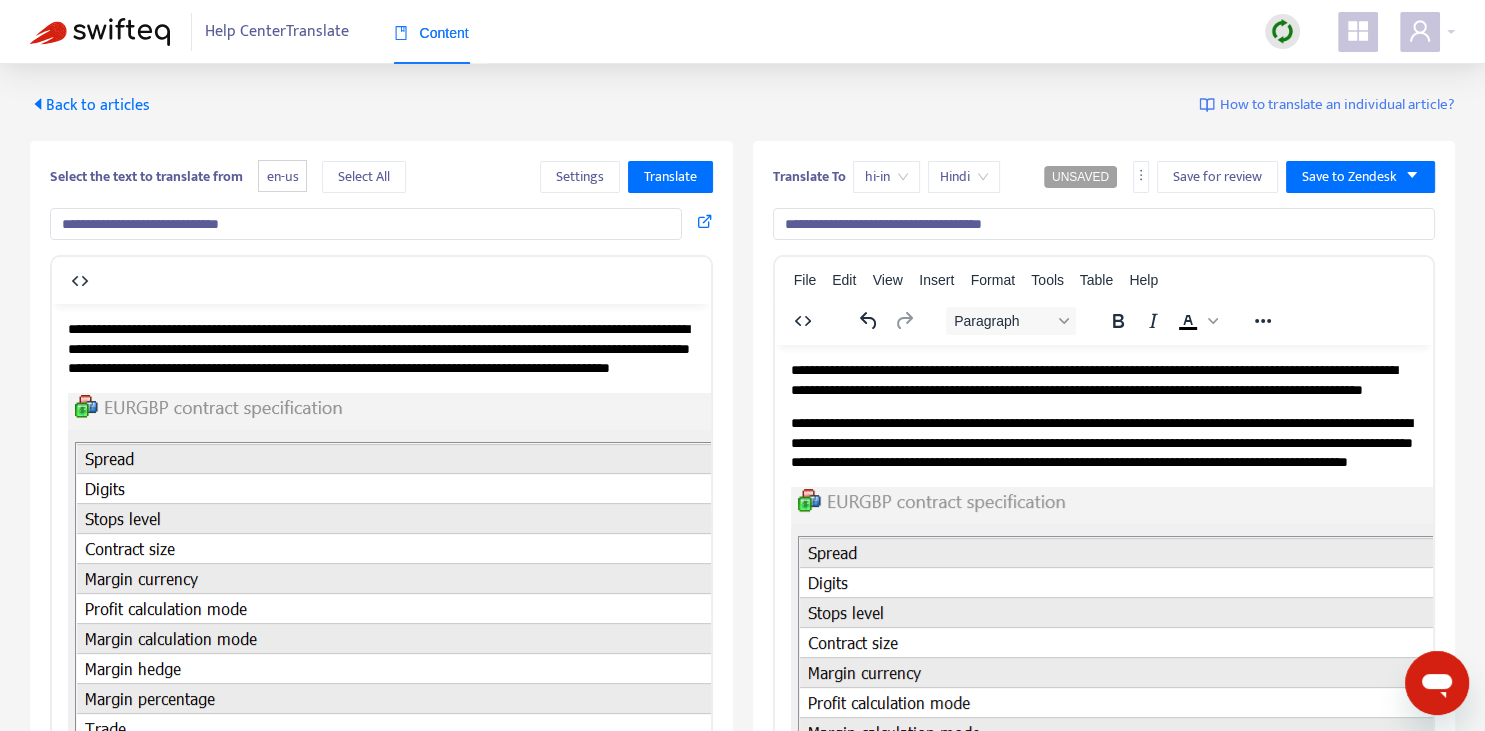 click on "**********" at bounding box center (379, 347) 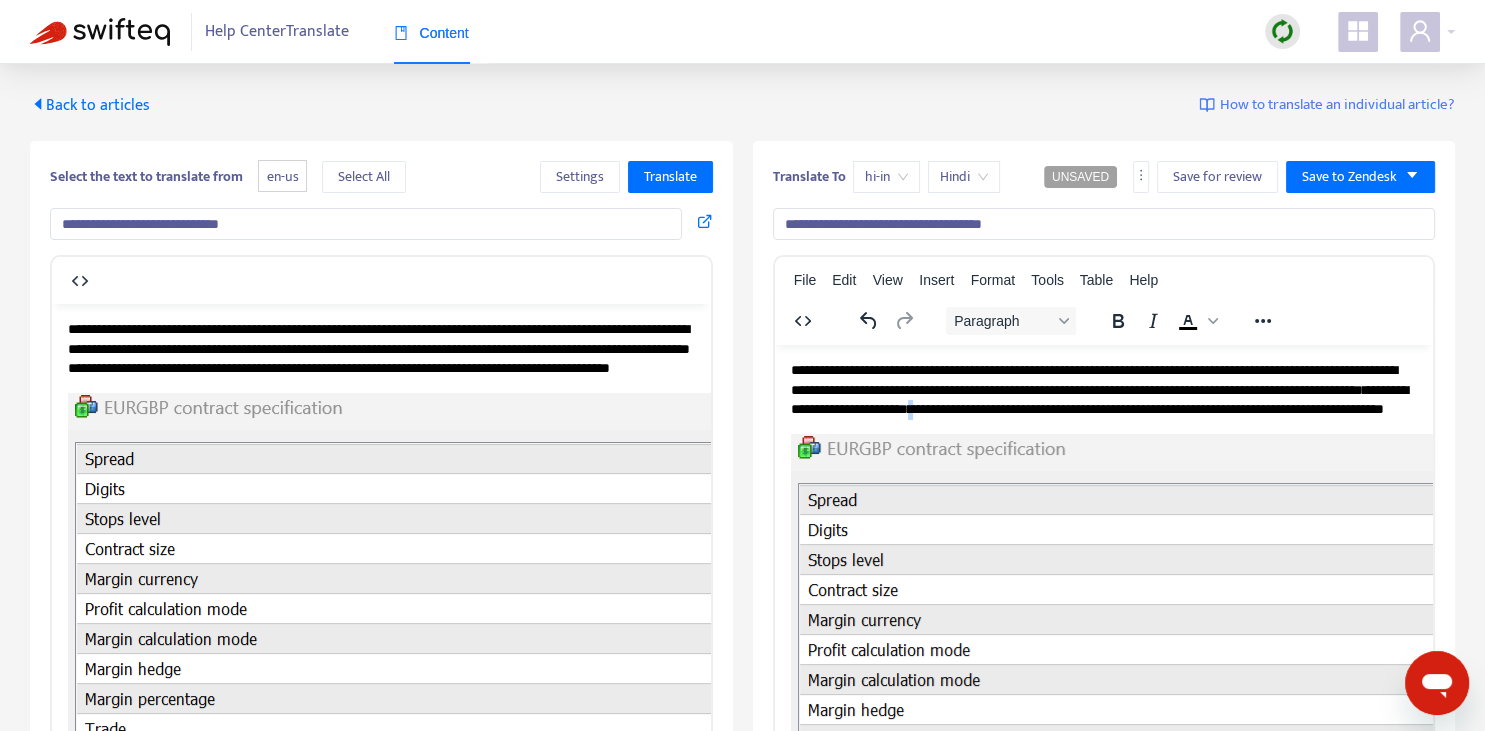 copy on "*" 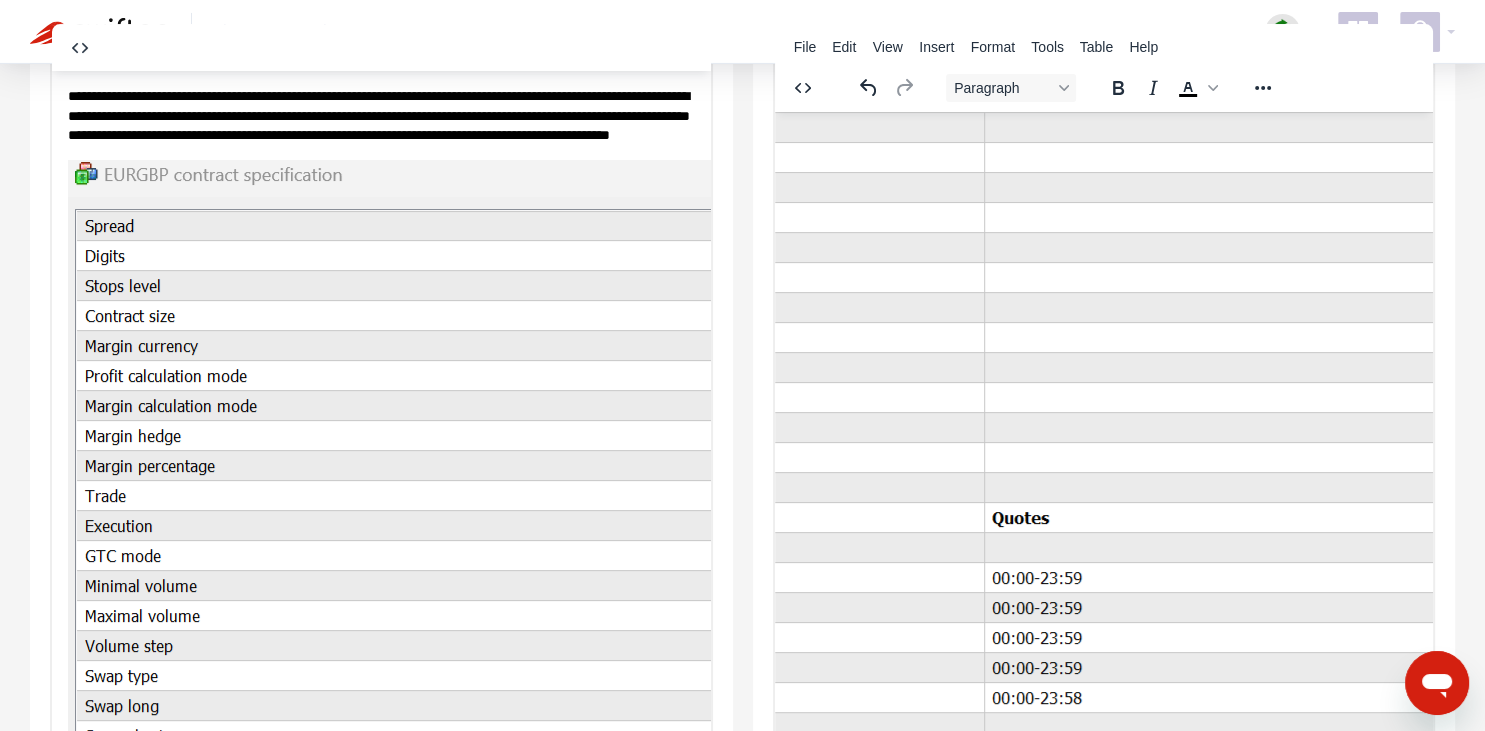 scroll, scrollTop: 343, scrollLeft: 0, axis: vertical 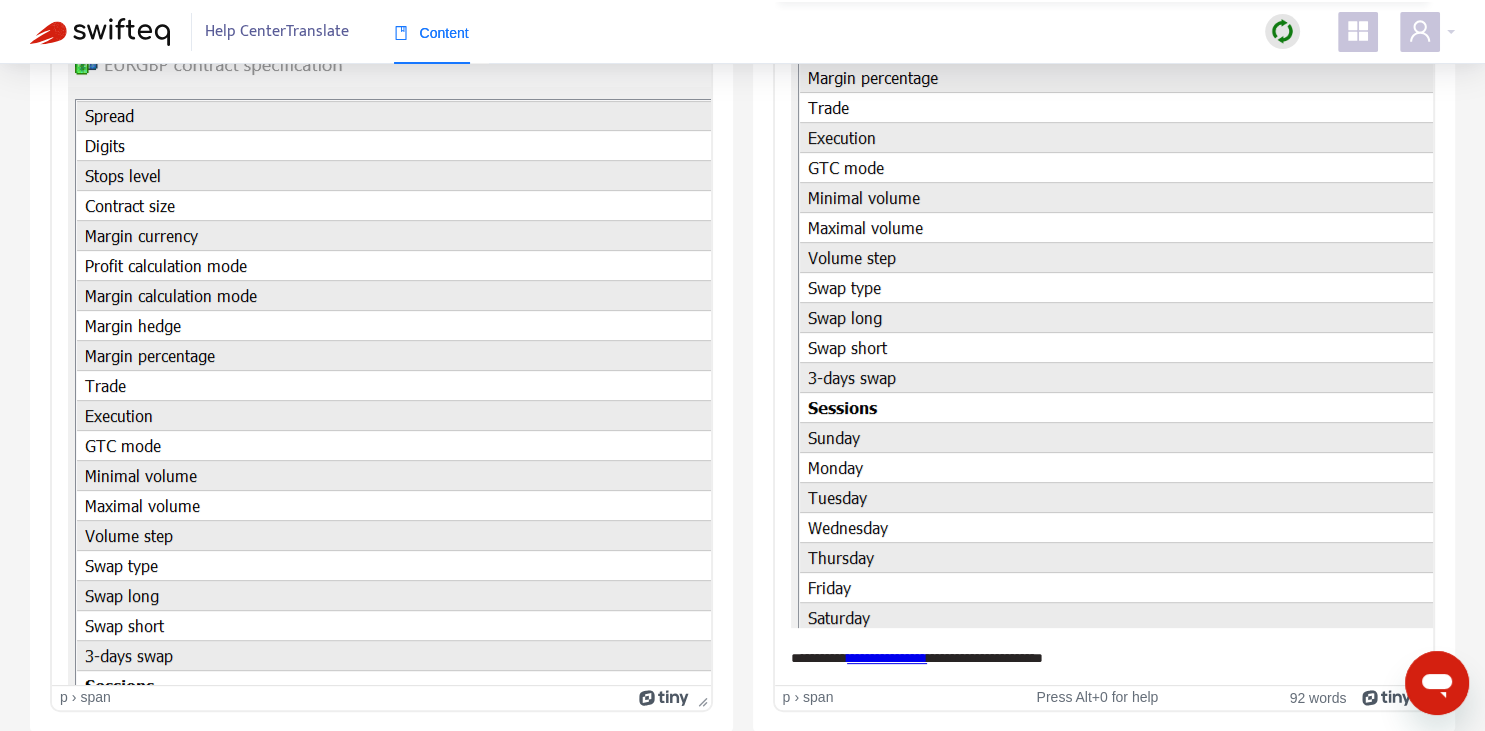 drag, startPoint x: 1154, startPoint y: 683, endPoint x: 1647, endPoint y: 691, distance: 493.0649 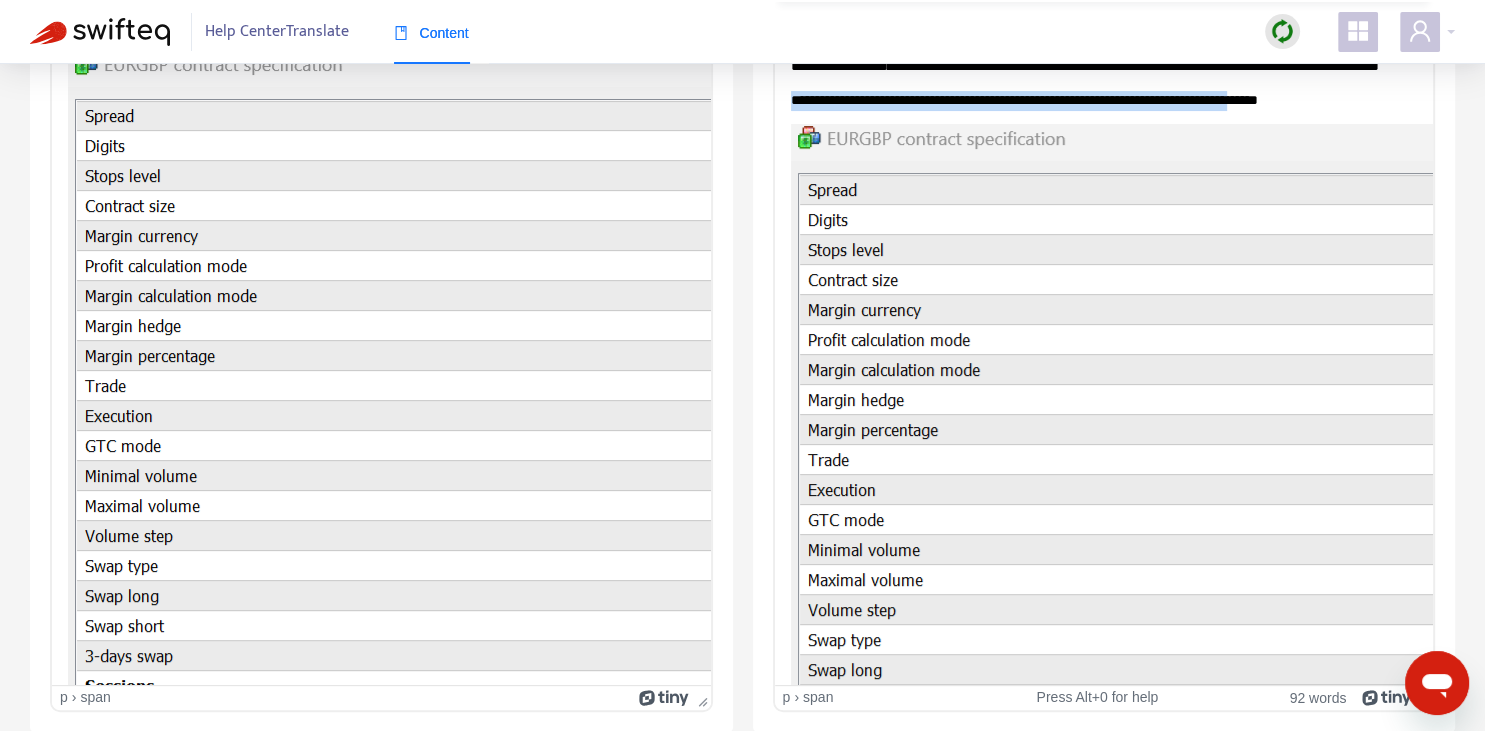 scroll, scrollTop: 0, scrollLeft: 0, axis: both 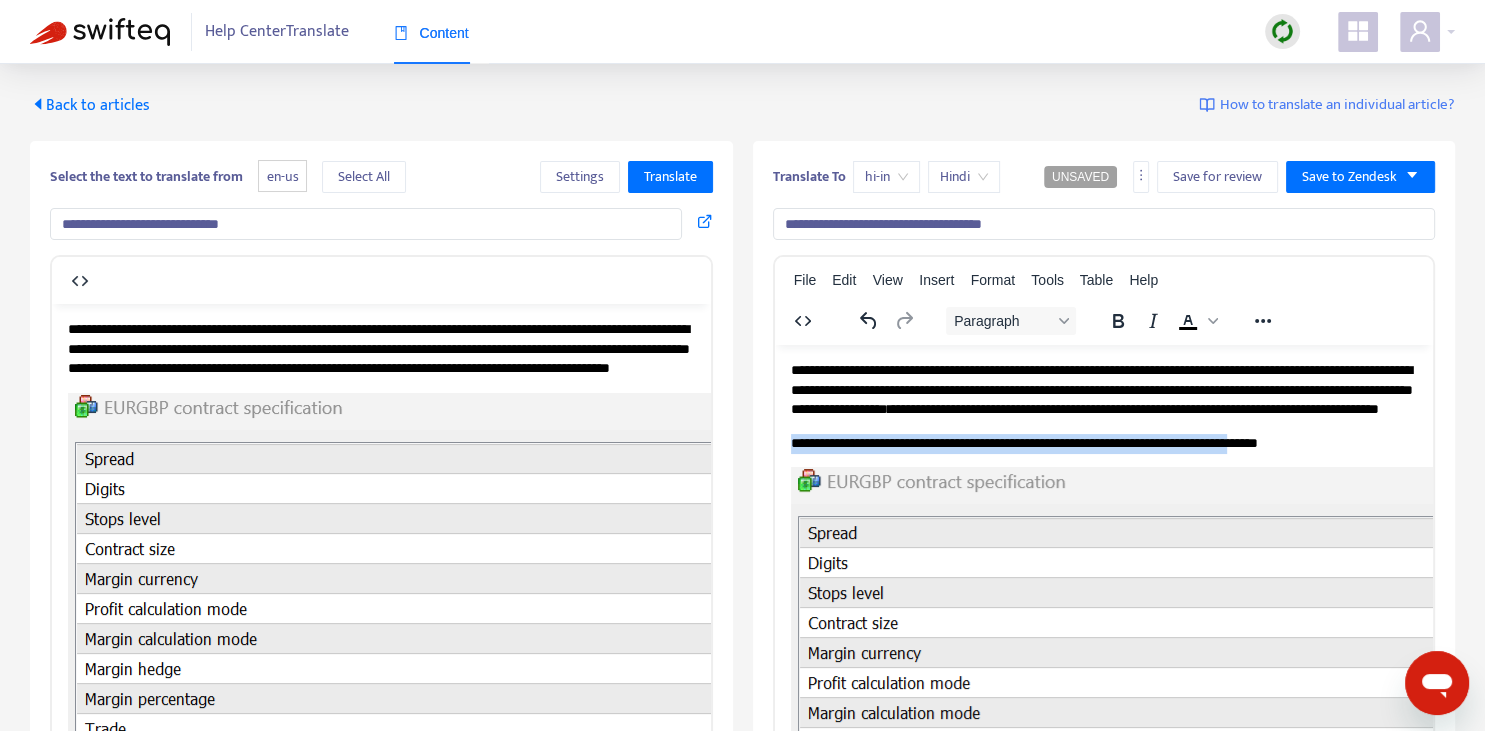click on "**********" at bounding box center (1023, 442) 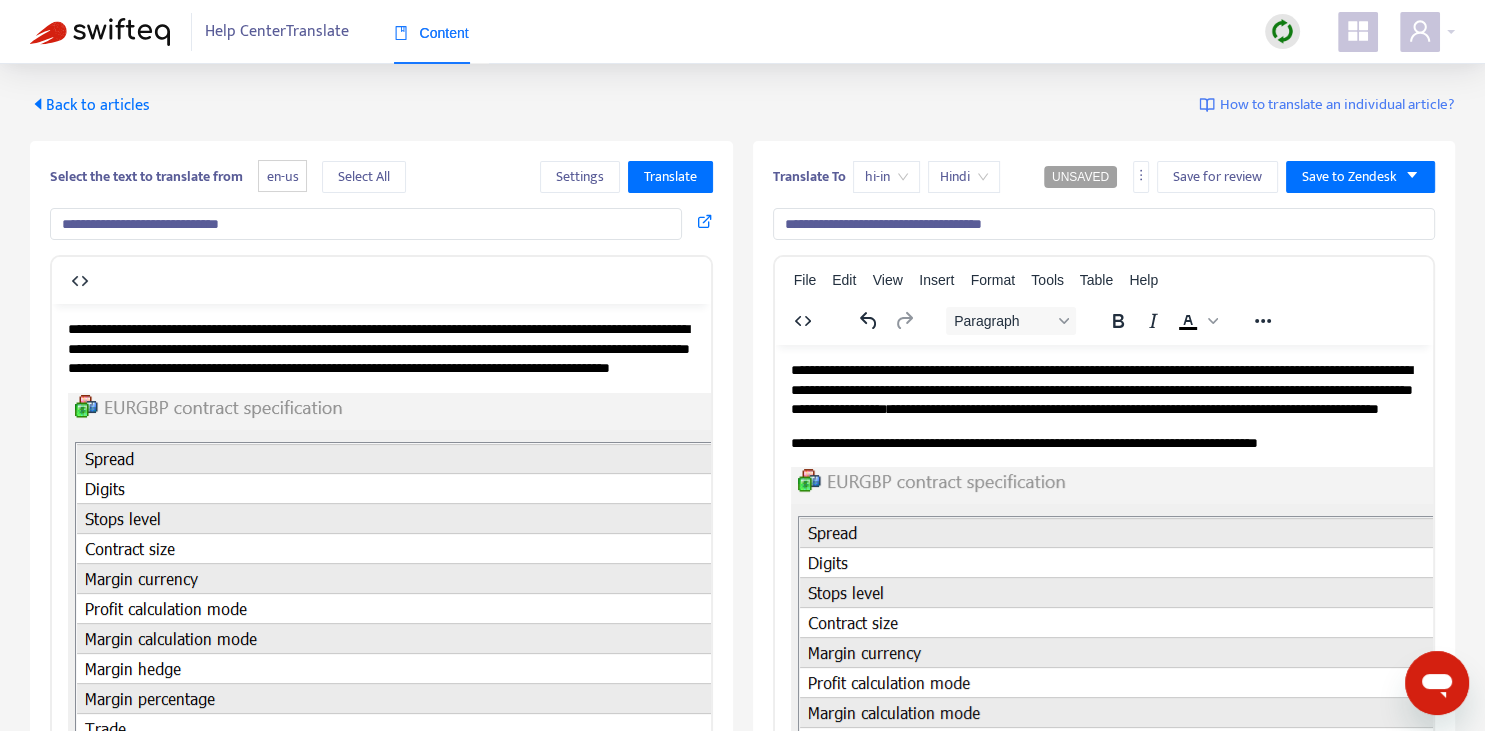 click on "**********" at bounding box center (1023, 442) 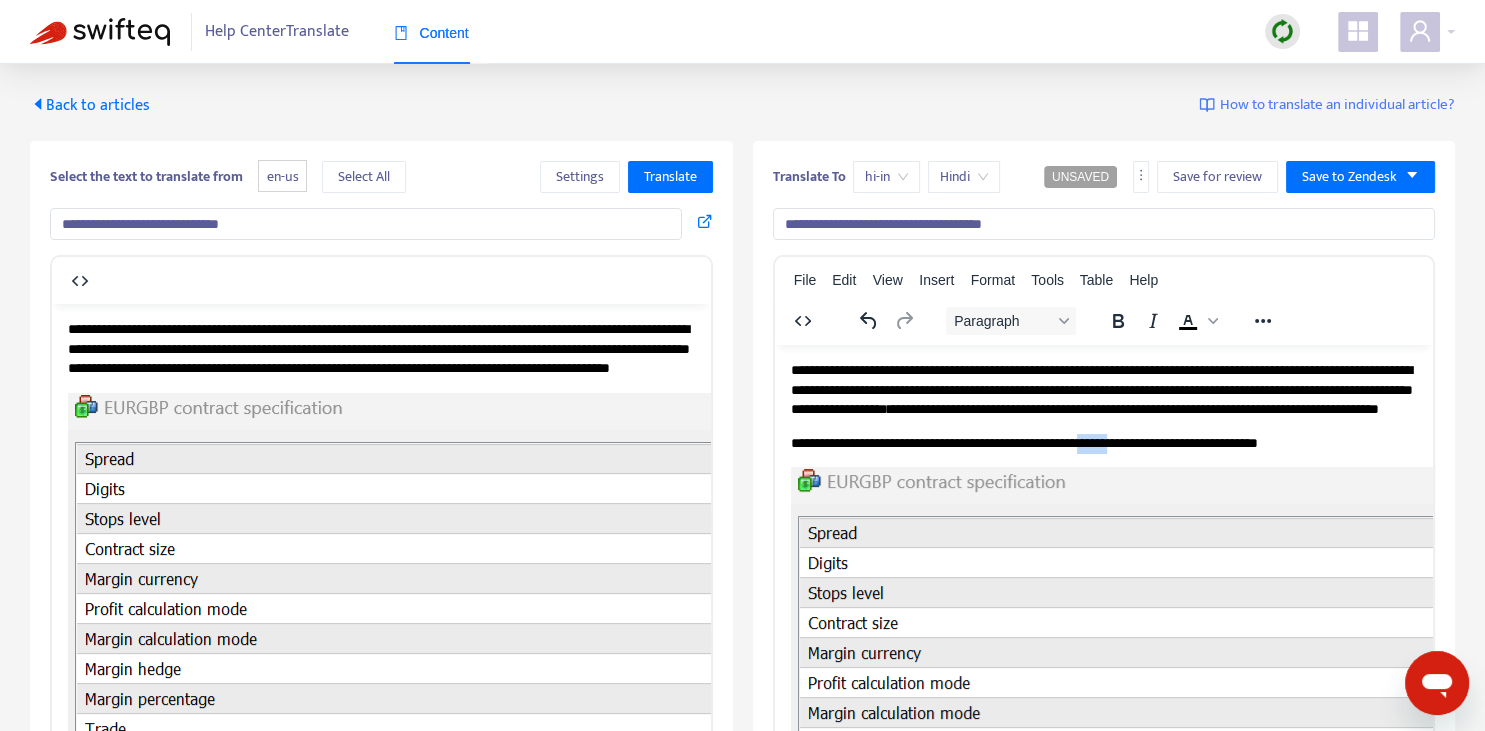 click on "**********" at bounding box center (1023, 442) 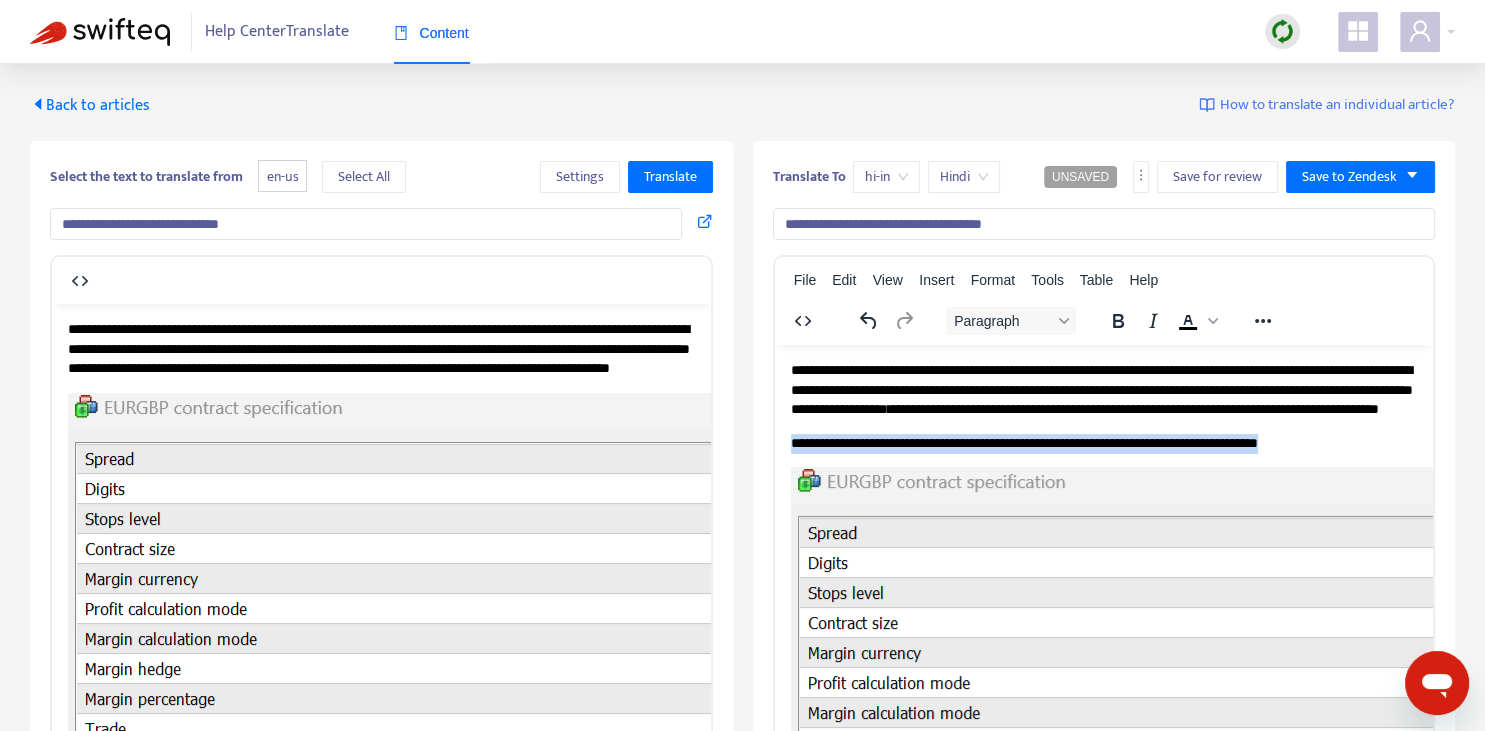 click on "**********" at bounding box center [1023, 442] 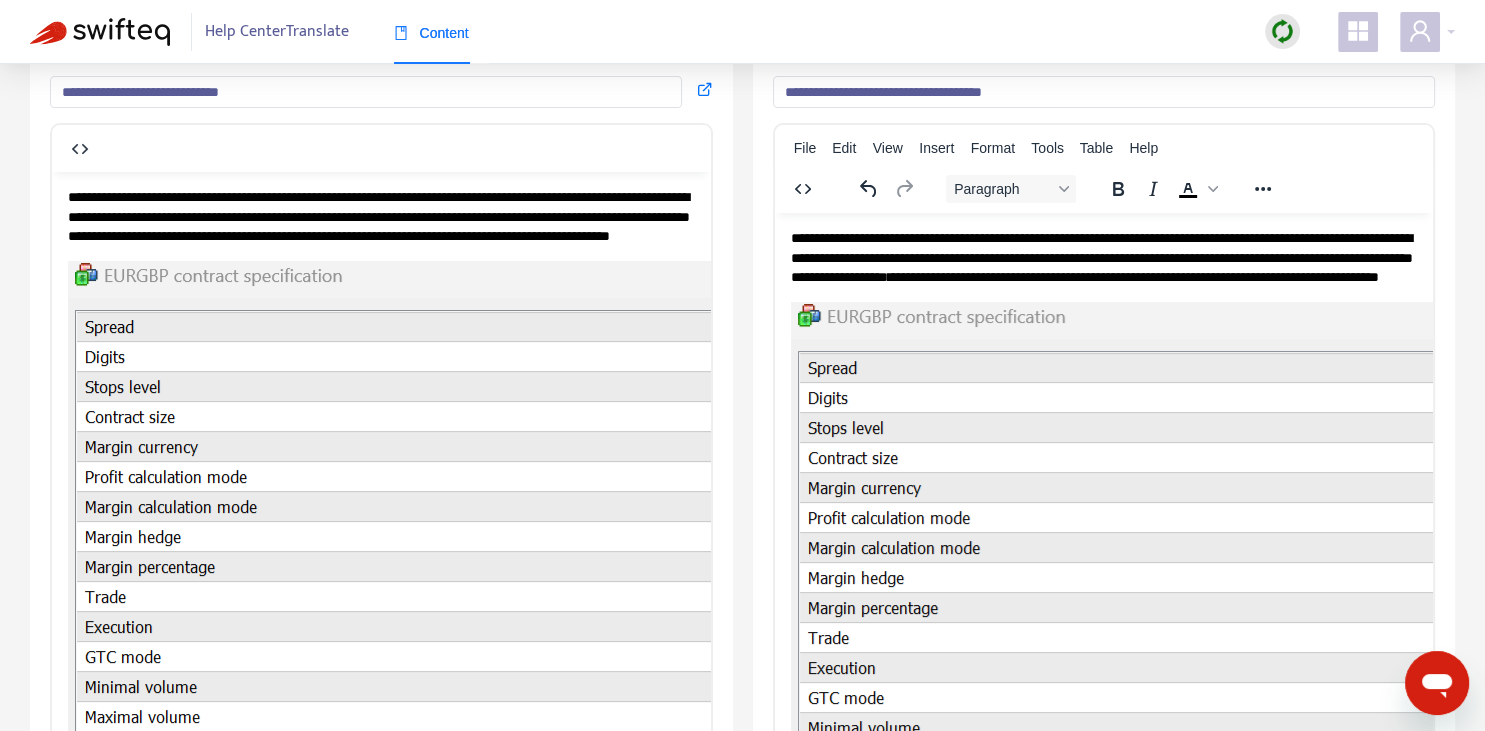 scroll, scrollTop: 0, scrollLeft: 0, axis: both 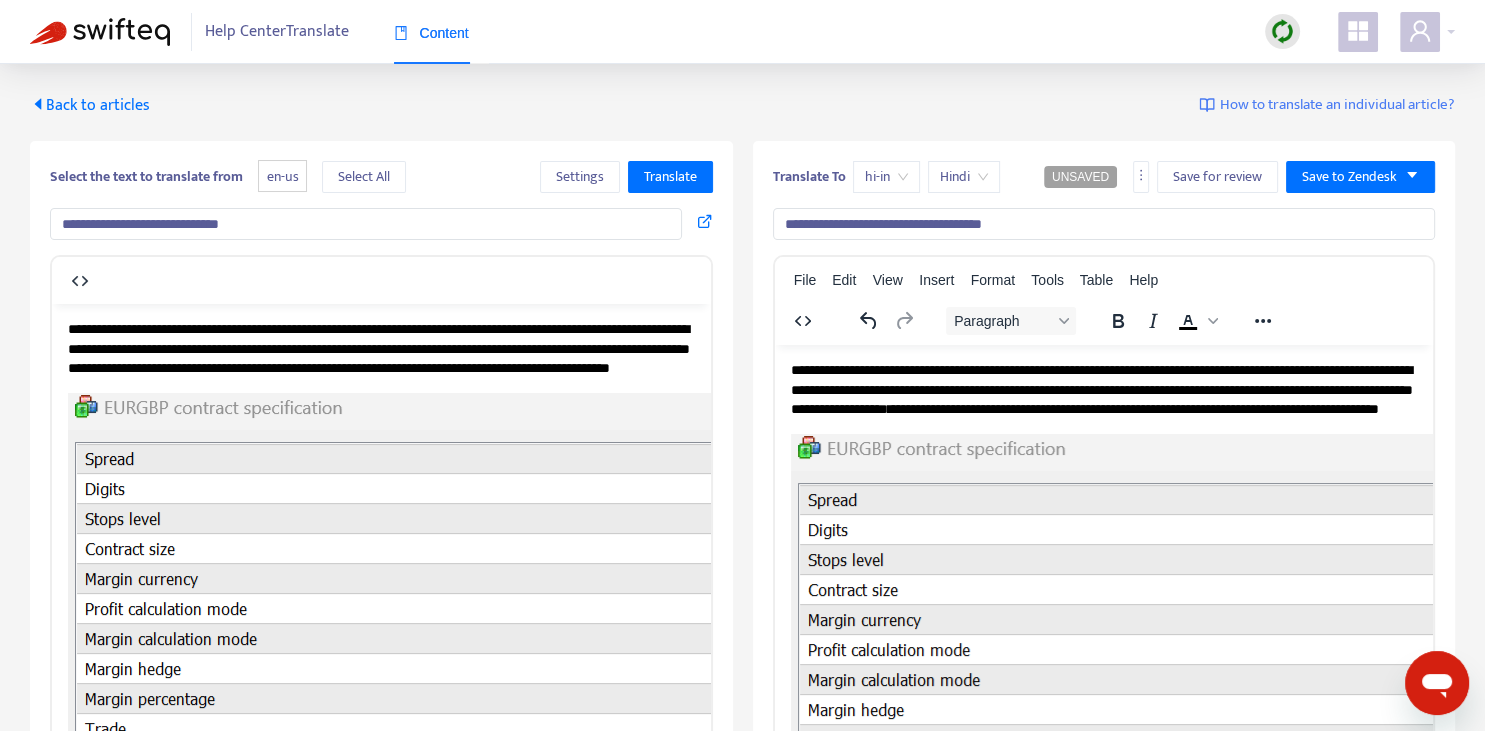click on "**********" at bounding box center [1101, 388] 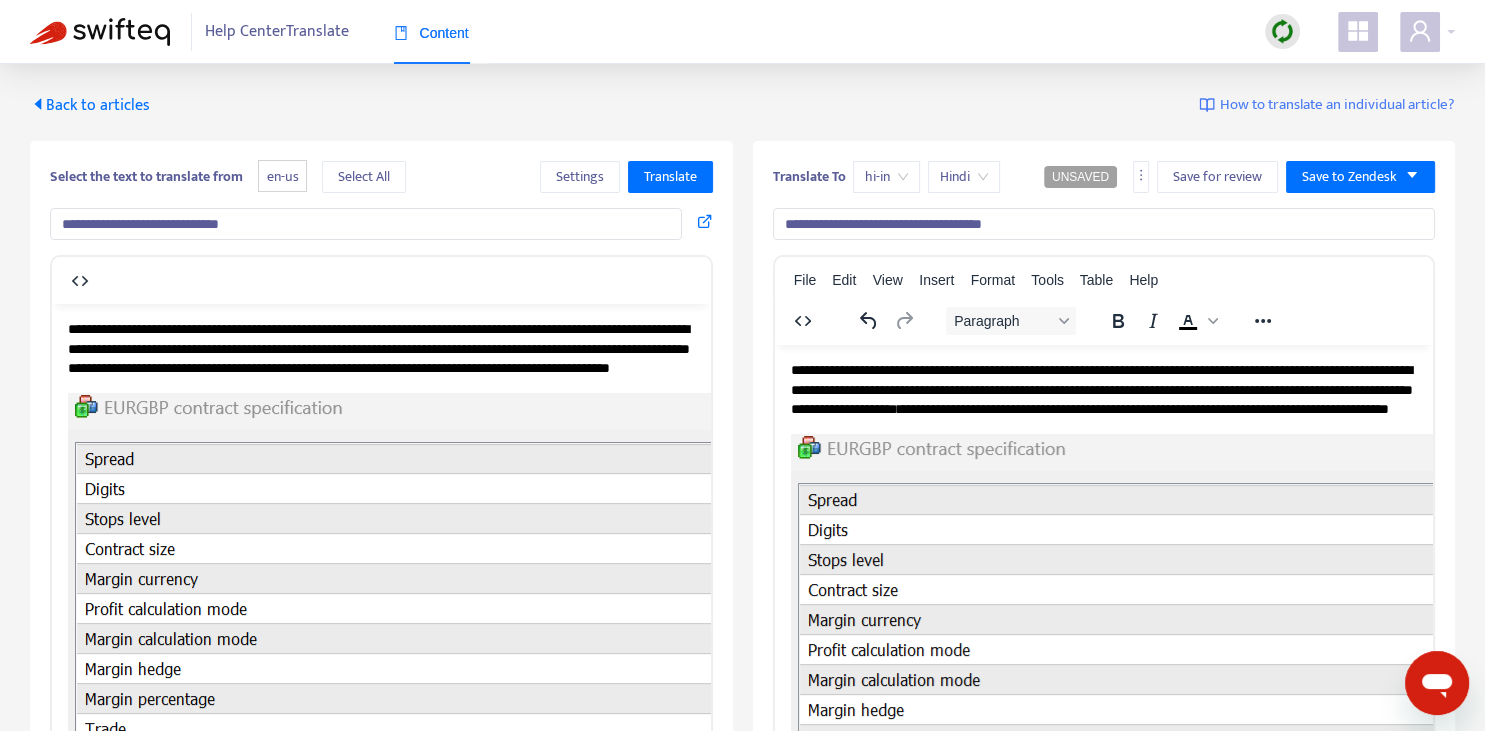 scroll, scrollTop: 0, scrollLeft: 0, axis: both 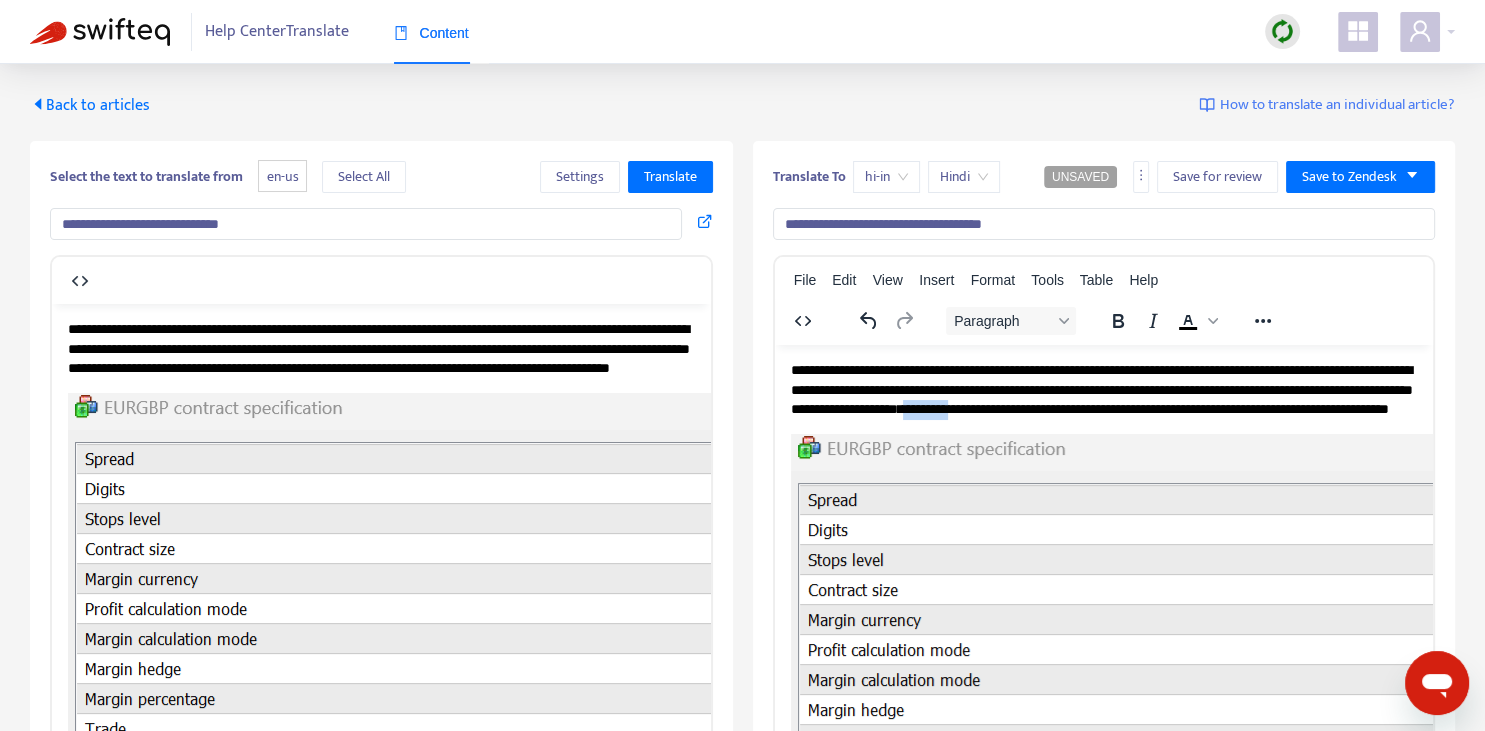 drag, startPoint x: 1084, startPoint y: 406, endPoint x: 1146, endPoint y: 413, distance: 62.39391 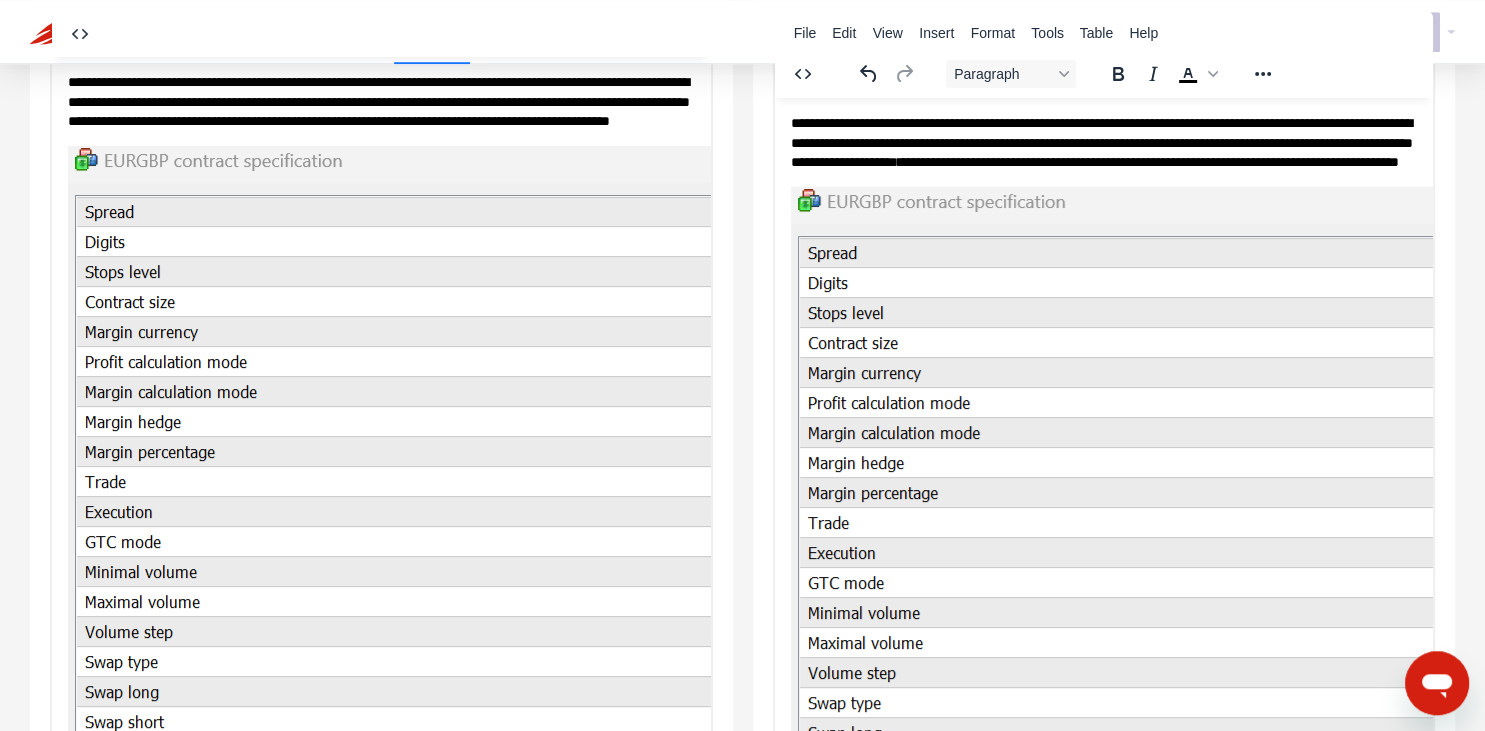 scroll, scrollTop: 0, scrollLeft: 0, axis: both 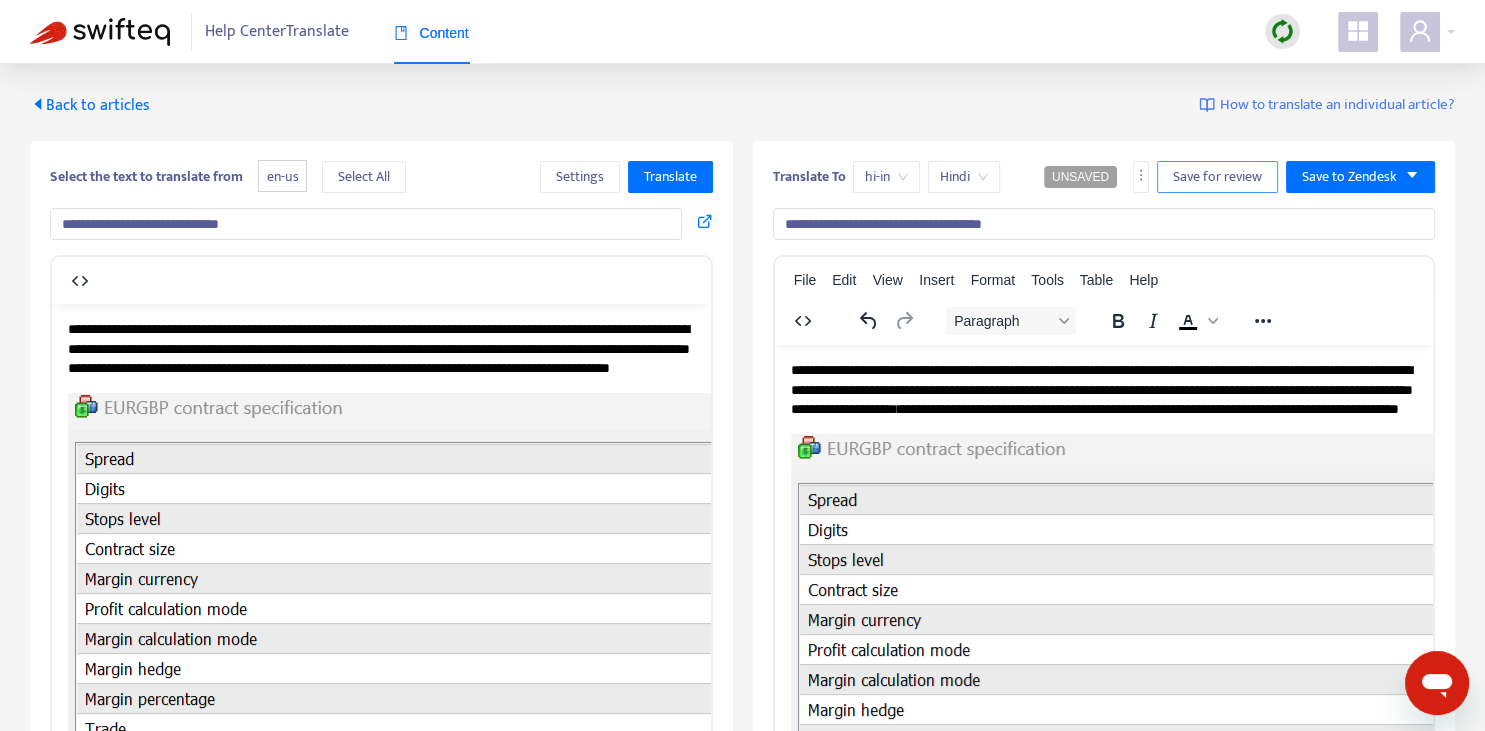 click on "Save for review" at bounding box center [1217, 177] 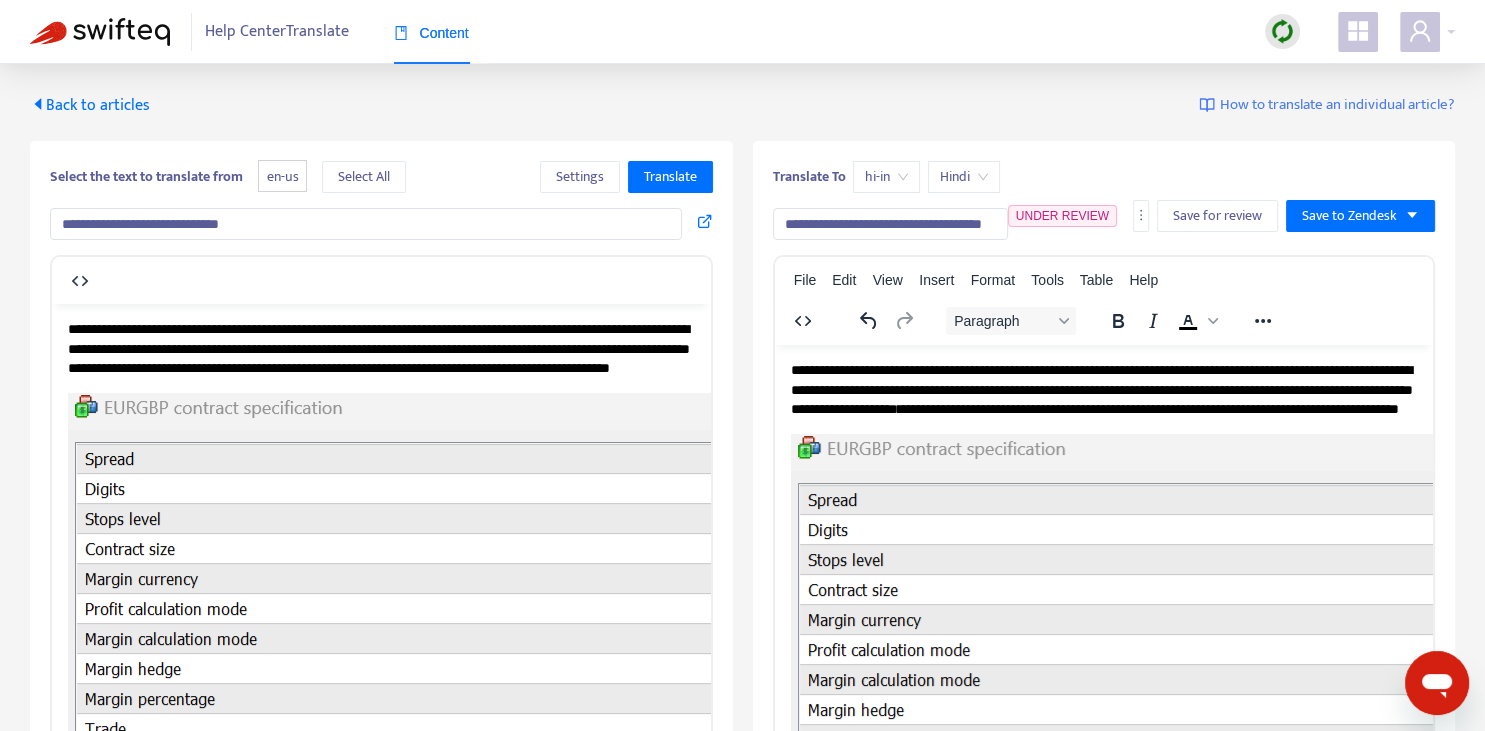 click on "Back to articles" at bounding box center (90, 105) 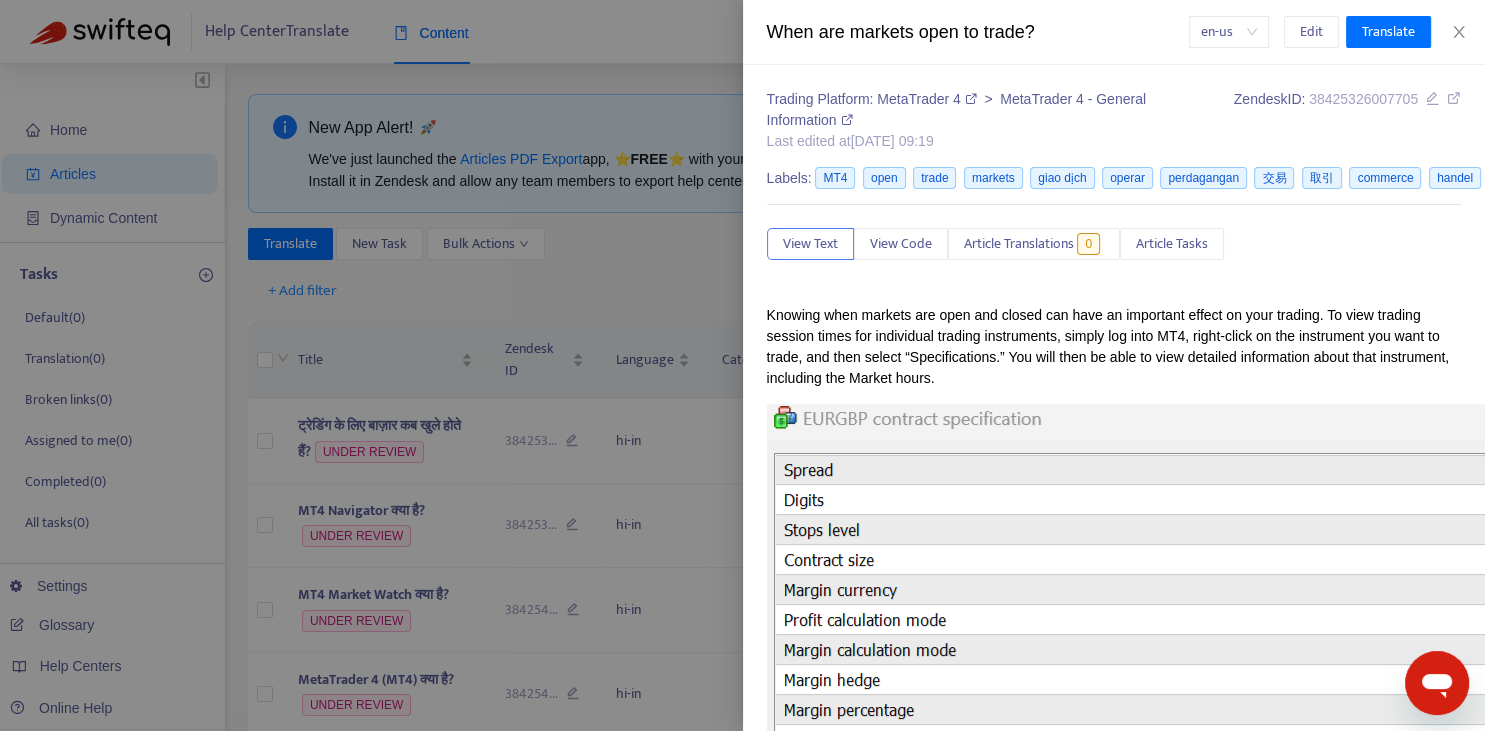 click at bounding box center (742, 365) 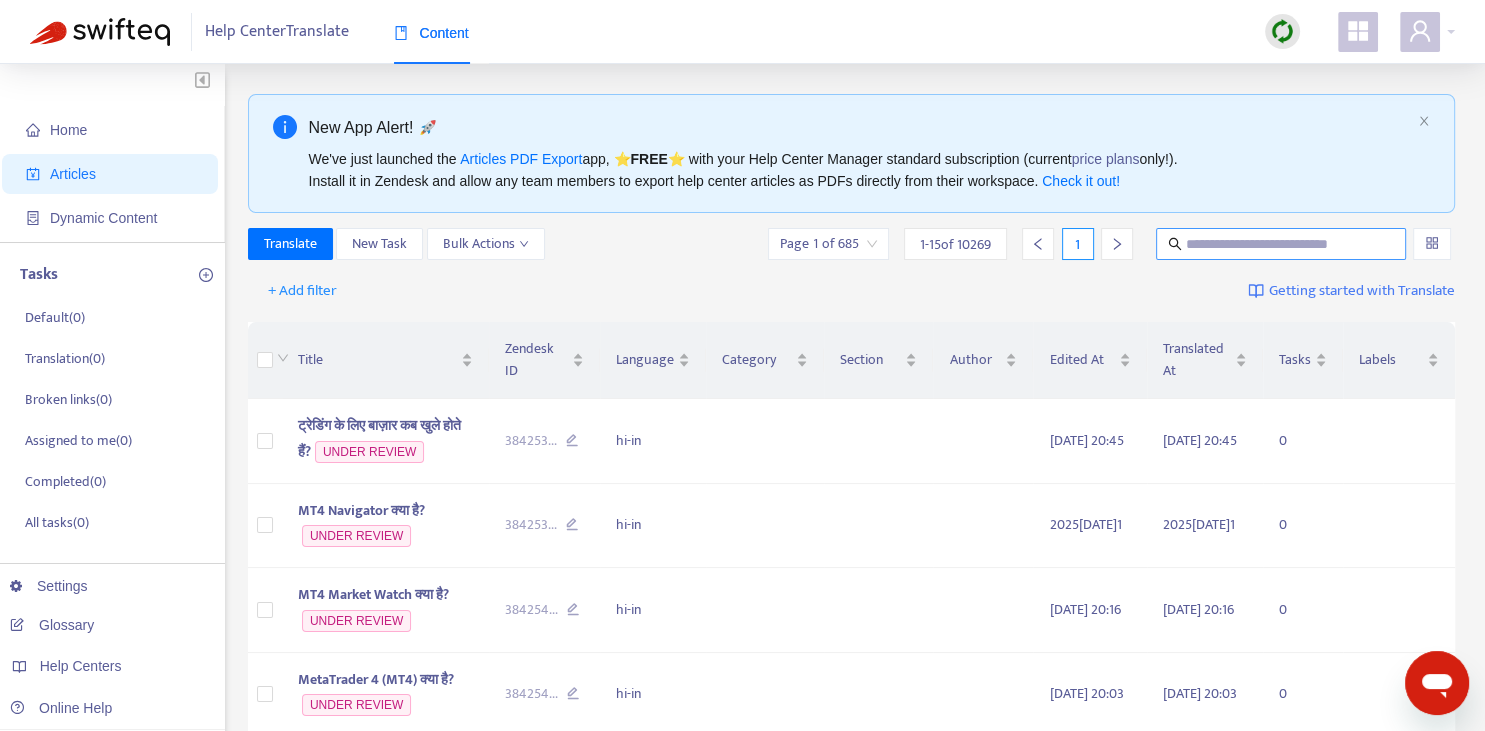 click at bounding box center (1282, 244) 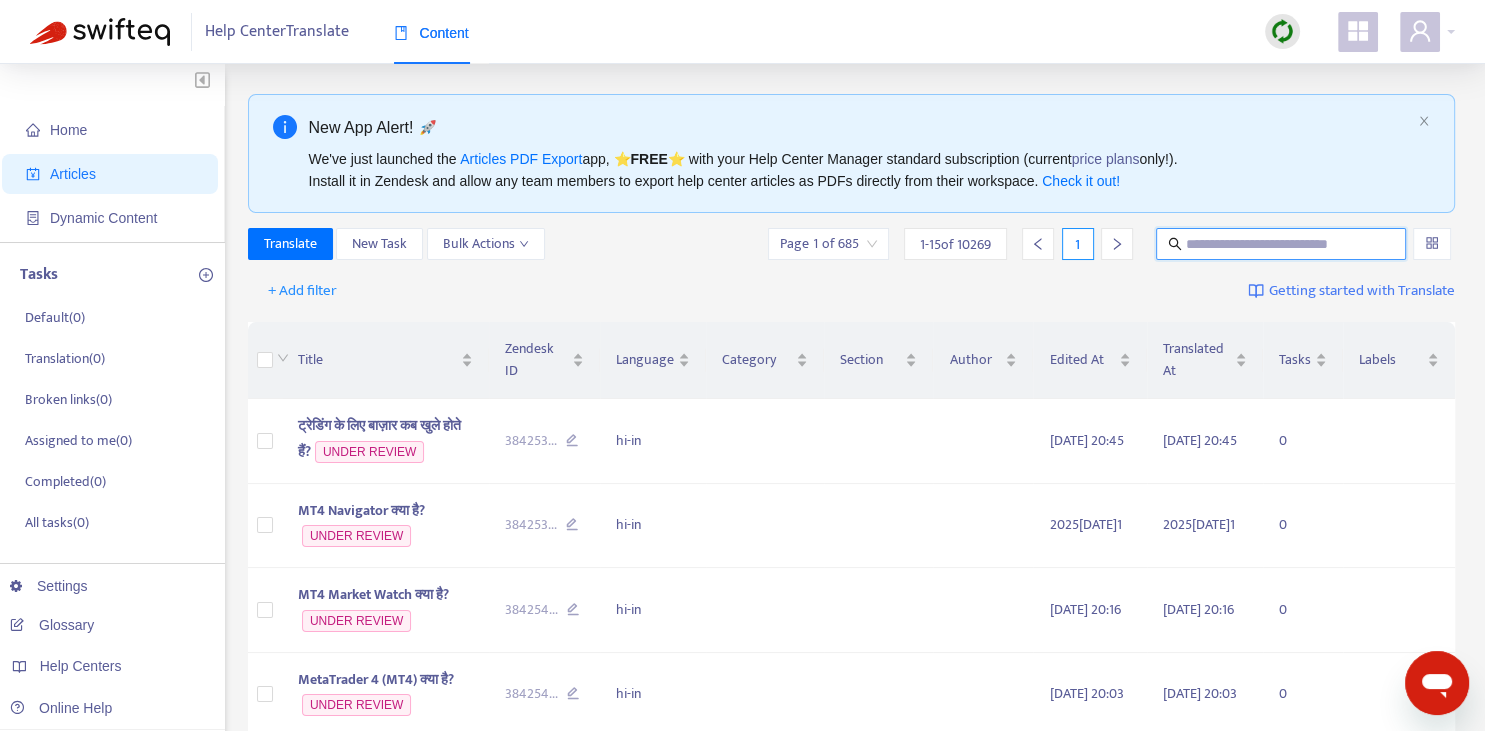 paste on "**********" 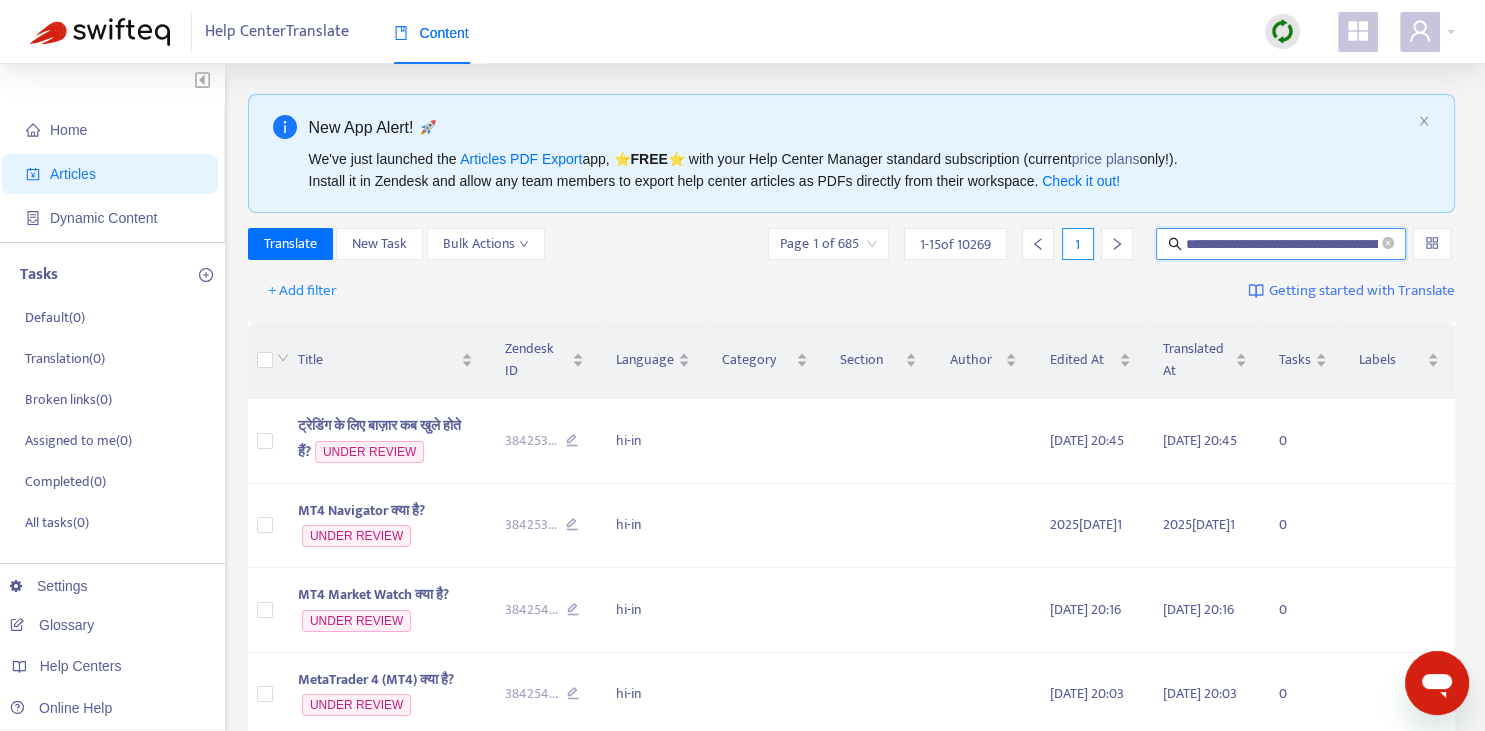 scroll, scrollTop: 0, scrollLeft: 228, axis: horizontal 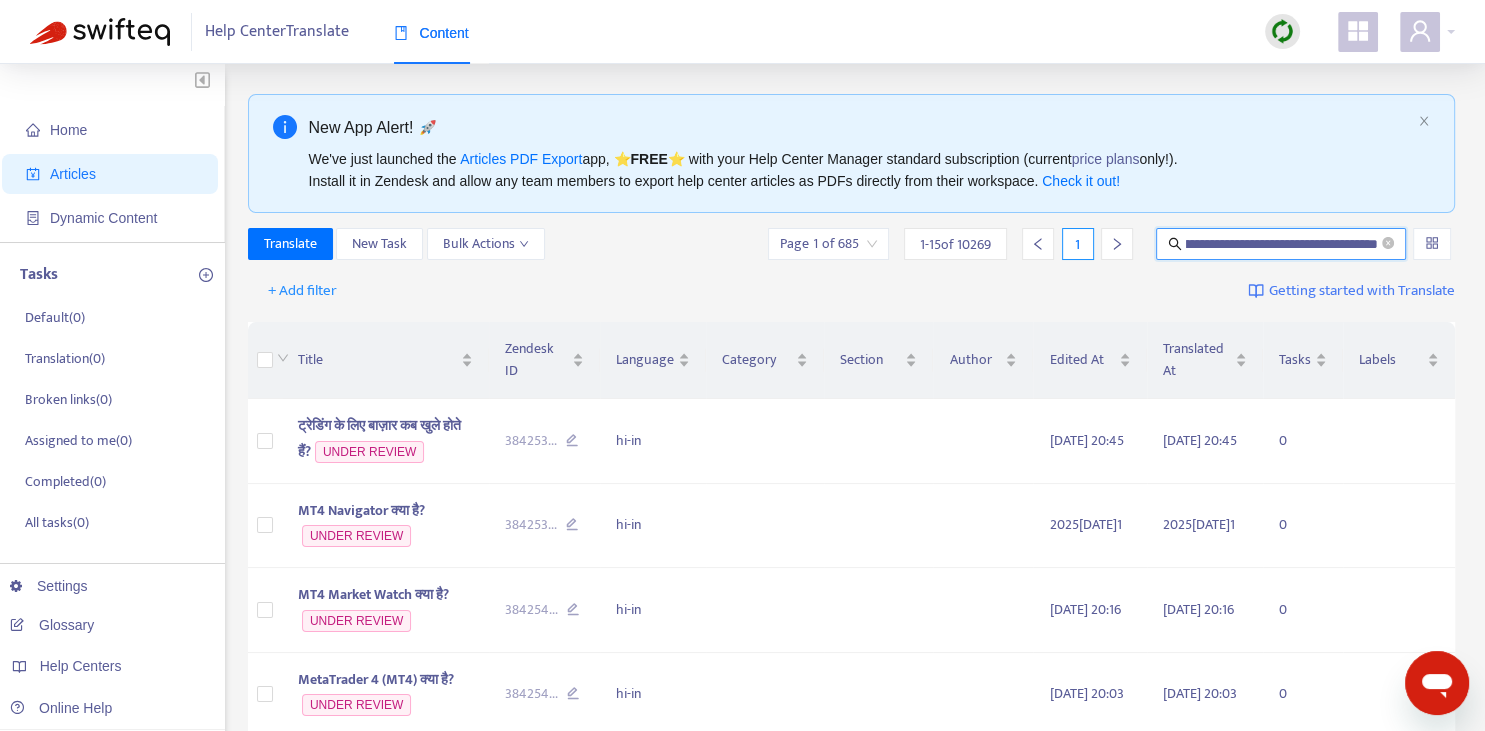 type on "**********" 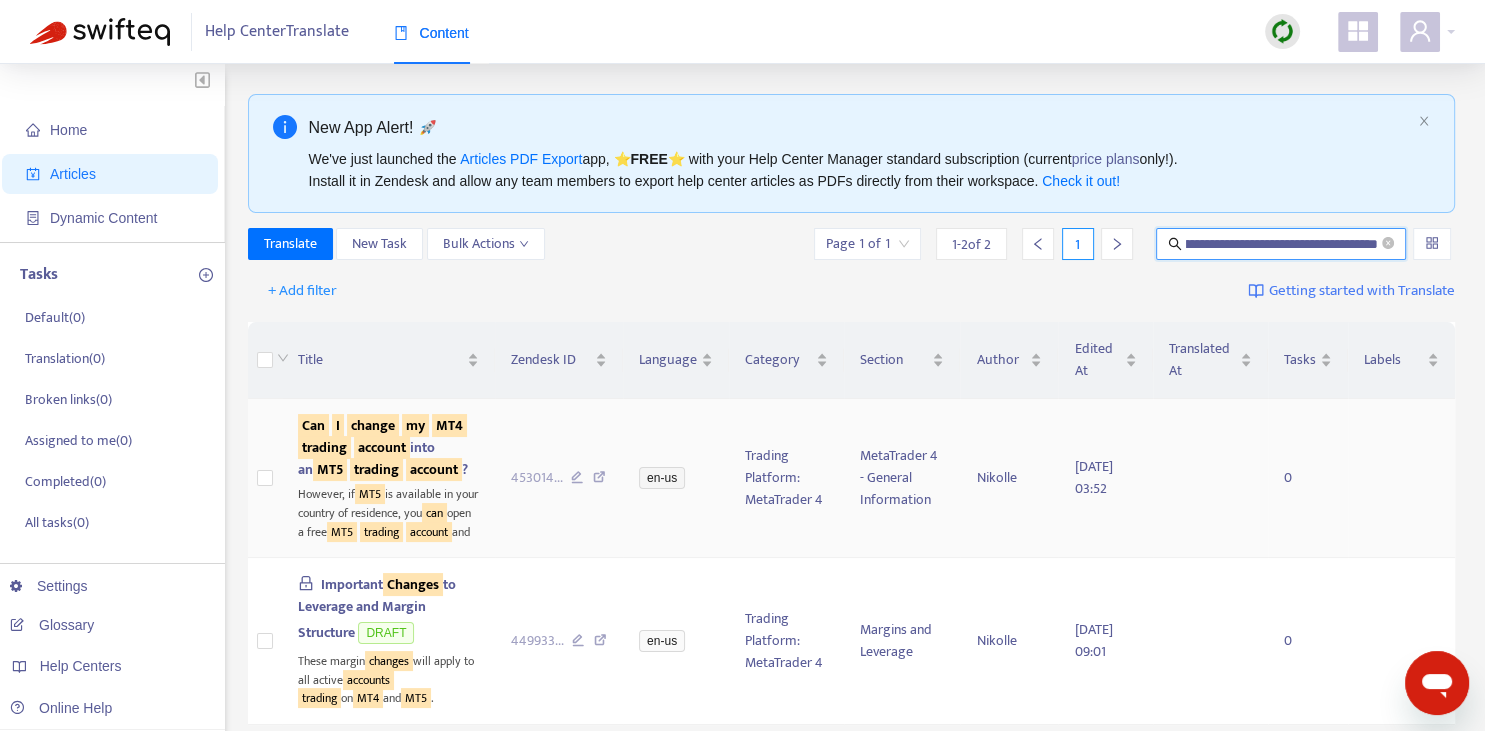 click on "MT5" at bounding box center (330, 469) 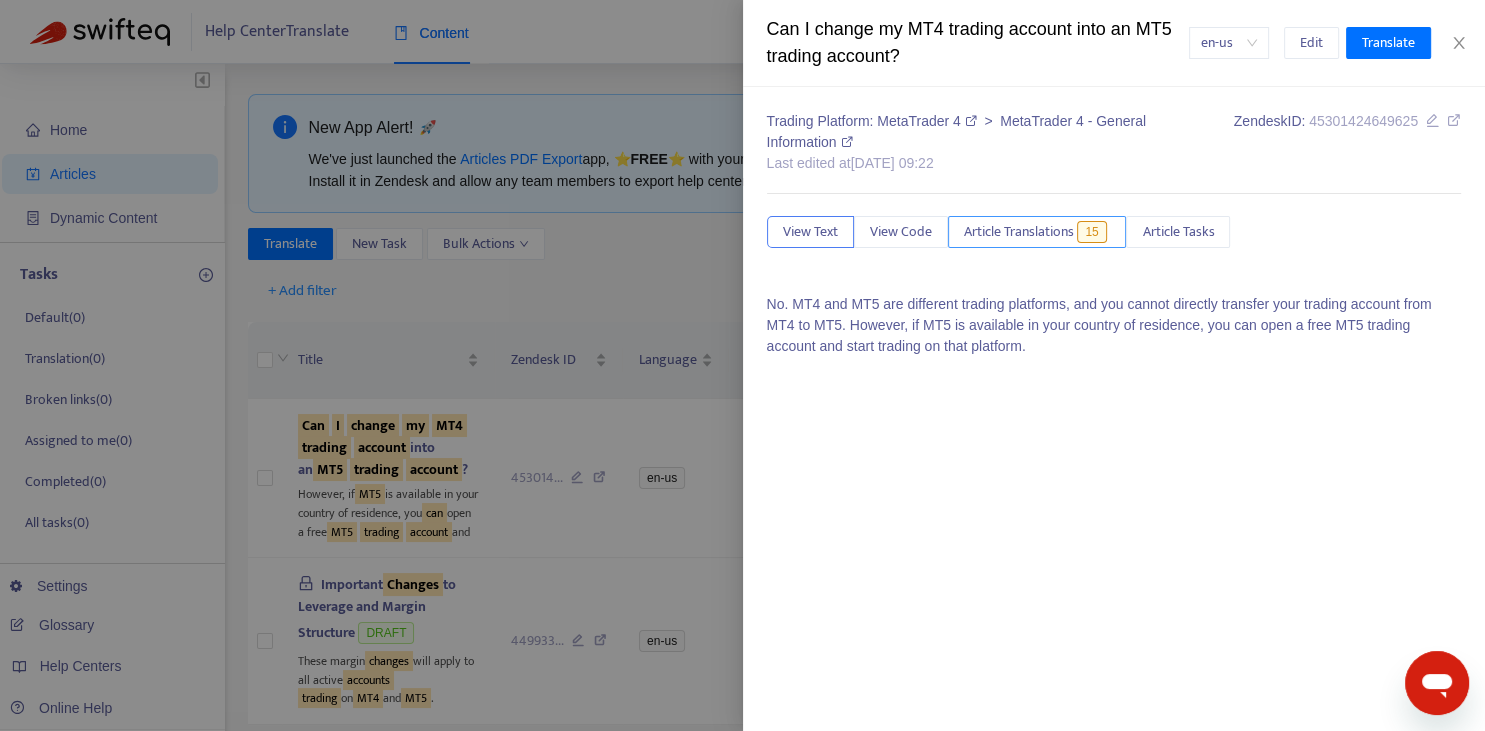 click on "Article Translations 15" at bounding box center (1037, 232) 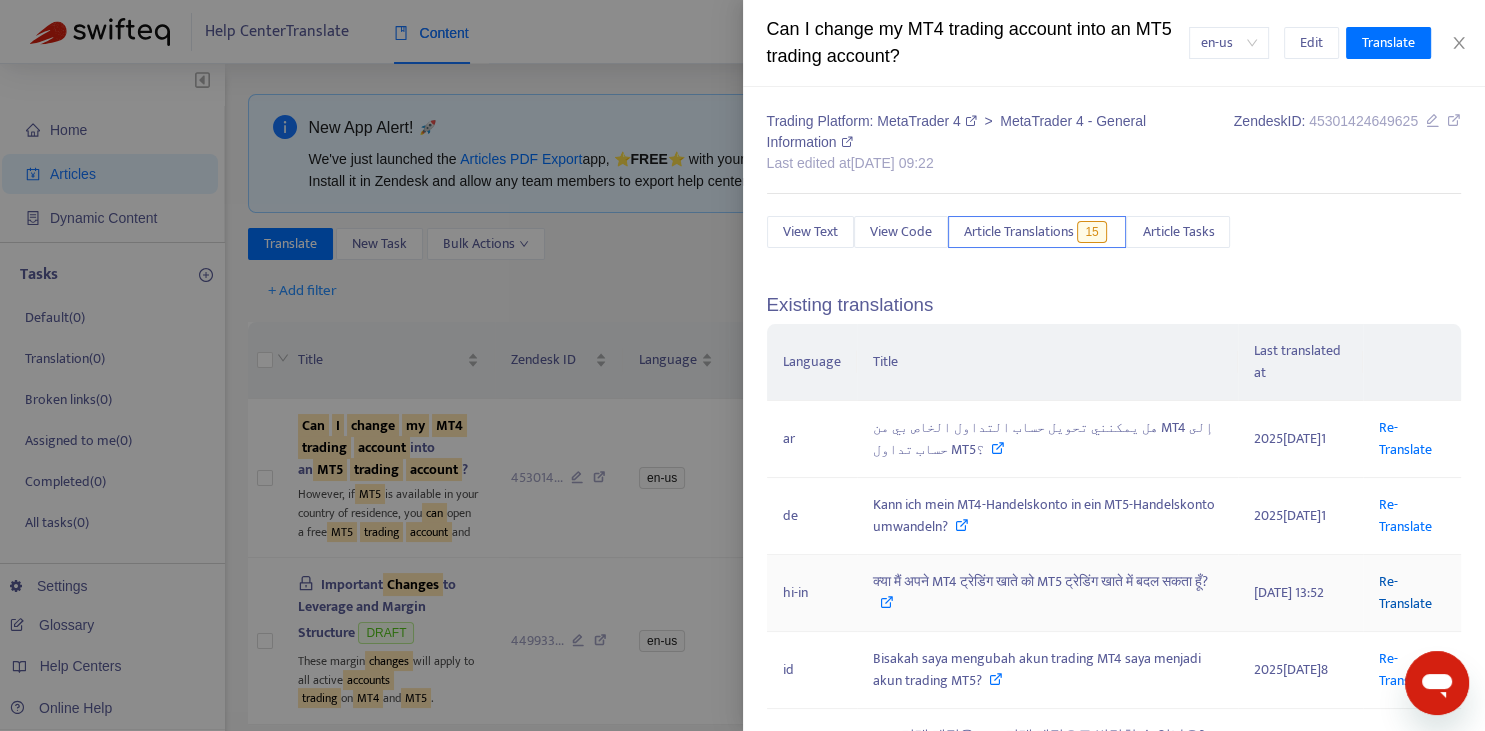 click on "Re-Translate" at bounding box center [1405, 592] 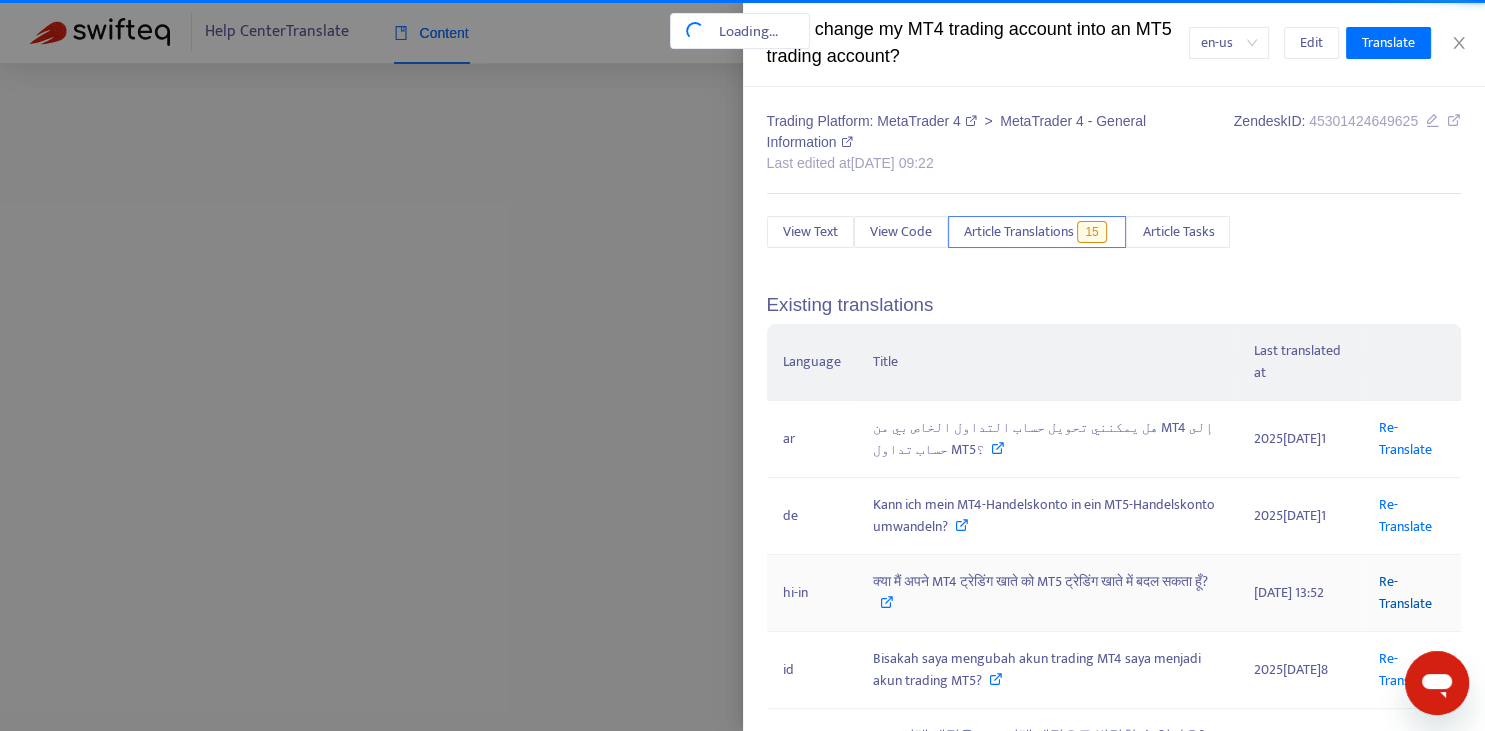 scroll, scrollTop: 0, scrollLeft: 228, axis: horizontal 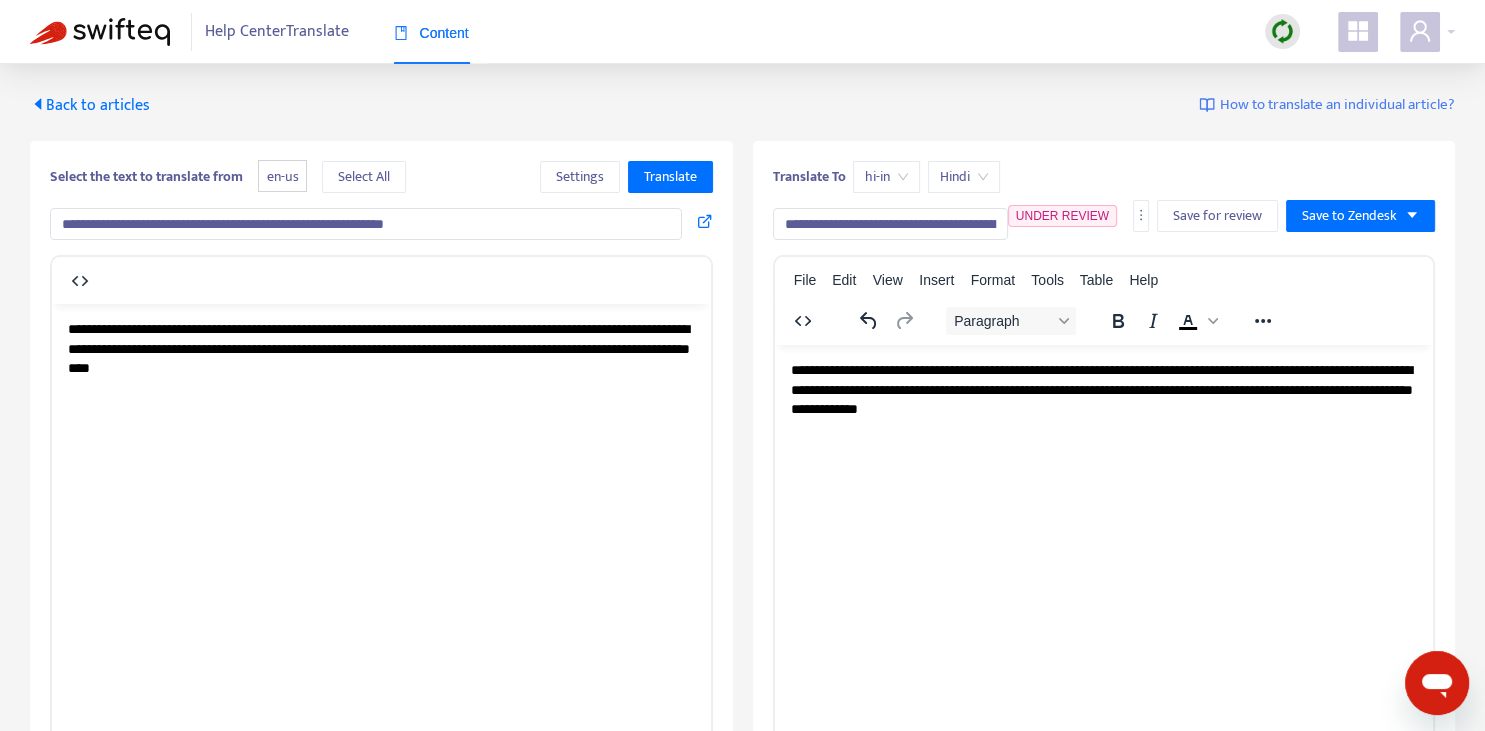 click on "**********" at bounding box center [890, 224] 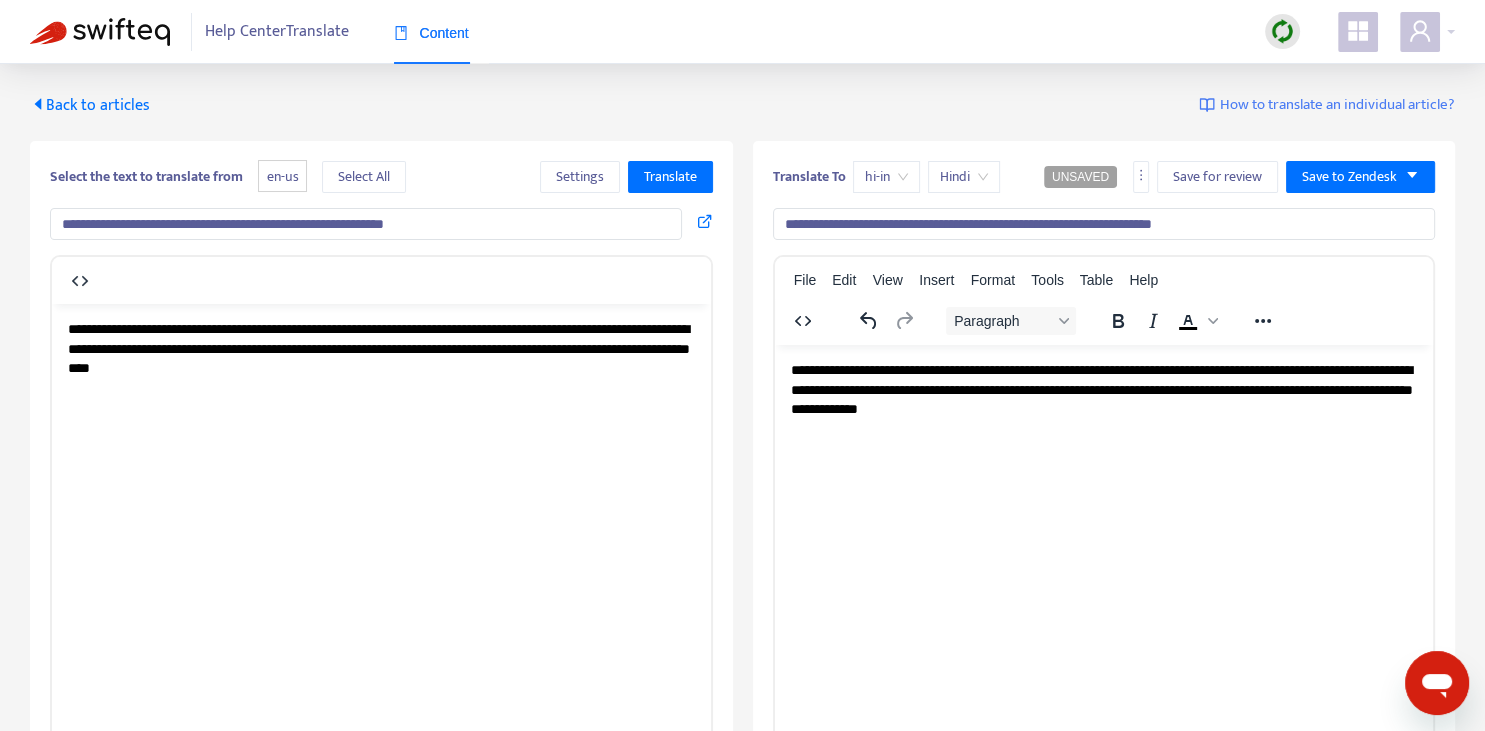 type on "**********" 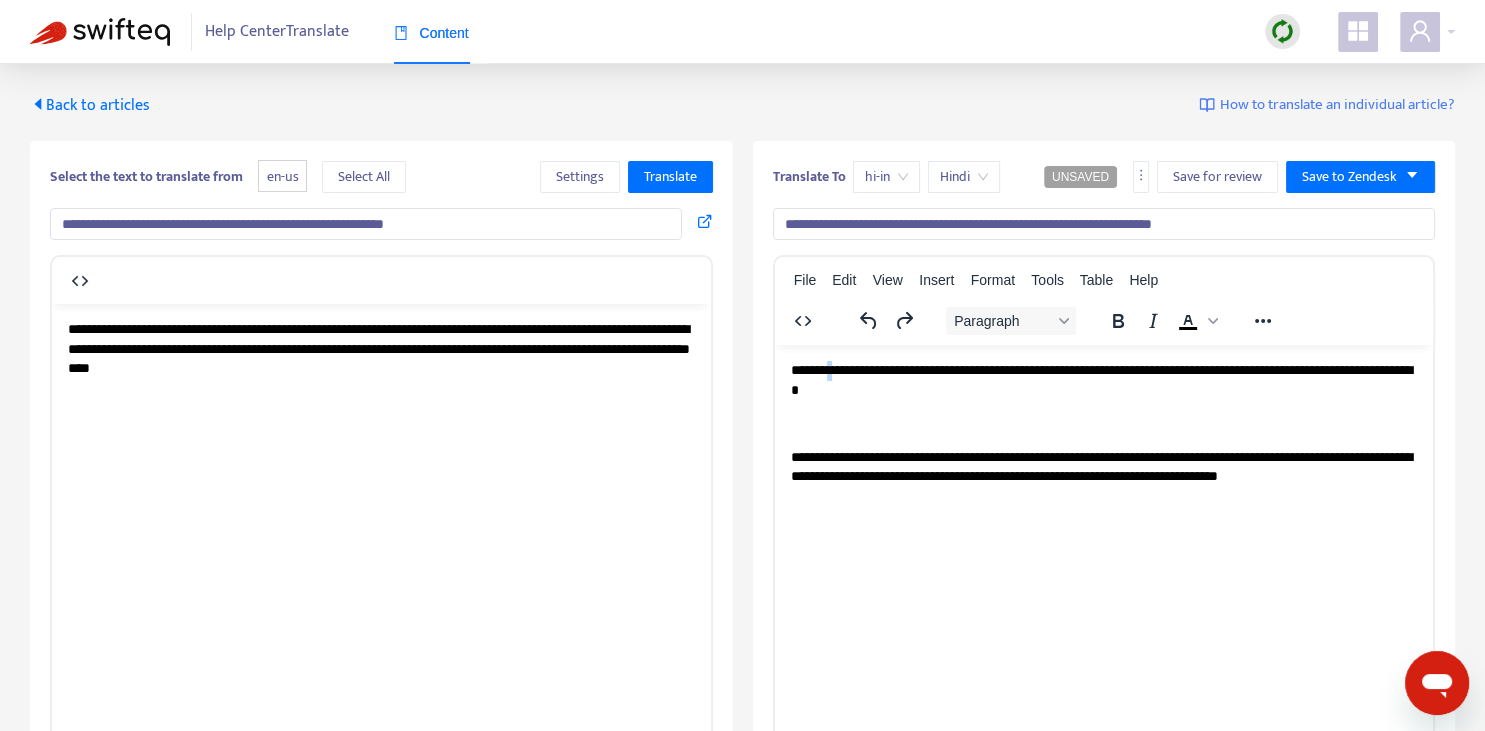 copy on "*" 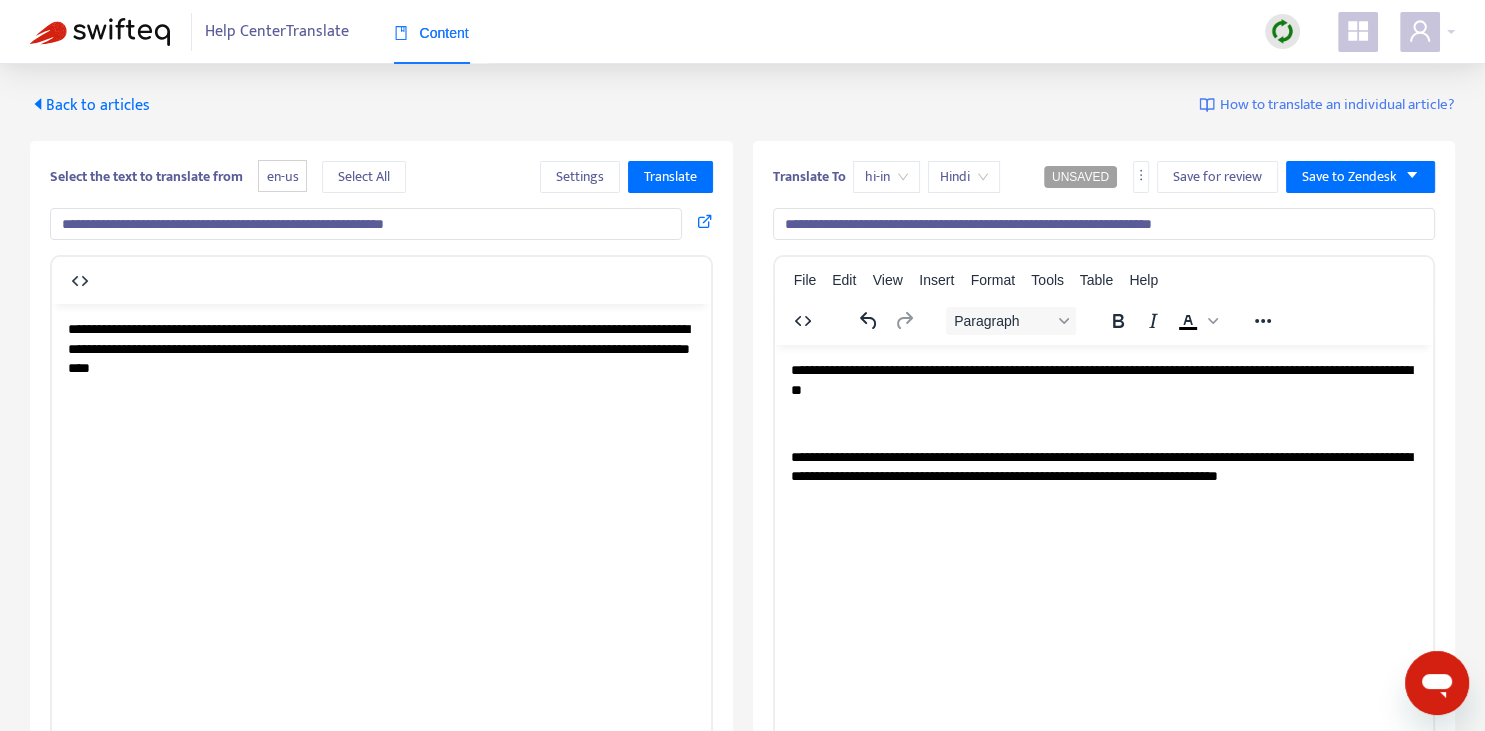 click on "**********" at bounding box center (1103, 379) 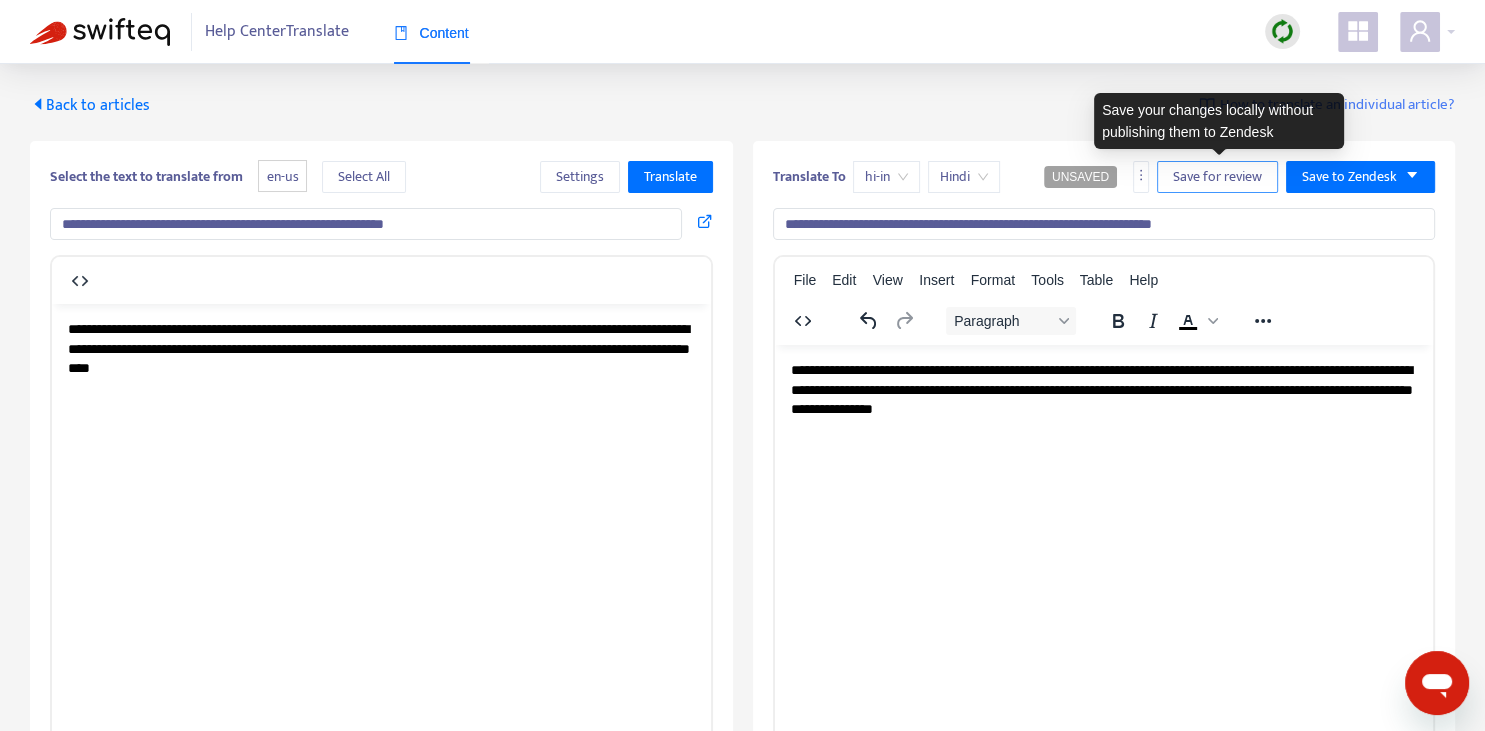 click on "Save for review" at bounding box center [1217, 177] 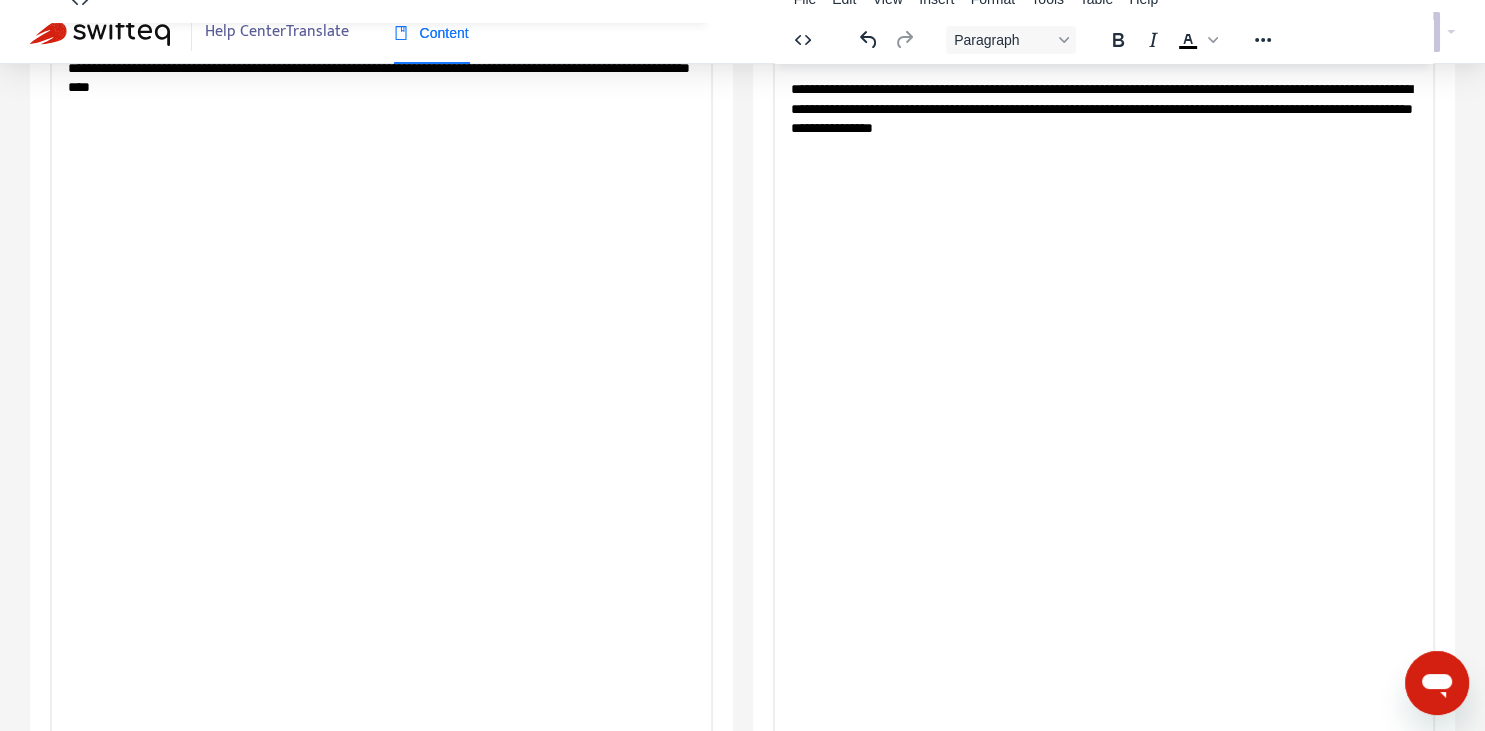 scroll, scrollTop: 343, scrollLeft: 0, axis: vertical 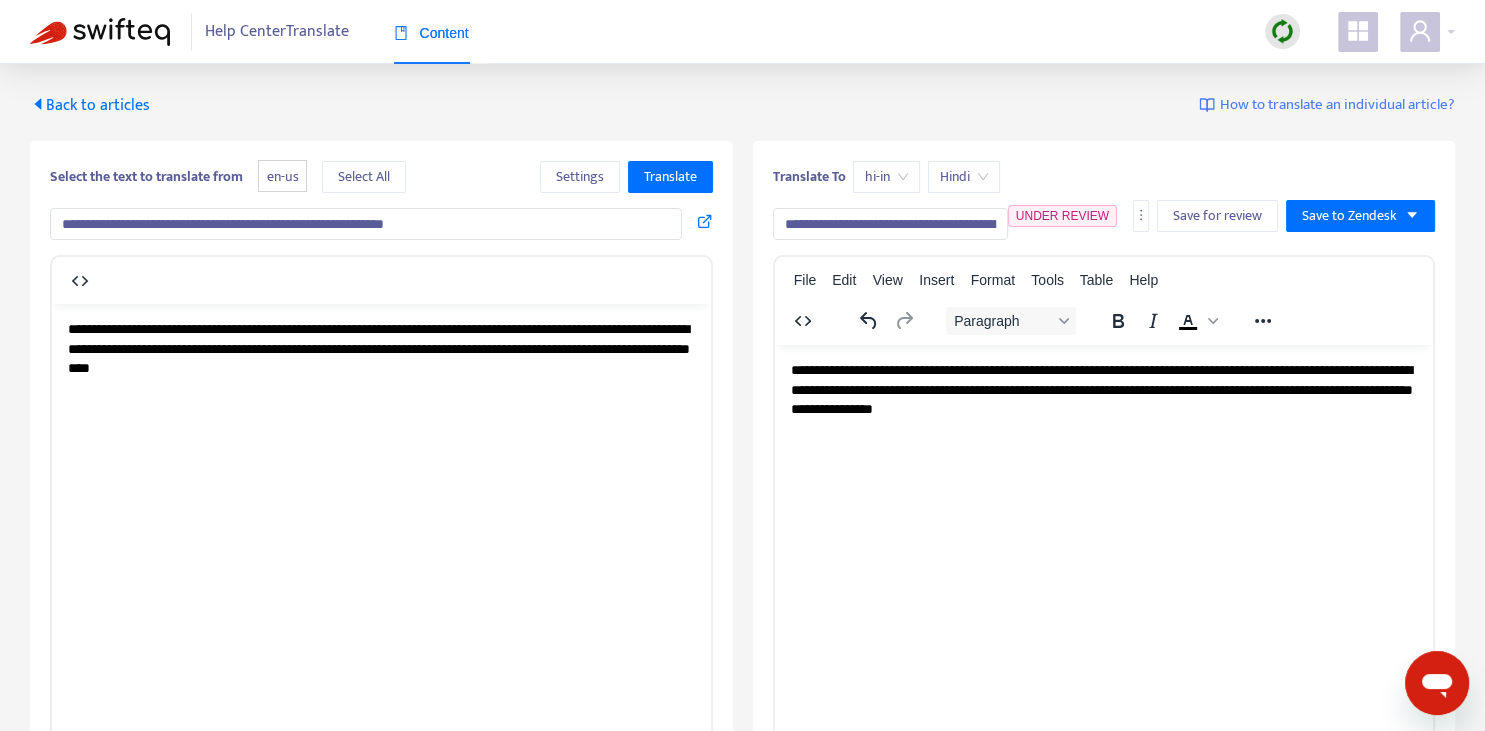 click on "Back to articles" at bounding box center (90, 105) 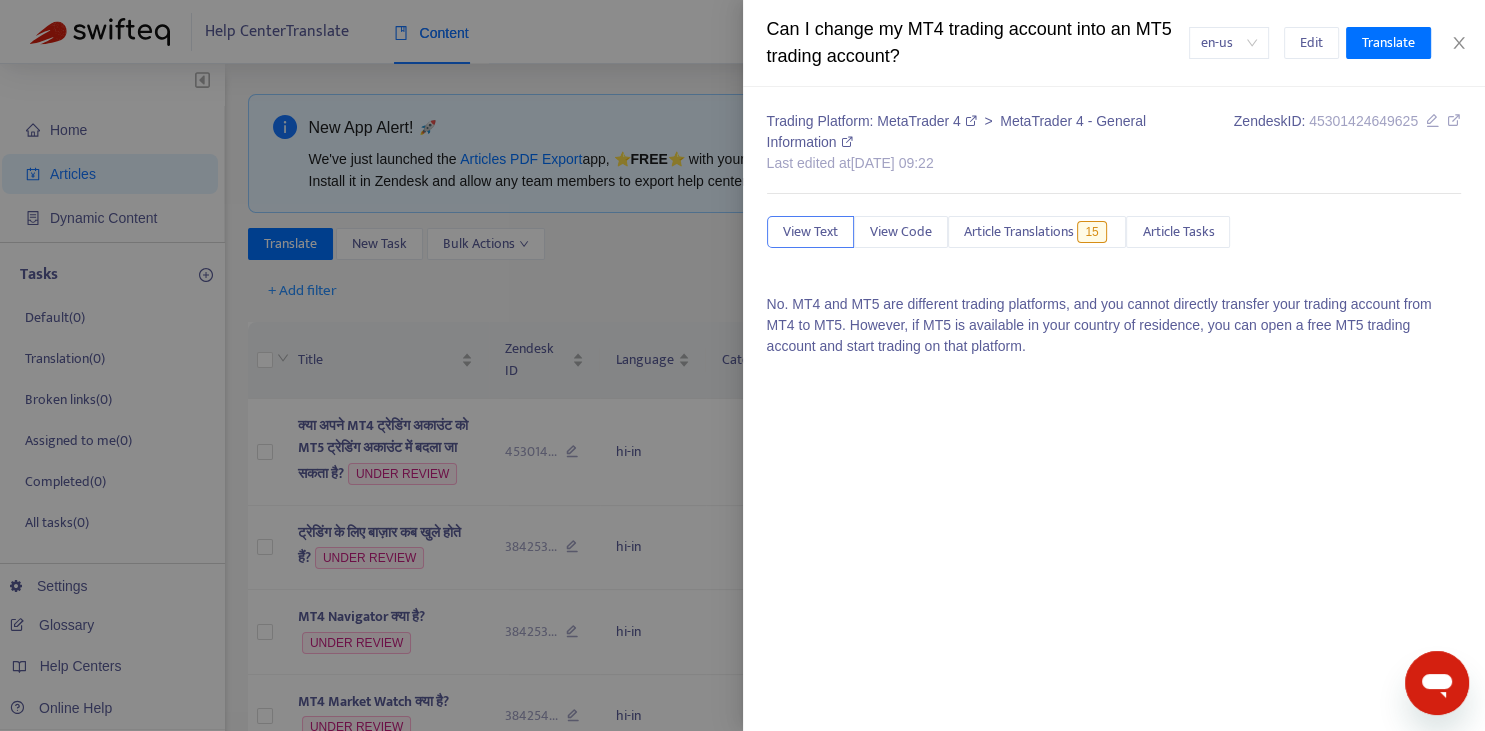click at bounding box center [742, 365] 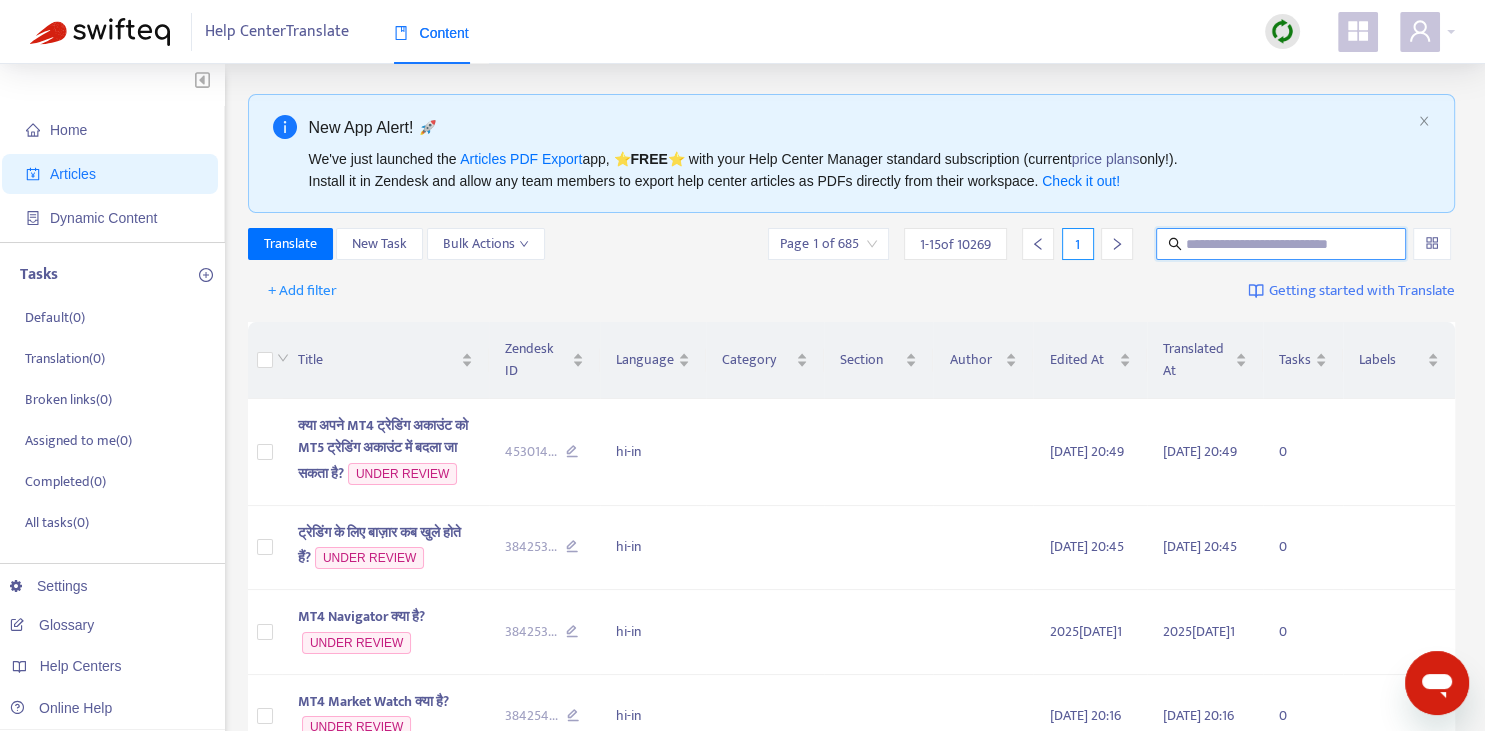 click at bounding box center (1282, 244) 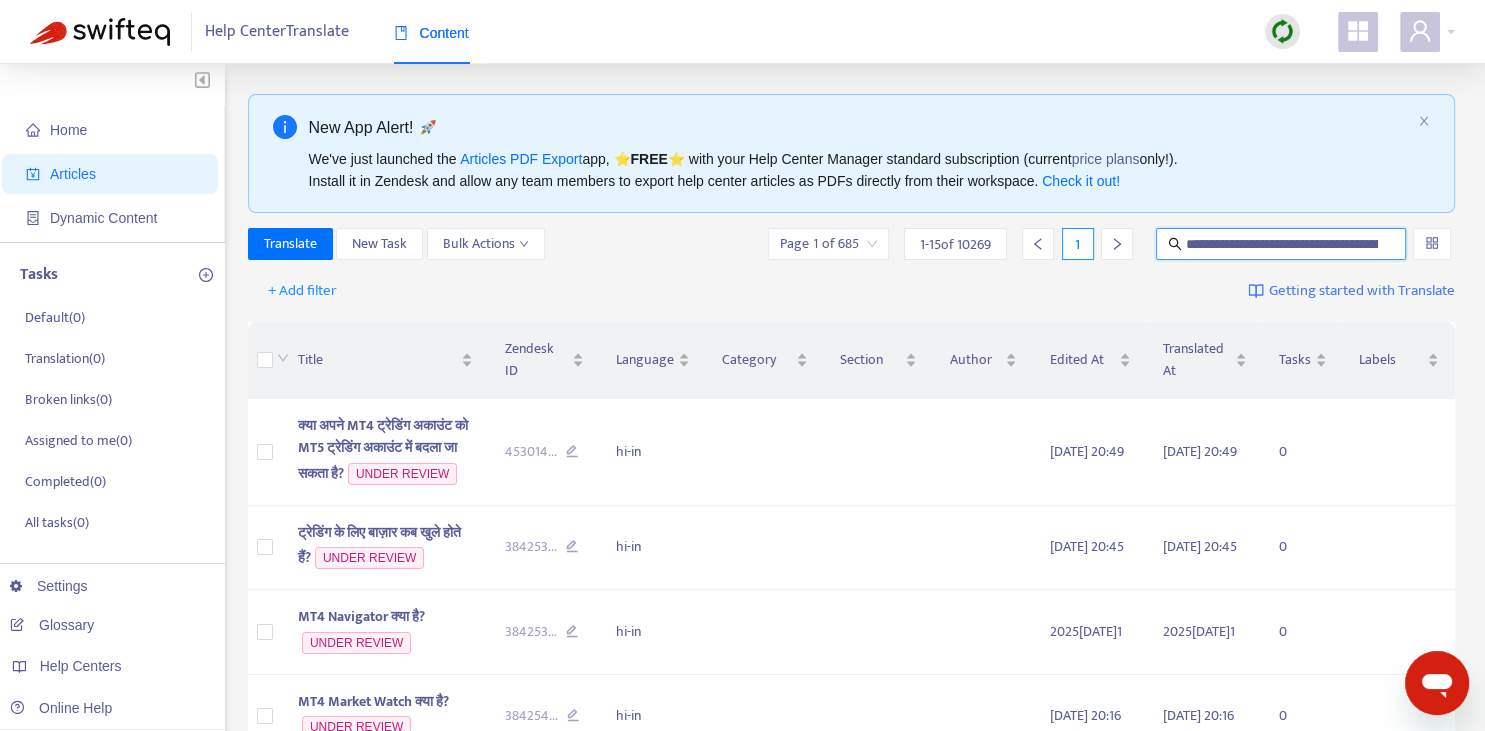 scroll, scrollTop: 0, scrollLeft: 106, axis: horizontal 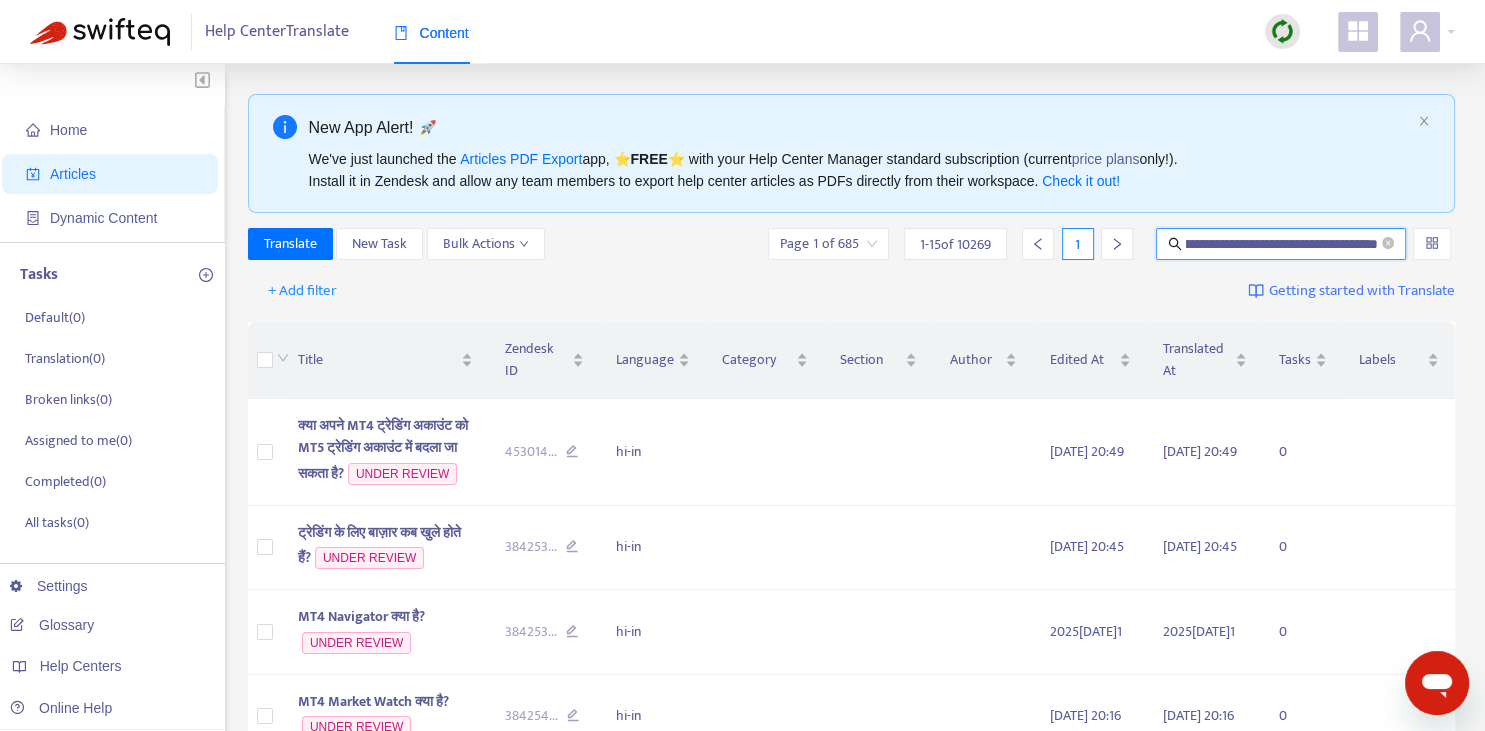 type on "**********" 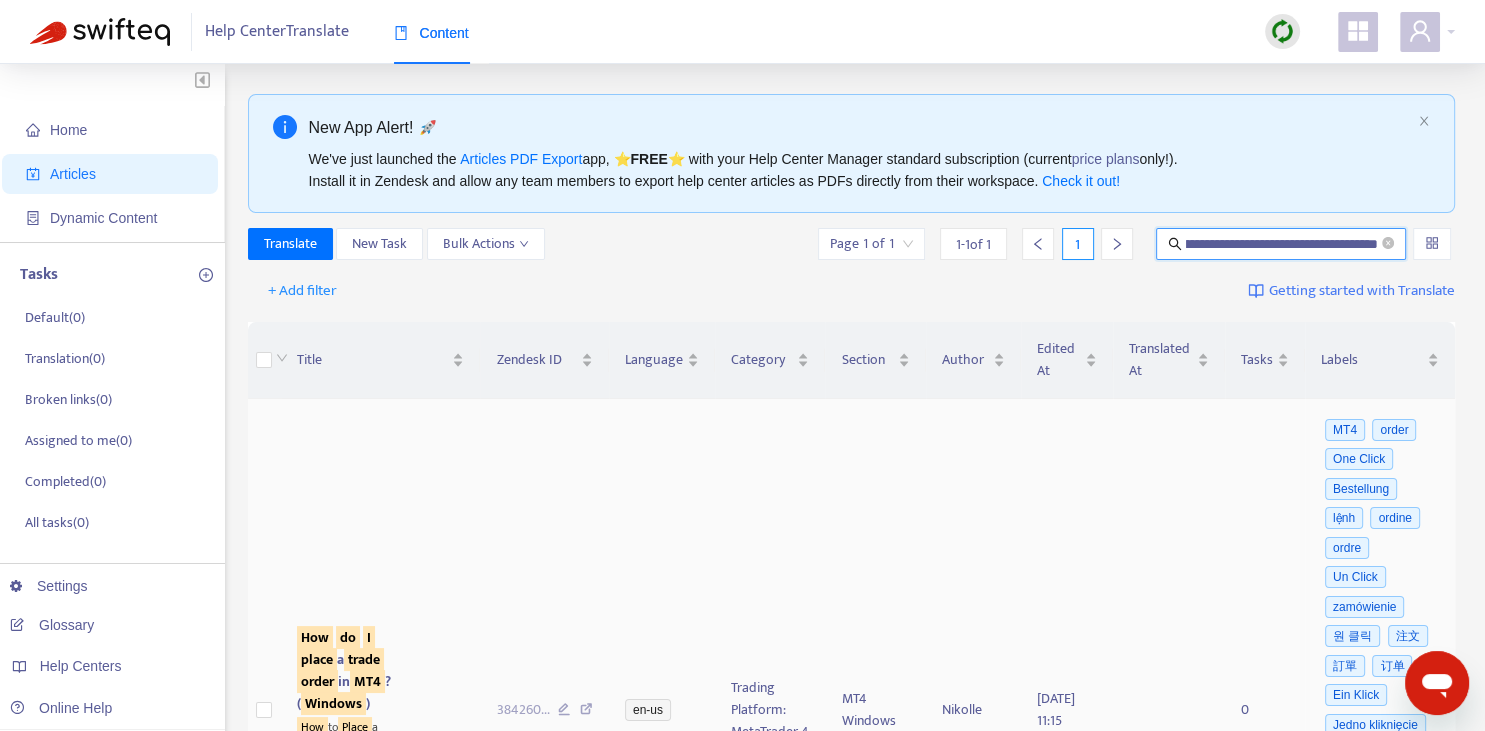 scroll, scrollTop: 211, scrollLeft: 0, axis: vertical 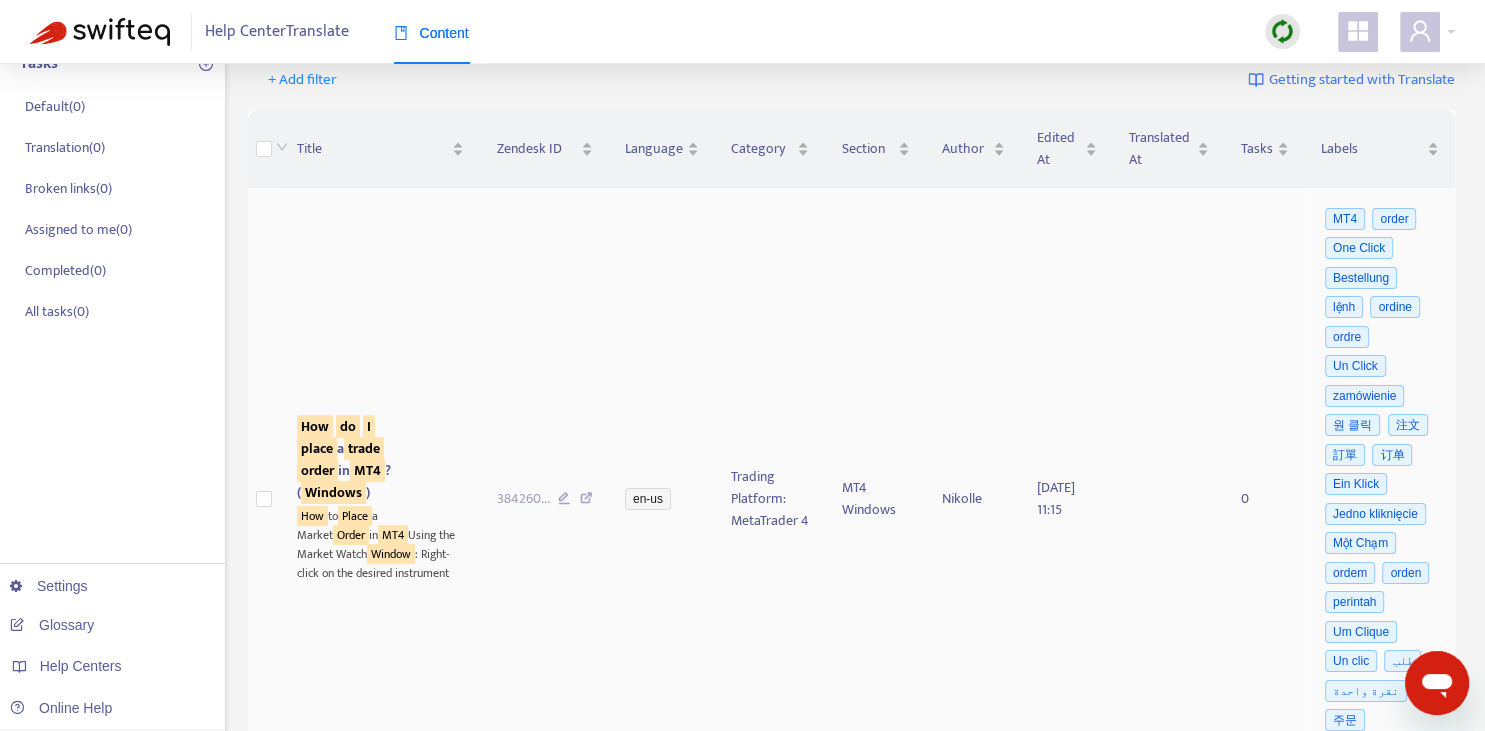 click on "order" at bounding box center [317, 470] 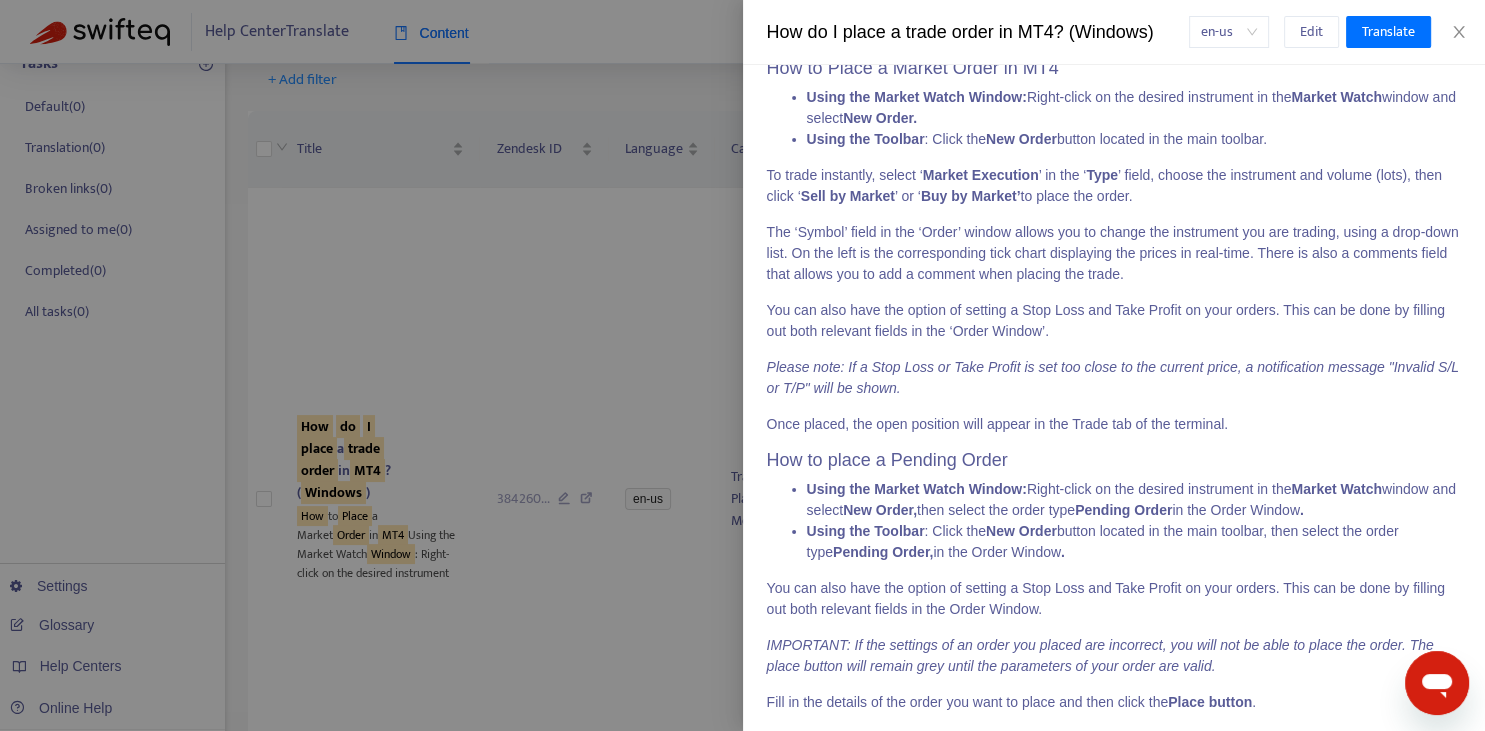 scroll, scrollTop: 0, scrollLeft: 0, axis: both 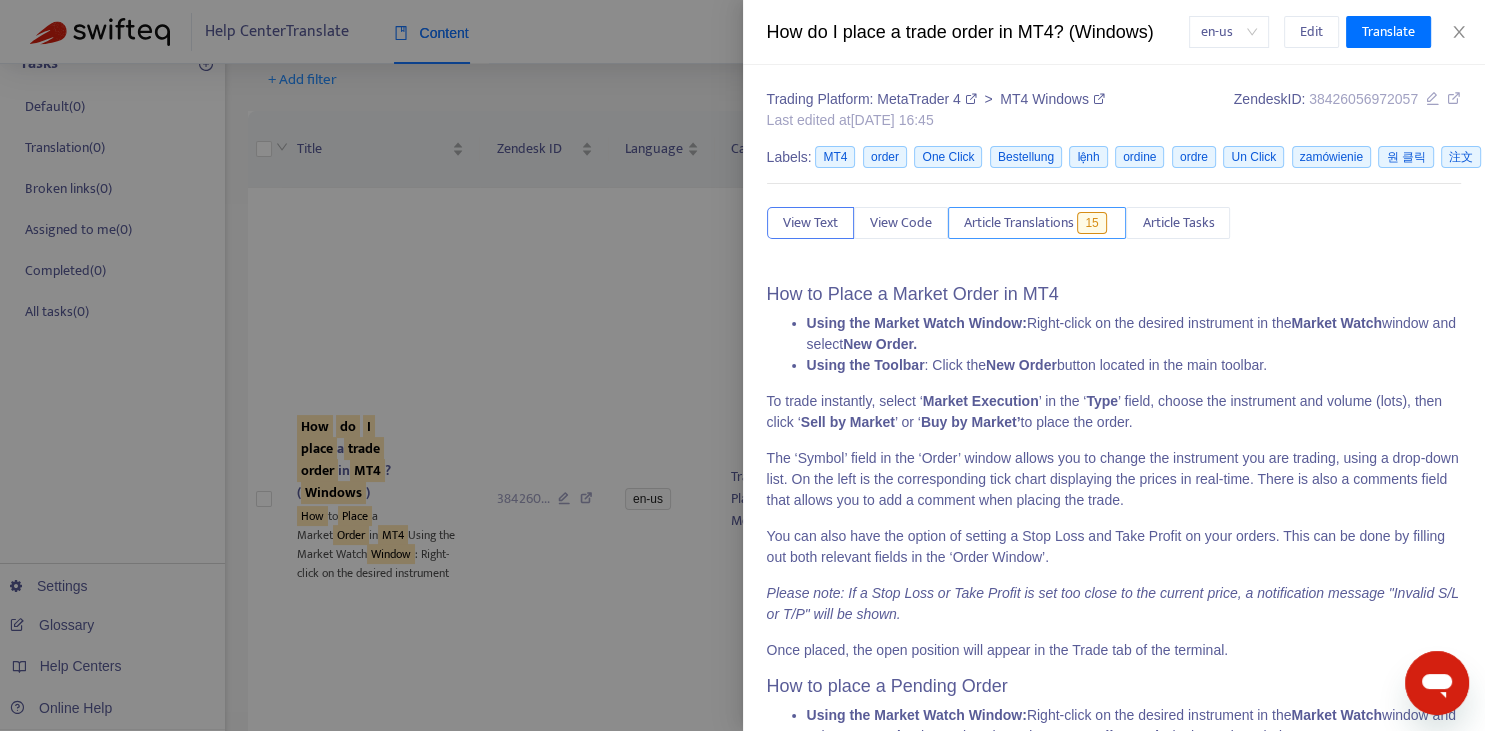 click on "Article Translations" at bounding box center (1019, 223) 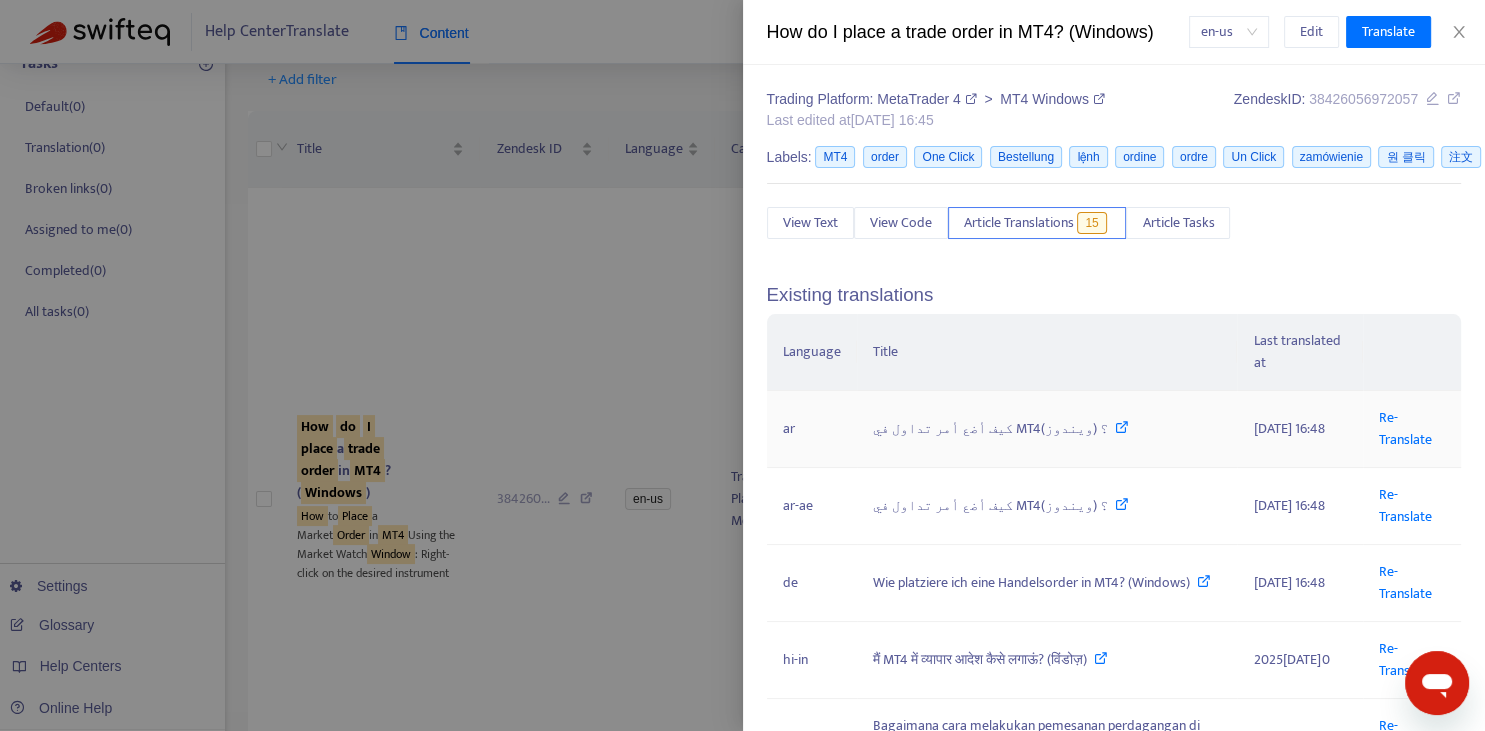 scroll, scrollTop: 147, scrollLeft: 0, axis: vertical 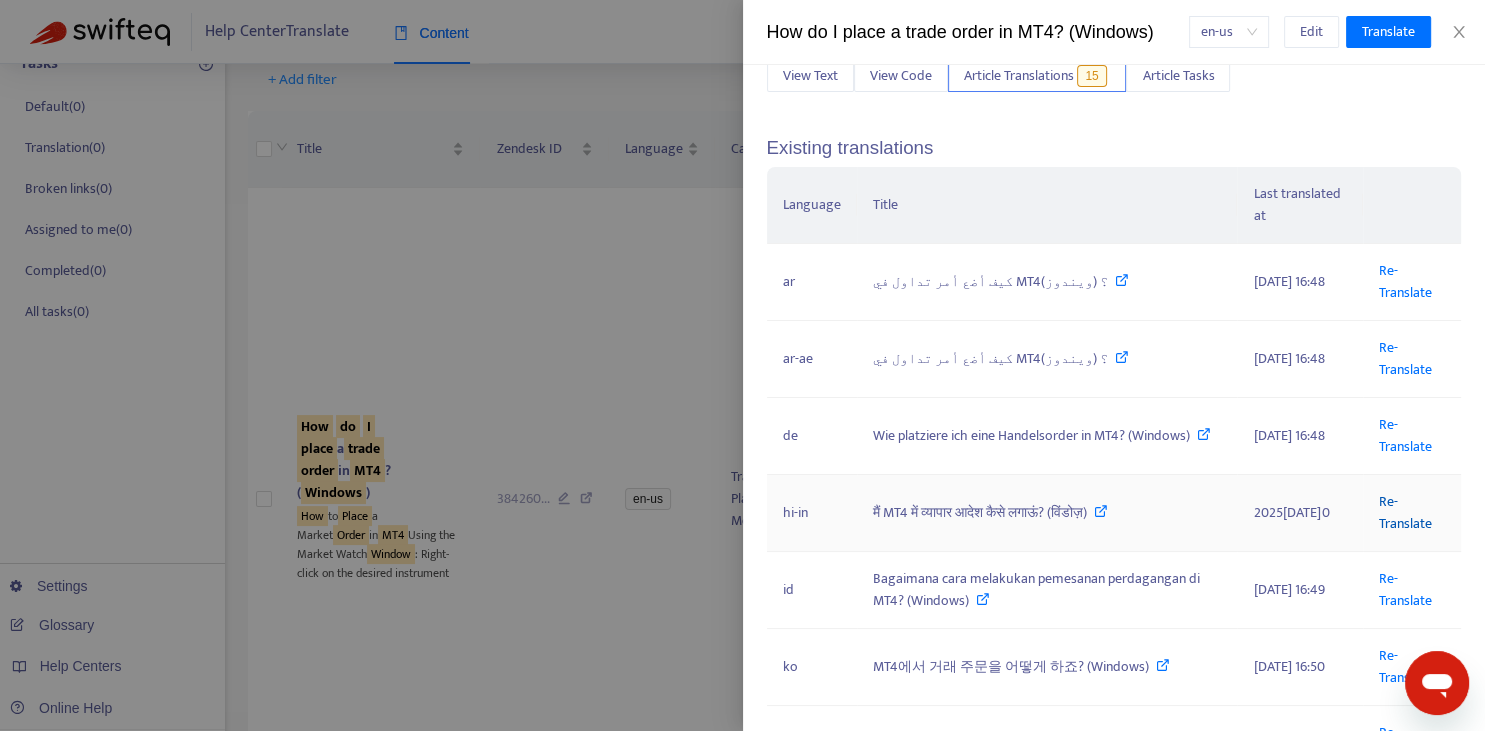 click on "Re-Translate" at bounding box center (1405, 512) 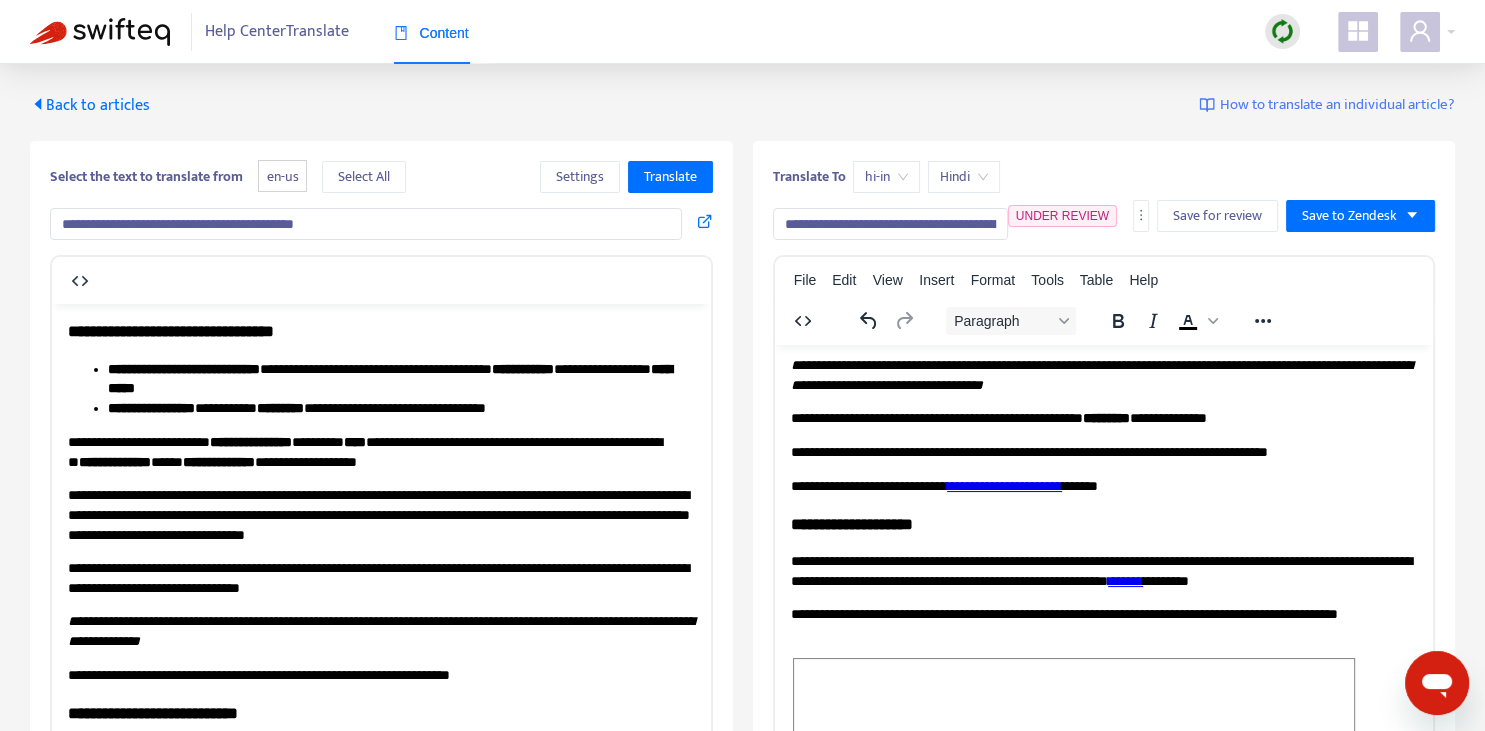 scroll, scrollTop: 343, scrollLeft: 0, axis: vertical 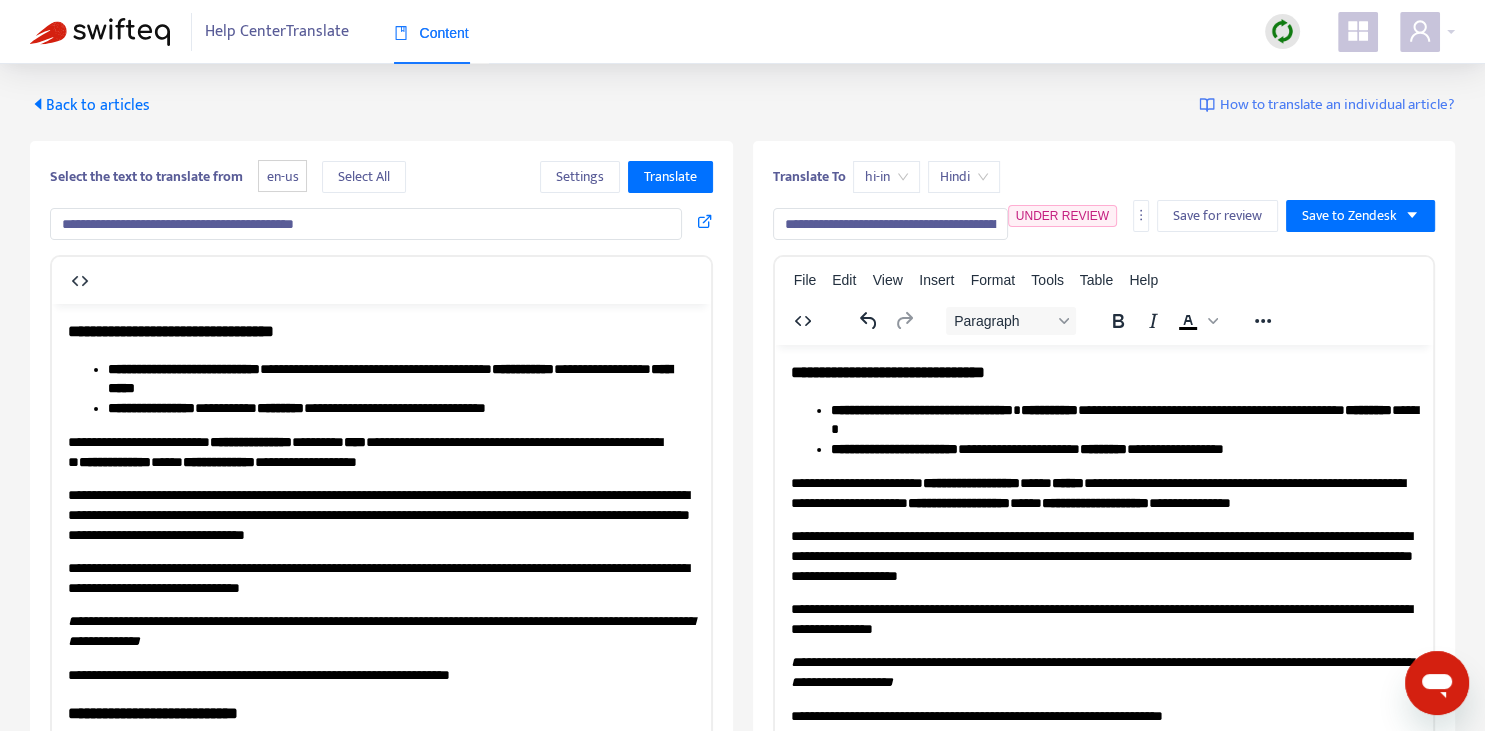 click on "**********" at bounding box center [890, 224] 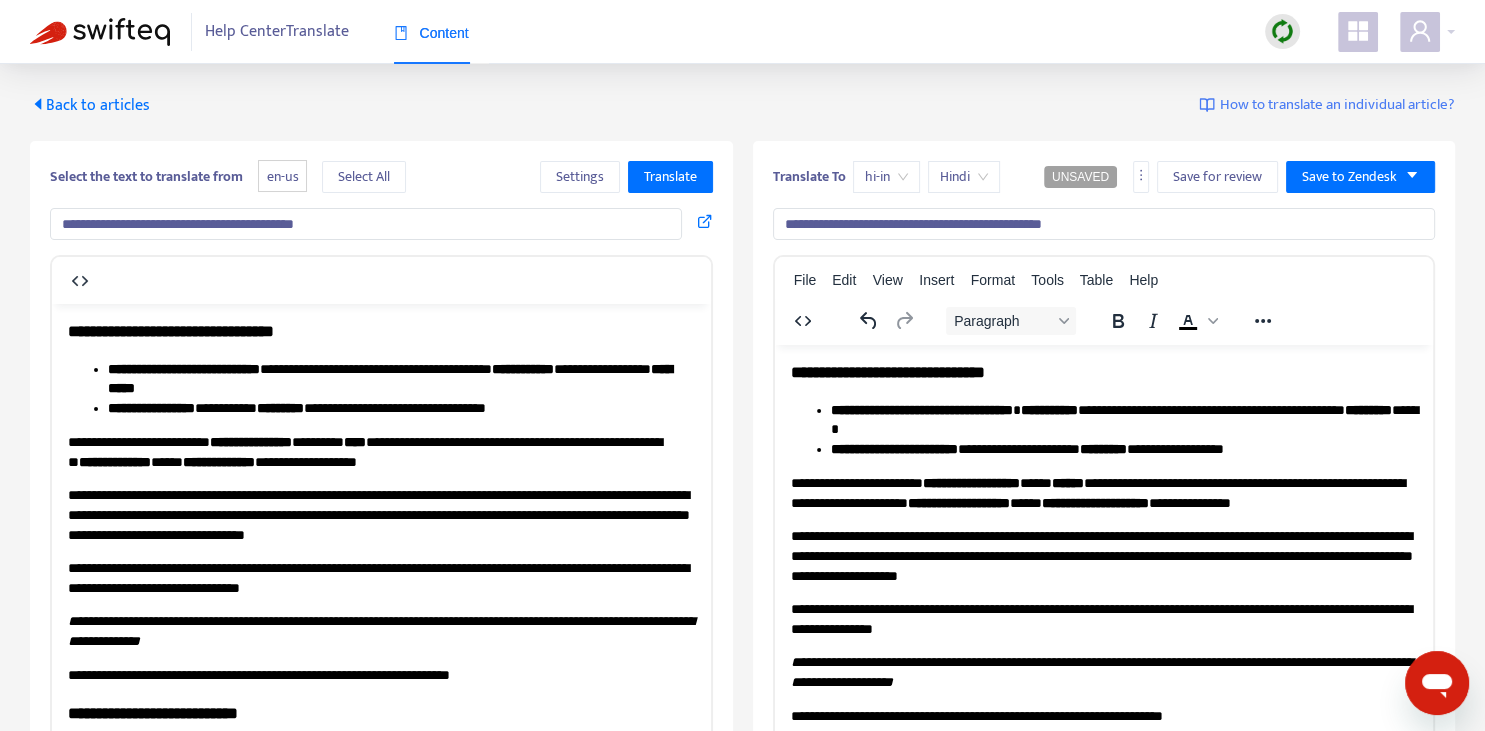 type on "**********" 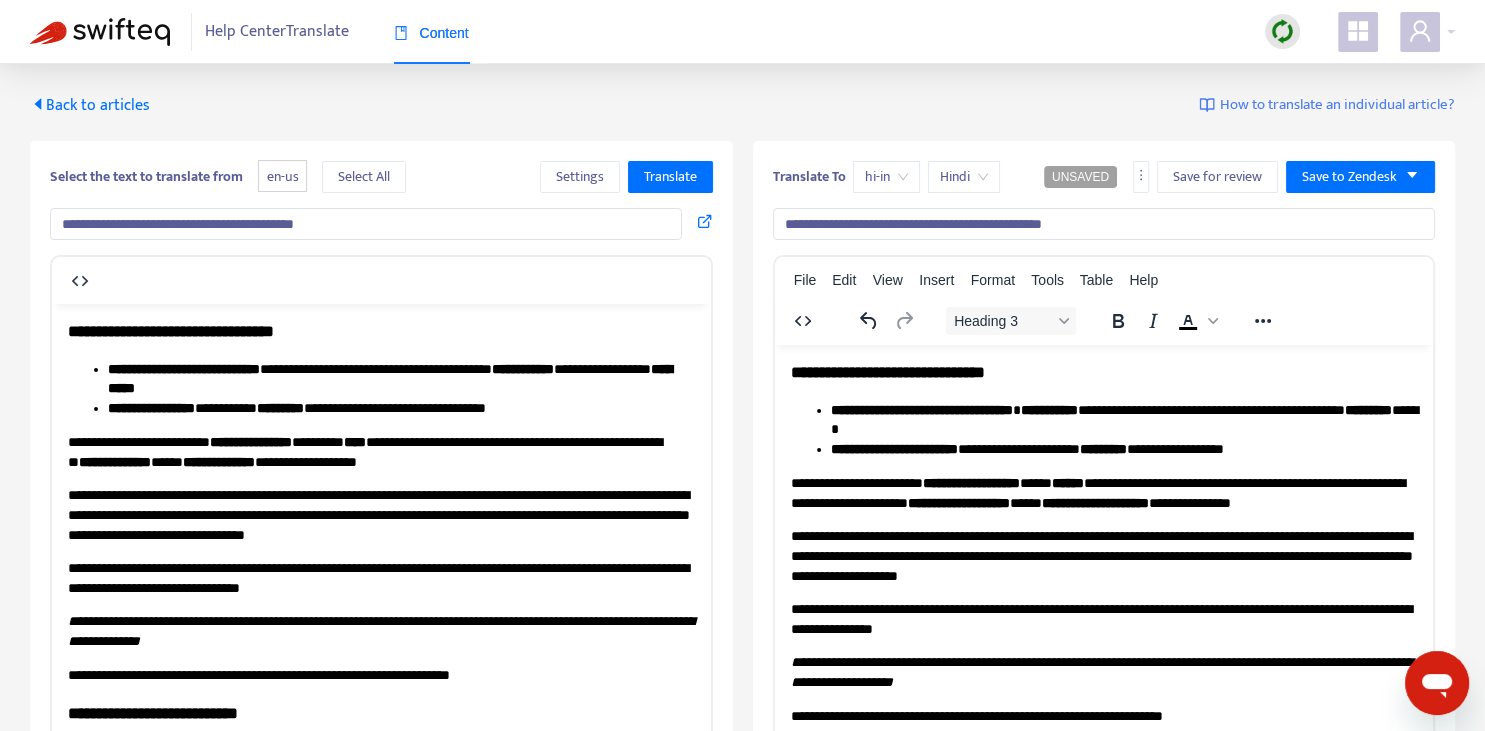 click on "**********" at bounding box center [887, 371] 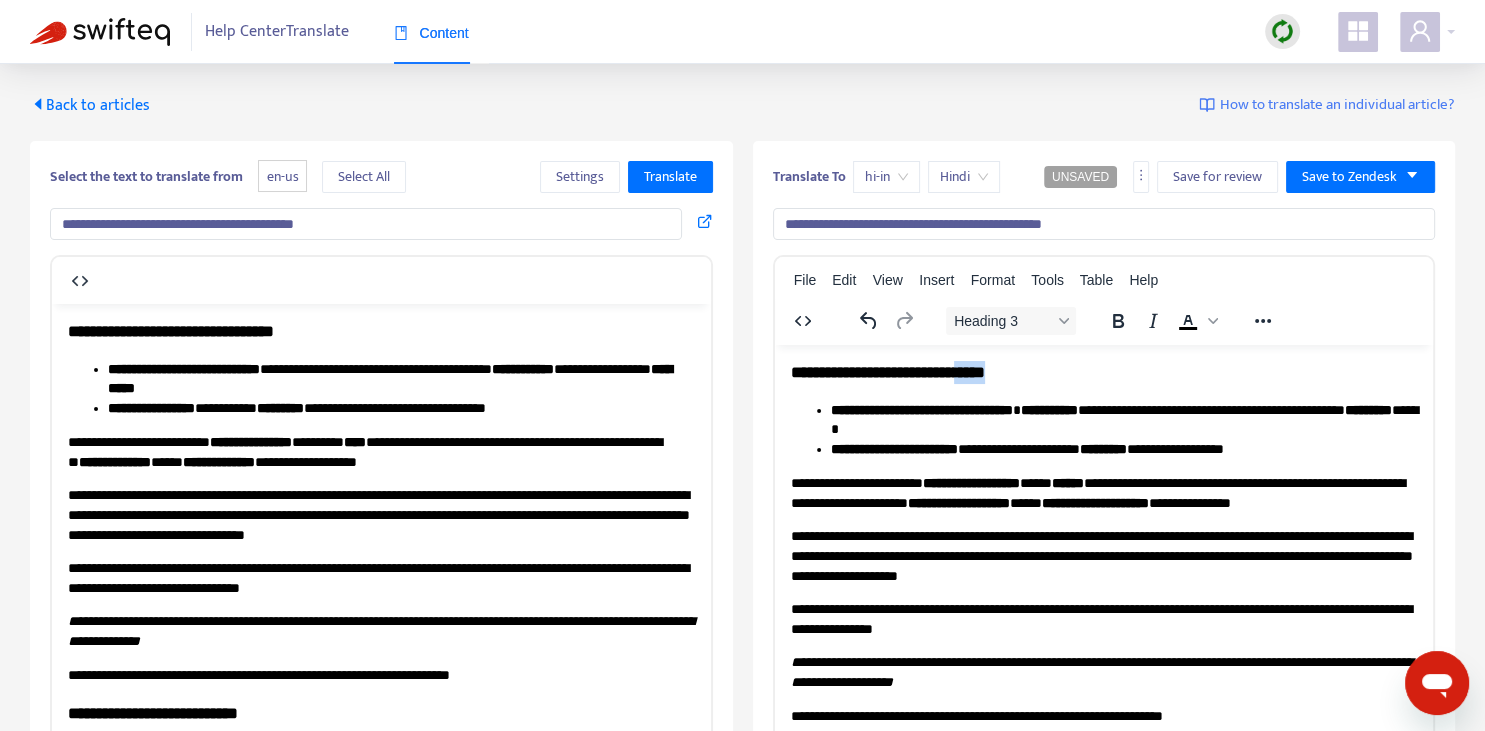 click on "**********" at bounding box center [887, 371] 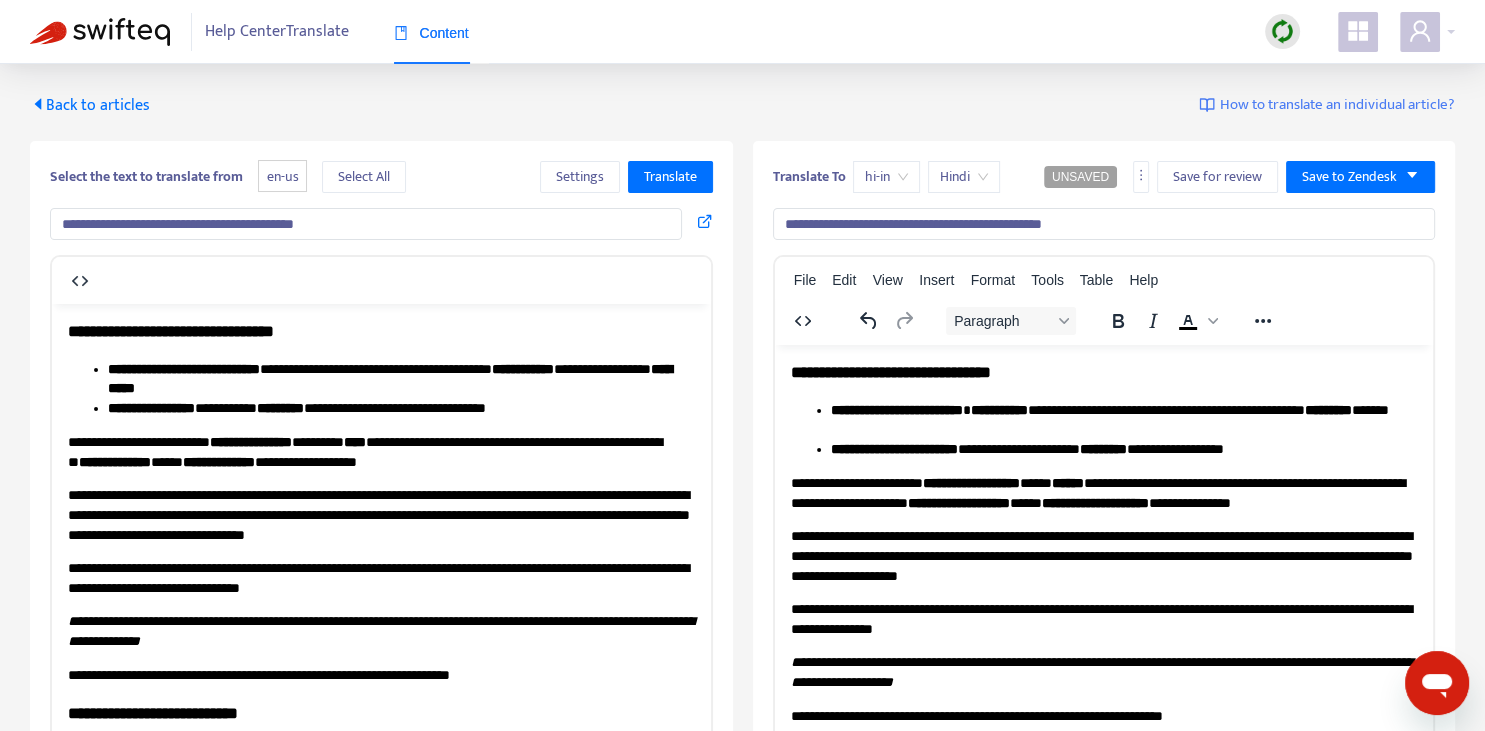 click on "**********" at bounding box center (896, 409) 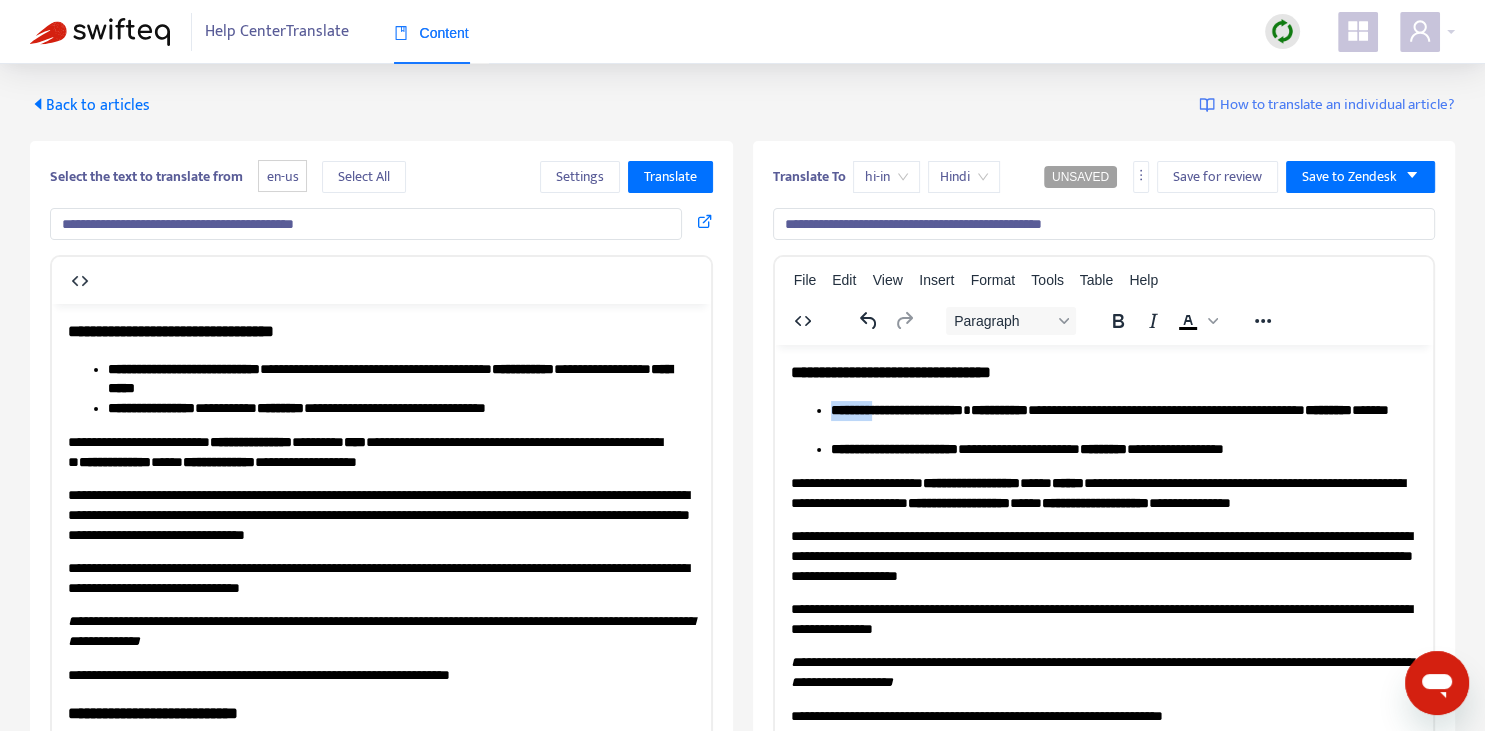 click on "**********" at bounding box center [896, 409] 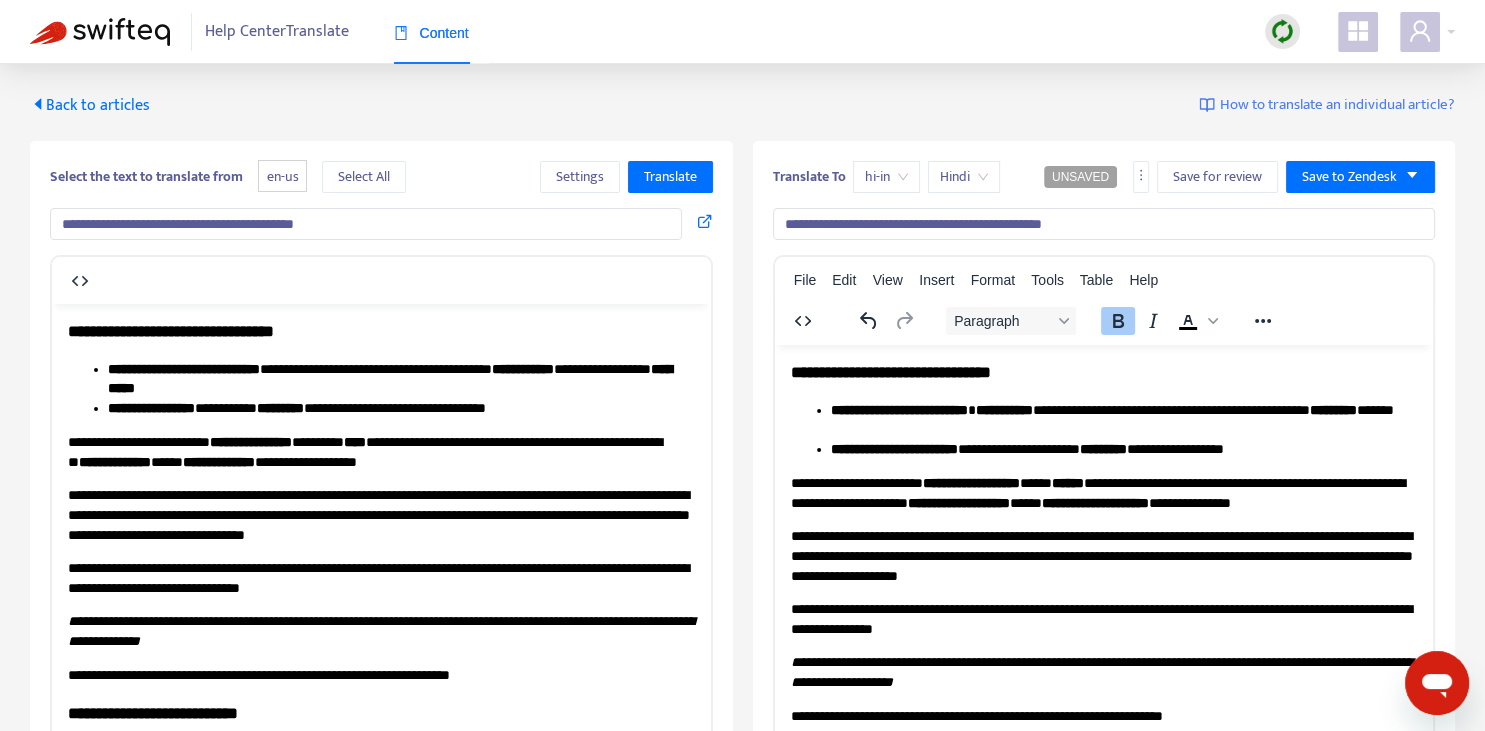 click on "**********" at bounding box center (1003, 409) 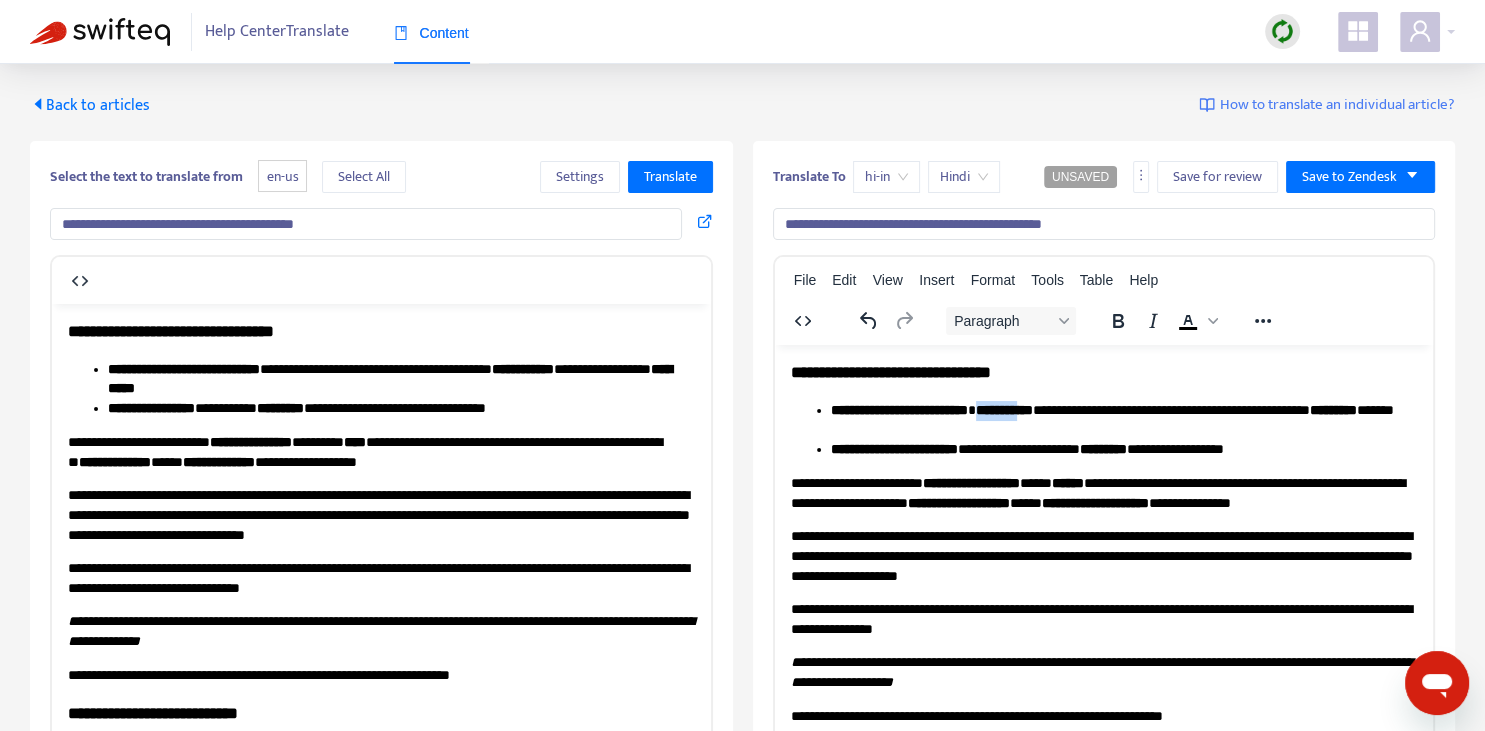 click on "**********" at bounding box center [1003, 409] 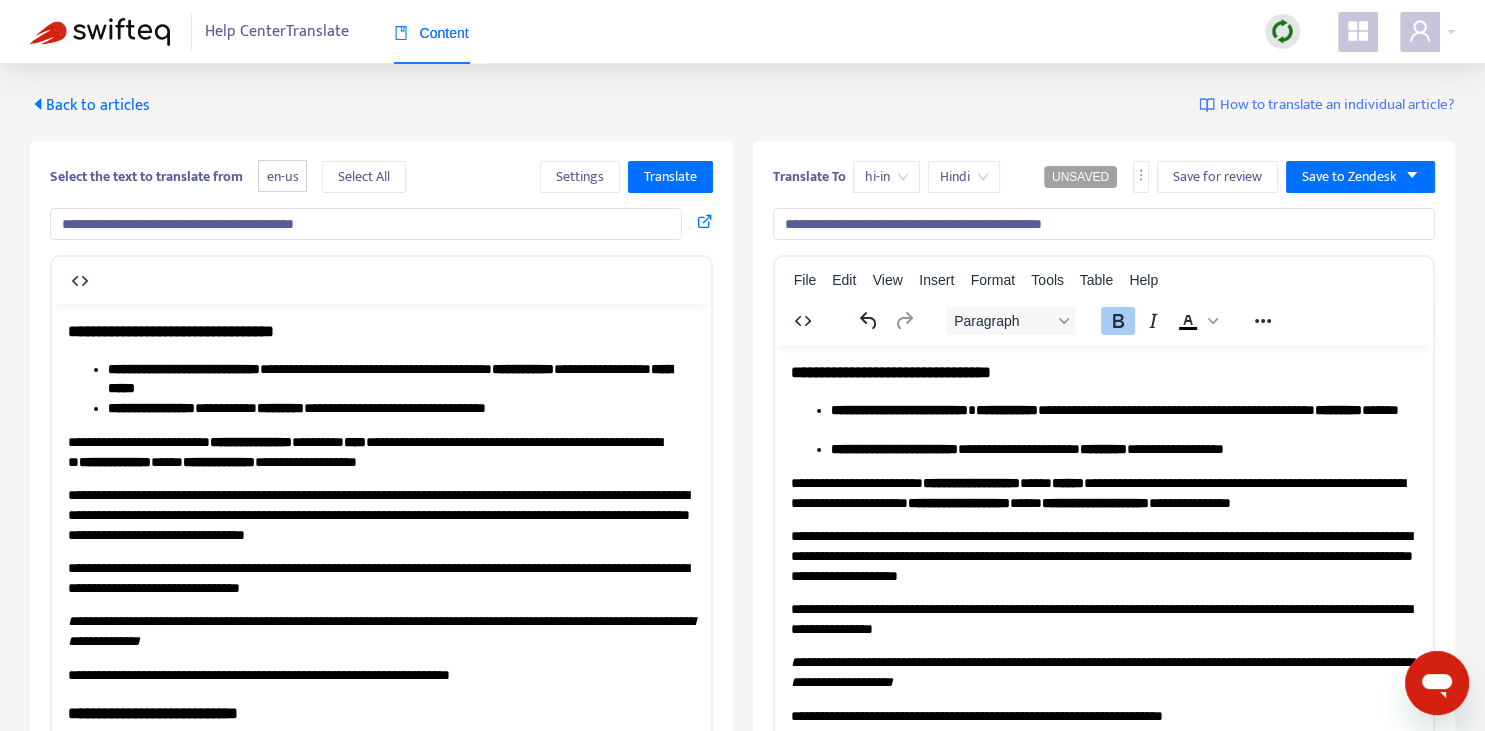 click on "*********" at bounding box center [1337, 409] 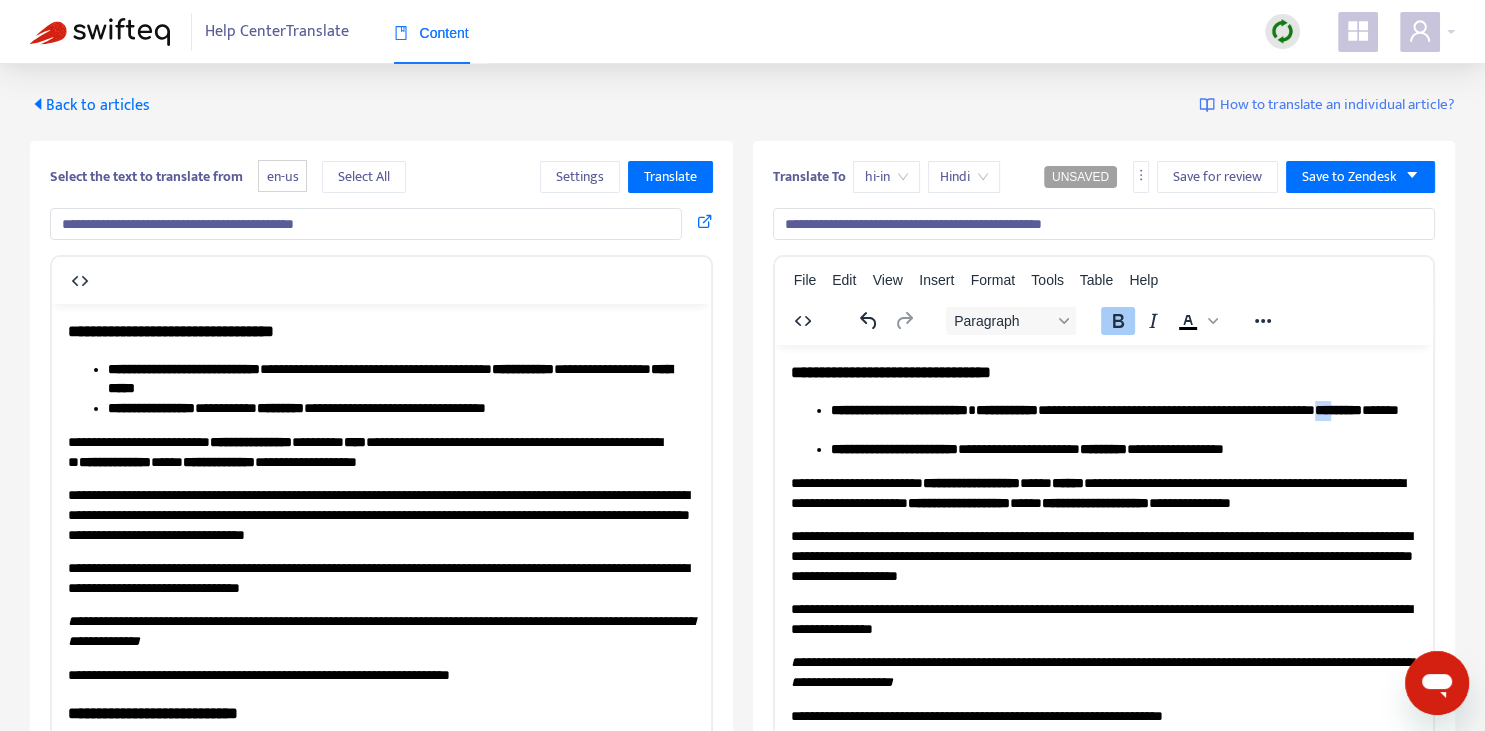 click on "*********" at bounding box center (1337, 409) 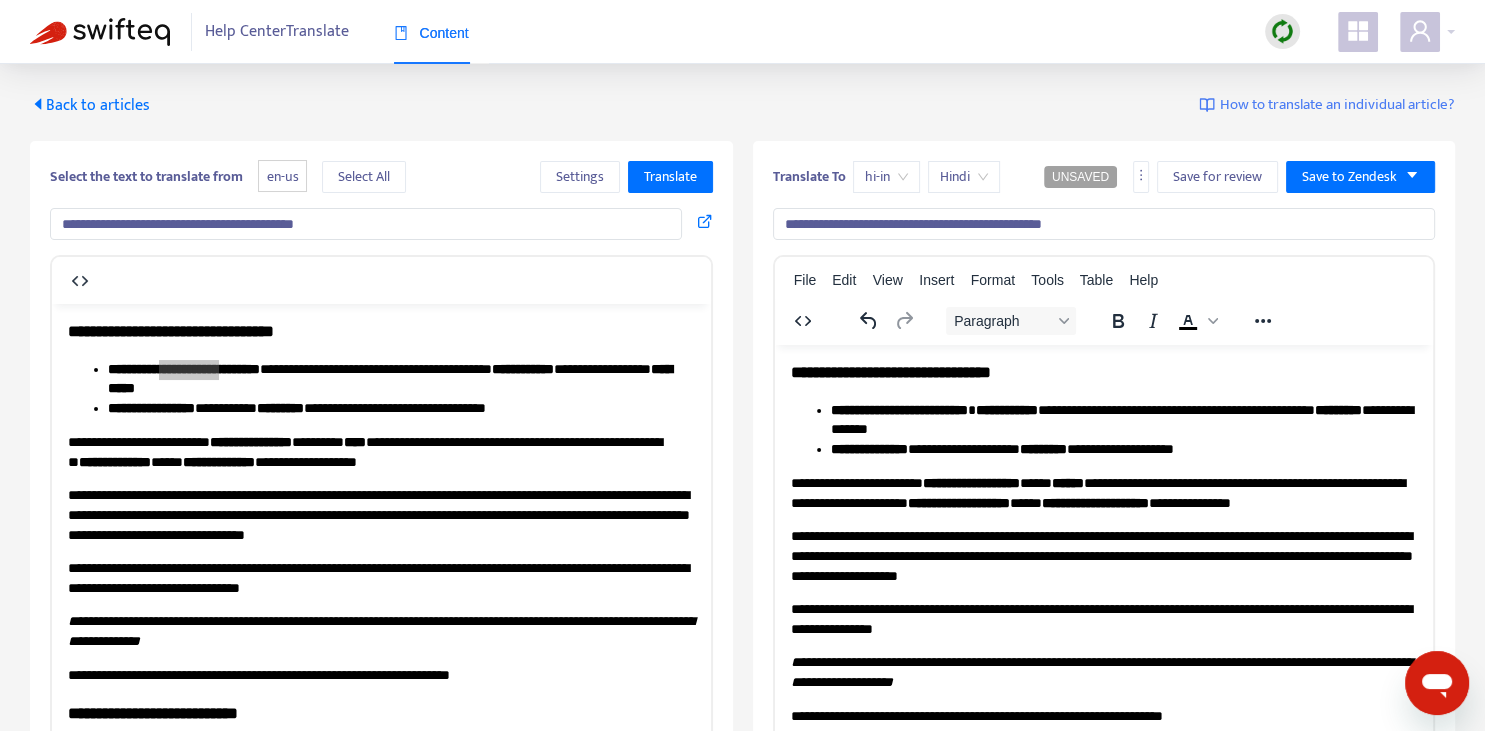 click on "**********" at bounding box center [1097, 492] 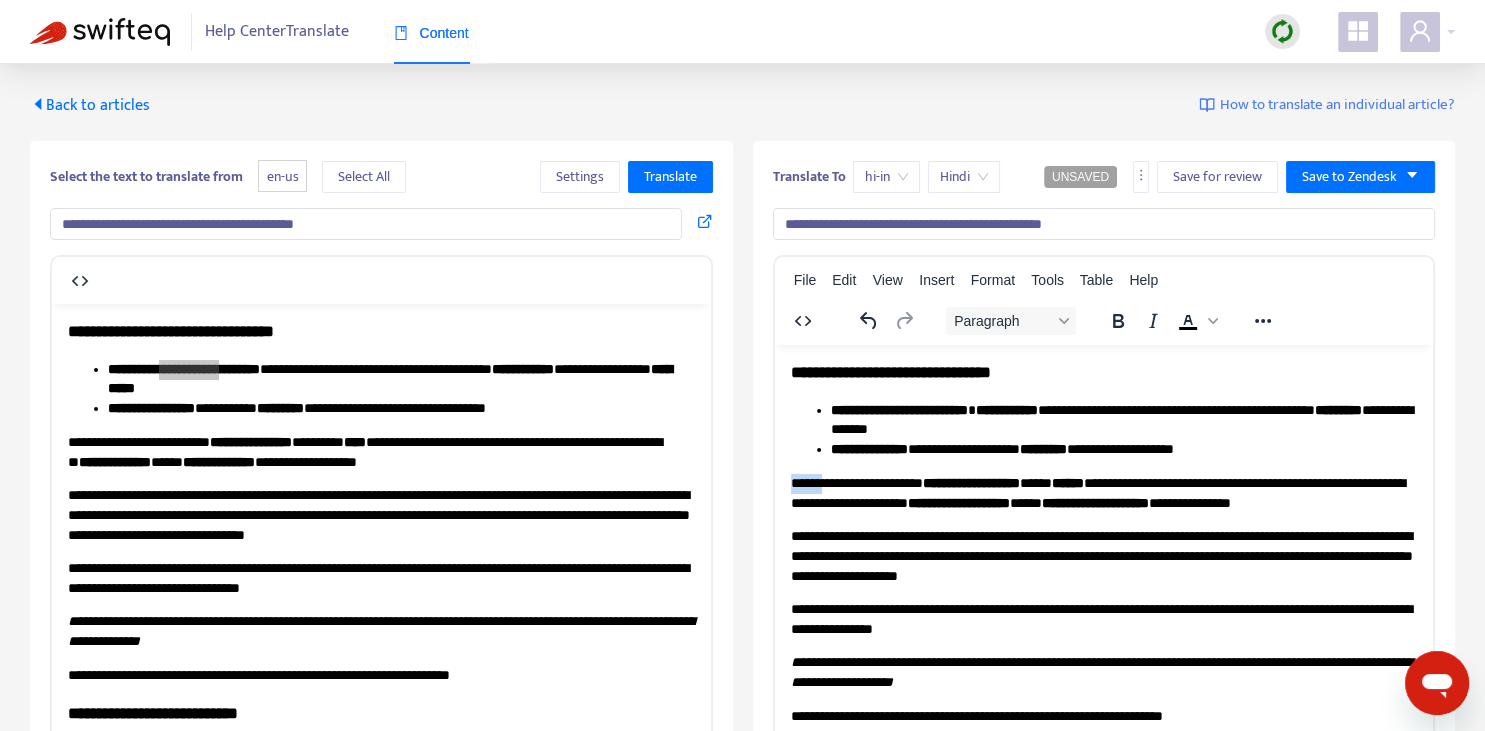 click on "**********" at bounding box center [1097, 492] 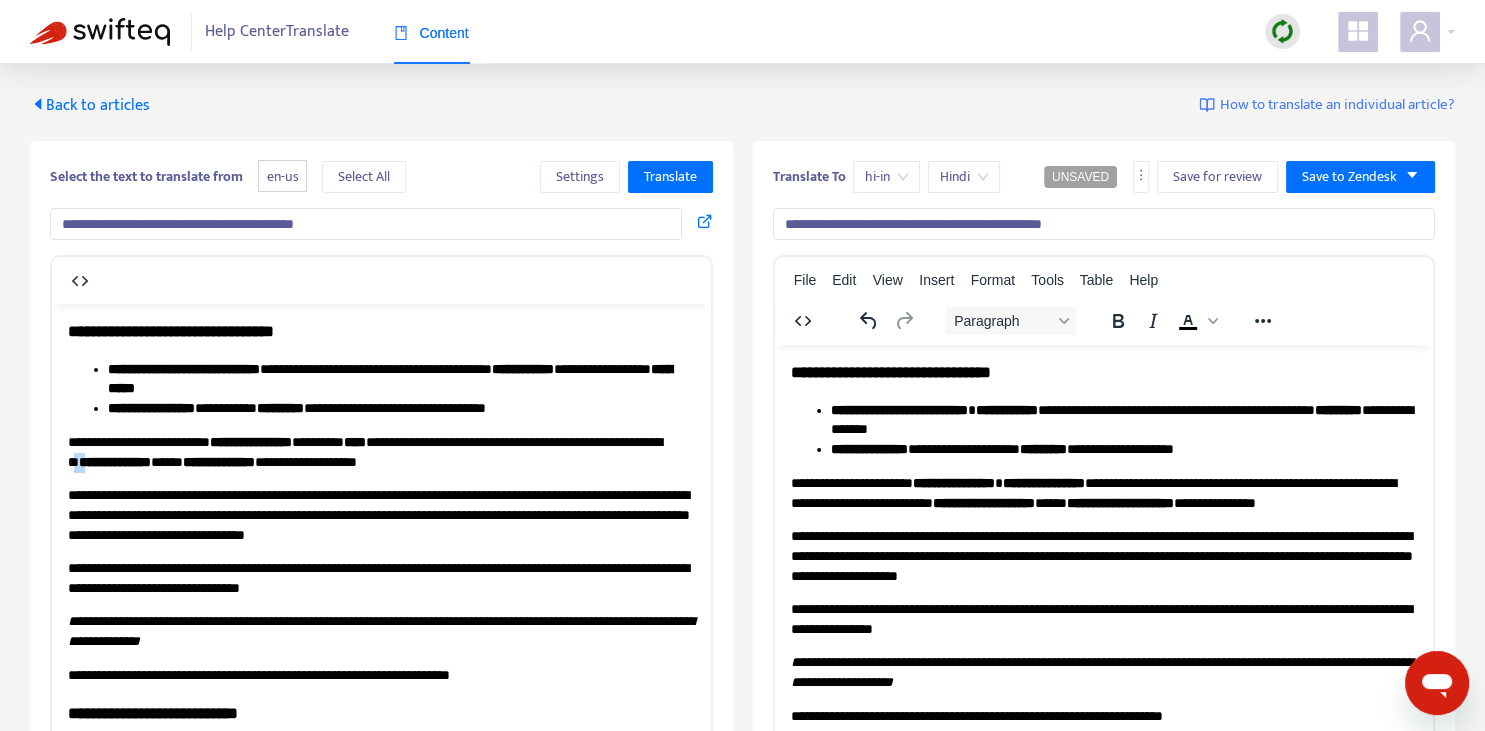 click on "**********" at bounding box center (115, 461) 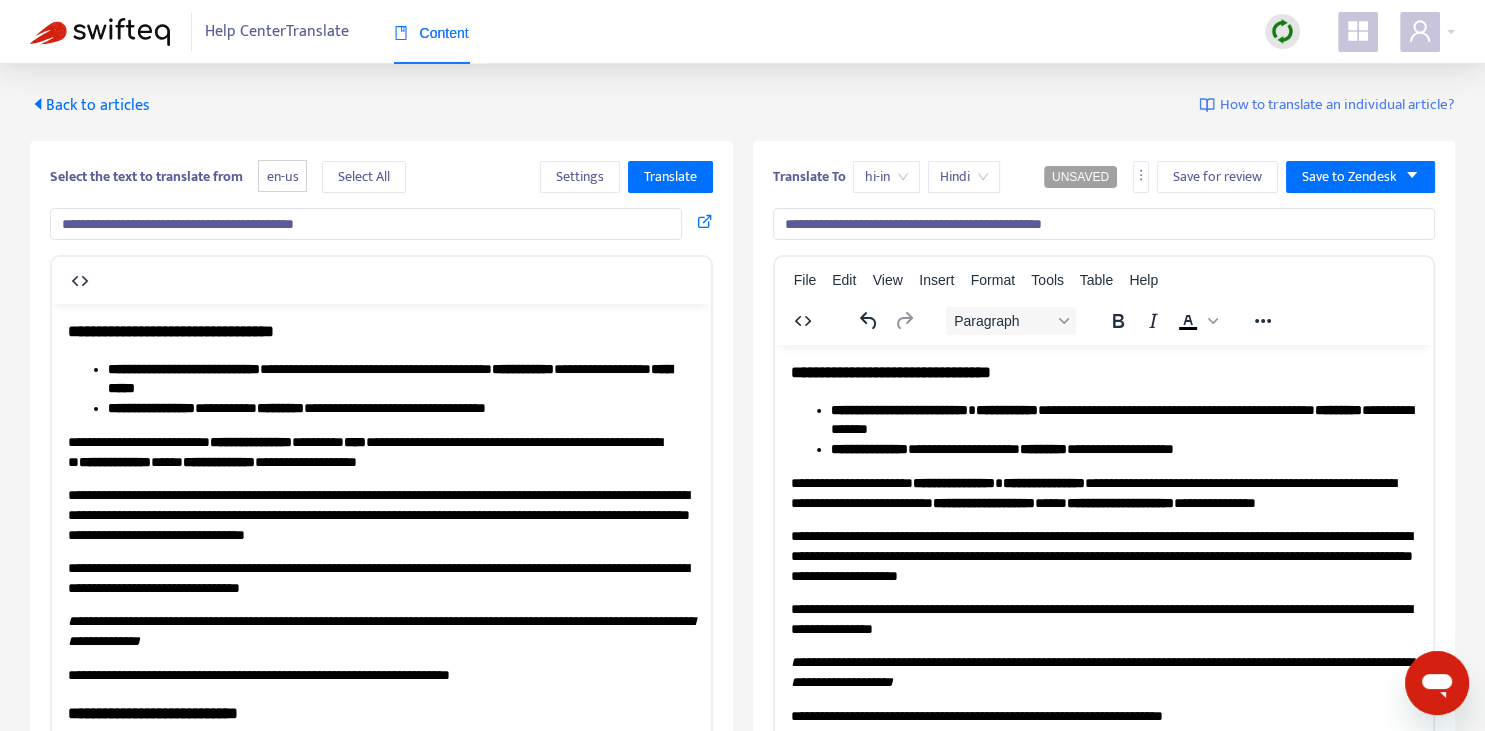 drag, startPoint x: 172, startPoint y: 456, endPoint x: 252, endPoint y: 456, distance: 80 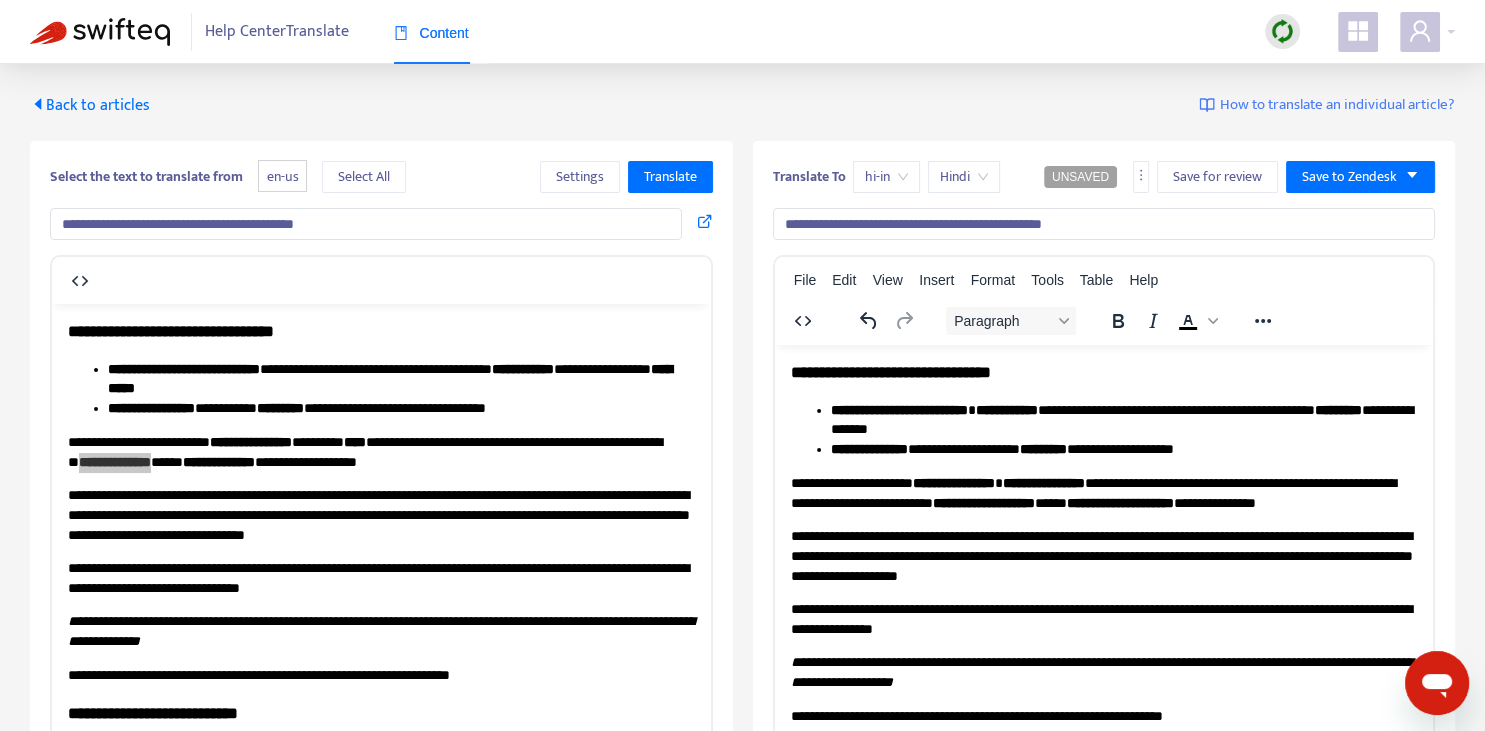 click on "**********" at bounding box center [1092, 492] 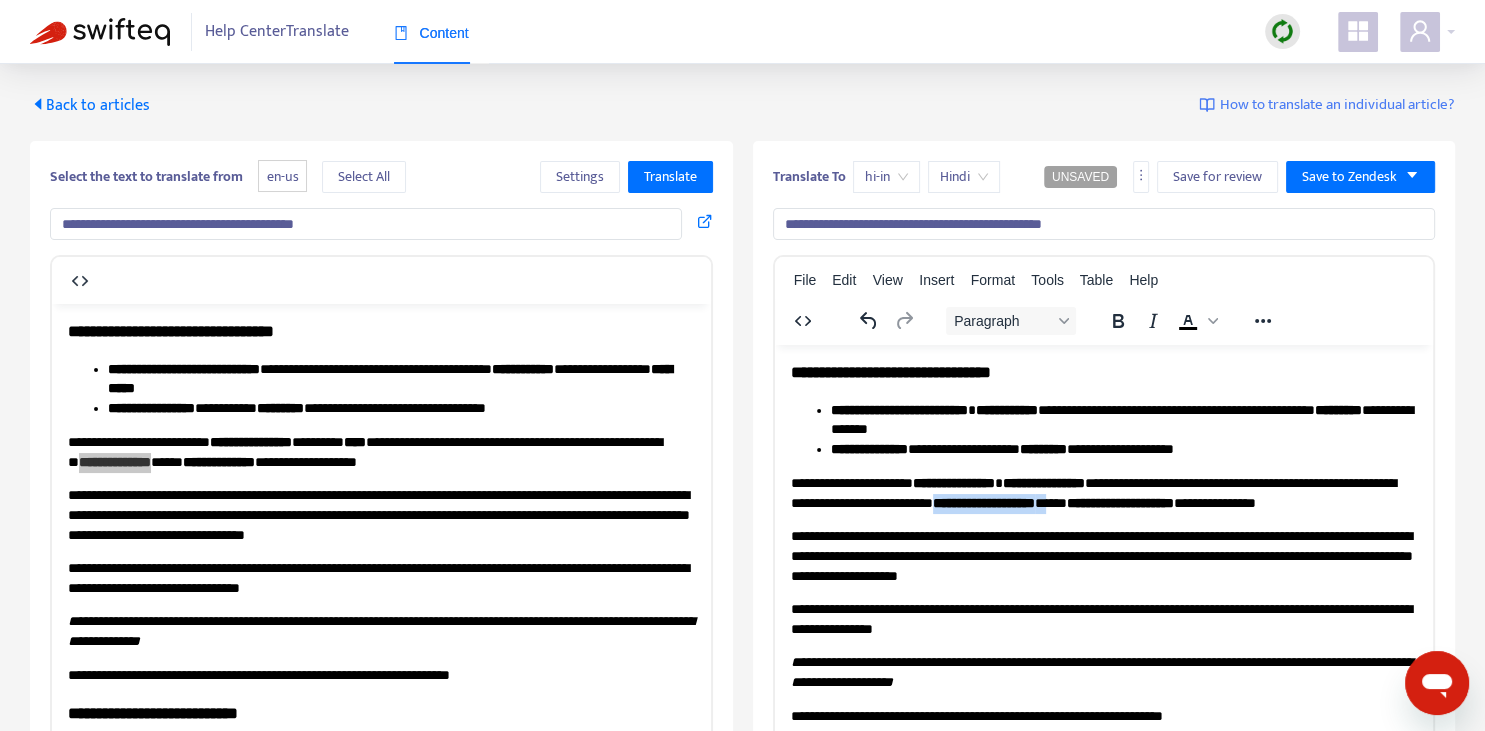 drag, startPoint x: 997, startPoint y: 503, endPoint x: 1079, endPoint y: 509, distance: 82.219215 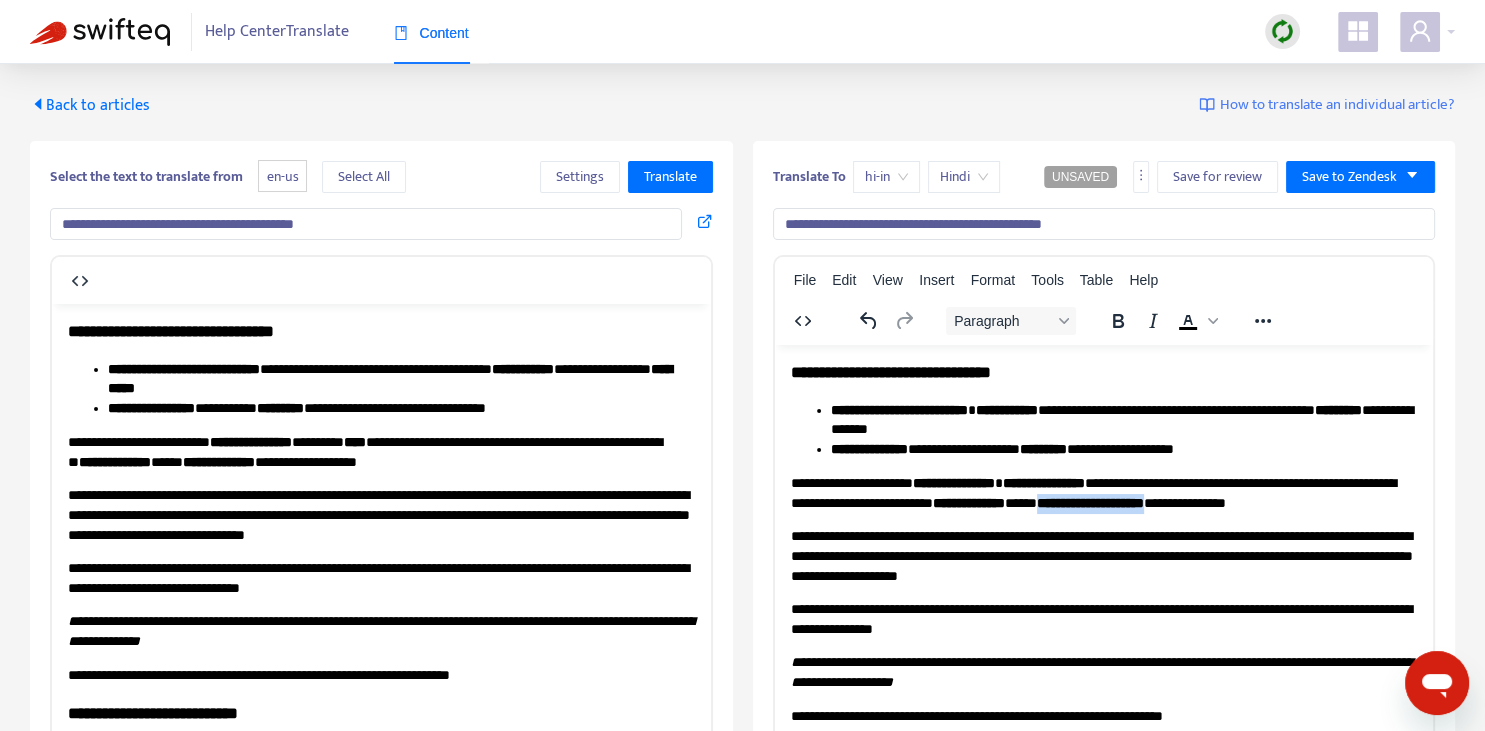drag, startPoint x: 1117, startPoint y: 501, endPoint x: 1218, endPoint y: 509, distance: 101.31634 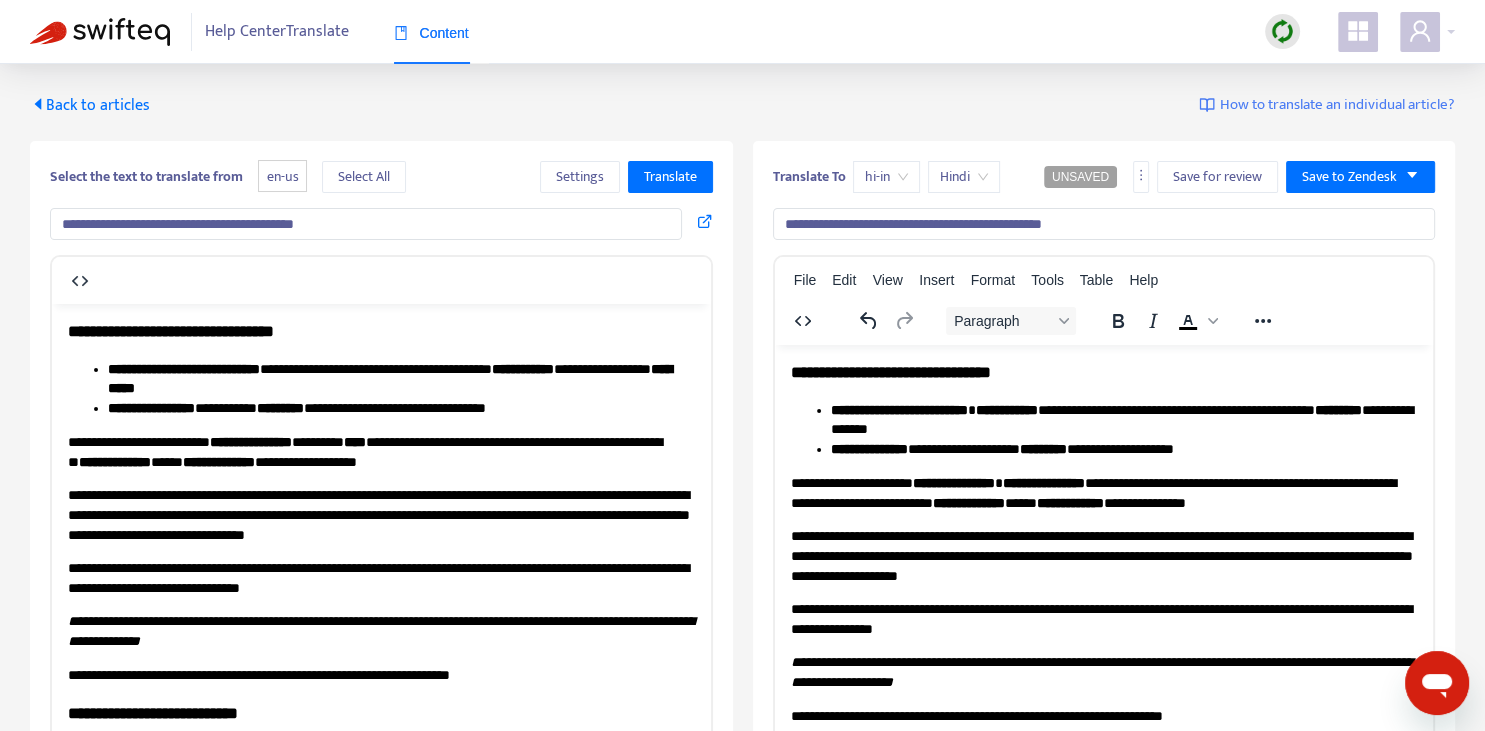 click on "**********" at bounding box center (1092, 492) 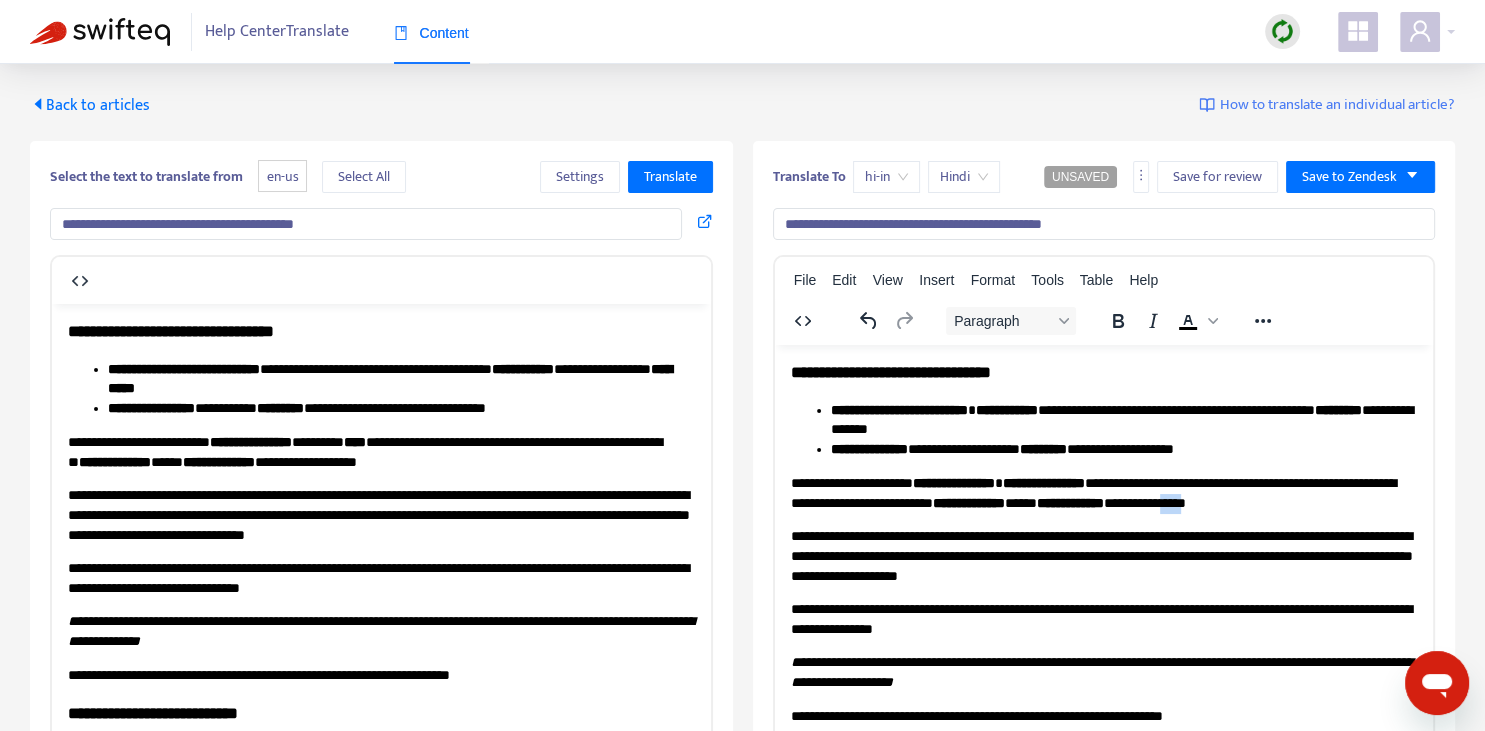 click on "**********" at bounding box center [1092, 492] 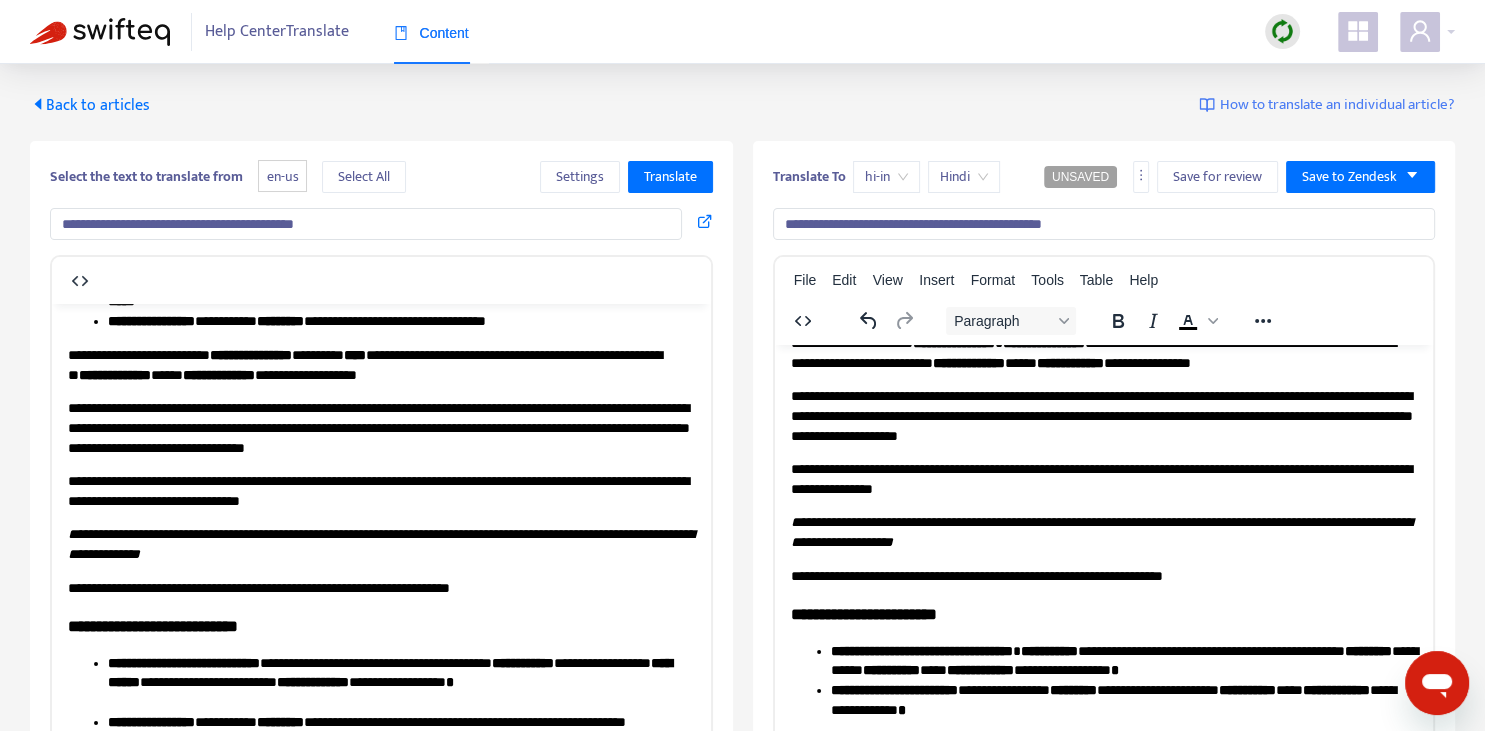 scroll, scrollTop: 140, scrollLeft: 0, axis: vertical 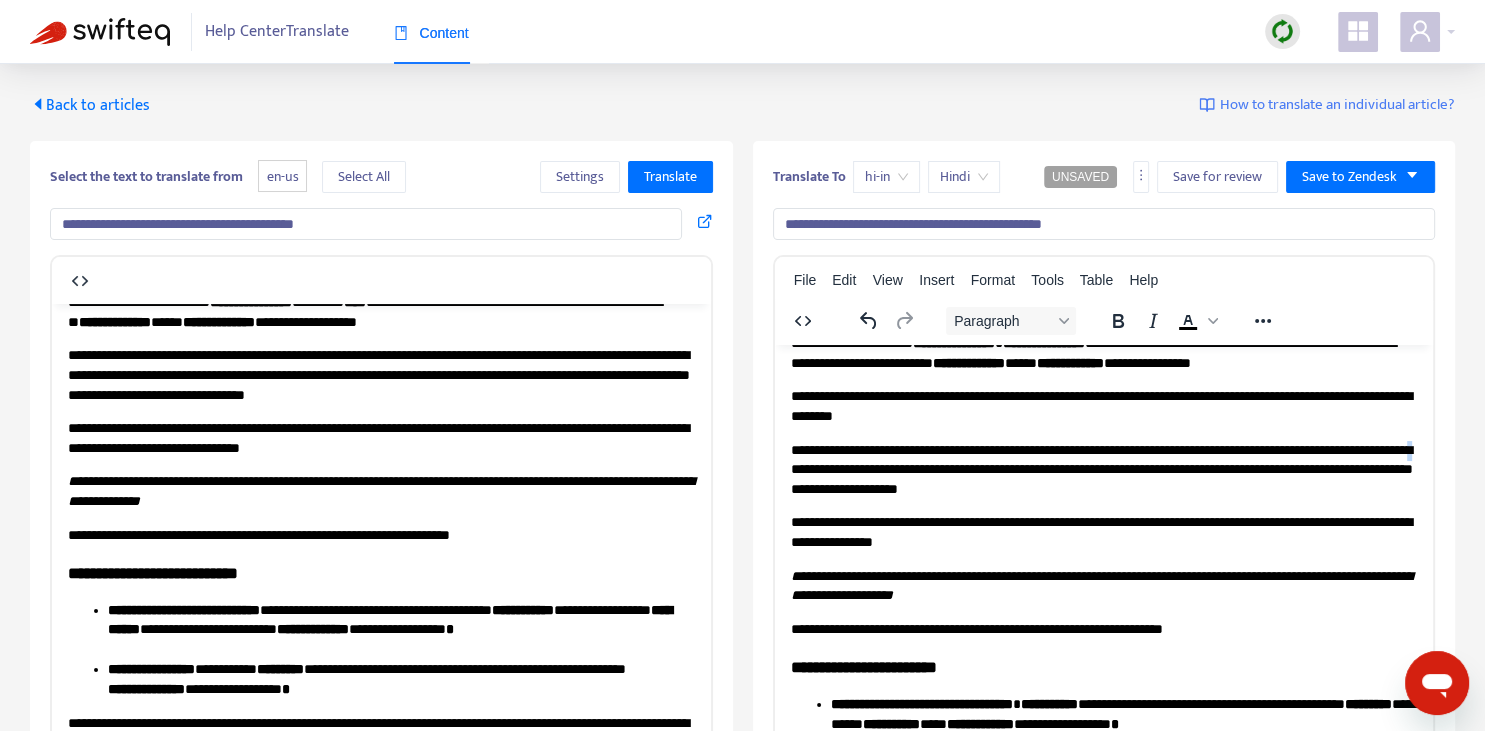 copy on "*" 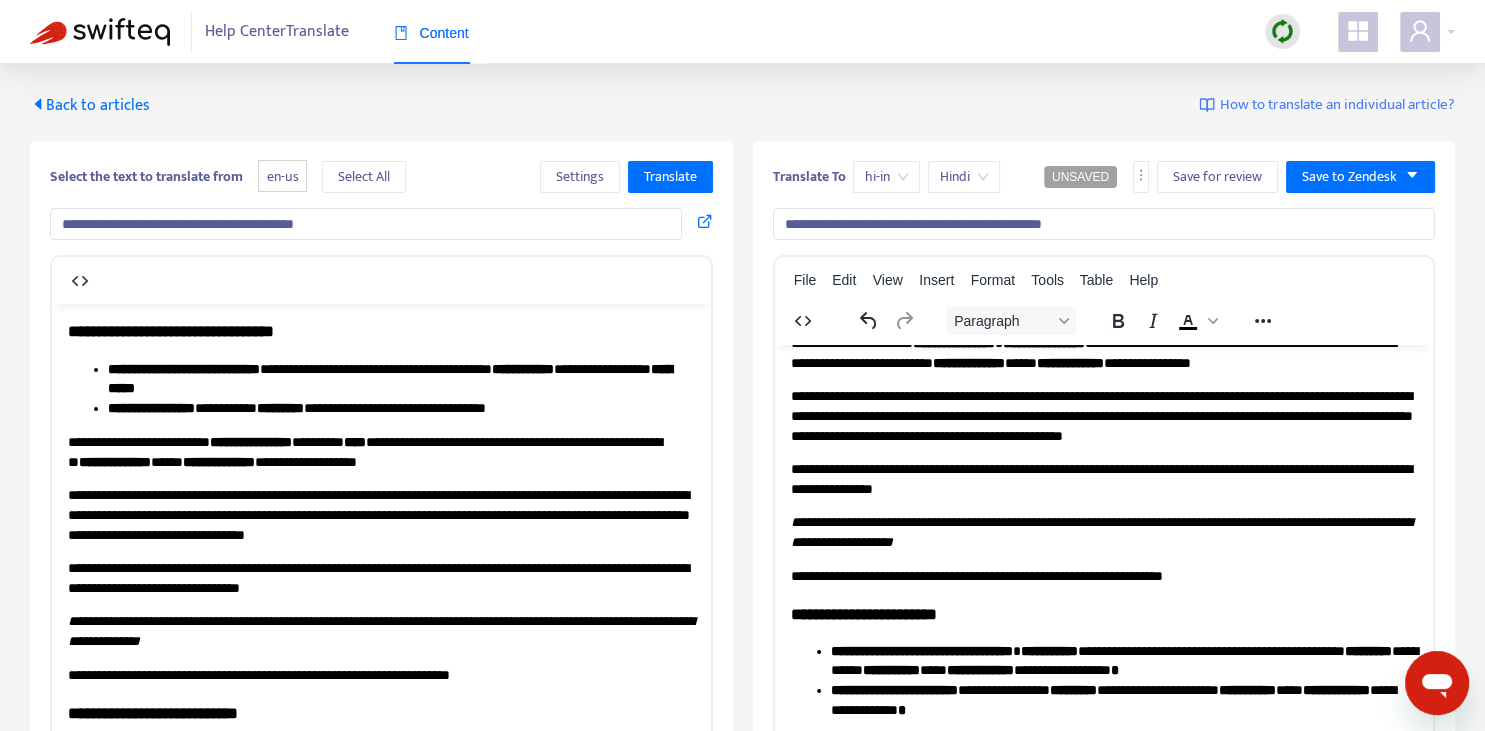 scroll, scrollTop: 141, scrollLeft: 0, axis: vertical 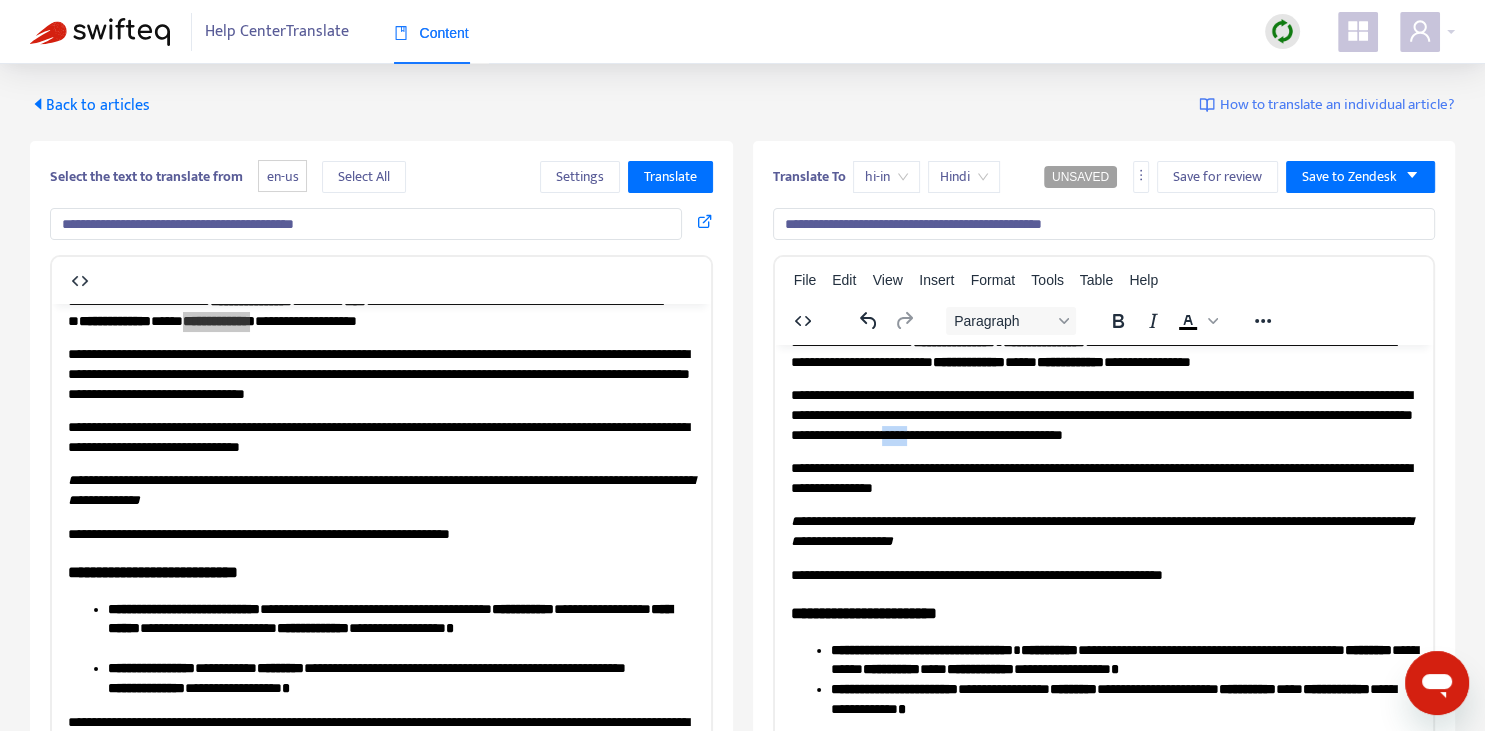 type 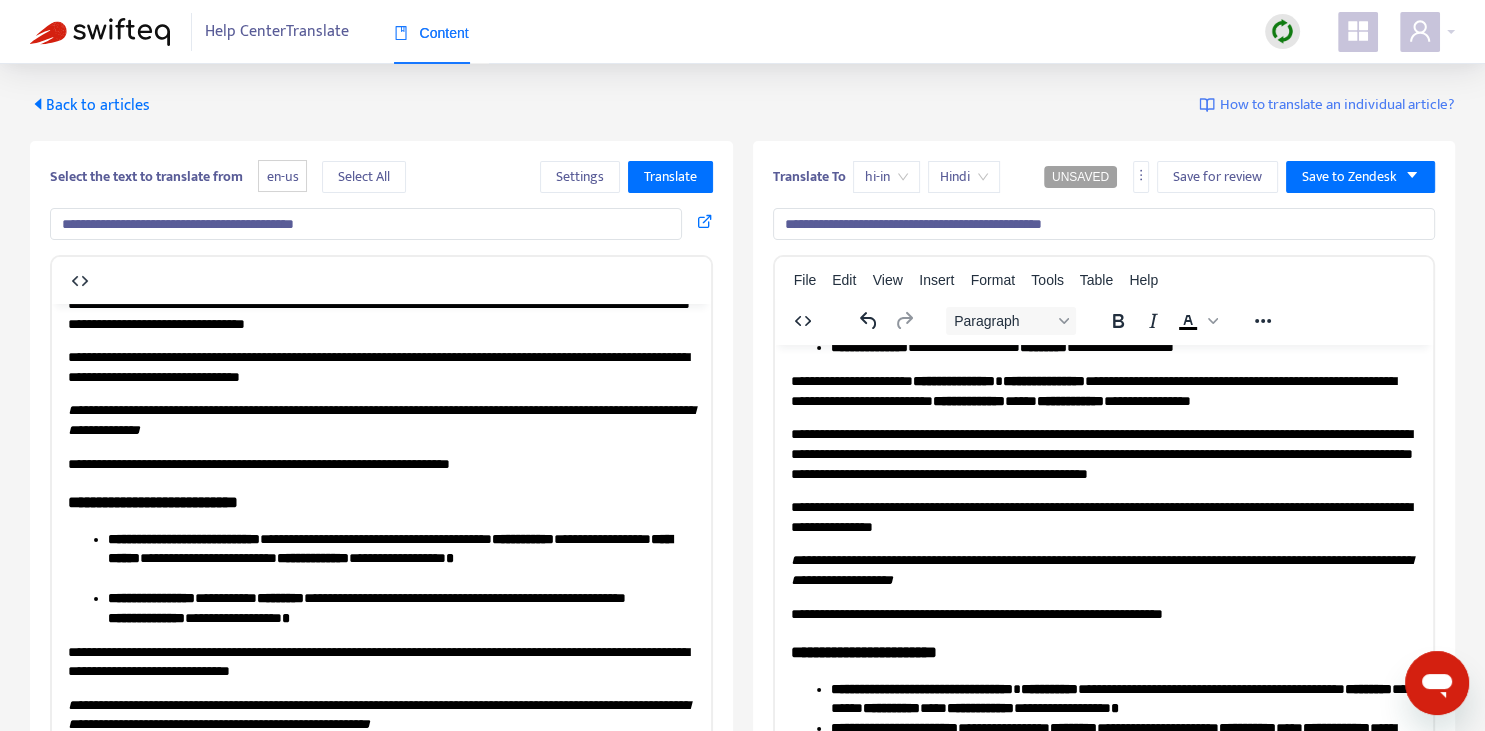 scroll, scrollTop: 140, scrollLeft: 0, axis: vertical 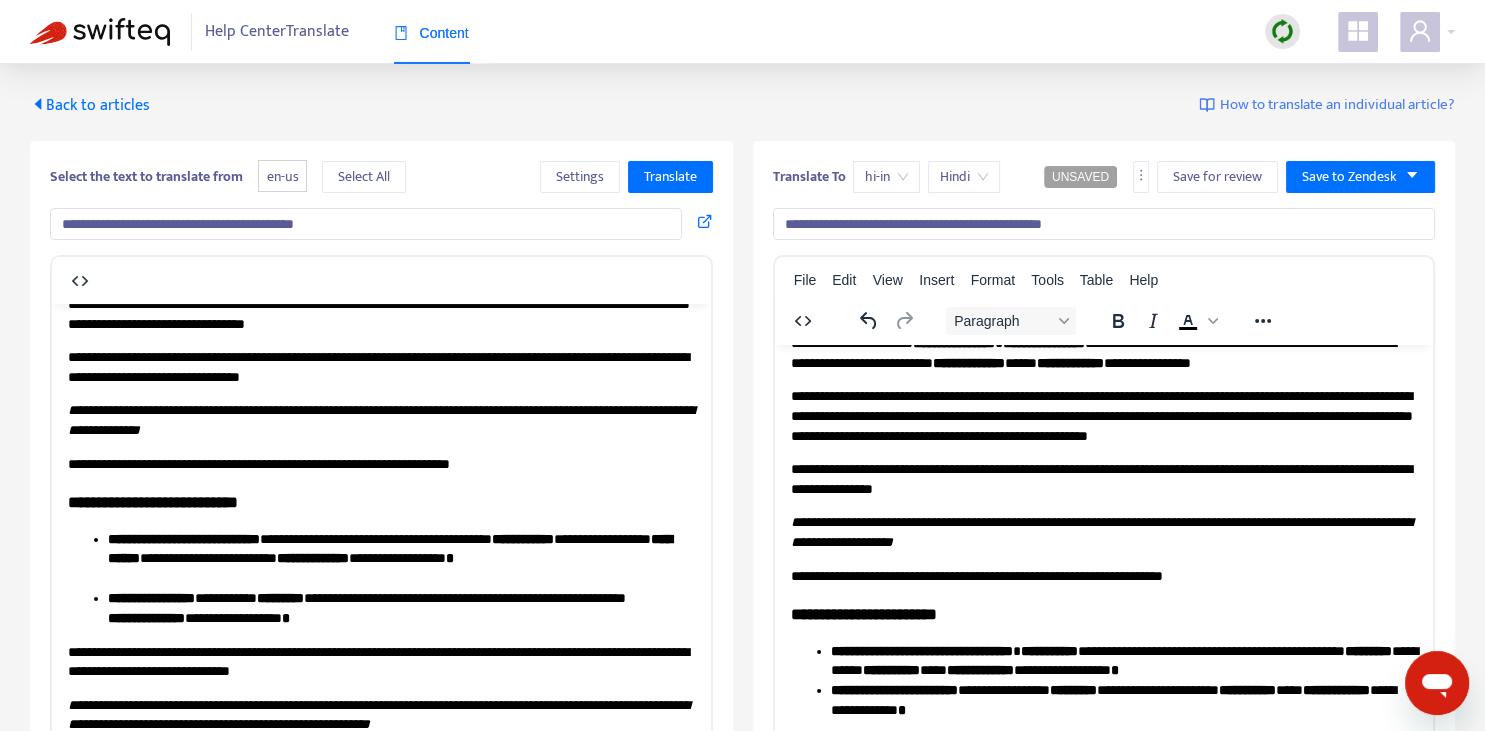 click on "**********" at bounding box center (1103, 478) 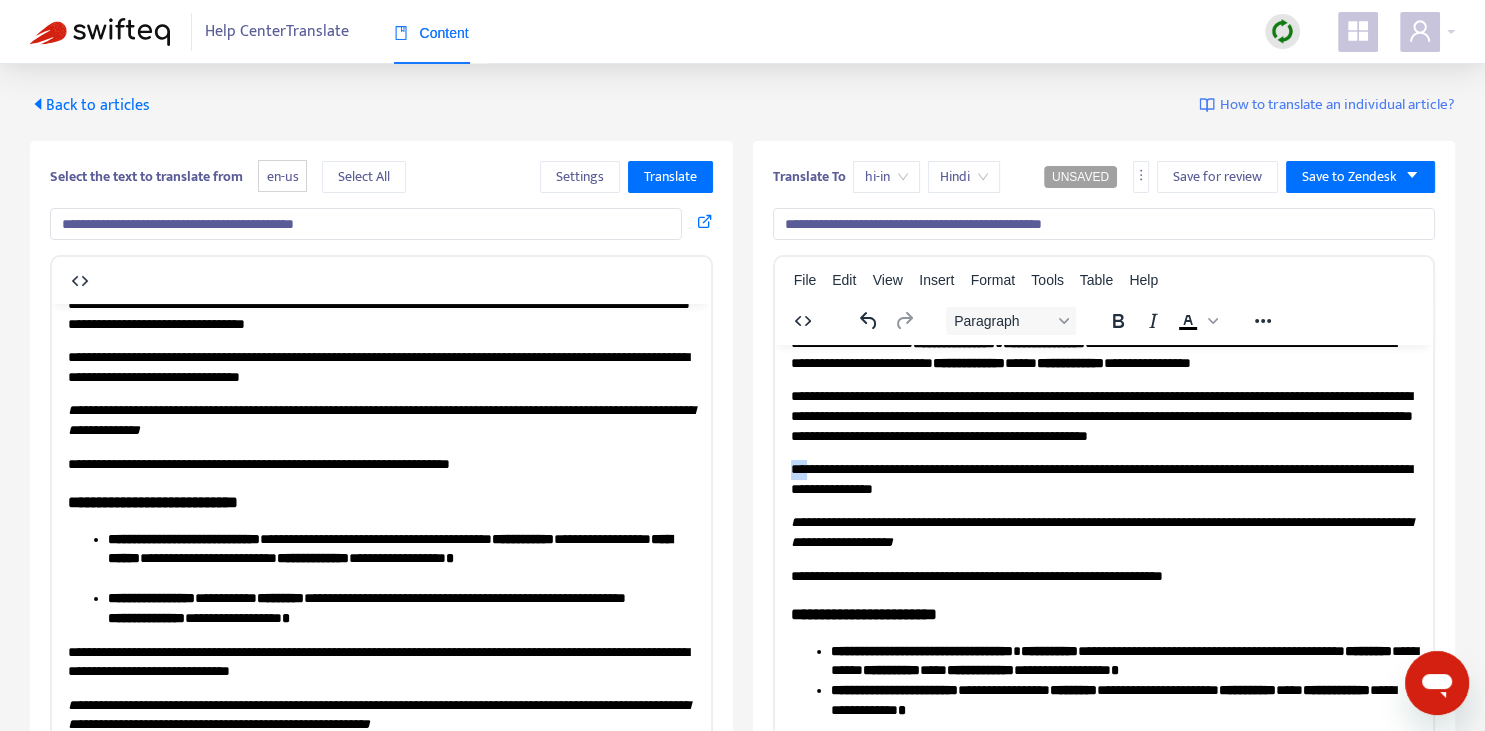 click on "**********" at bounding box center [1103, 478] 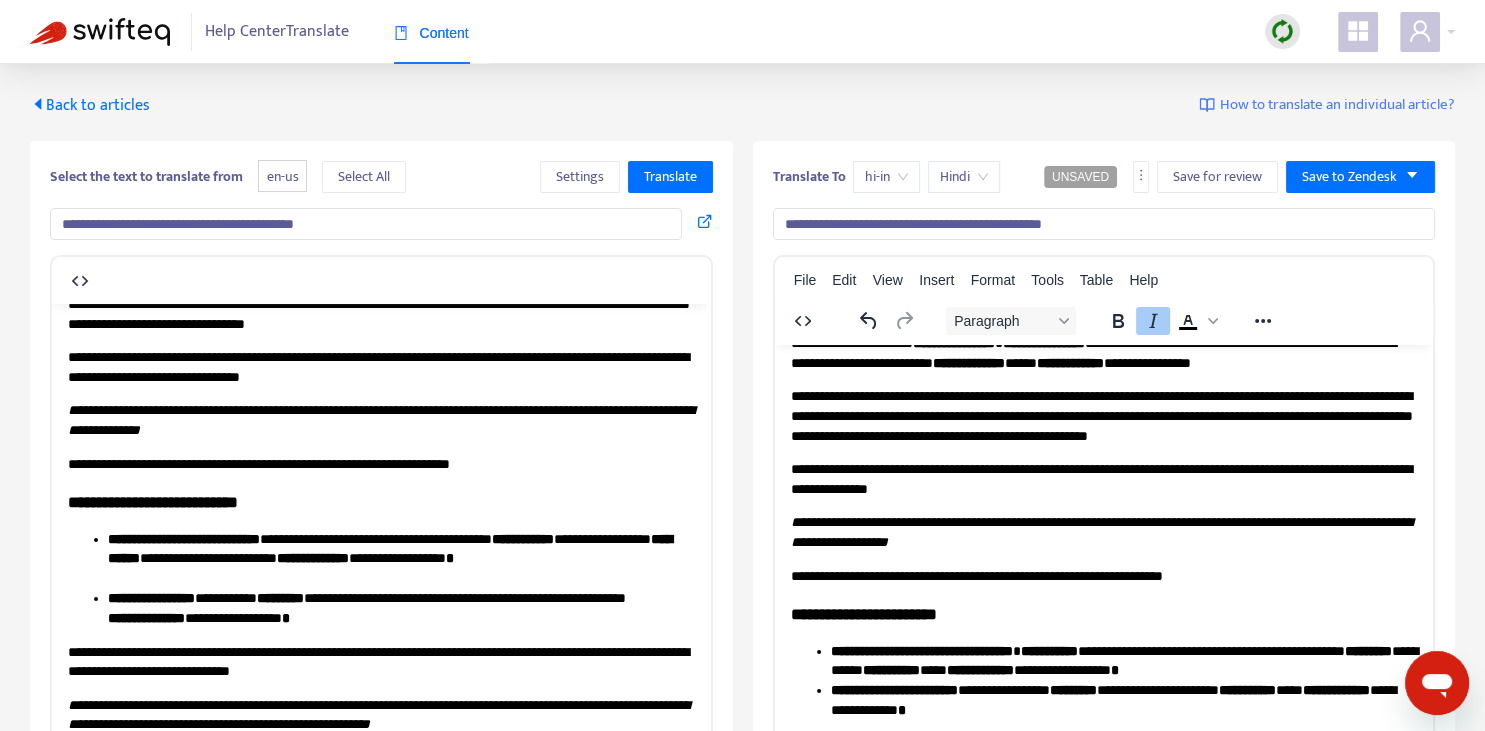 drag, startPoint x: 75, startPoint y: 423, endPoint x: 709, endPoint y: 421, distance: 634.0032 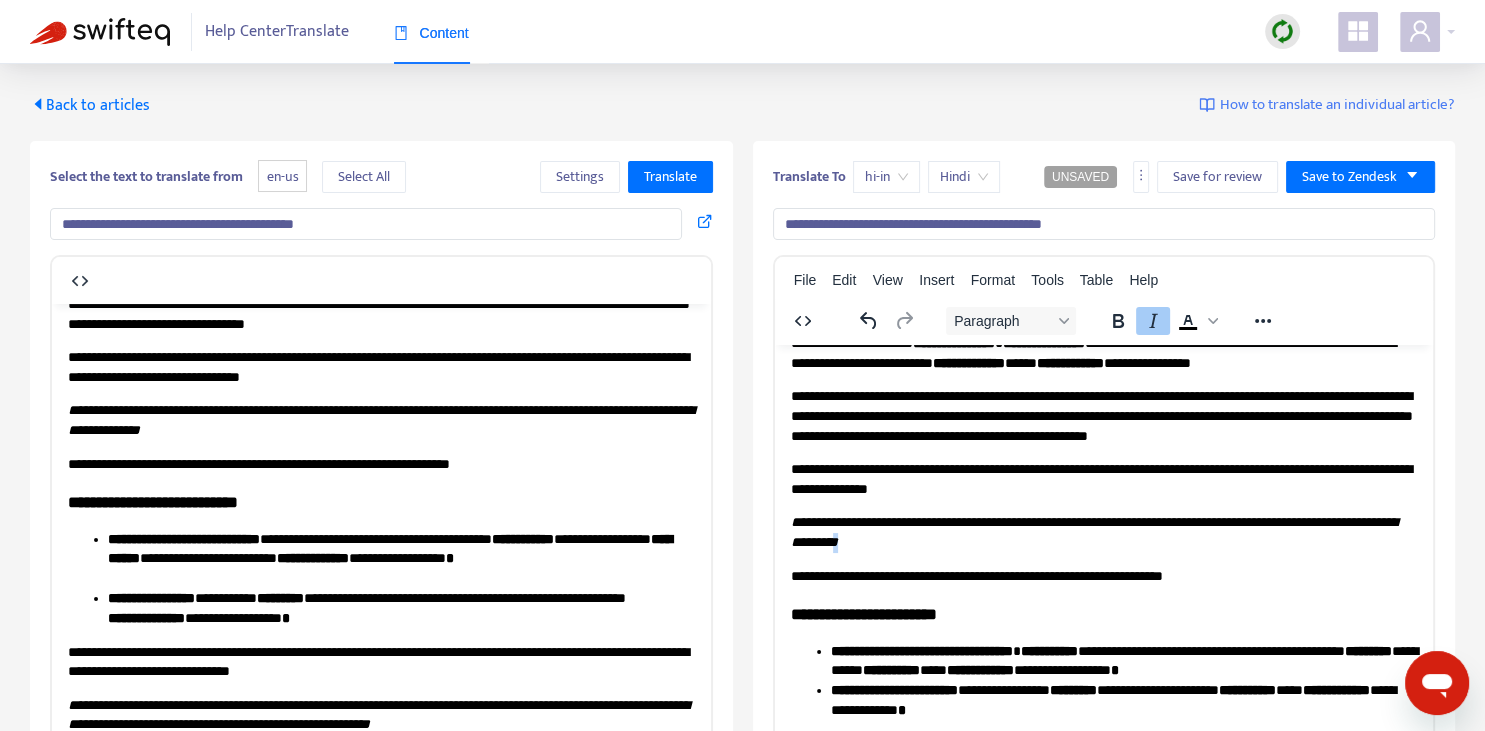 copy on "*" 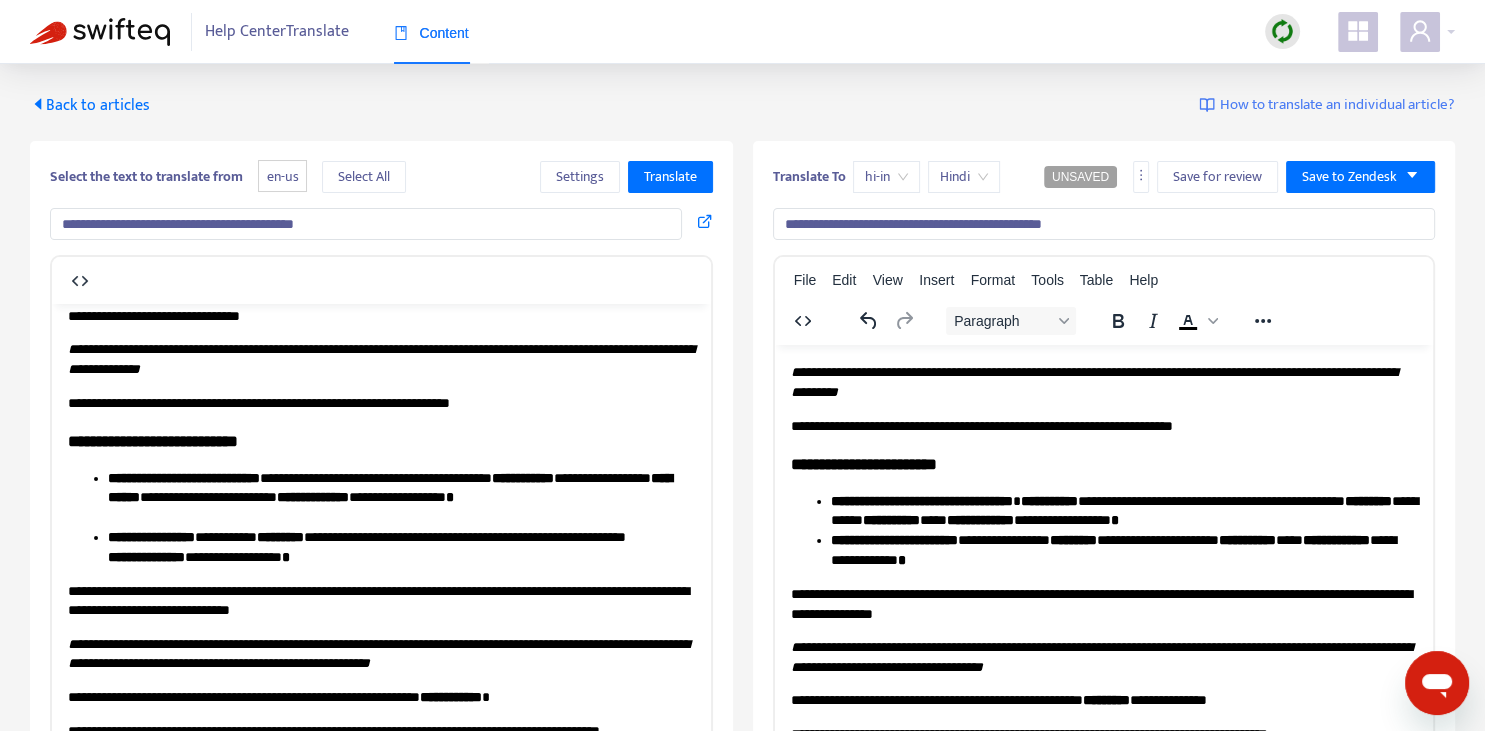 scroll, scrollTop: 281, scrollLeft: 0, axis: vertical 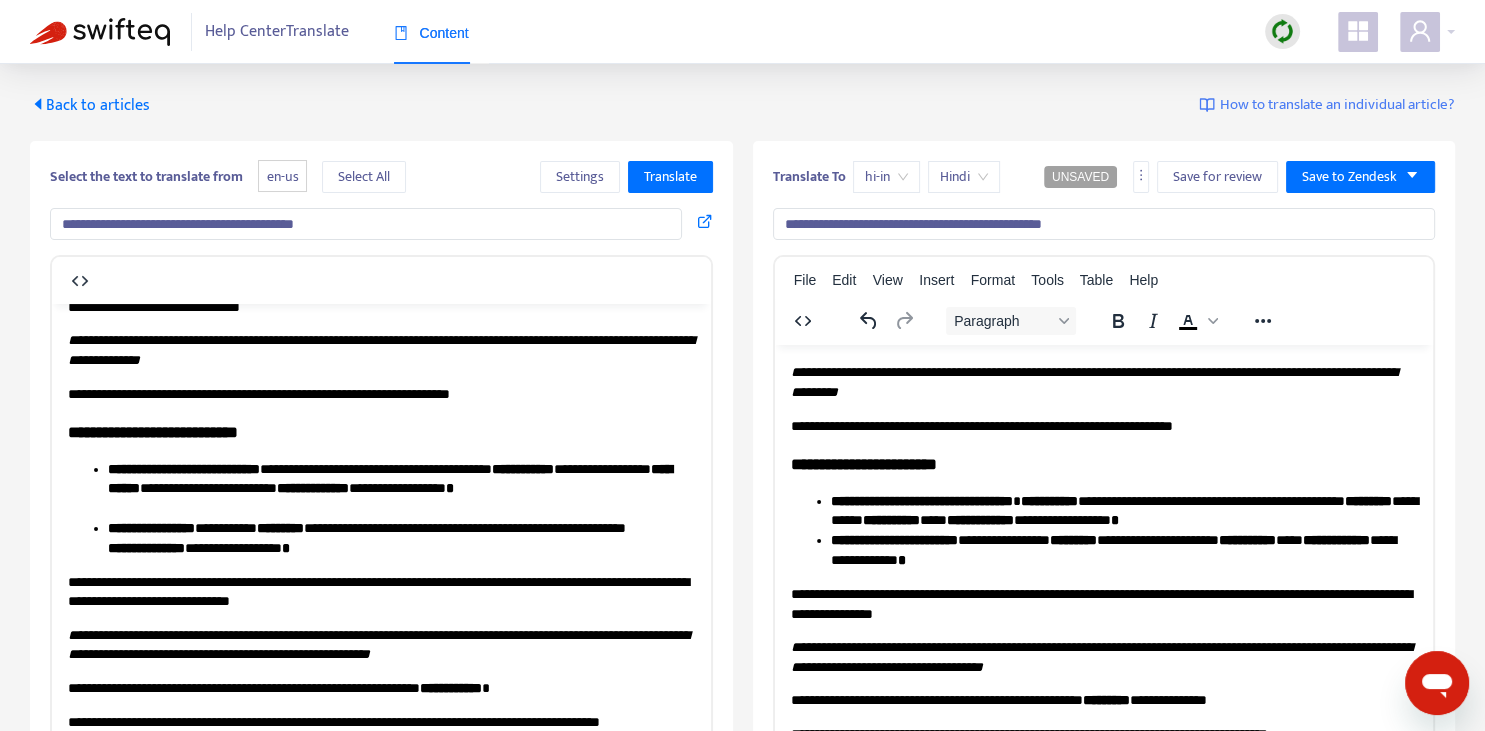 click on "**********" at bounding box center [863, 463] 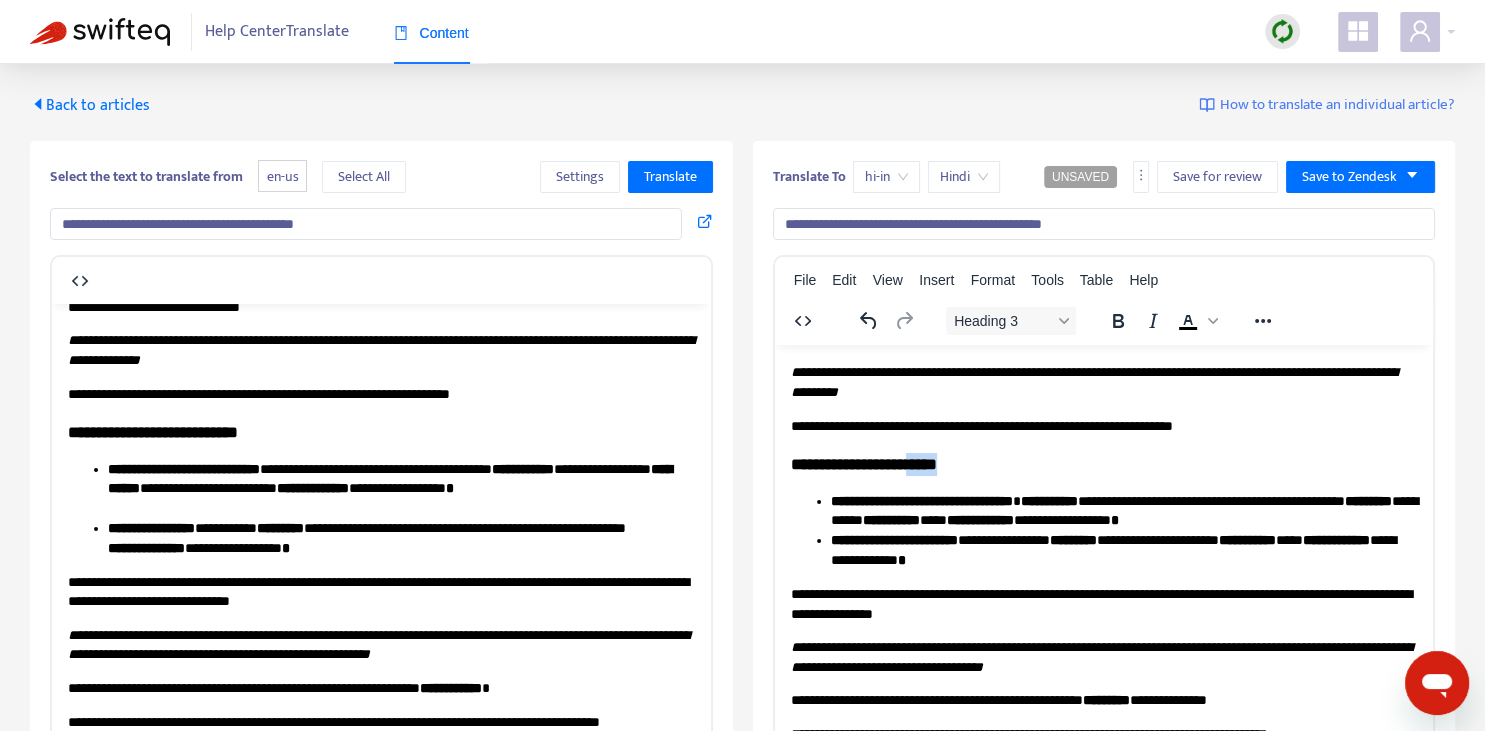 click on "**********" at bounding box center (863, 463) 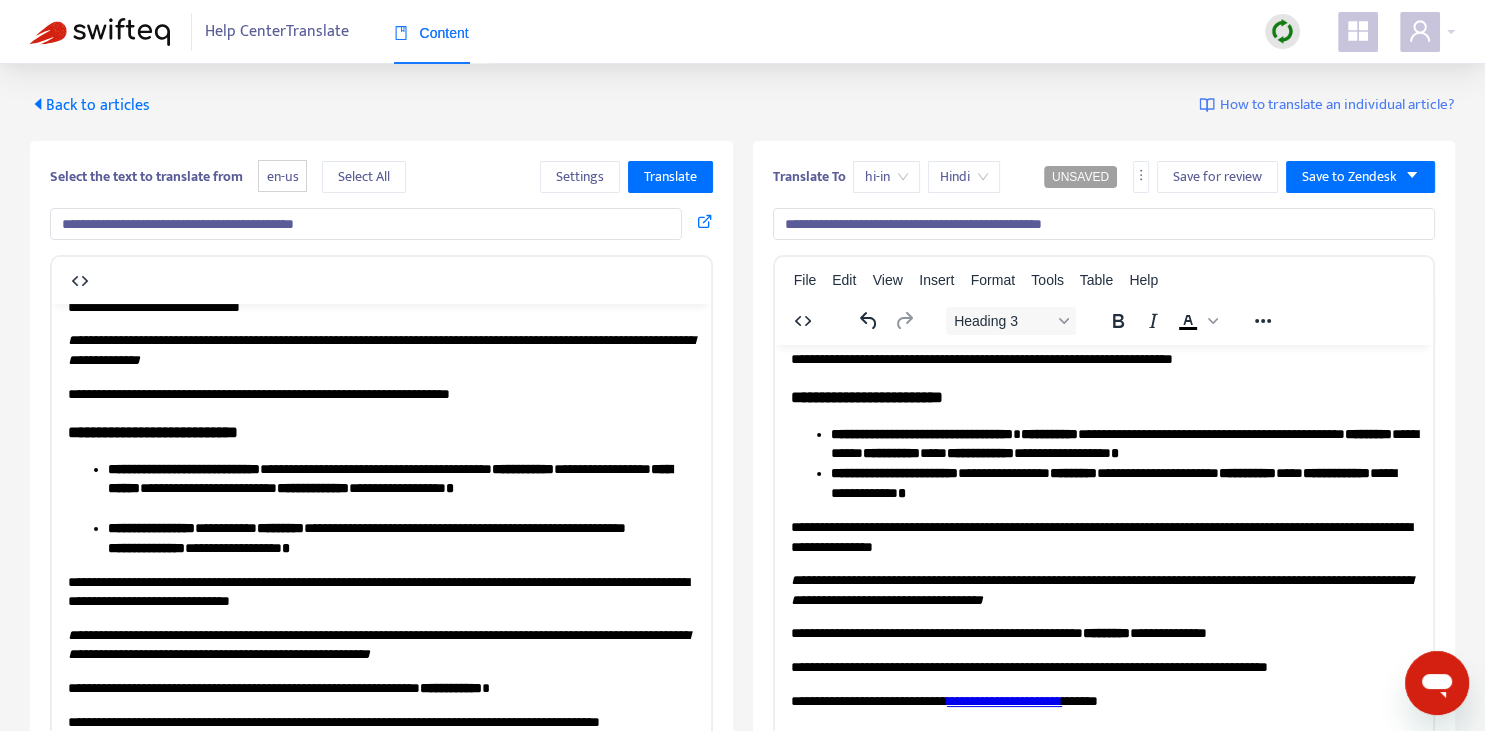 scroll, scrollTop: 352, scrollLeft: 0, axis: vertical 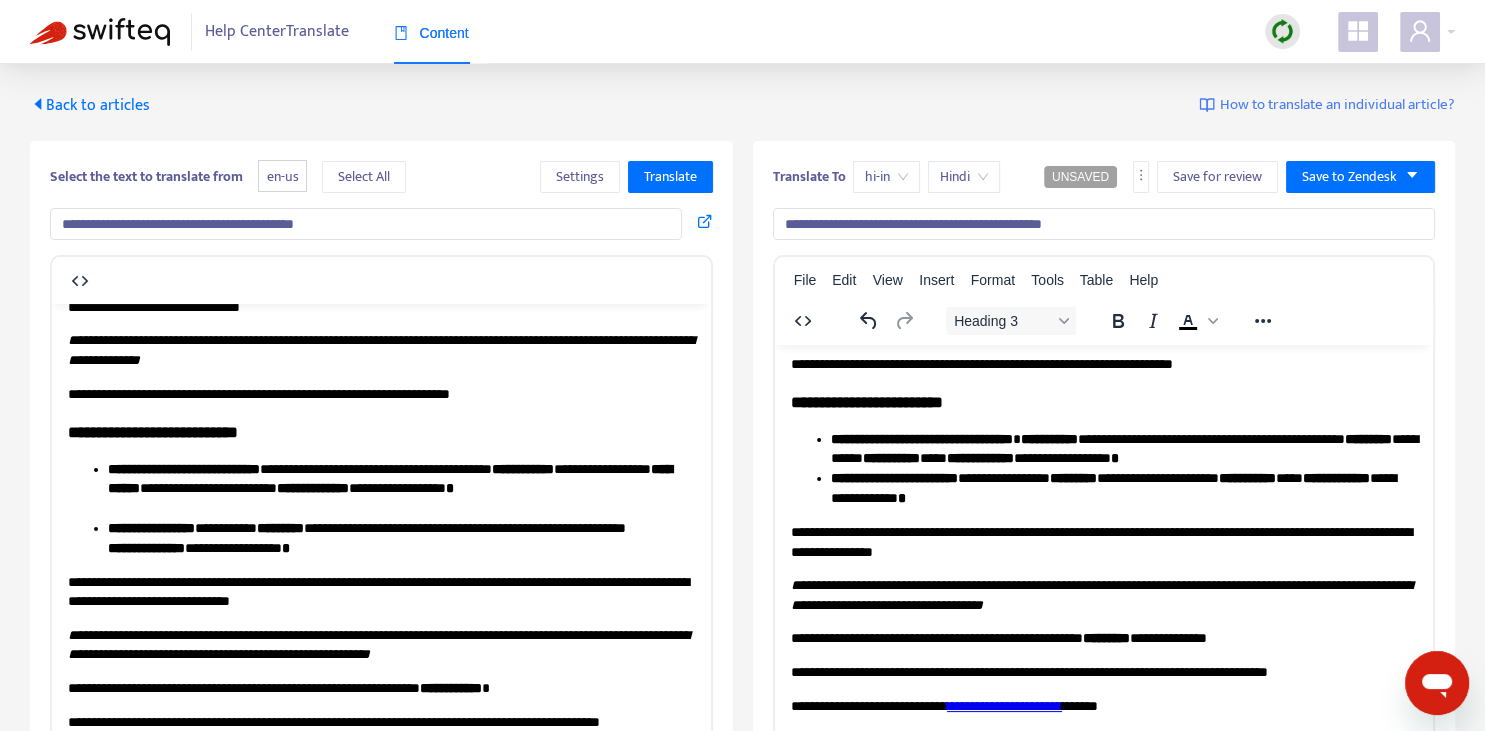drag, startPoint x: 183, startPoint y: 464, endPoint x: 232, endPoint y: 463, distance: 49.010204 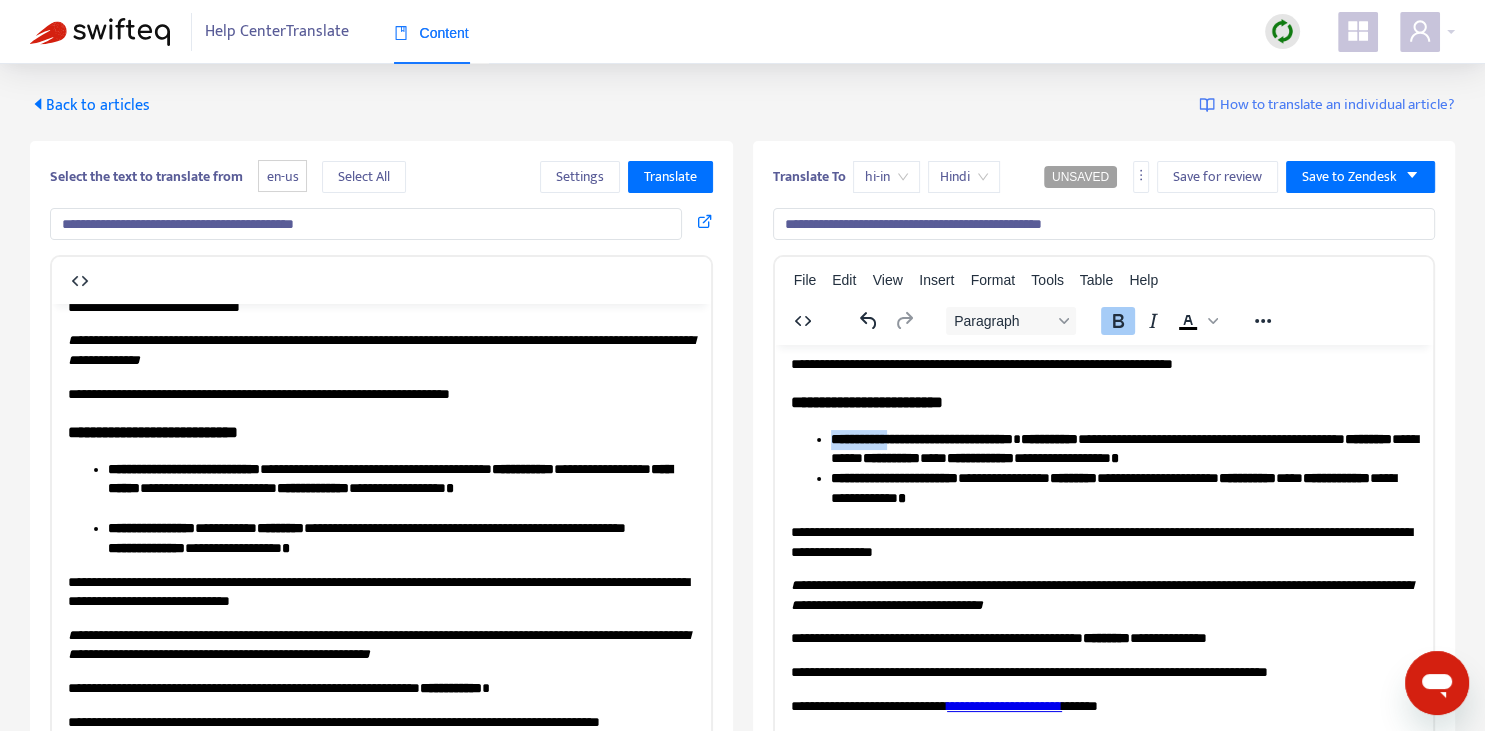 drag, startPoint x: 832, startPoint y: 437, endPoint x: 891, endPoint y: 439, distance: 59.03389 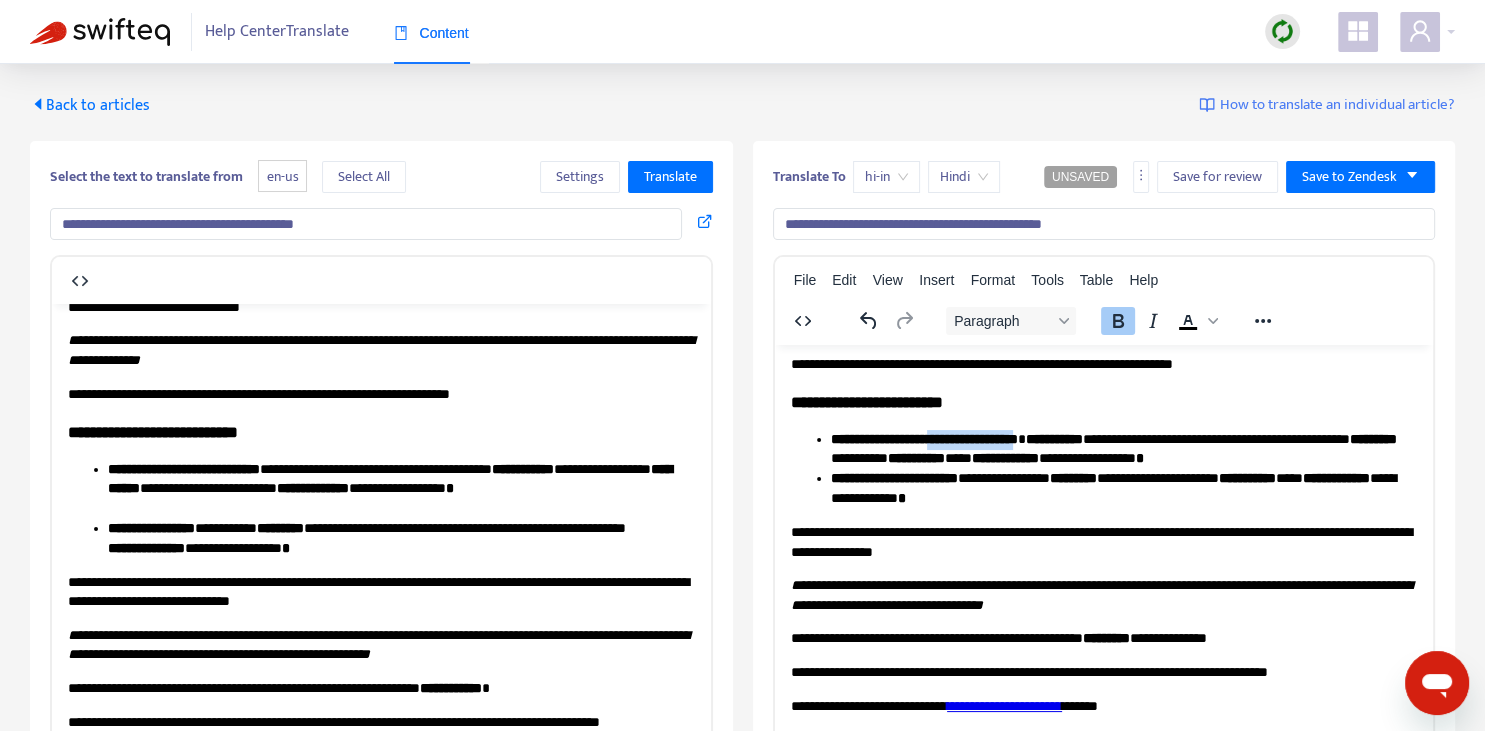 drag, startPoint x: 963, startPoint y: 436, endPoint x: 1068, endPoint y: 427, distance: 105.38501 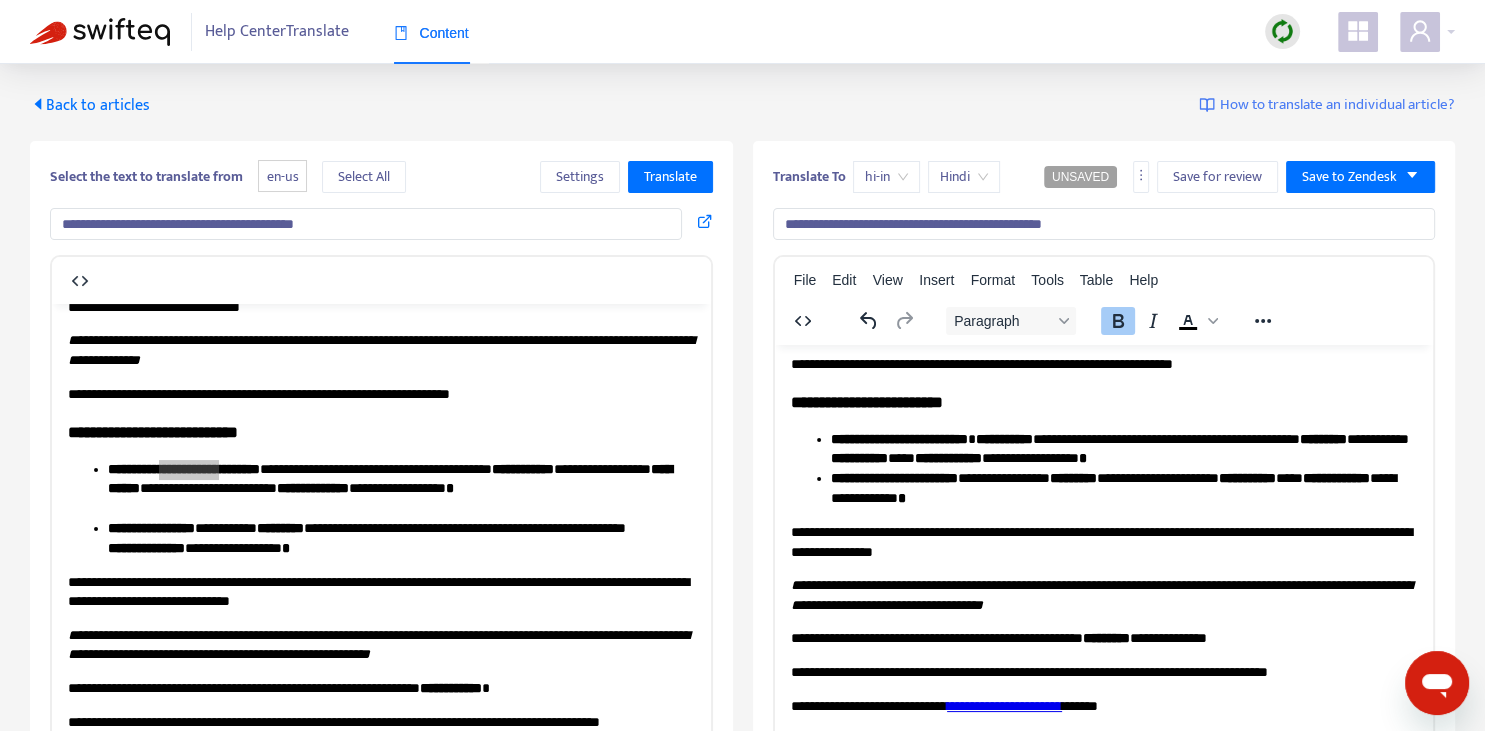 click on "**********" at bounding box center (1003, 438) 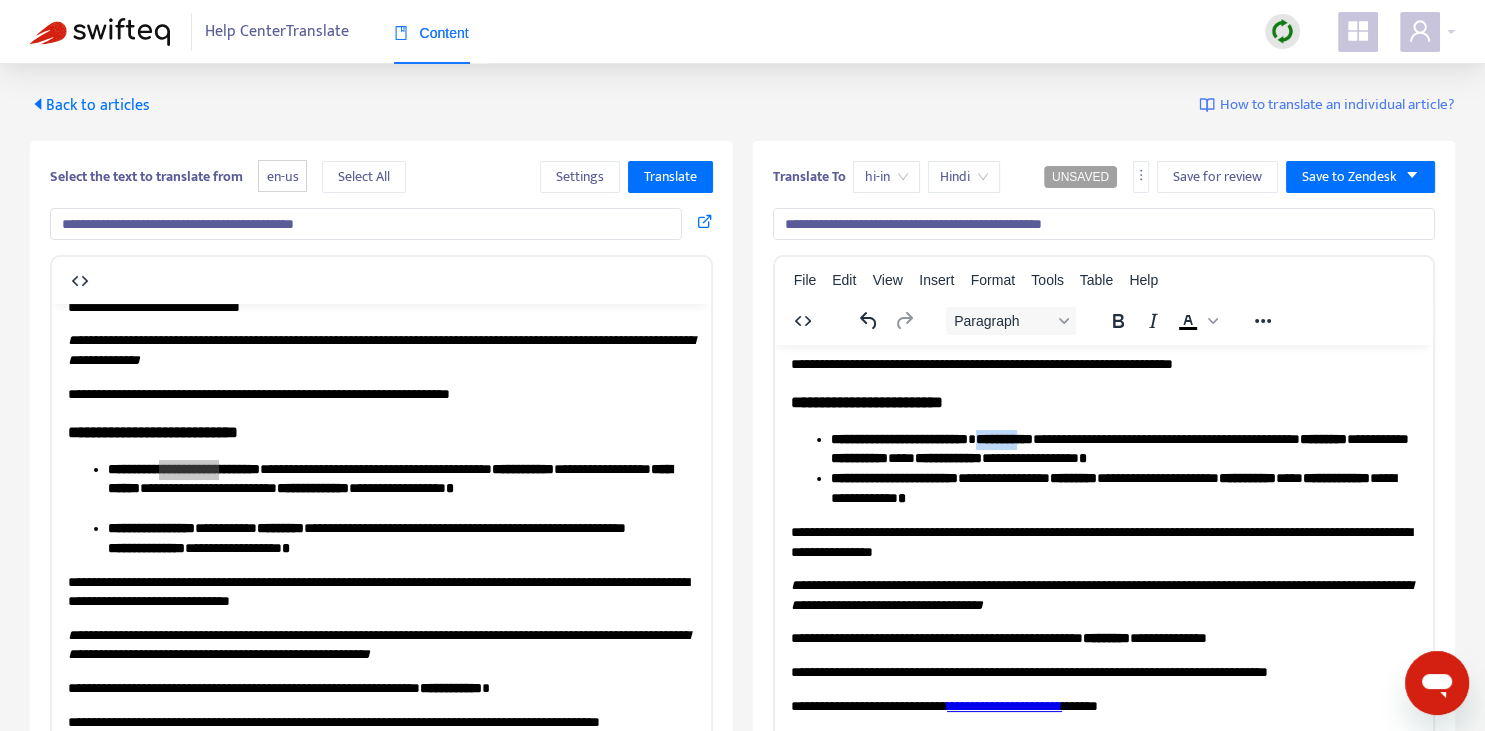 click on "**********" at bounding box center (1003, 438) 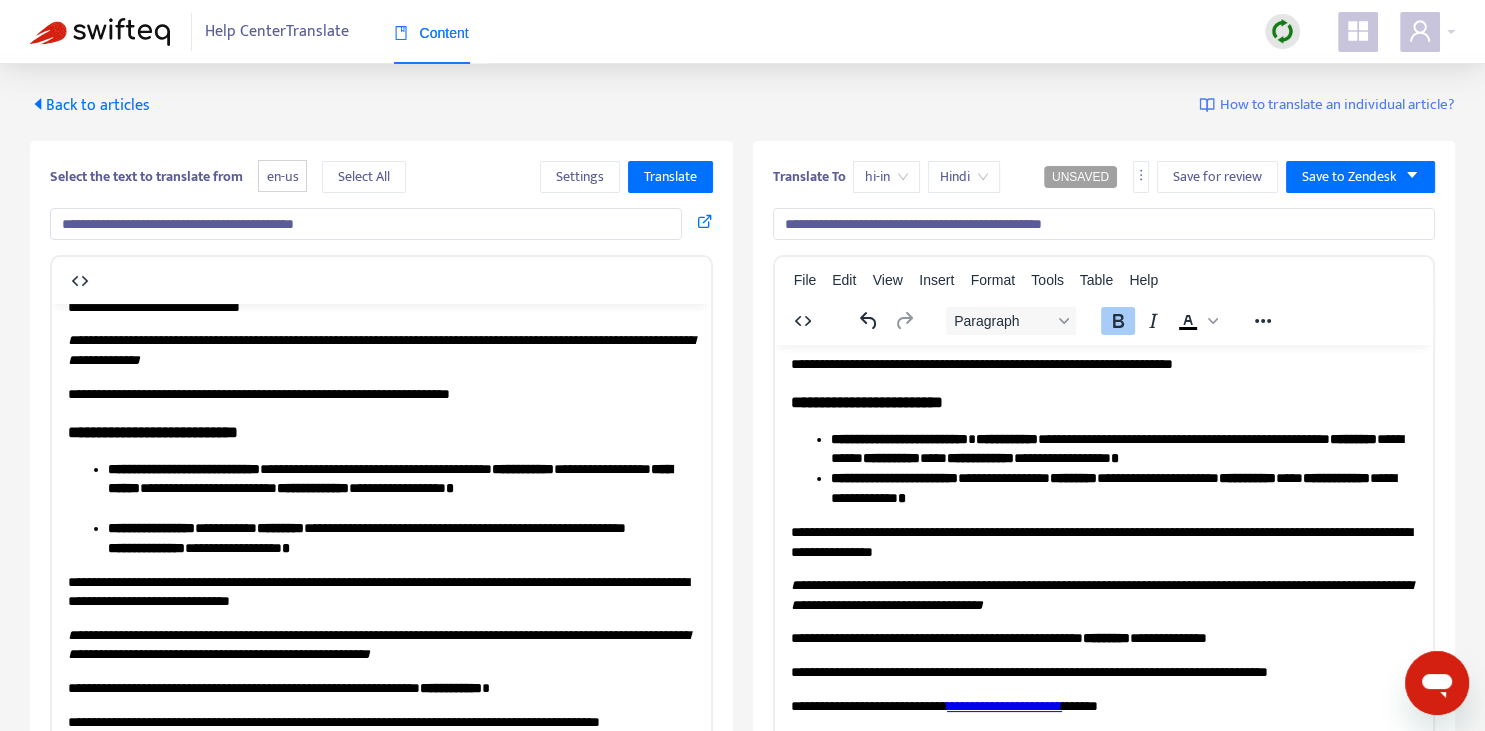 click on "**********" at bounding box center [1123, 449] 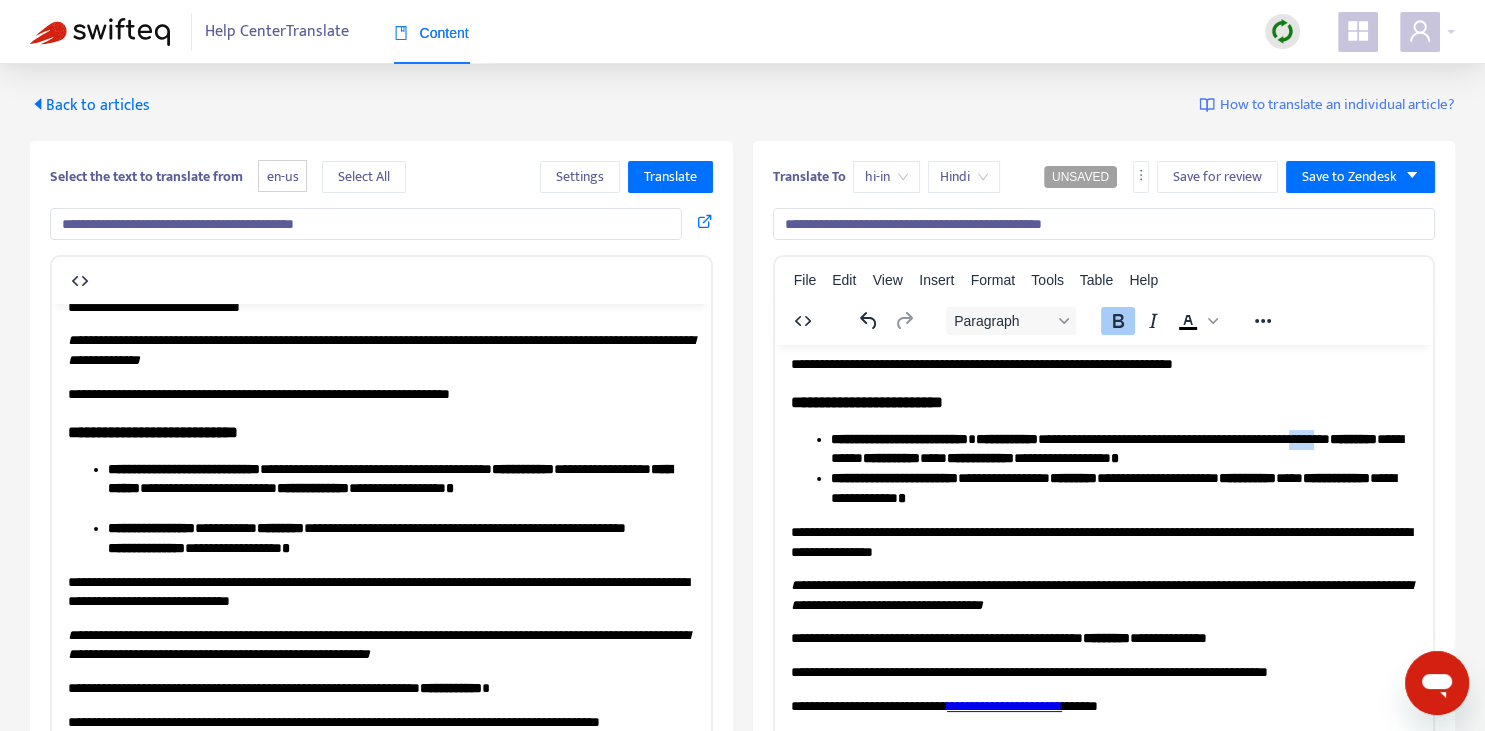 click on "**********" at bounding box center [1123, 449] 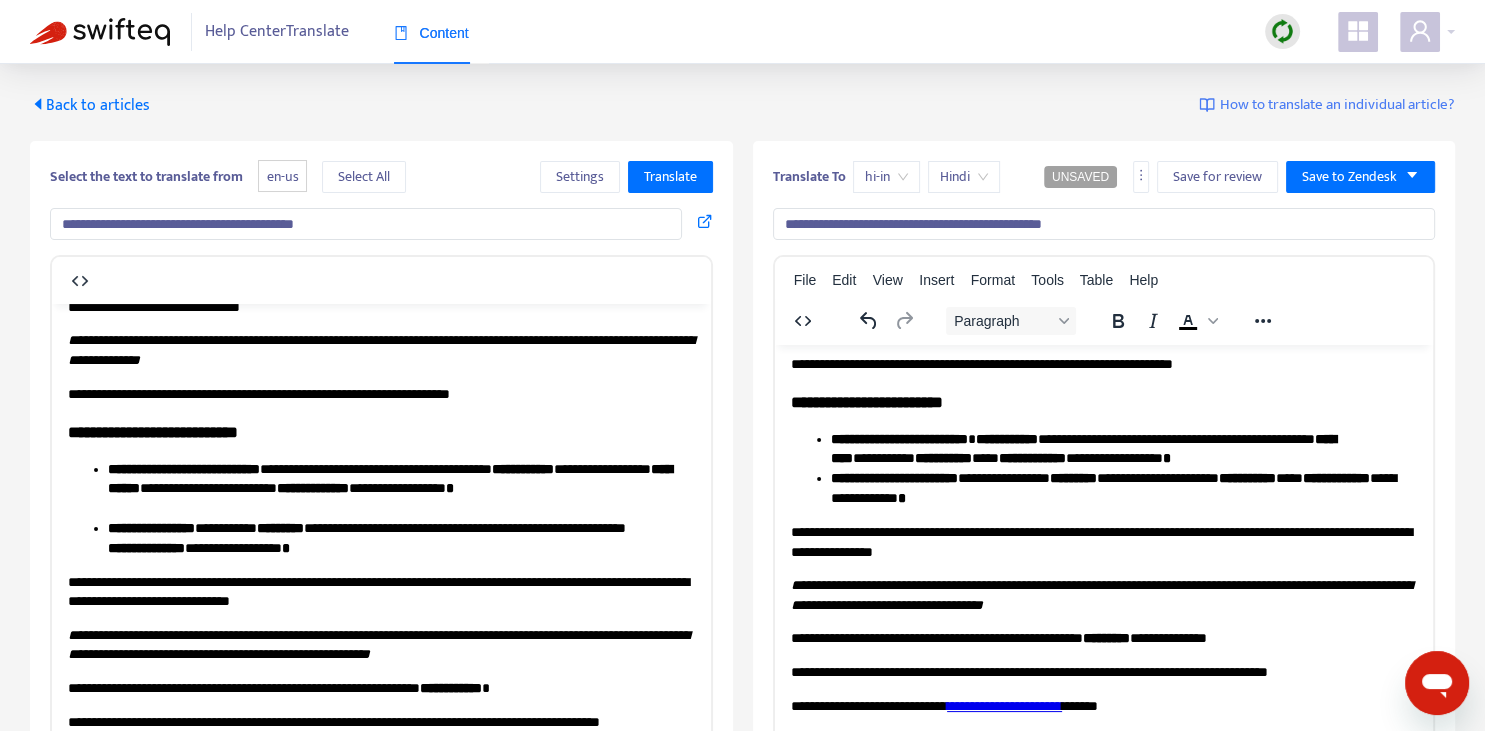click on "*********" at bounding box center (1082, 448) 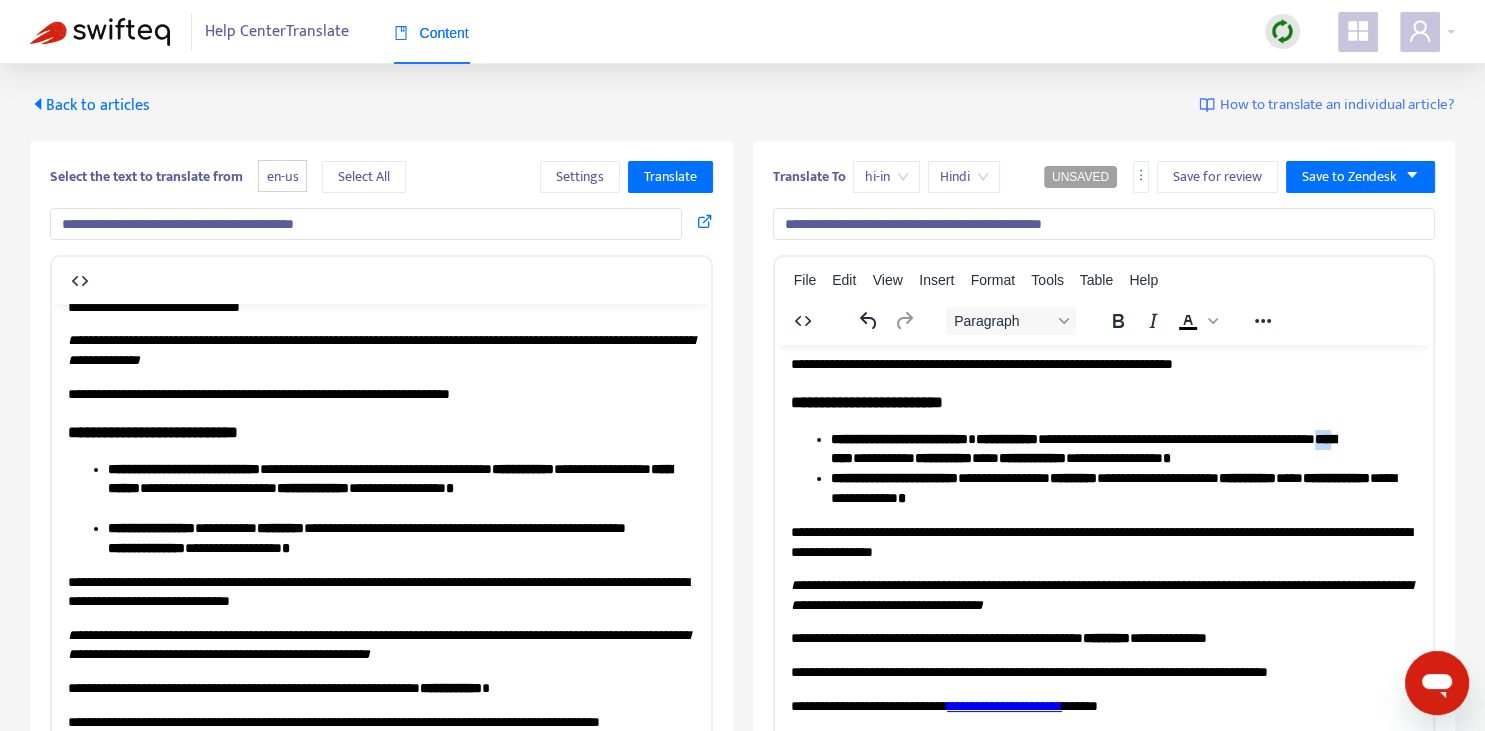 click on "*********" at bounding box center [1082, 448] 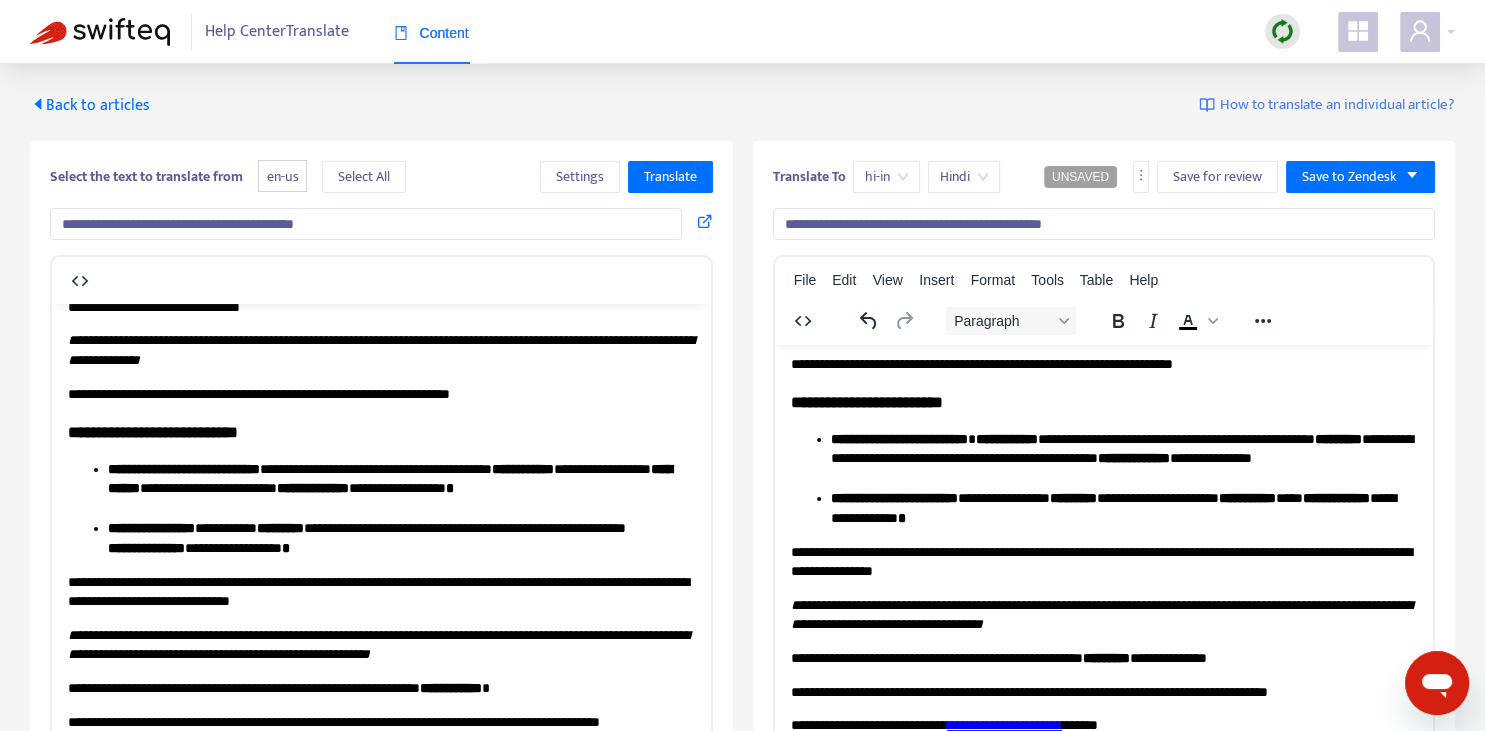 click on "**********" at bounding box center (981, 363) 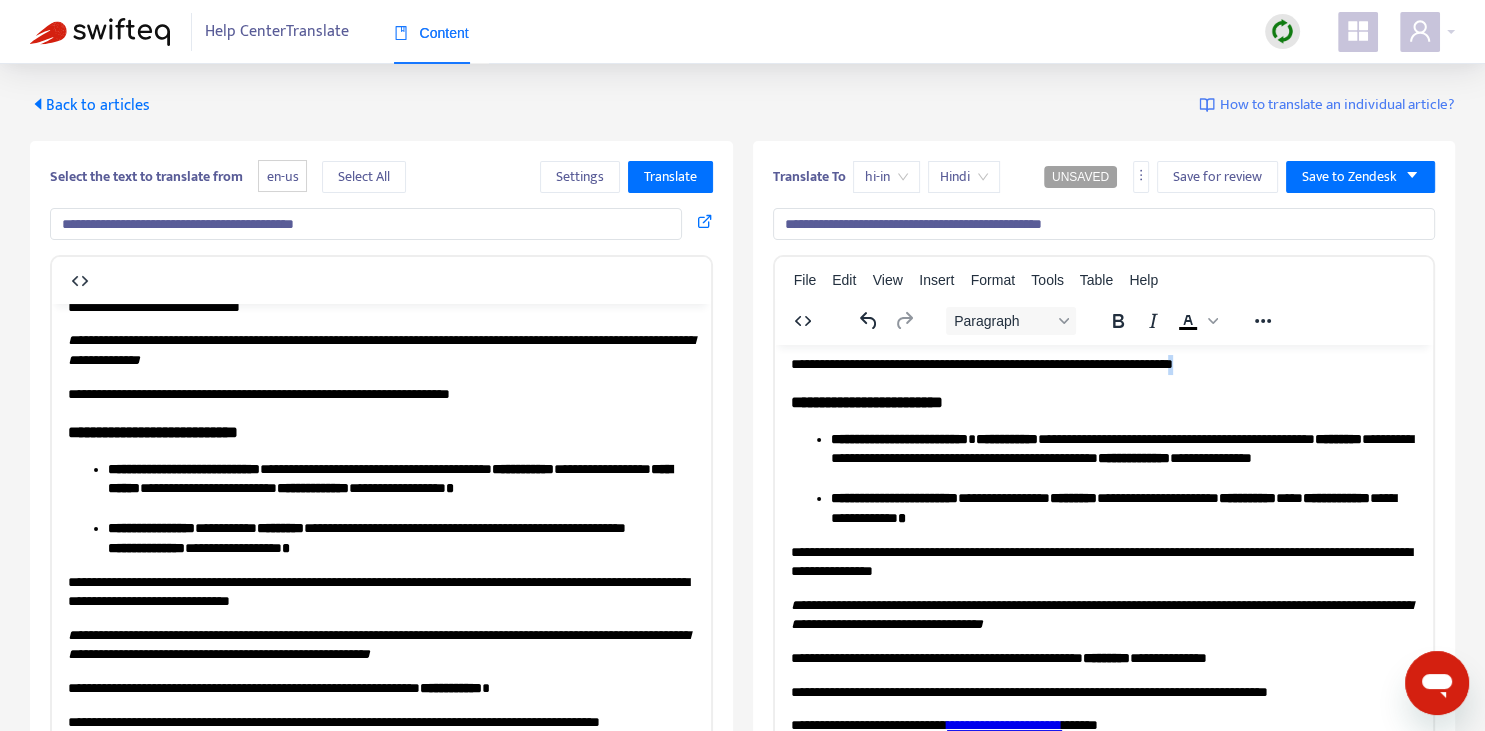 copy on "*" 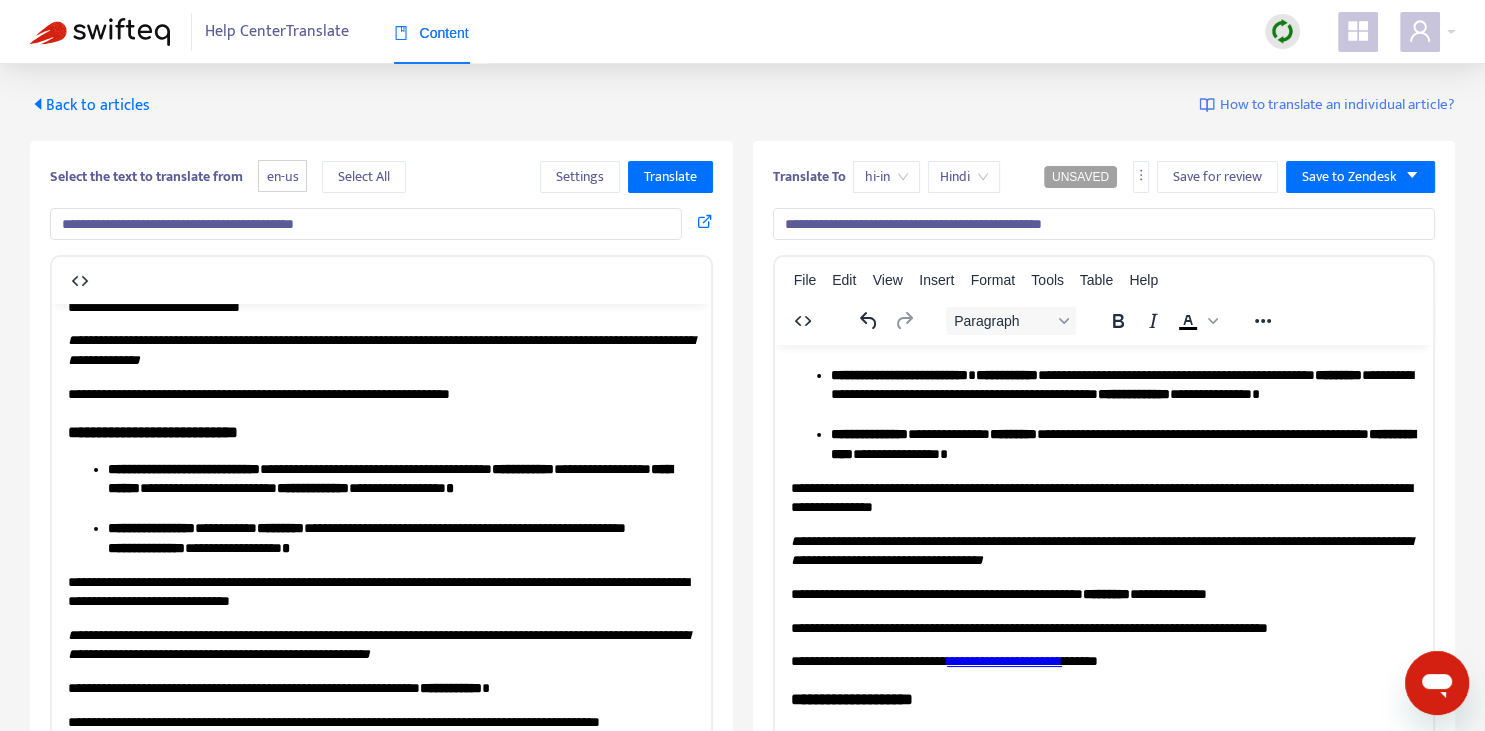 scroll, scrollTop: 422, scrollLeft: 0, axis: vertical 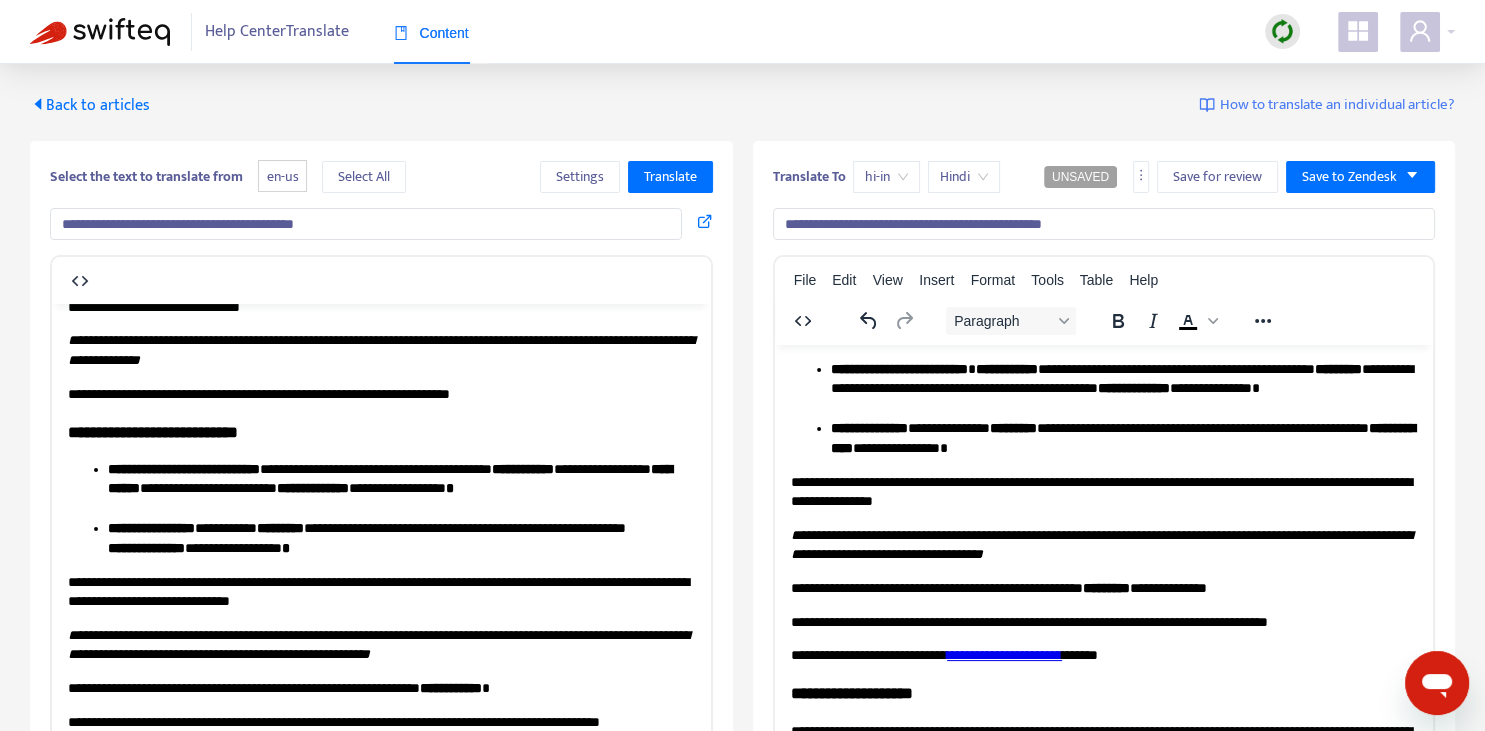 click on "**********" at bounding box center (1103, 491) 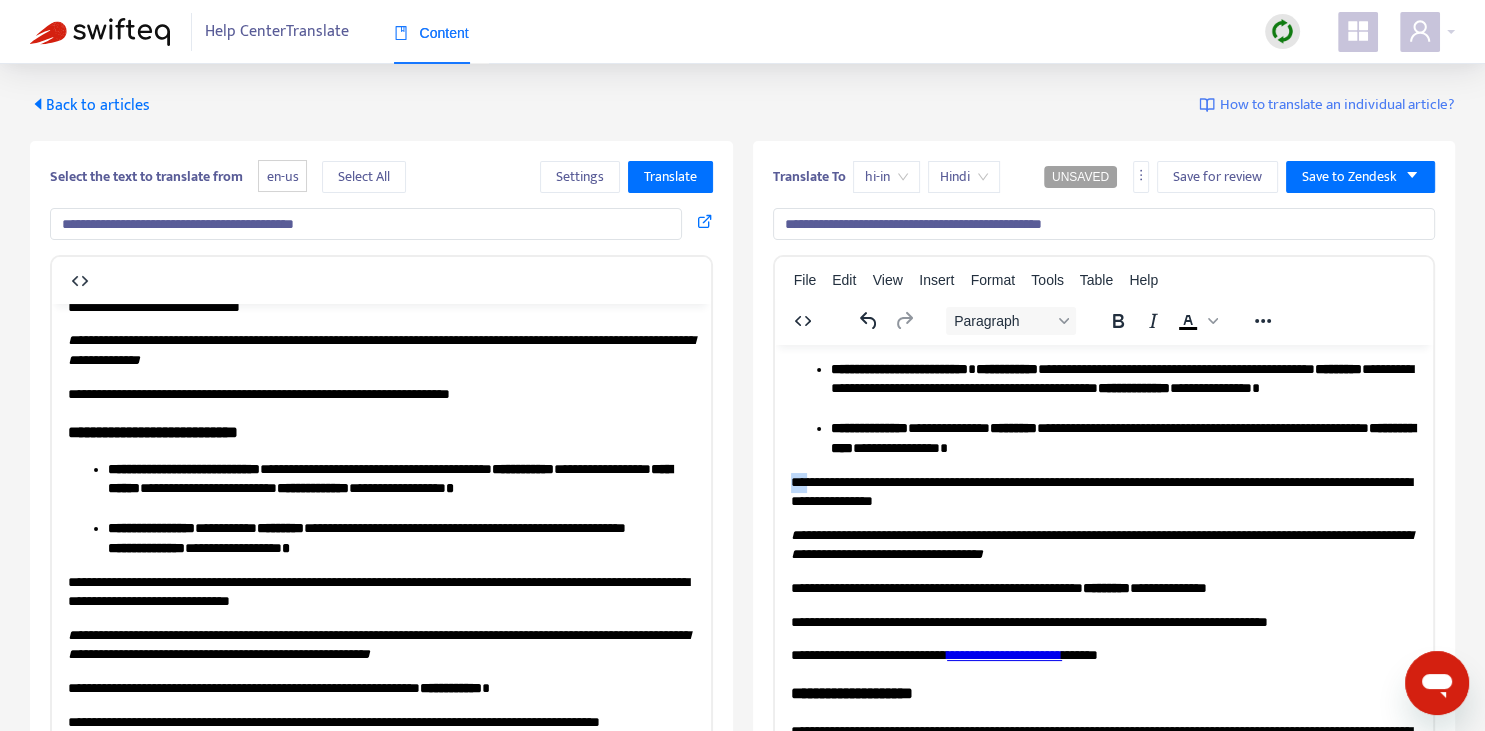 click on "**********" at bounding box center [1103, 491] 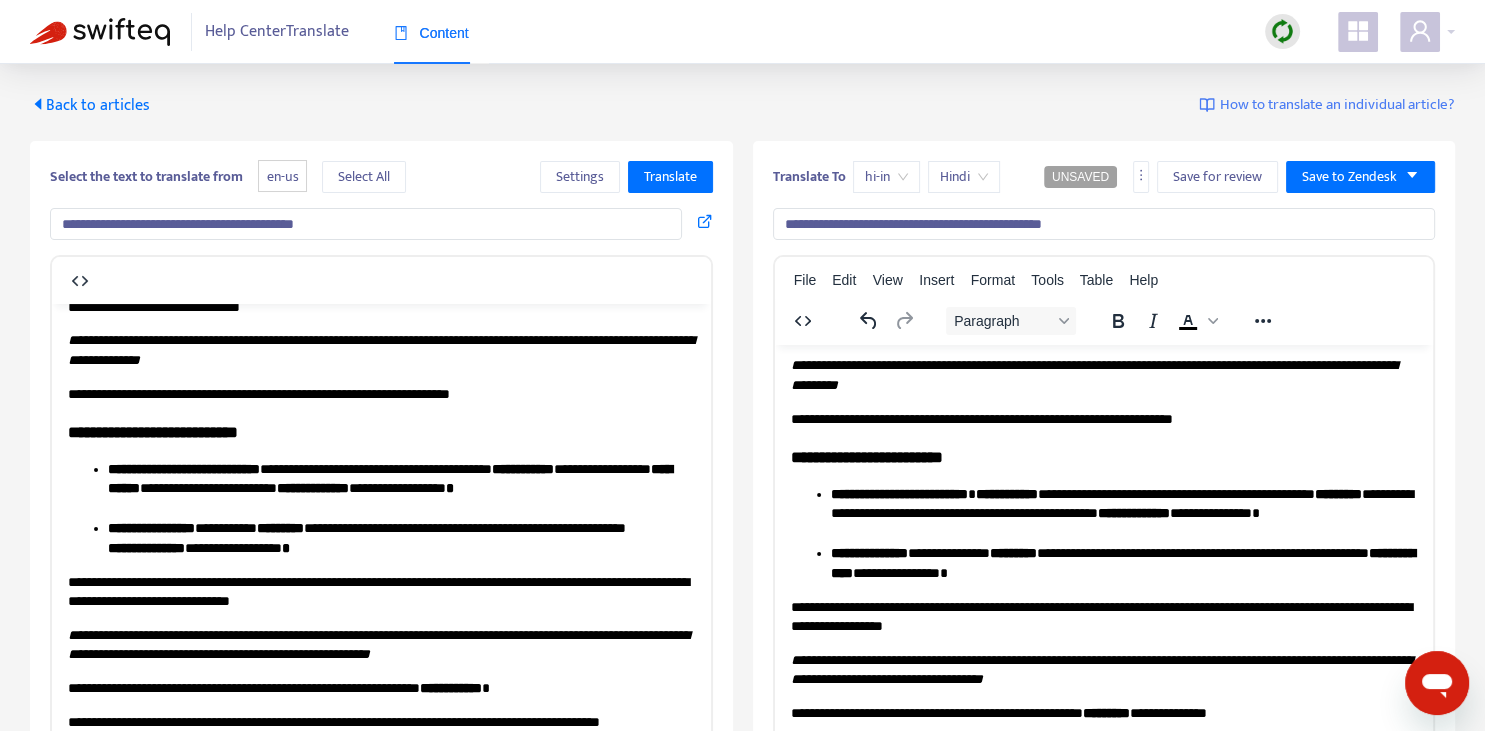 scroll, scrollTop: 140, scrollLeft: 0, axis: vertical 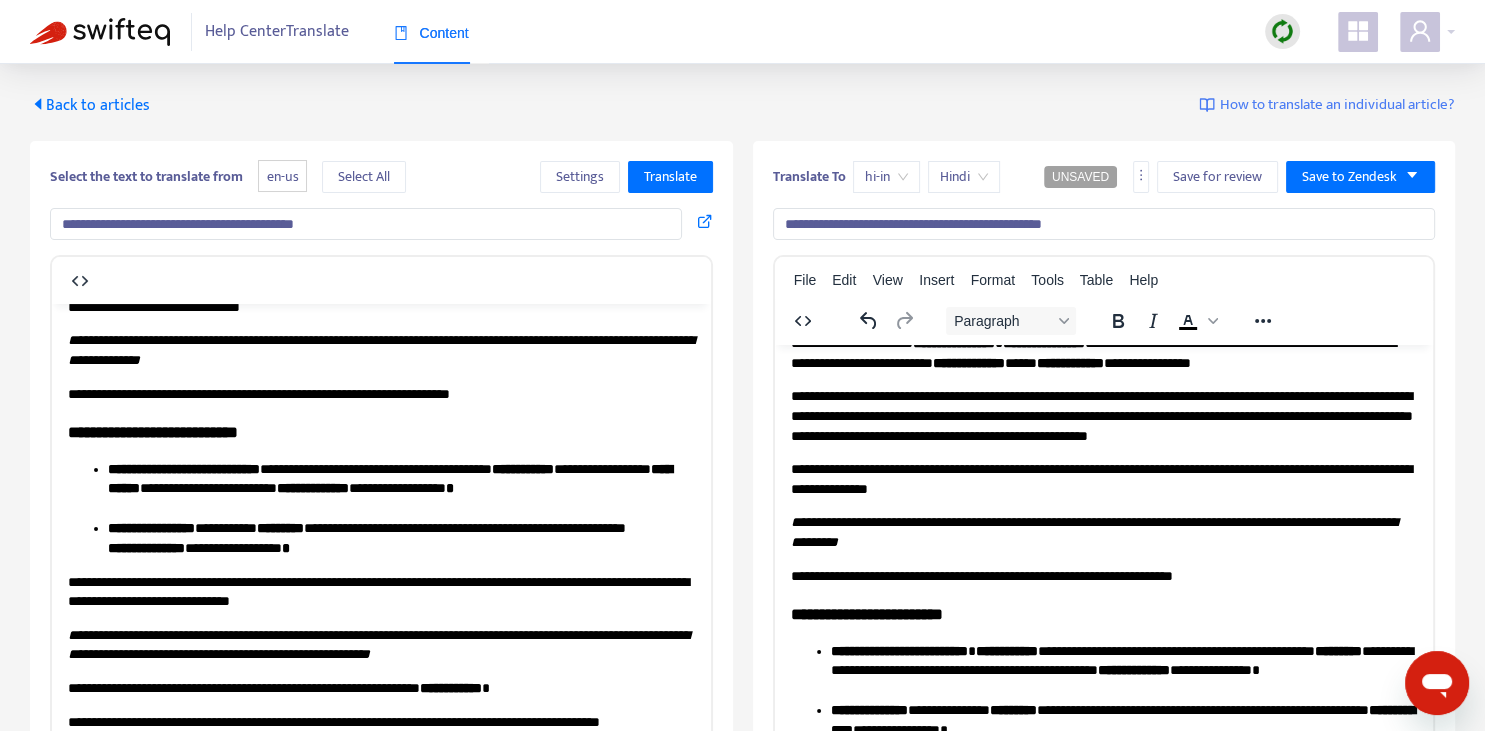 click on "**********" at bounding box center (1103, 478) 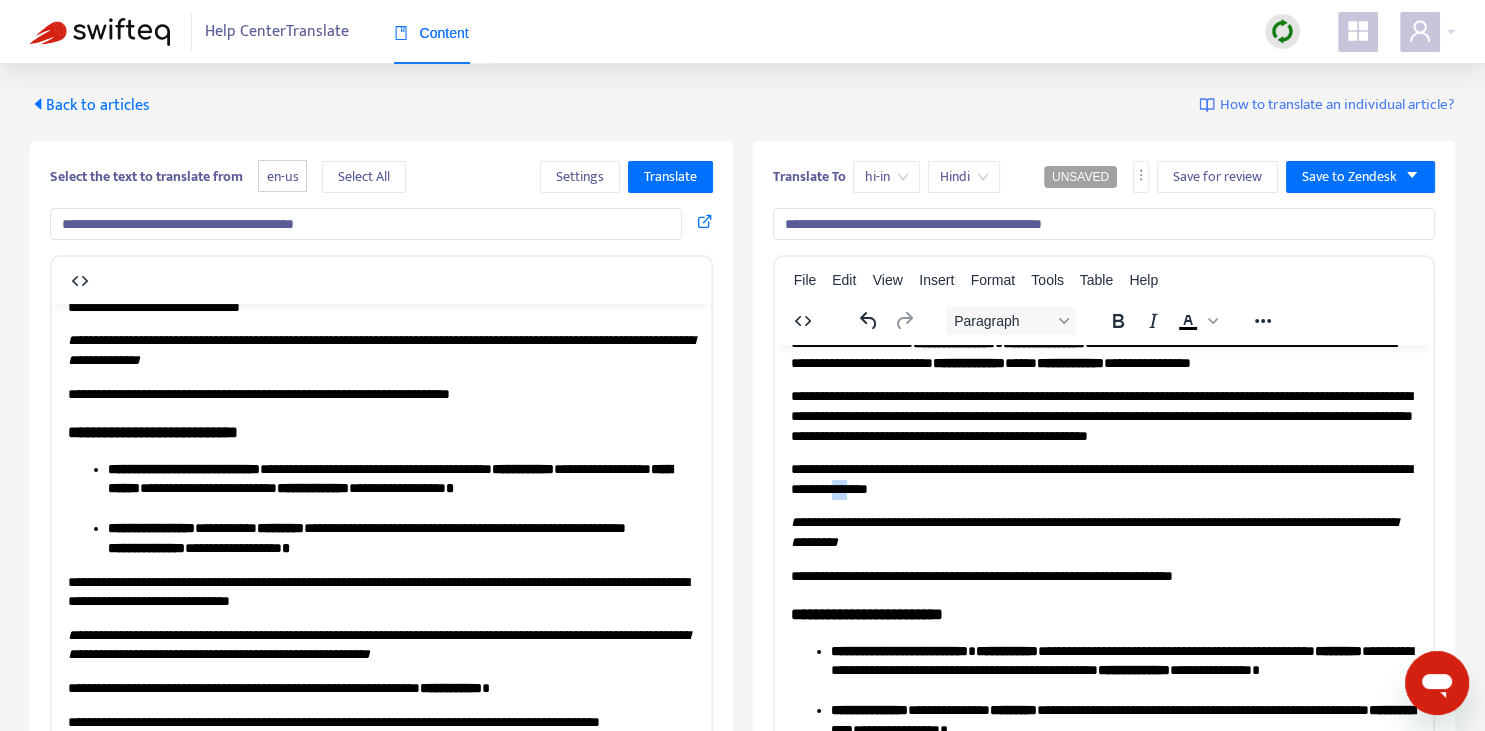 click on "**********" at bounding box center [1103, 478] 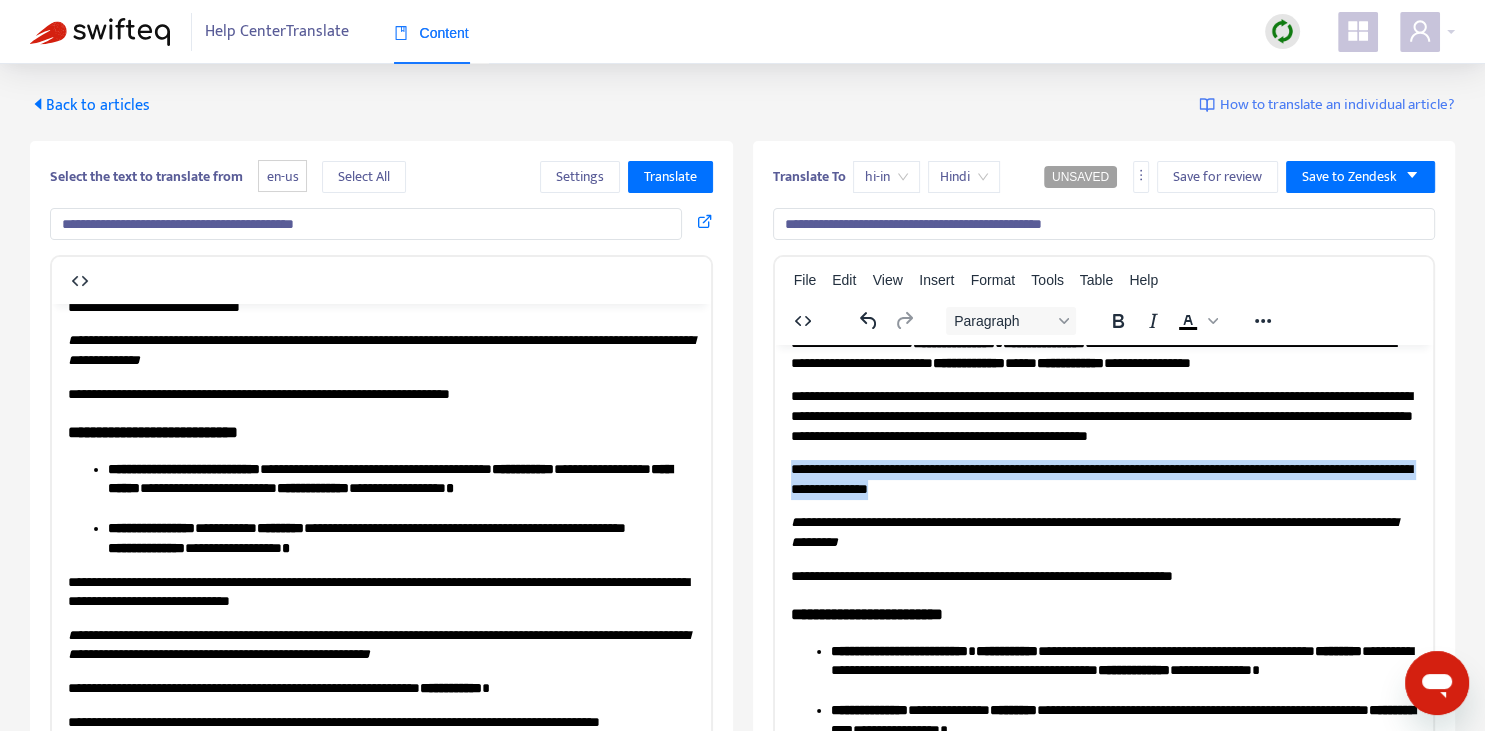 click on "**********" at bounding box center [1103, 478] 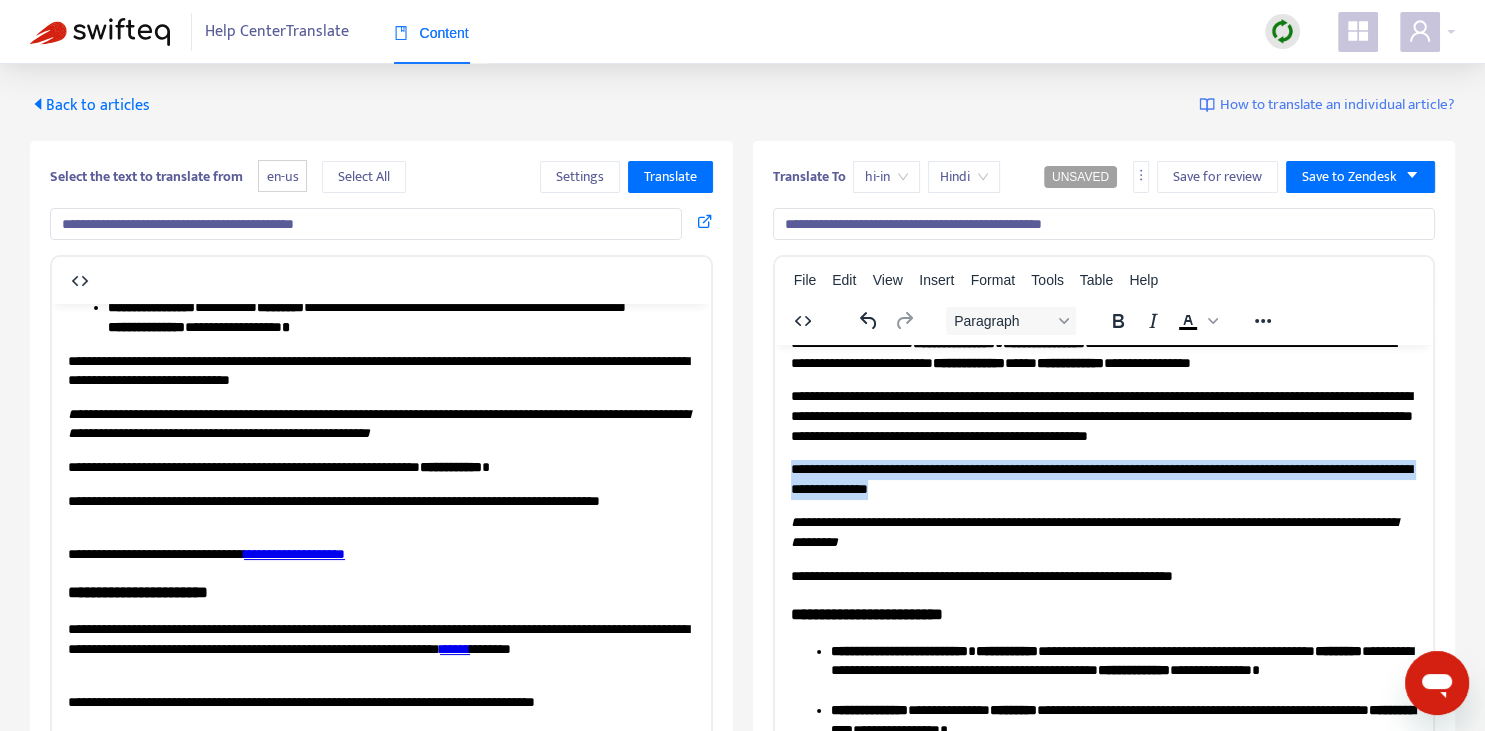 scroll, scrollTop: 499, scrollLeft: 0, axis: vertical 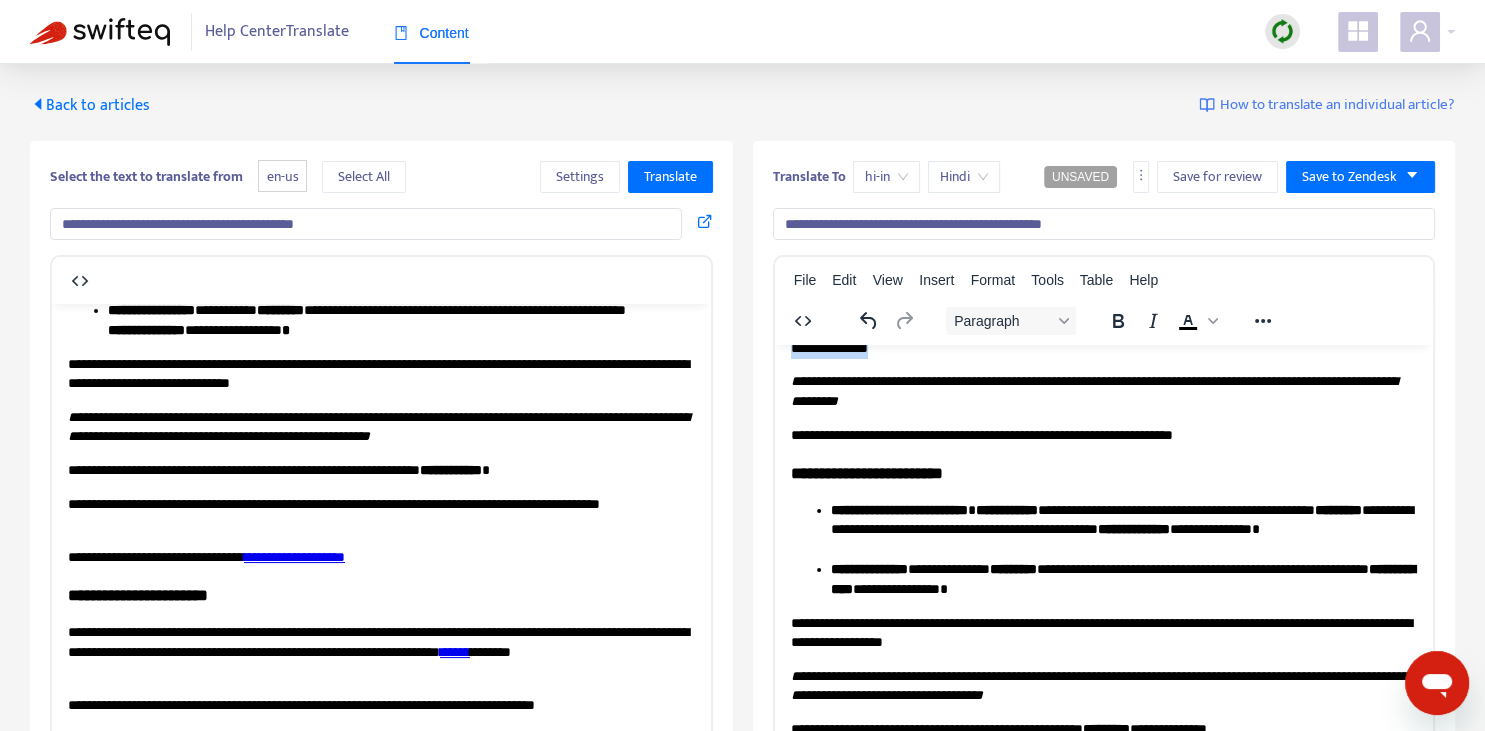 copy on "**********" 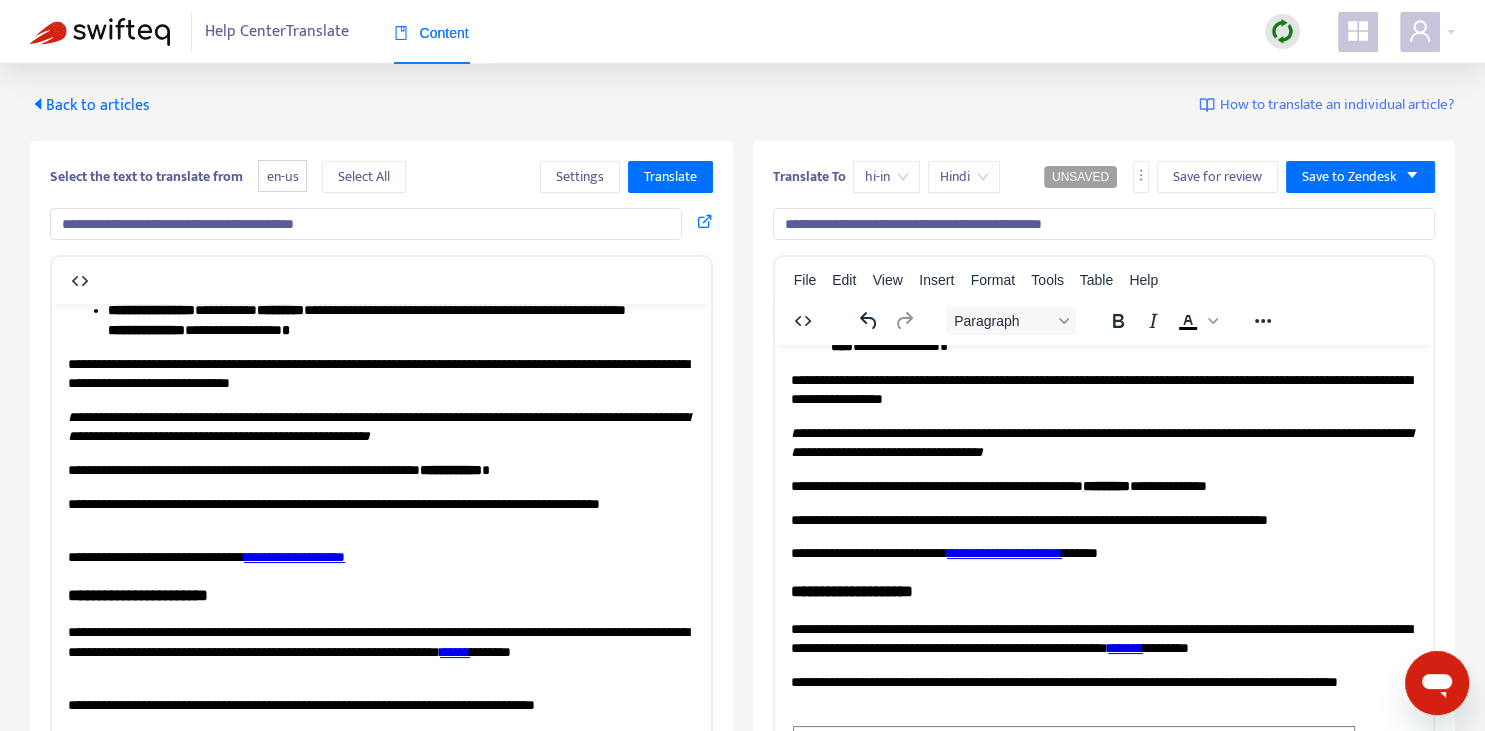 scroll, scrollTop: 521, scrollLeft: 0, axis: vertical 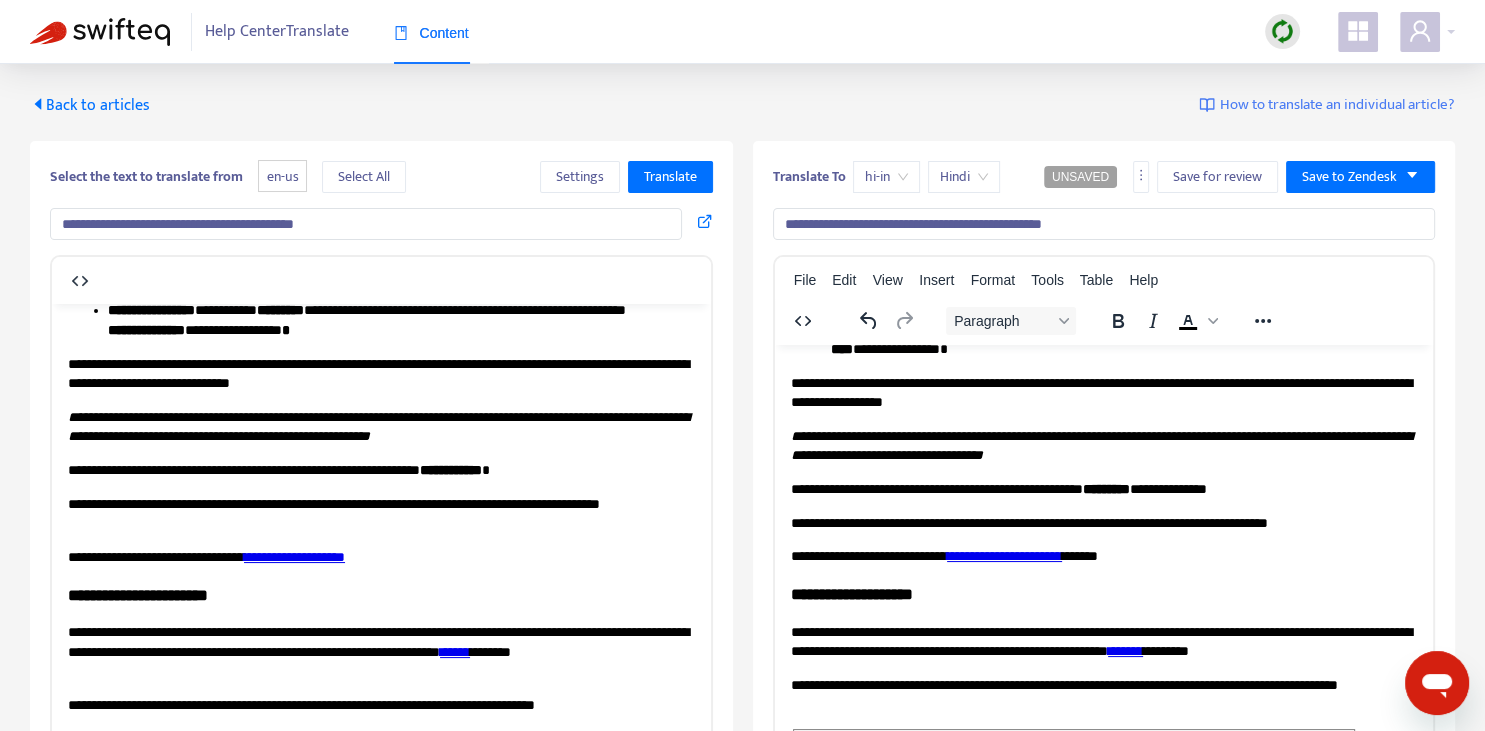 click on "**********" at bounding box center (1103, 392) 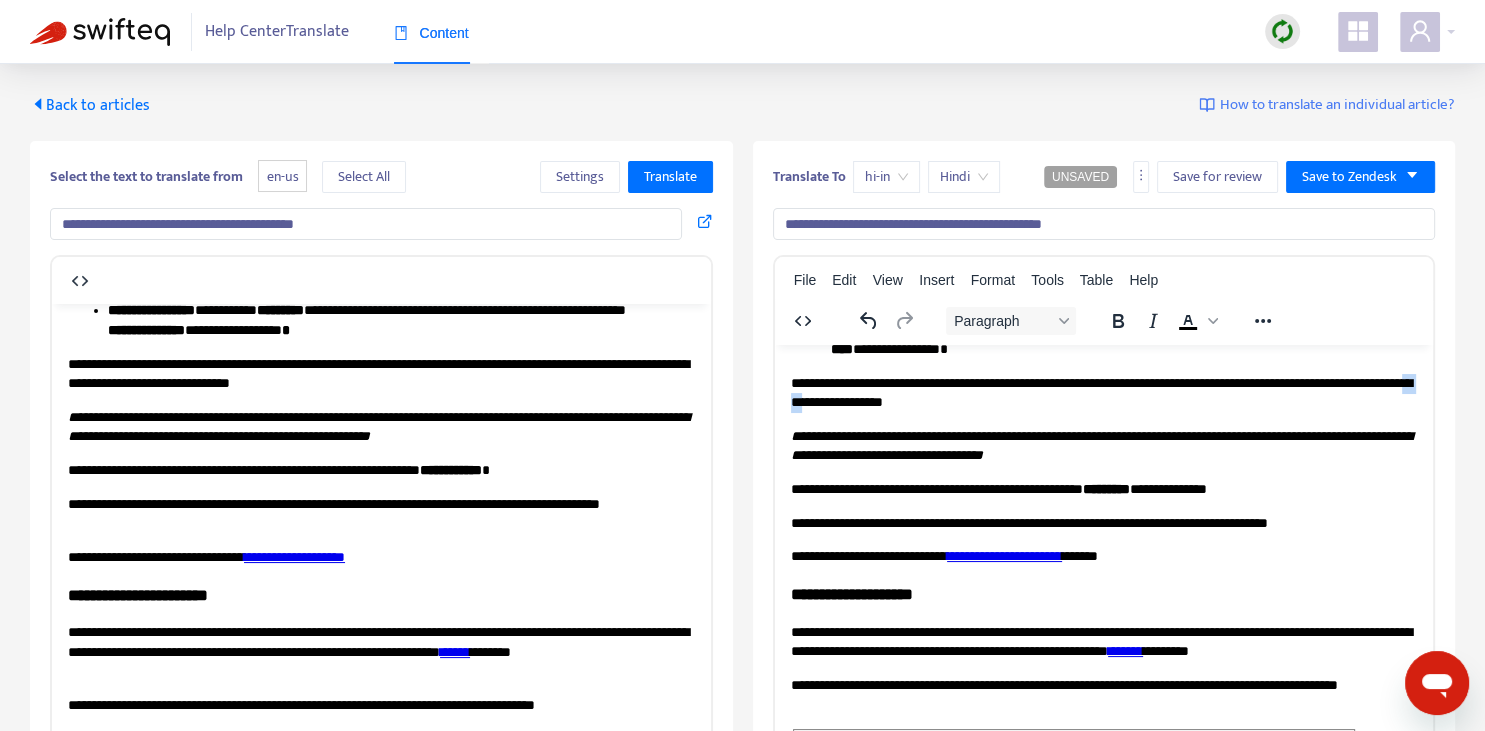 click on "**********" at bounding box center [1103, 392] 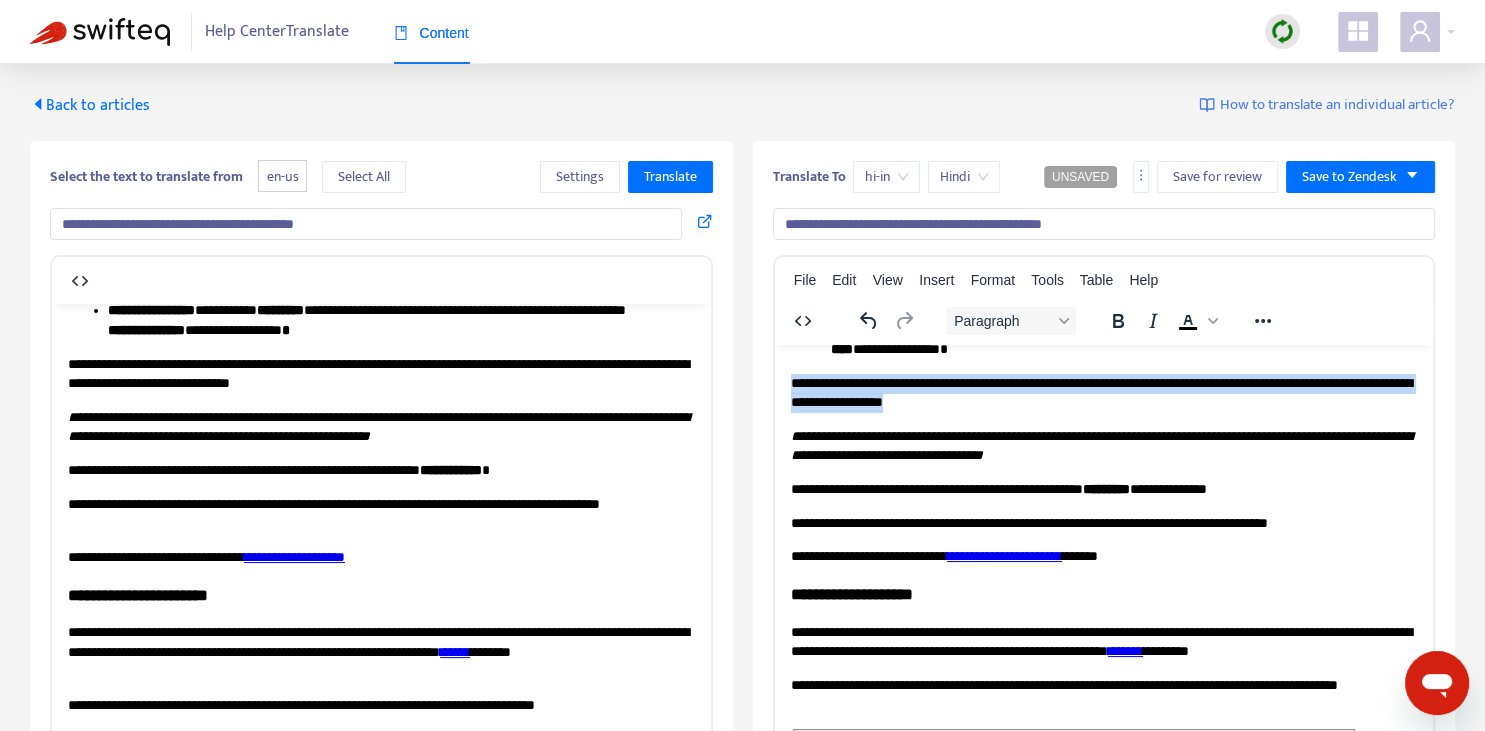 click on "**********" at bounding box center [1103, 392] 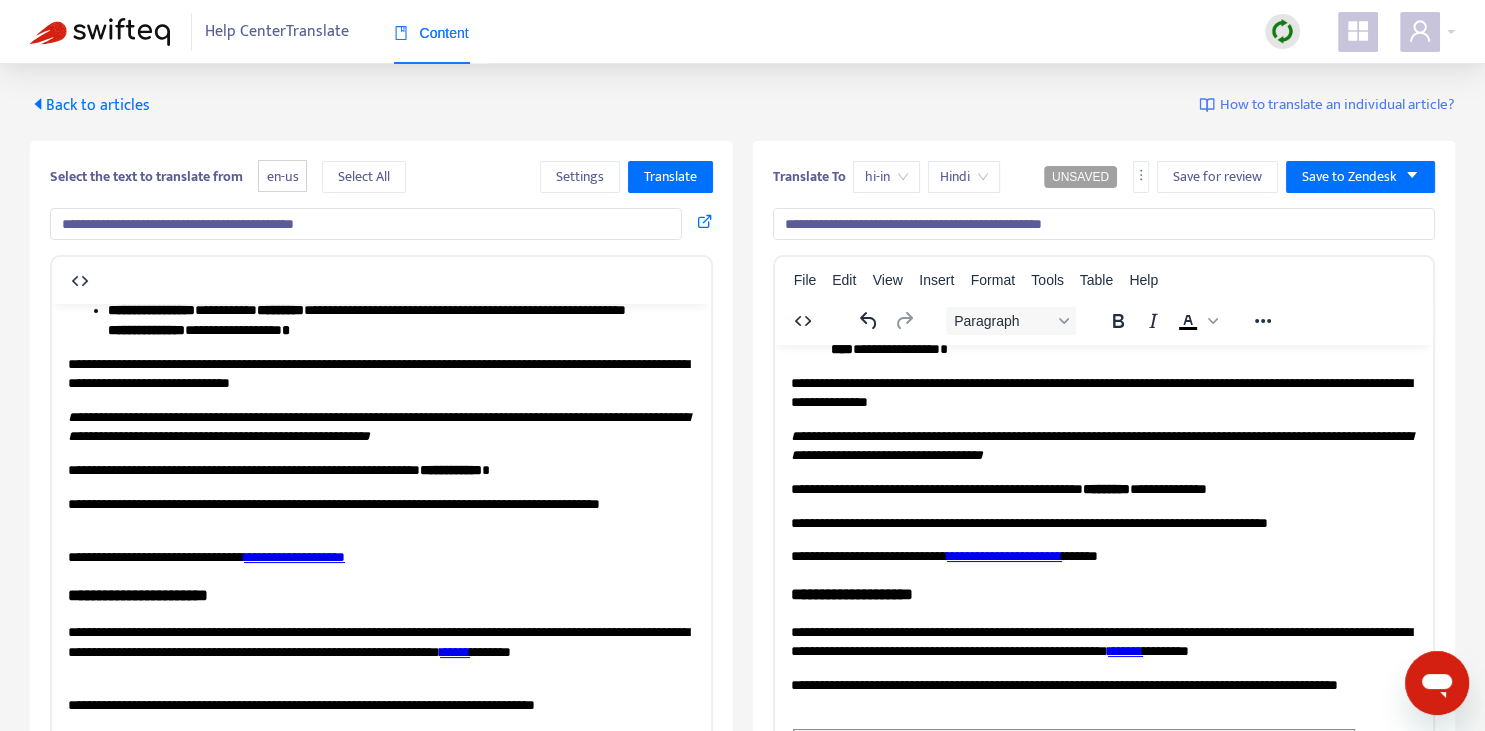 drag, startPoint x: 844, startPoint y: 398, endPoint x: 845, endPoint y: 388, distance: 10.049875 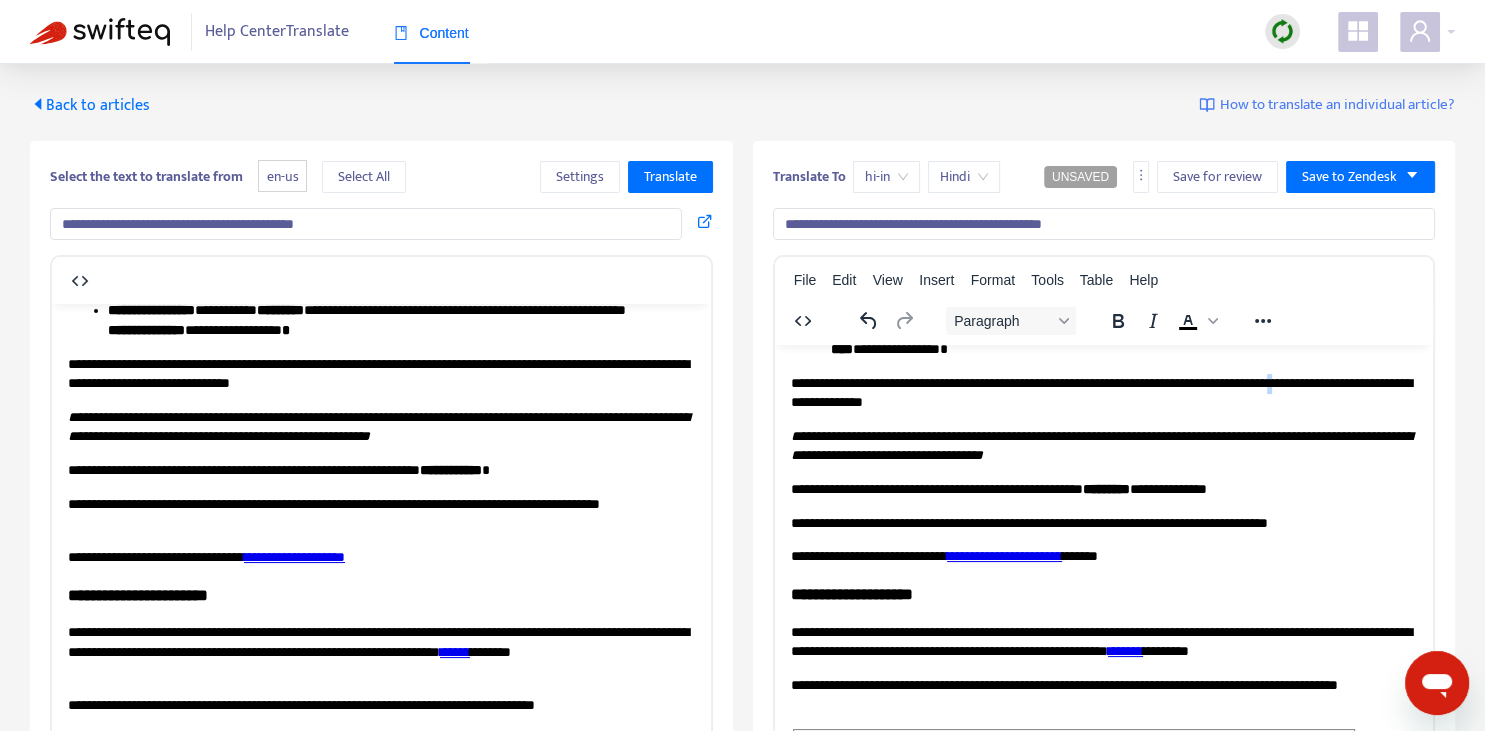 click on "**********" at bounding box center (1103, 392) 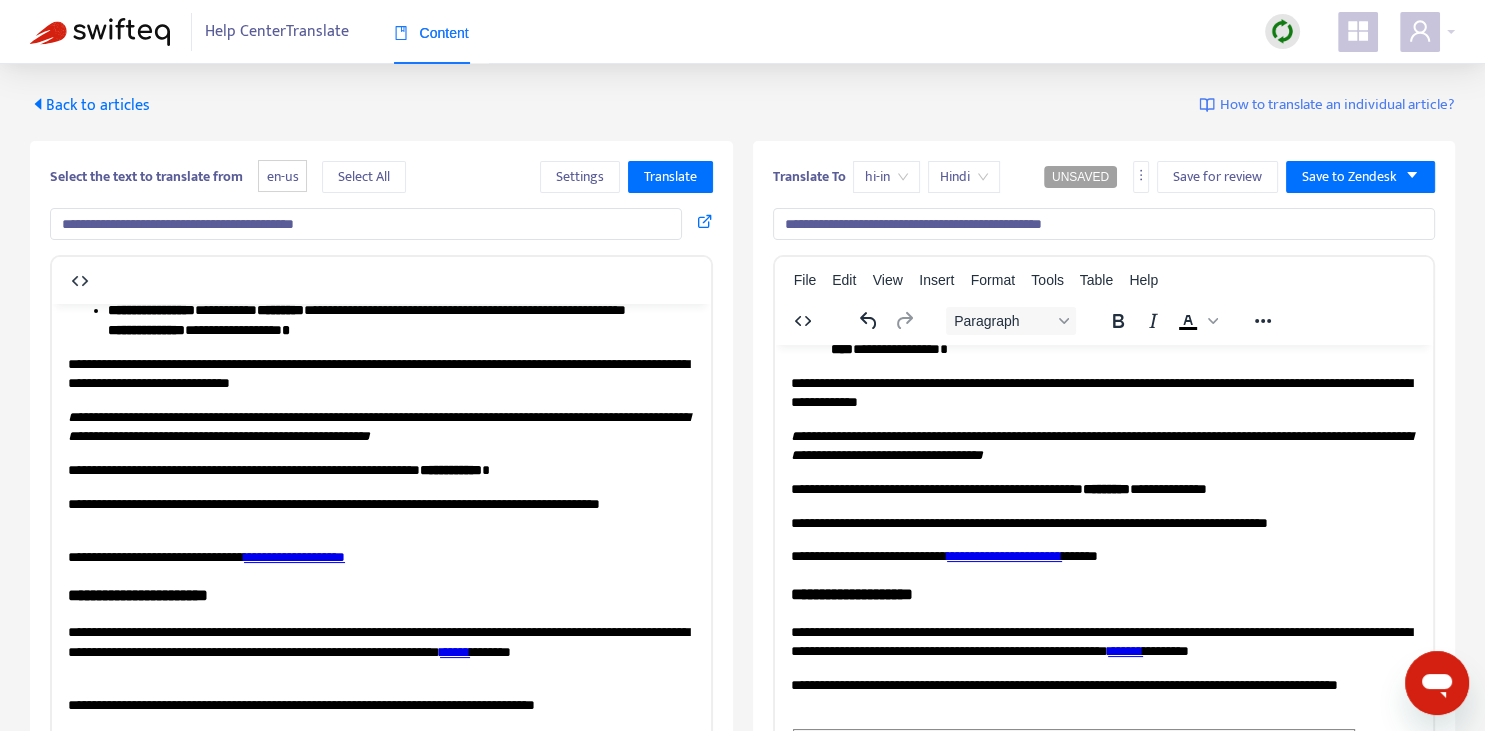 click on "**********" at bounding box center [1103, 392] 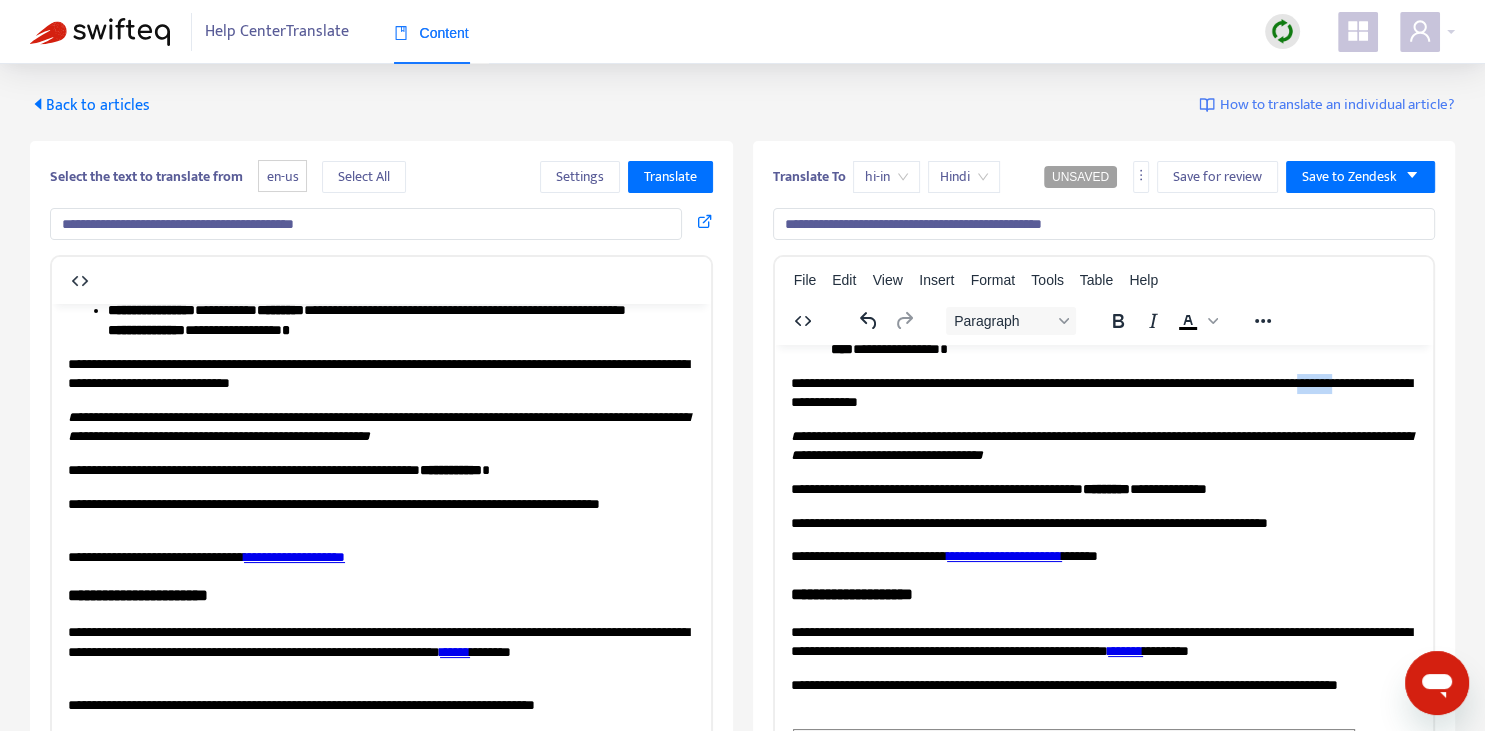 click on "**********" at bounding box center [1103, 392] 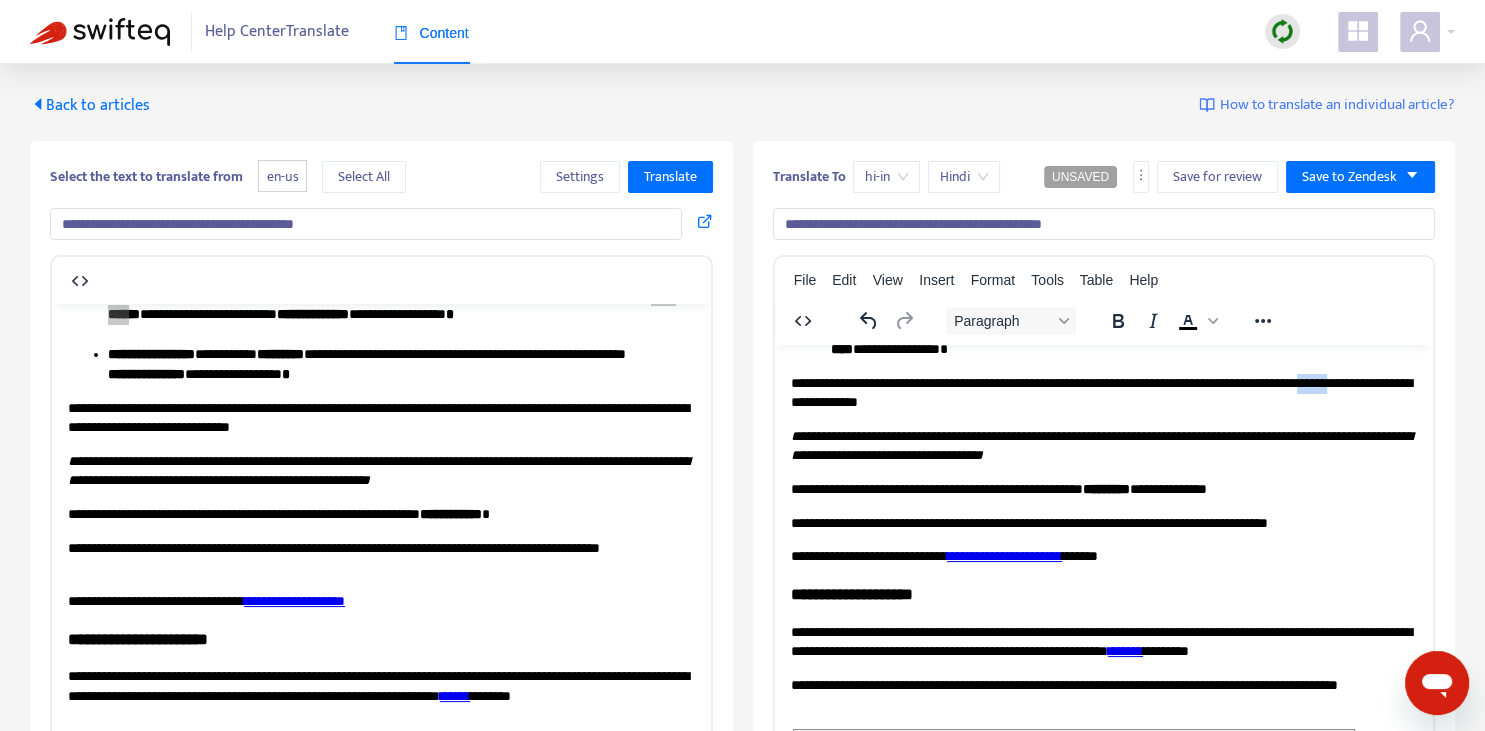 scroll, scrollTop: 563, scrollLeft: 0, axis: vertical 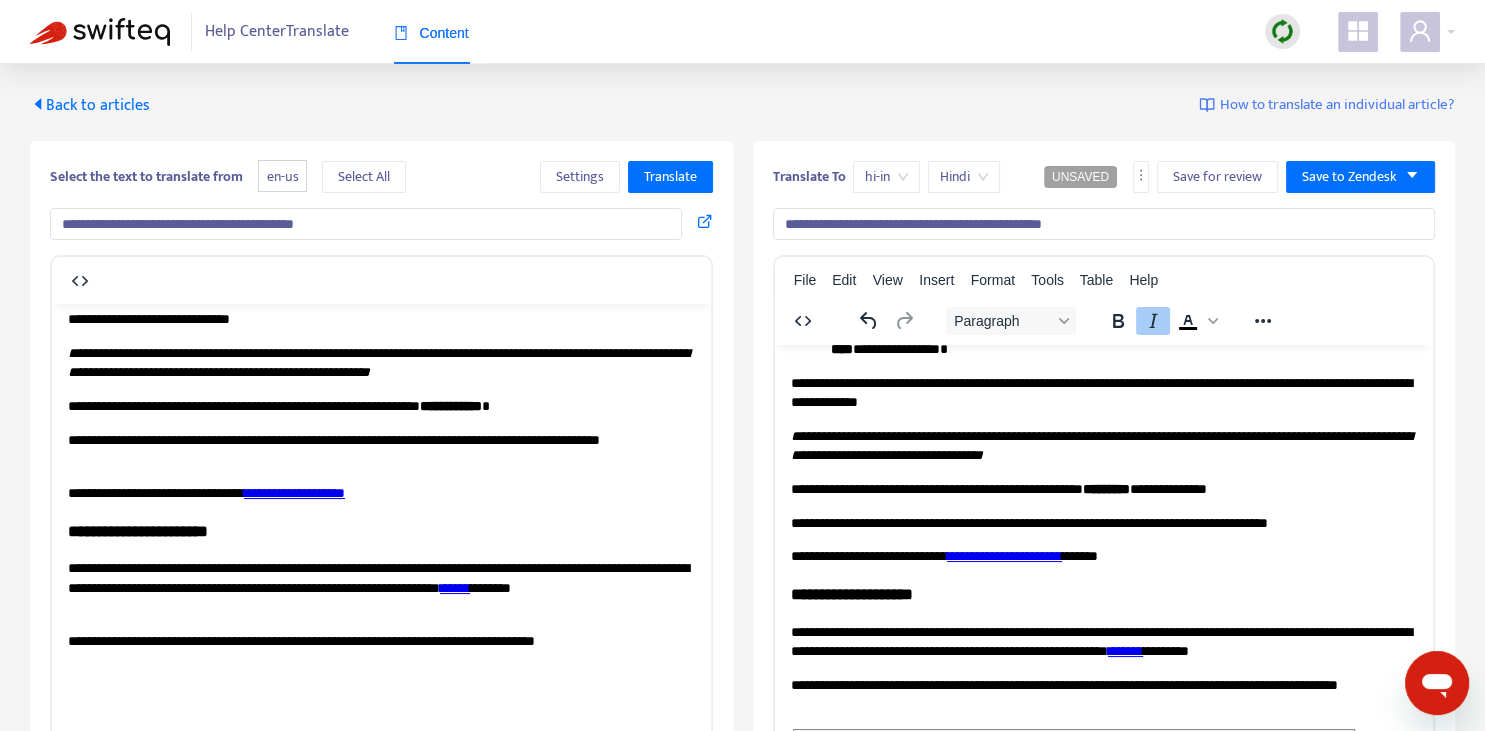 click on "**********" at bounding box center [1100, 445] 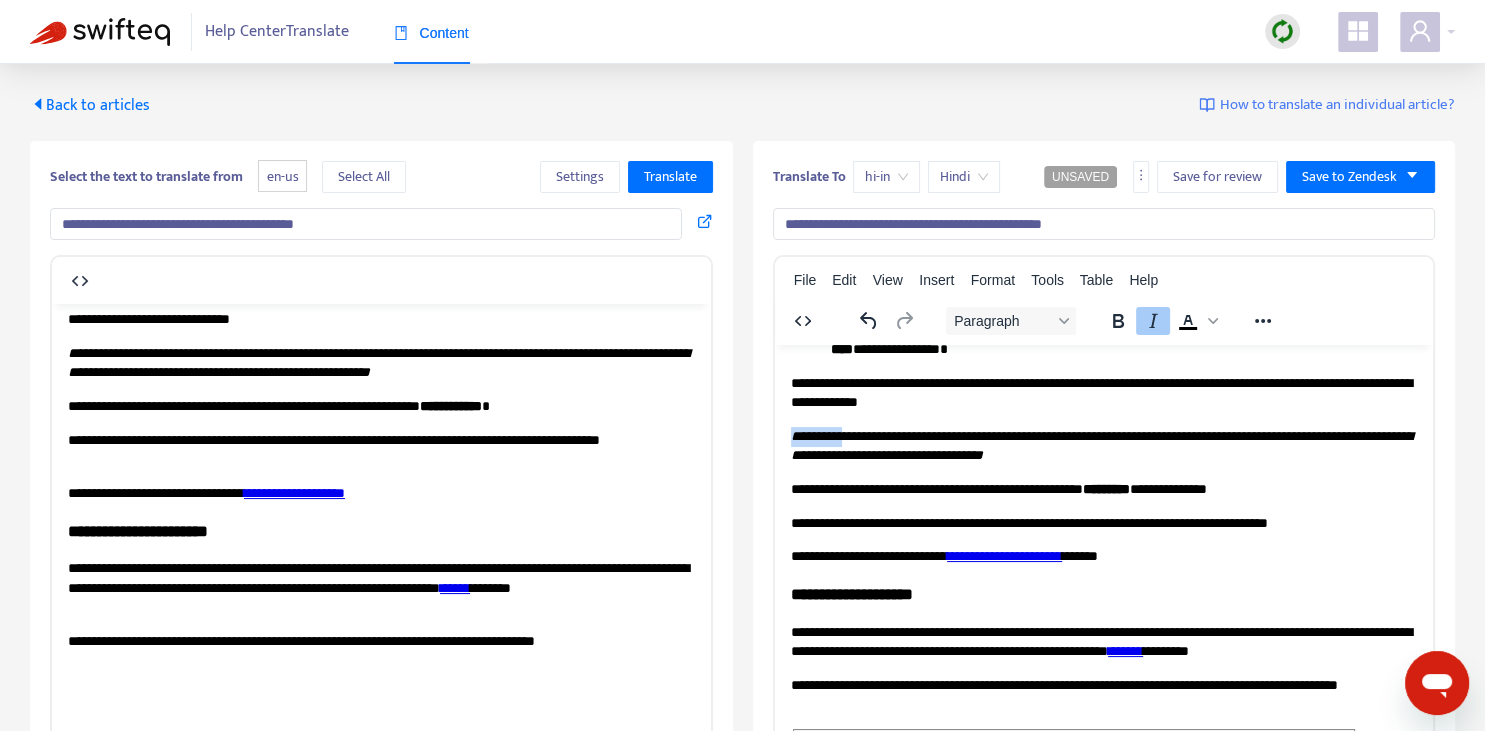 click on "**********" at bounding box center [1100, 445] 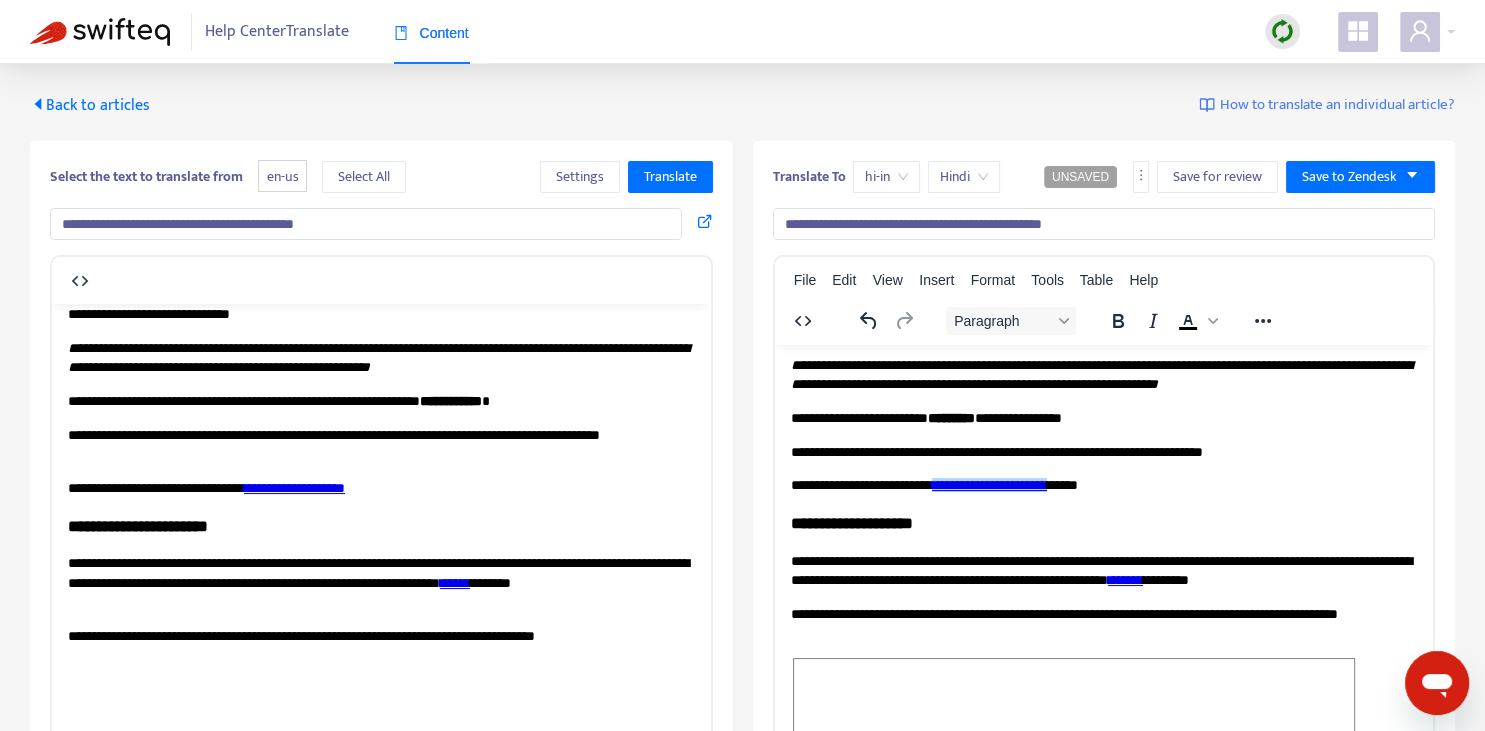 scroll, scrollTop: 569, scrollLeft: 0, axis: vertical 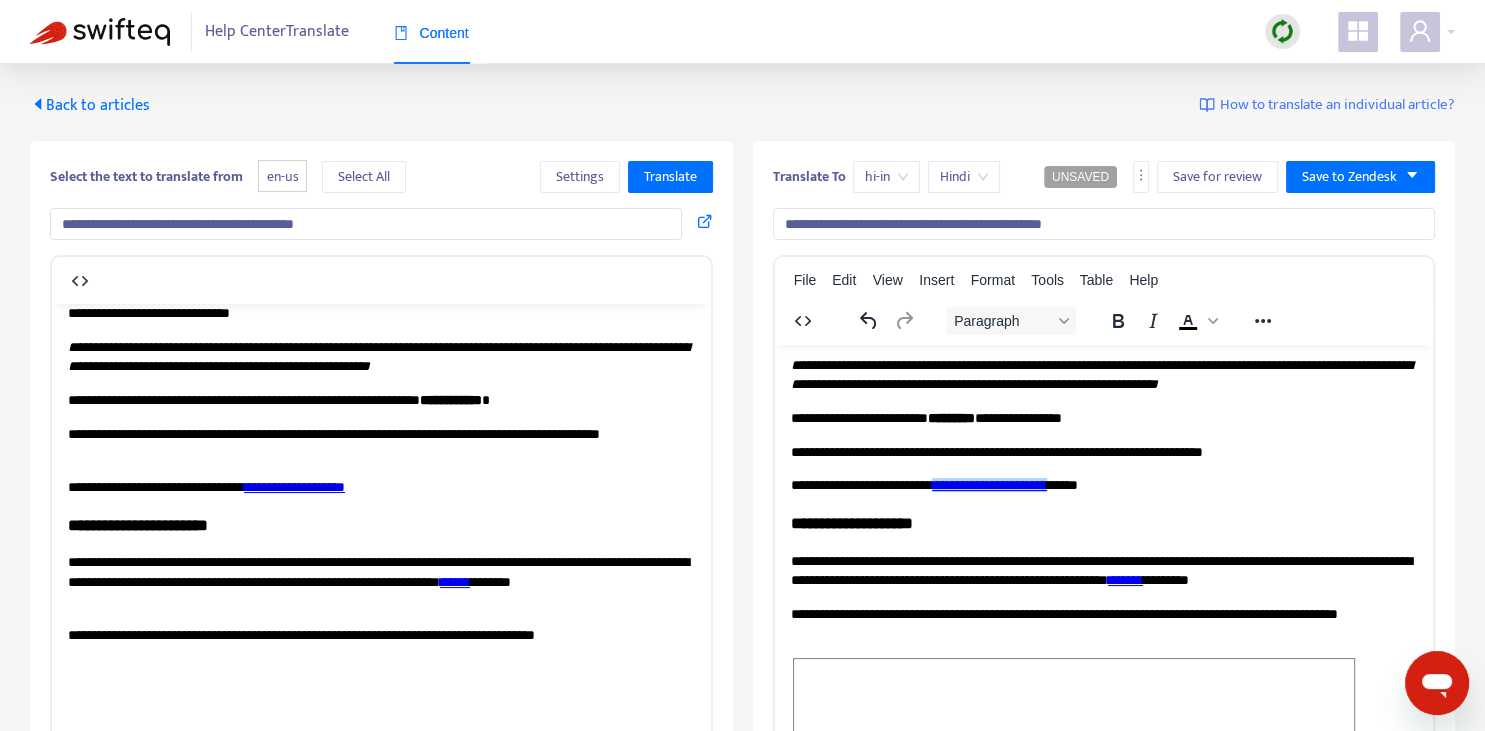 click on "**********" at bounding box center [988, 484] 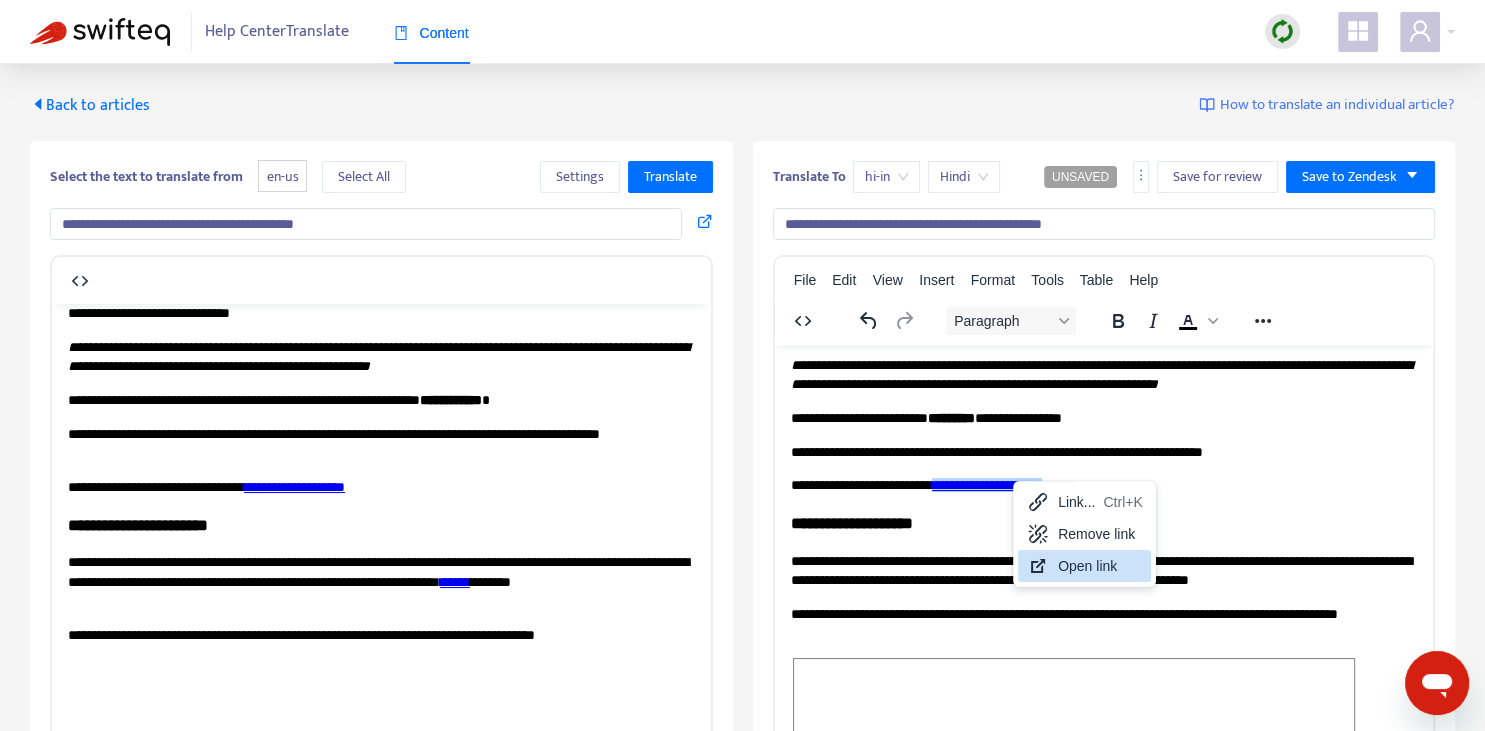 click on "Open link" at bounding box center (1100, 566) 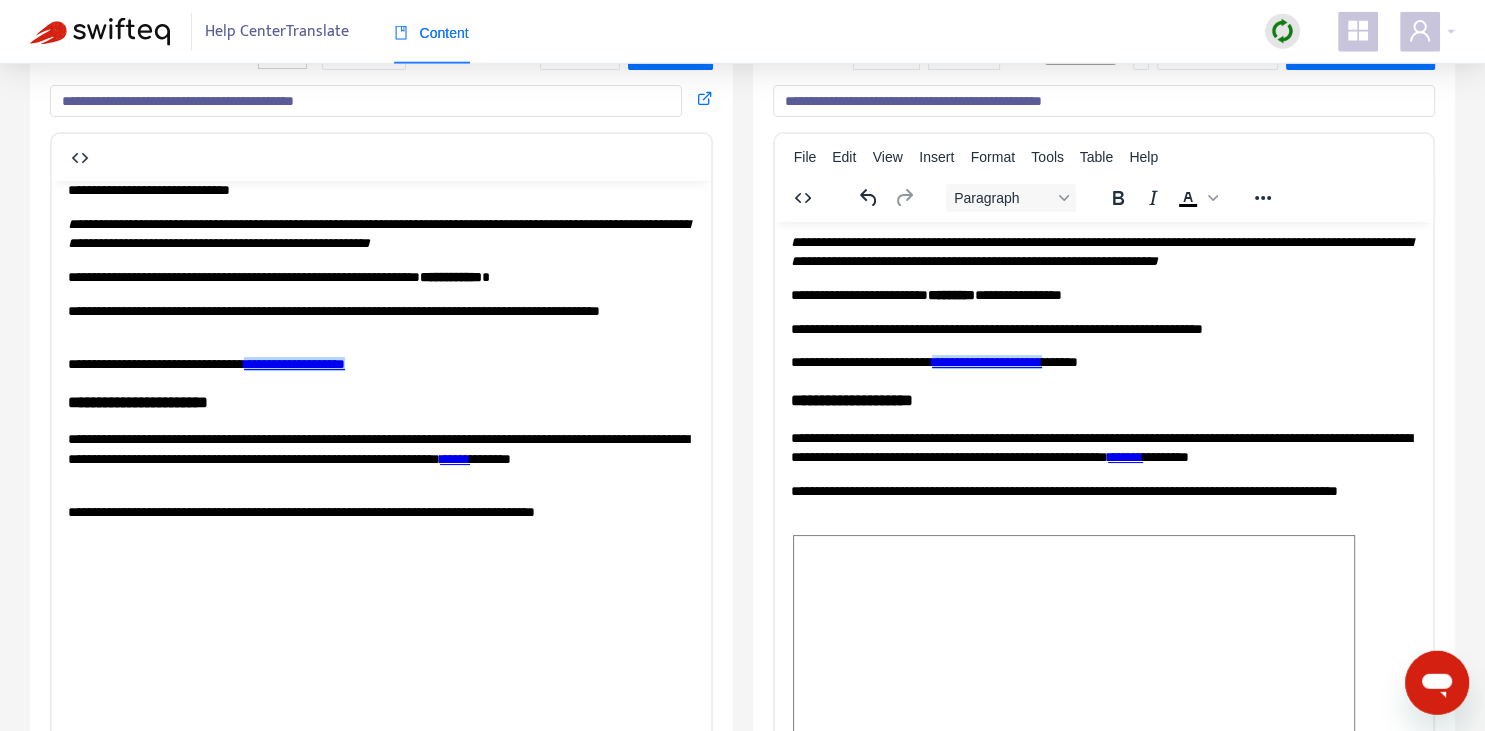 scroll, scrollTop: 211, scrollLeft: 0, axis: vertical 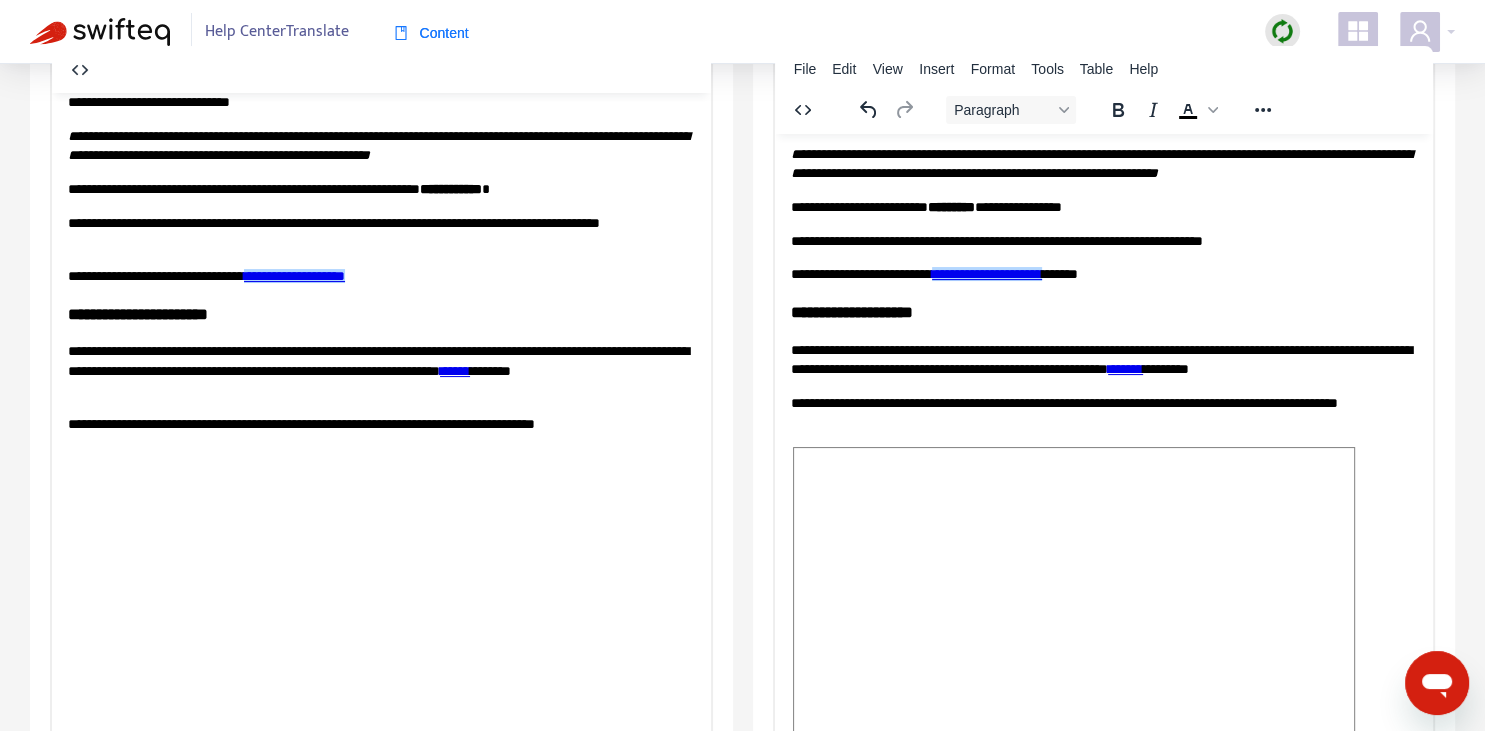 click on "**********" at bounding box center (1103, 359) 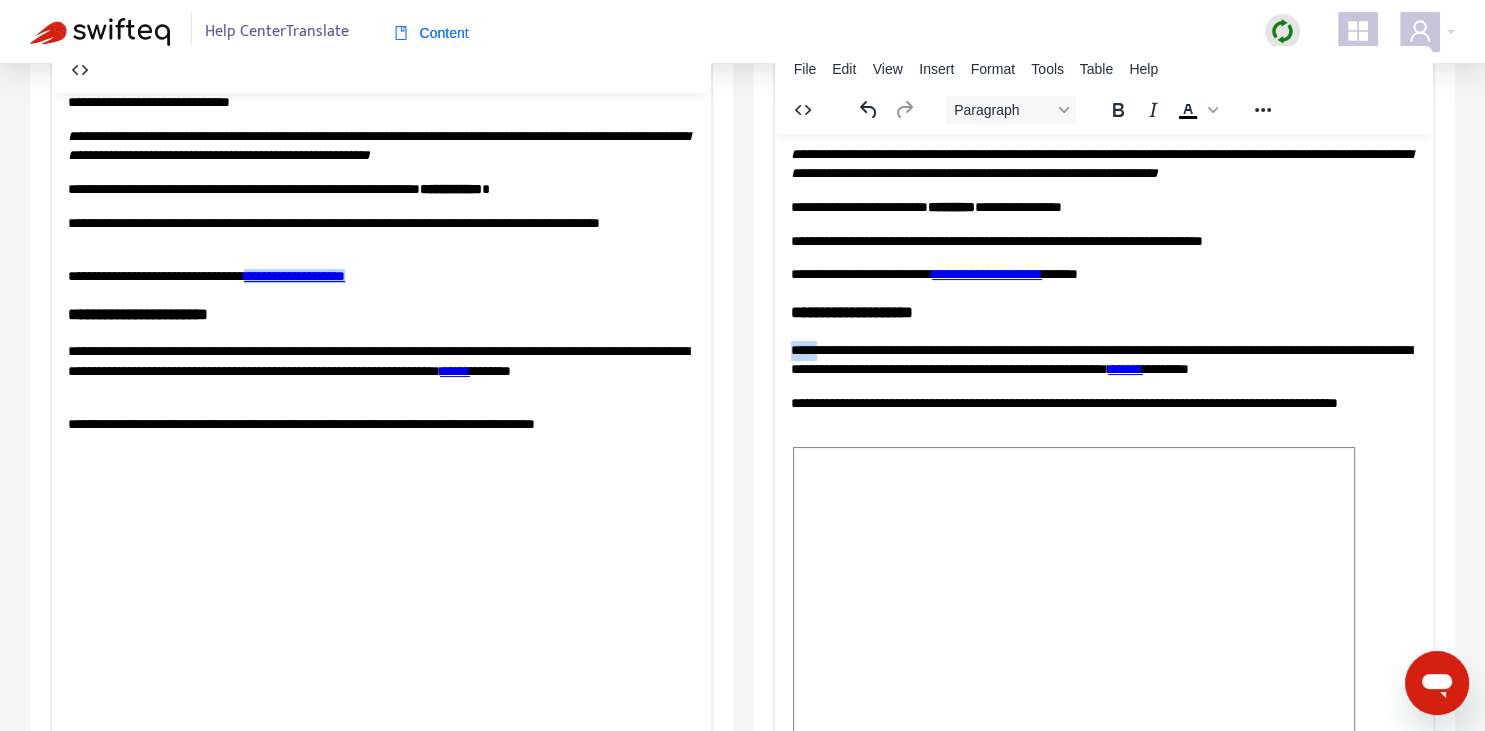 click on "**********" at bounding box center (1103, 359) 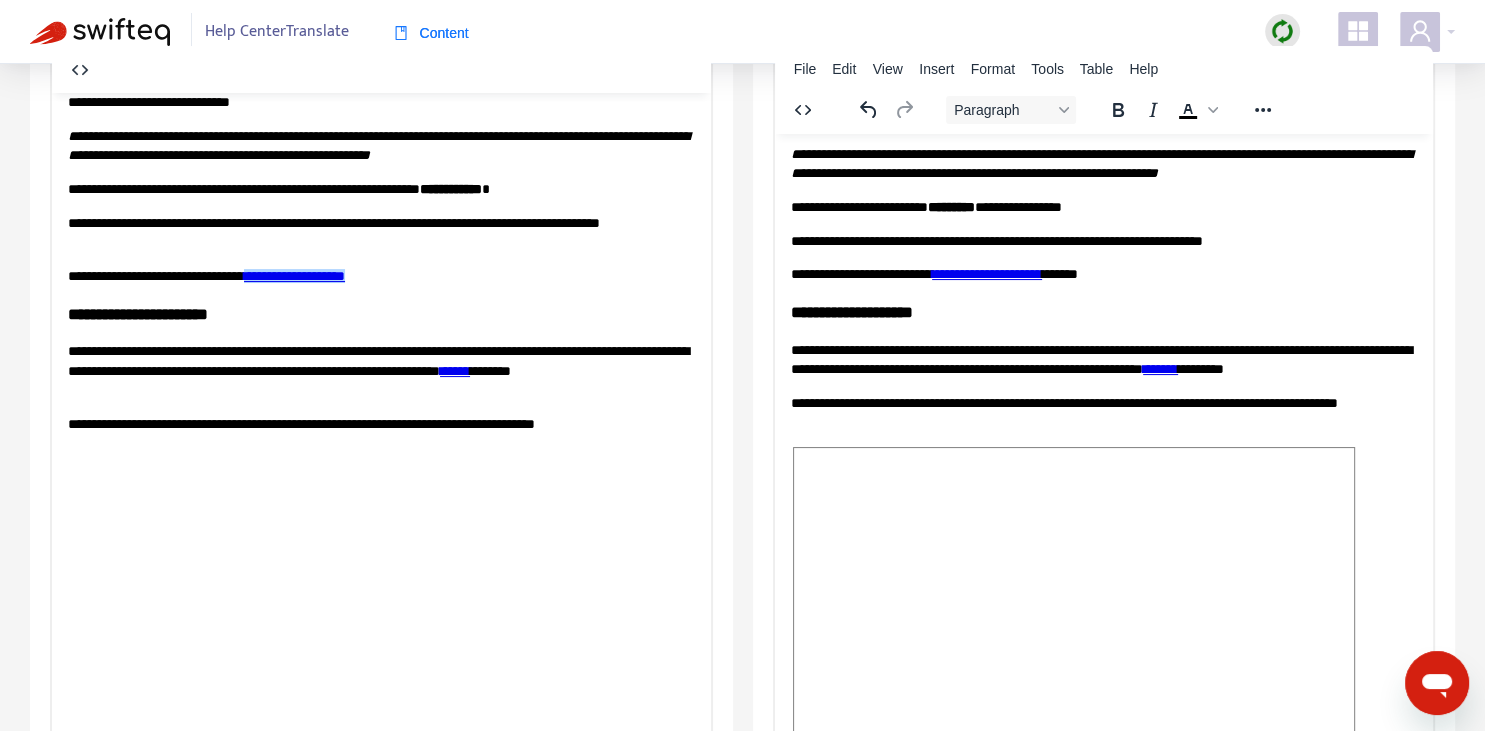 click on "**********" at bounding box center [381, 370] 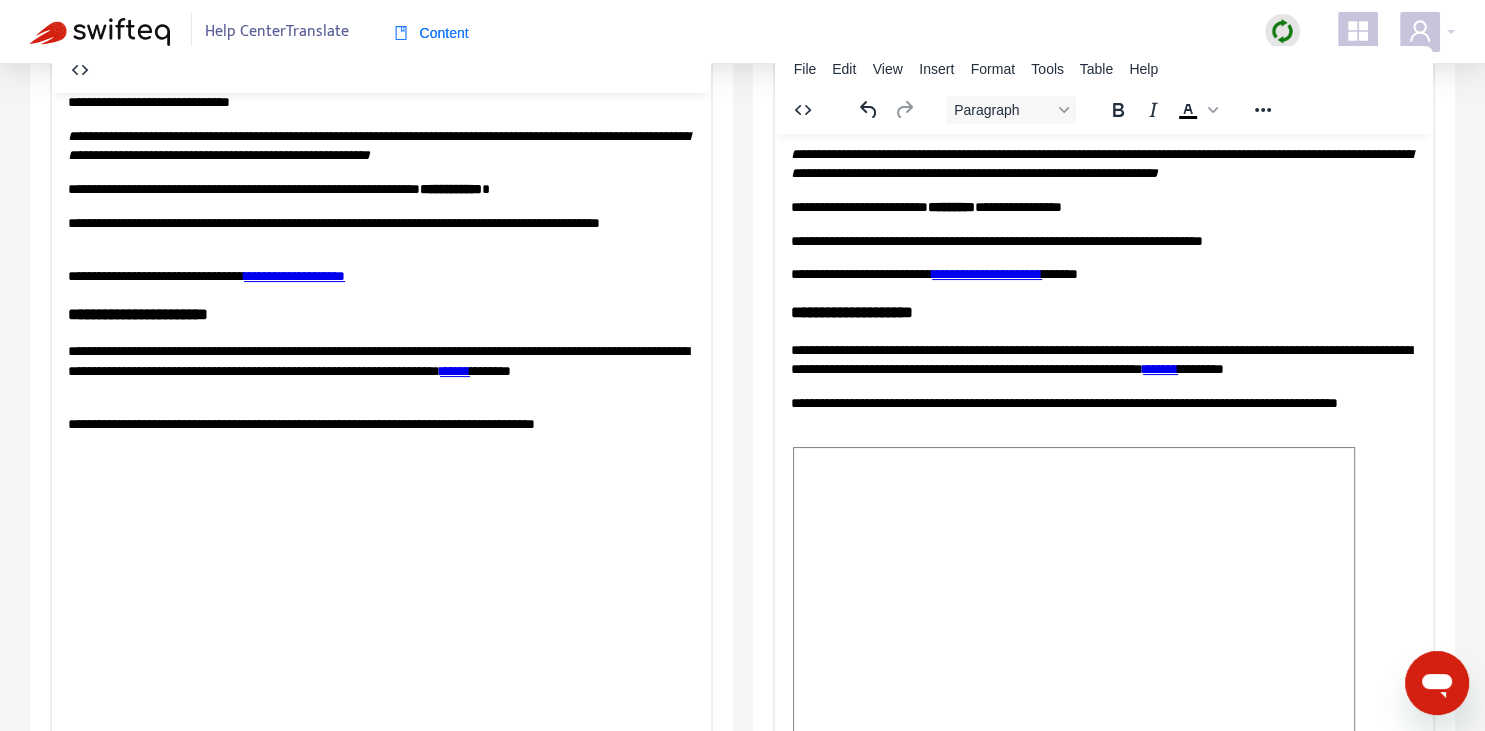 click on "**********" at bounding box center [1103, 359] 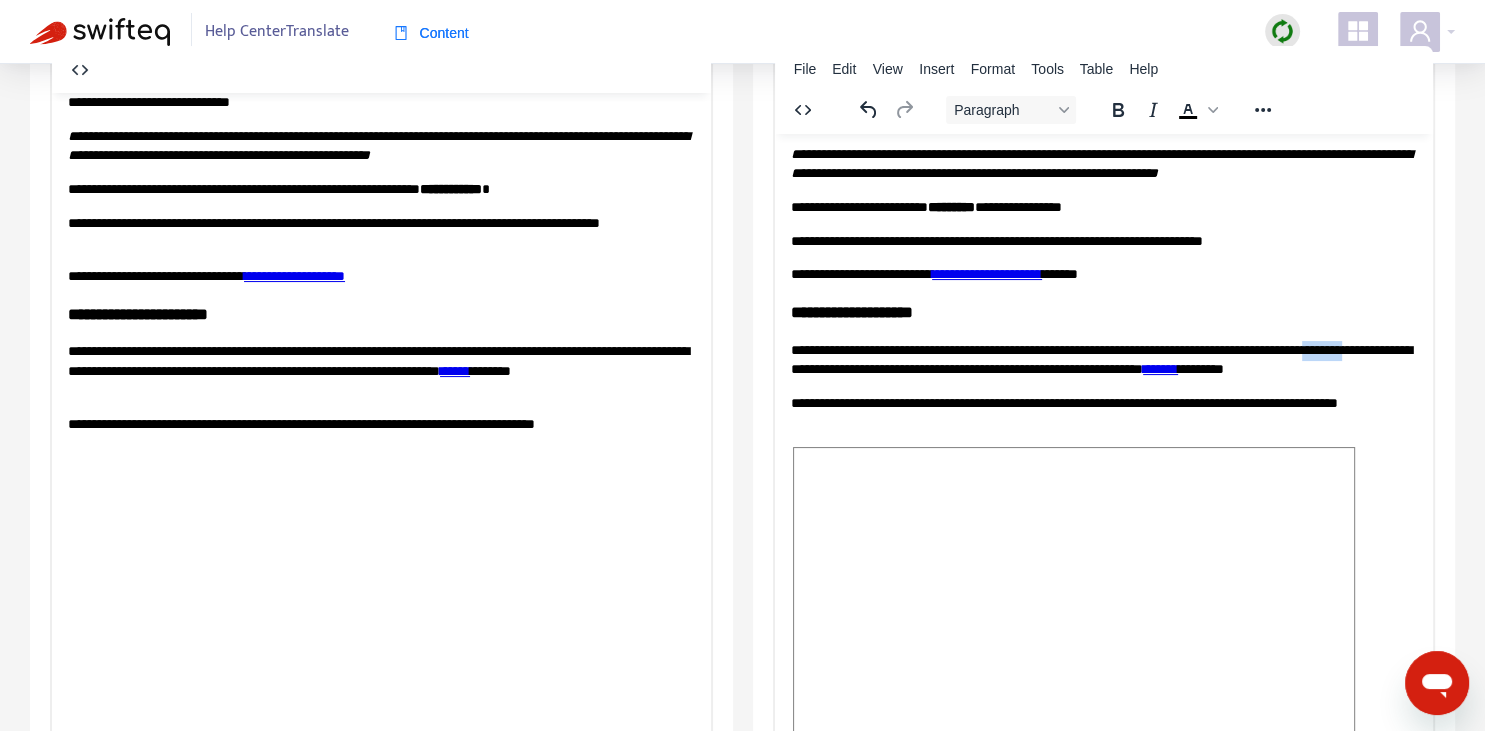 click on "**********" at bounding box center (1103, 359) 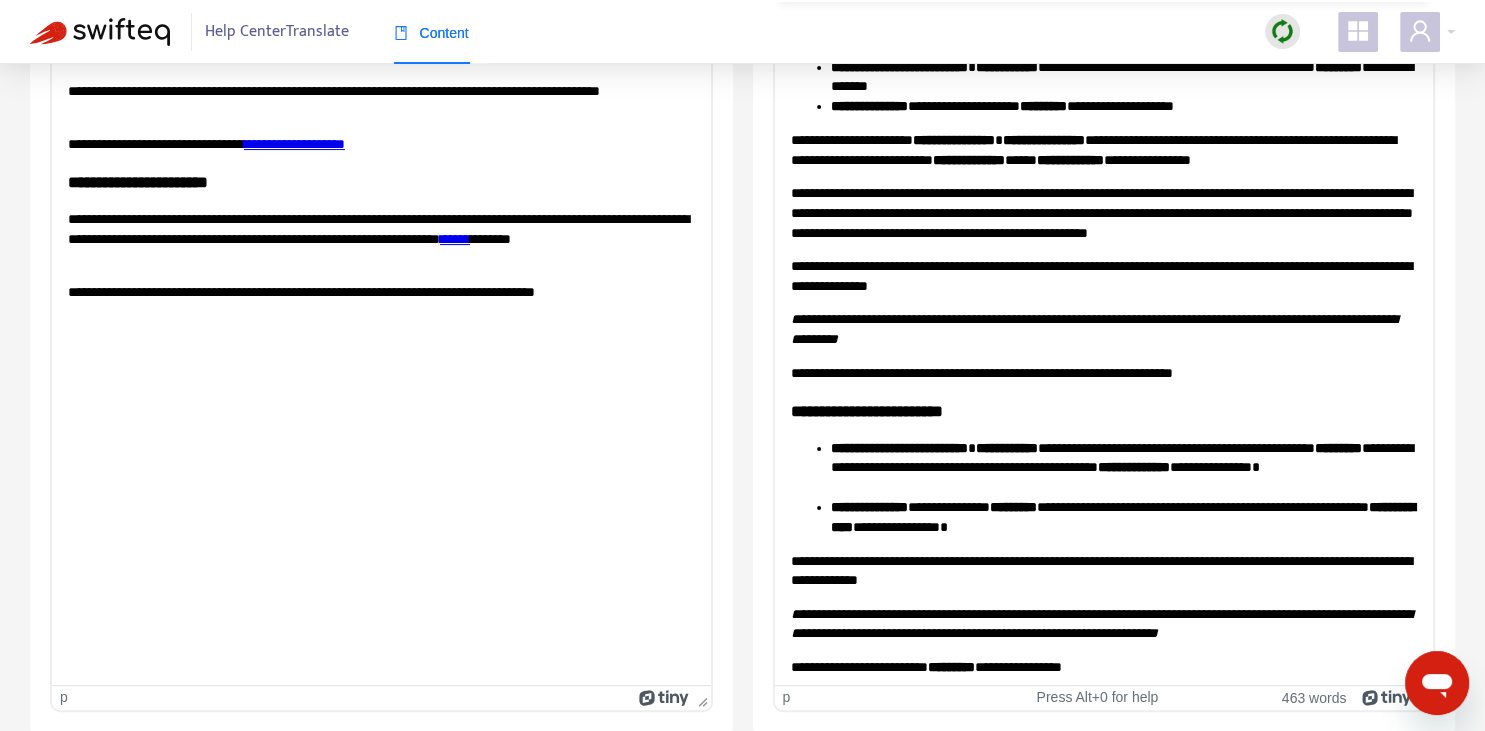 scroll, scrollTop: 0, scrollLeft: 0, axis: both 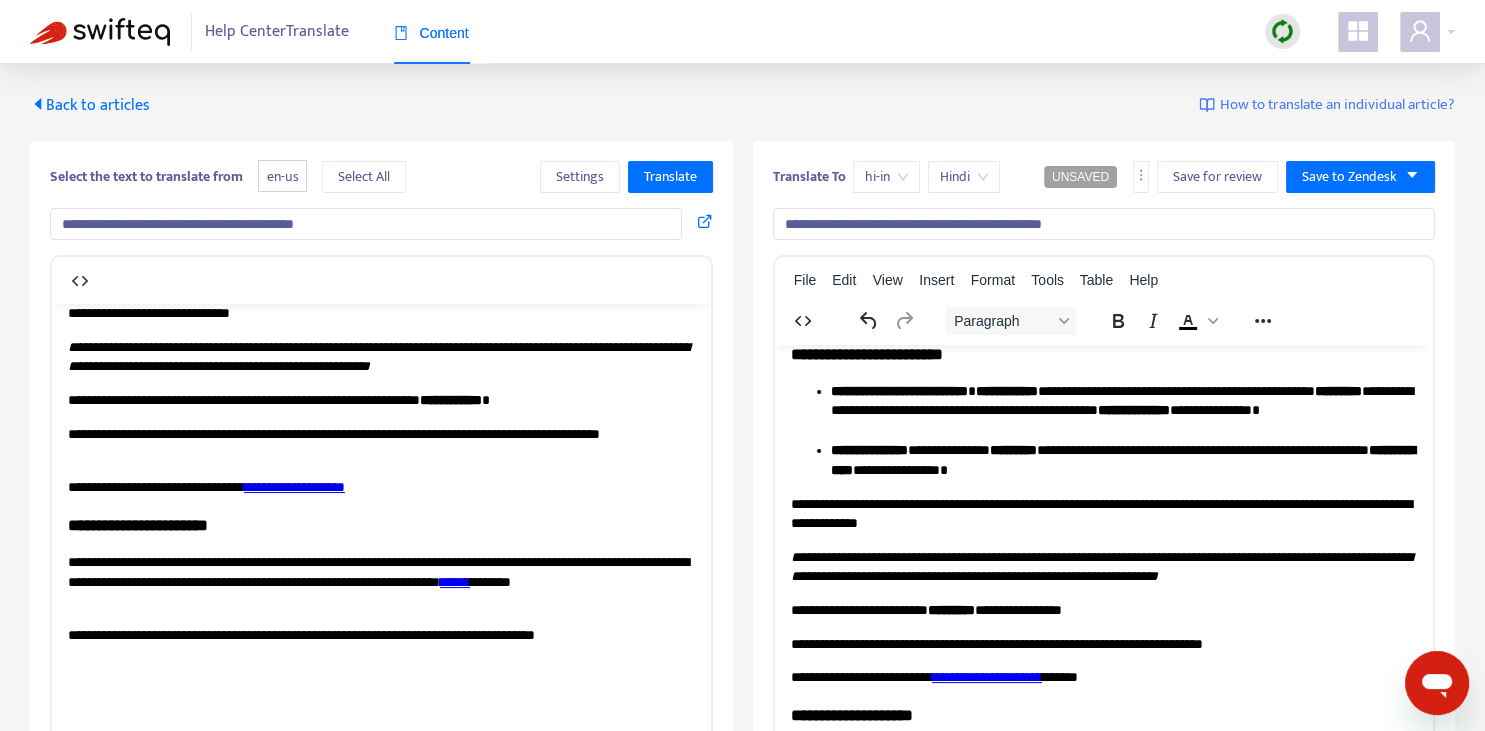 click on "**********" at bounding box center (294, 486) 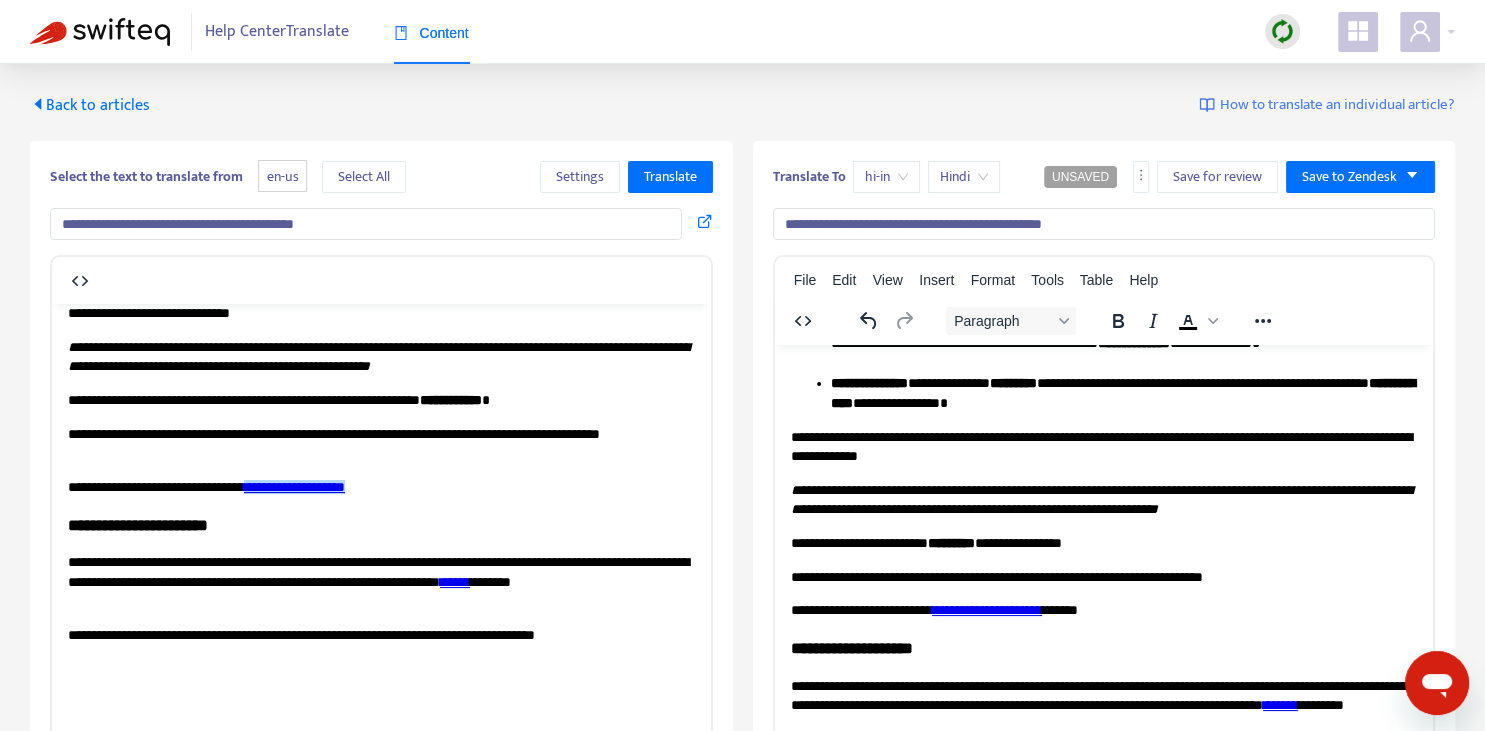 scroll, scrollTop: 470, scrollLeft: 0, axis: vertical 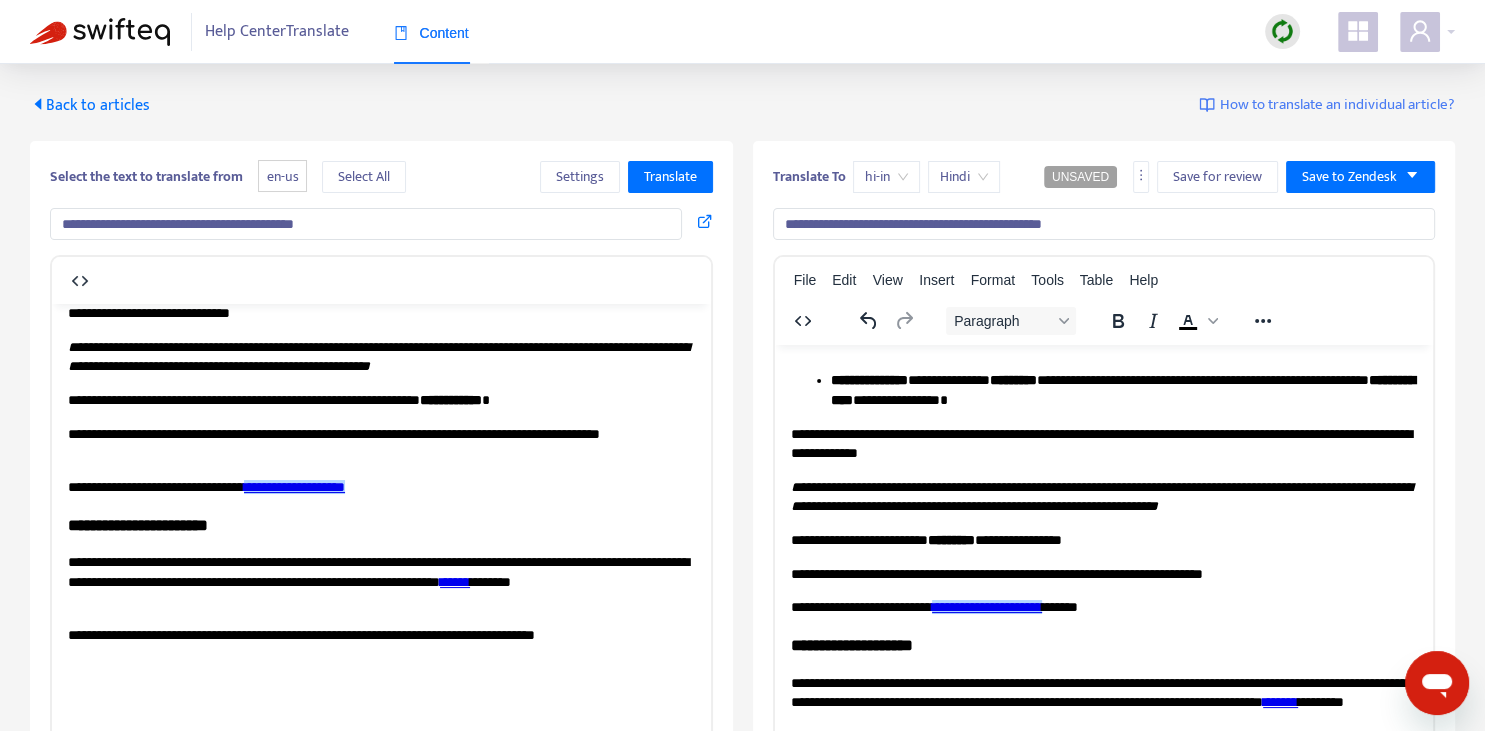click on "**********" at bounding box center (986, 606) 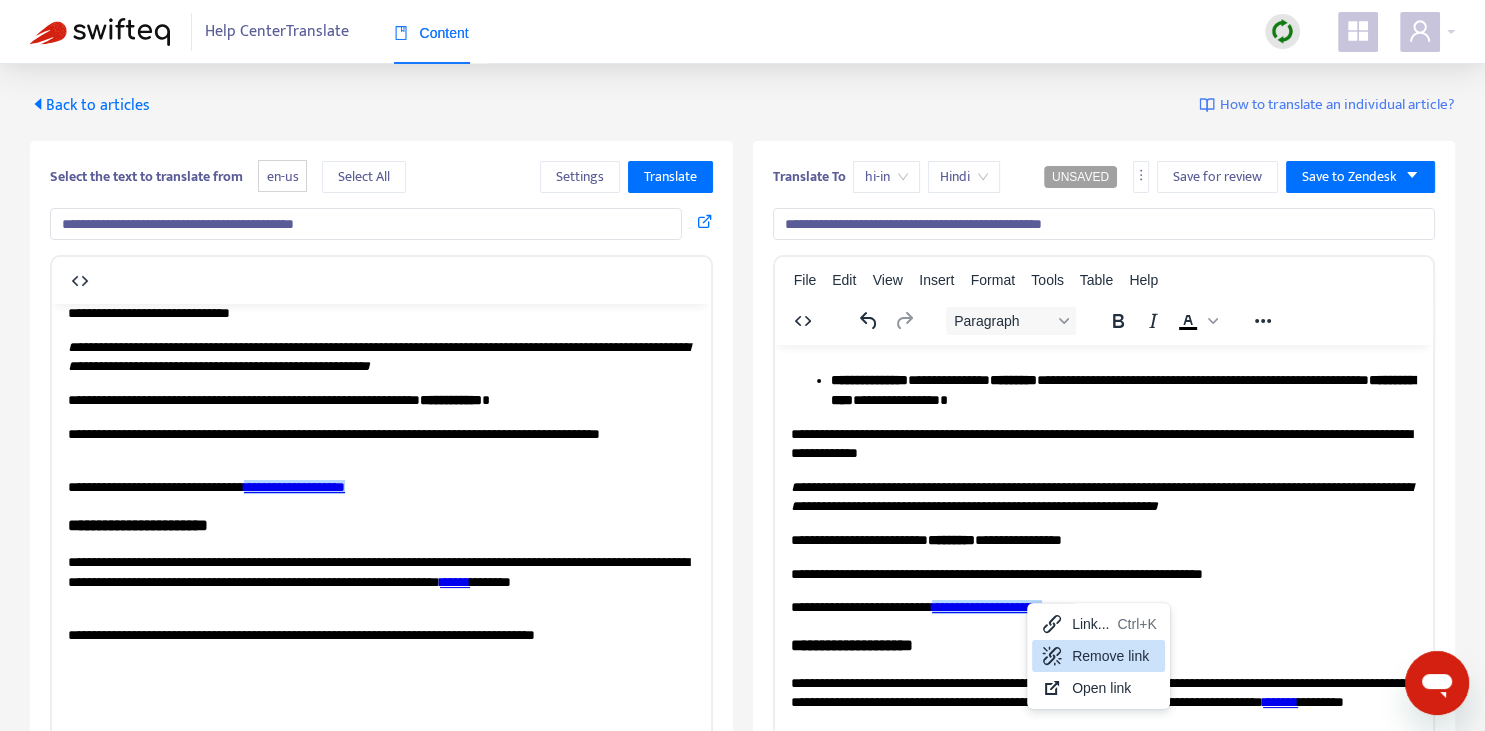 click on "Remove link" at bounding box center (1114, 656) 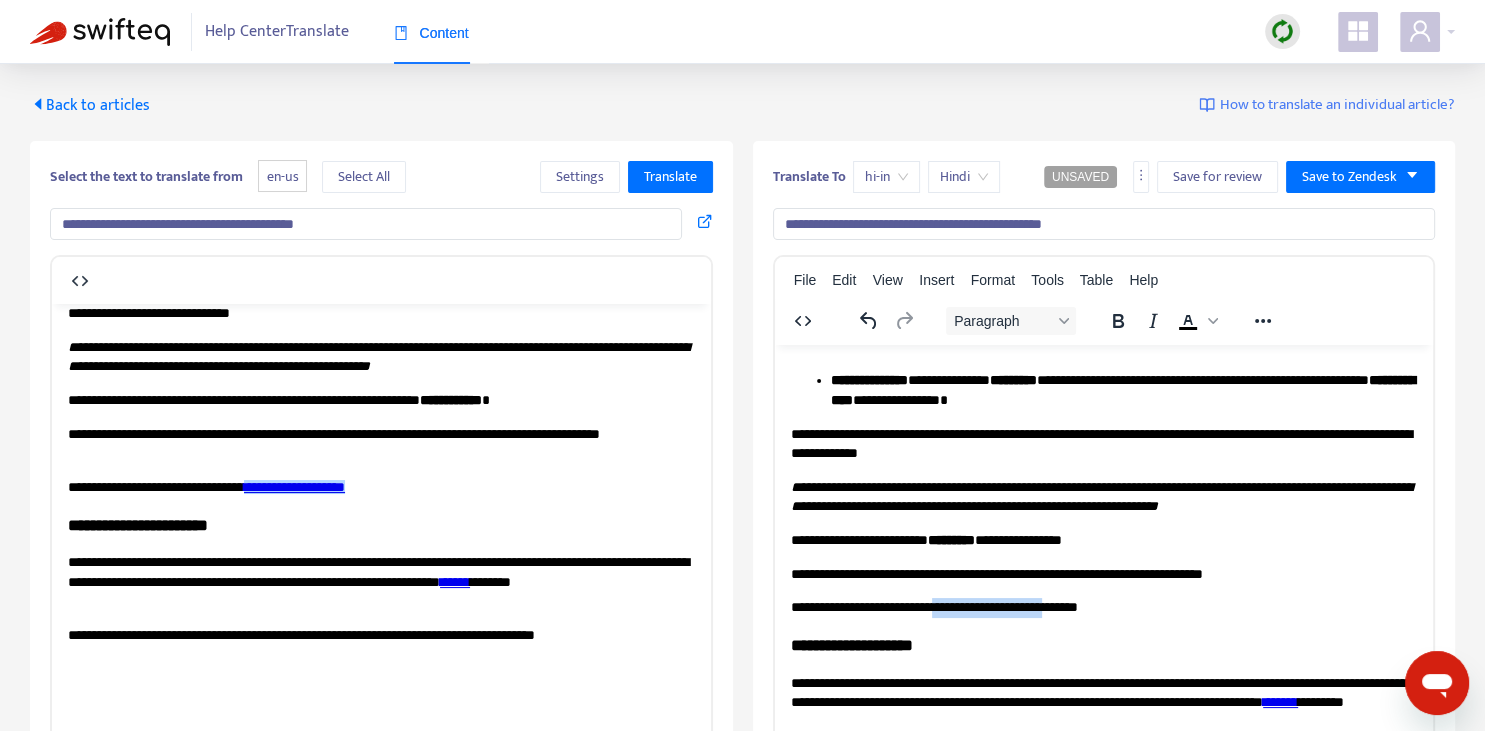 drag, startPoint x: 956, startPoint y: 605, endPoint x: 1037, endPoint y: 626, distance: 83.677956 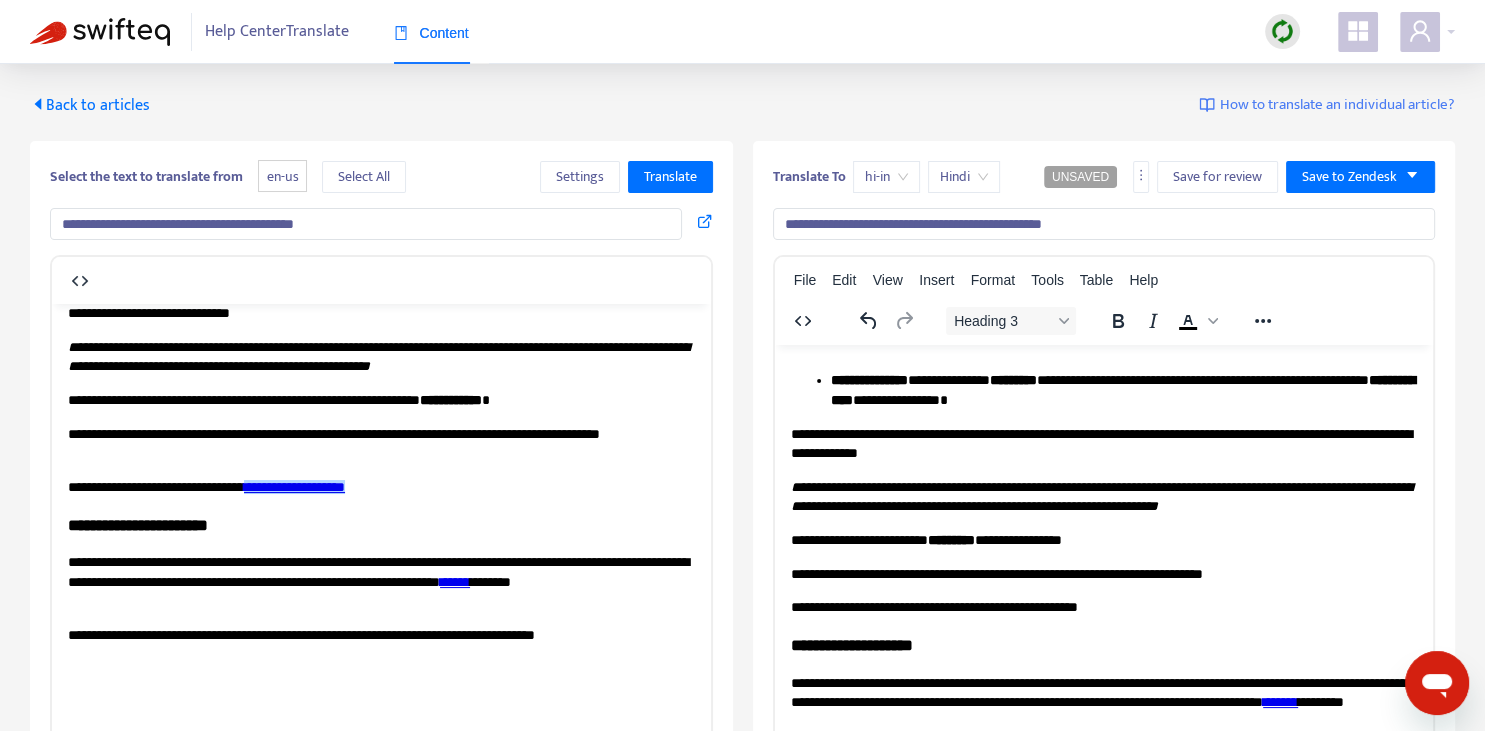 click on "**********" at bounding box center (1103, 522) 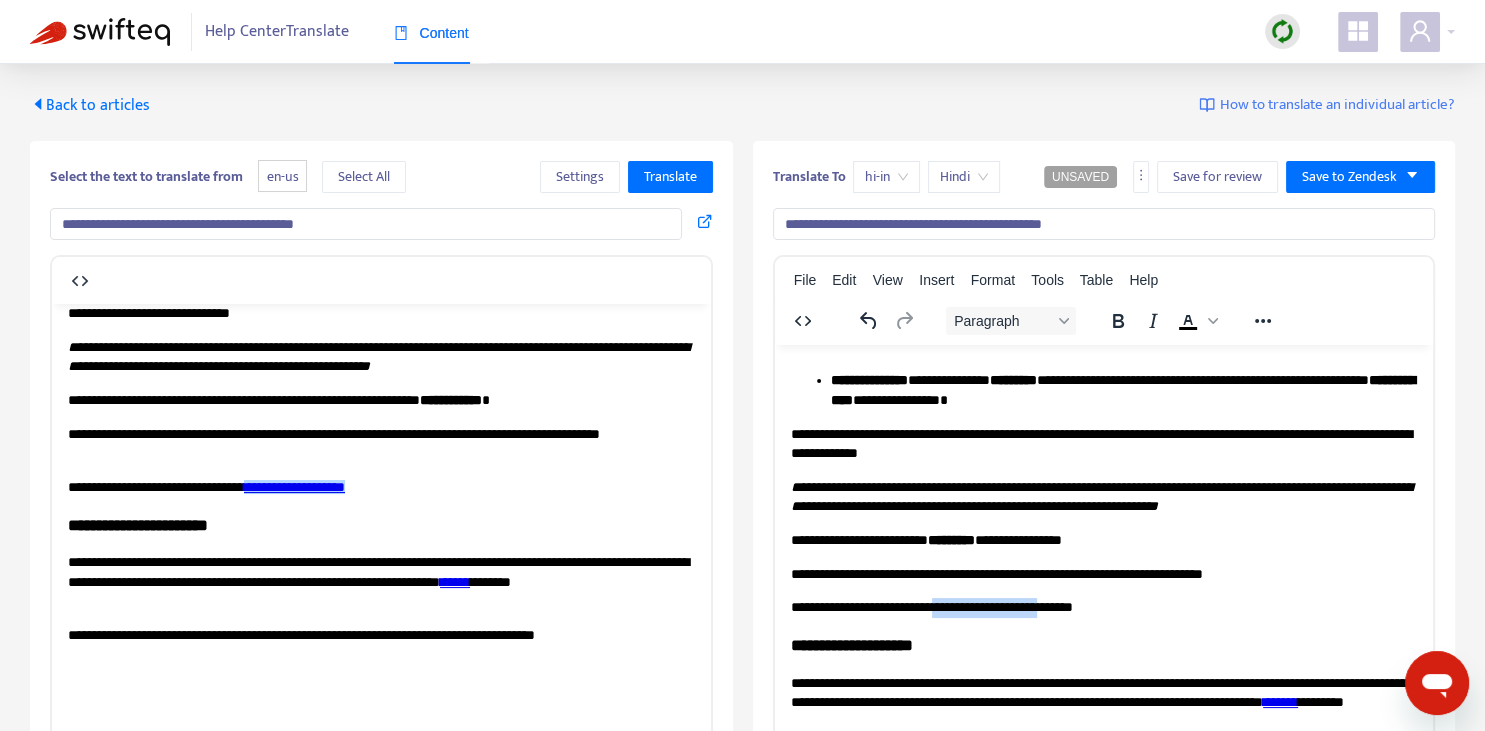 drag, startPoint x: 1080, startPoint y: 608, endPoint x: 954, endPoint y: 597, distance: 126.47925 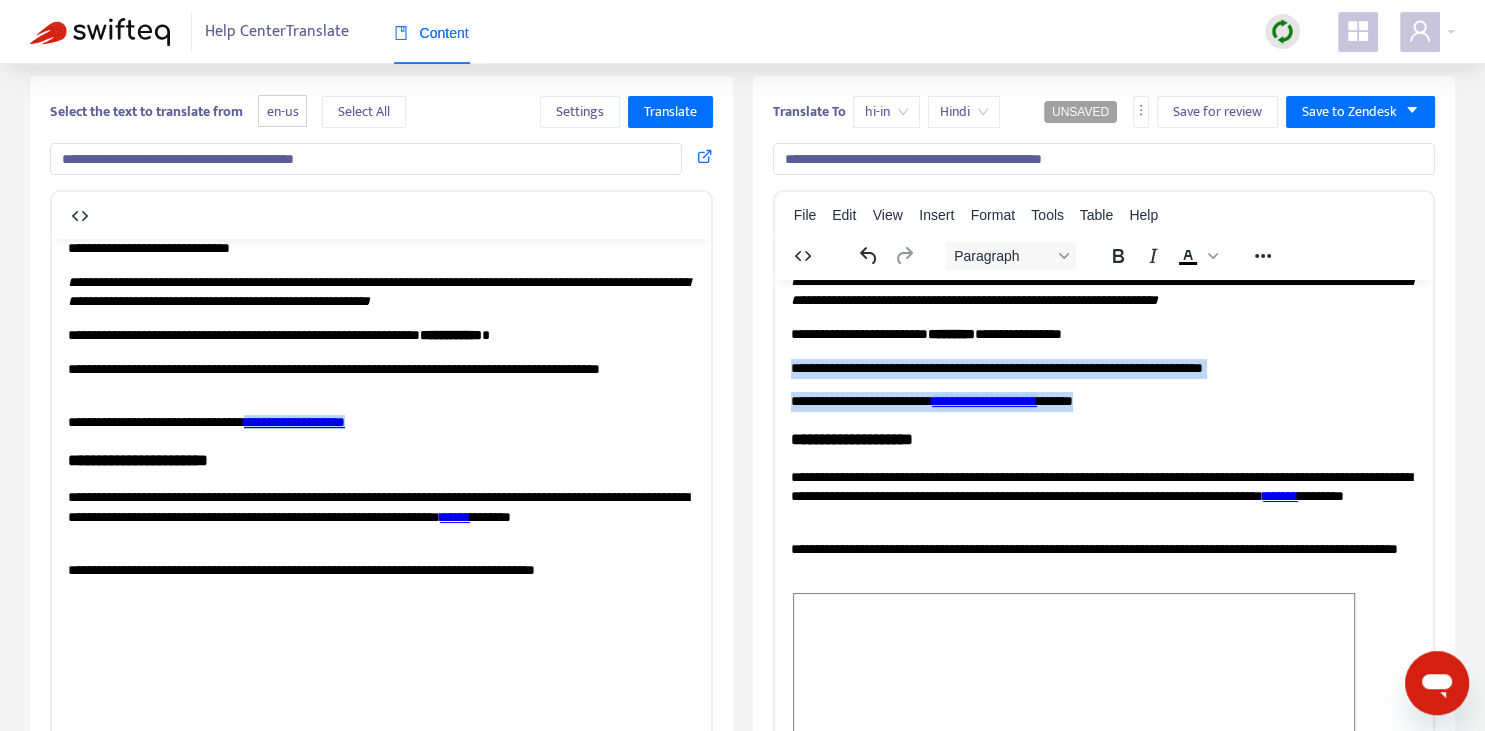 scroll, scrollTop: 70, scrollLeft: 0, axis: vertical 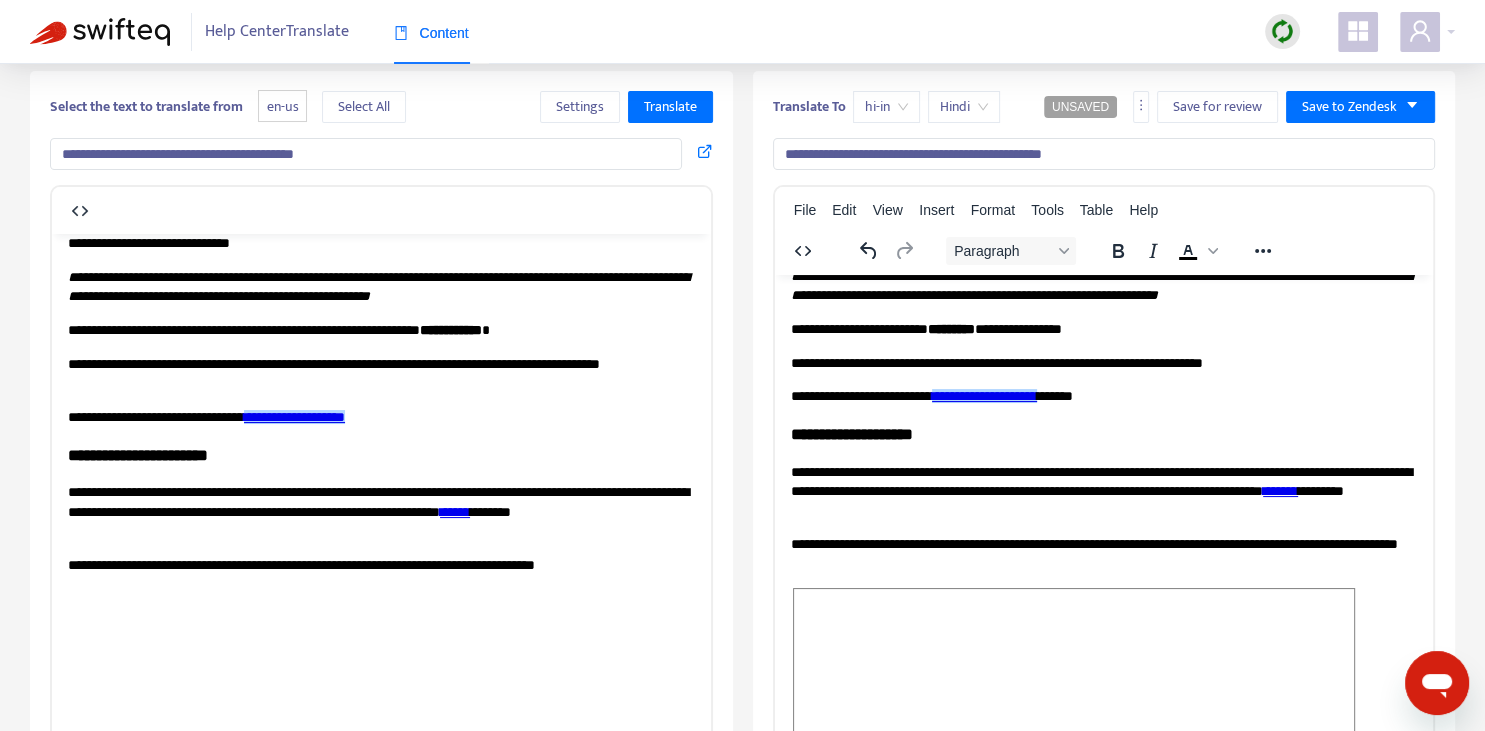 click on "*******" at bounding box center [1279, 490] 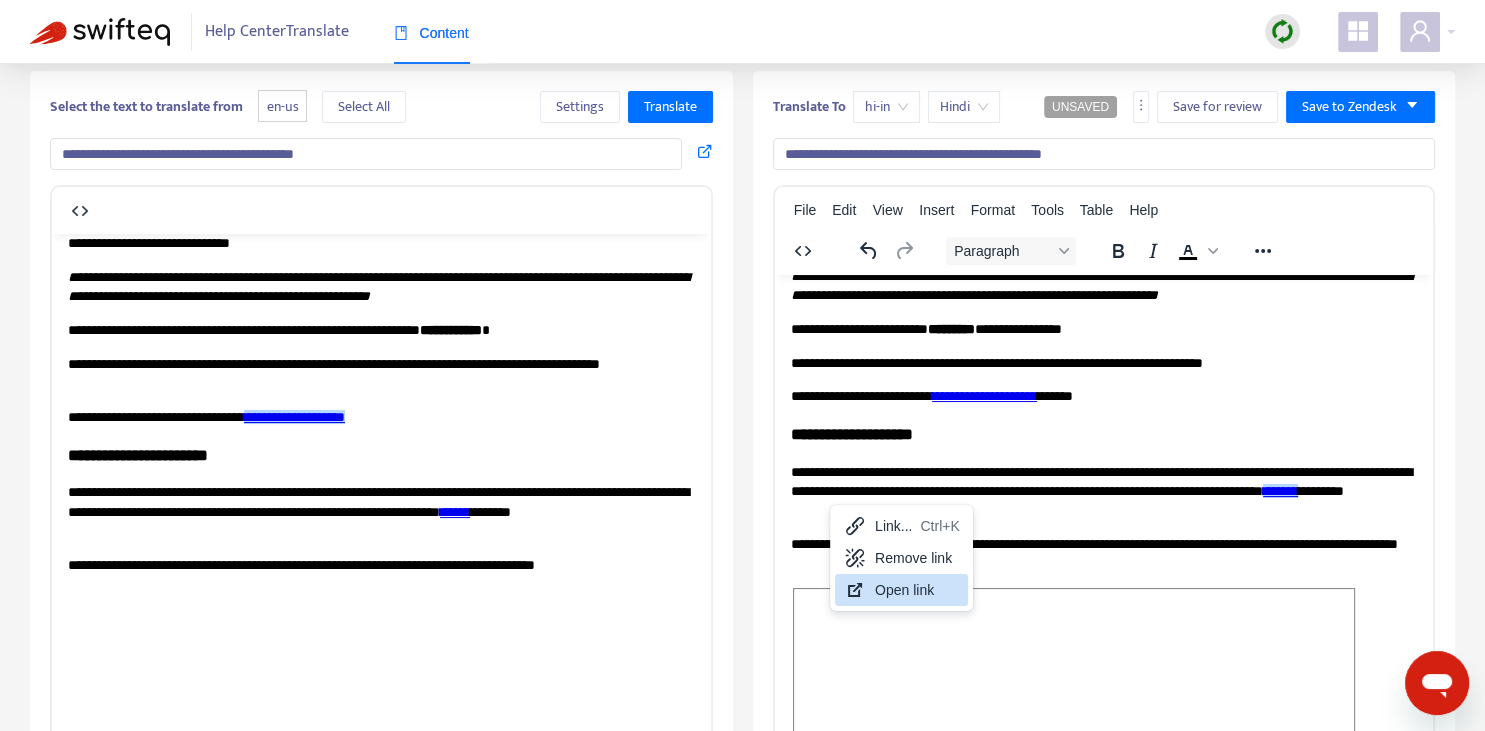 click on "Open link" at bounding box center [917, 590] 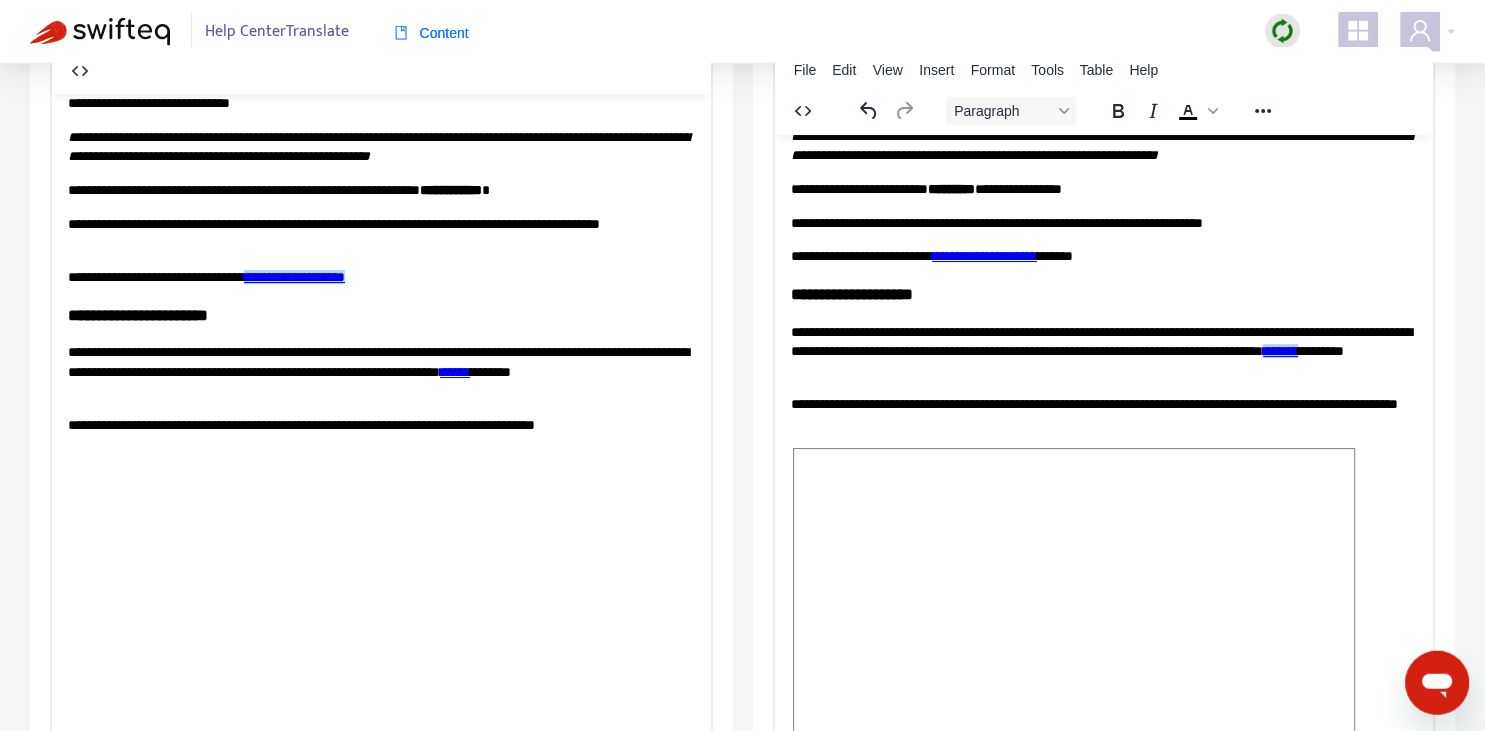 scroll, scrollTop: 211, scrollLeft: 0, axis: vertical 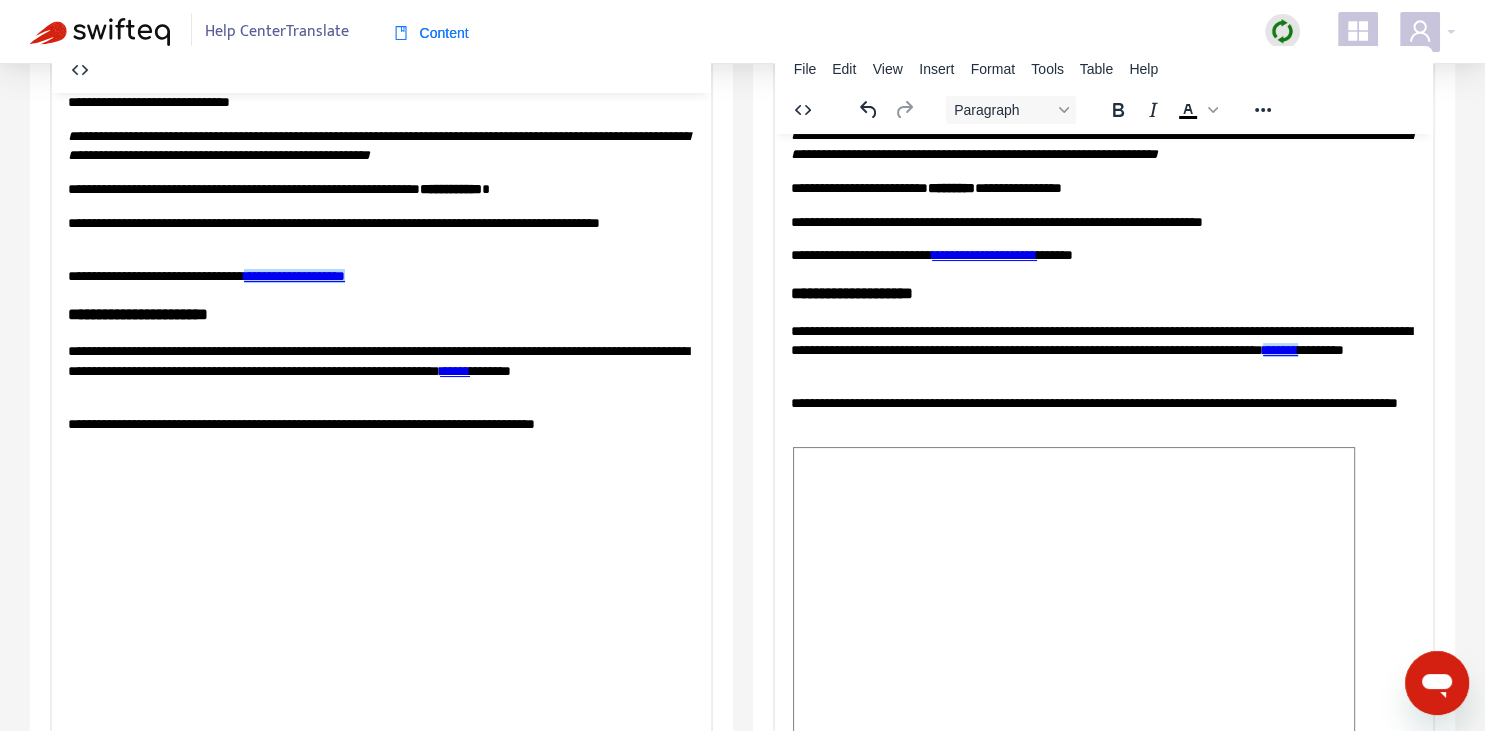 click on "******" at bounding box center [455, 370] 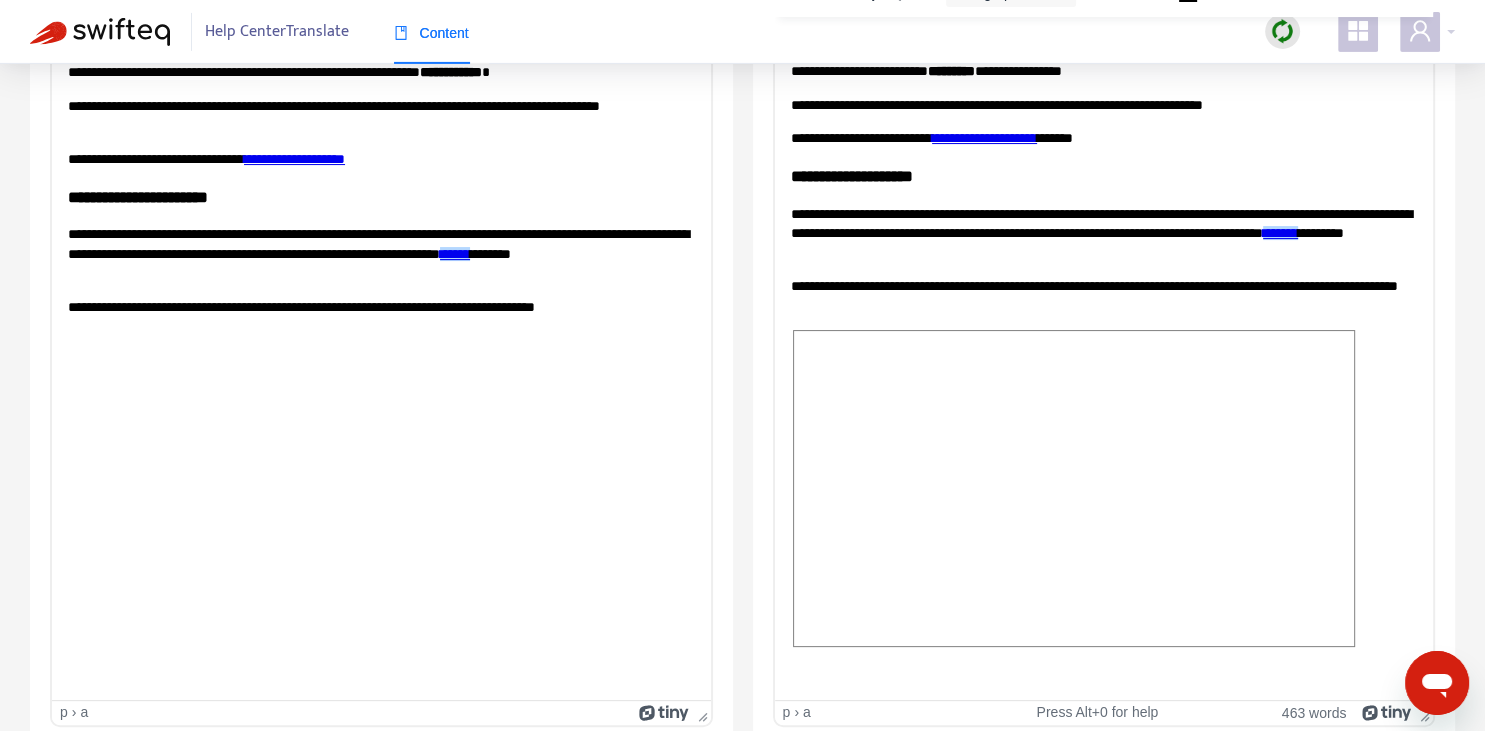 scroll, scrollTop: 343, scrollLeft: 0, axis: vertical 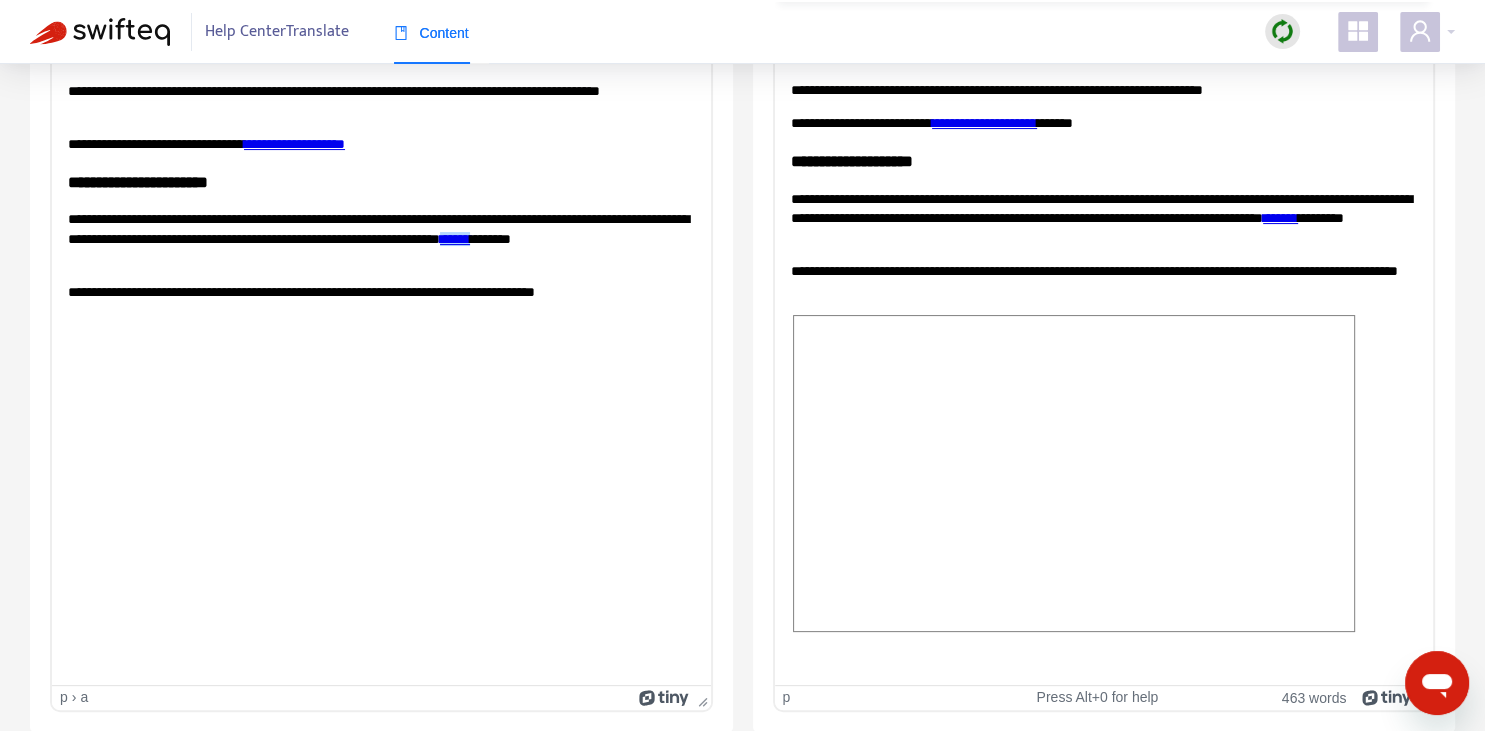 click on "**********" at bounding box center [1103, 218] 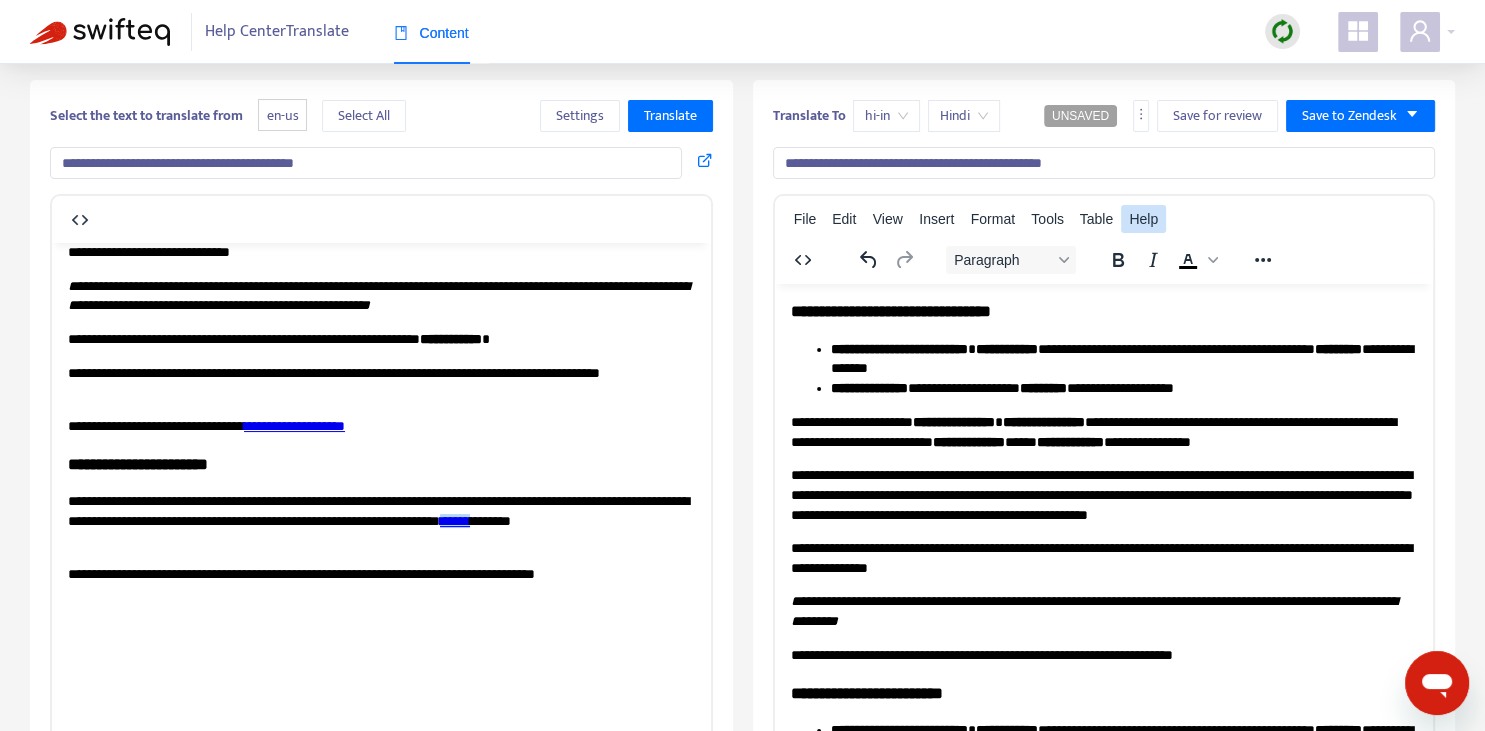 scroll, scrollTop: 0, scrollLeft: 0, axis: both 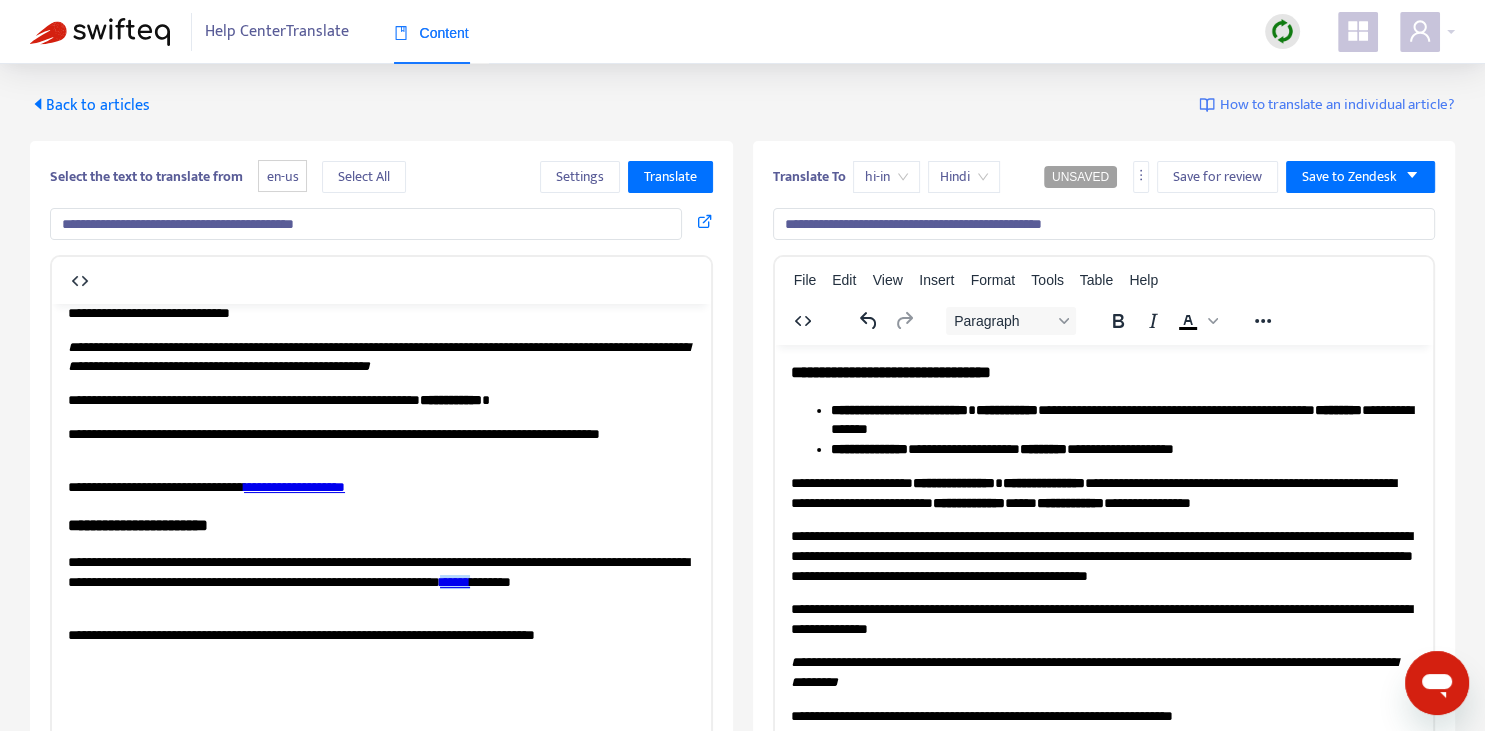 click on "**********" at bounding box center [1092, 492] 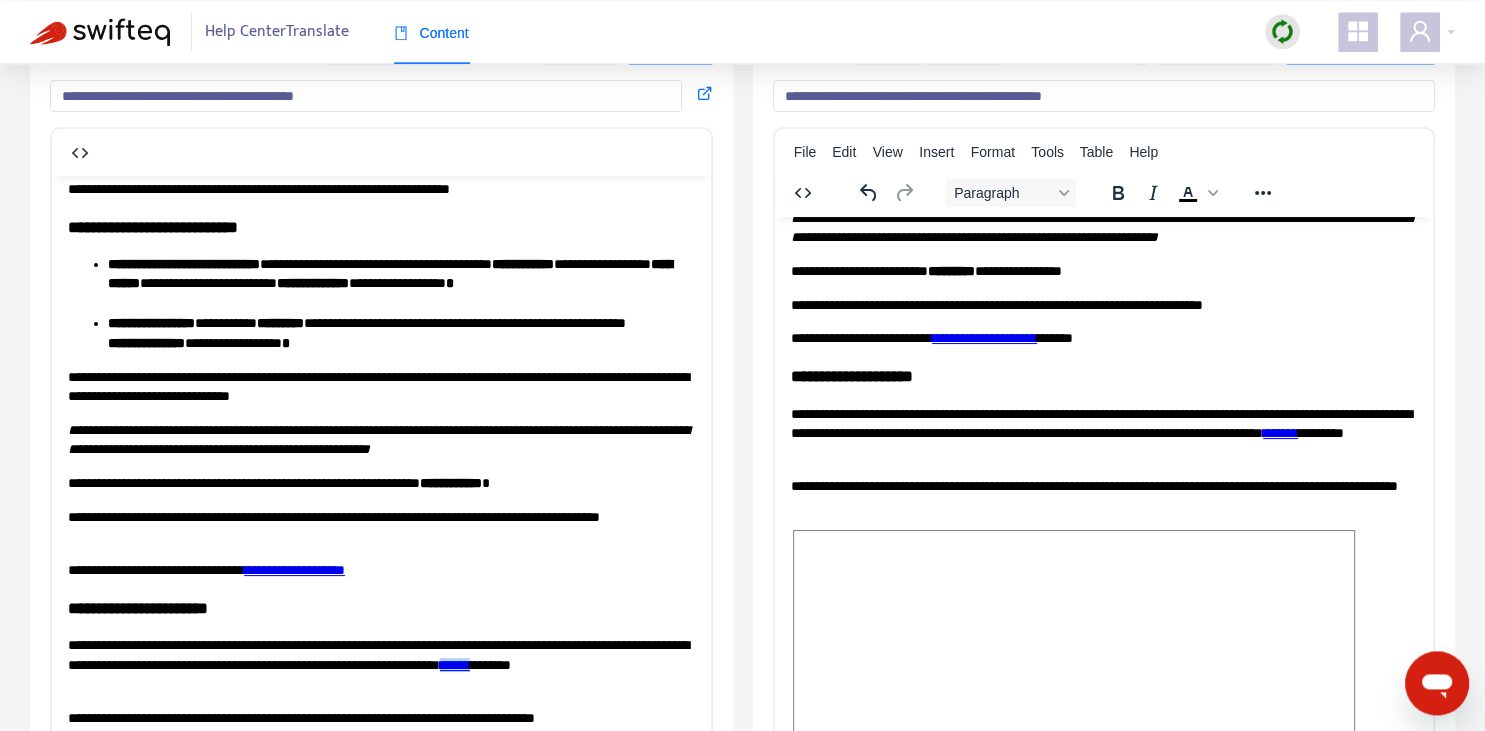 scroll, scrollTop: 140, scrollLeft: 0, axis: vertical 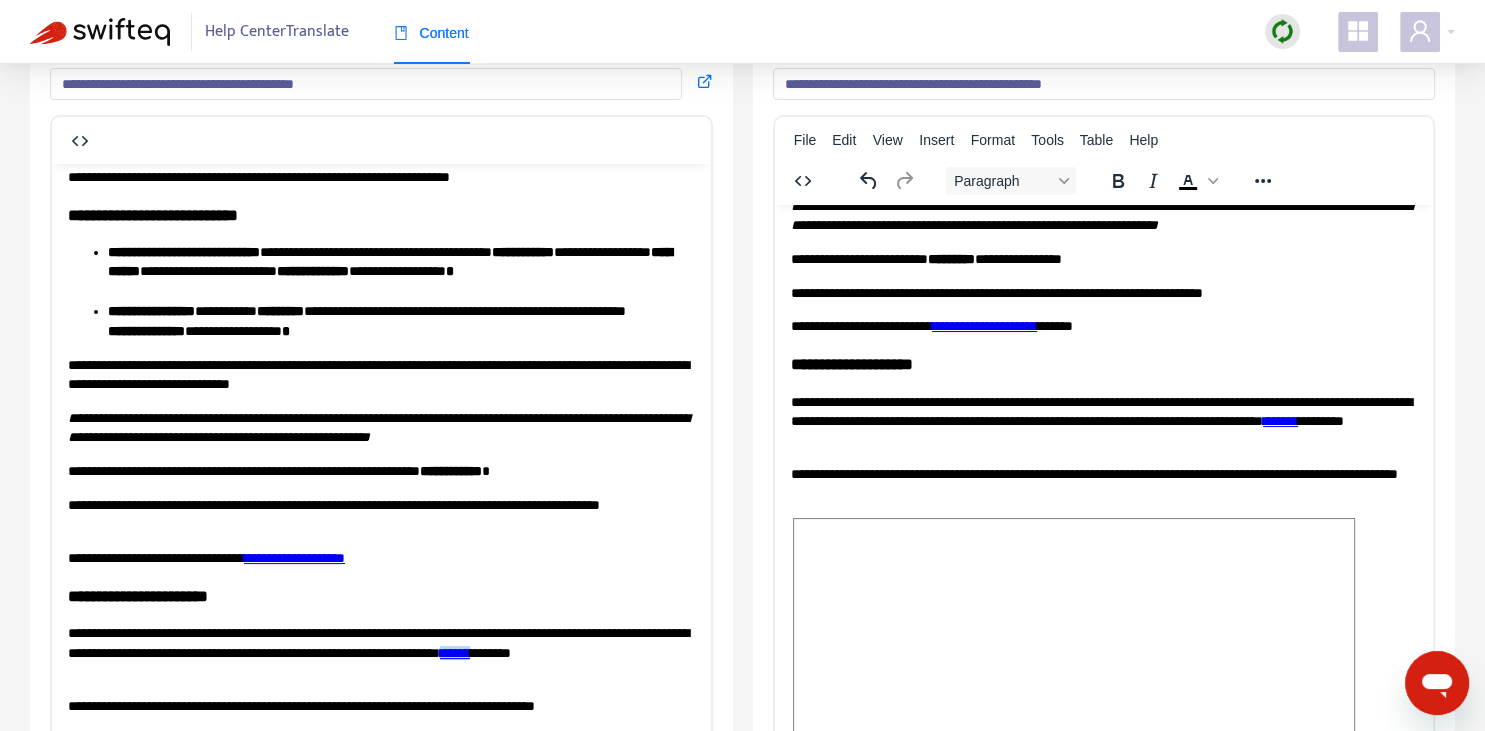 click on "**********" at bounding box center [1103, 483] 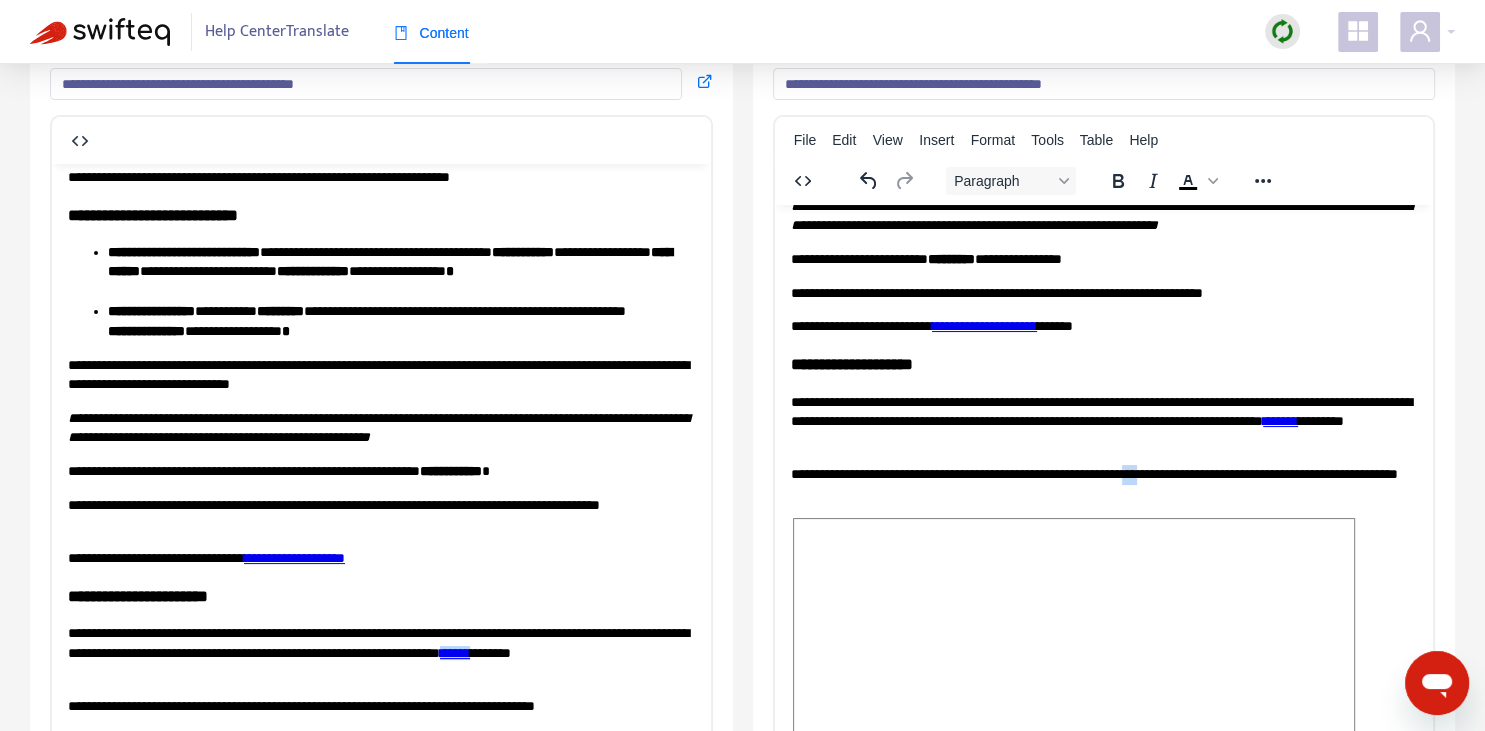 click on "**********" at bounding box center (1103, 483) 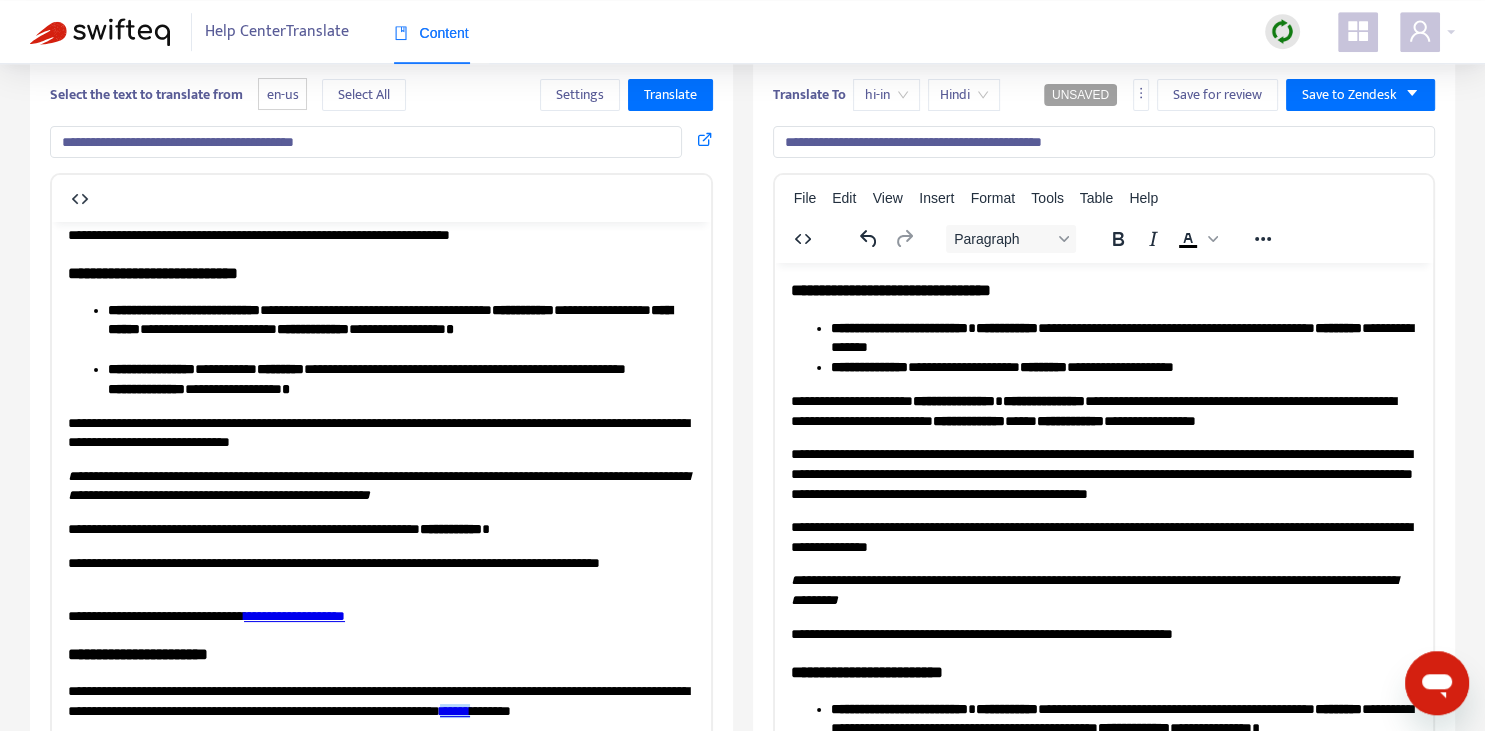 scroll, scrollTop: 0, scrollLeft: 0, axis: both 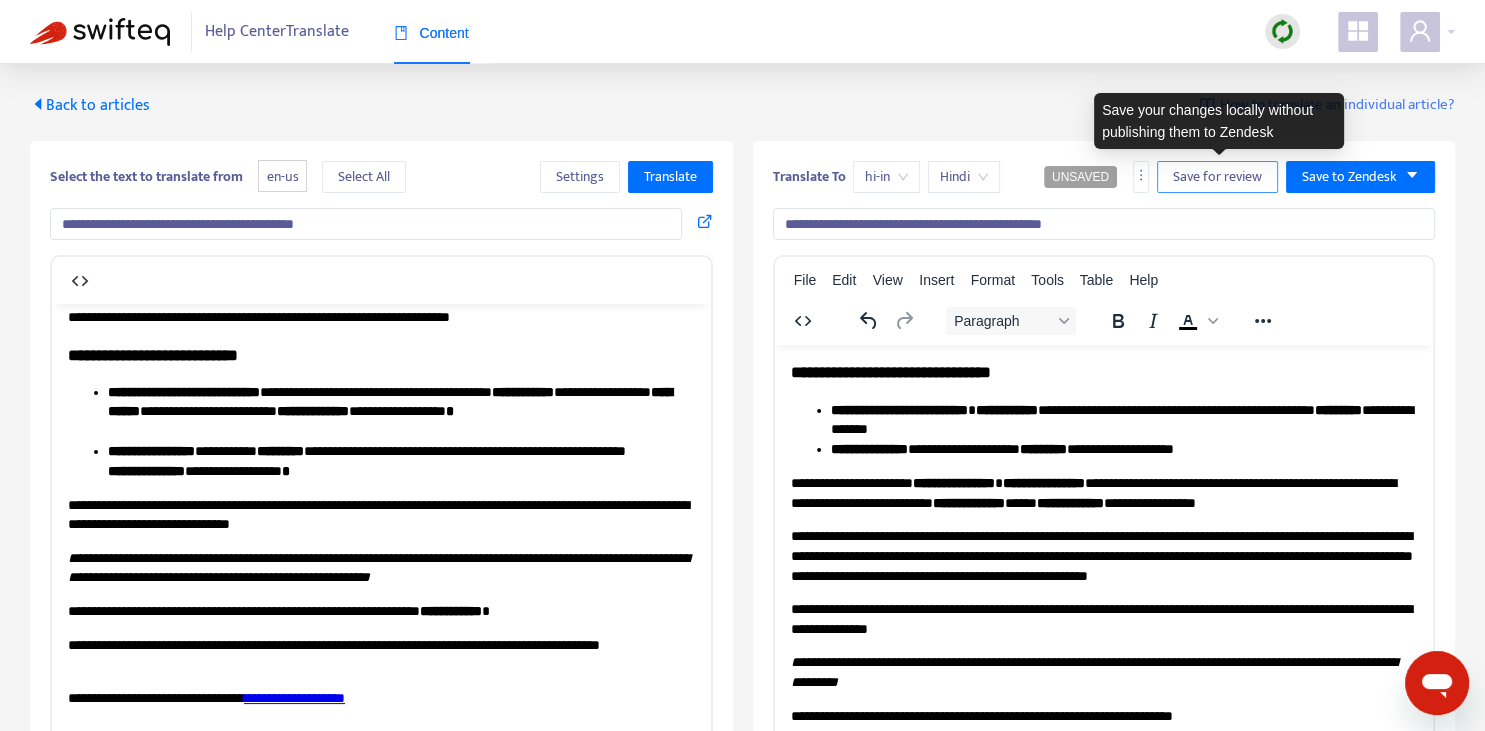 click on "Save for review" at bounding box center [1217, 177] 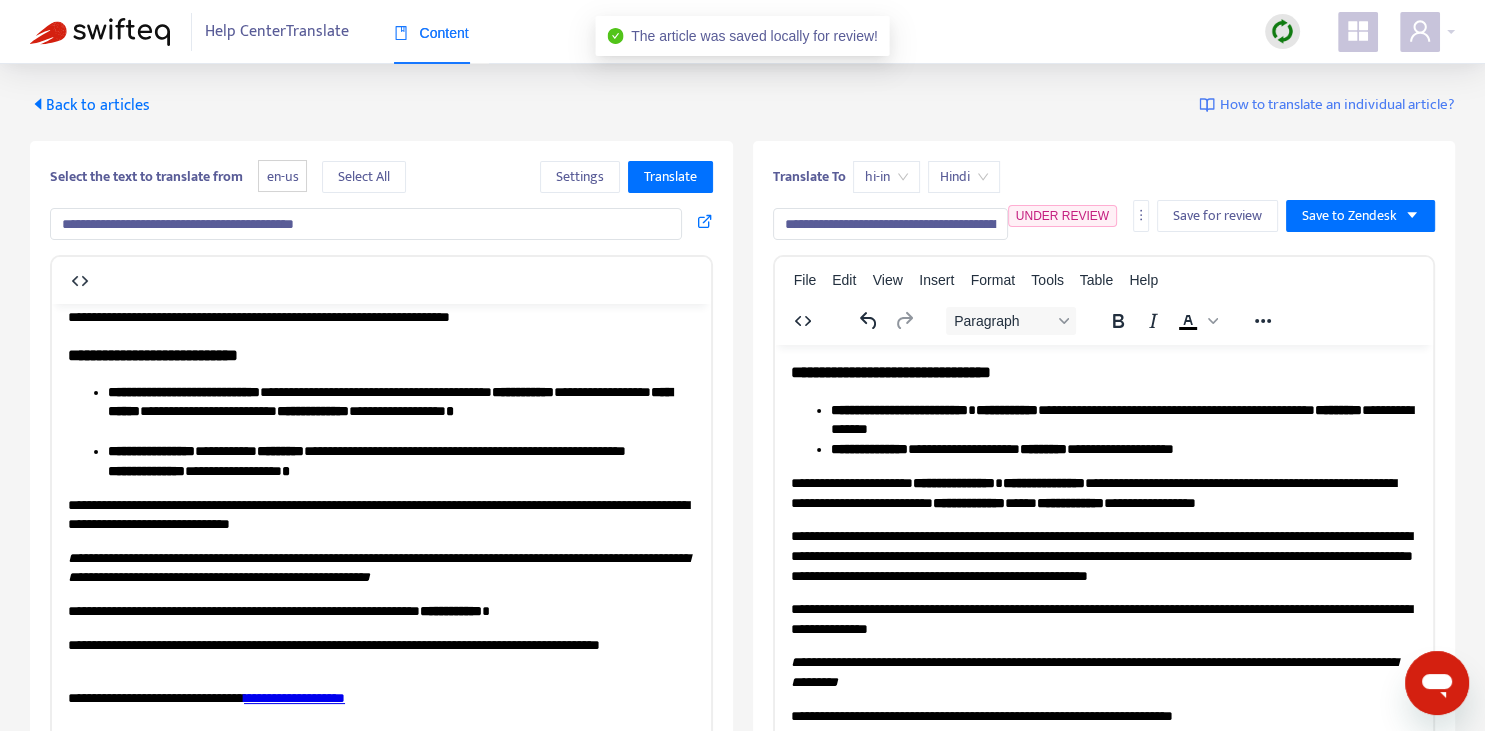 drag, startPoint x: 86, startPoint y: 110, endPoint x: 122, endPoint y: 106, distance: 36.221542 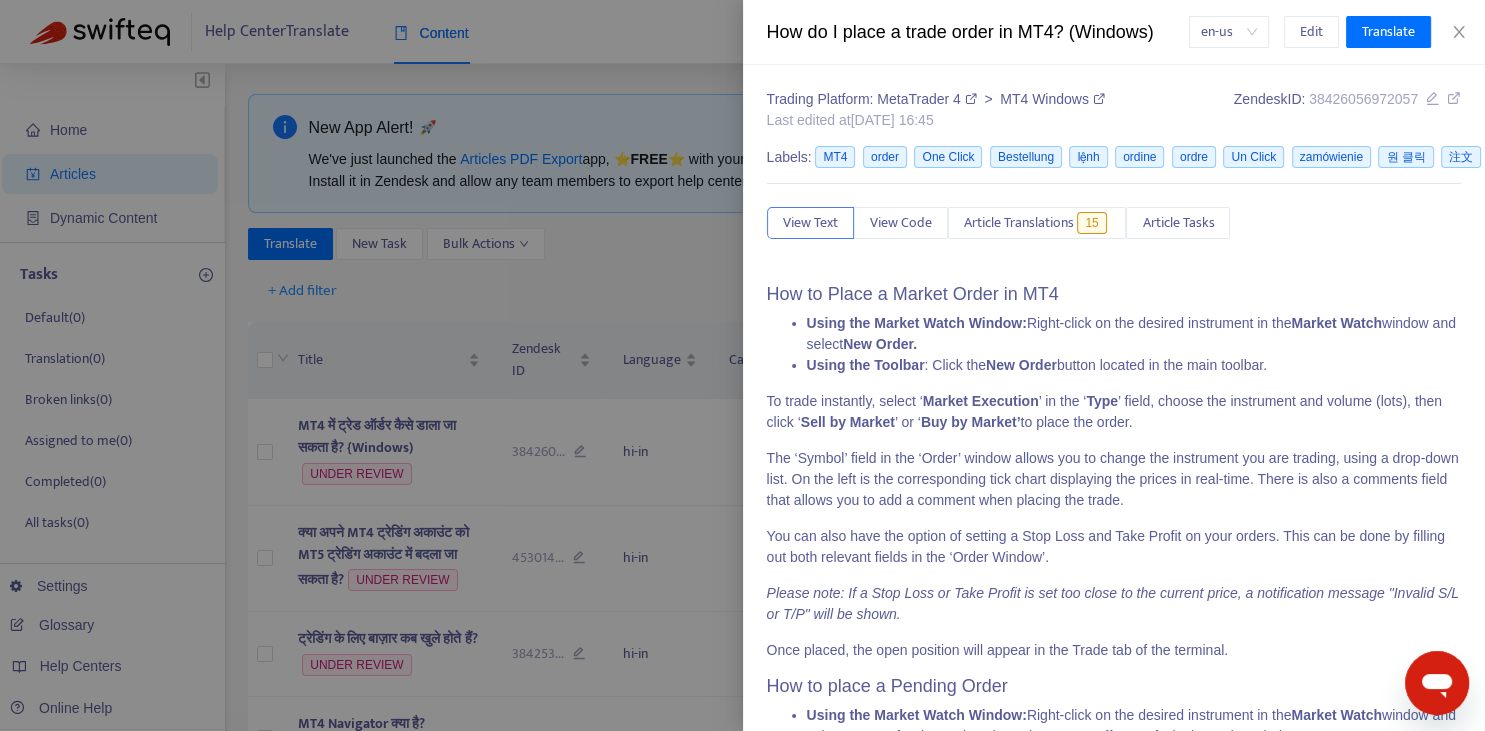 click at bounding box center (742, 365) 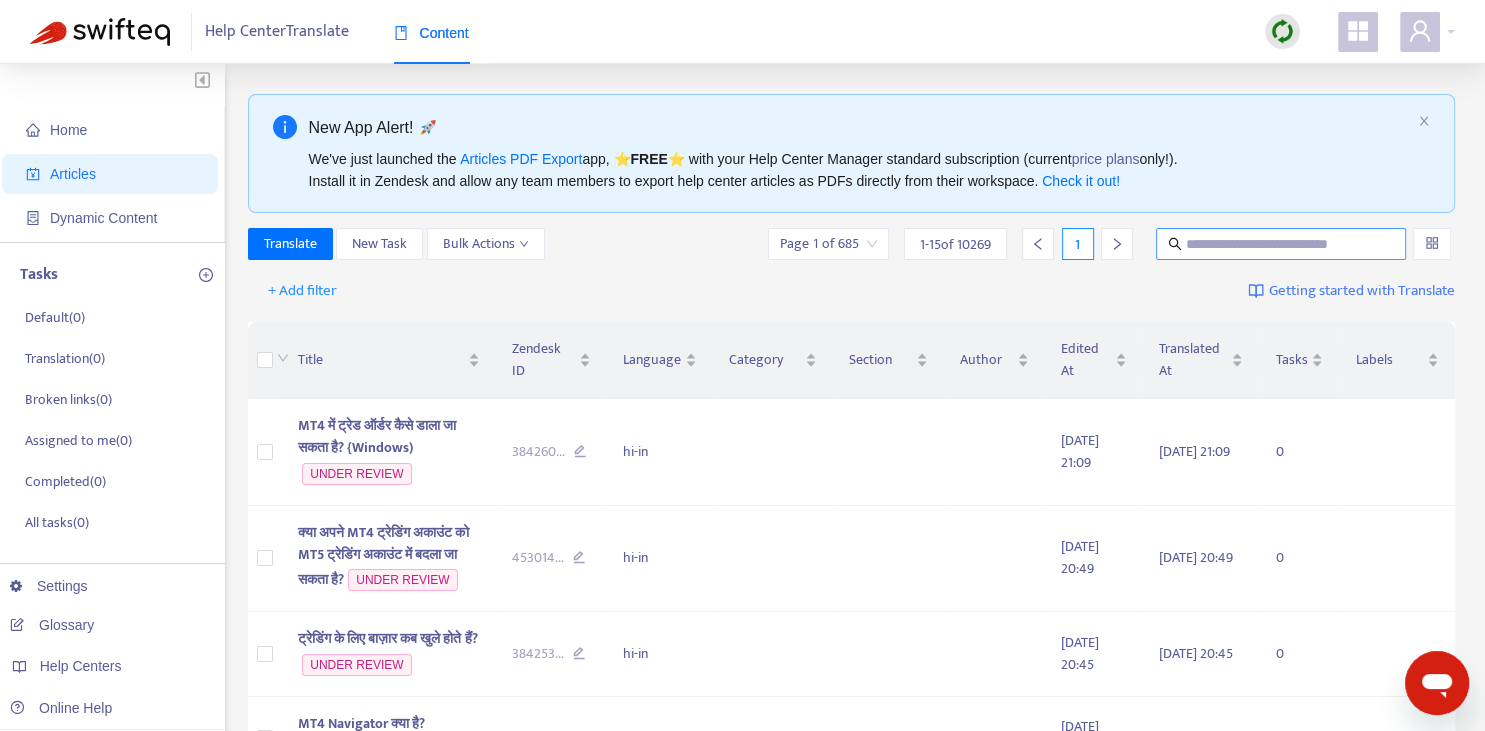 click at bounding box center (1282, 244) 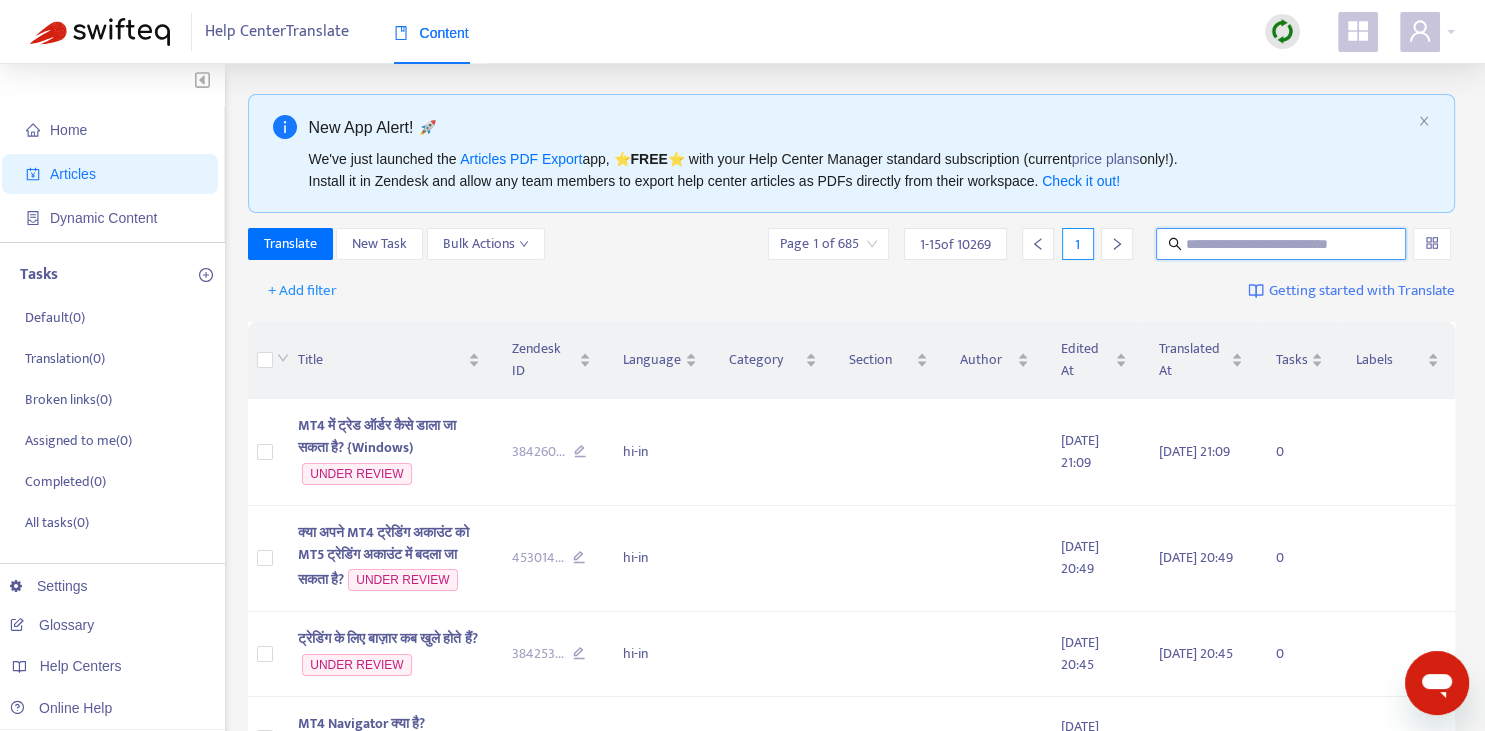 paste on "**********" 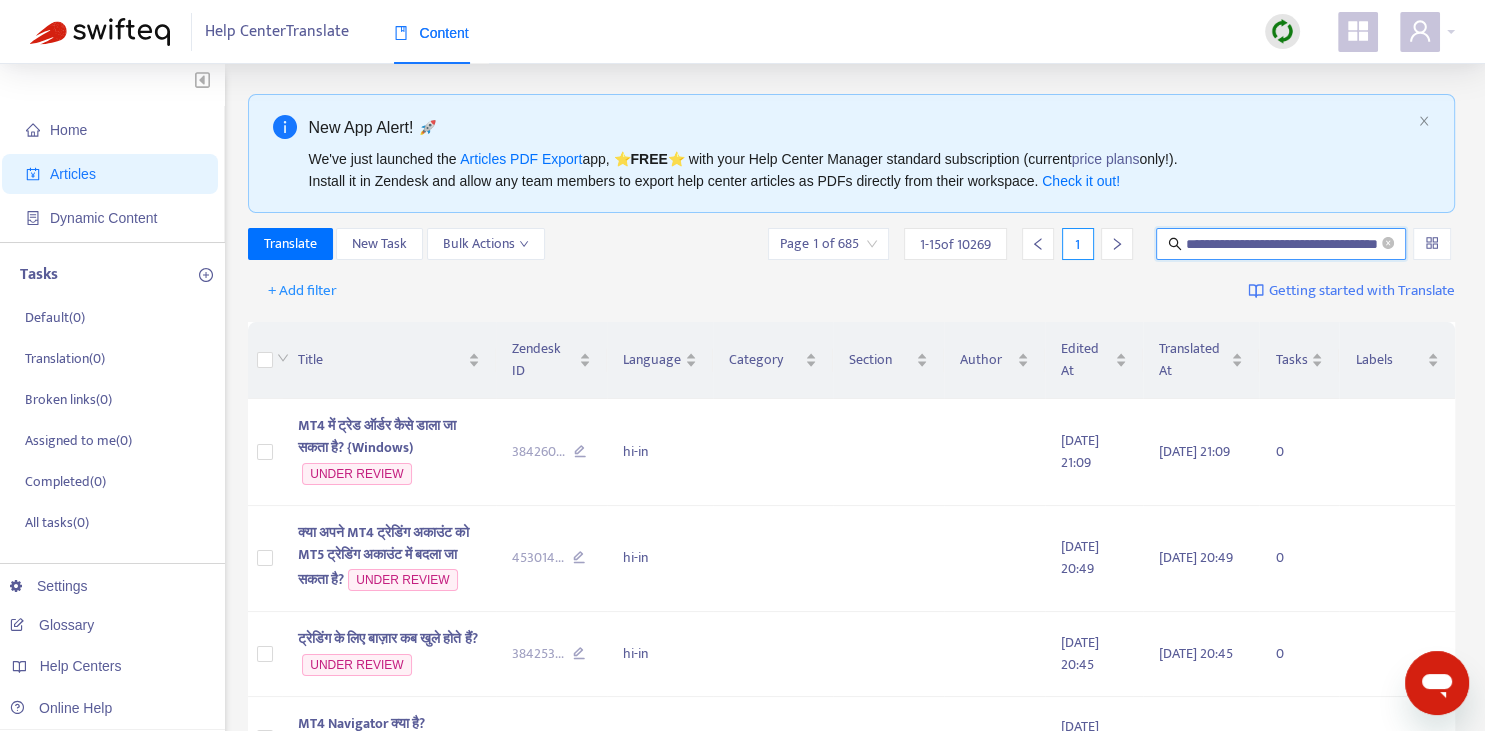 scroll, scrollTop: 0, scrollLeft: 58, axis: horizontal 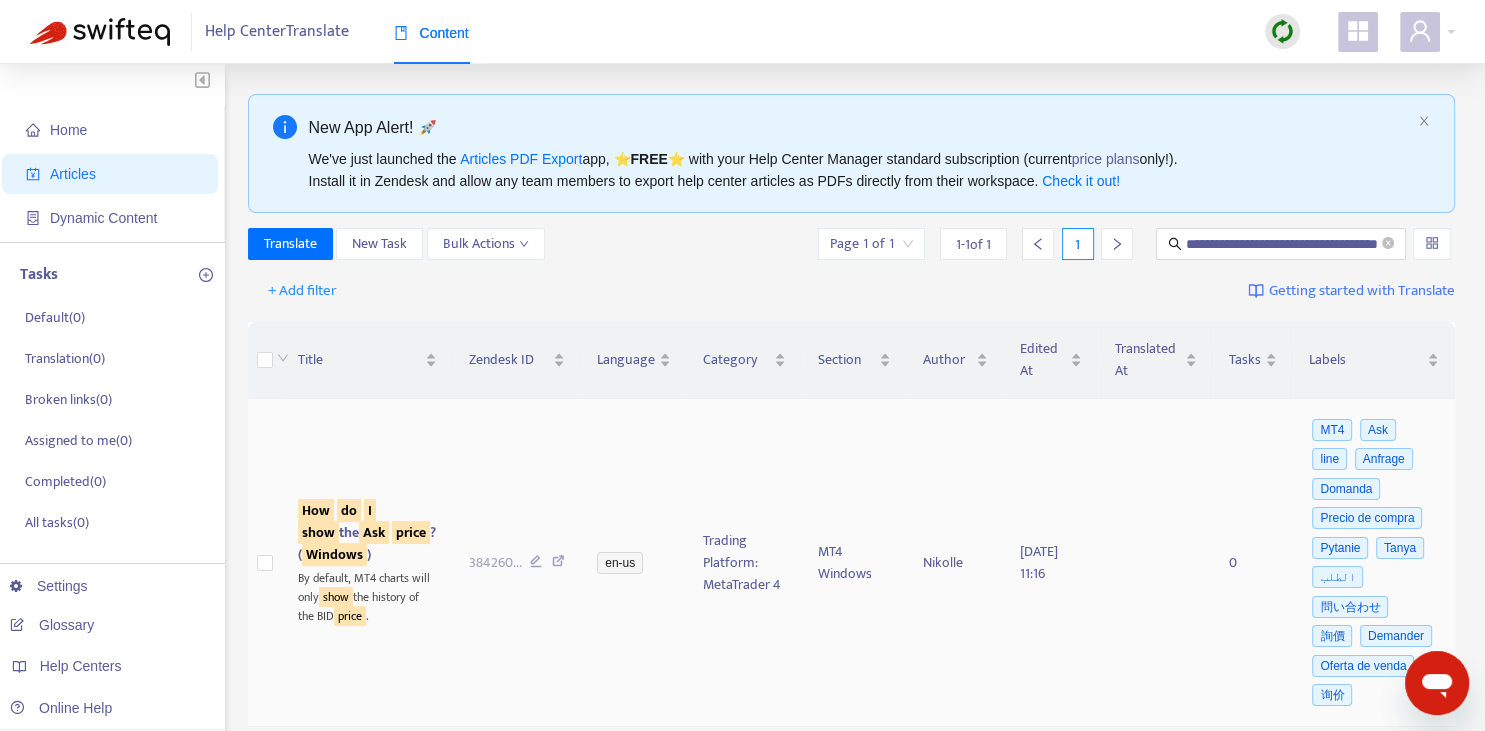 click on "Ask" at bounding box center (374, 532) 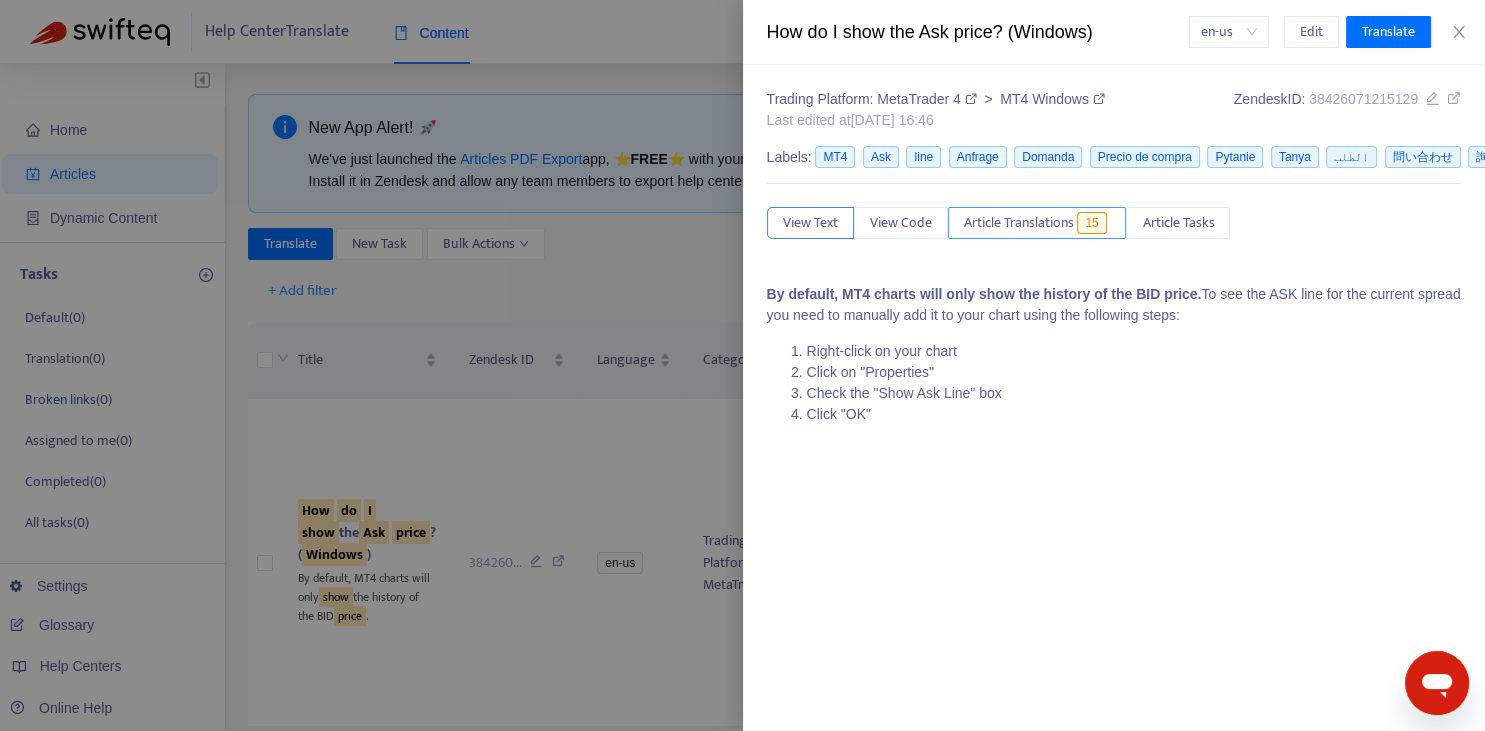 click on "Article Translations 15" at bounding box center [1037, 223] 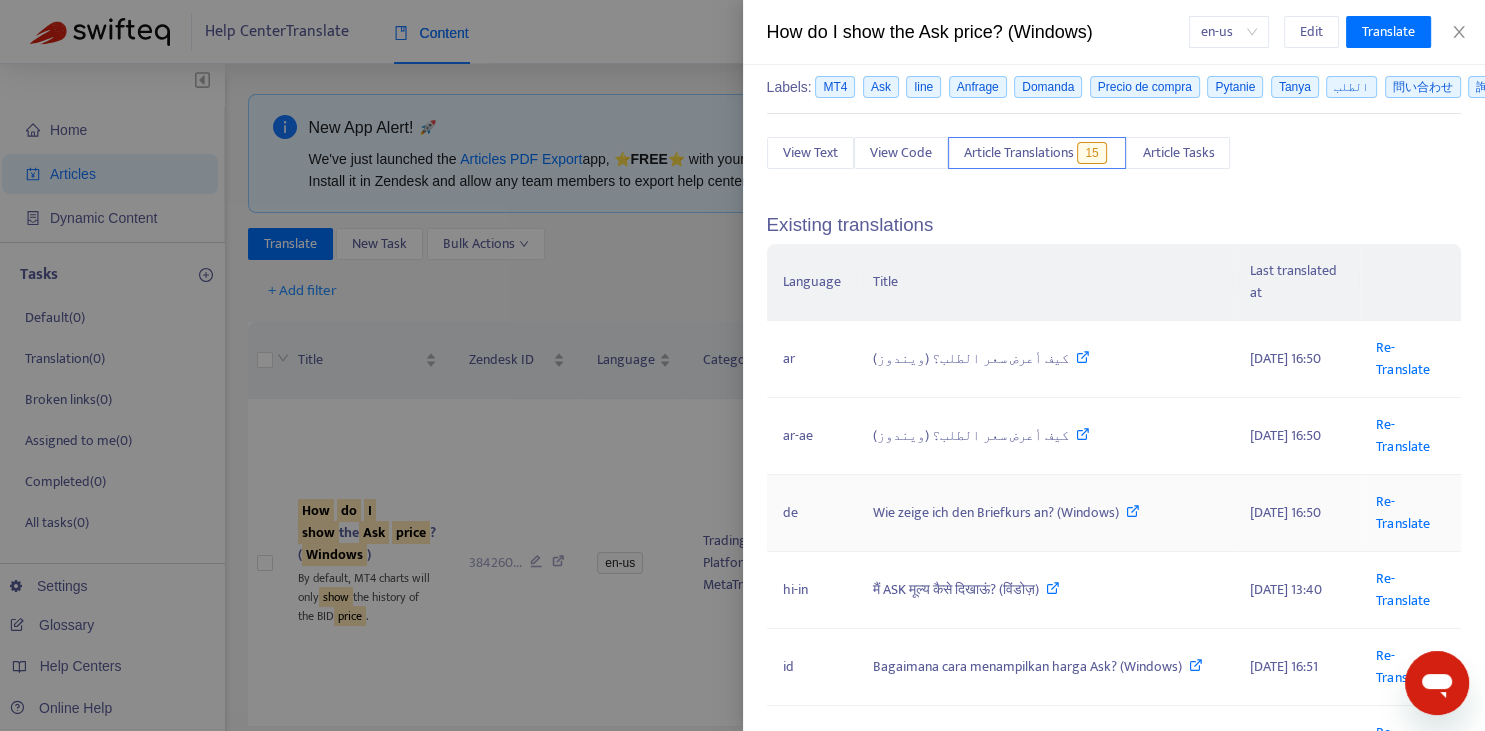 scroll, scrollTop: 74, scrollLeft: 0, axis: vertical 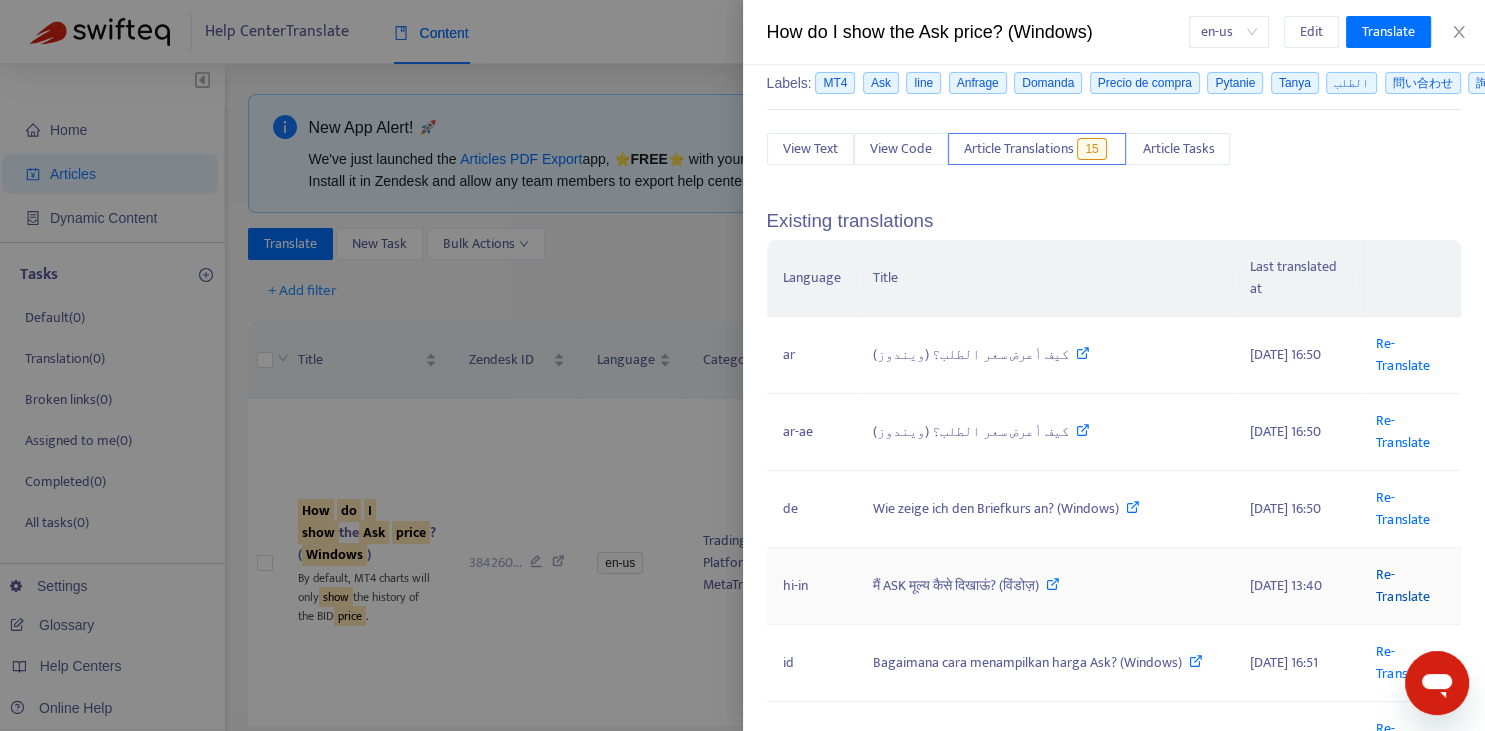click on "Re-Translate" at bounding box center [1402, 585] 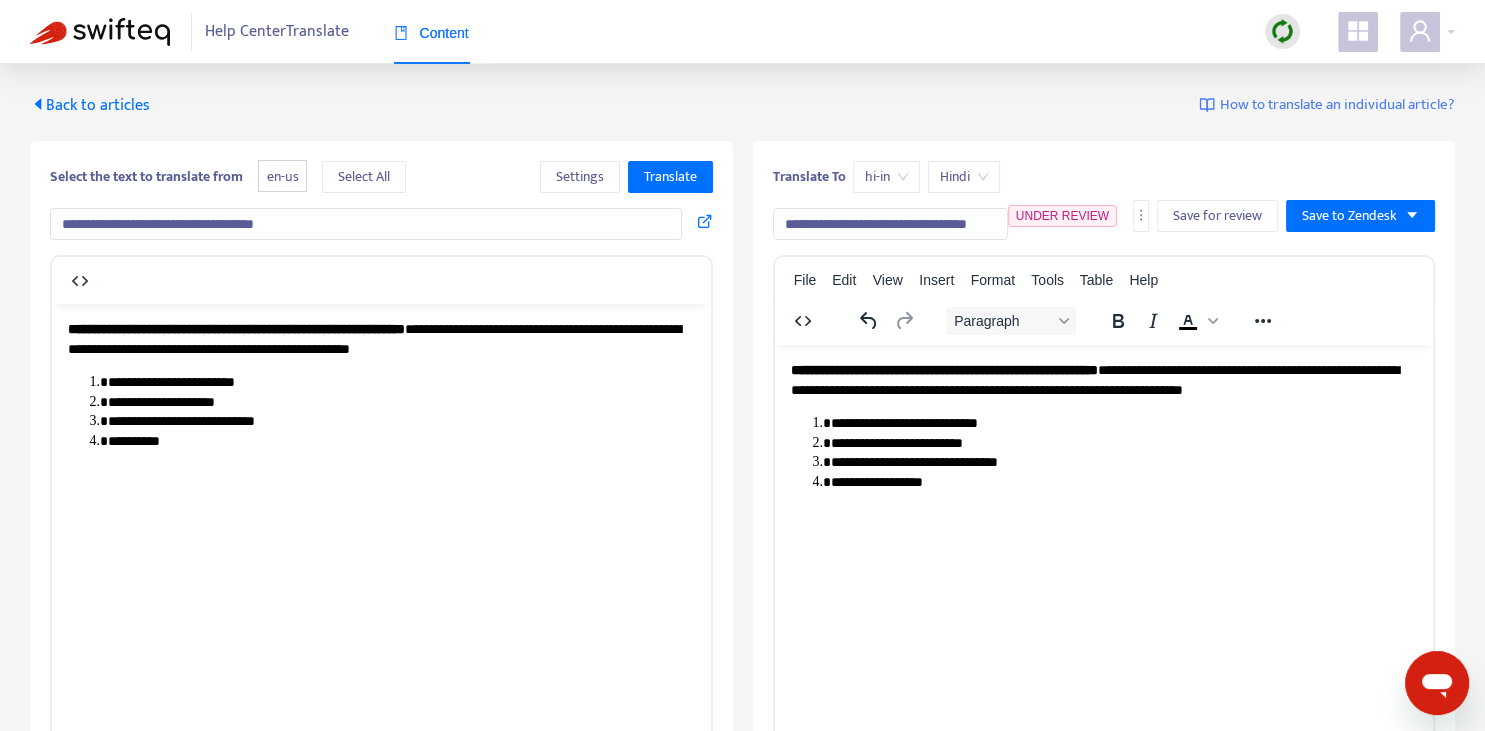 scroll, scrollTop: 343, scrollLeft: 0, axis: vertical 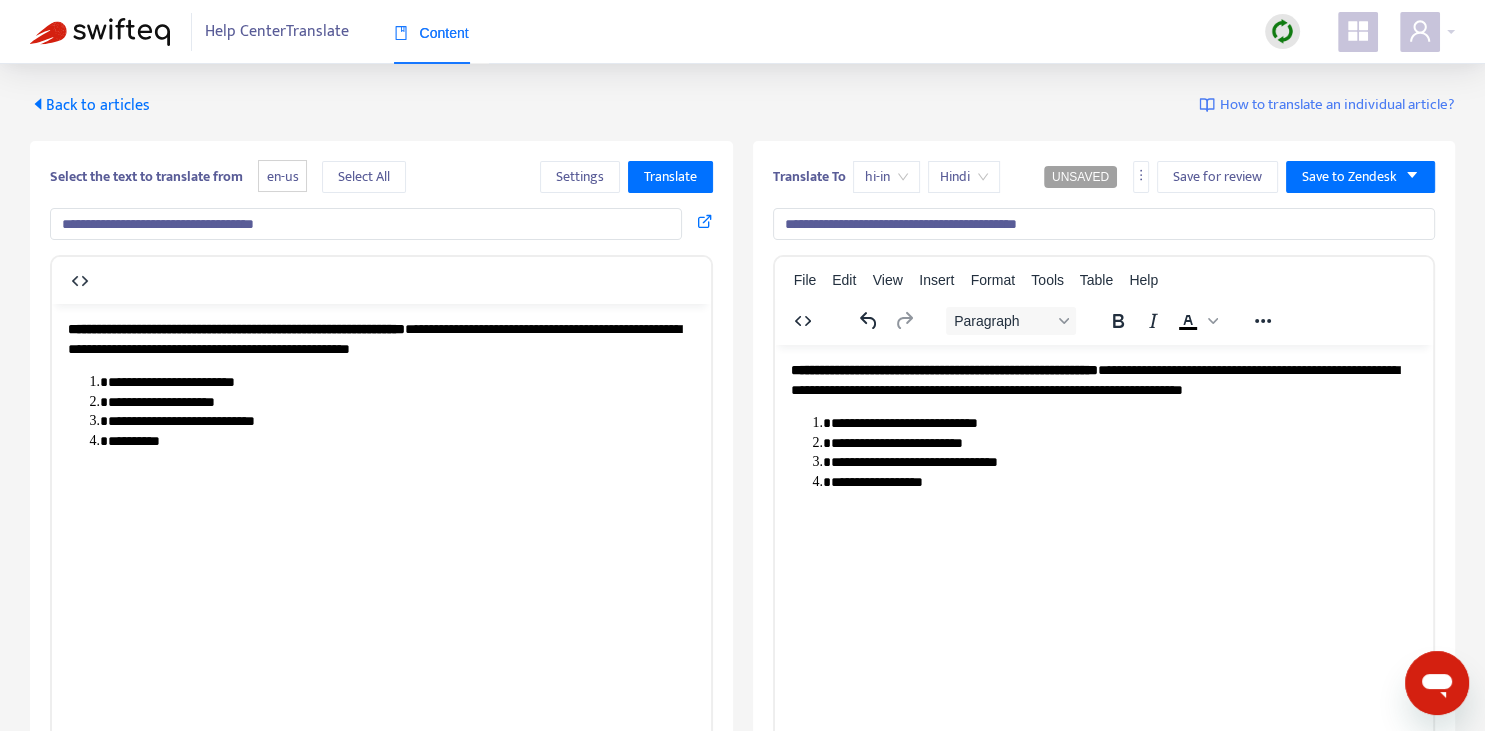 type on "**********" 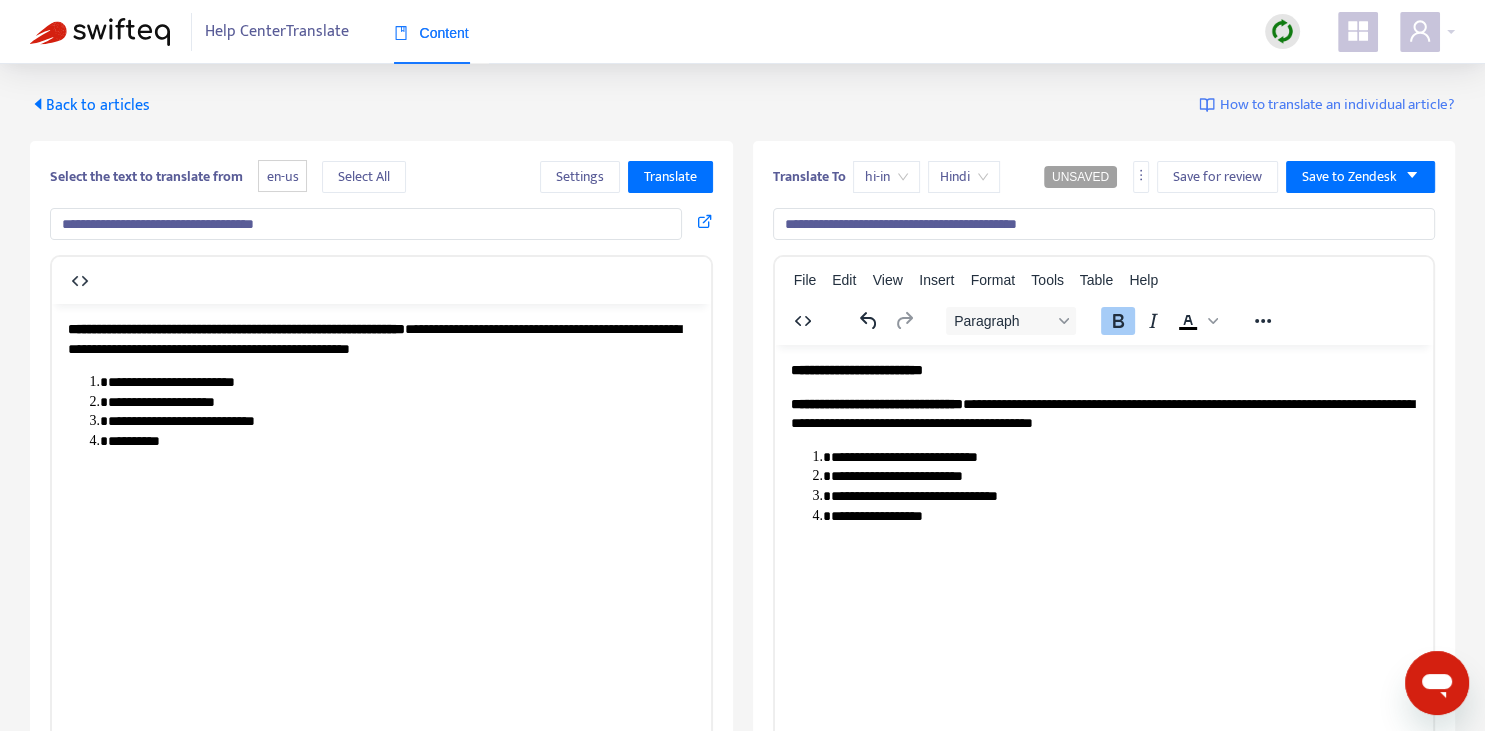 type 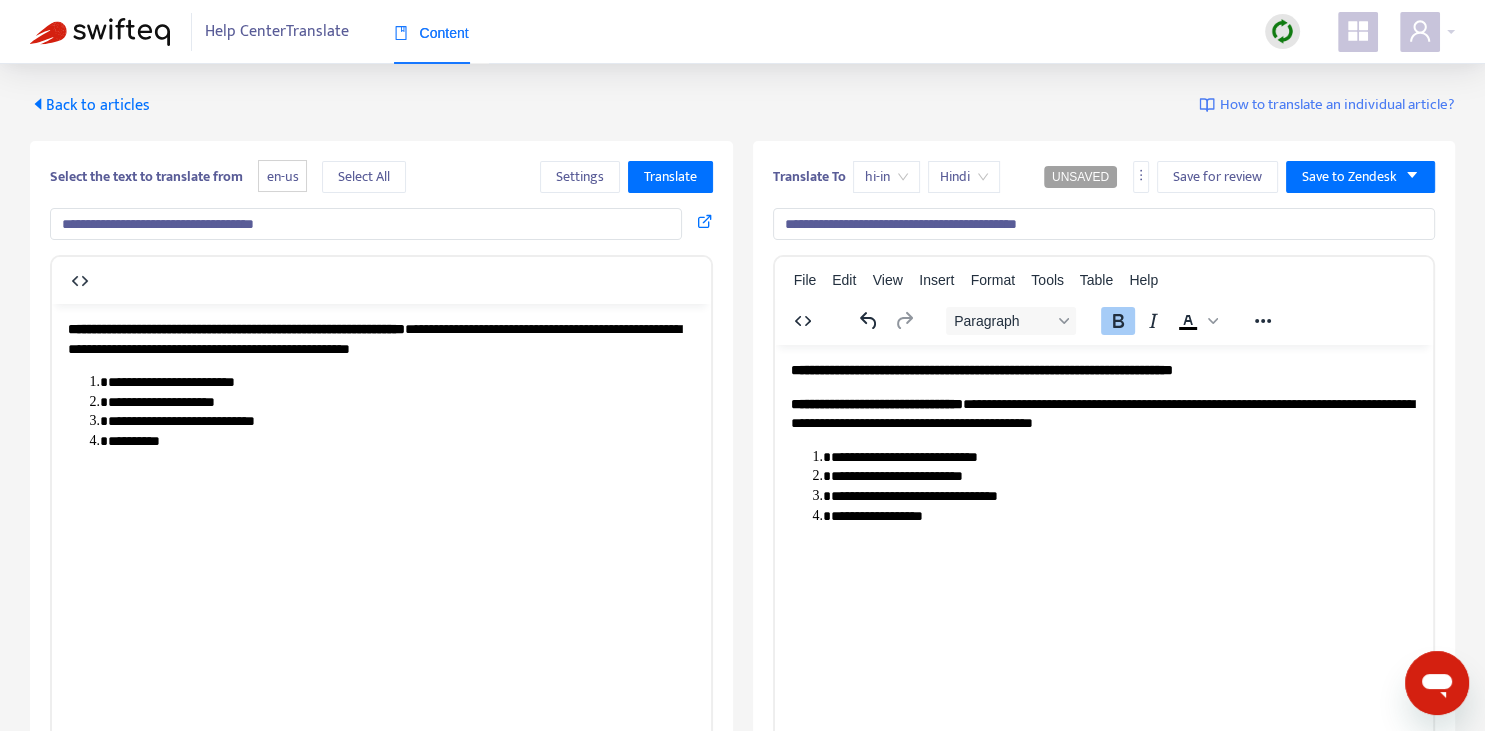 click on "**********" at bounding box center [1103, 413] 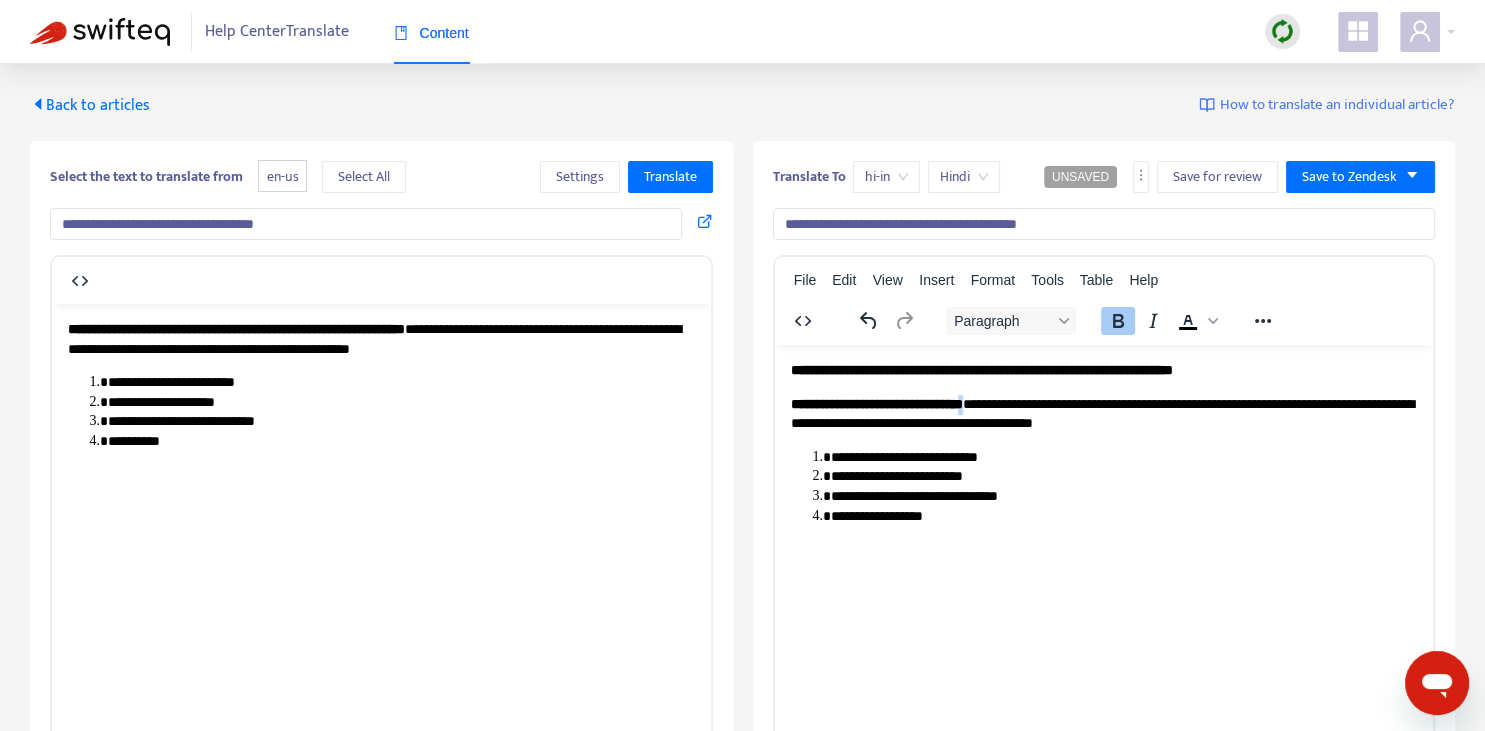 copy on "*" 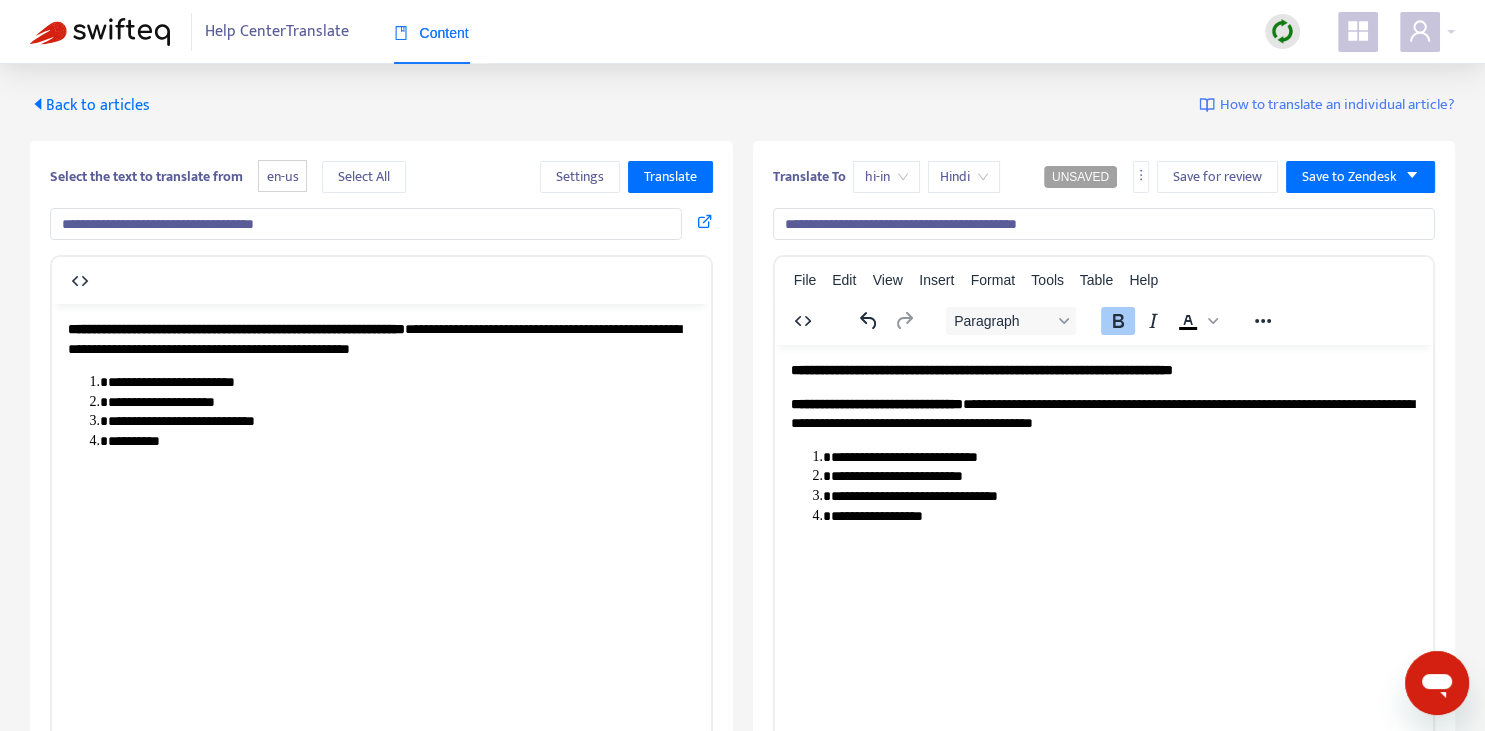 click on "**********" at bounding box center [1103, 442] 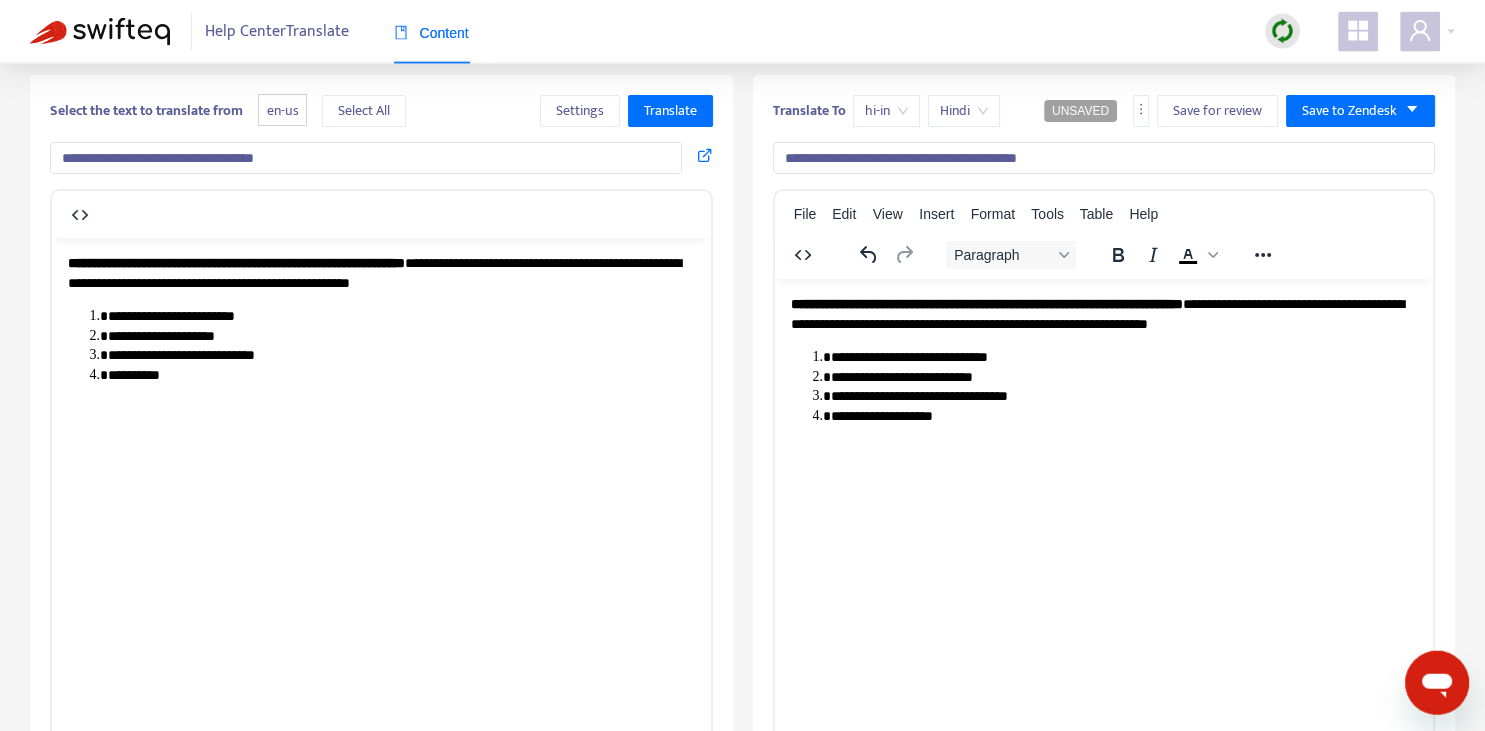 scroll, scrollTop: 70, scrollLeft: 0, axis: vertical 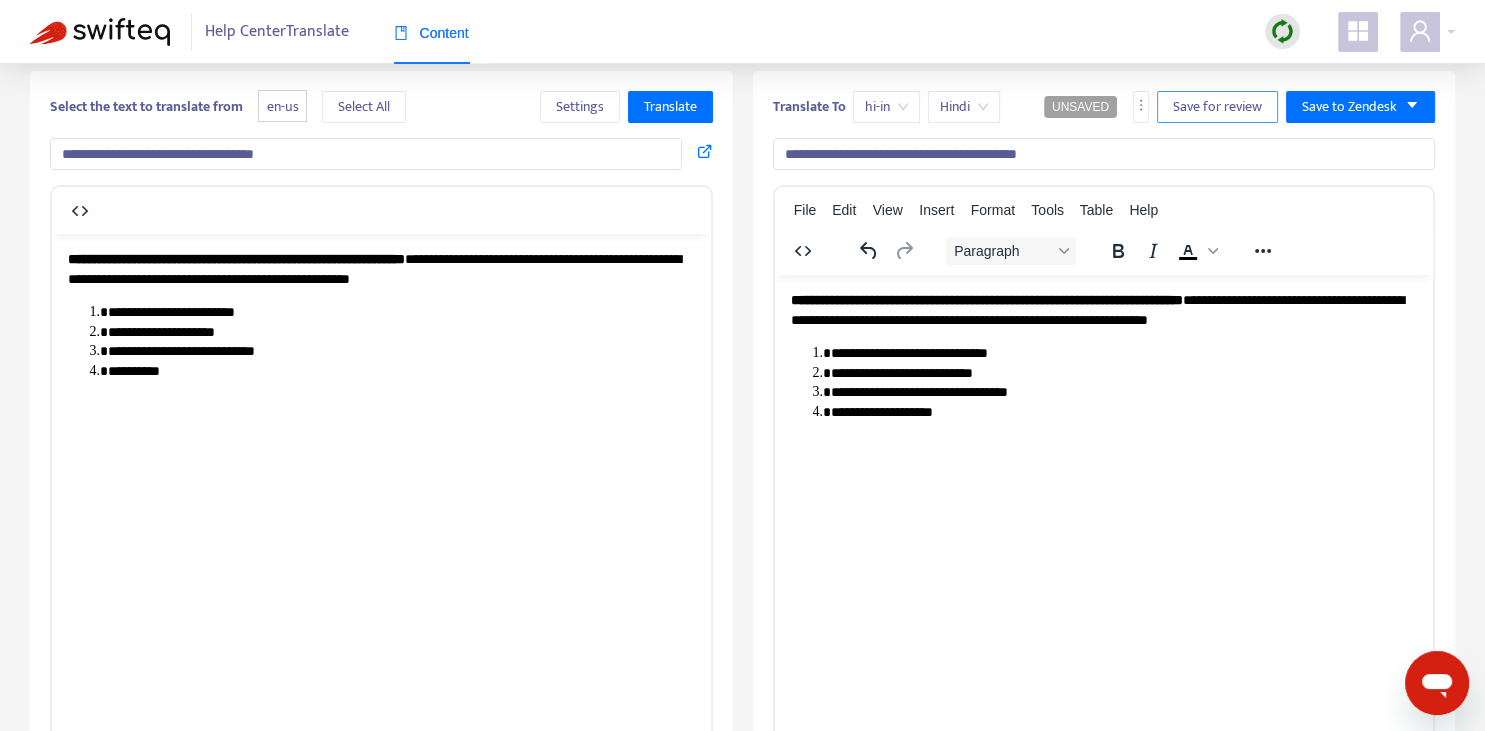 click on "Save for review" at bounding box center [1217, 107] 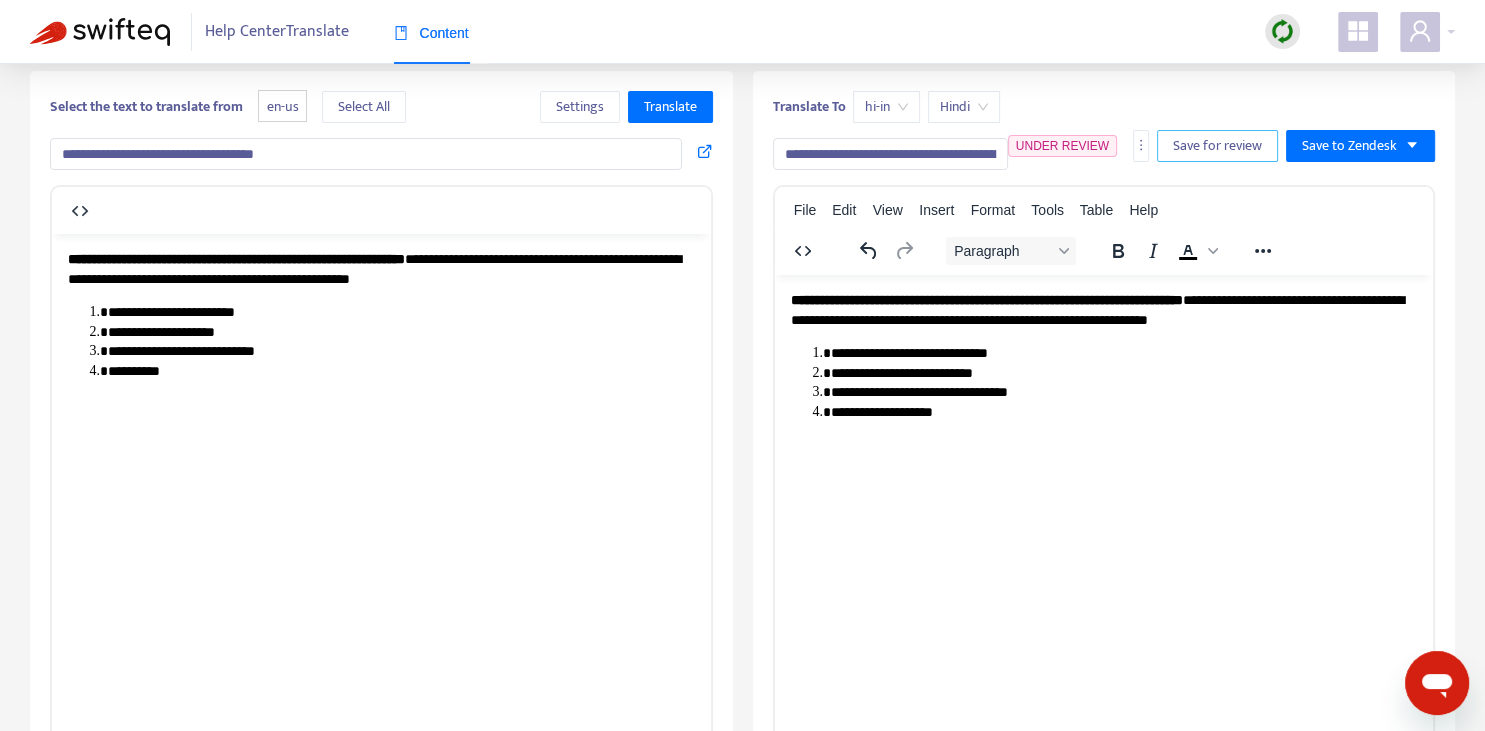 scroll, scrollTop: 0, scrollLeft: 0, axis: both 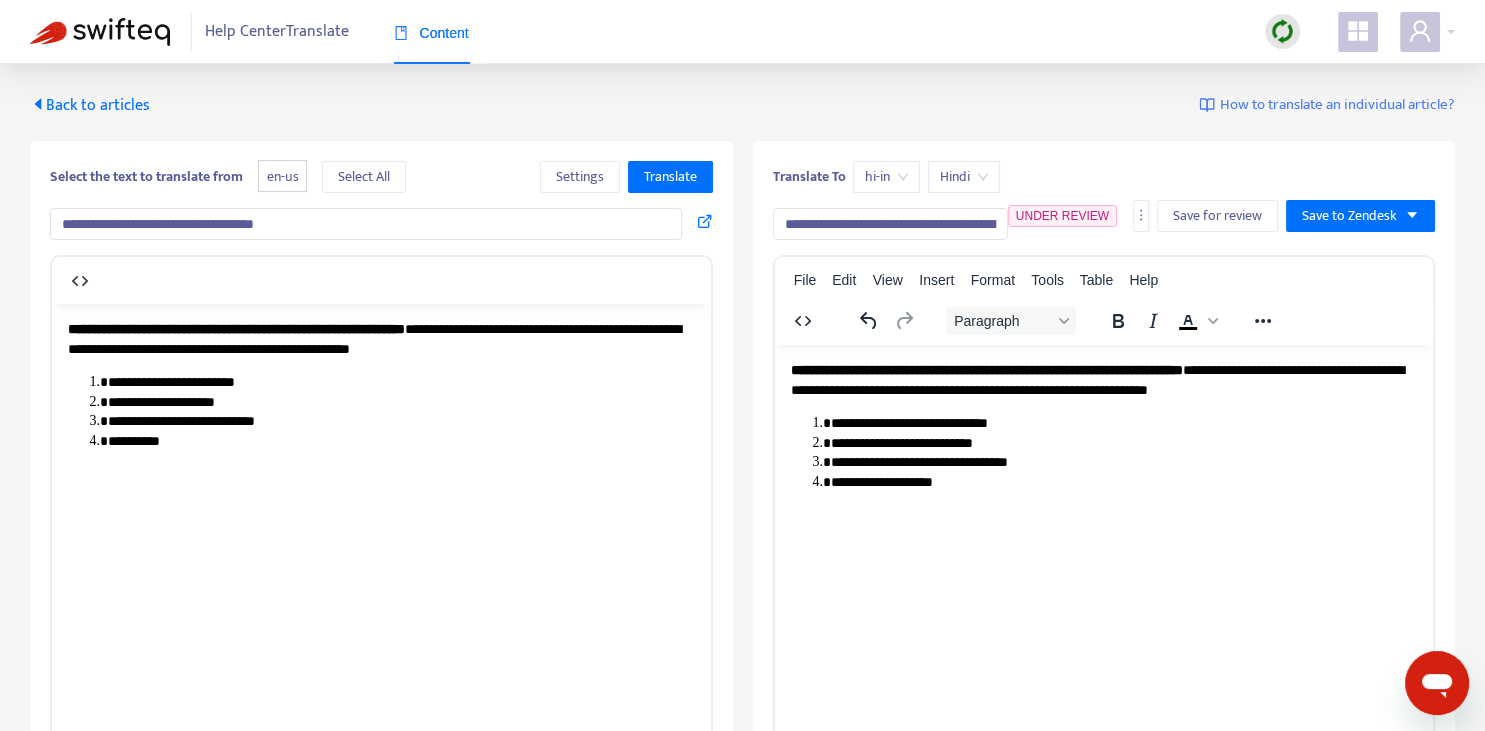 click on "Back to articles" at bounding box center [90, 105] 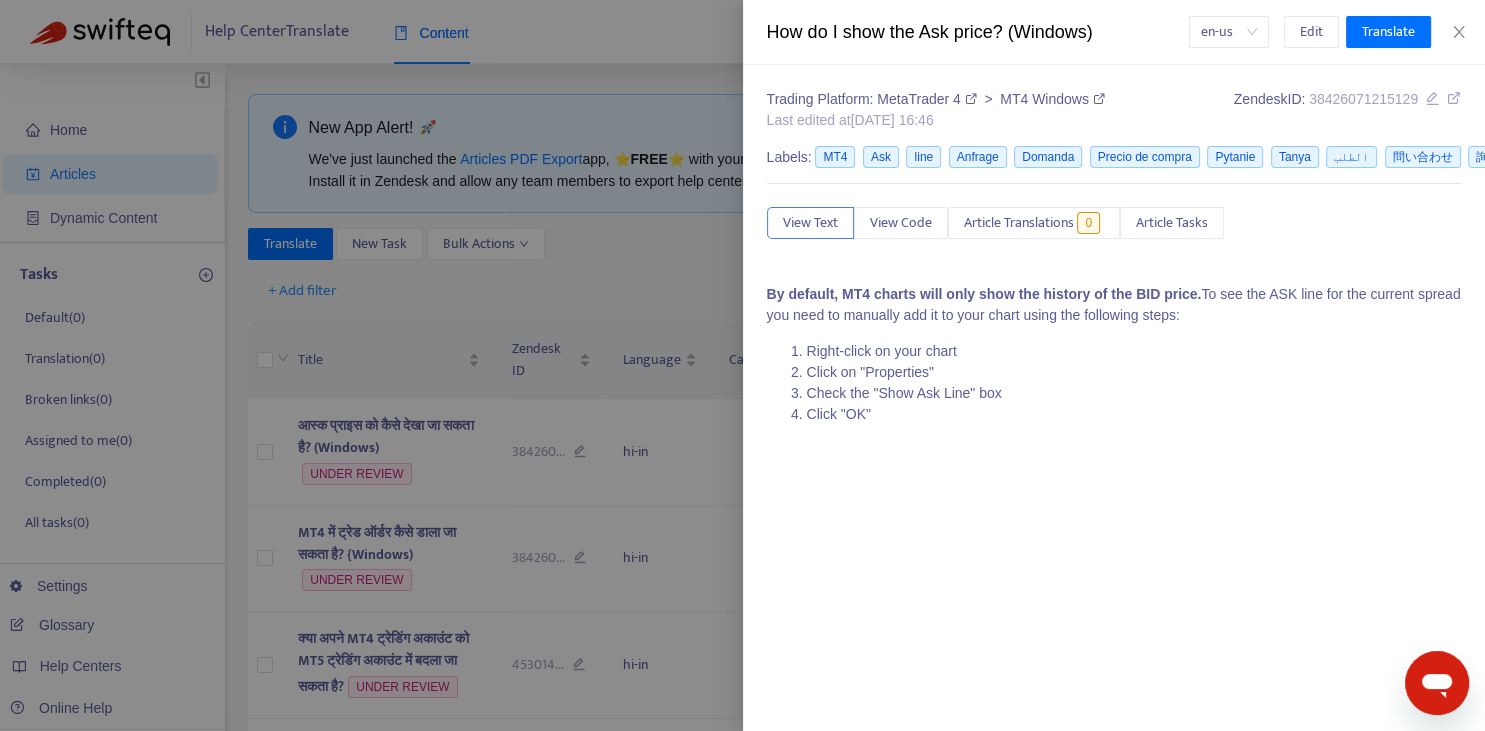 click at bounding box center [742, 365] 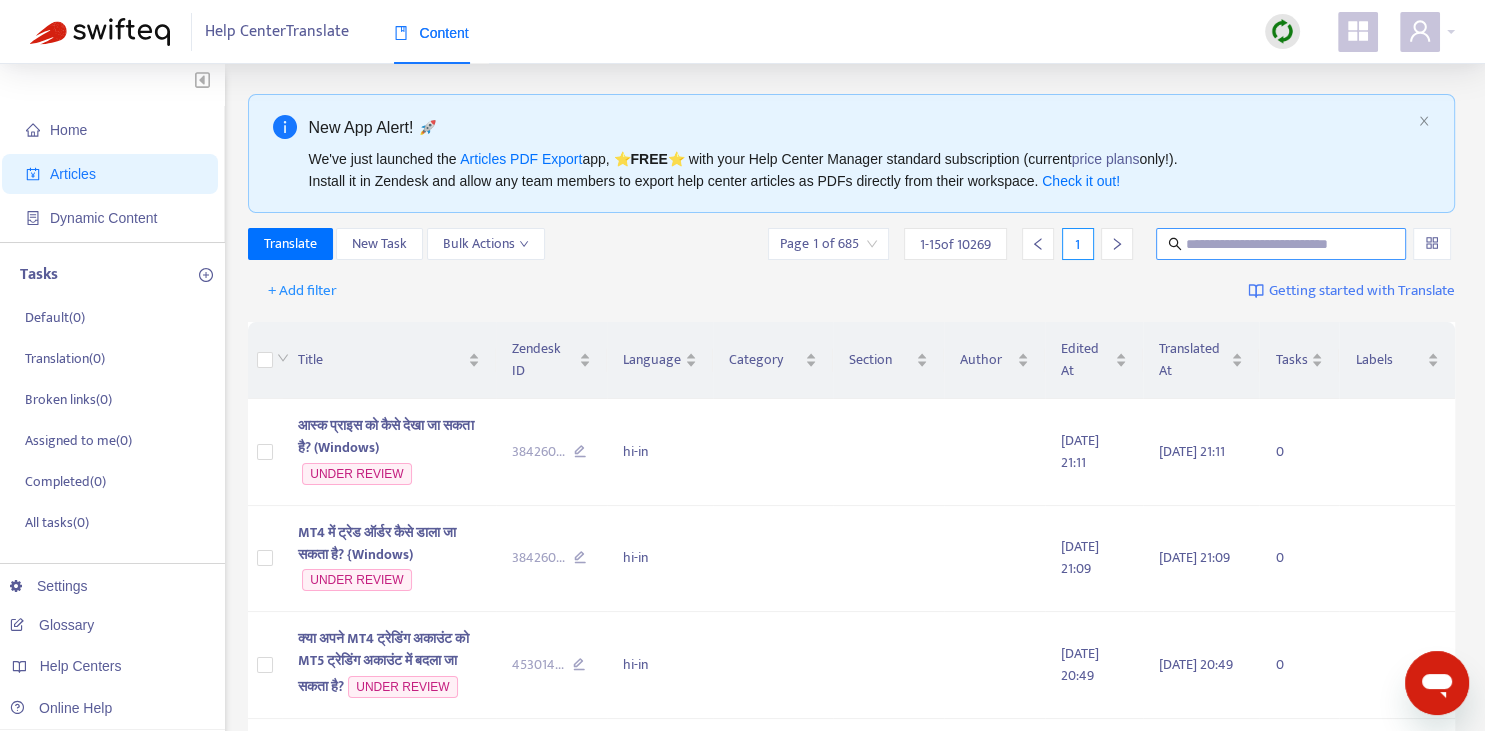click at bounding box center [1281, 244] 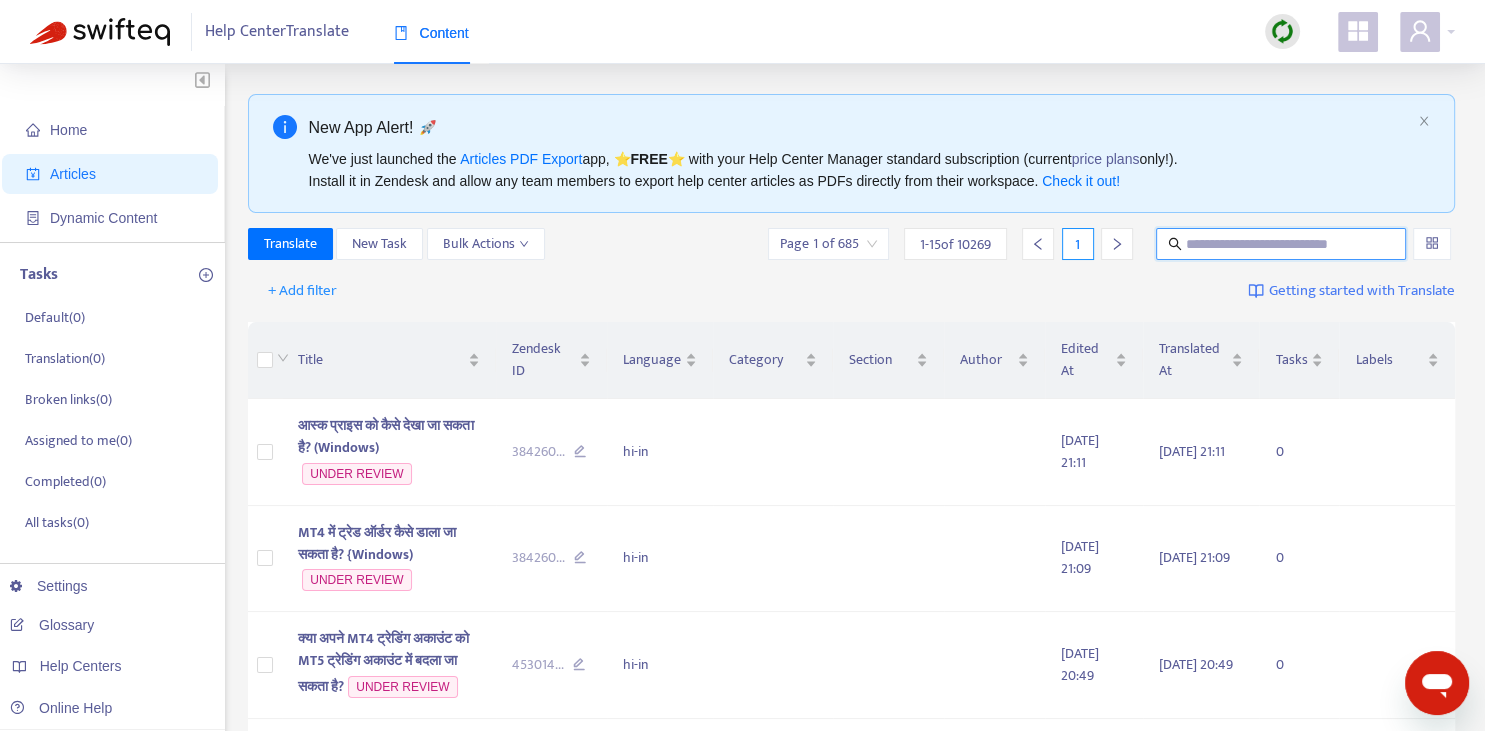 paste on "**********" 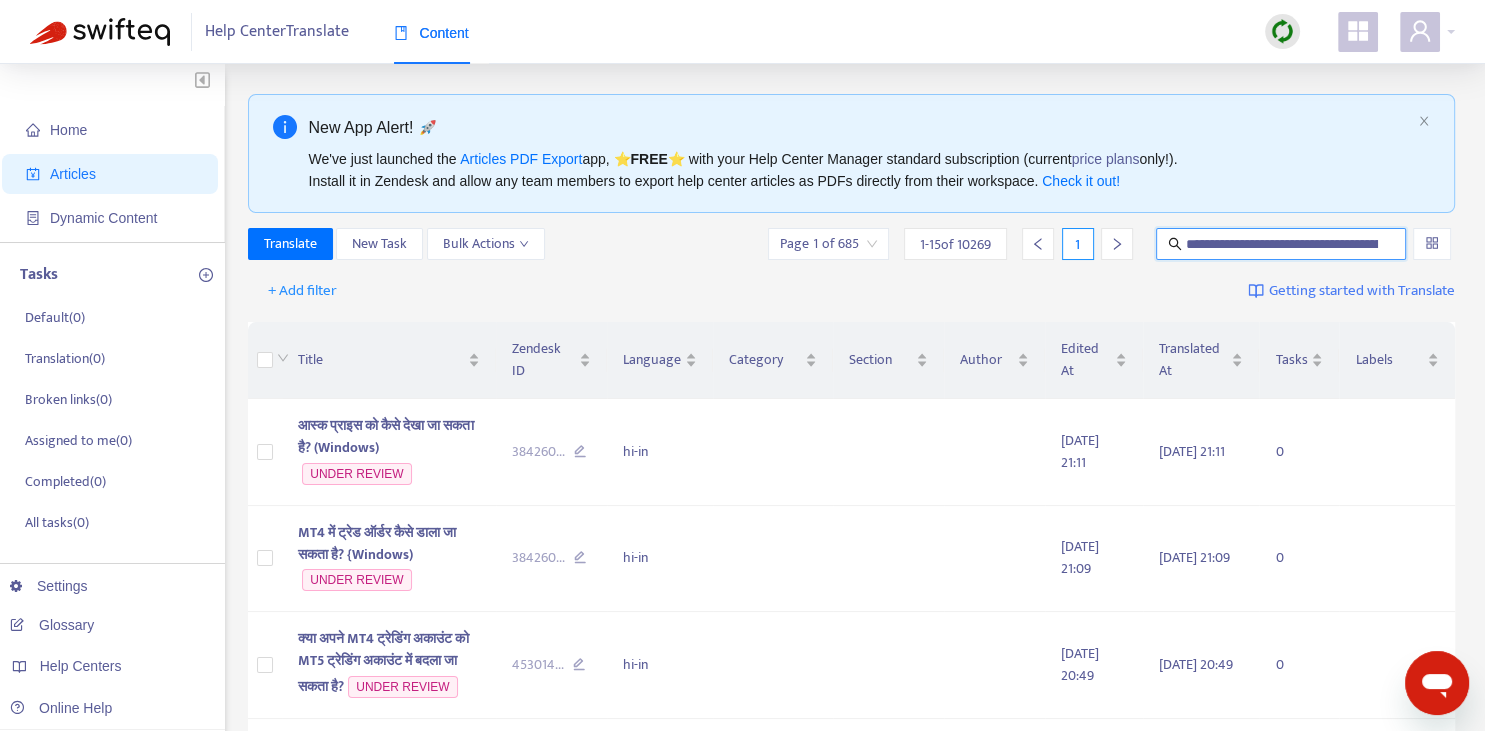 scroll, scrollTop: 0, scrollLeft: 157, axis: horizontal 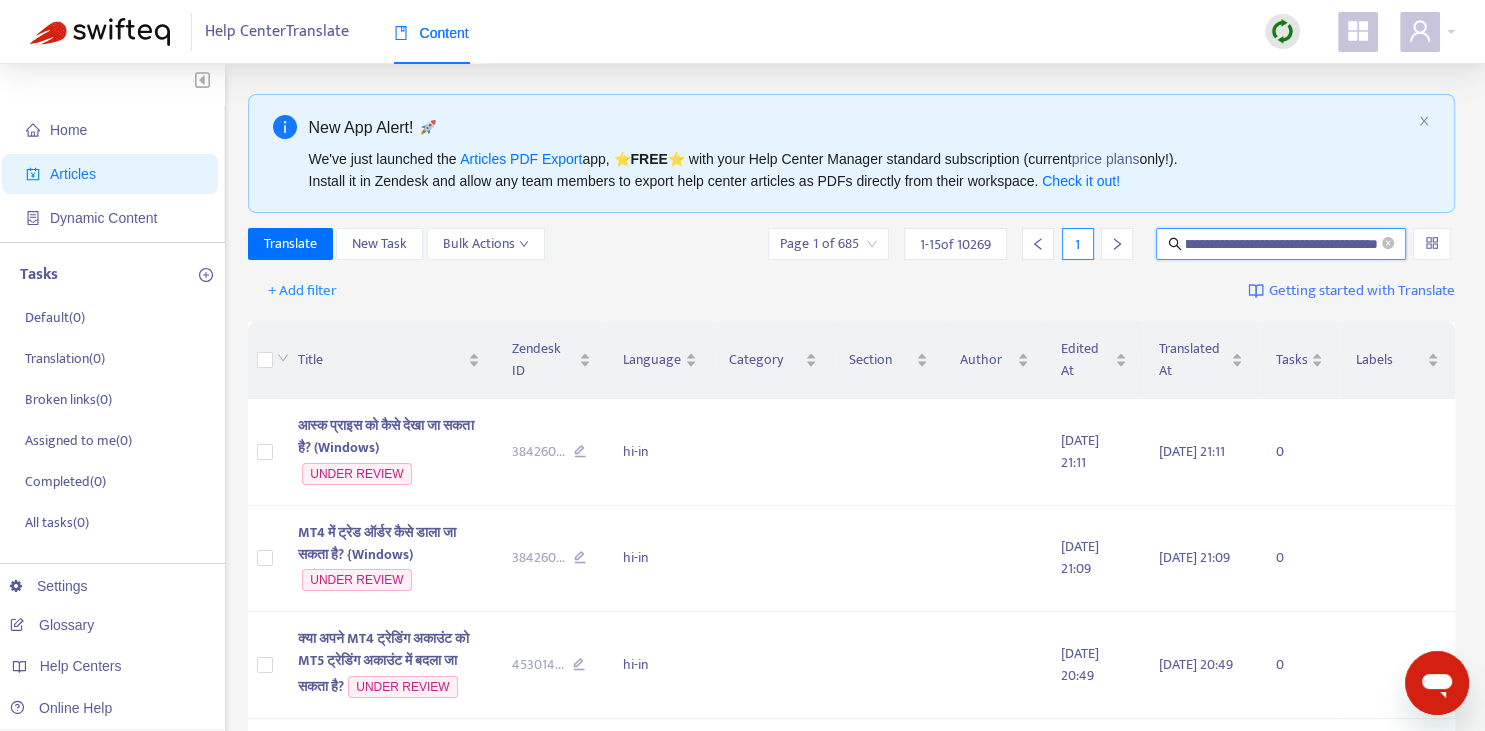 type on "**********" 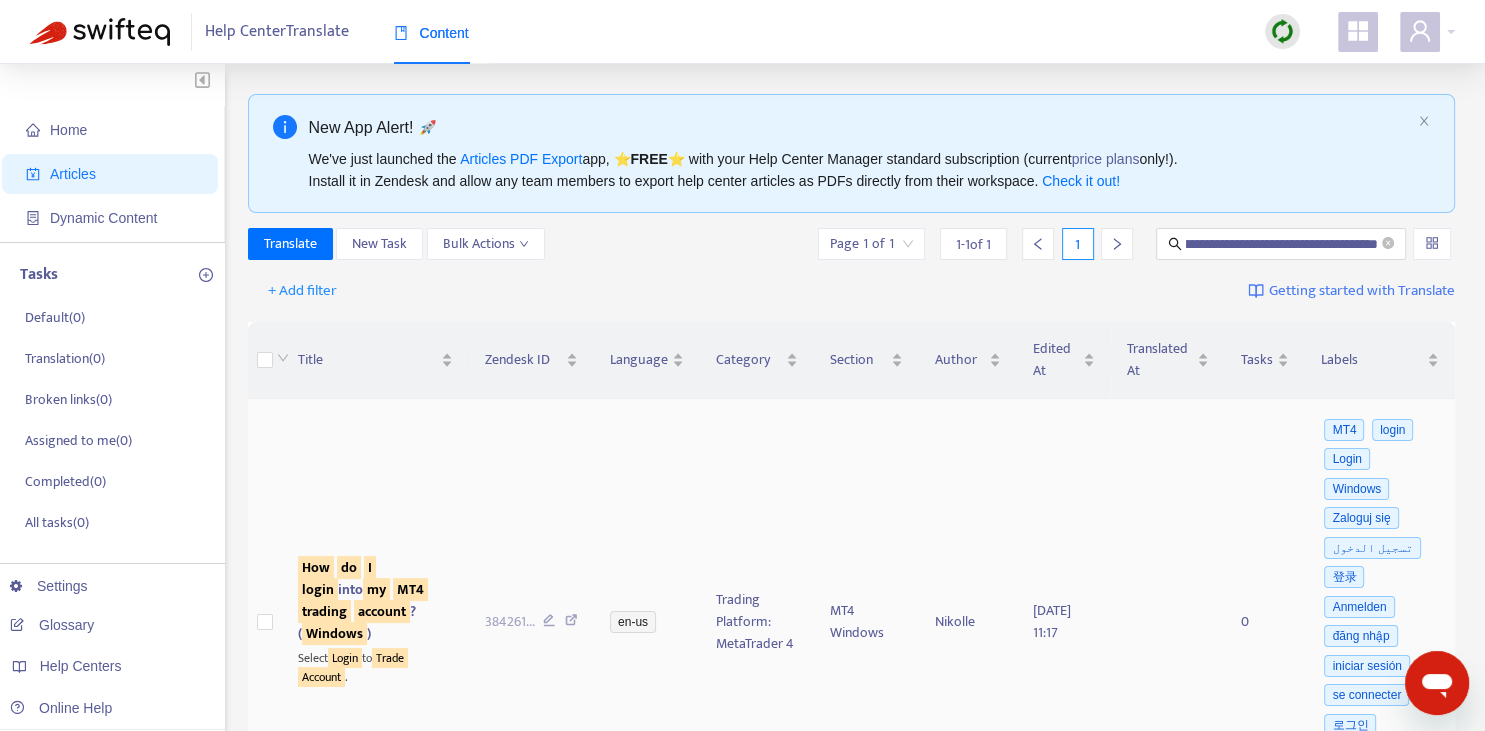 click on "MT4" at bounding box center [410, 589] 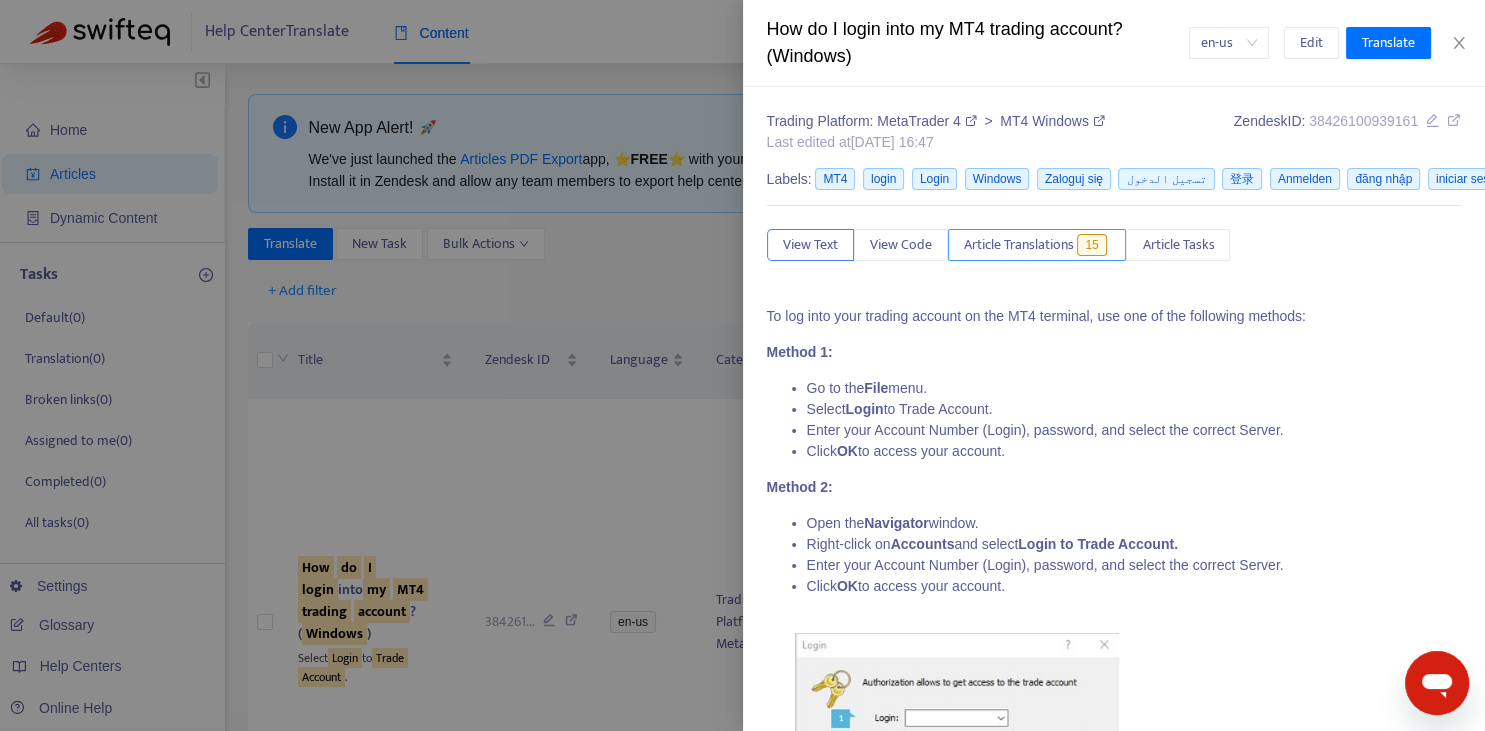 click on "Article Translations" at bounding box center (1019, 245) 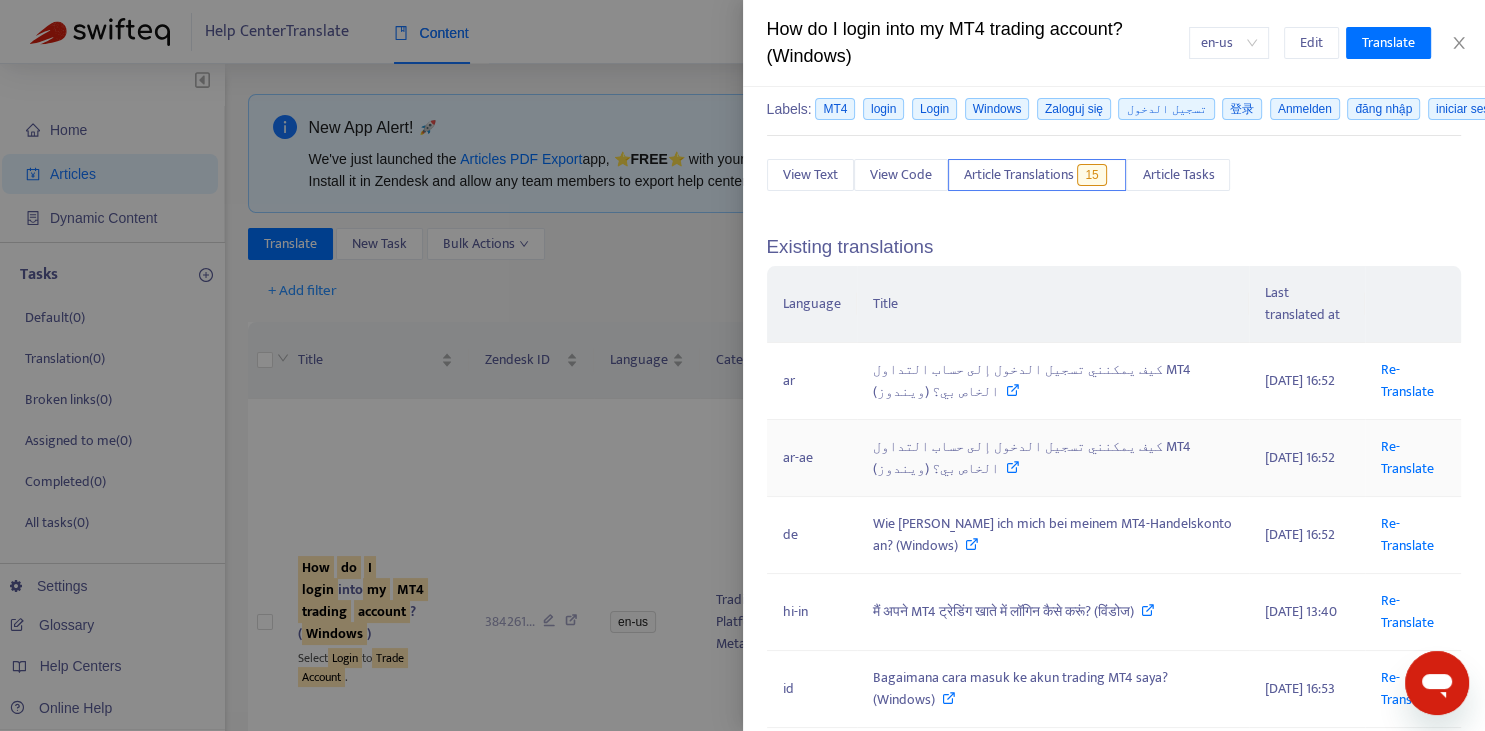 scroll, scrollTop: 74, scrollLeft: 0, axis: vertical 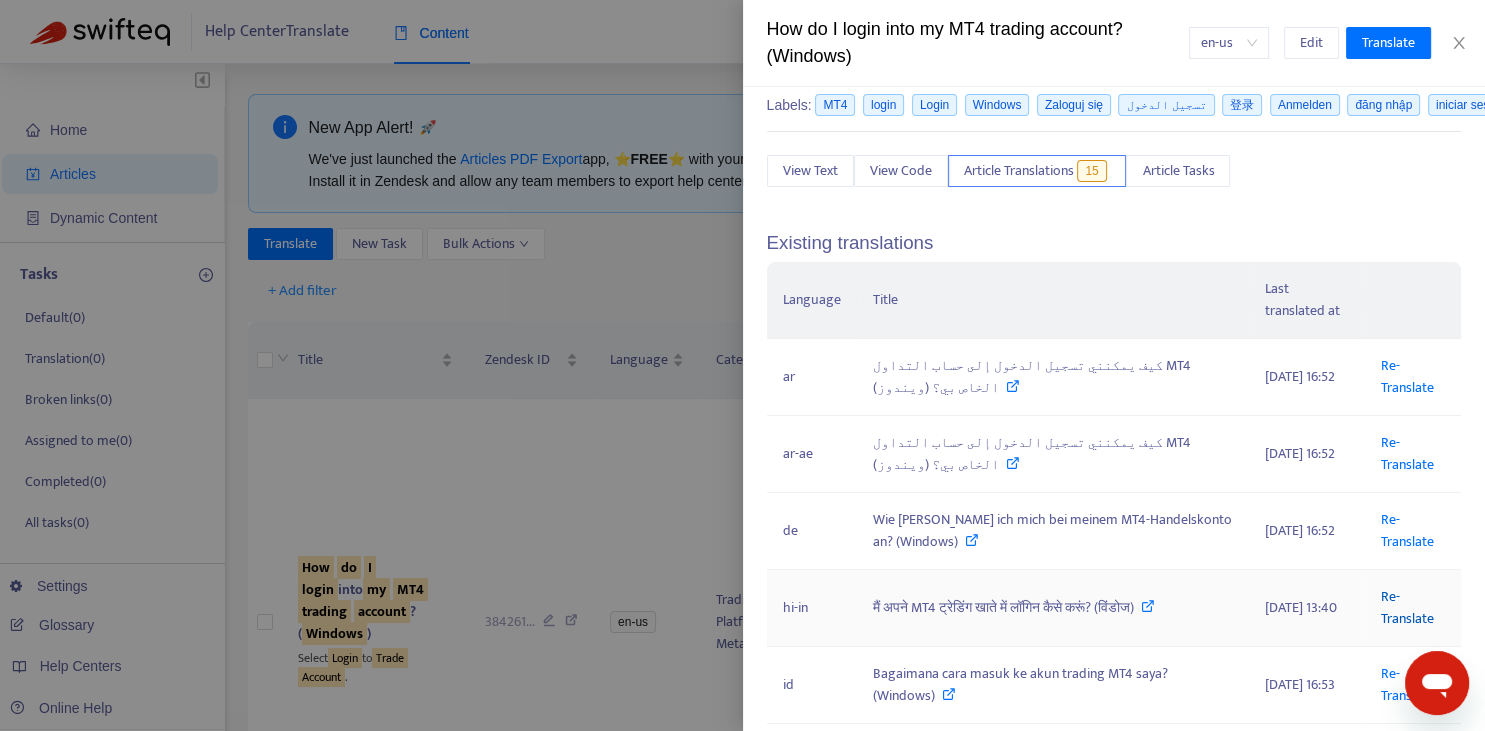 click on "Re-Translate" at bounding box center (1407, 607) 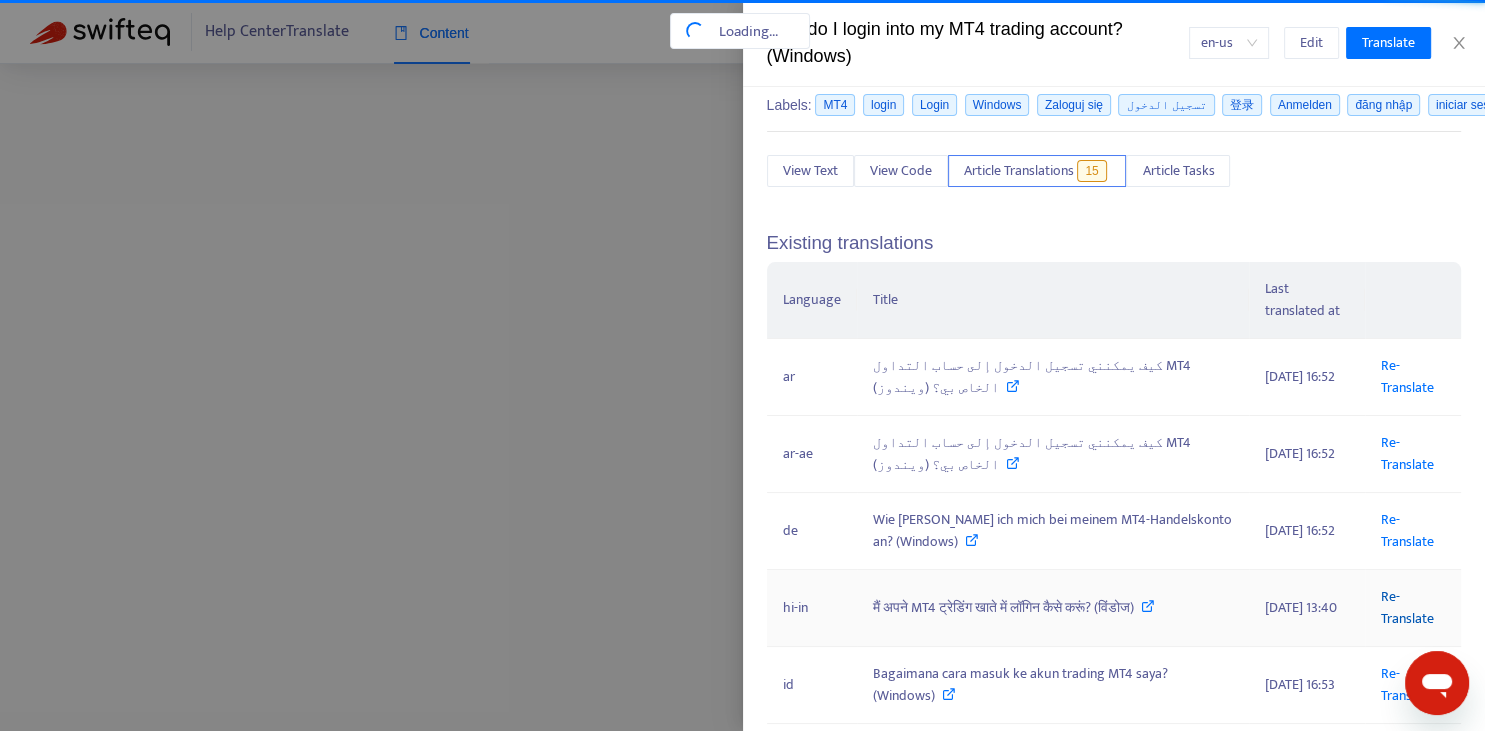 scroll, scrollTop: 0, scrollLeft: 157, axis: horizontal 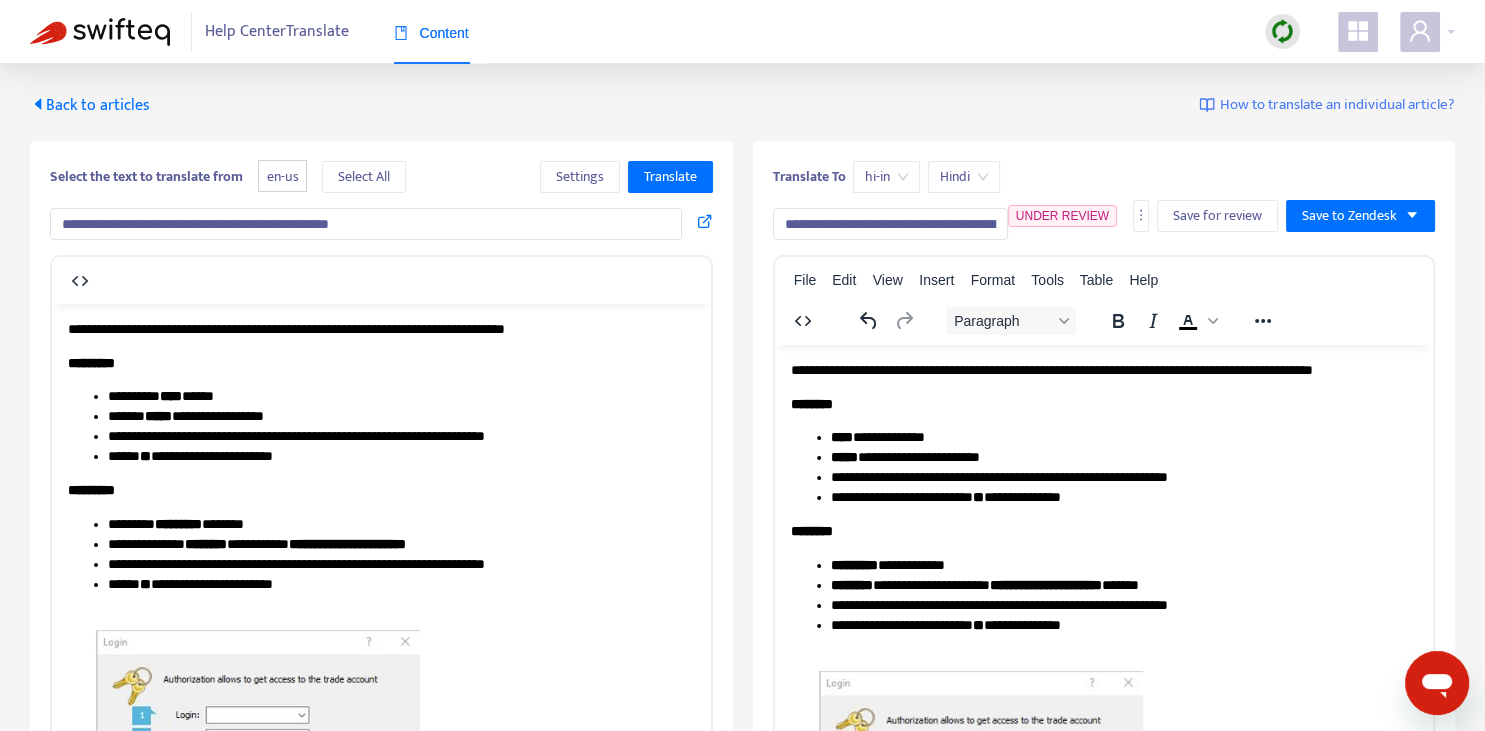 click on "**********" at bounding box center [1123, 437] 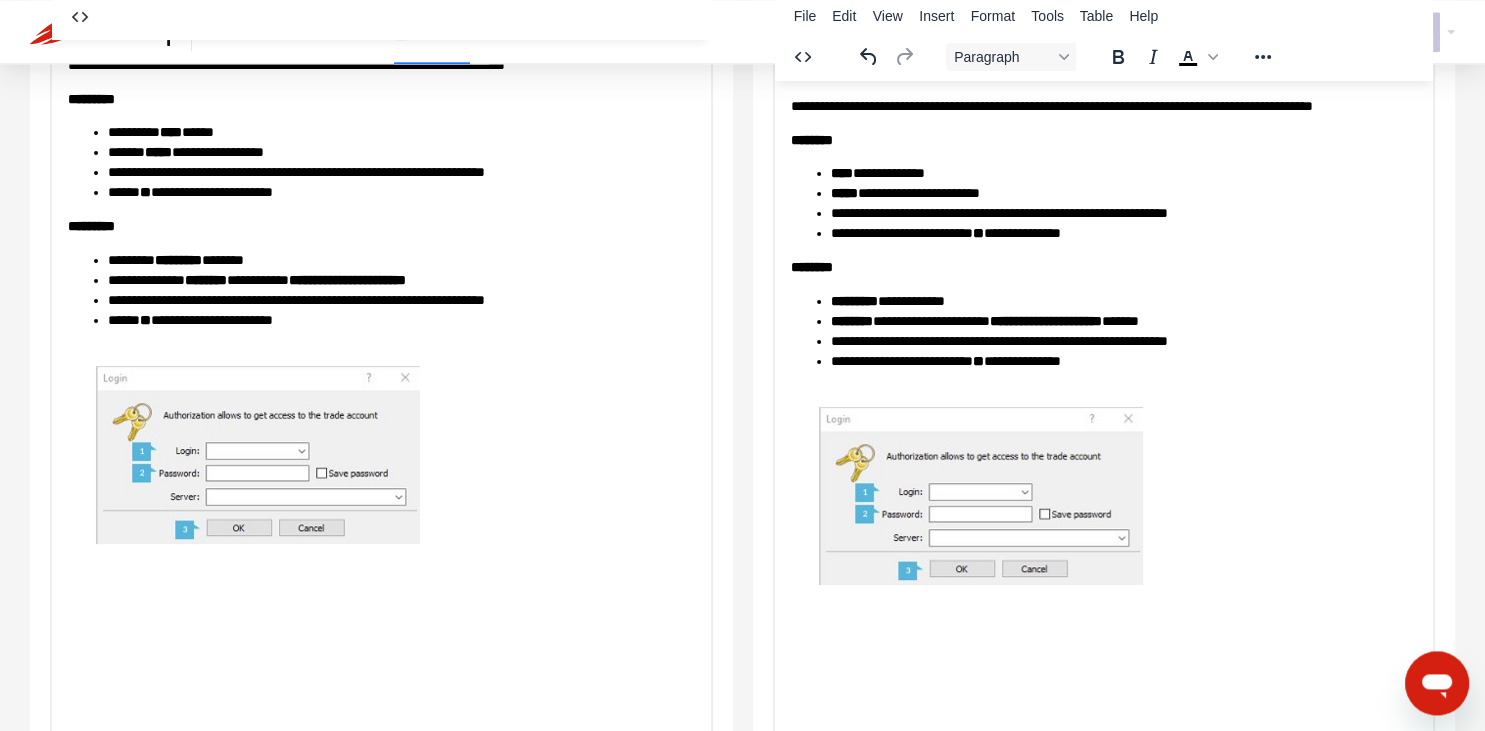 scroll, scrollTop: 0, scrollLeft: 0, axis: both 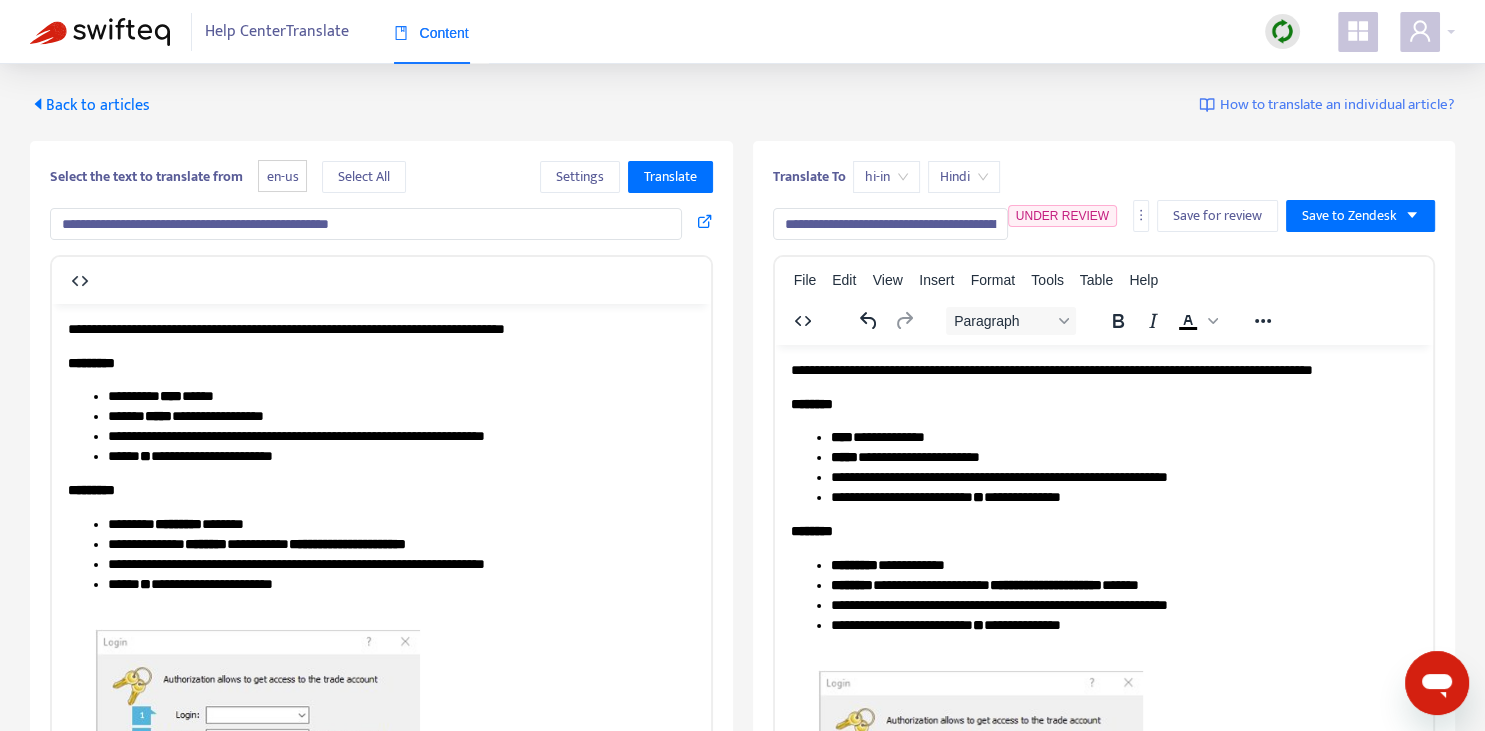 click on "**********" at bounding box center (890, 224) 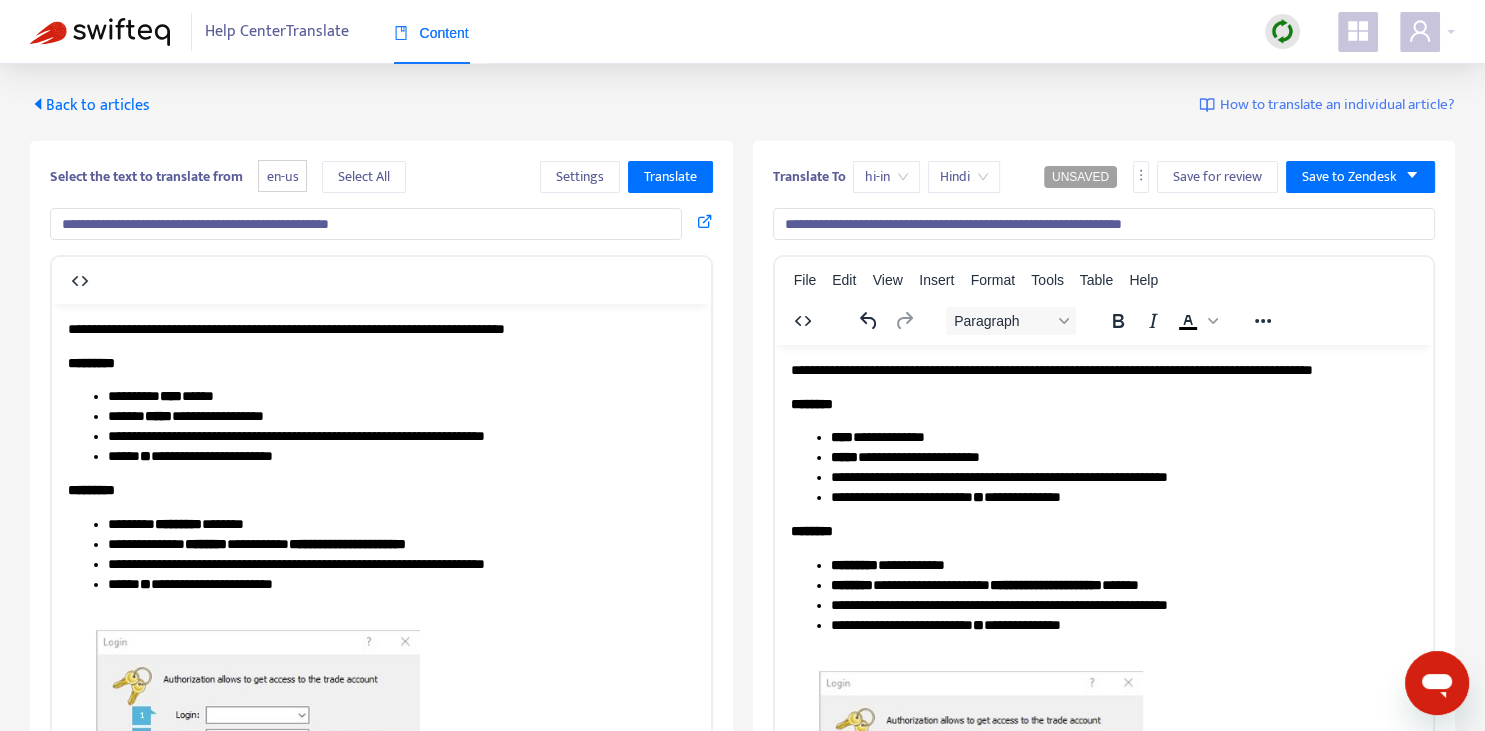 type on "**********" 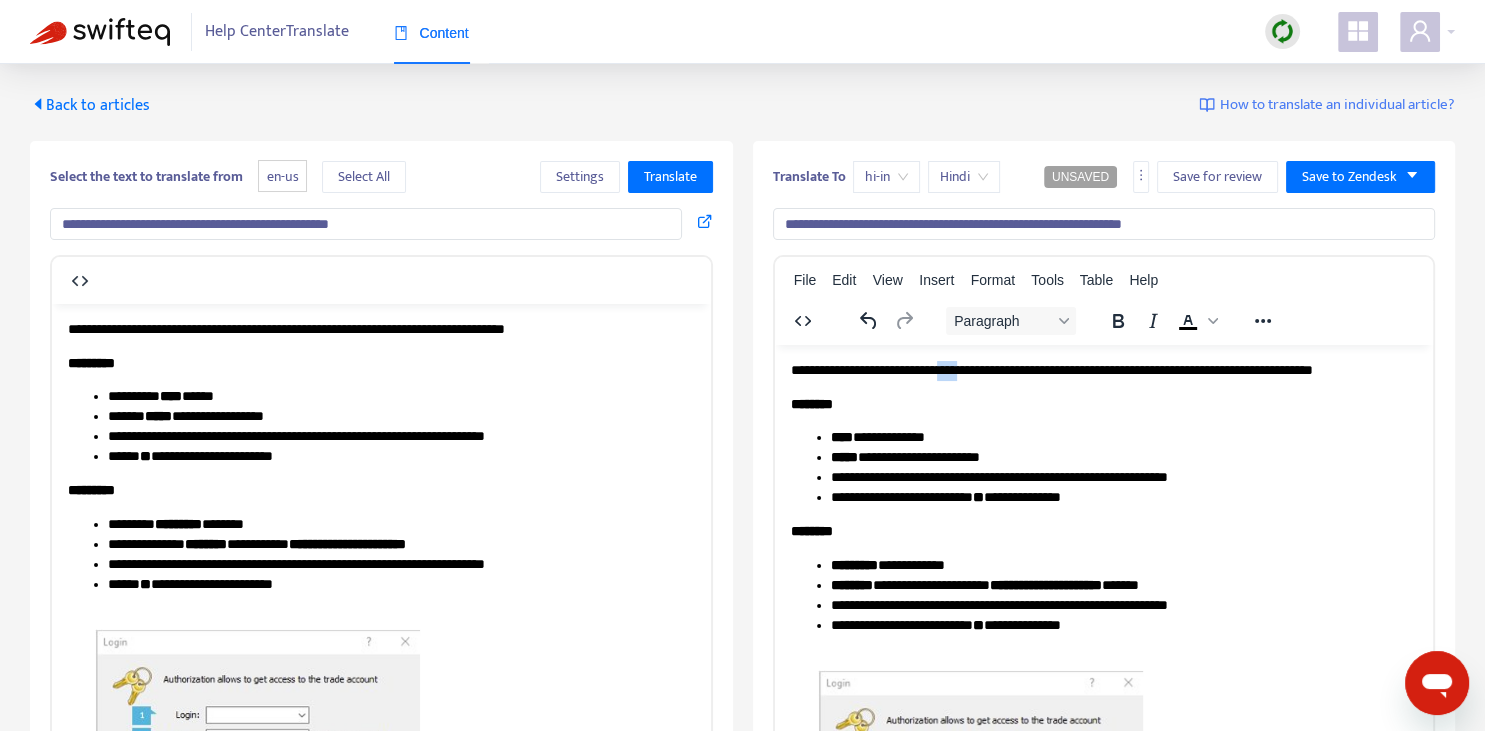 type 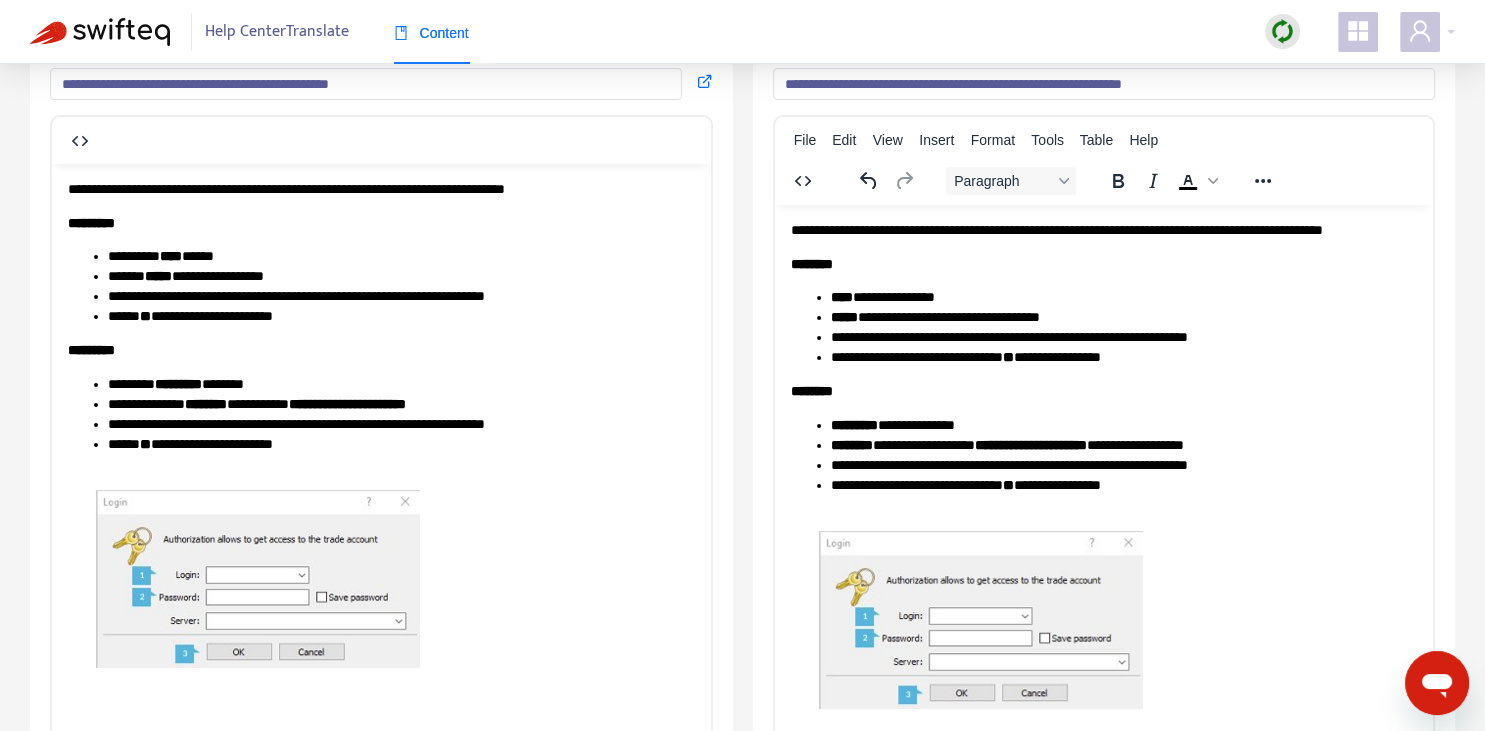 scroll, scrollTop: 0, scrollLeft: 0, axis: both 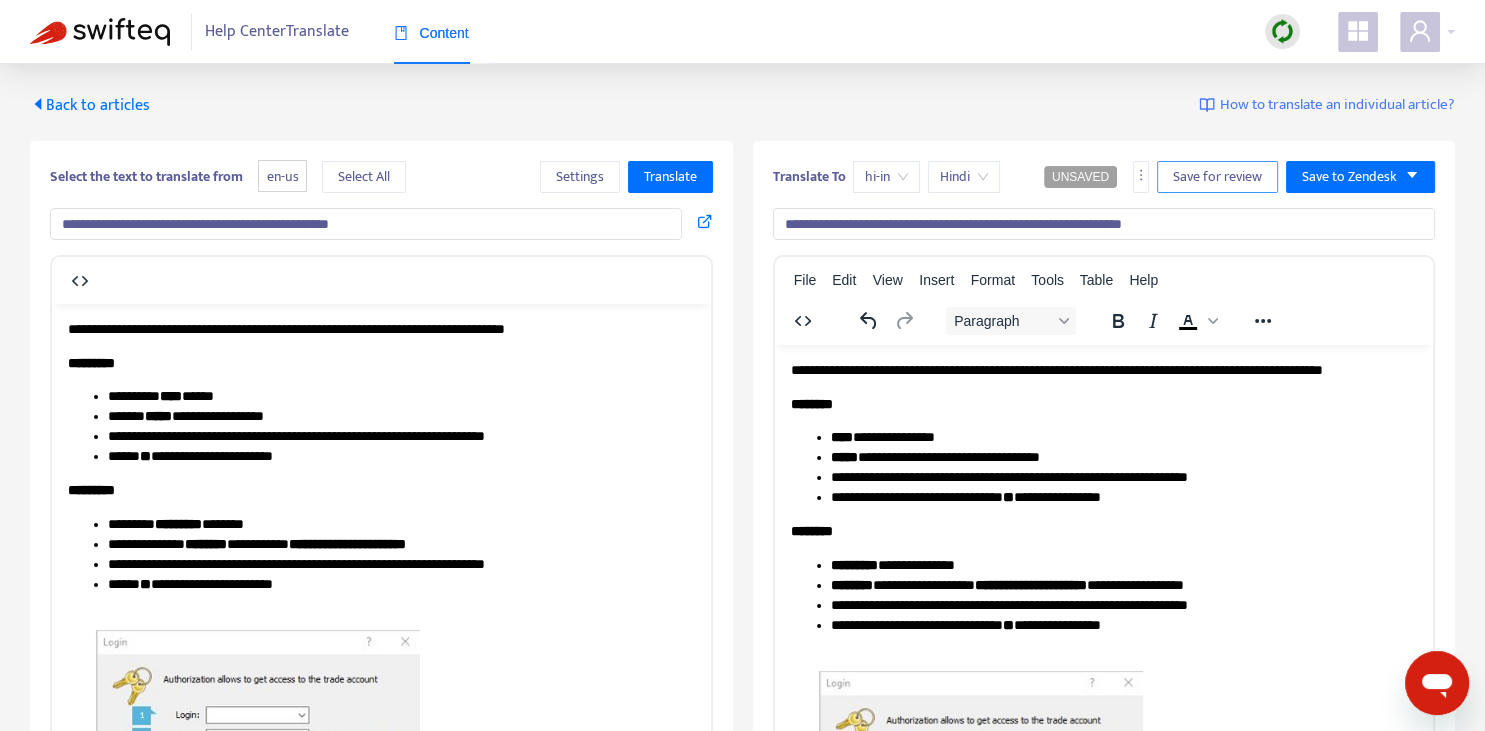click on "Save for review" at bounding box center (1217, 177) 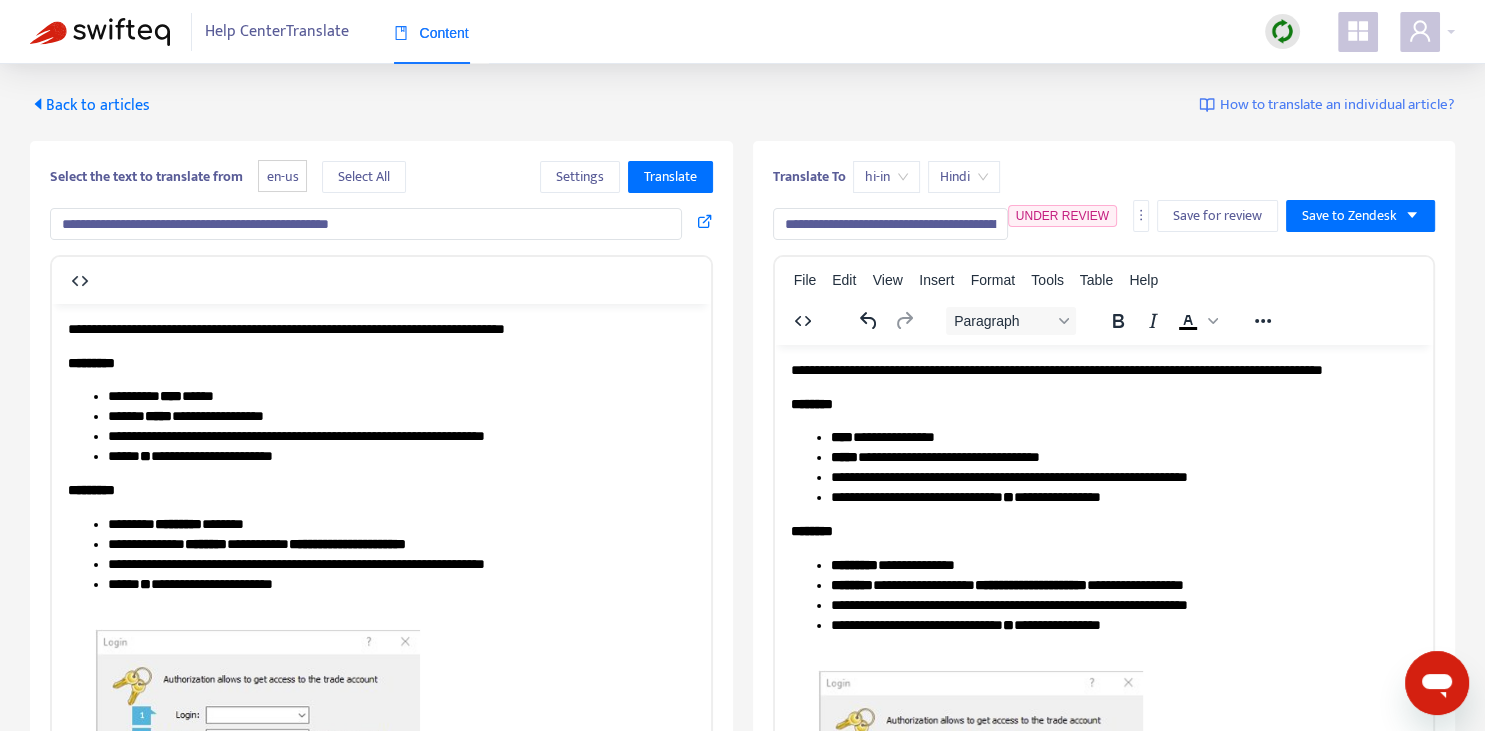 click on "Back to articles" at bounding box center (90, 105) 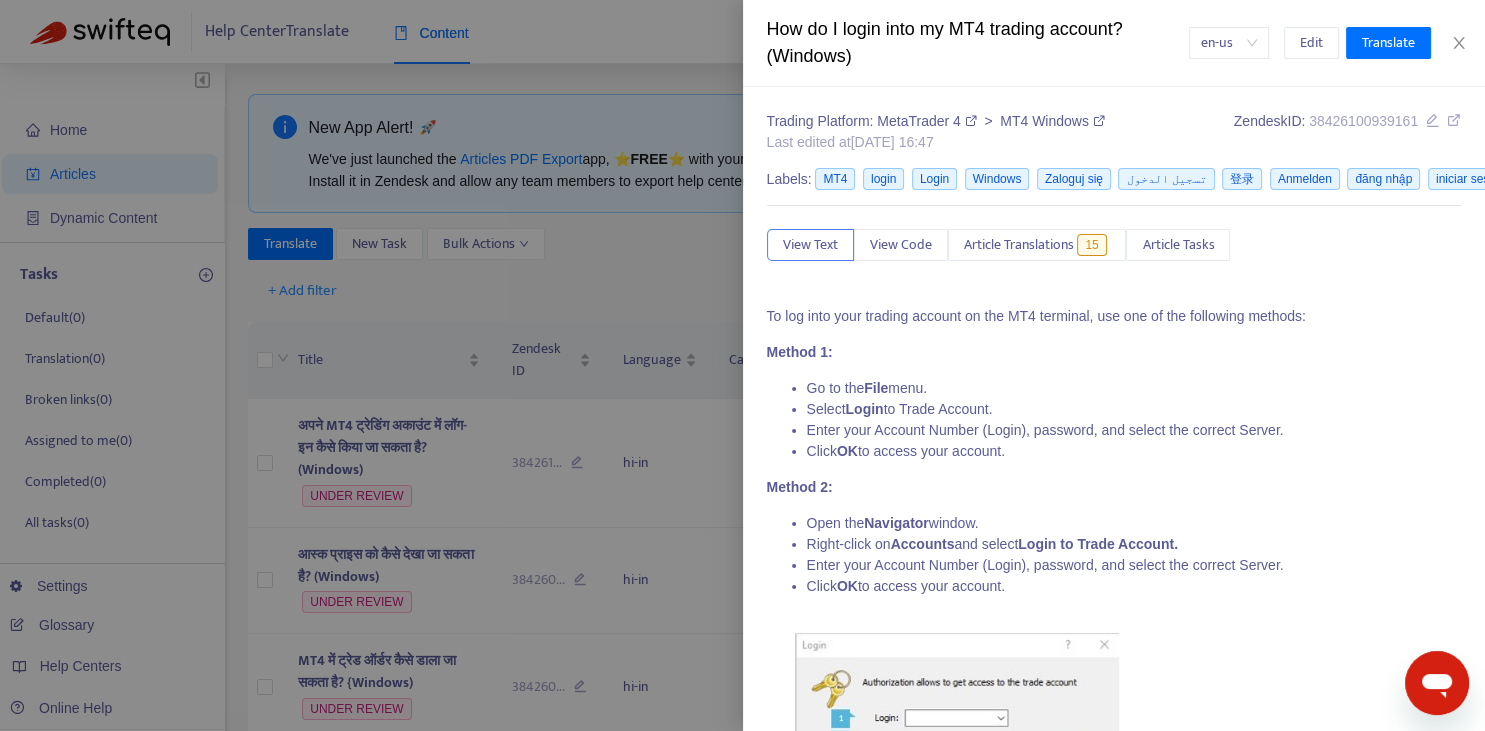click at bounding box center (742, 365) 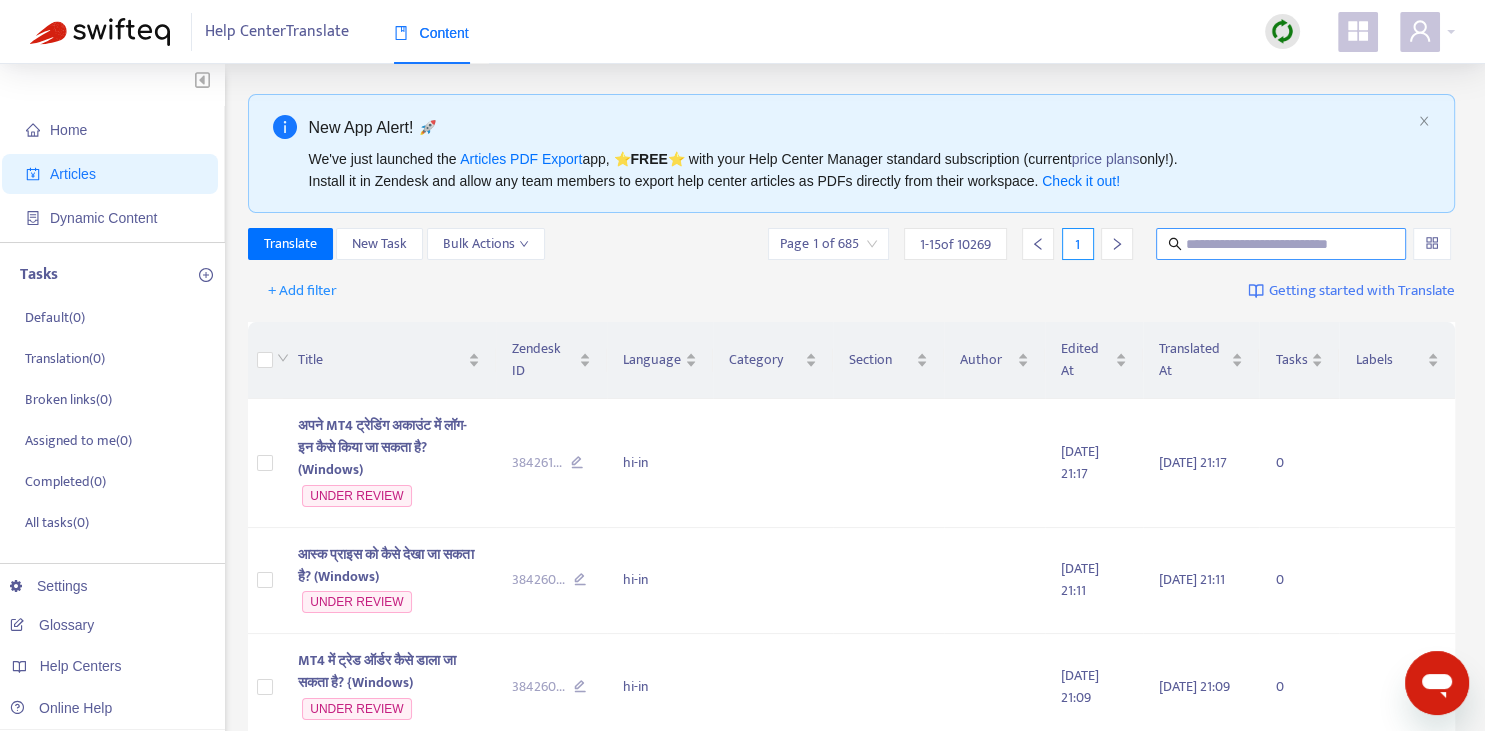 click at bounding box center [1282, 244] 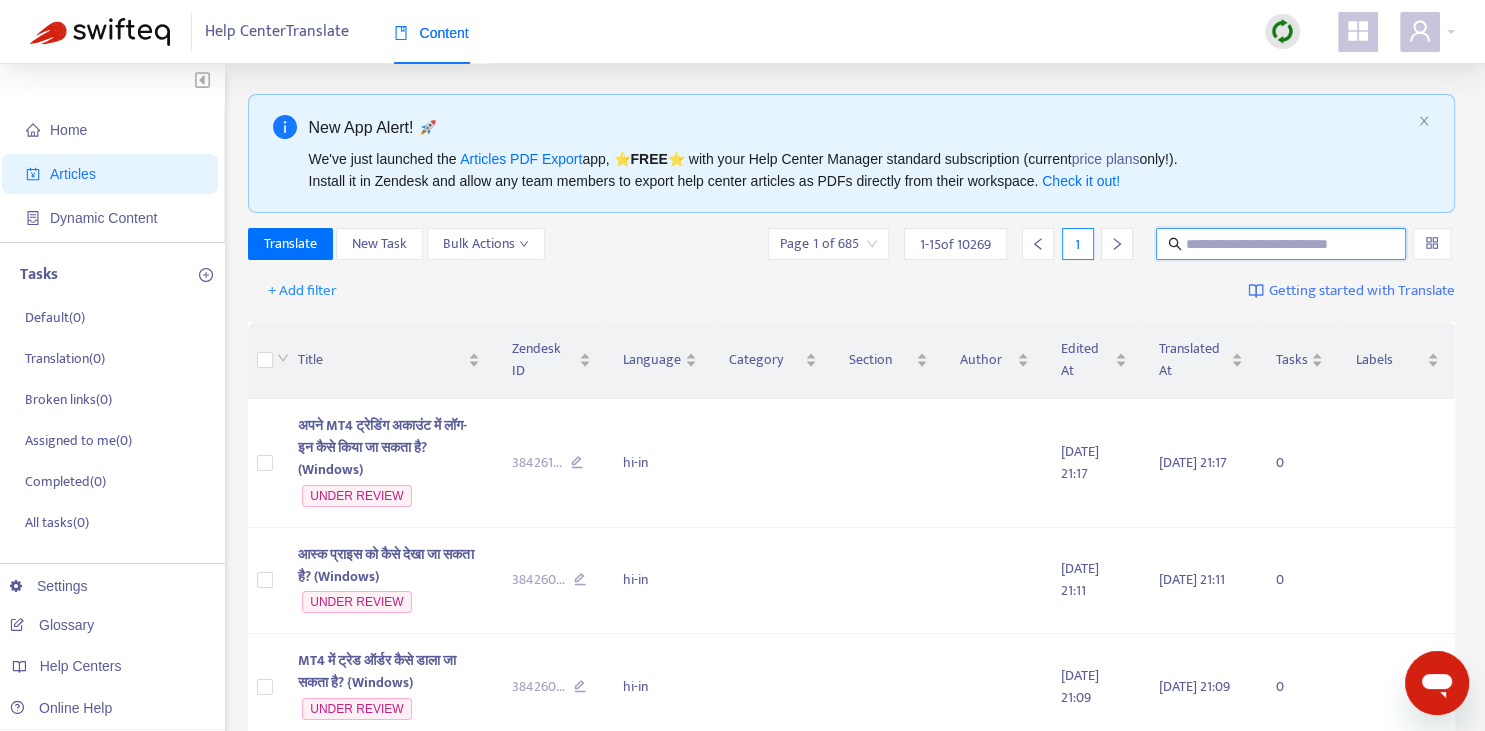 paste on "**********" 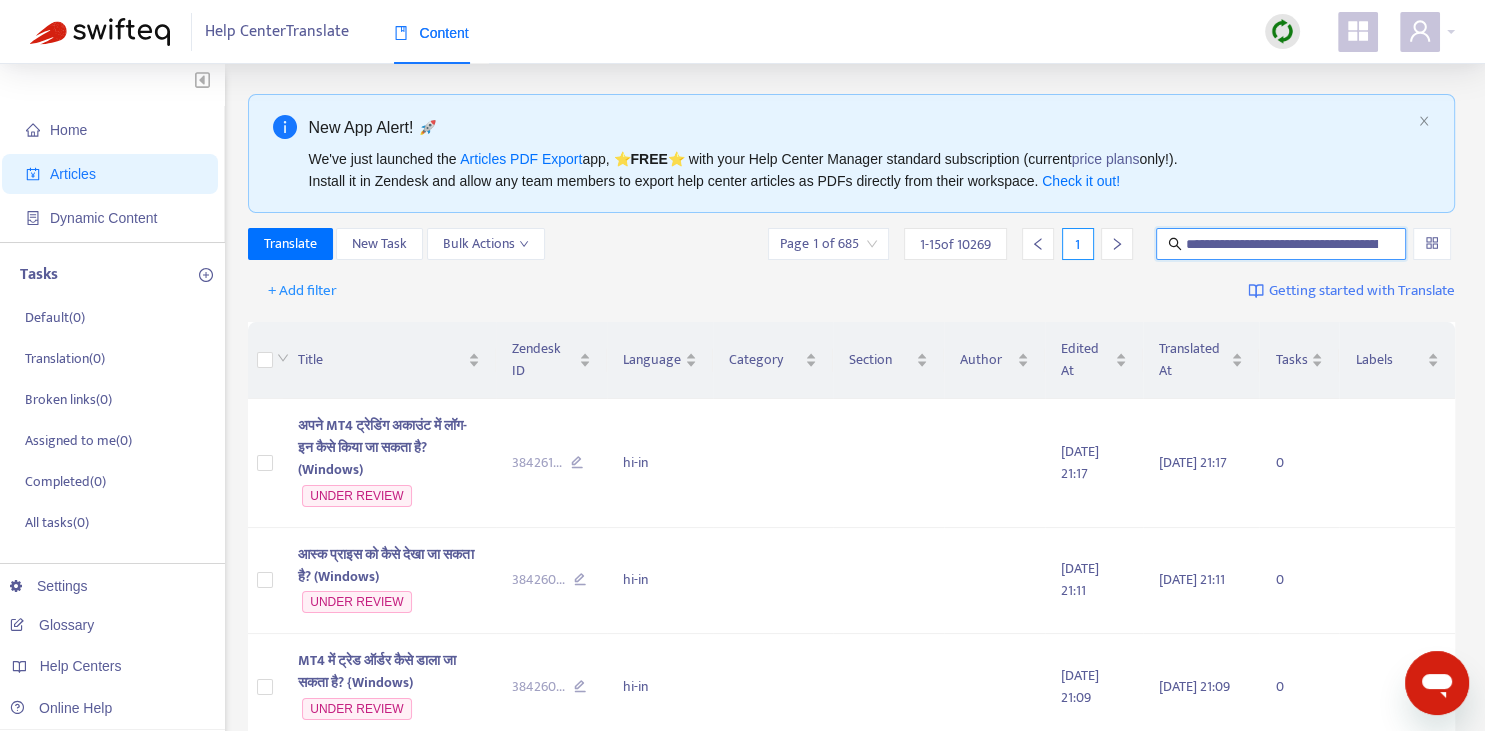 scroll, scrollTop: 0, scrollLeft: 102, axis: horizontal 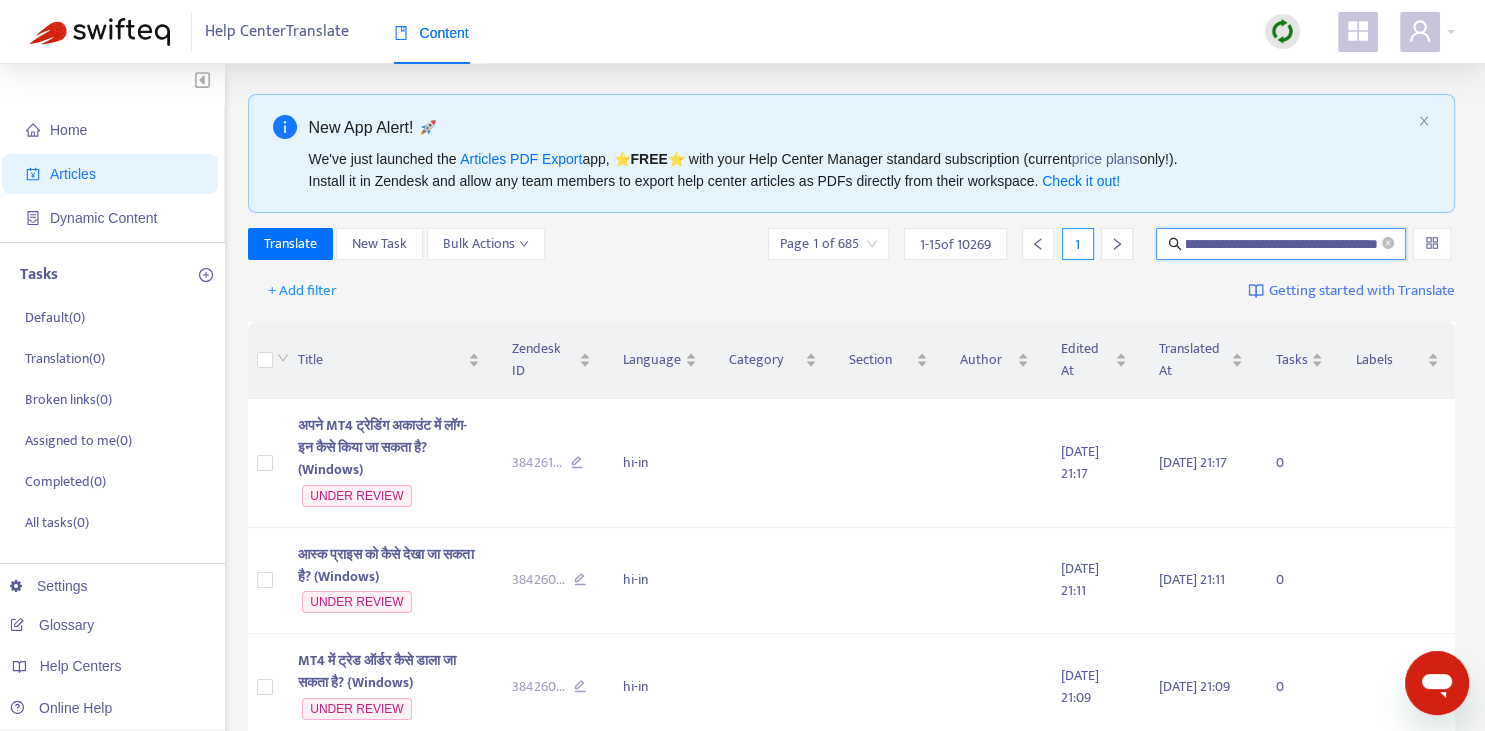 type on "**********" 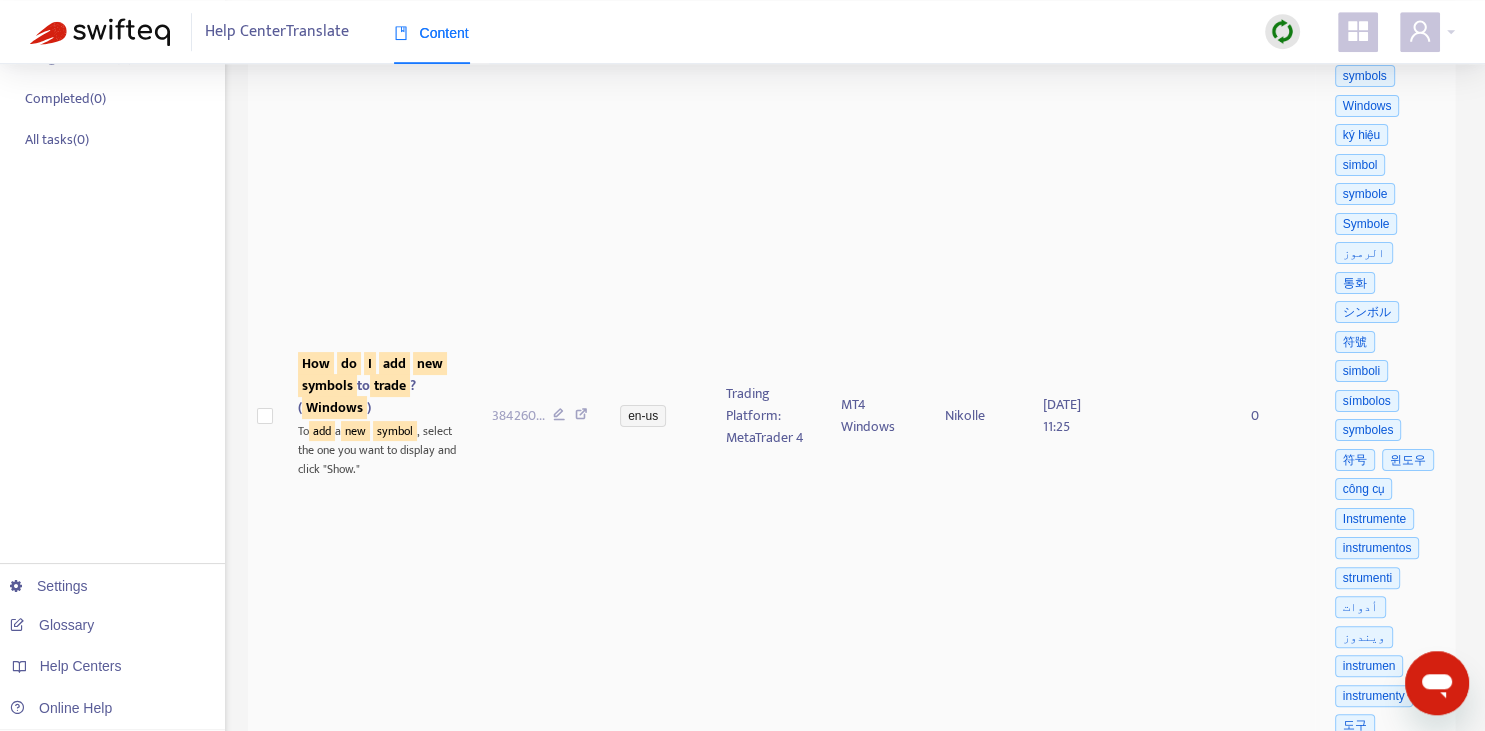 scroll, scrollTop: 422, scrollLeft: 0, axis: vertical 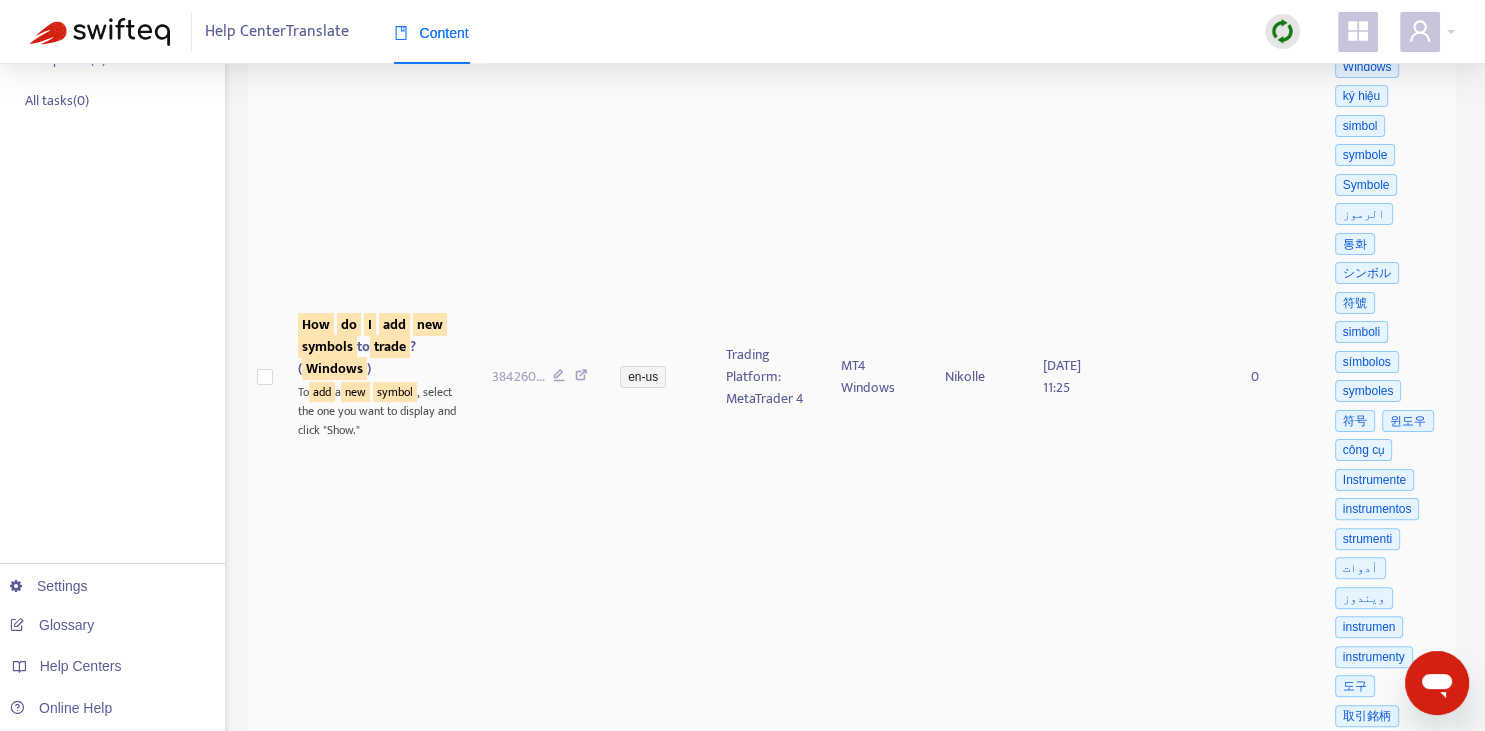 click on "symbols" at bounding box center (327, 346) 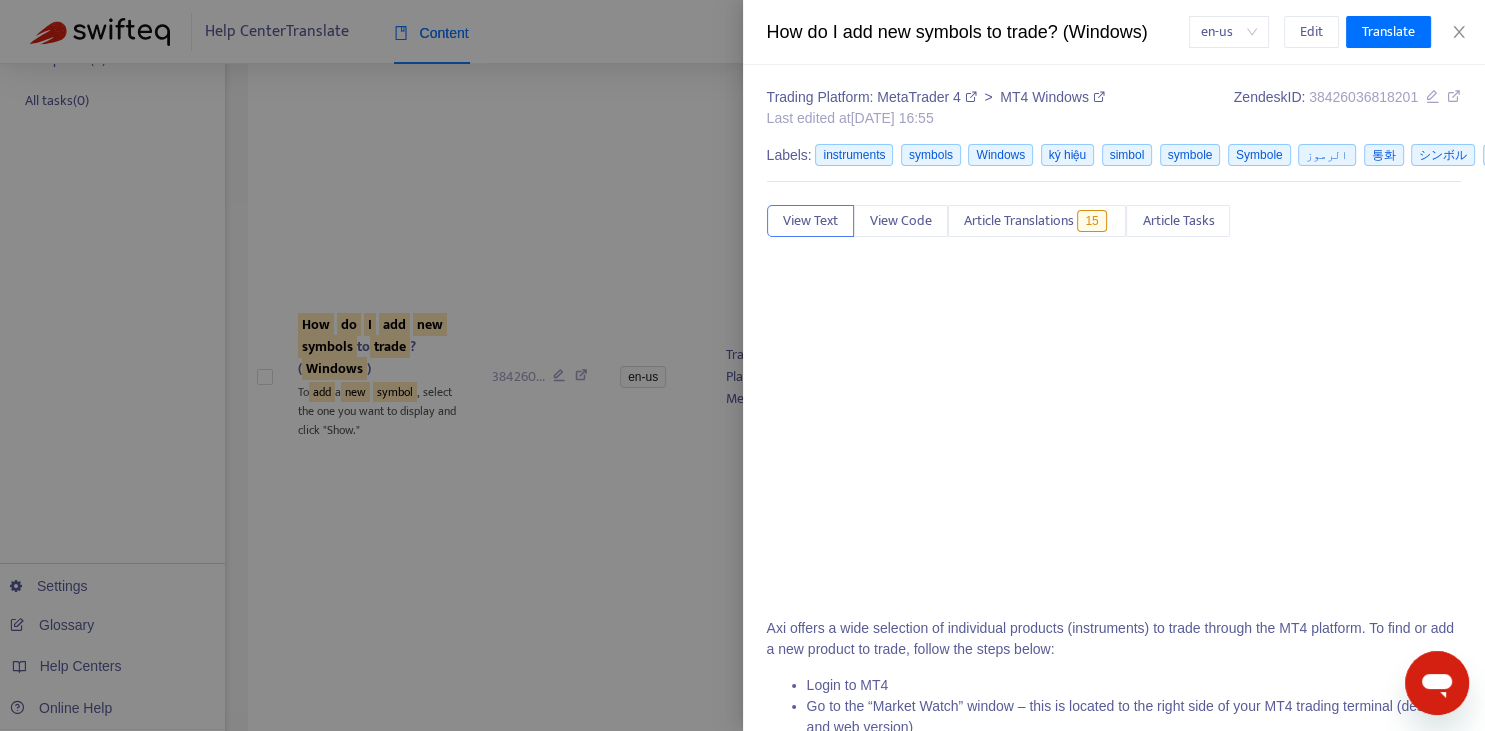 scroll, scrollTop: 0, scrollLeft: 0, axis: both 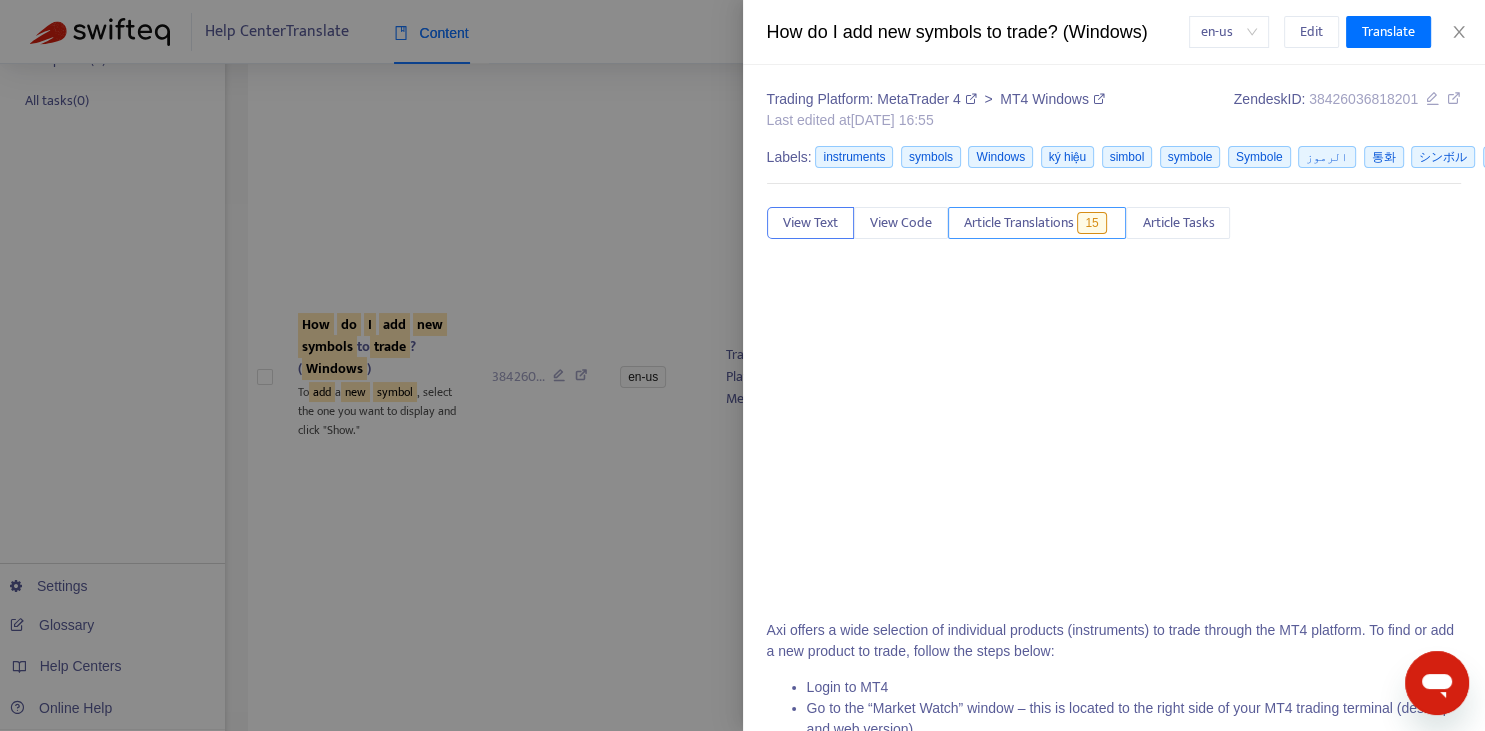 click on "Article Translations 15" at bounding box center (1037, 223) 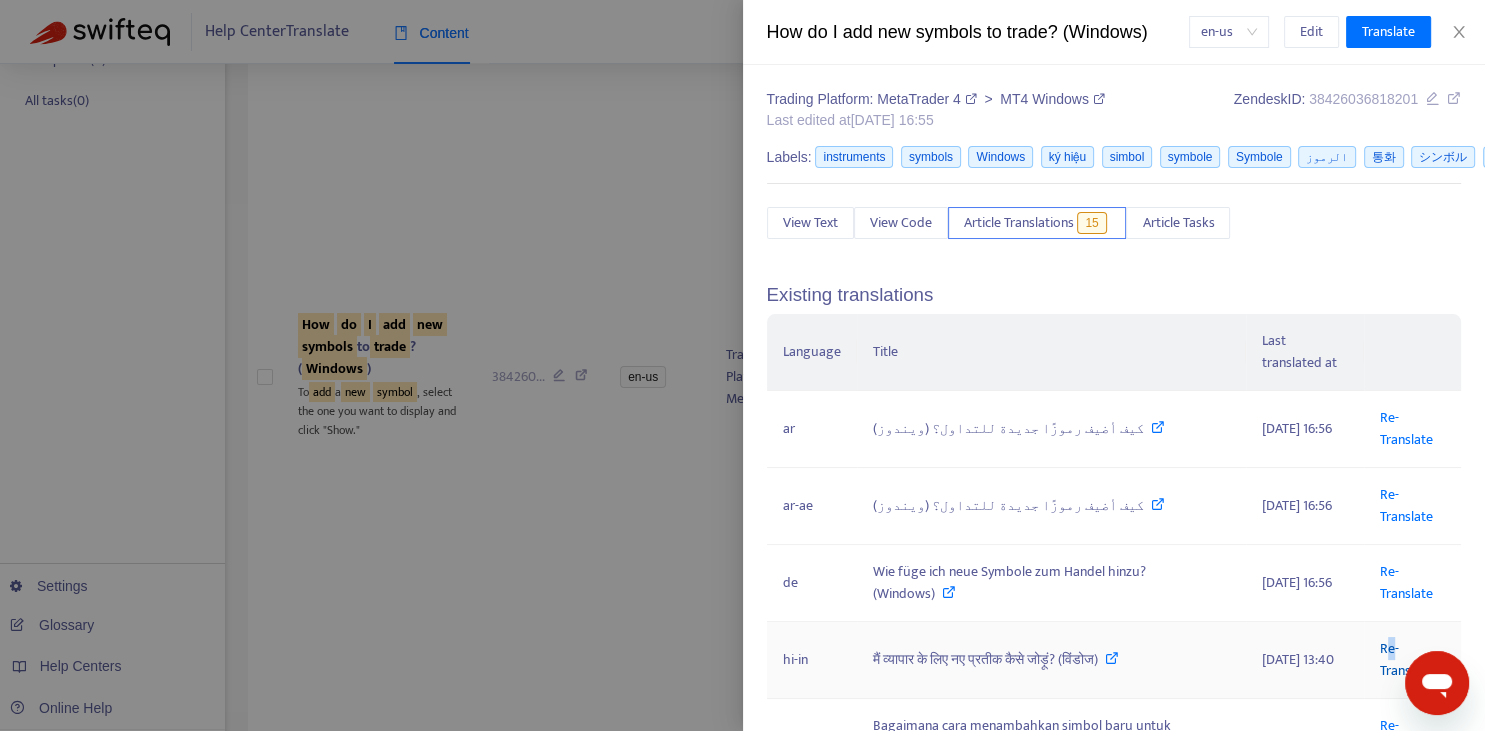 click on "Re-Translate" at bounding box center (1406, 659) 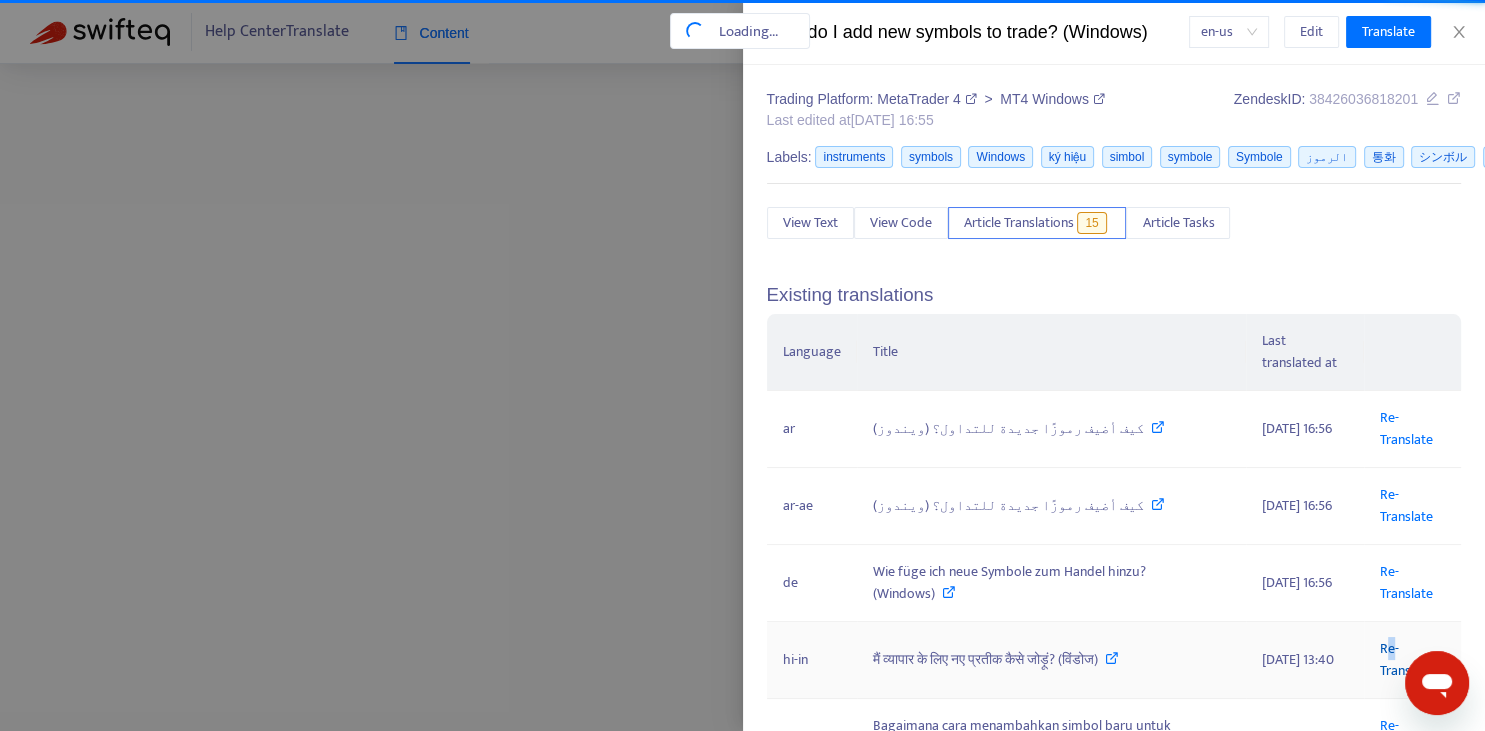 scroll, scrollTop: 0, scrollLeft: 102, axis: horizontal 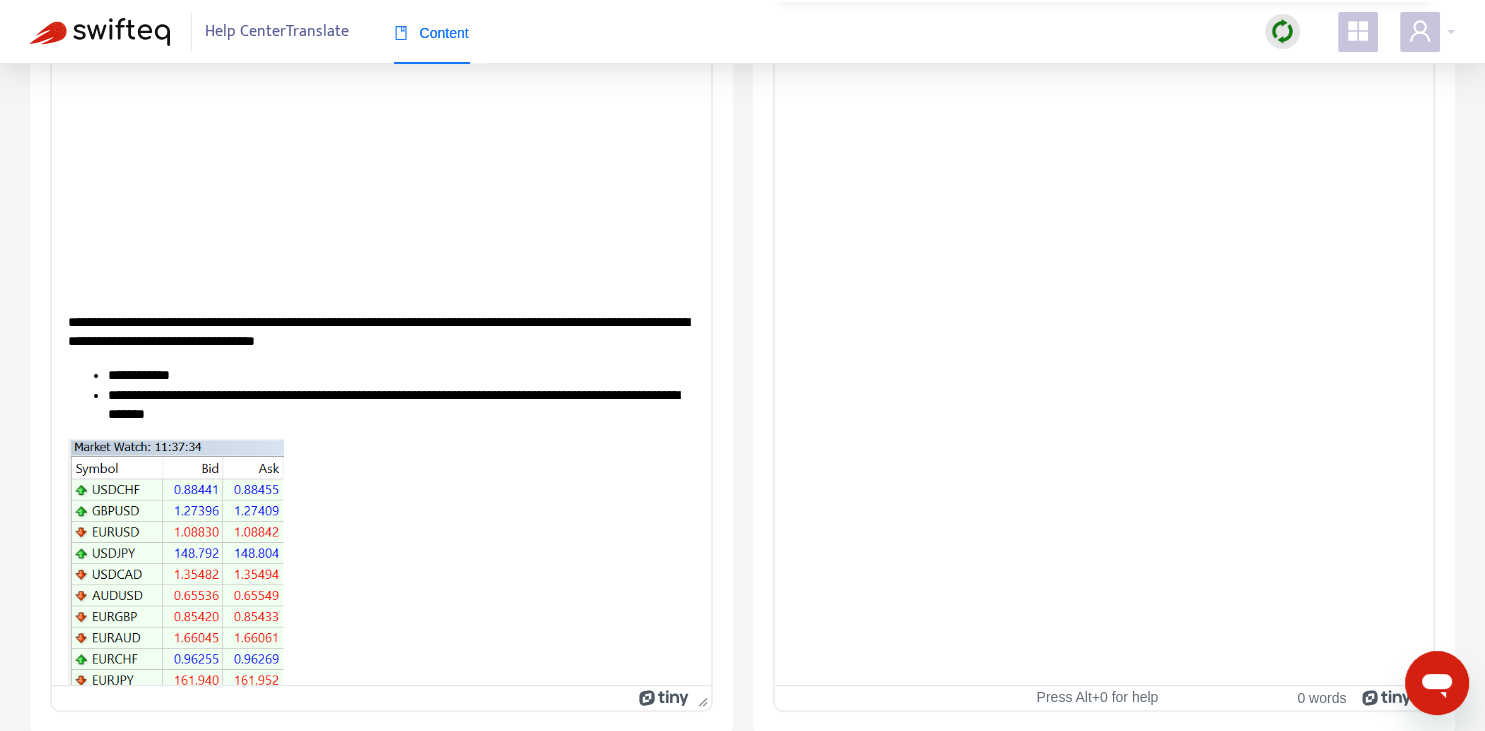 type on "**********" 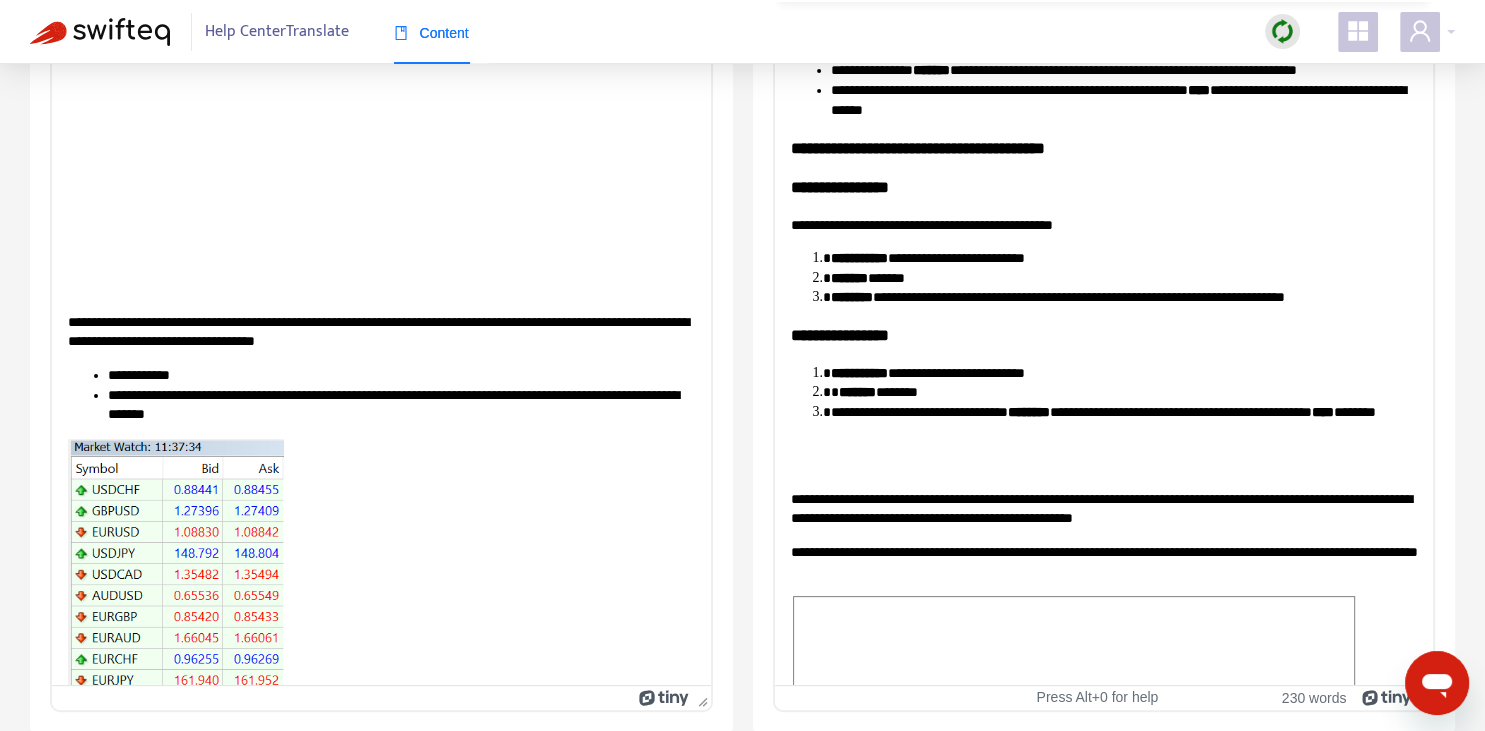 scroll, scrollTop: 1051, scrollLeft: 0, axis: vertical 